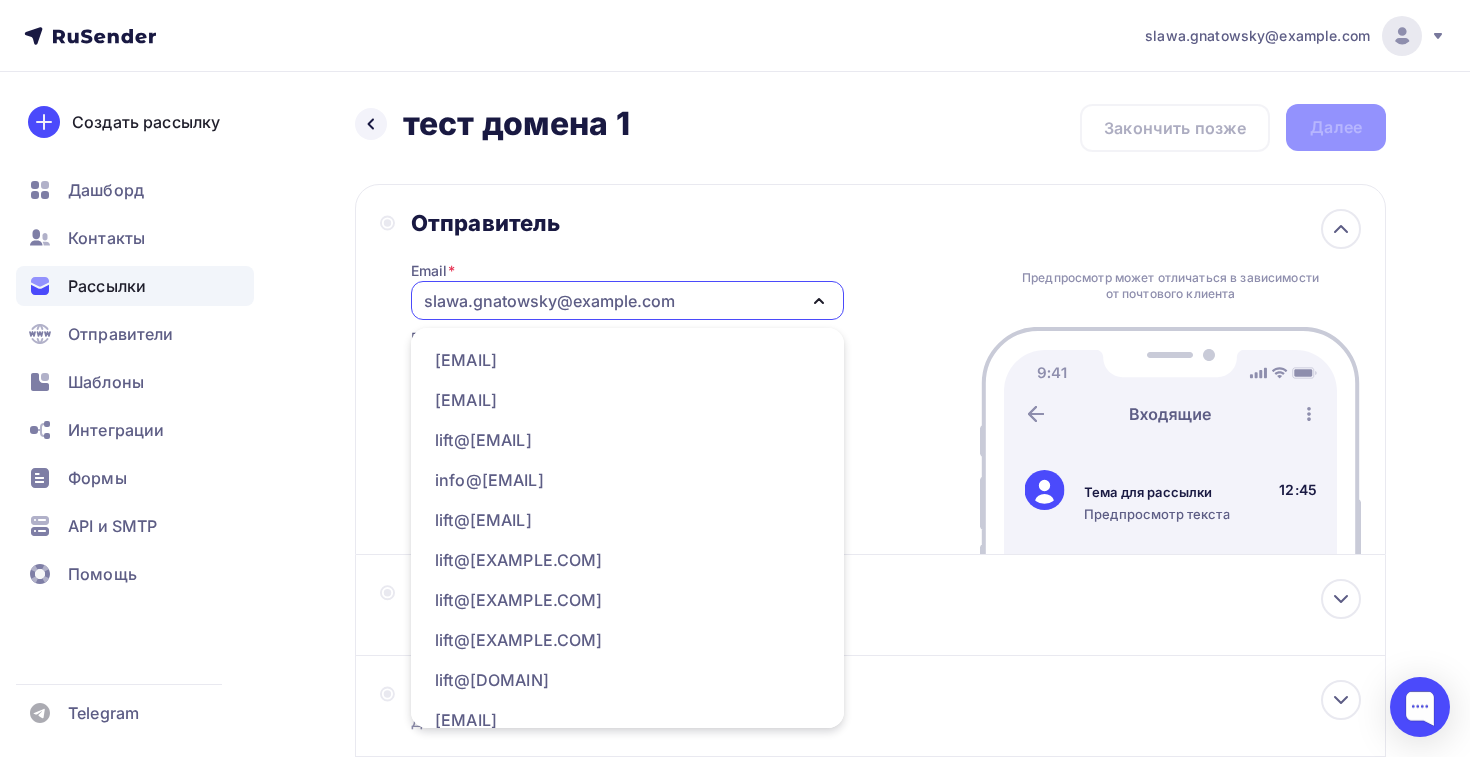 scroll, scrollTop: 0, scrollLeft: 0, axis: both 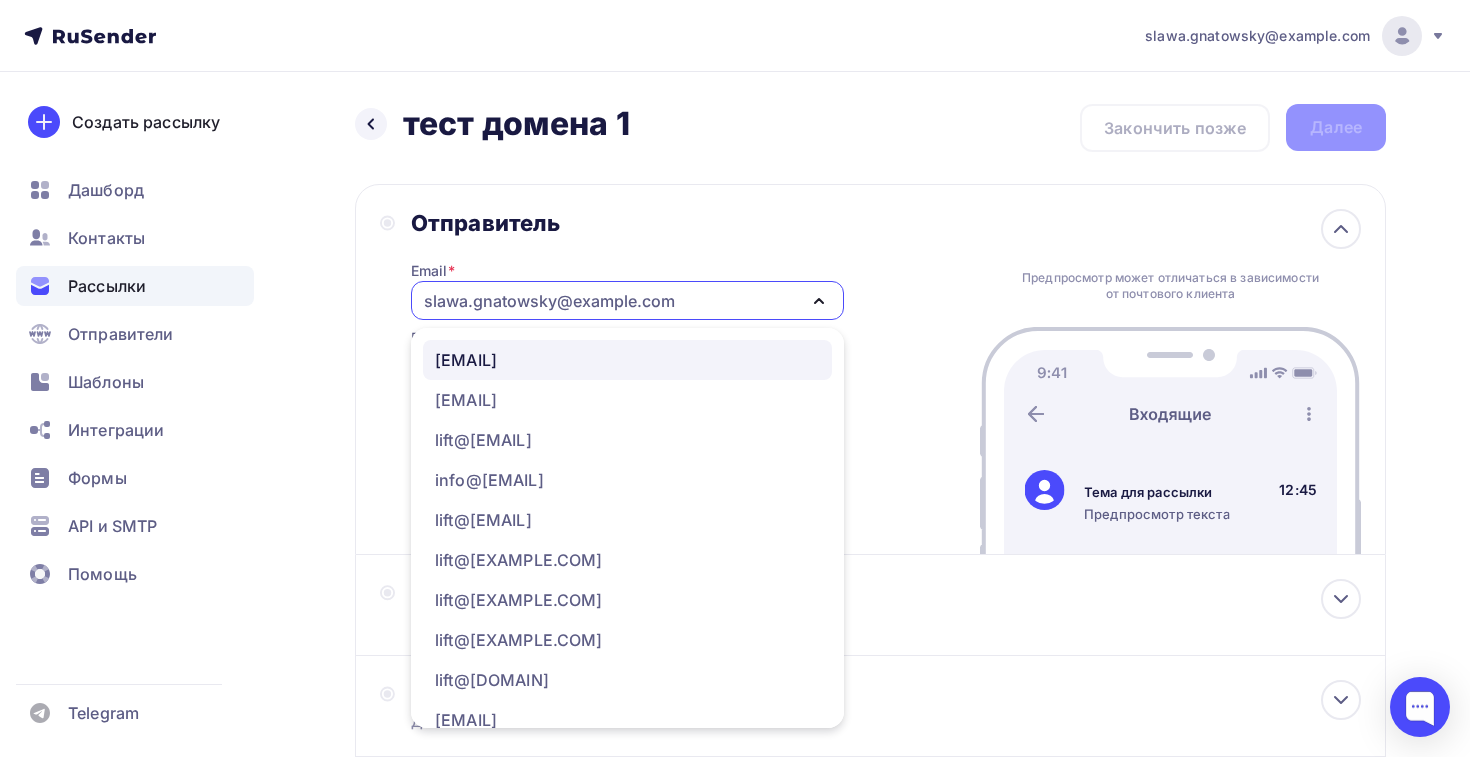 click on "info@example.com" at bounding box center [466, 360] 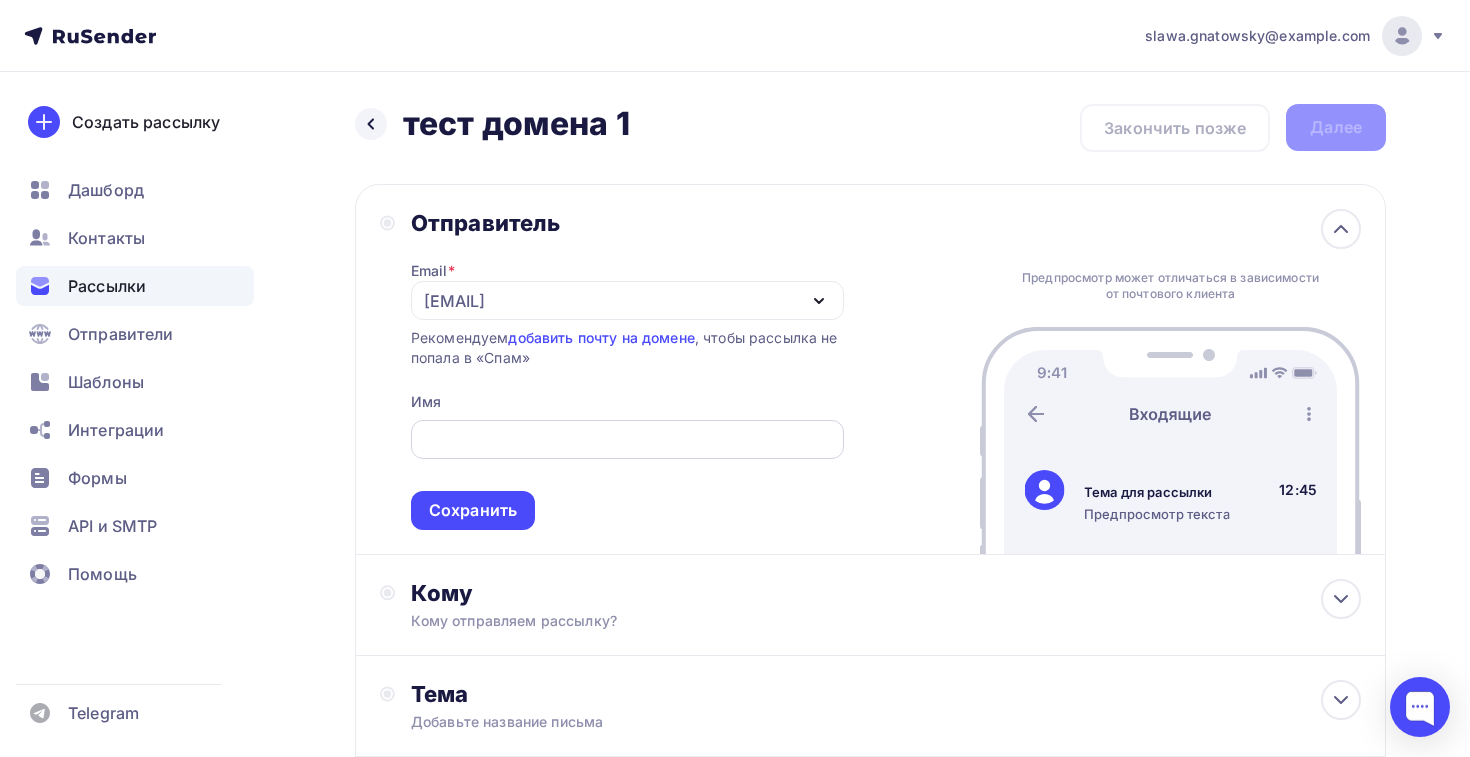 click at bounding box center [627, 440] 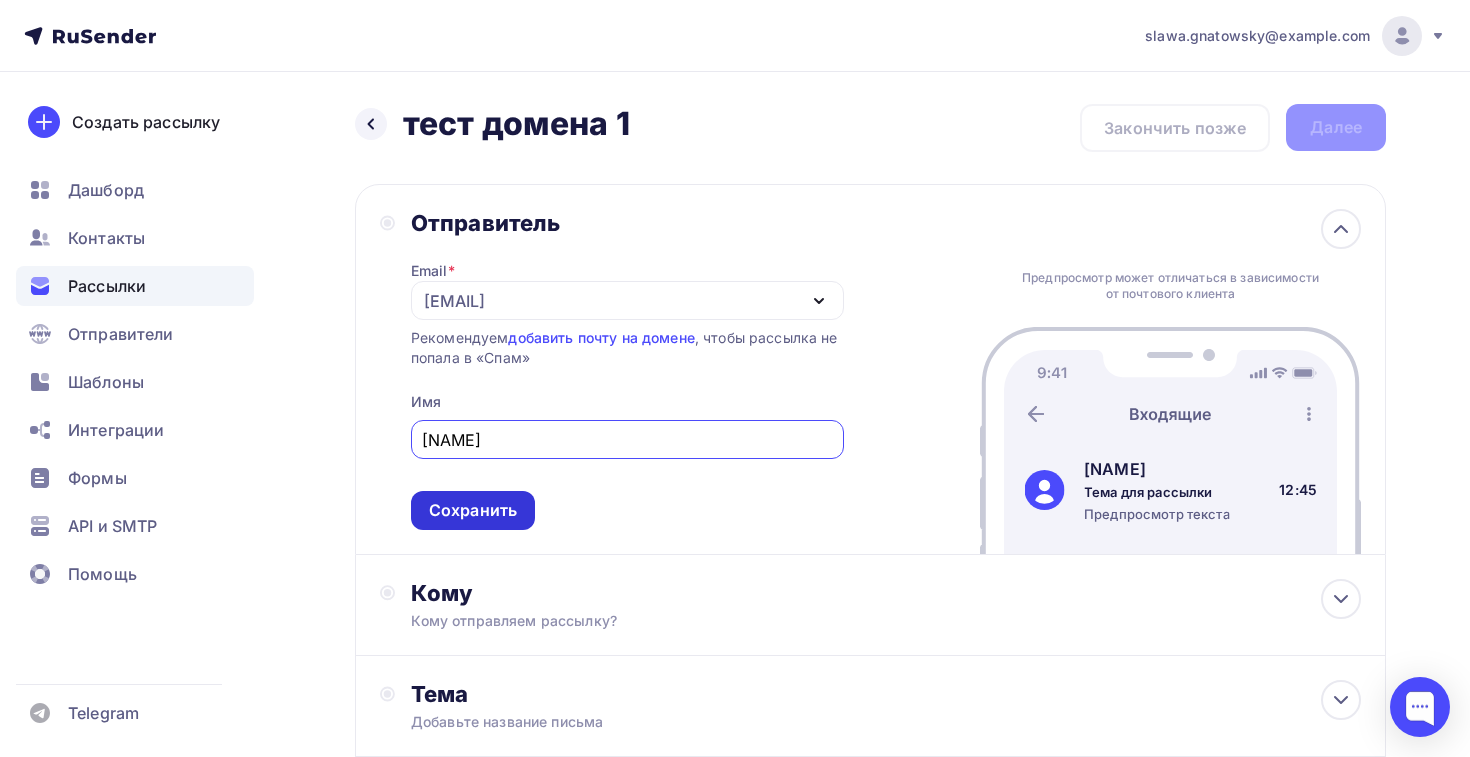 type on "Владимир" 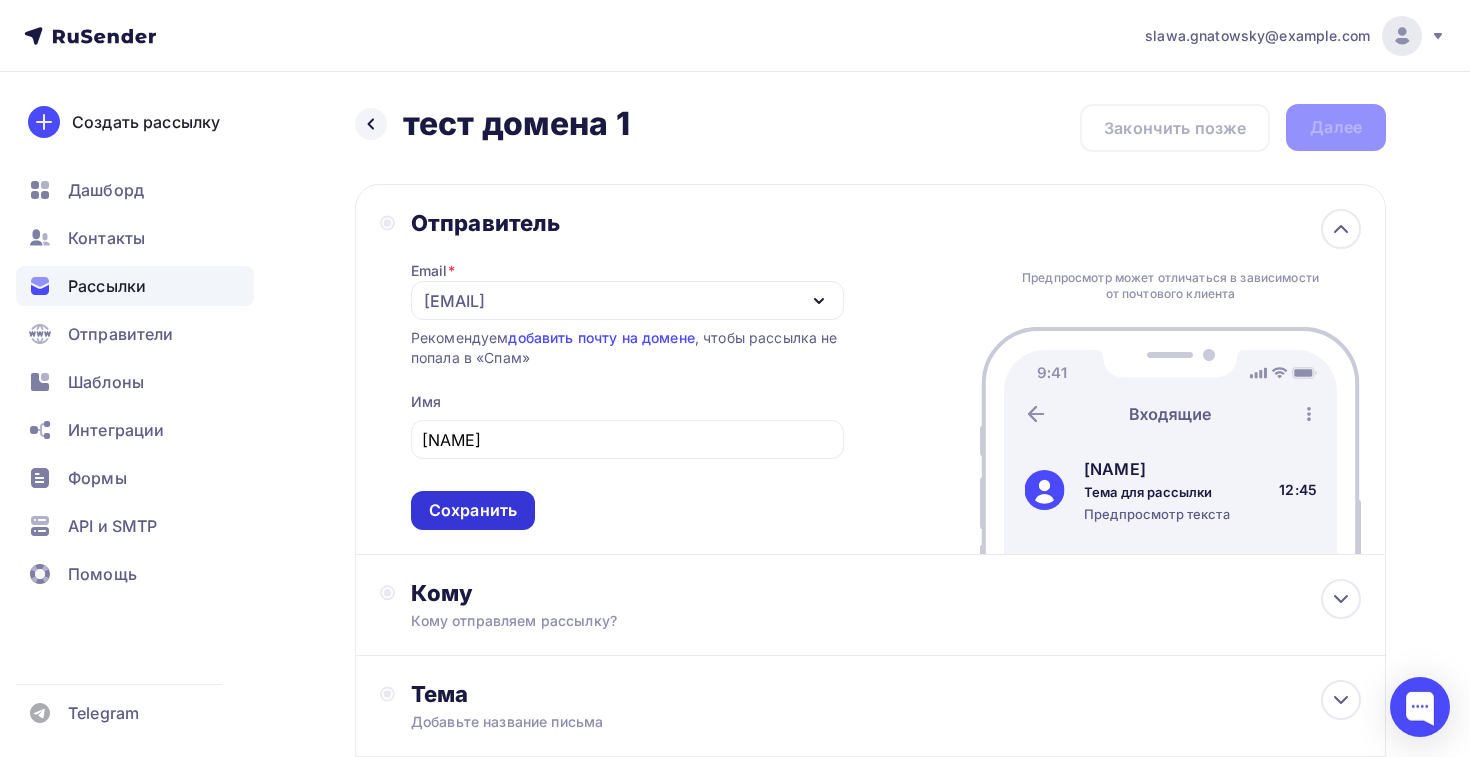 click on "Сохранить" at bounding box center [473, 510] 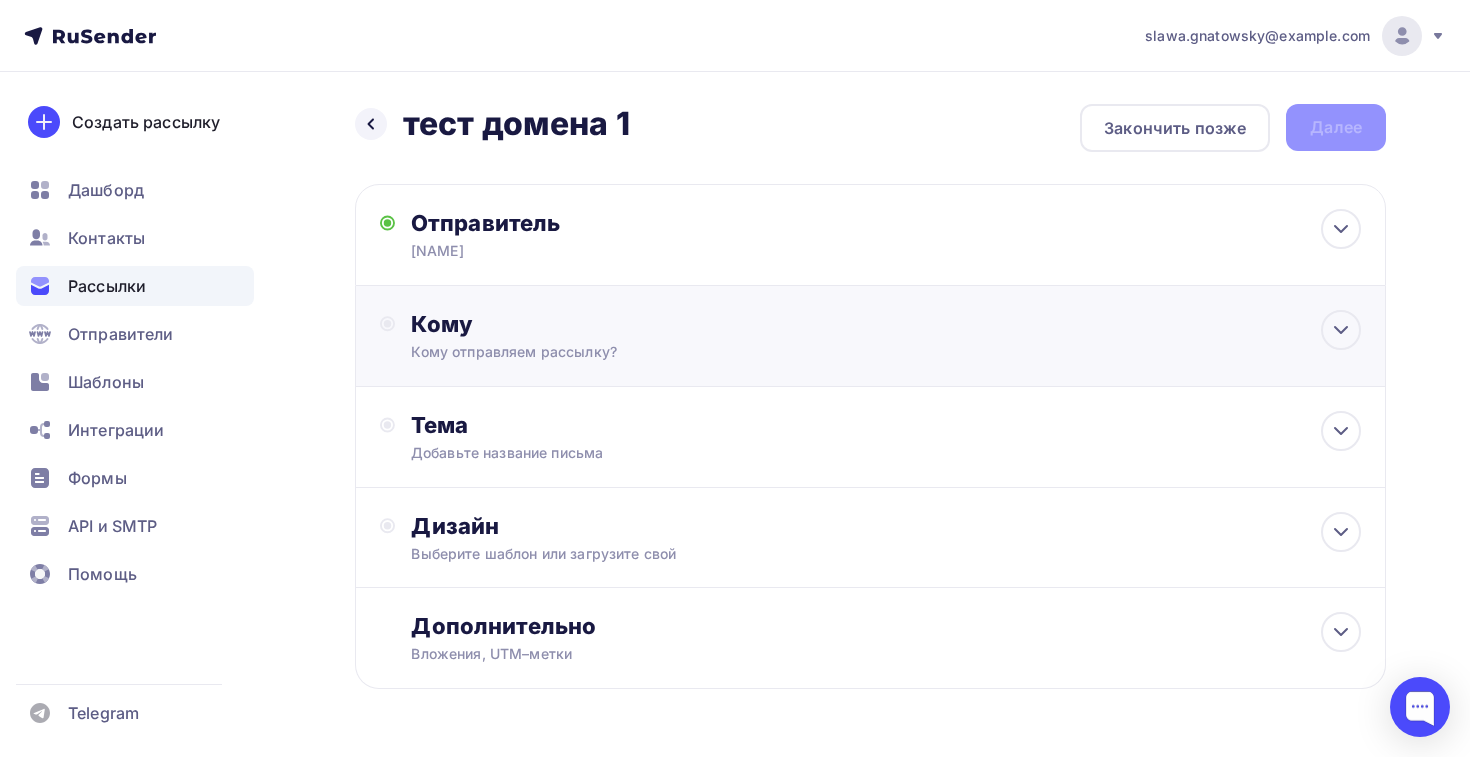 click on "Кому
Кому отправляем рассылку?
Списки получателей
Выберите список
Все списки
id
ТСН и ТСЖ 16(2)
(626)
#24715
жск и ук 16
(1 177)
#24678
тсн и тсж 16
(630)
#24677
жск и ук 15
(1 180)
#24627
тсн и тсж 15
(634)
#24626
Жск и ук 14
(1 188)
#24598
тсн и тсж 14" at bounding box center (870, 336) 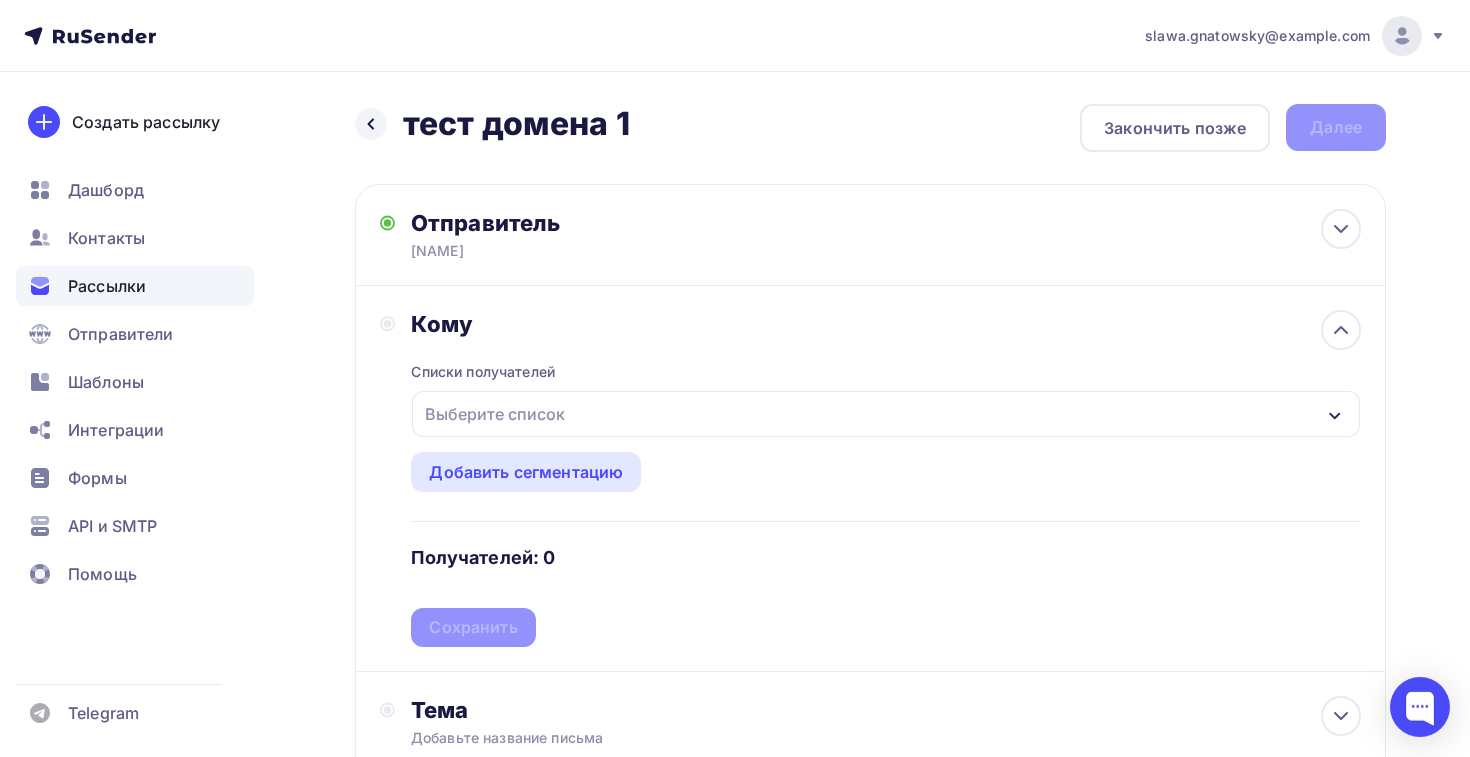 click on "Выберите список" at bounding box center (495, 414) 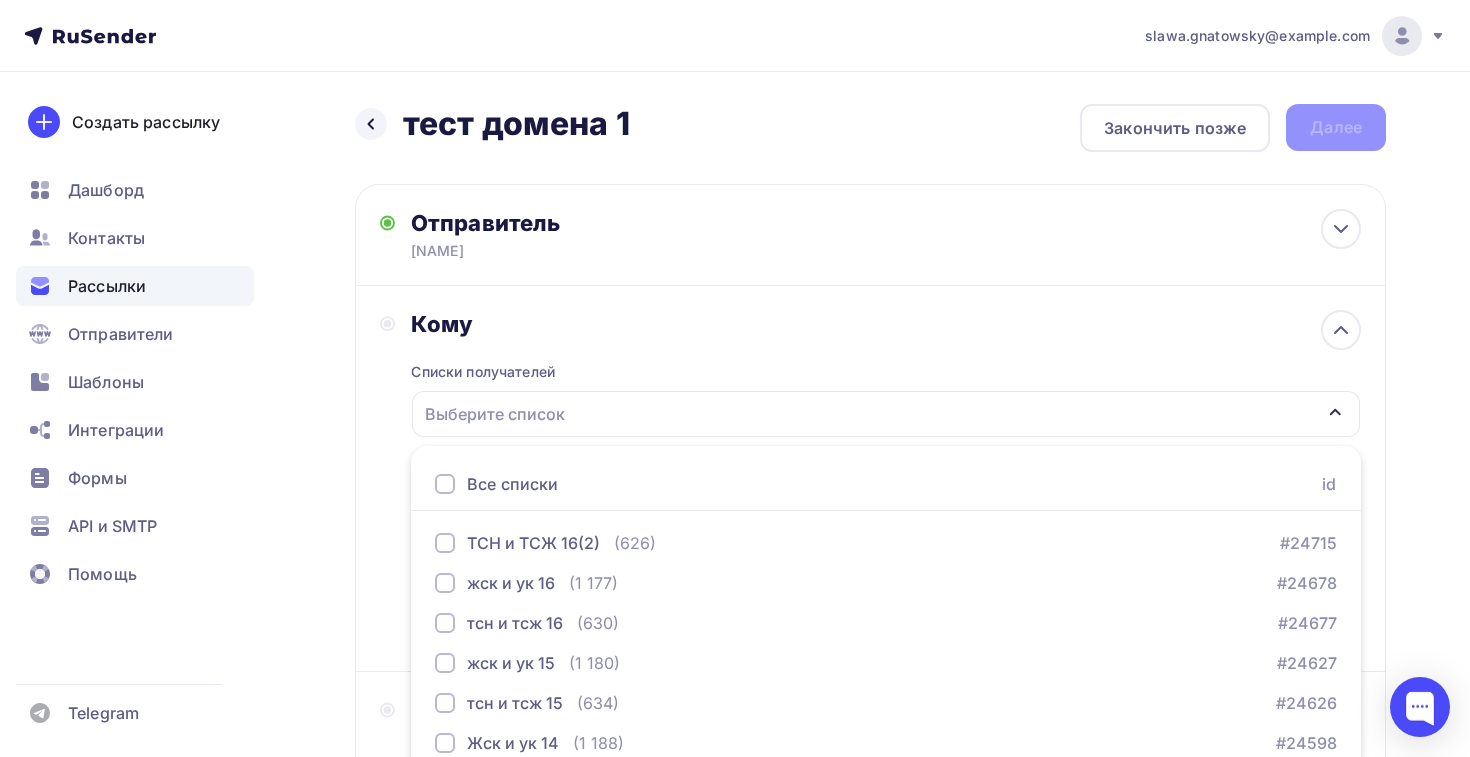 scroll, scrollTop: 208, scrollLeft: 0, axis: vertical 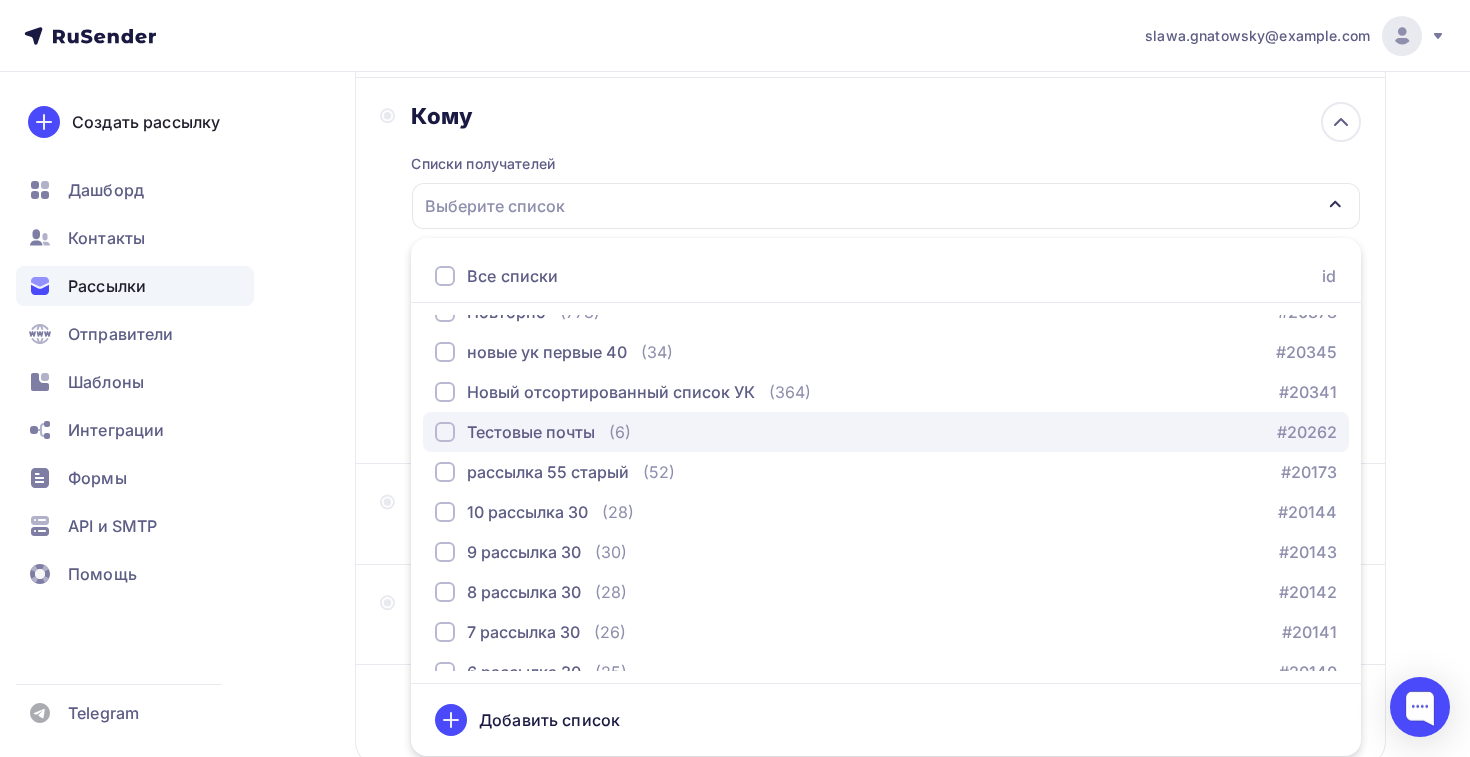 click on "Тестовые почты" at bounding box center [531, 432] 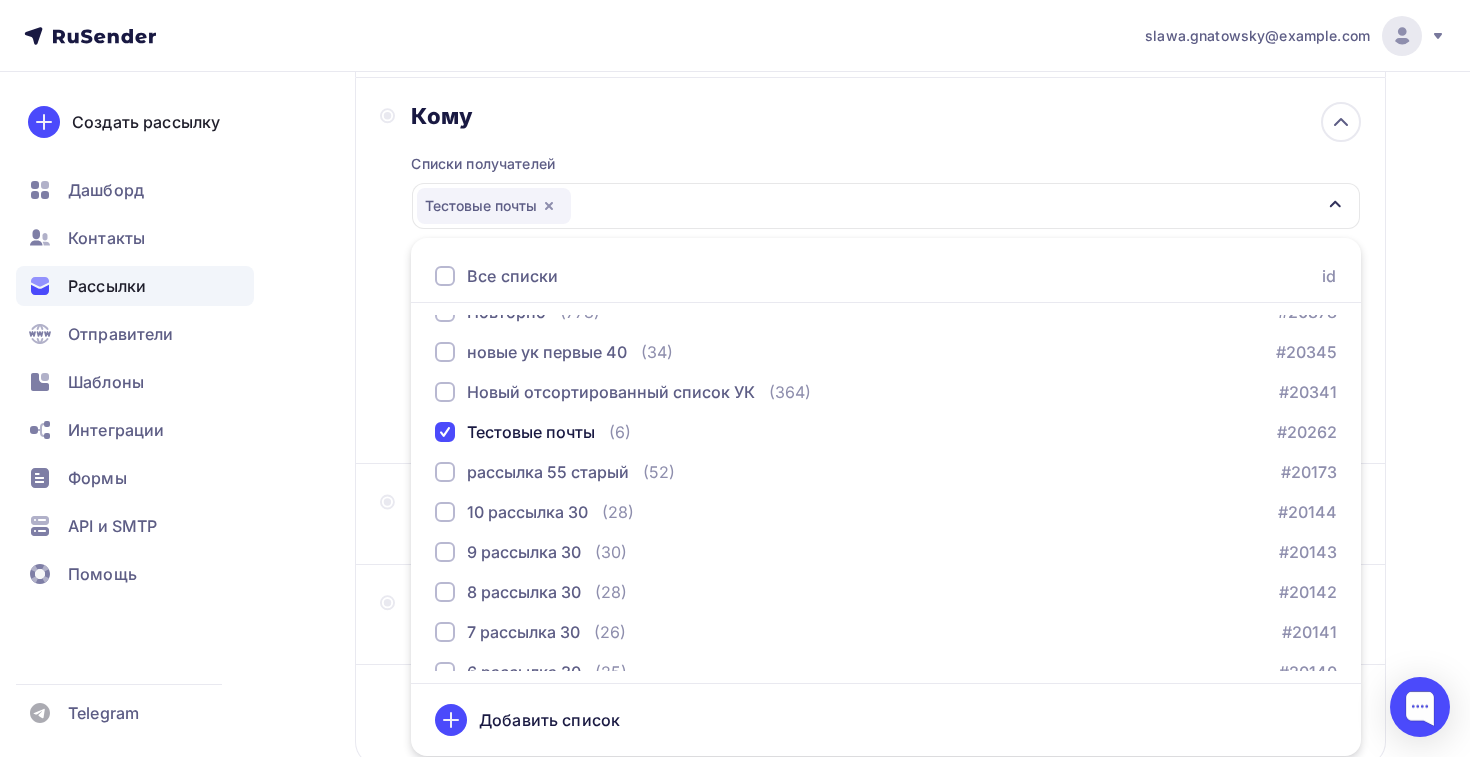 click on "Кому
Списки получателей
Тестовые почты
Все списки
id
ТСН и ТСЖ 16(2)
(626)
#24715
жск и ук 16
(1 177)
#24678
тсн и тсж 16
(630)
#24677
жск и ук 15
(1 180)
#24627
тсн и тсж 15
(634)
#24626
Жск и ук 14
(1 188)
#24598
тсн и тсж 14
(637)
#24597" at bounding box center (870, 271) 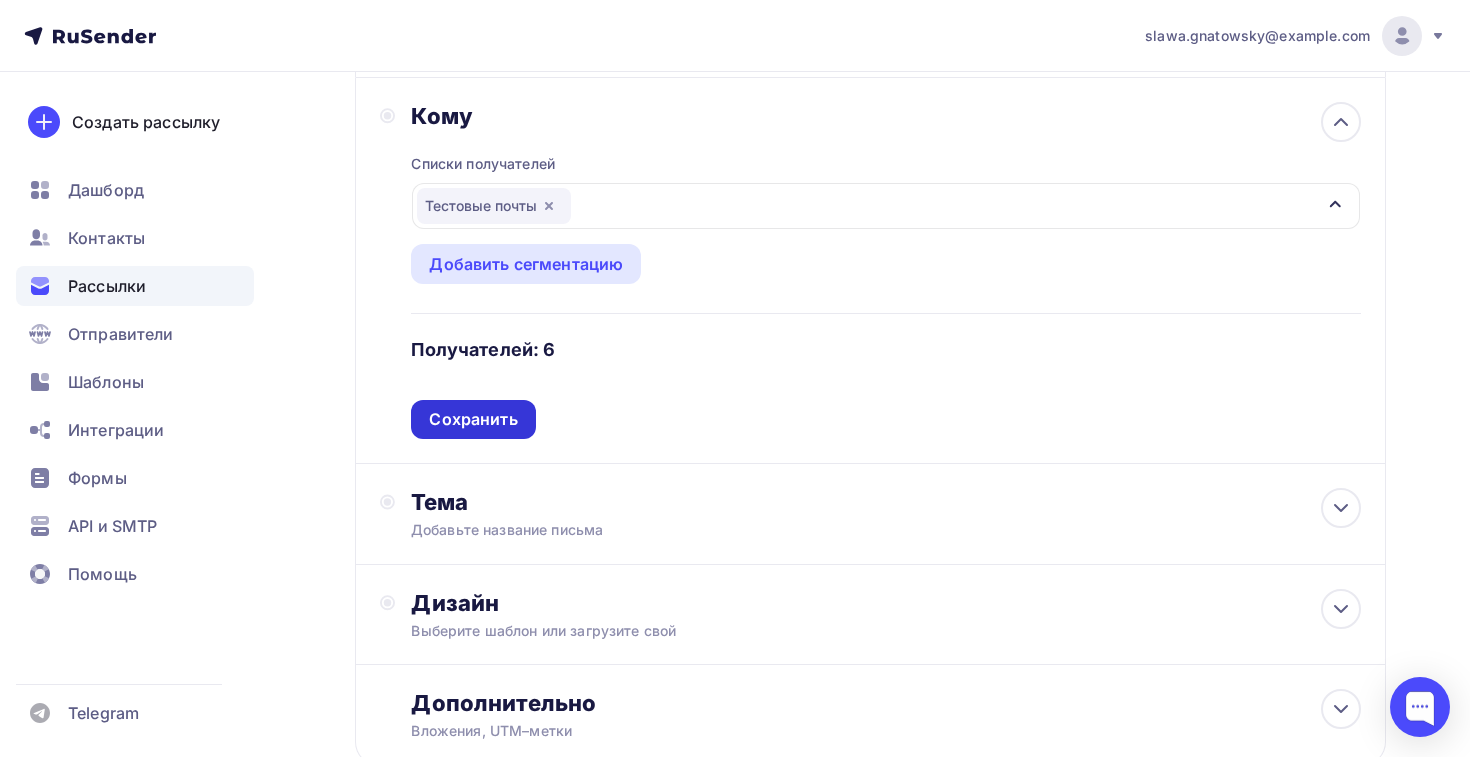 click on "Сохранить" at bounding box center (473, 419) 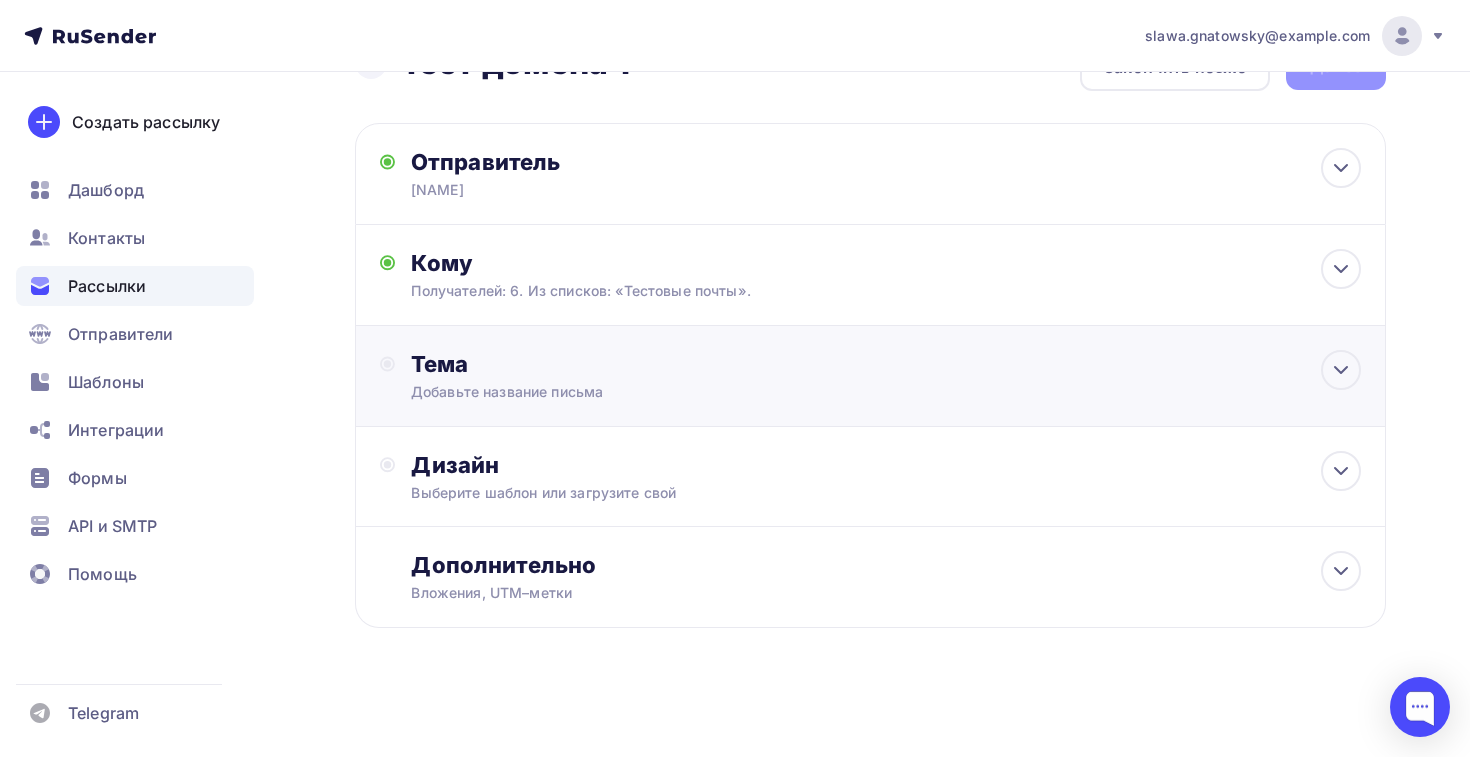 click on "Тема" at bounding box center (608, 364) 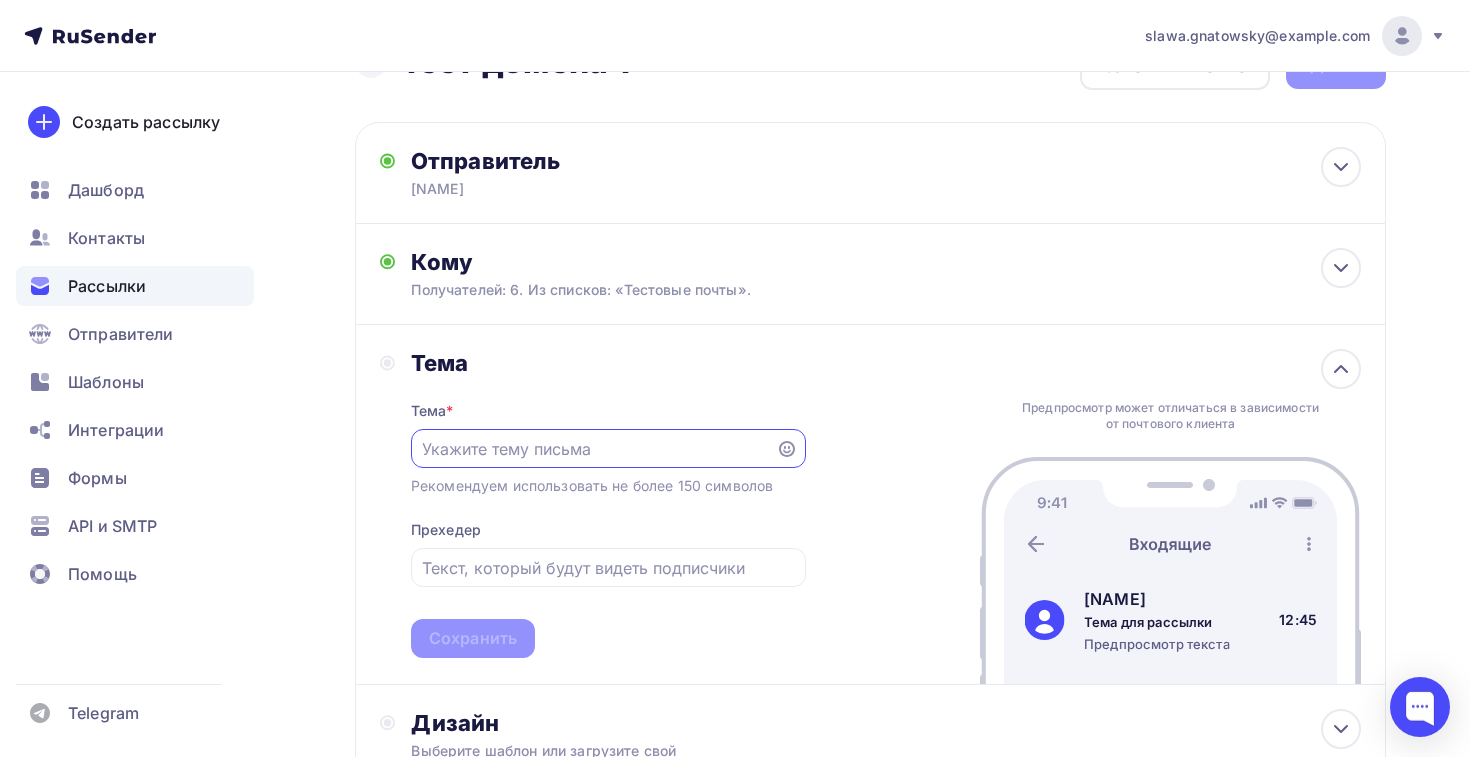 scroll, scrollTop: 0, scrollLeft: 0, axis: both 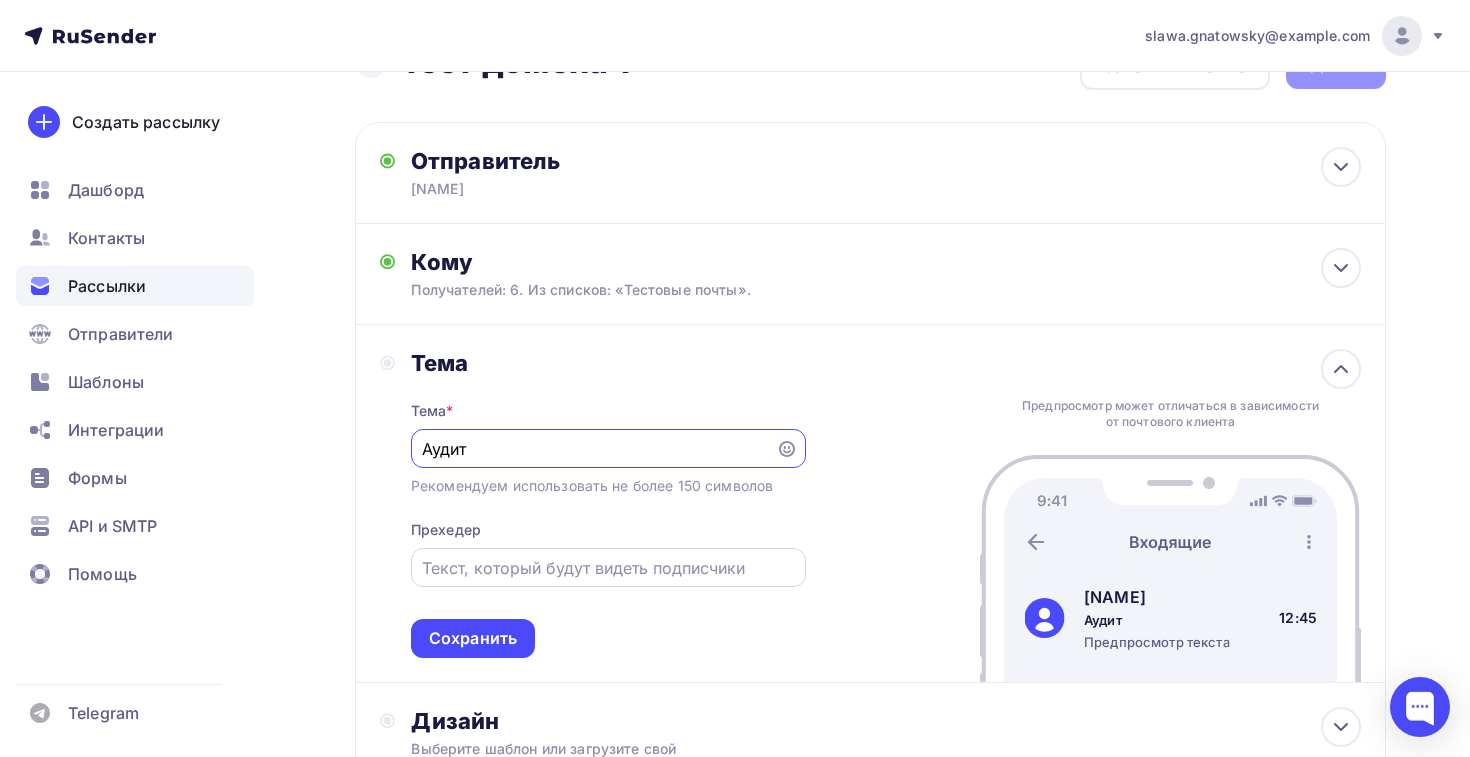 type on "Аудит" 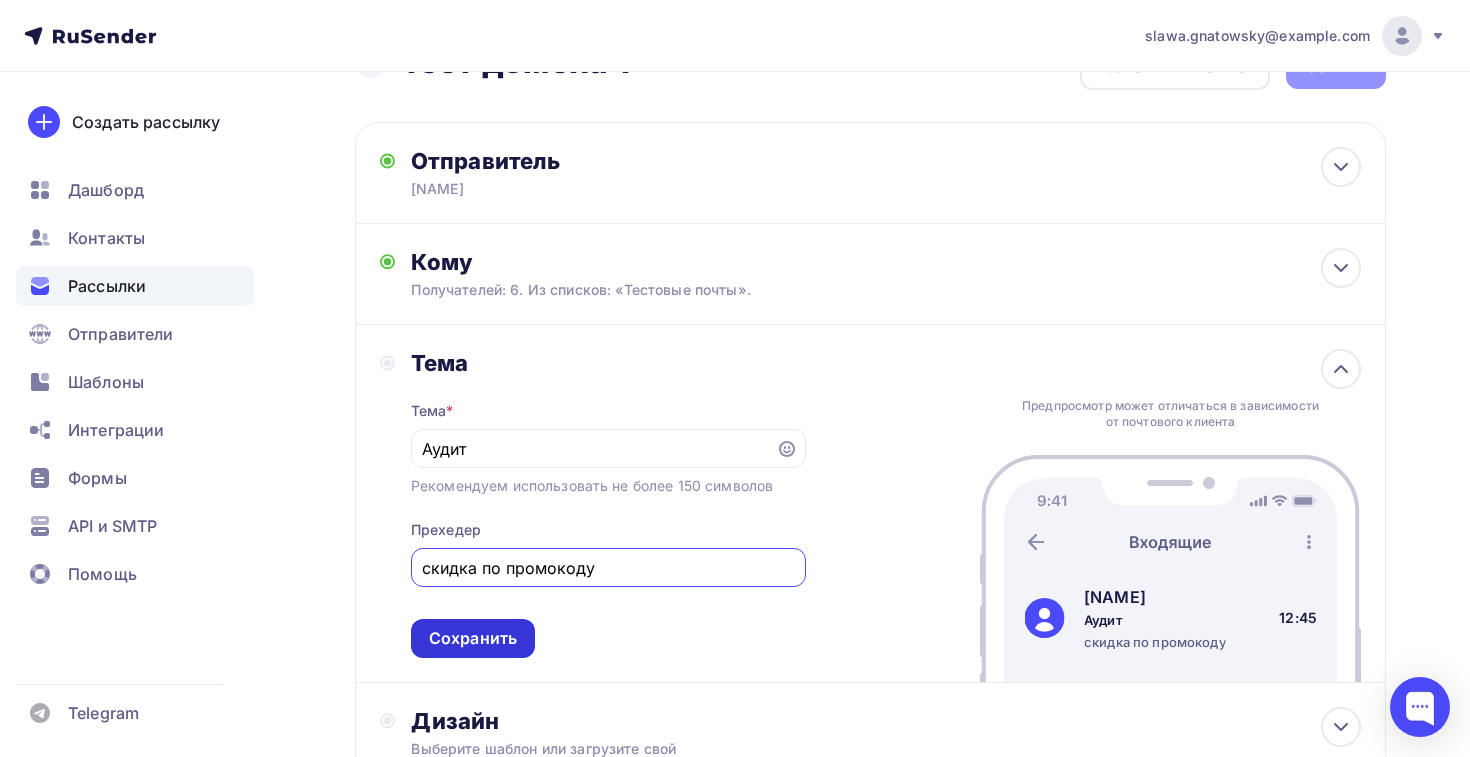 type on "скидка по промокоду" 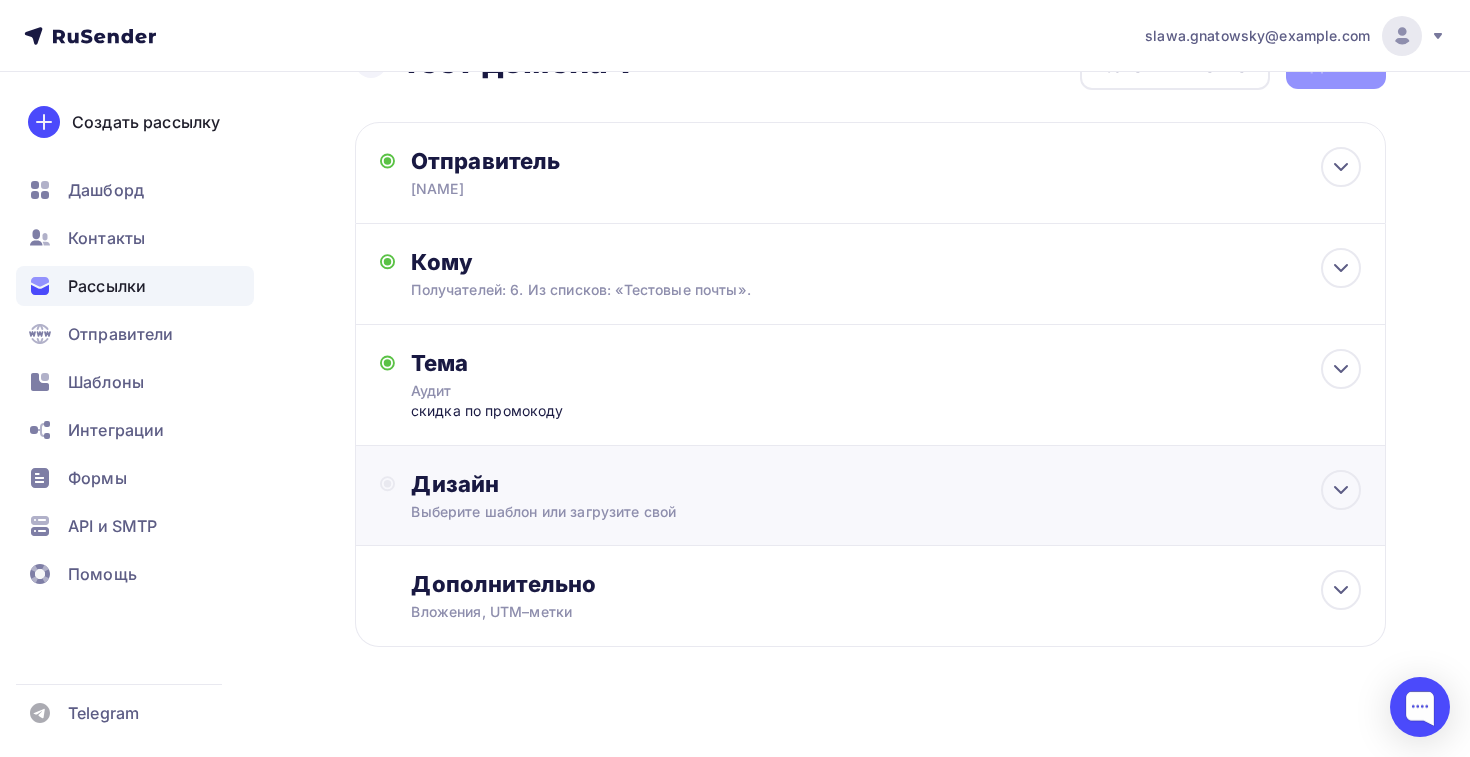 click on "Дизайн   Выберите шаблон или загрузите свой" at bounding box center [870, 507] 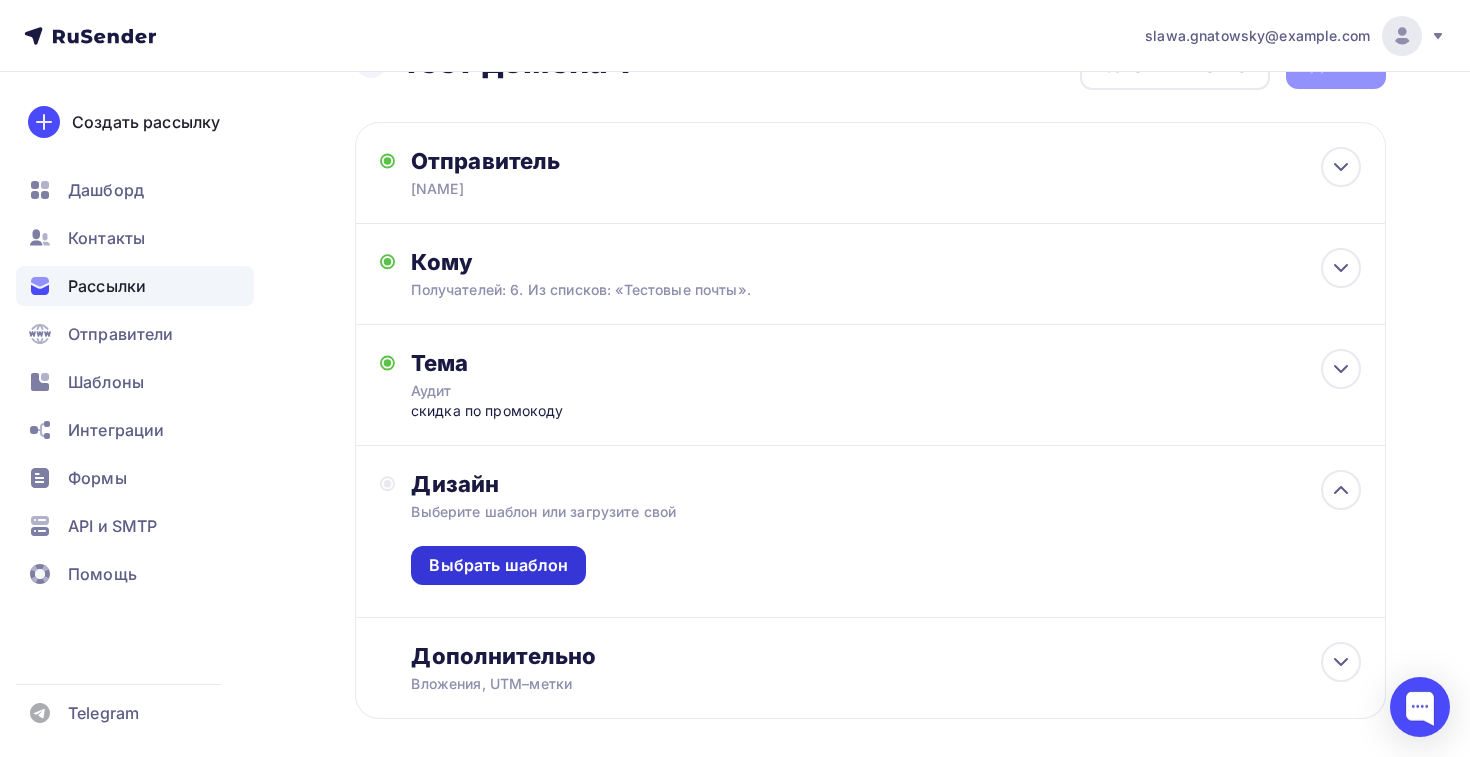 click on "Выбрать шаблон" at bounding box center (498, 565) 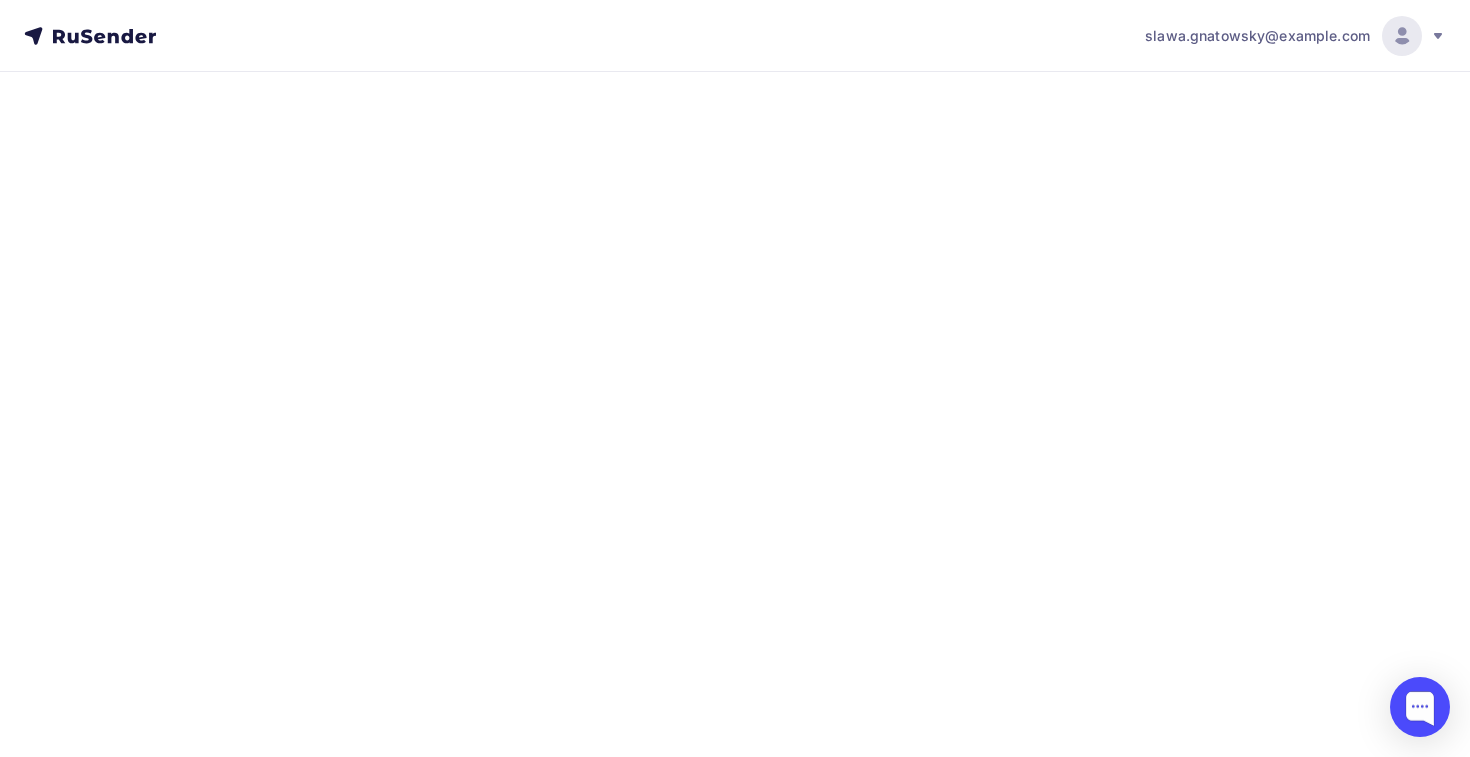 scroll, scrollTop: 0, scrollLeft: 0, axis: both 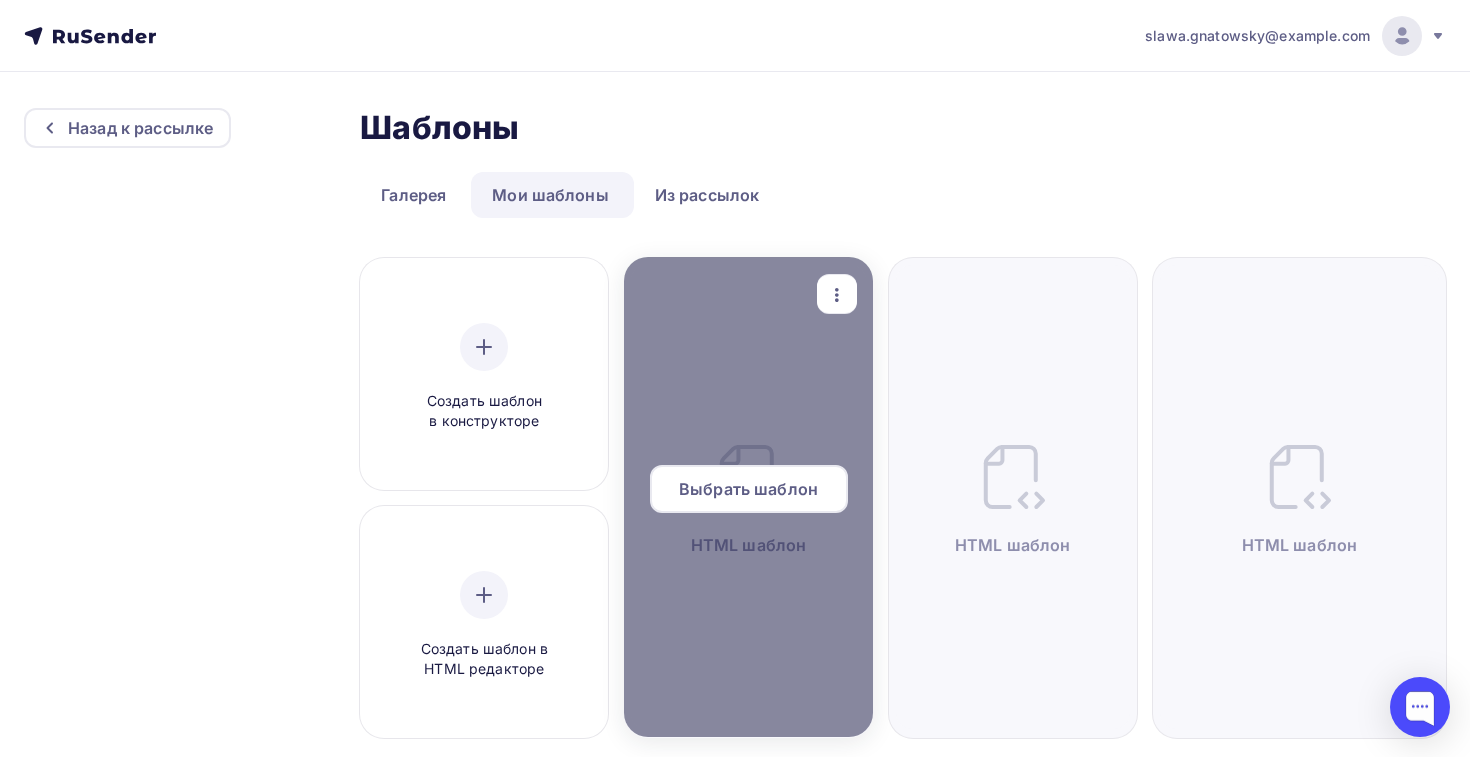 click on "Выбрать шаблон" at bounding box center [748, 489] 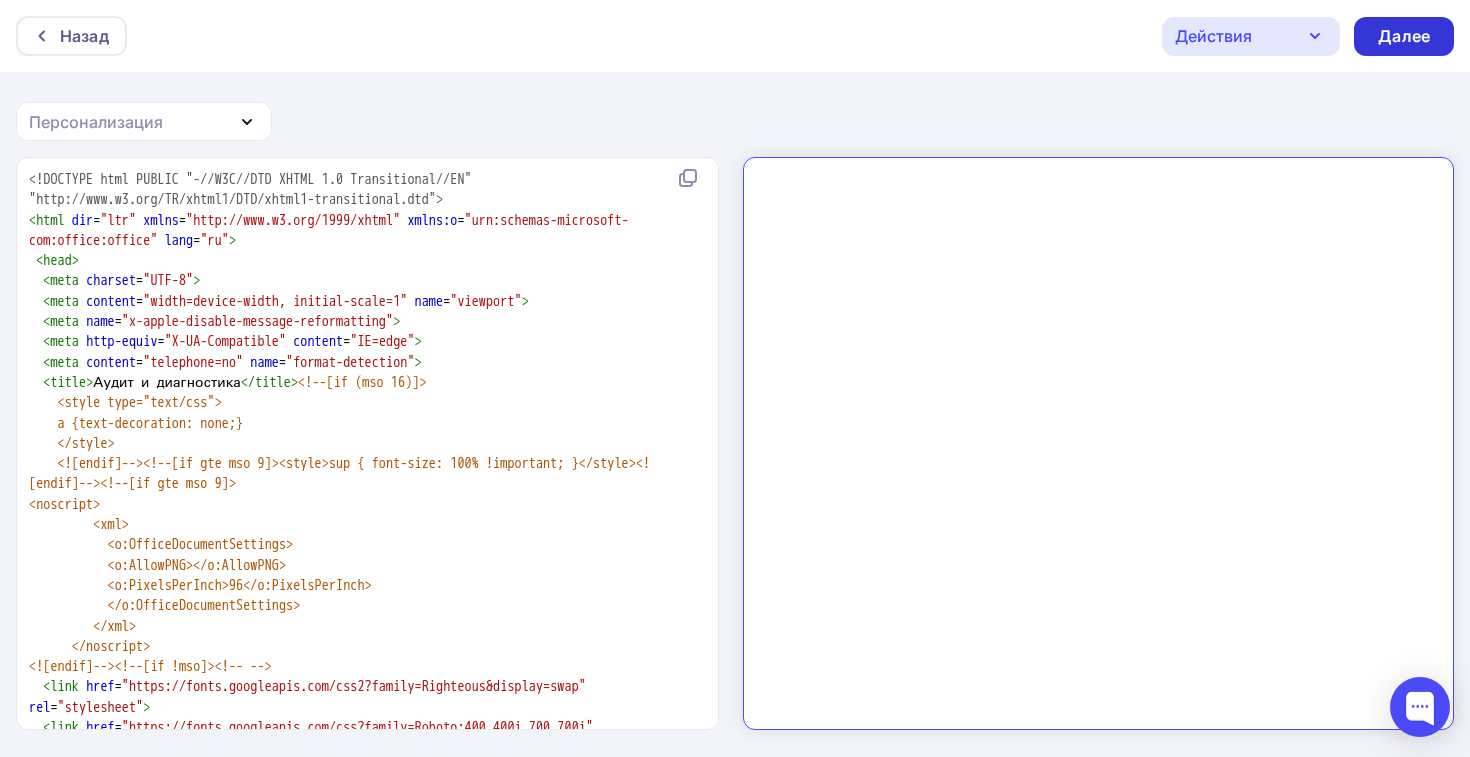 click on "Далее" at bounding box center (1404, 36) 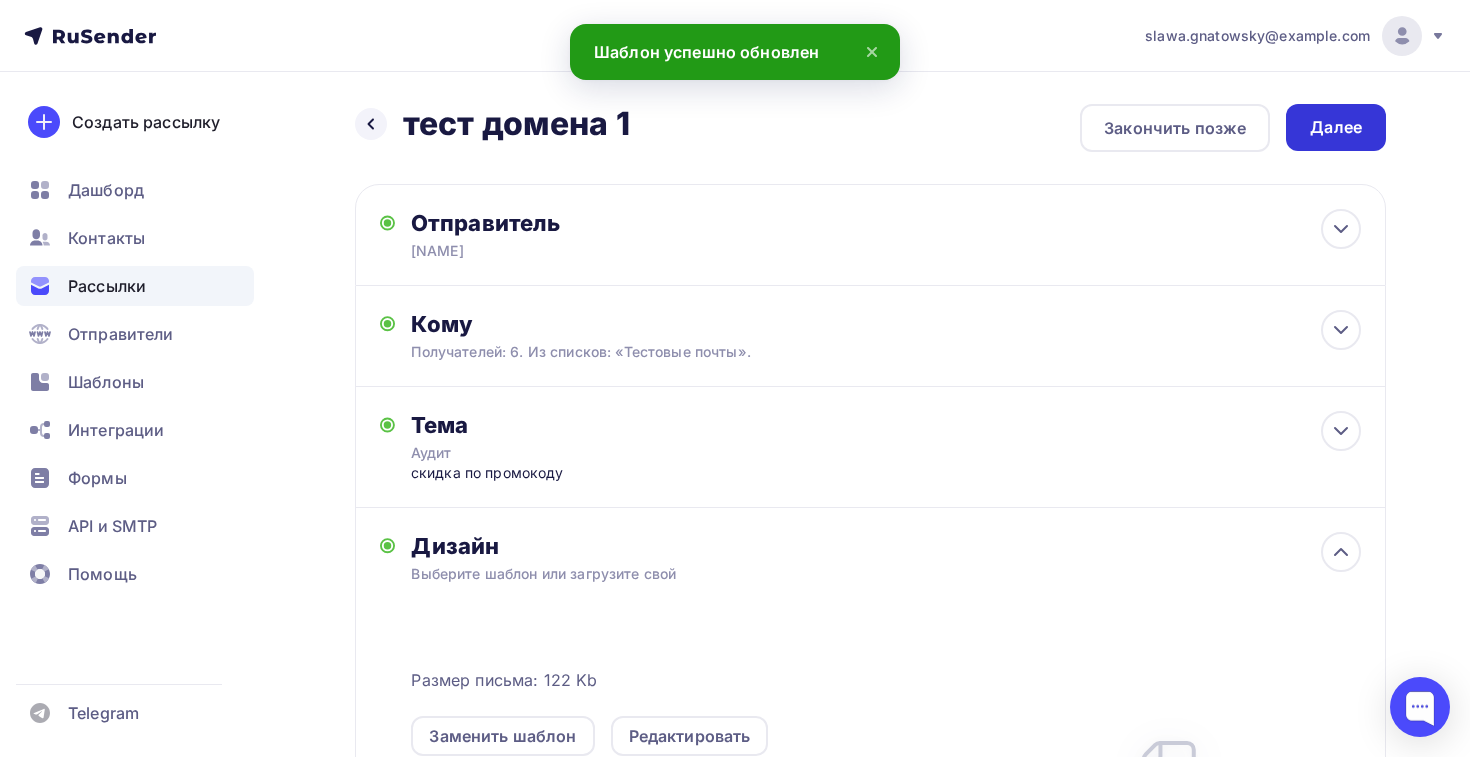 click on "Далее" at bounding box center [1336, 127] 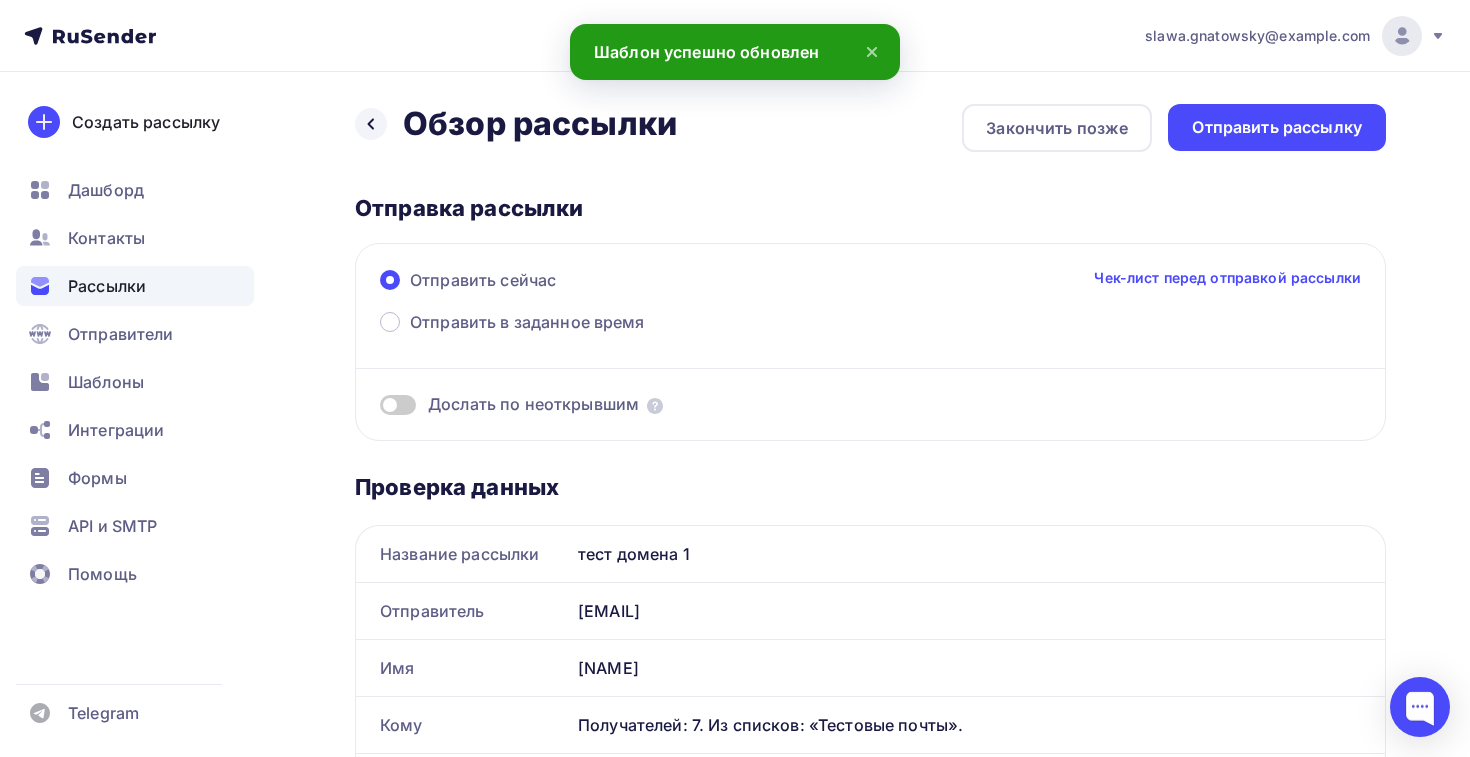 scroll, scrollTop: 0, scrollLeft: 0, axis: both 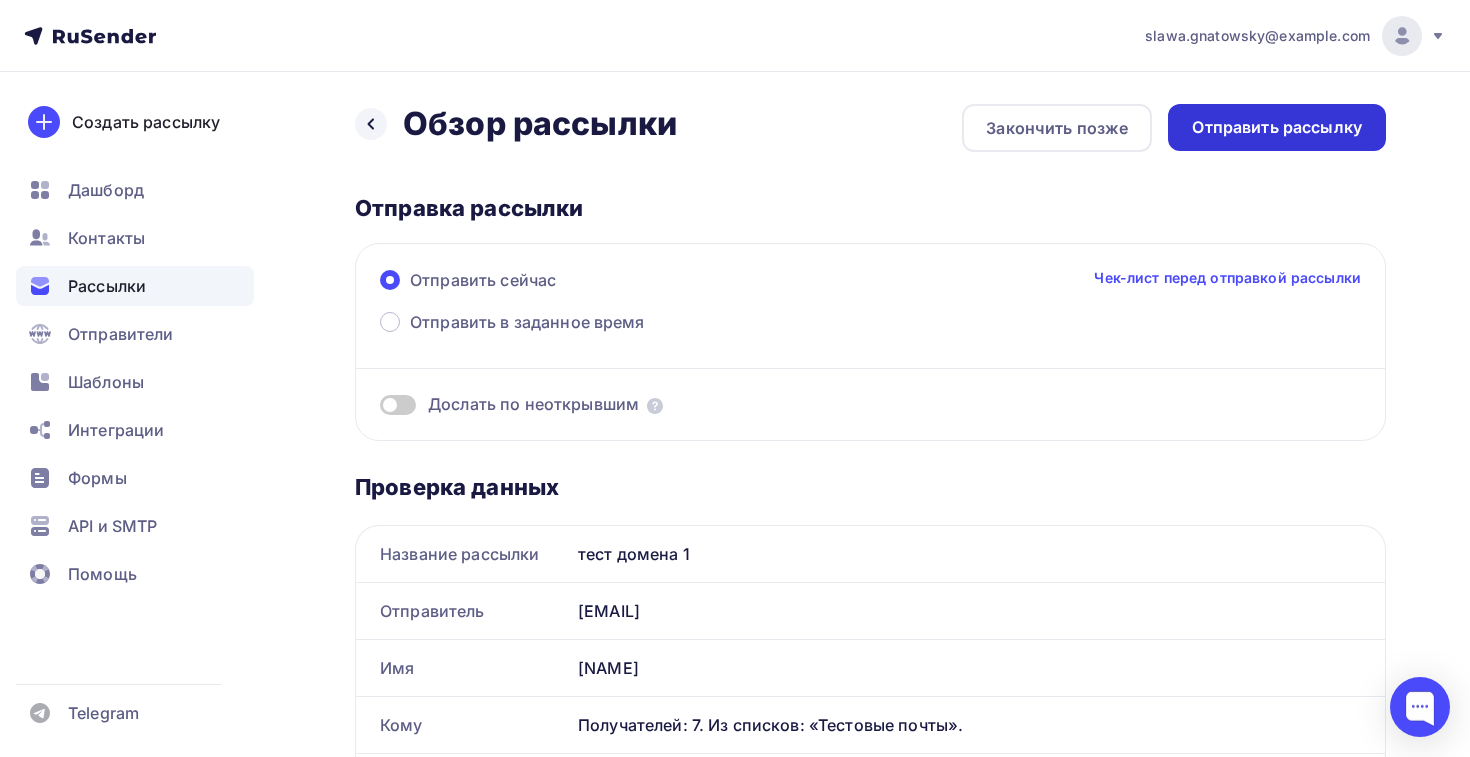click on "Отправить рассылку" at bounding box center (1277, 127) 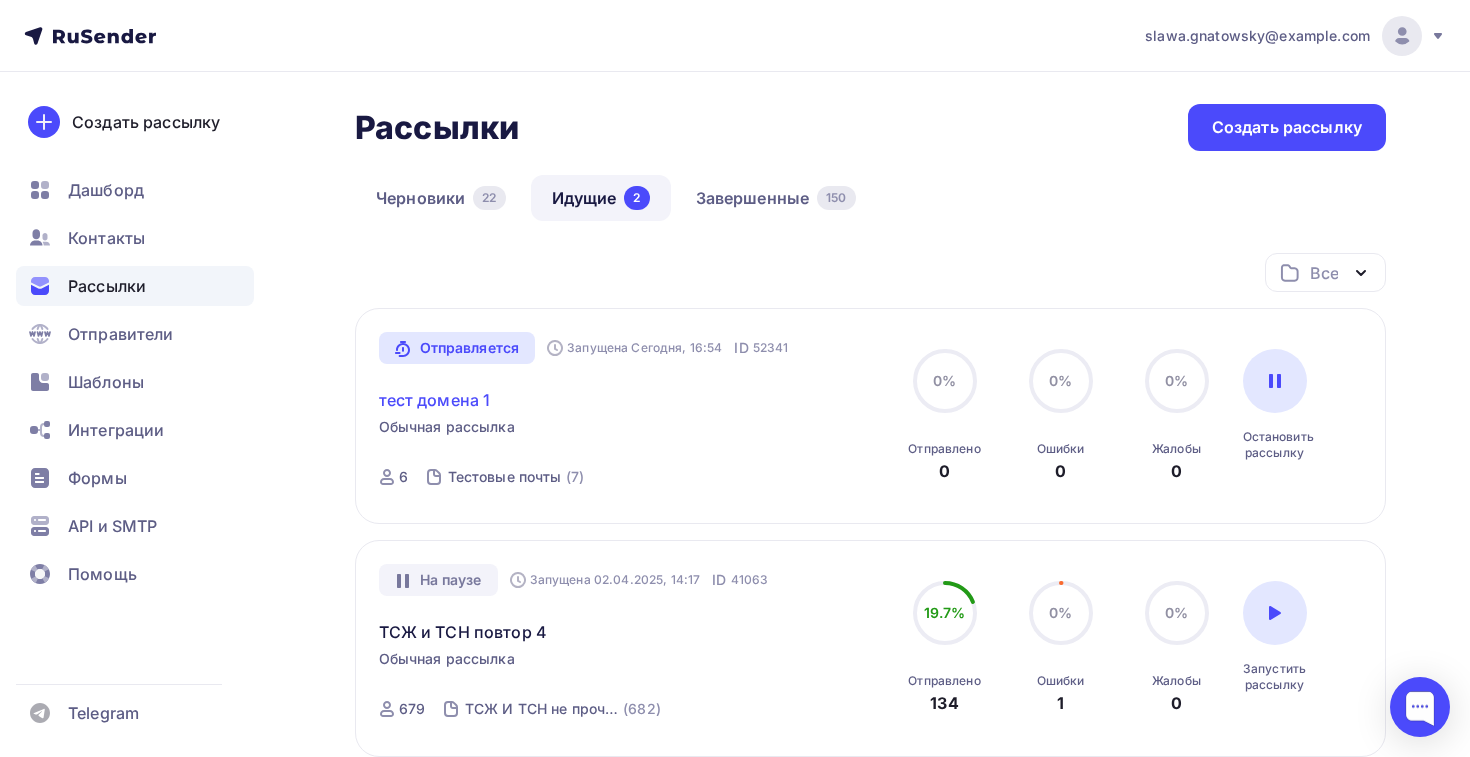 click on "тест домена 1" at bounding box center [435, 400] 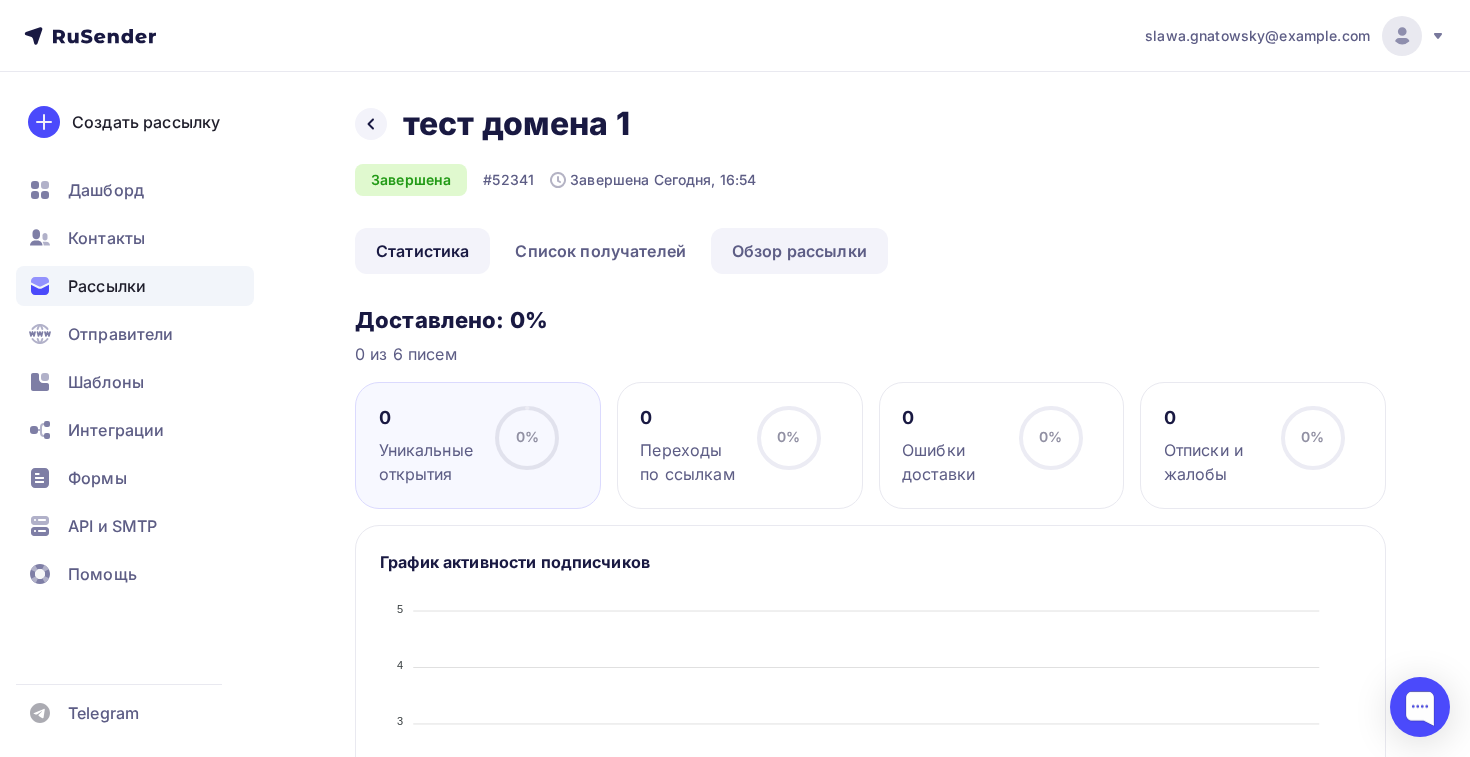click on "Обзор рассылки" at bounding box center (799, 251) 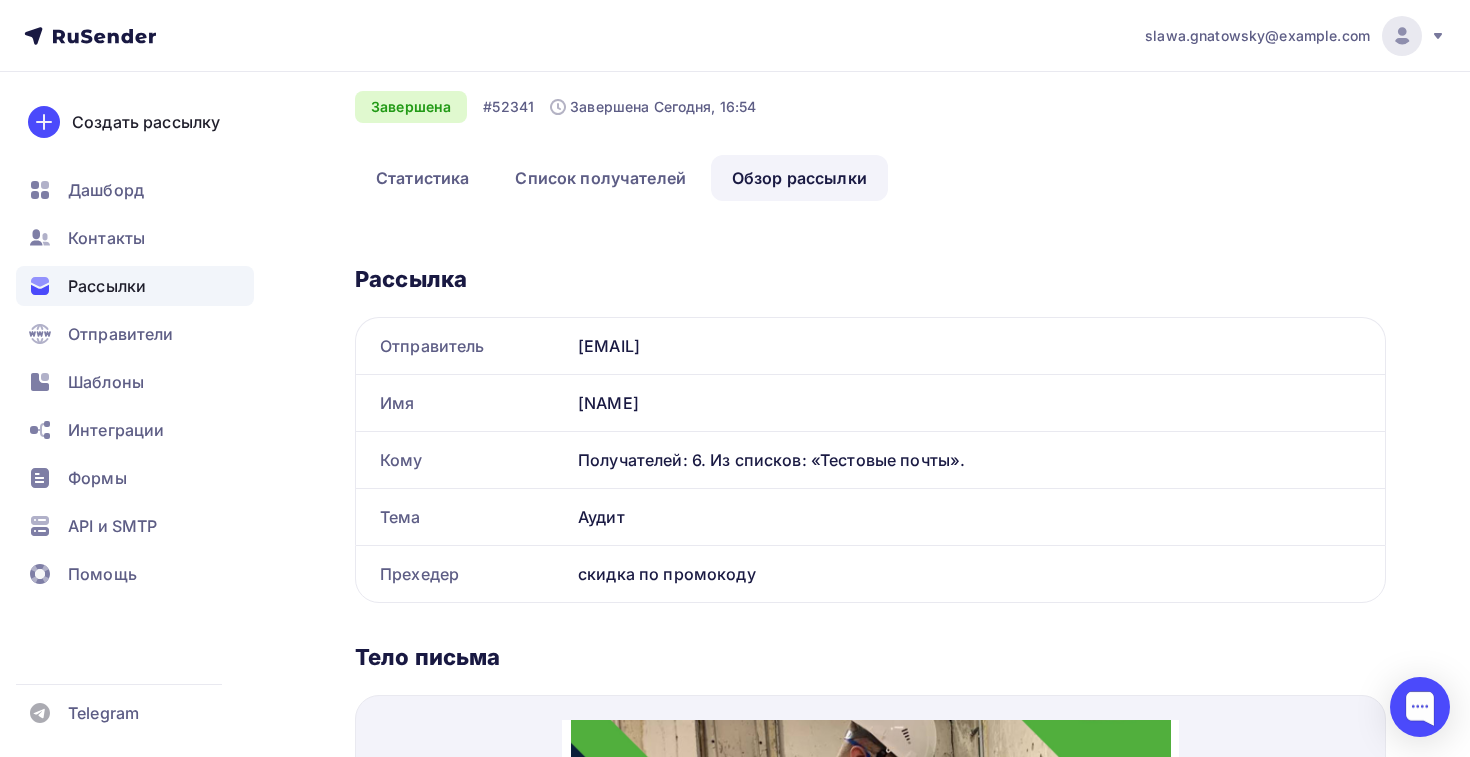 scroll, scrollTop: 80, scrollLeft: 0, axis: vertical 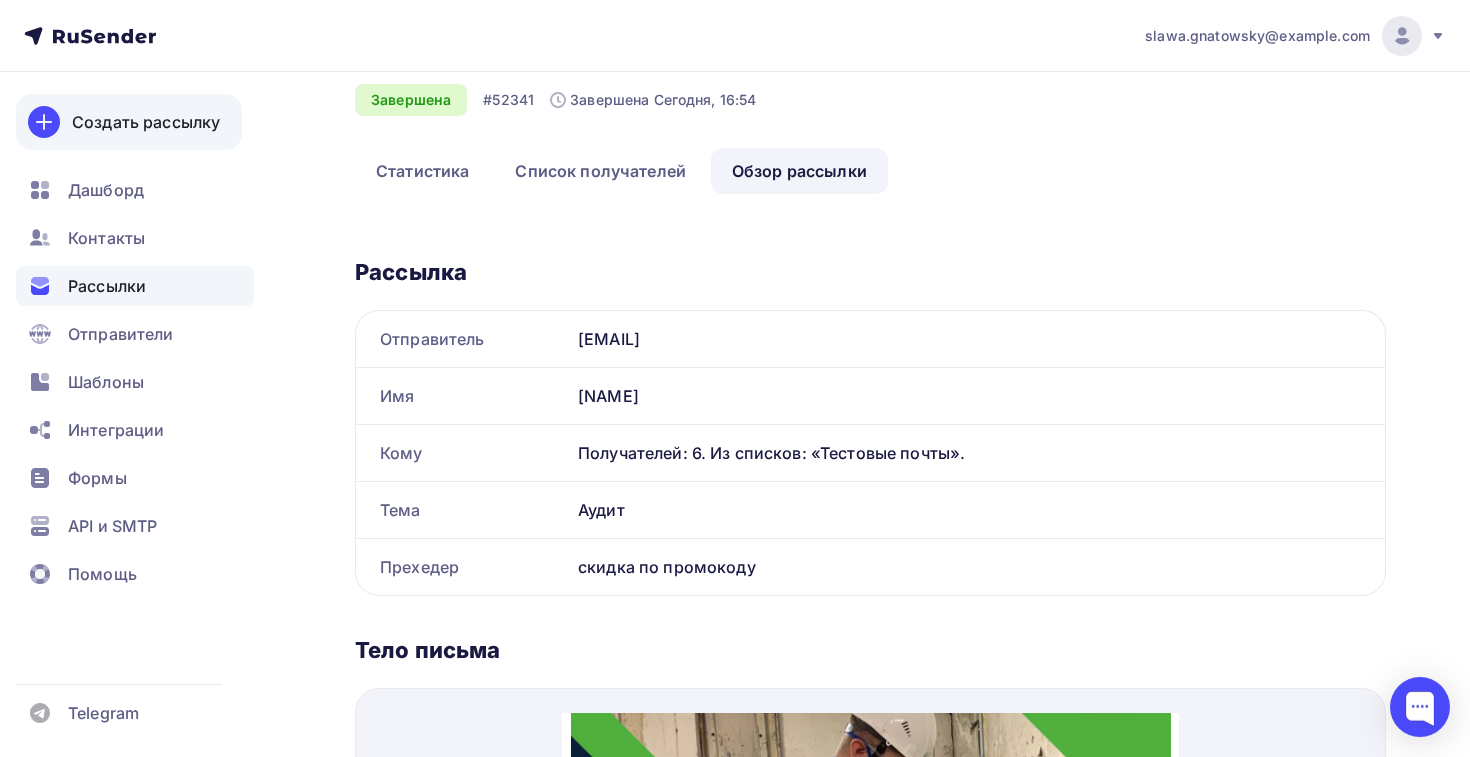 click on "Создать рассылку" at bounding box center [129, 122] 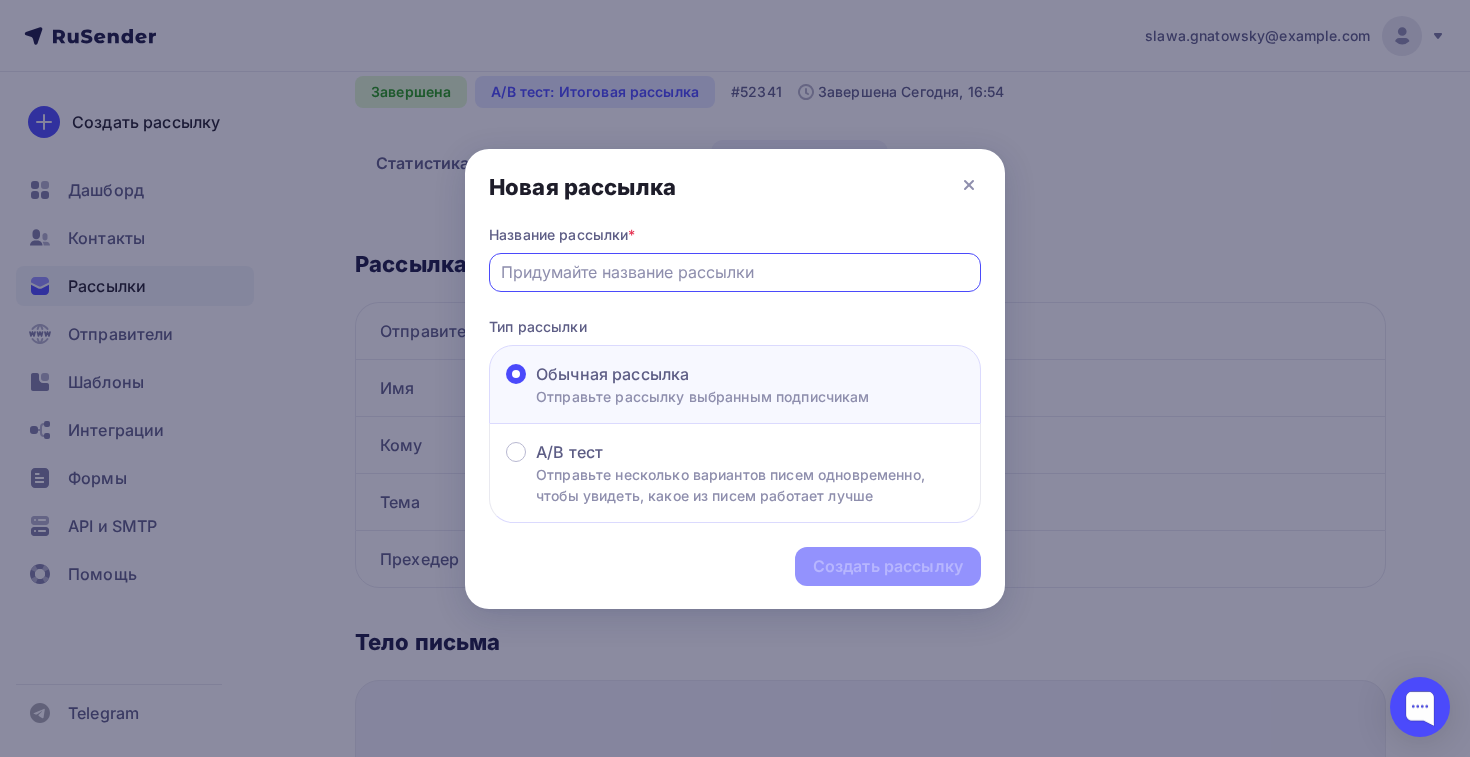 click at bounding box center [735, 272] 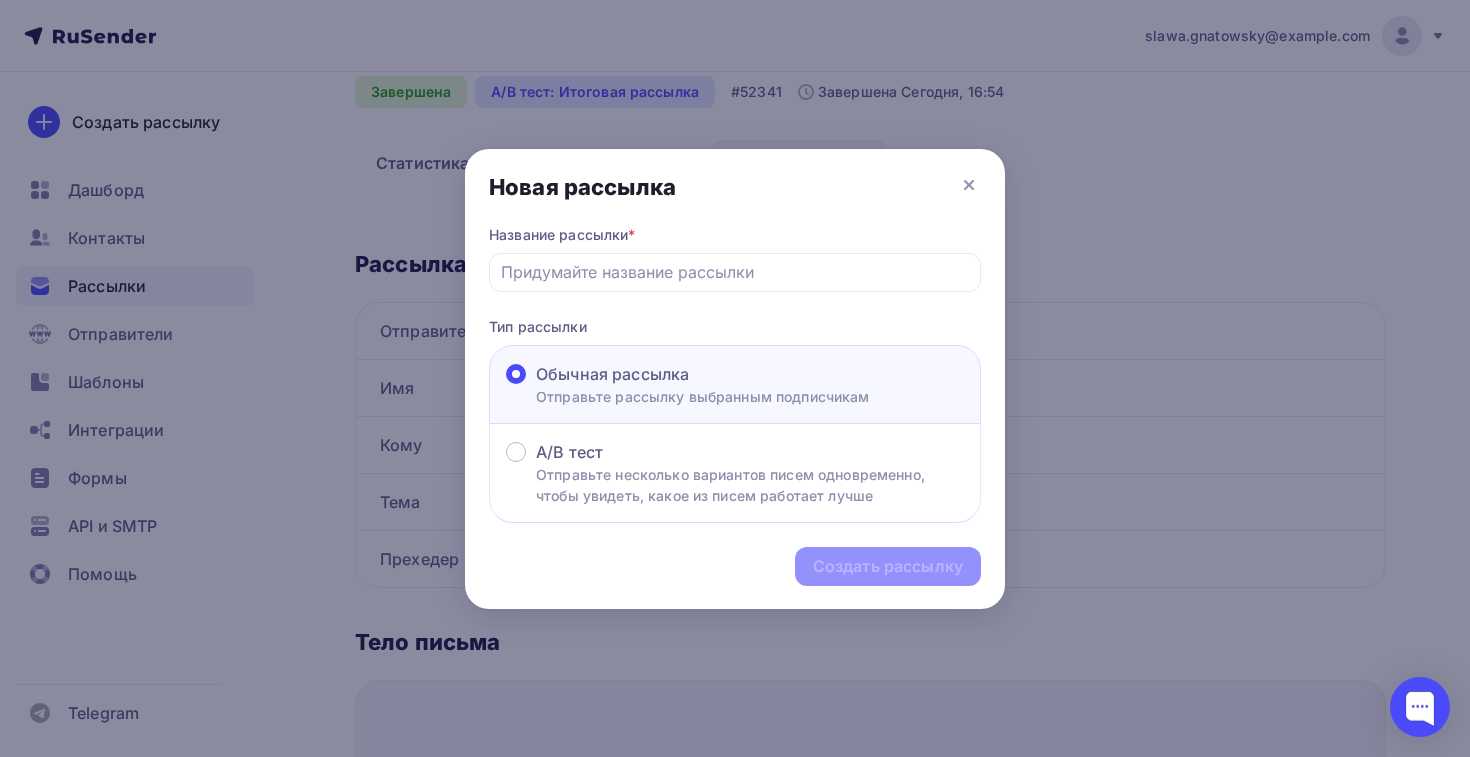 click on "Новая рассылка" at bounding box center [735, 187] 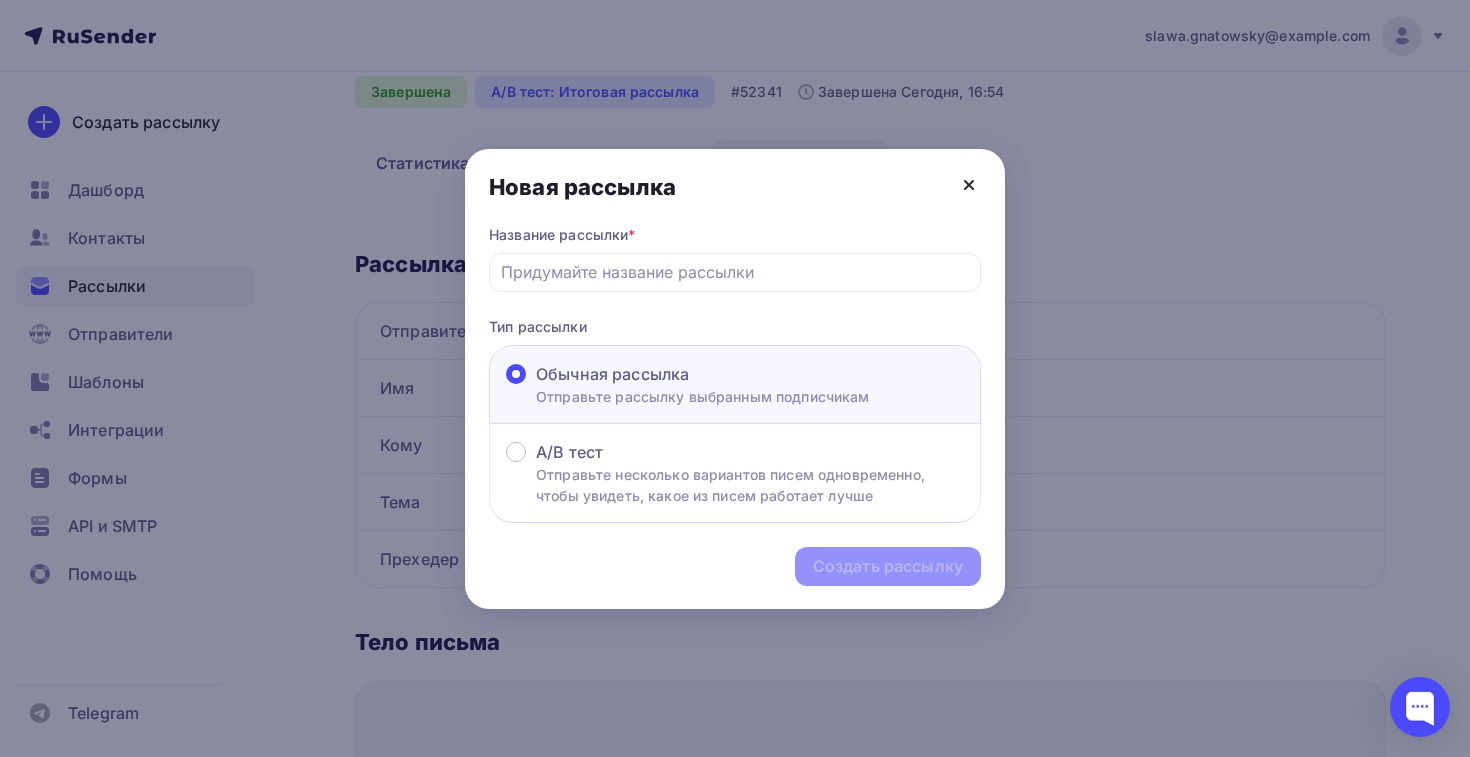 click 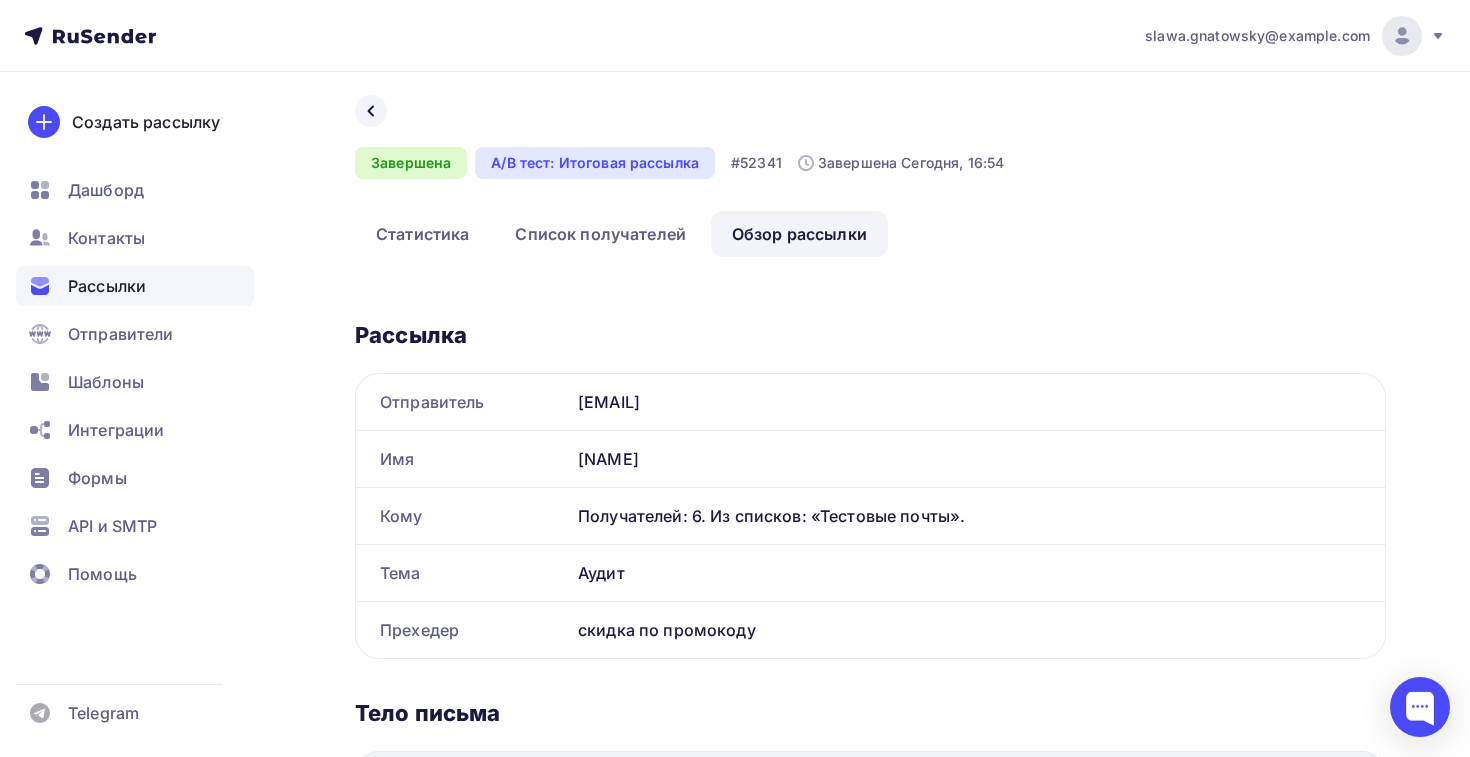 scroll, scrollTop: 0, scrollLeft: 0, axis: both 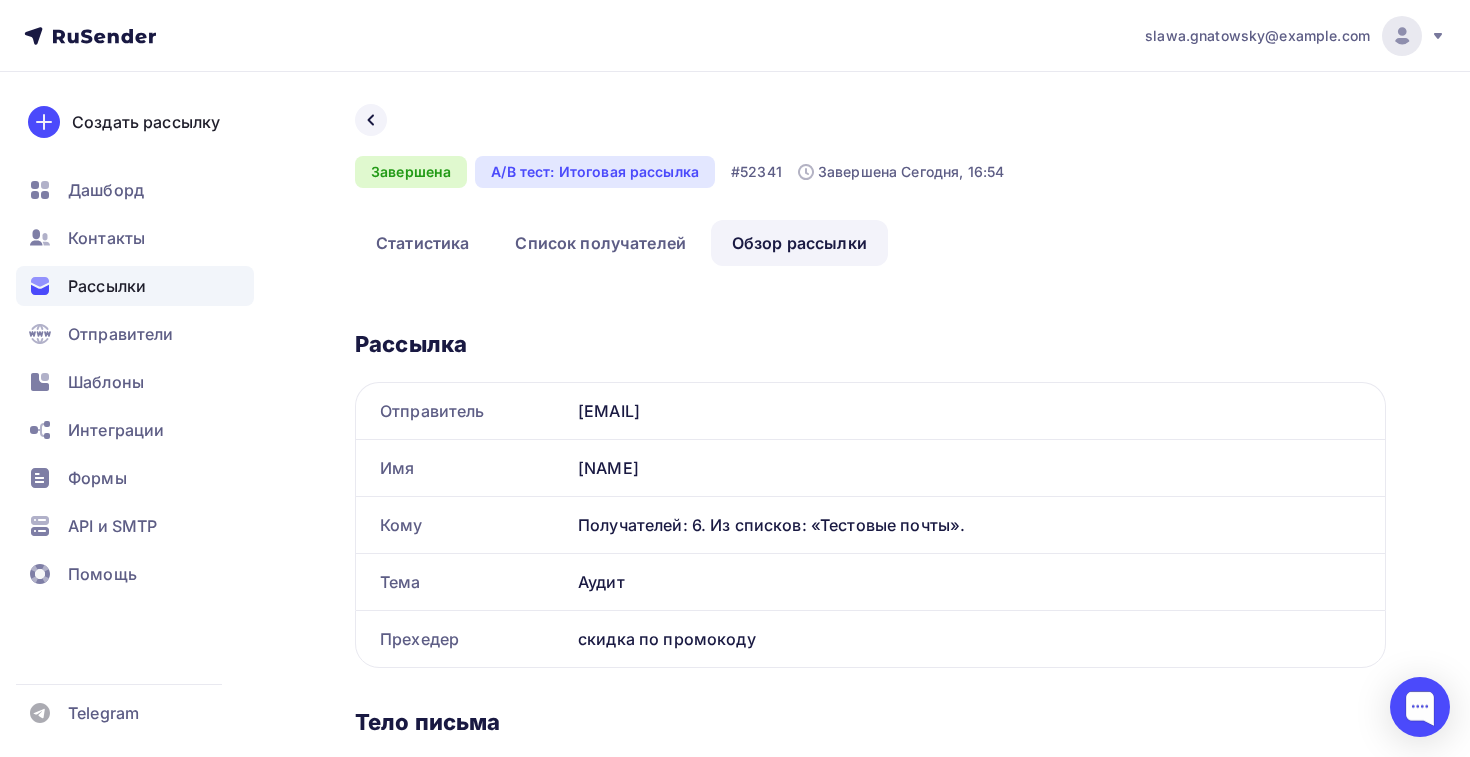 click on "A/B тест: Итоговая рассылка" at bounding box center (595, 172) 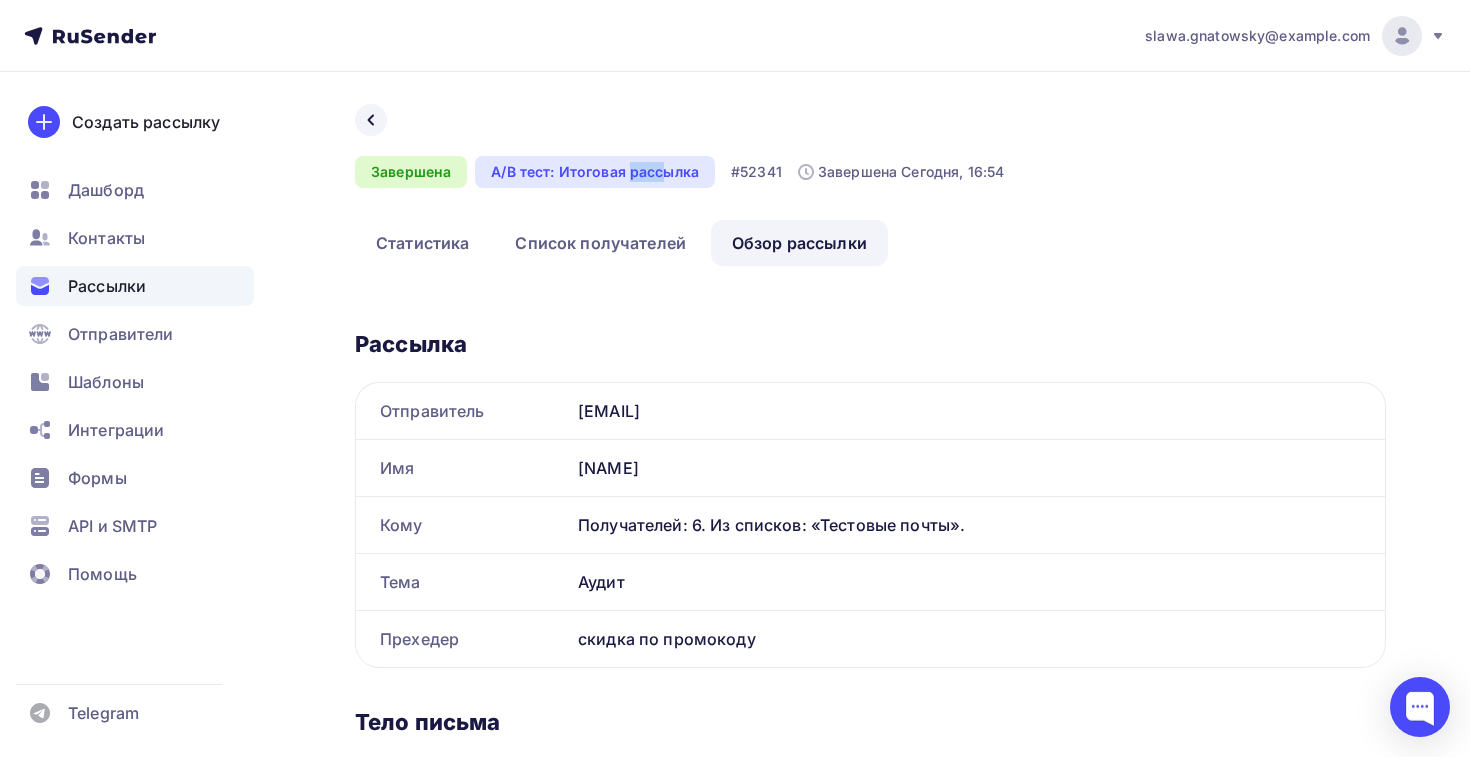 click on "A/B тест: Итоговая рассылка" at bounding box center (595, 172) 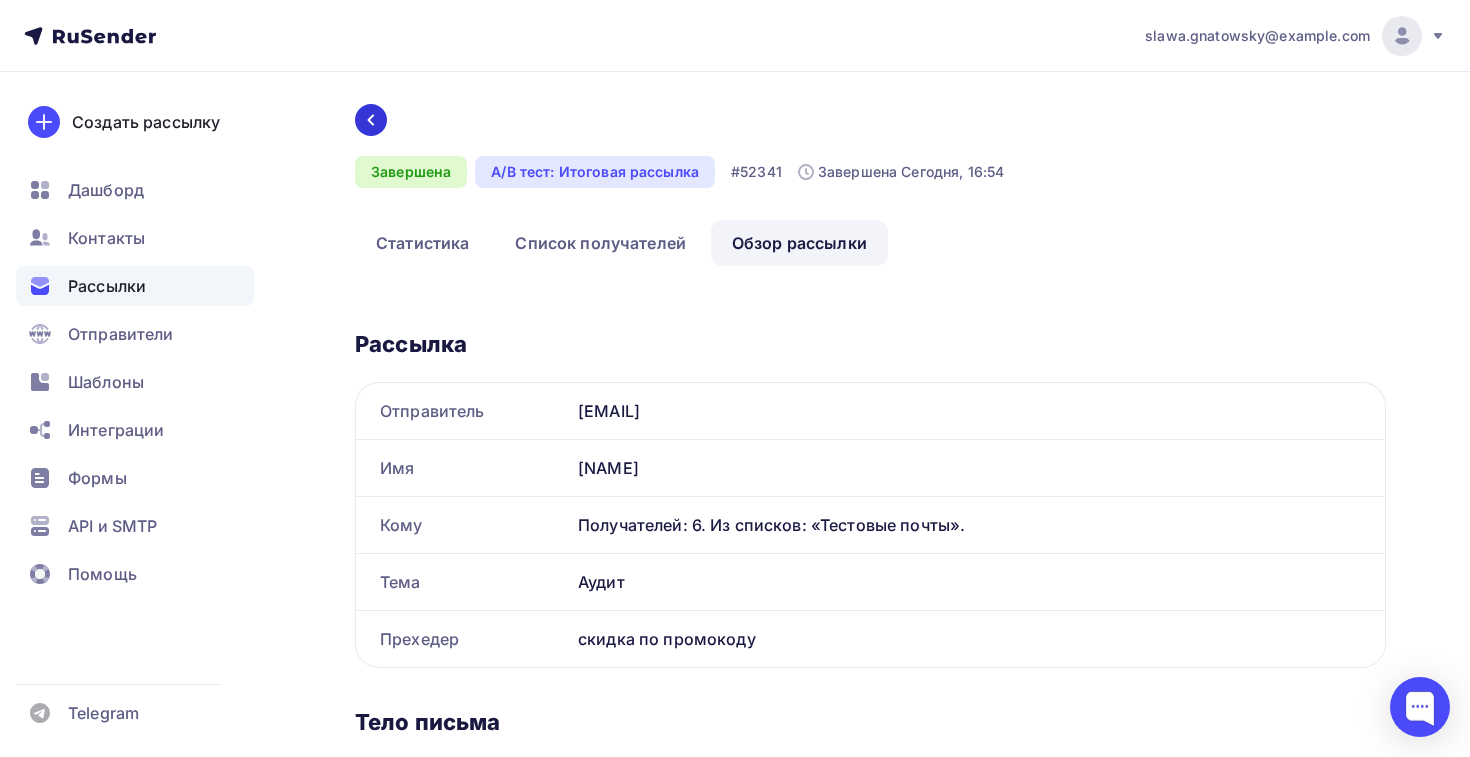 click 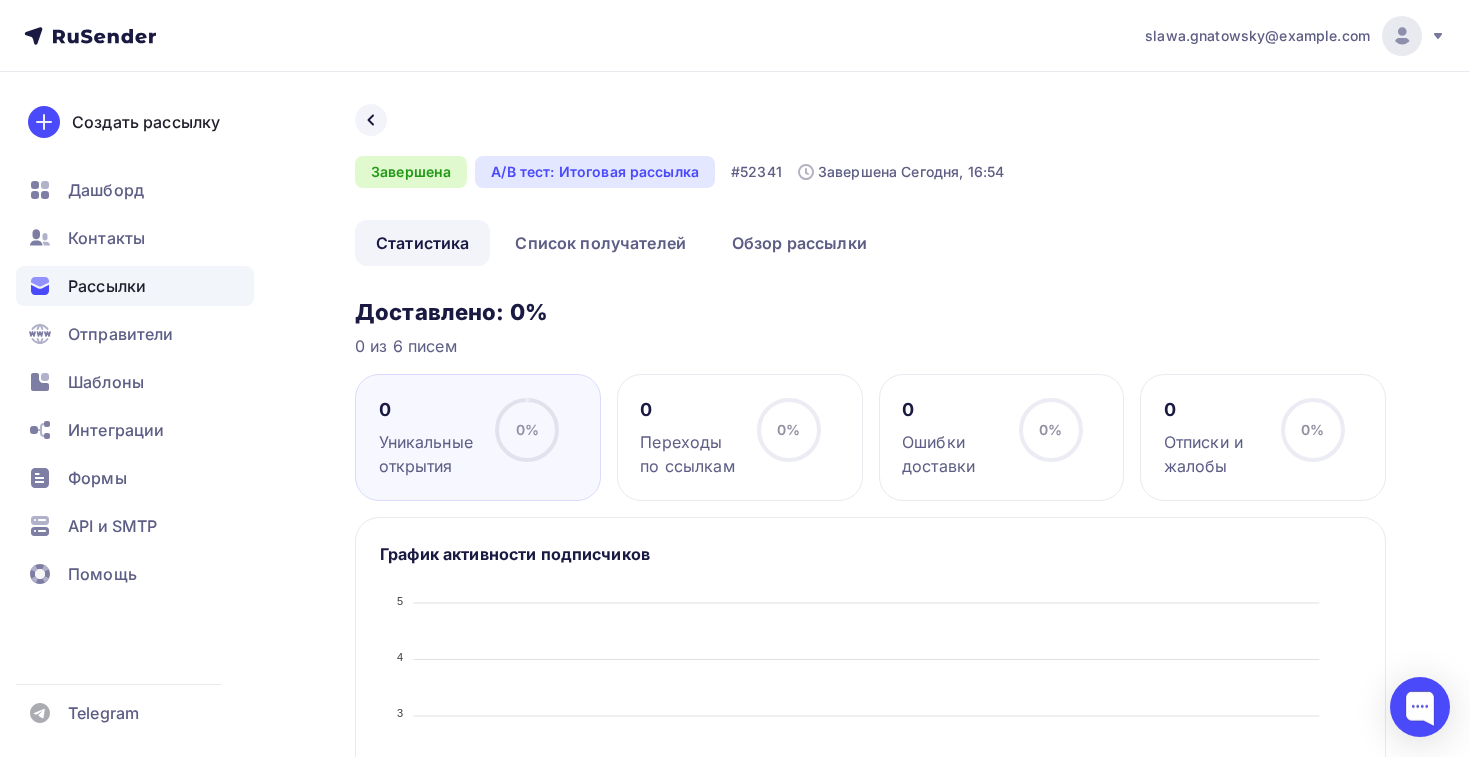 click on "Назад" at bounding box center [679, 120] 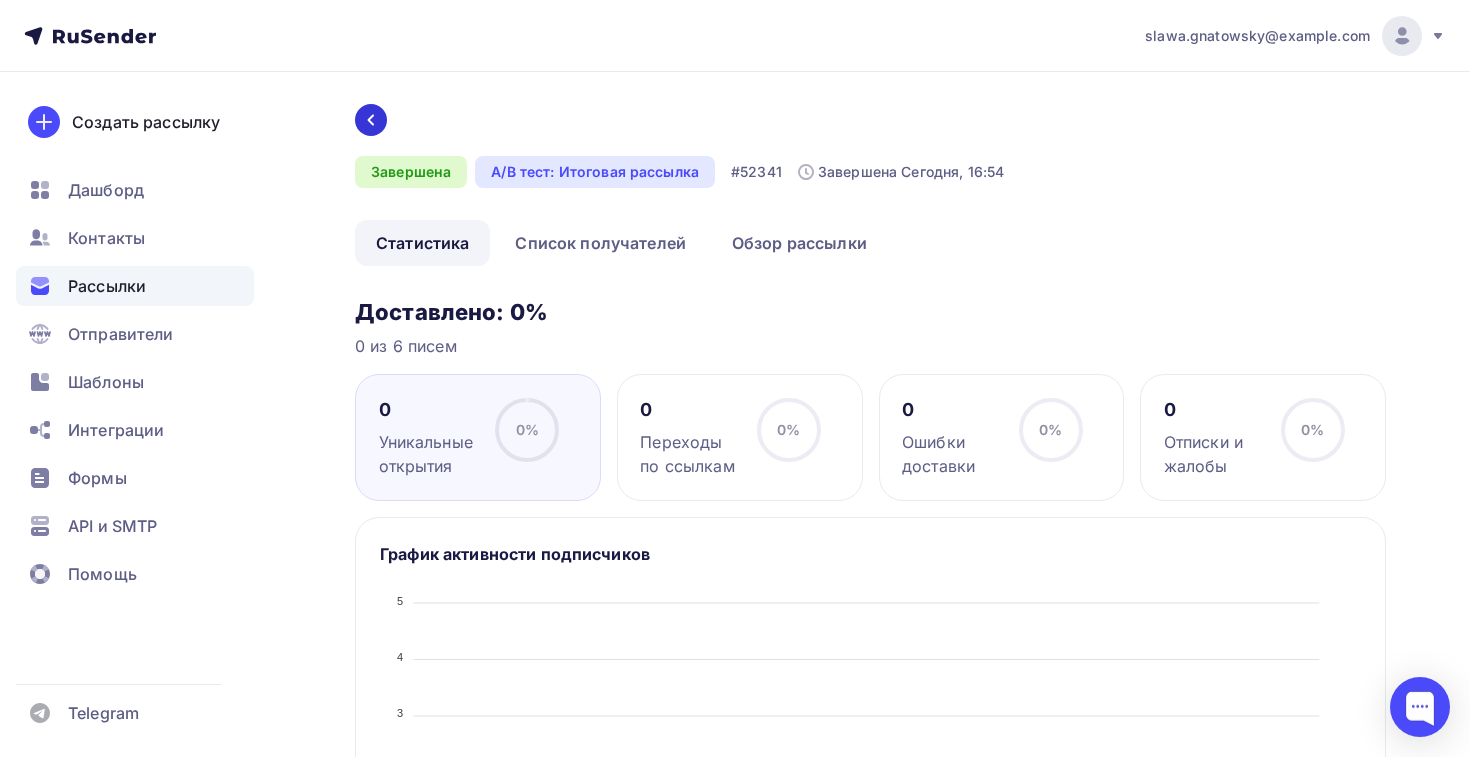 click 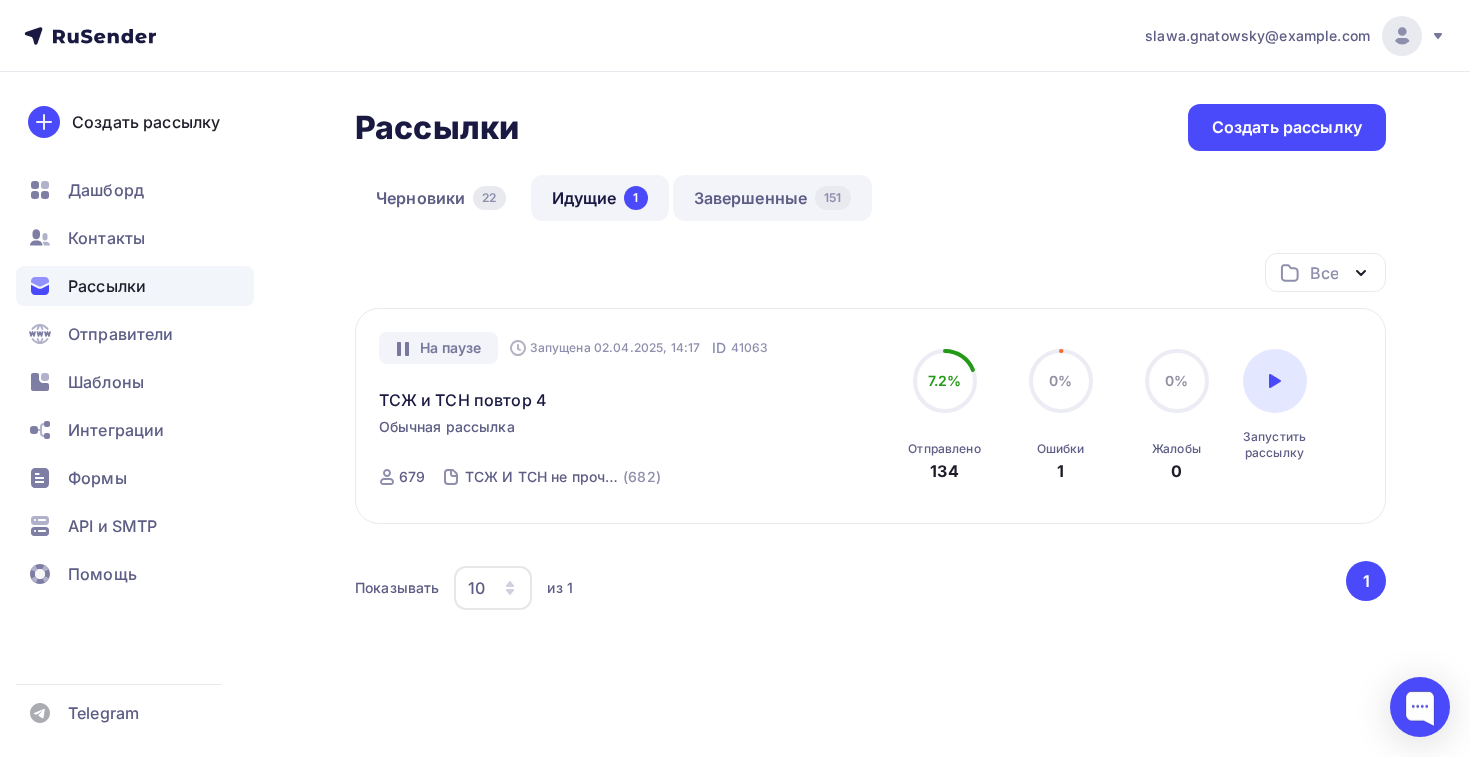 click on "Завершенные
151" at bounding box center (772, 198) 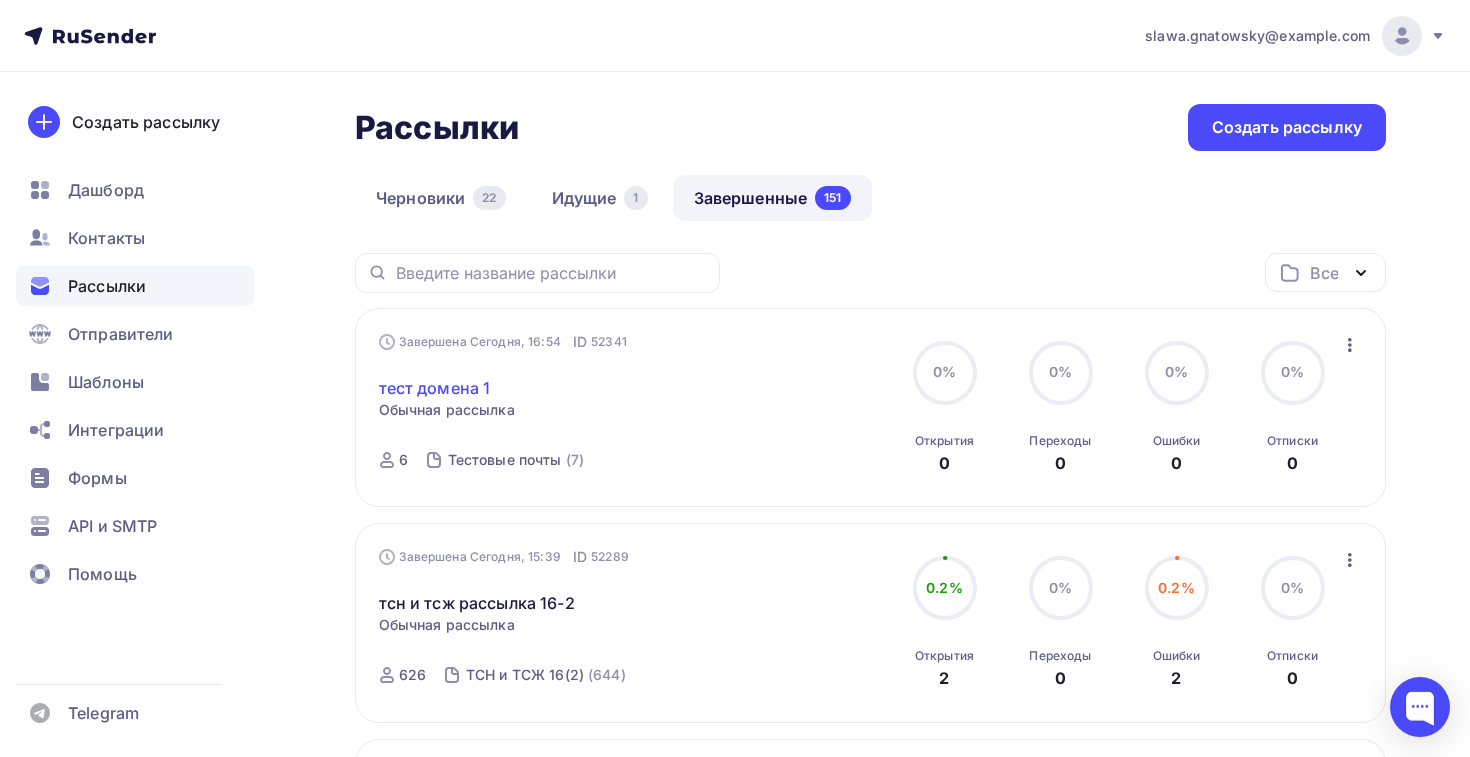 click on "тест домена 1" at bounding box center (435, 388) 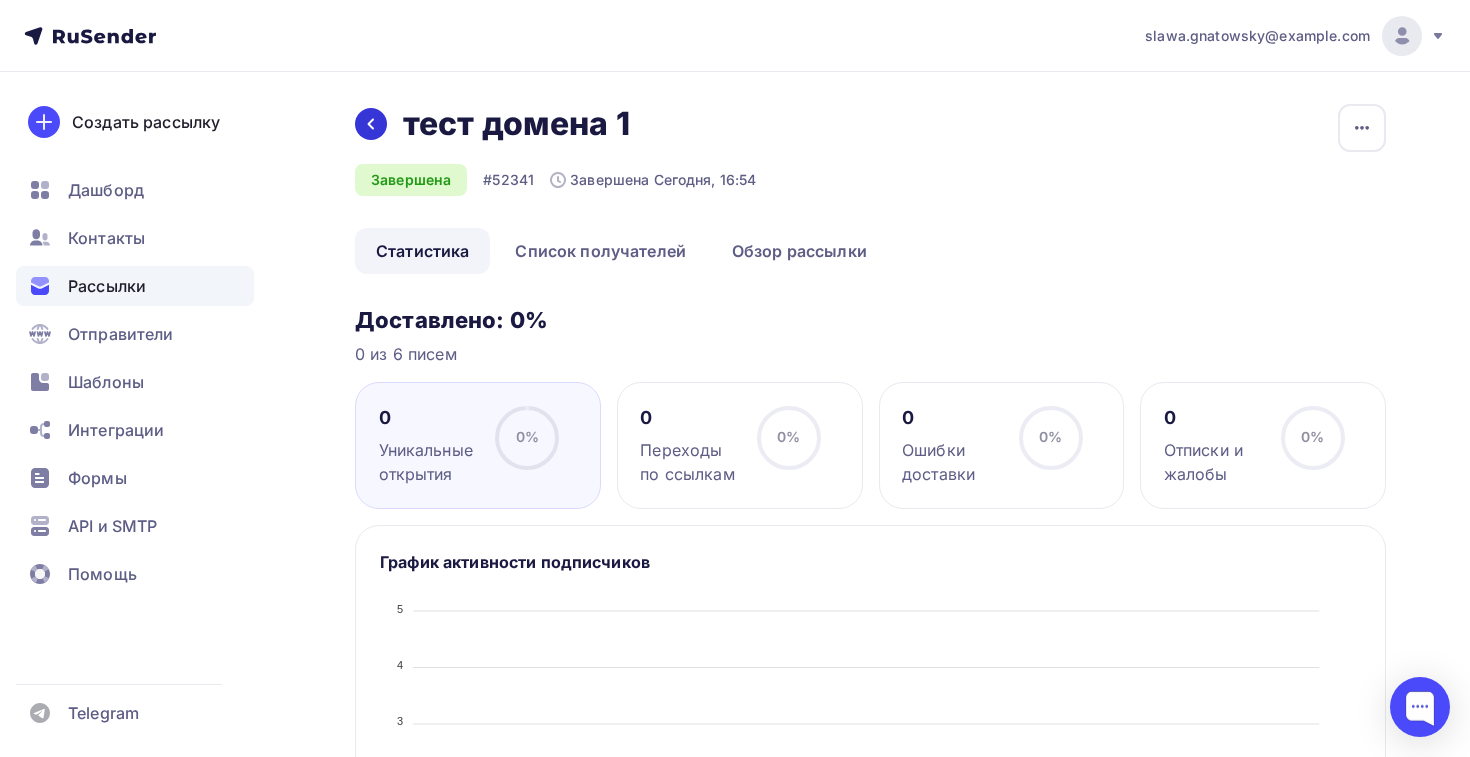click at bounding box center (371, 124) 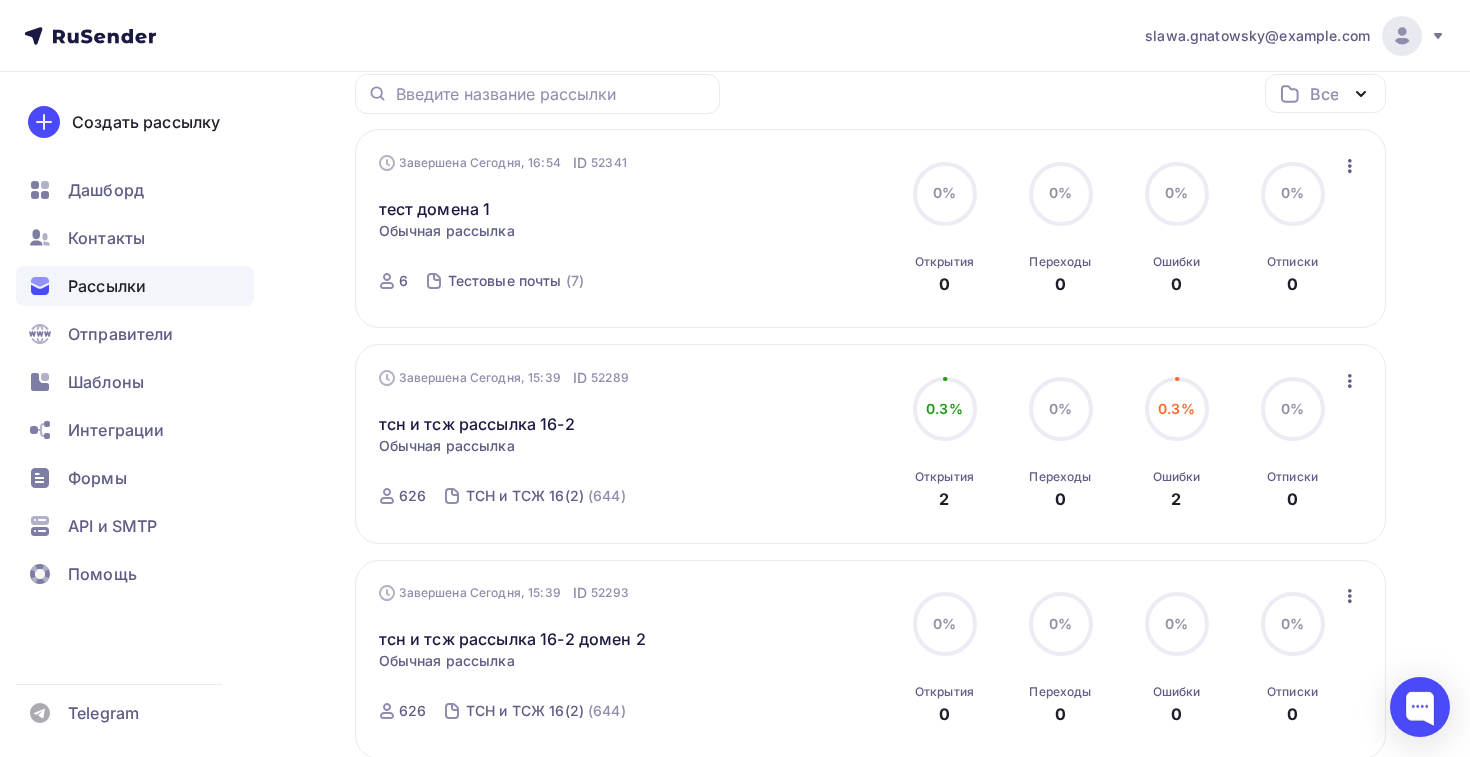 scroll, scrollTop: 0, scrollLeft: 0, axis: both 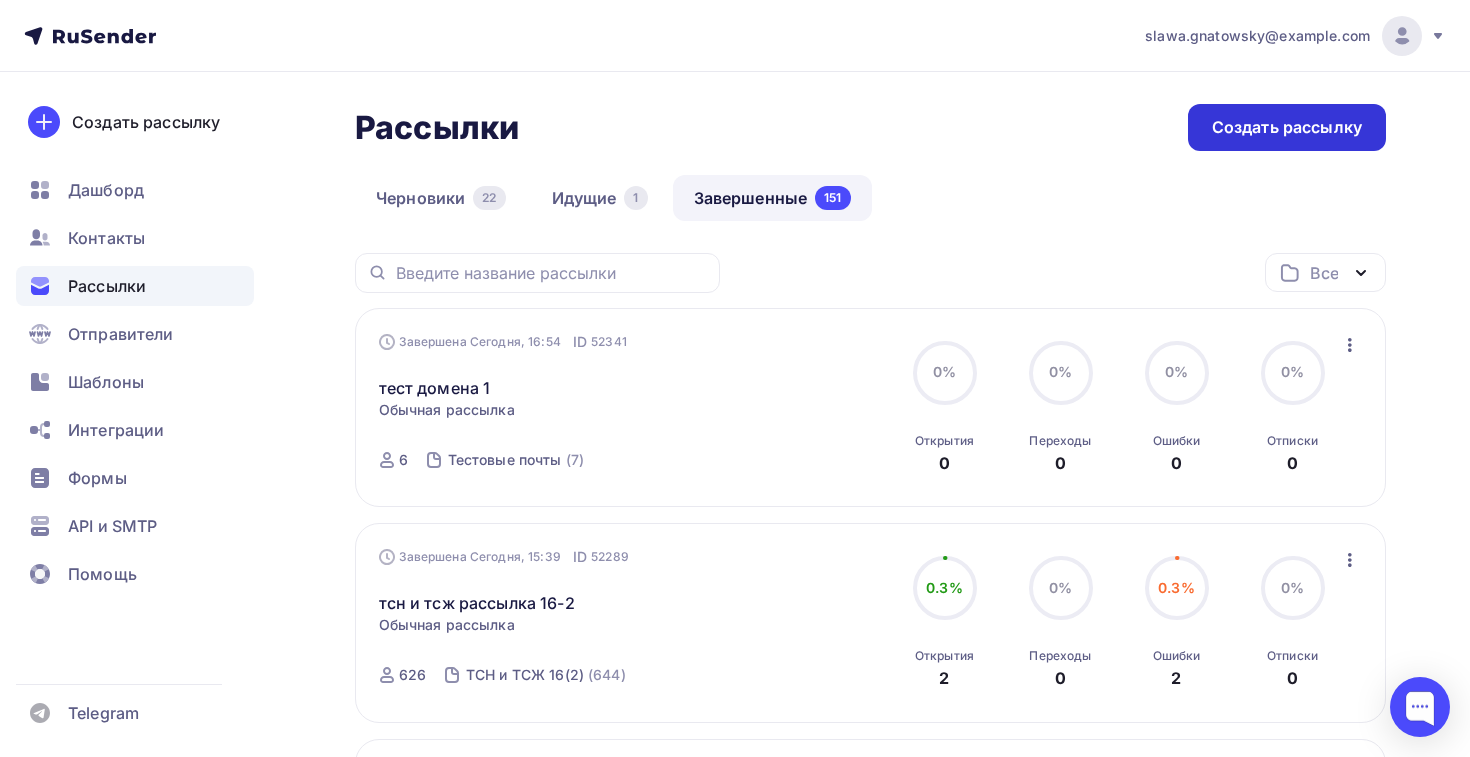 click on "Создать рассылку" at bounding box center [1287, 127] 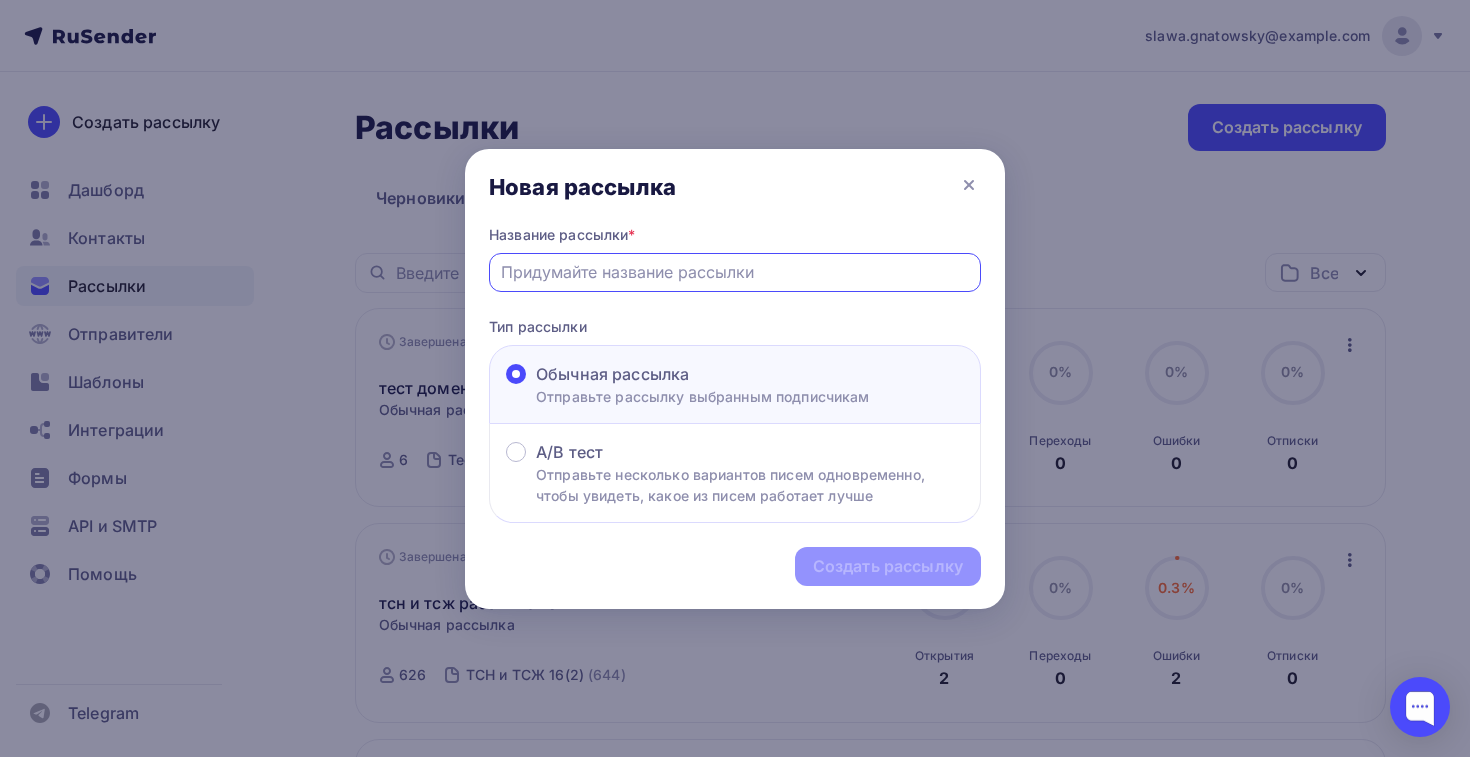 click at bounding box center [735, 272] 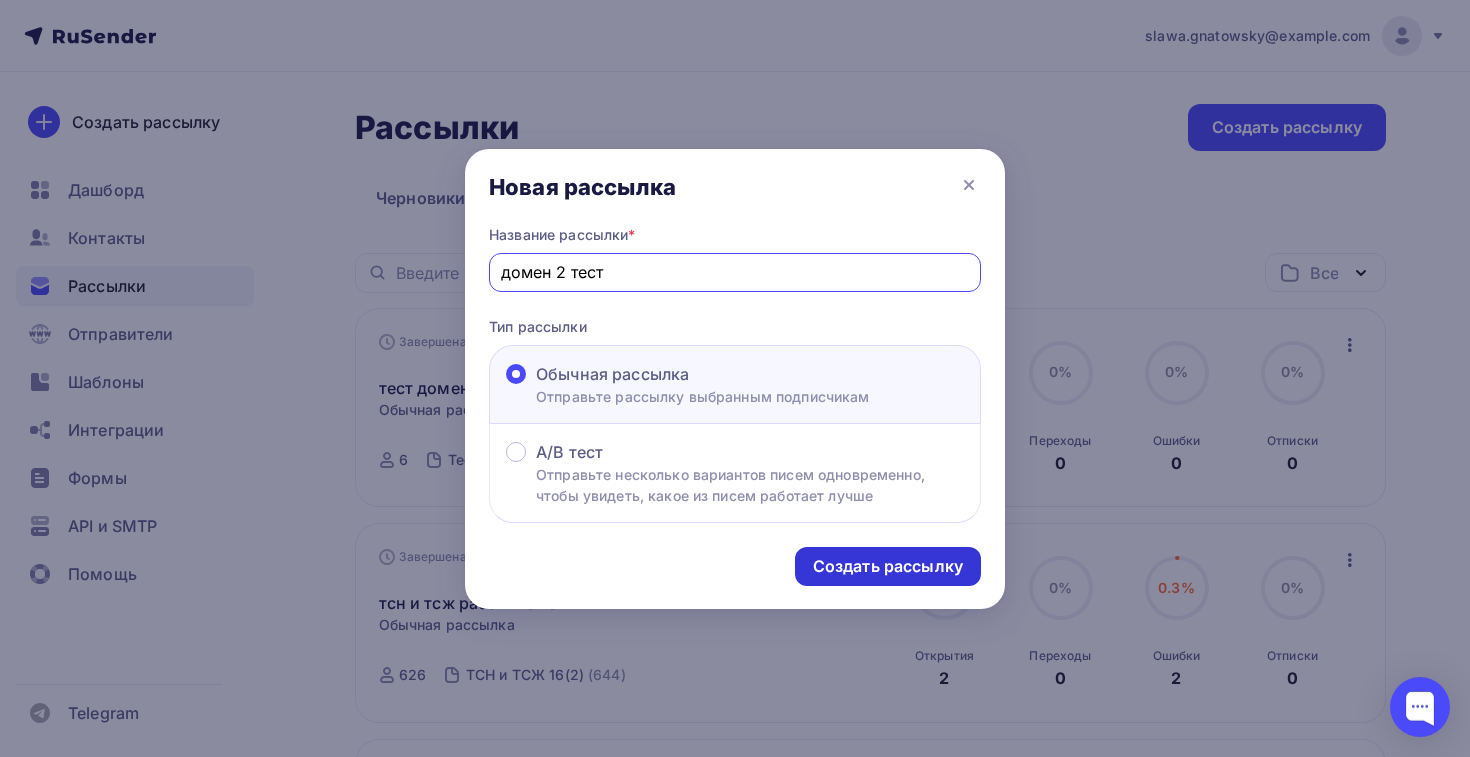 type on "домен 2 тест" 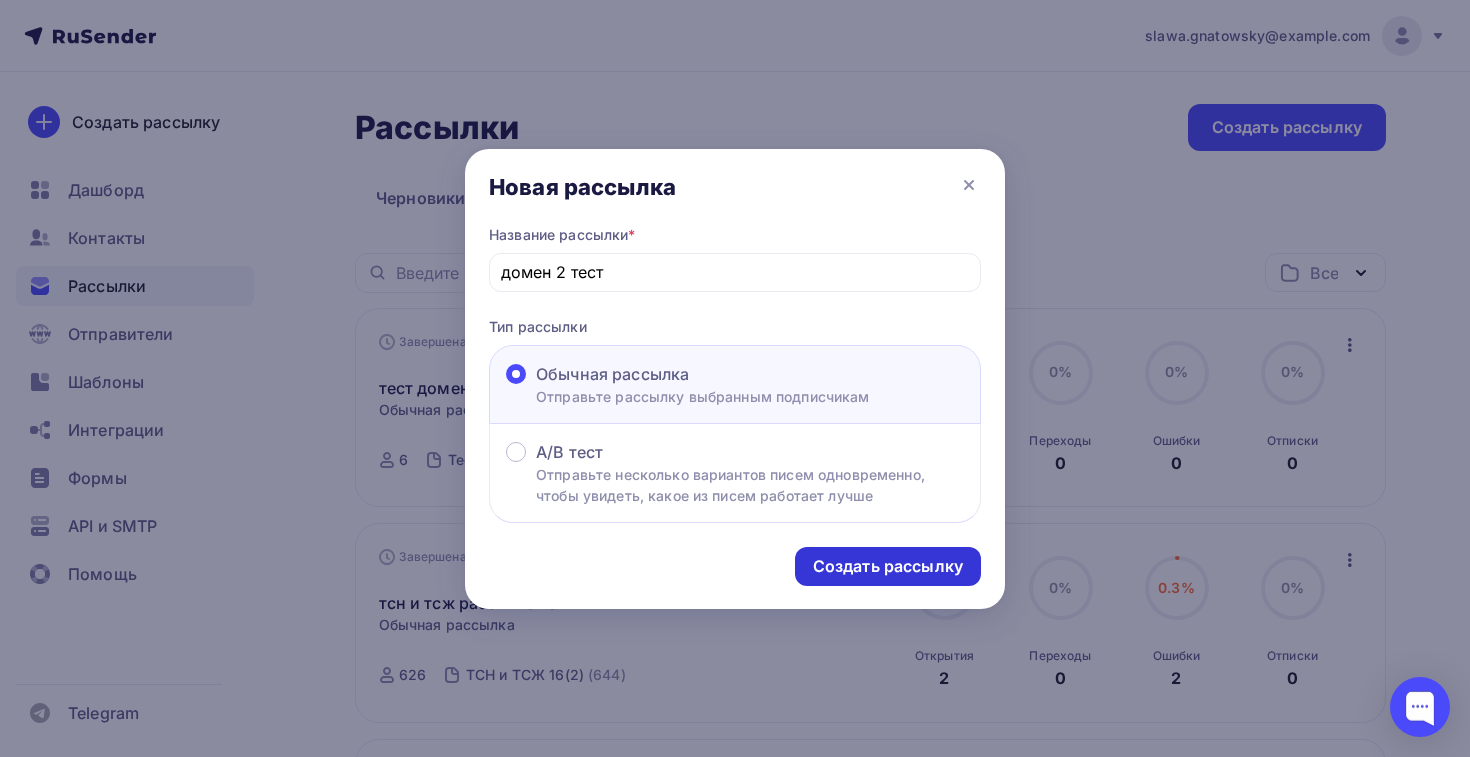 click on "Создать рассылку" at bounding box center [888, 566] 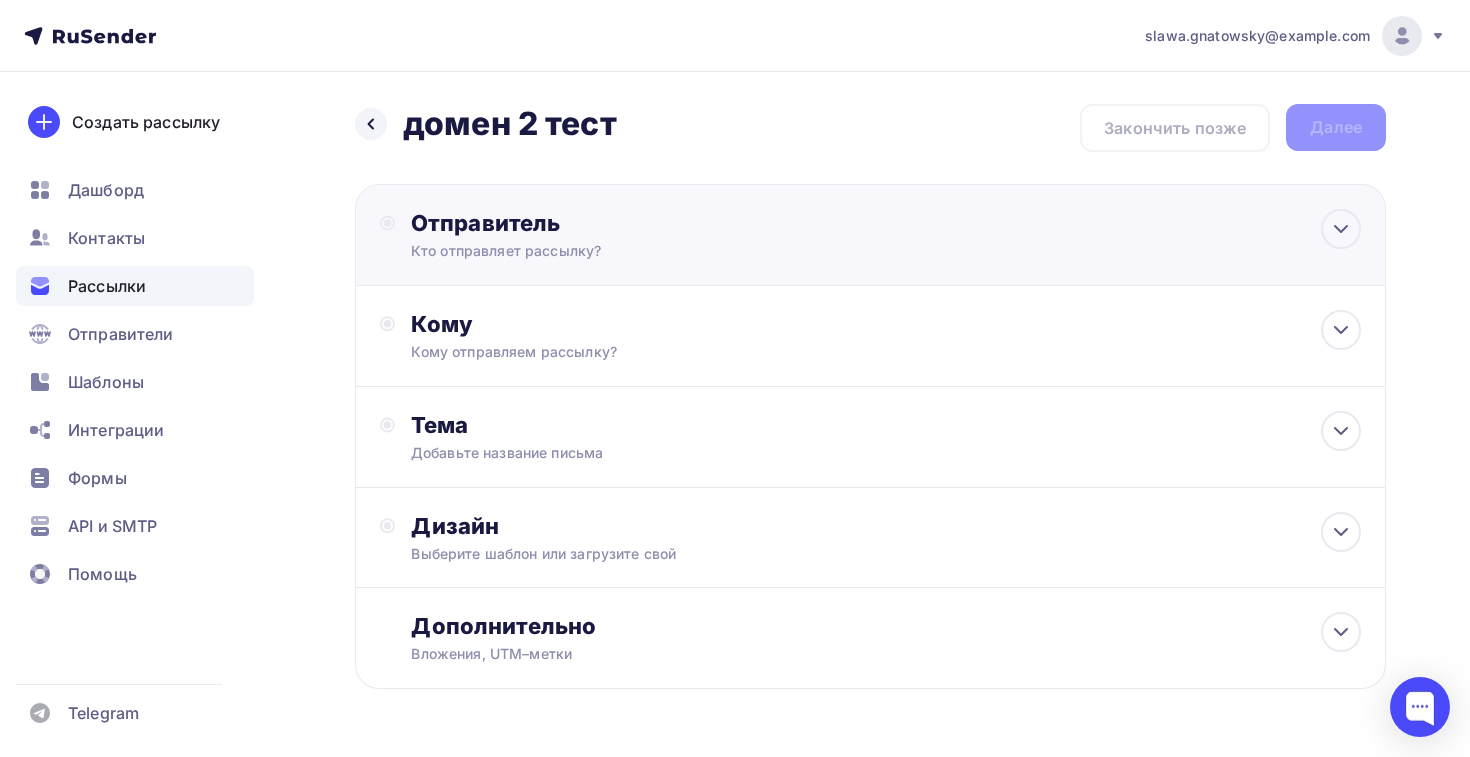 click on "[EMAIL]               Добавить отправителя
Рекомендуем  добавить почту на домене , чтобы рассылка не попала в «Спам»
Имя                 Сохранить
12:45" at bounding box center (870, 235) 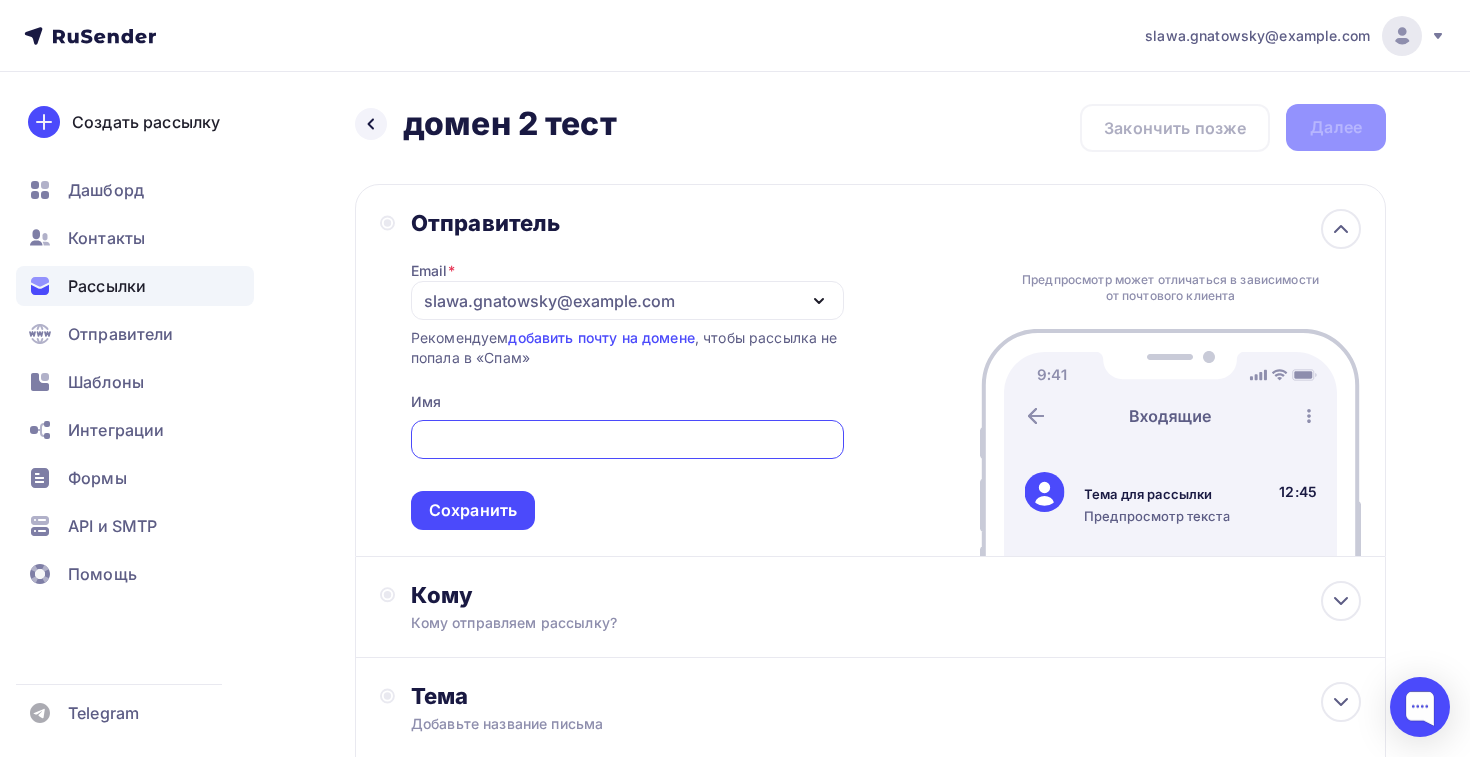 scroll, scrollTop: 0, scrollLeft: 0, axis: both 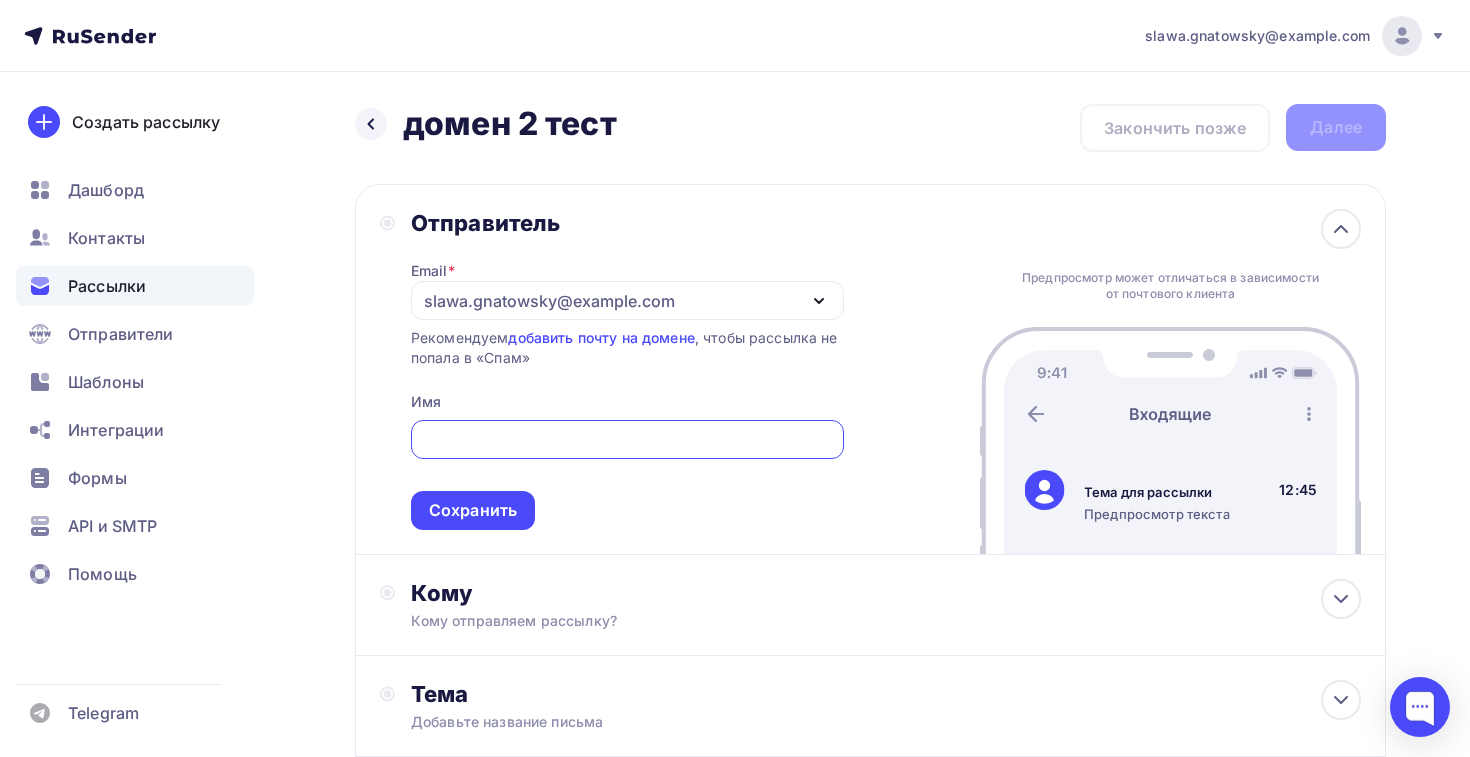 click on "slawa.gnatowsky@example.com" at bounding box center (549, 301) 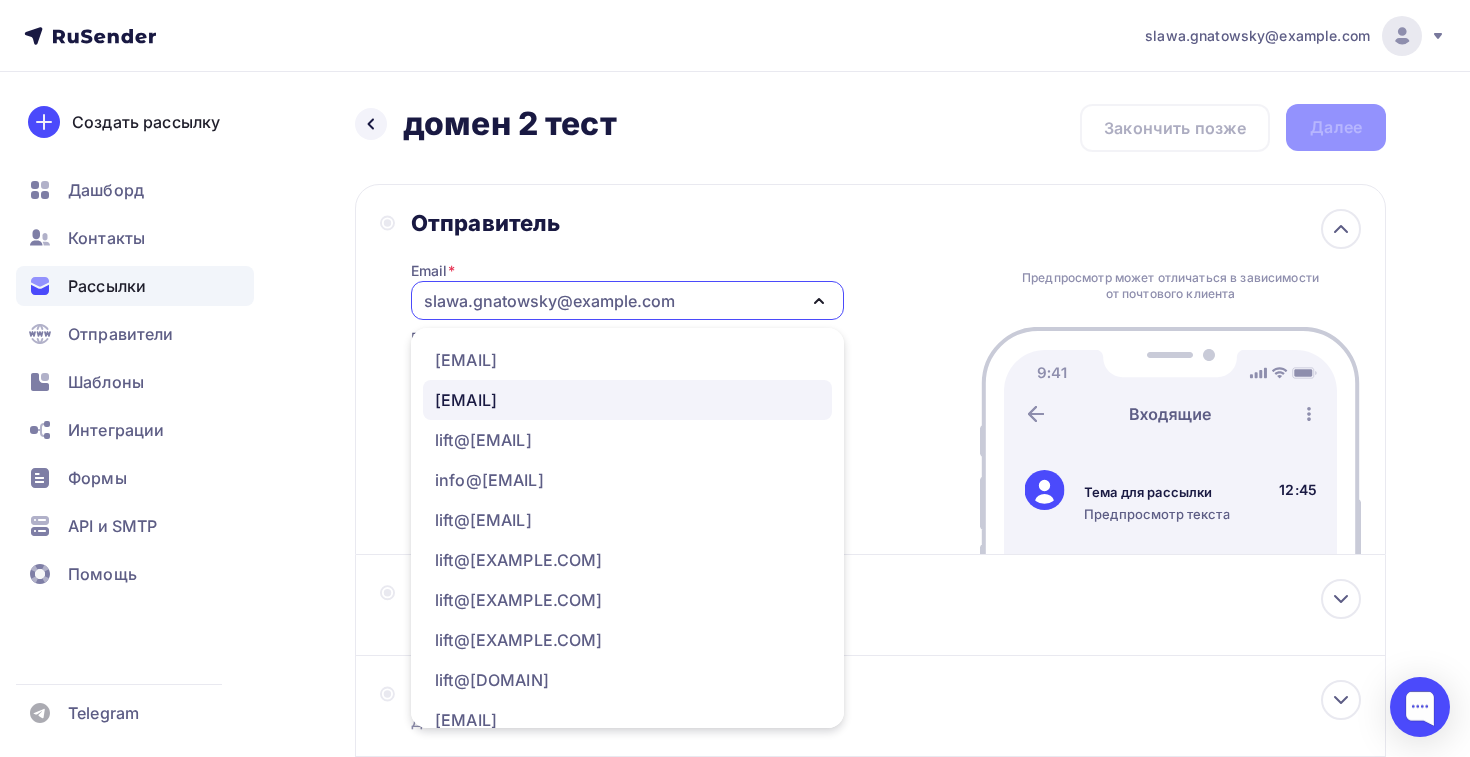 click on "[EMAIL]" at bounding box center (466, 400) 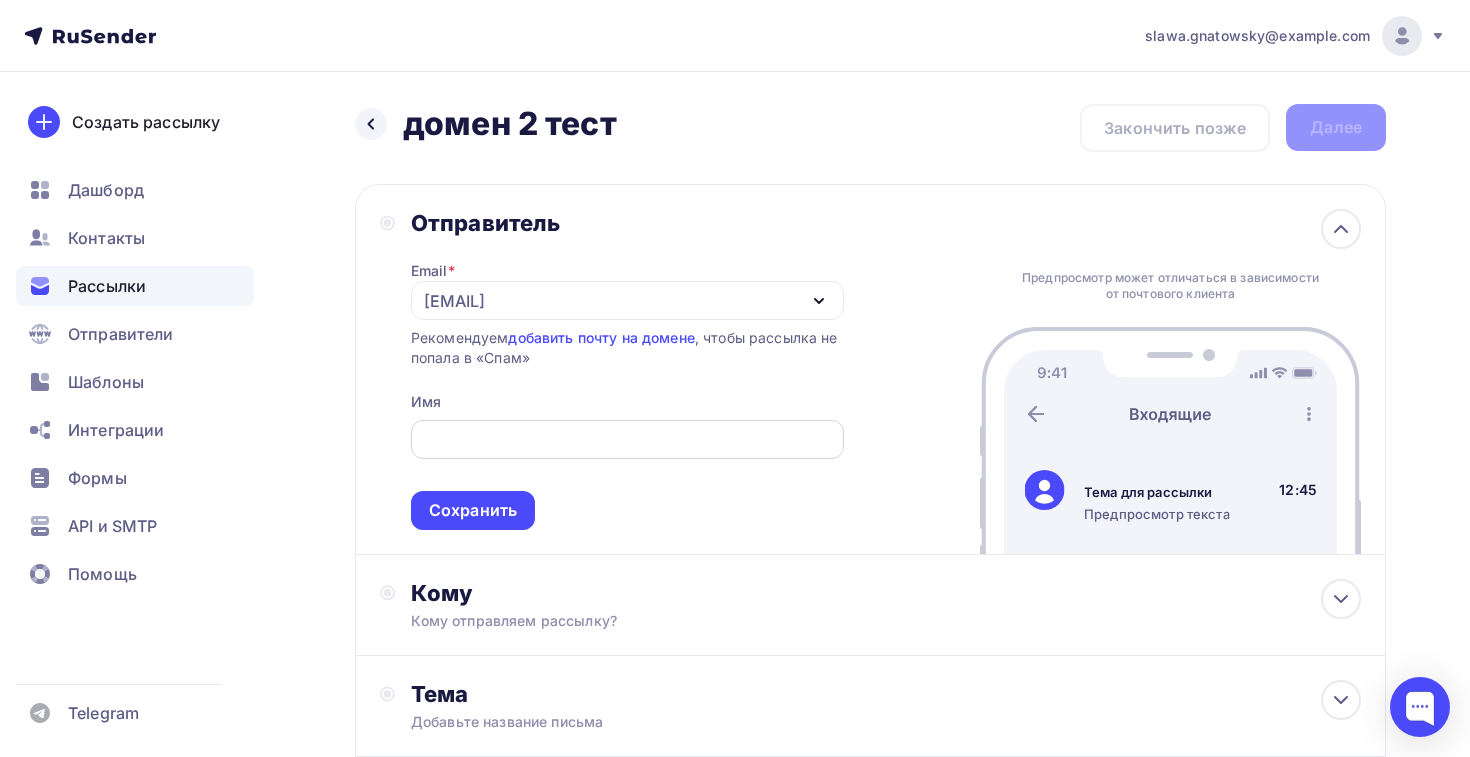 click at bounding box center (627, 440) 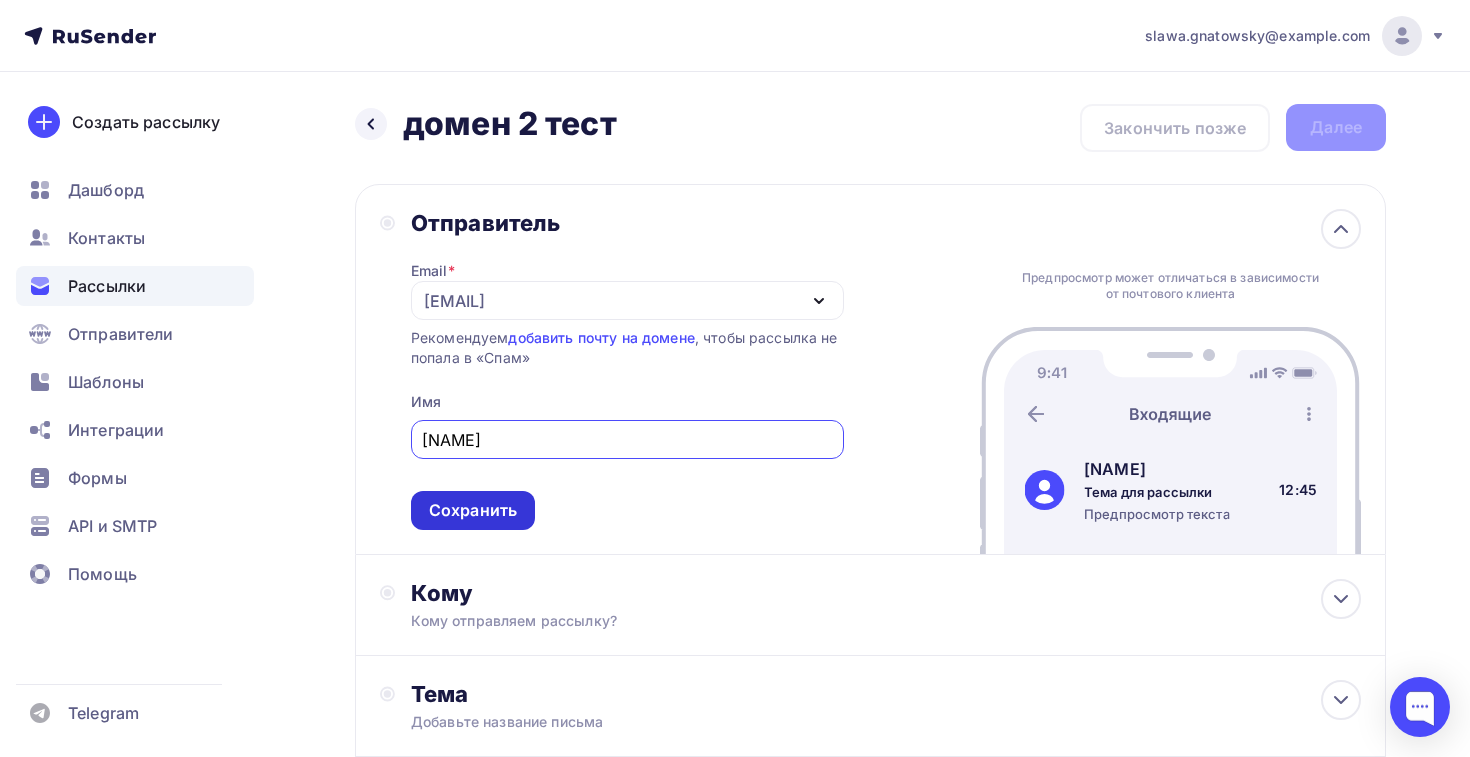 type on "Владислав" 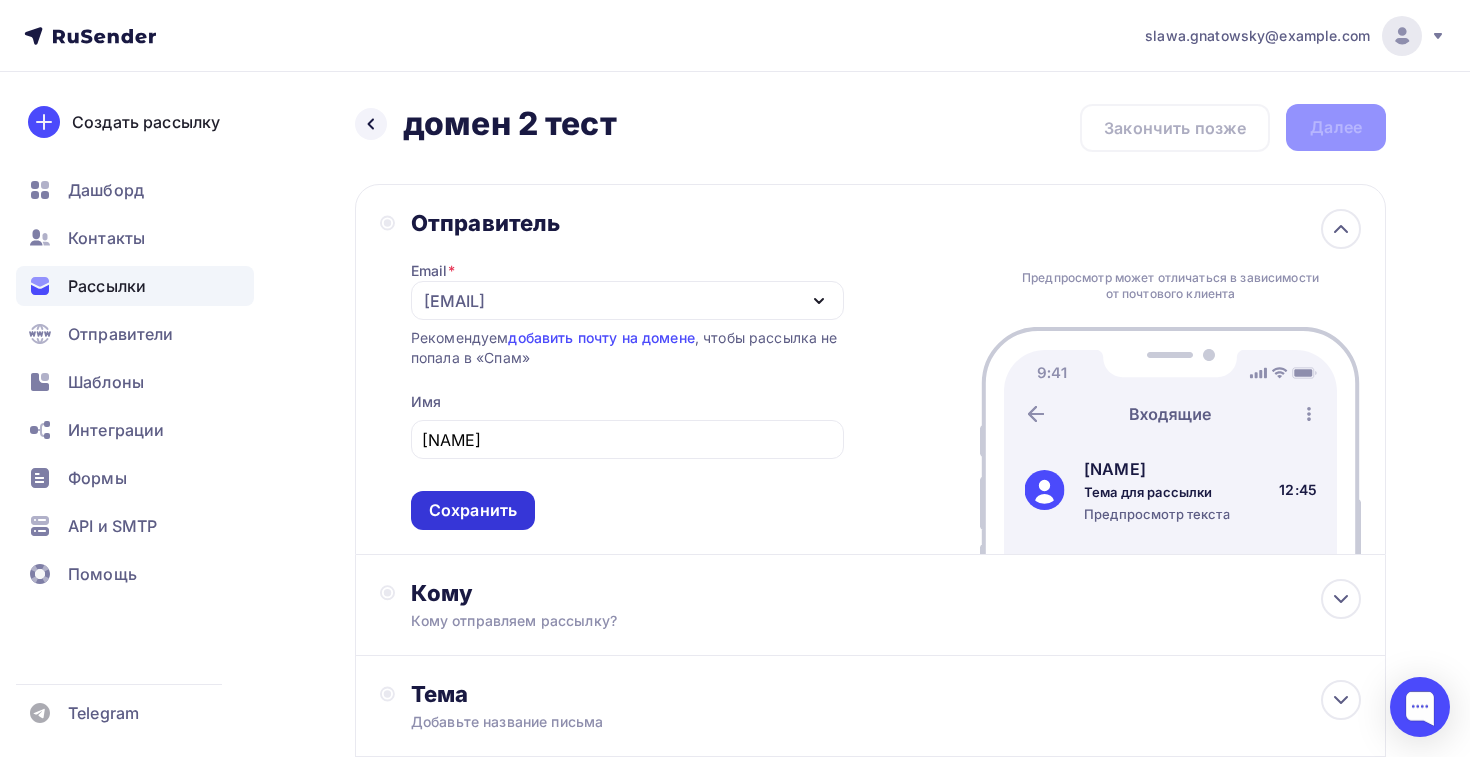 click on "Сохранить" at bounding box center (473, 510) 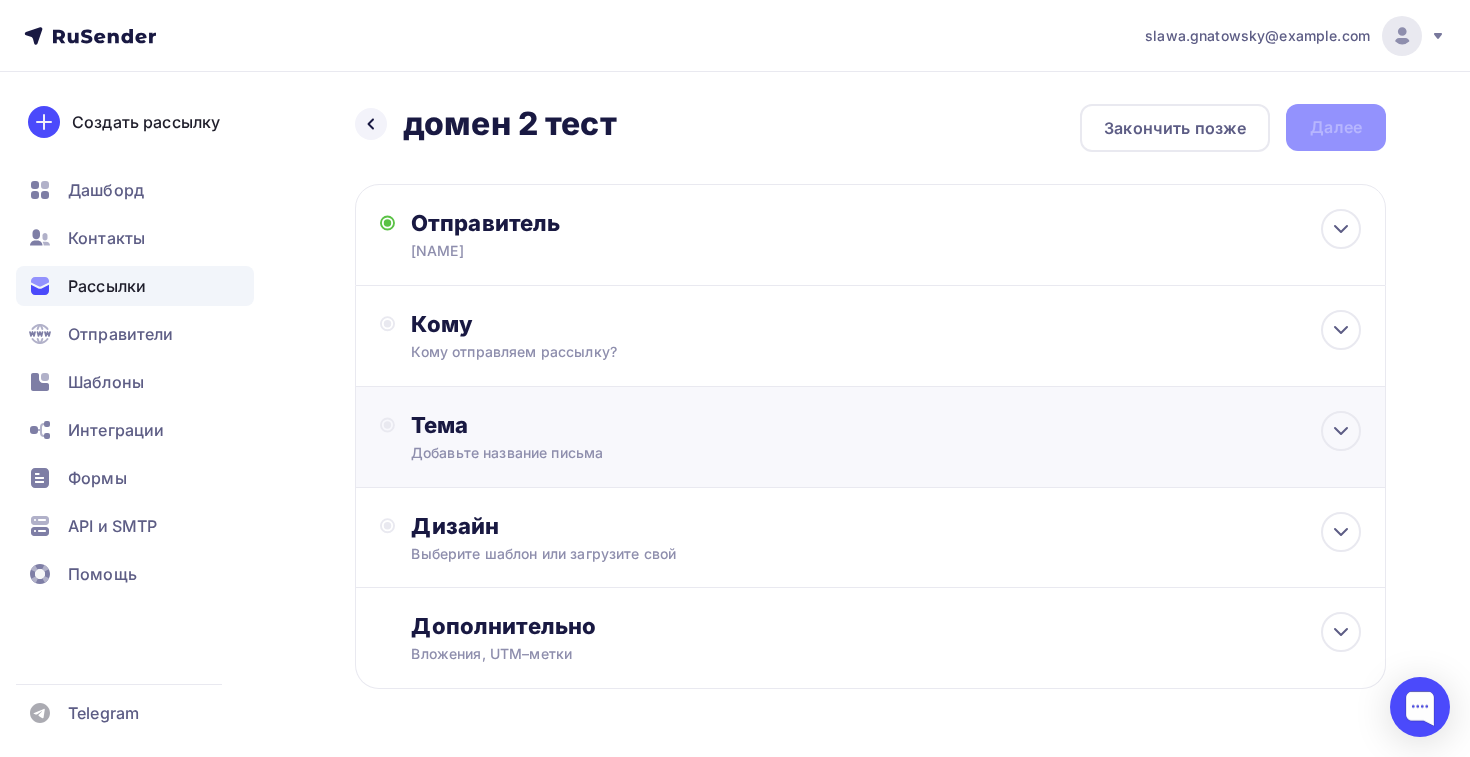 click on "Тема
Добавьте название письма
Тема  *
Рекомендуем использовать не более 150 символов
Прехедер               Сохранить
Предпросмотр может отличаться  в зависимости от почтового клиента
Владислав
Тема для рассылки
Предпросмотр текста
12:45" at bounding box center (870, 437) 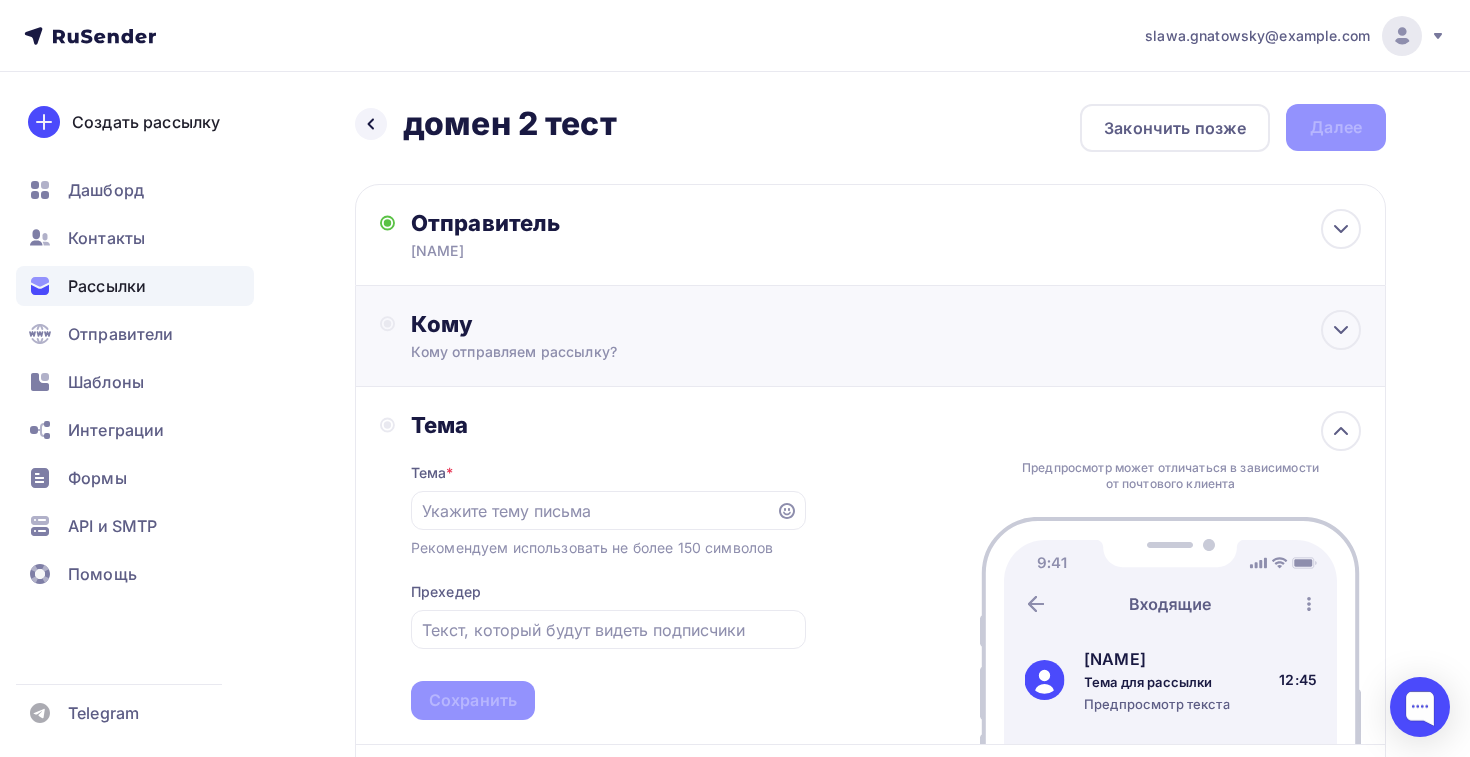scroll, scrollTop: 0, scrollLeft: 0, axis: both 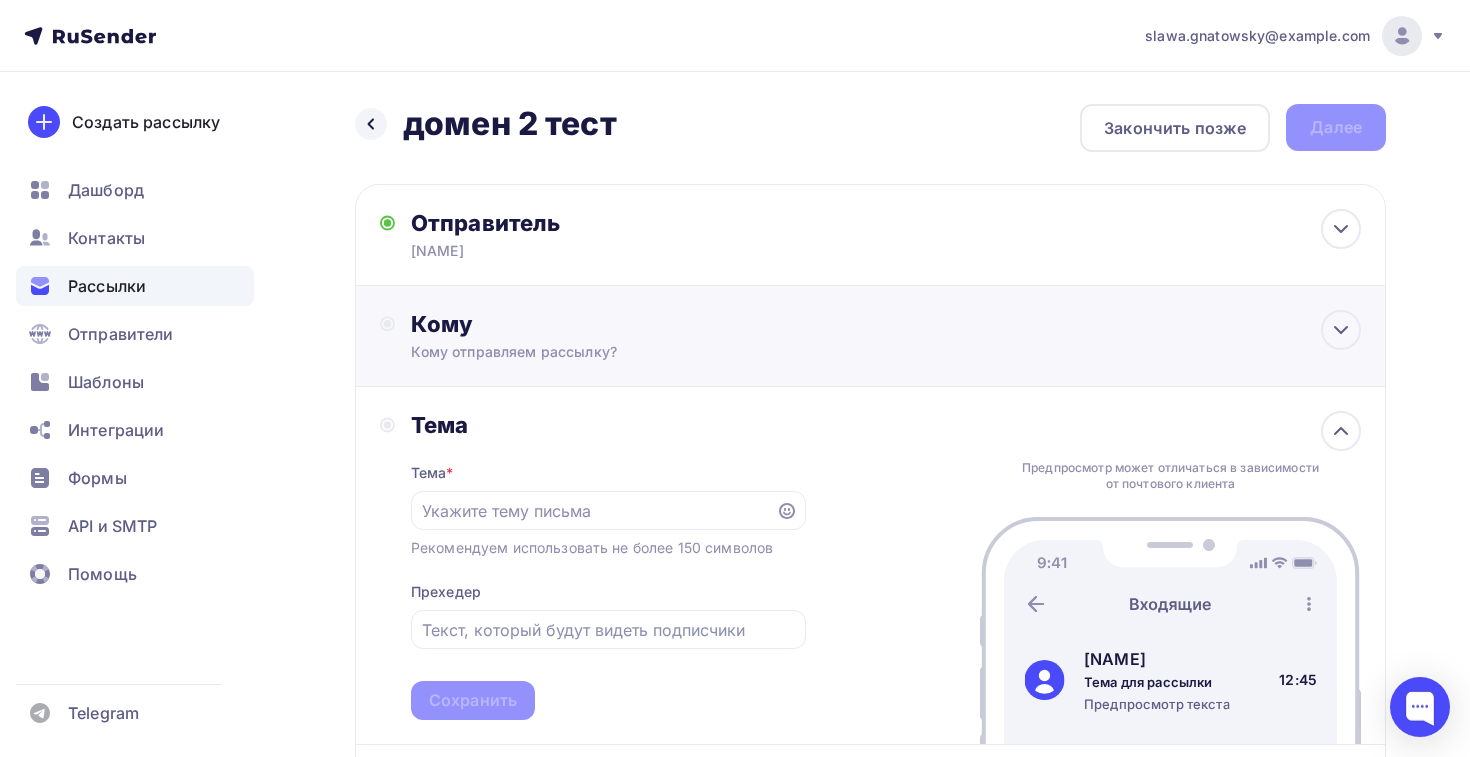 click on "Кому
Кому отправляем рассылку?
Списки получателей
Выберите список
Все списки
id
ТСН и ТСЖ 16(2)
(625)
#24715
жск и ук 16
(1 177)
#24678
тсн и тсж 16
(629)
#24677
жск и ук 15
(1 180)
#24627
тсн и тсж 15
(633)
#24626
Жск и ук 14
(1 188)
#24598
тсн и тсж 14" at bounding box center (870, 336) 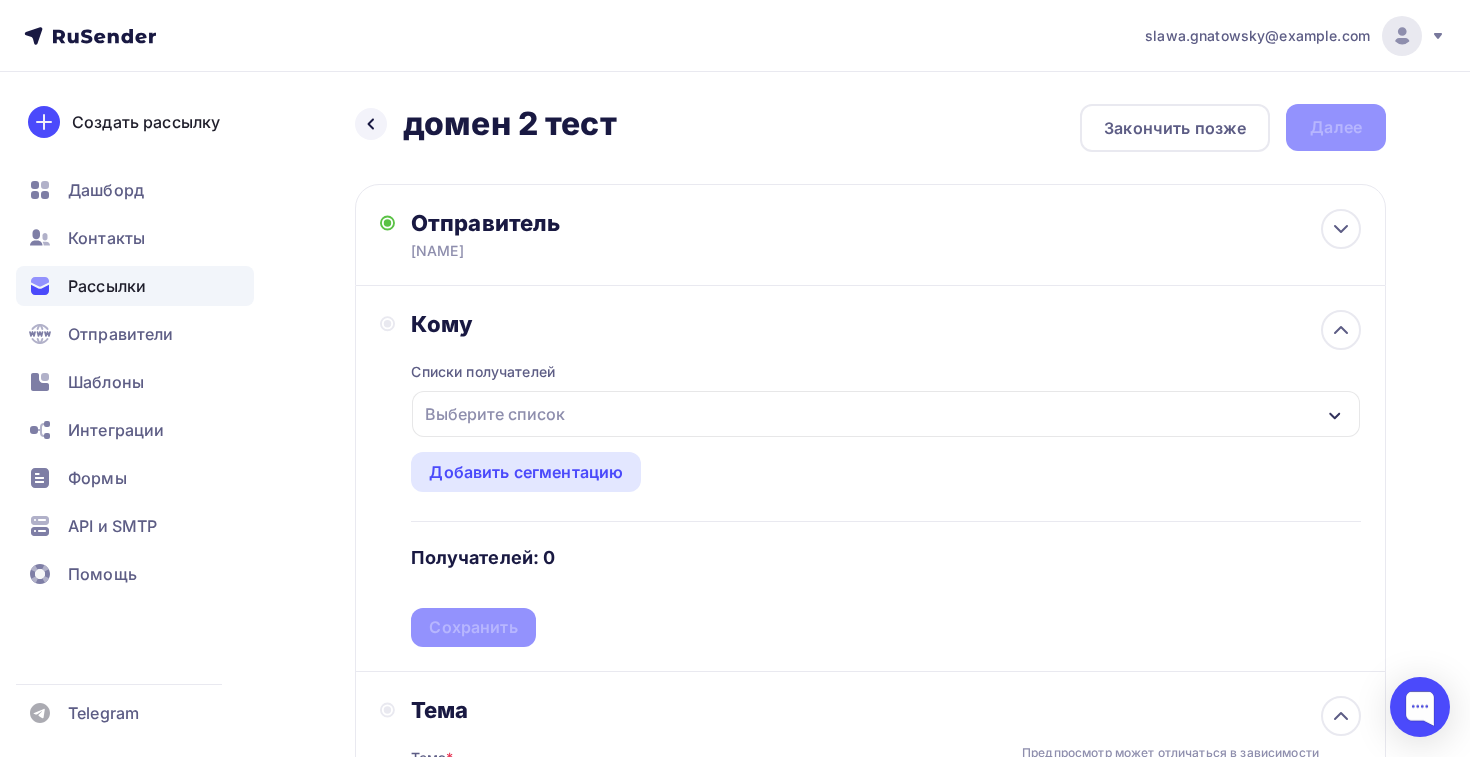 click on "Выберите список" at bounding box center [886, 414] 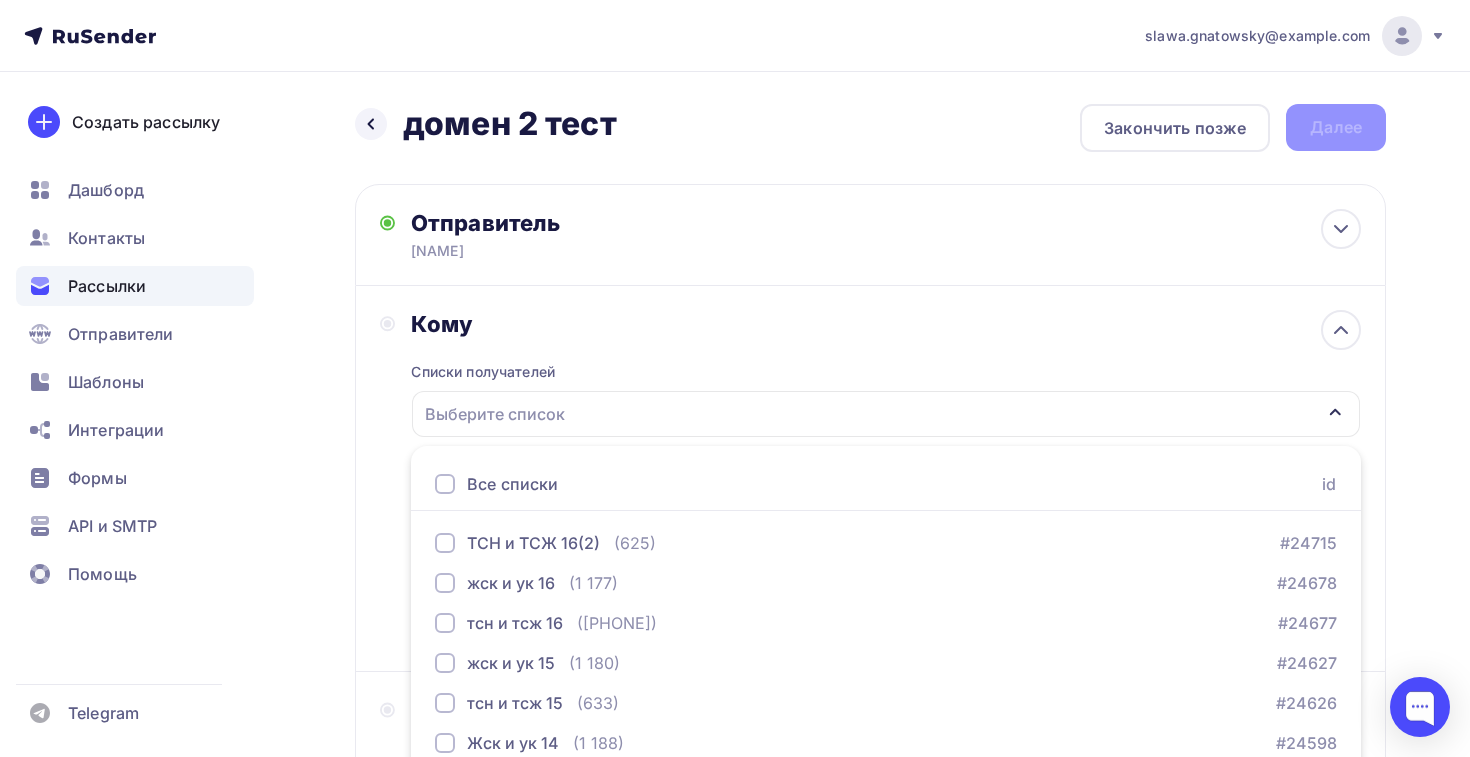 scroll, scrollTop: 208, scrollLeft: 0, axis: vertical 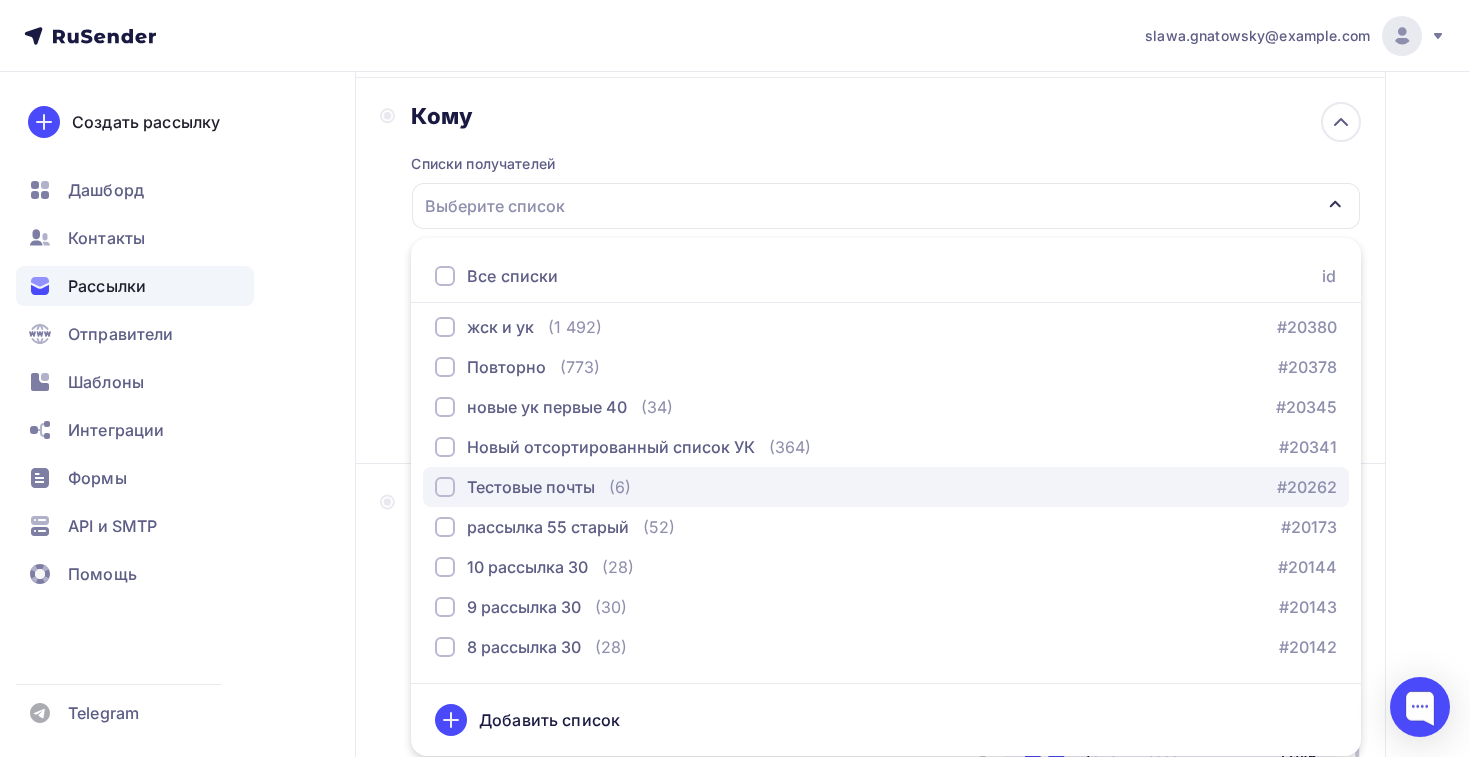 click on "Тестовые почты
(6)
#20262" at bounding box center (886, 487) 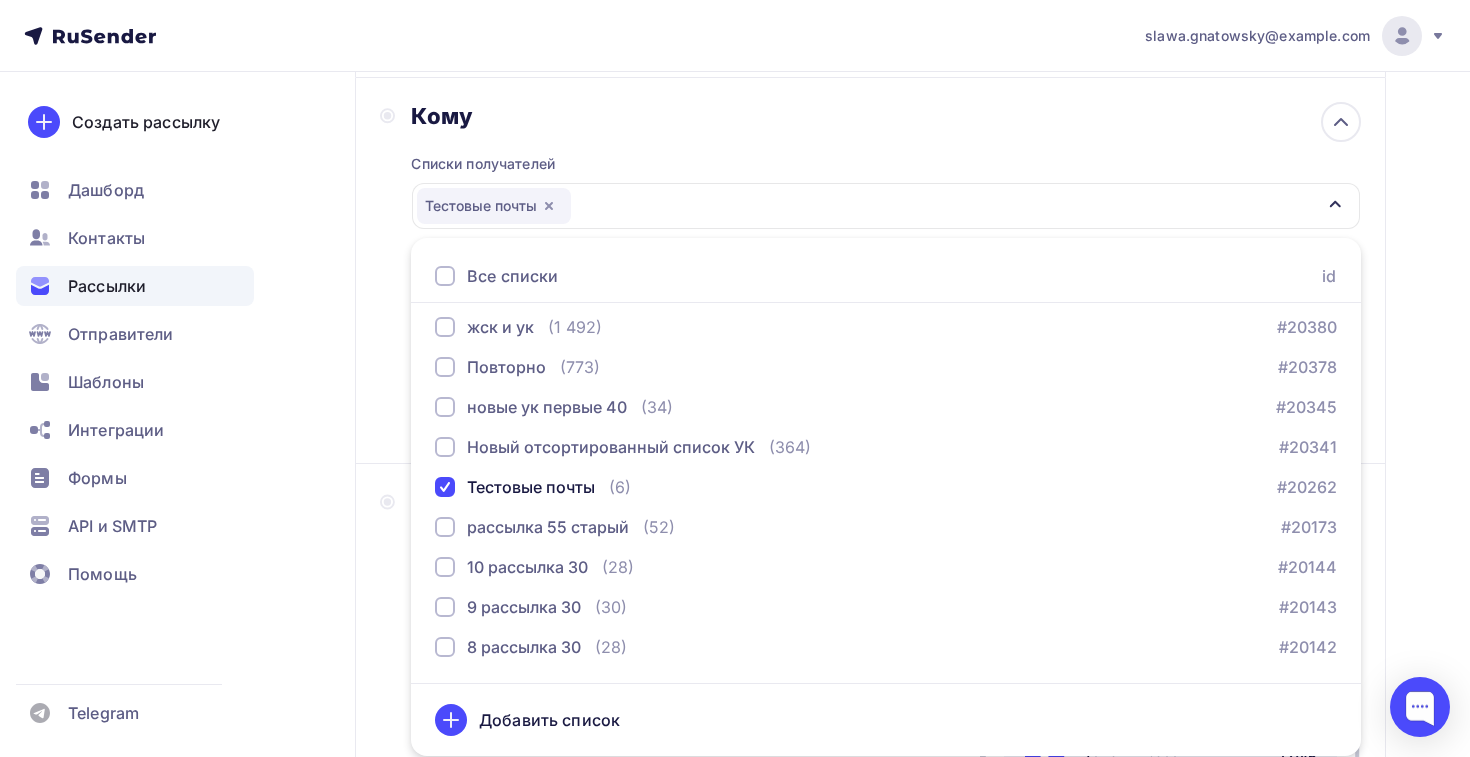 click on "Назад
домен 2 тест
домен 2 тест
Закончить позже
Далее
Отправитель
Владислав
Email  *
info@eltmos.ru
info@elttechno.ru           info@eltmos.ru           lift@elt-web.store           lift@elt-web.ru           lift@elt-sender.store           lift@elt-sender.ru           lift@elt-news.store           lift@elt-news.ru           lift@elt-lift.store           lift@elt-lift.ru           lift@elt-info.store           lift@elt-info.ru           info@eltmoscow.ru           info@elttech.ru           info@eltlift.ru           slawa.gnatowsky@yandex.ru               Добавить отправителя
Рекомендуем  добавить почту на домене , чтобы рассылка не попала в «Спам»" at bounding box center (735, 508) 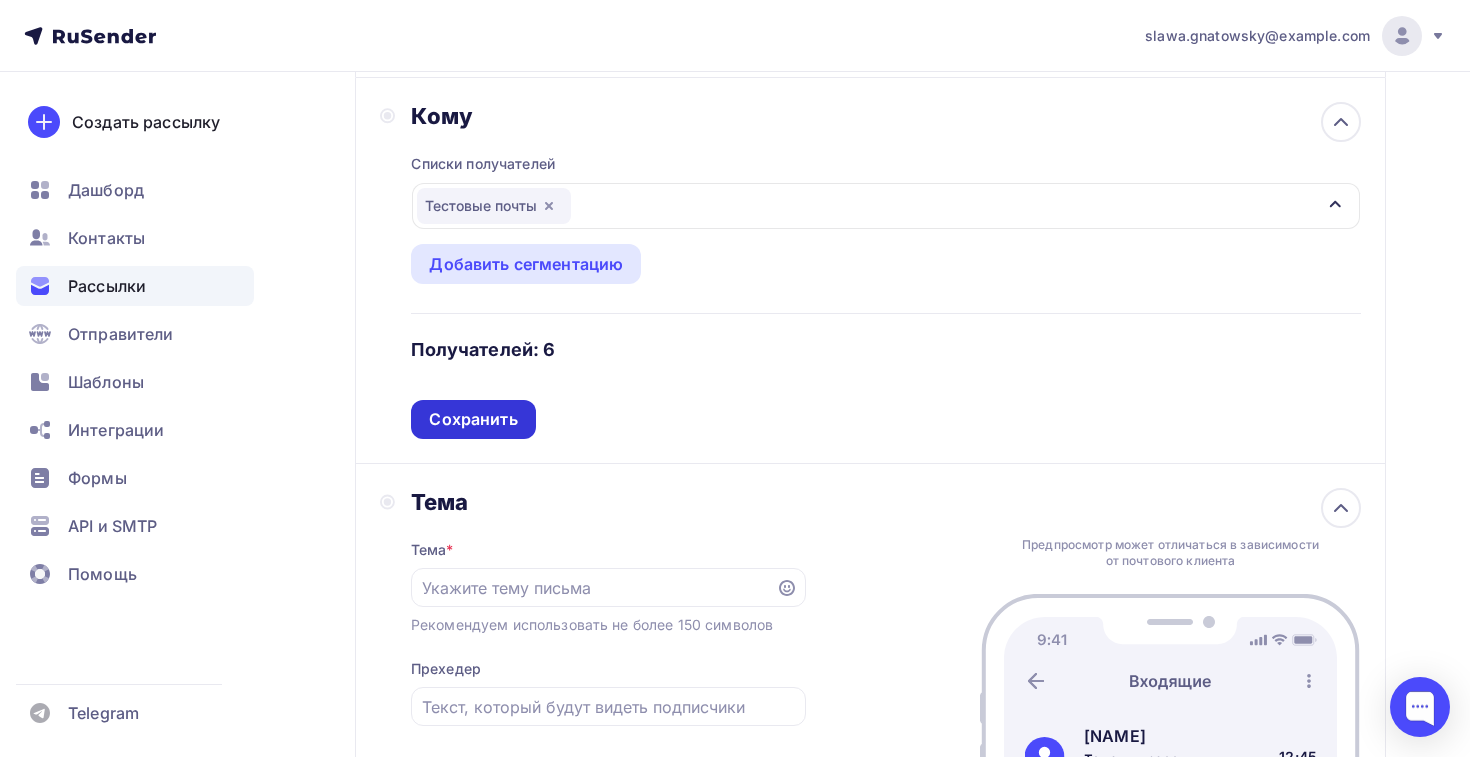 click on "Сохранить" at bounding box center [473, 419] 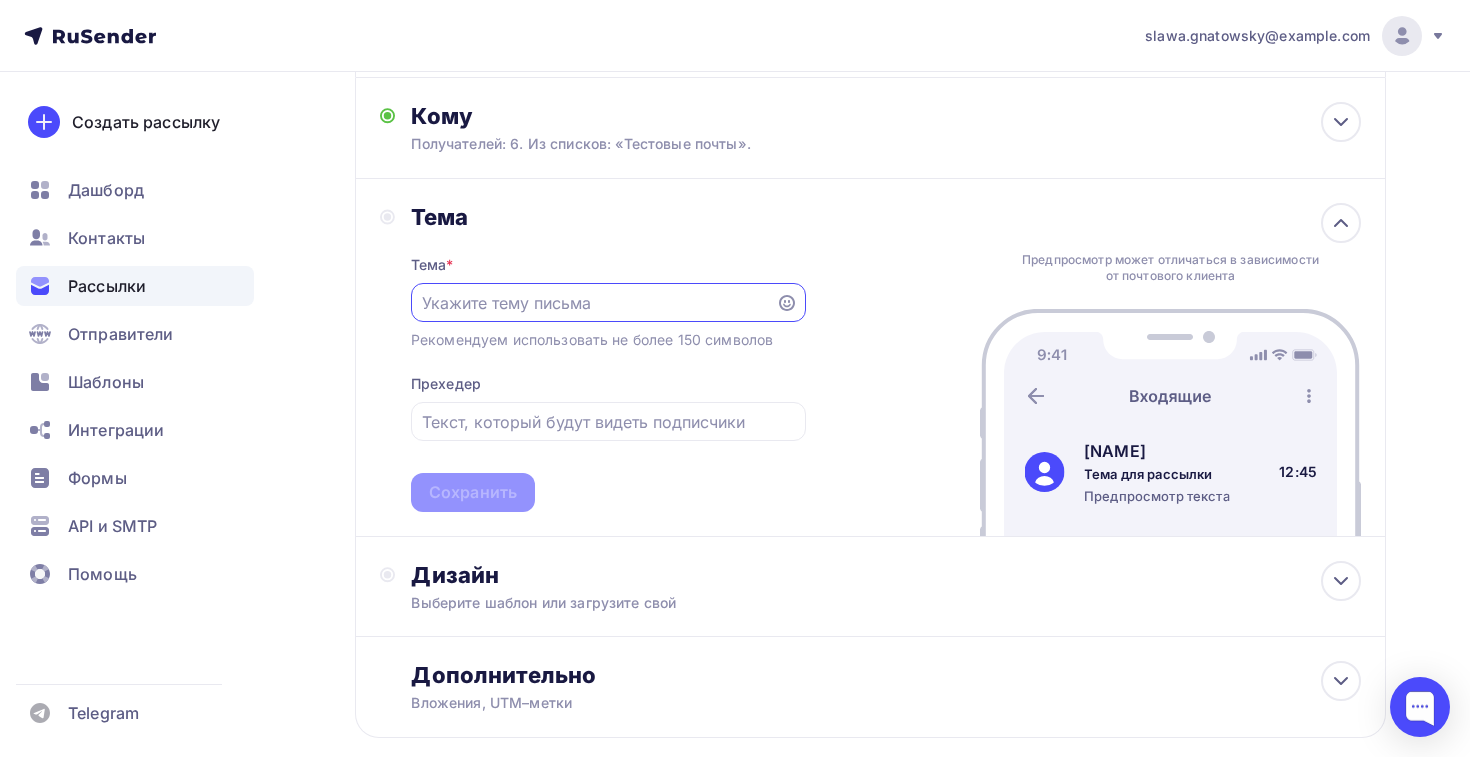 click at bounding box center [593, 303] 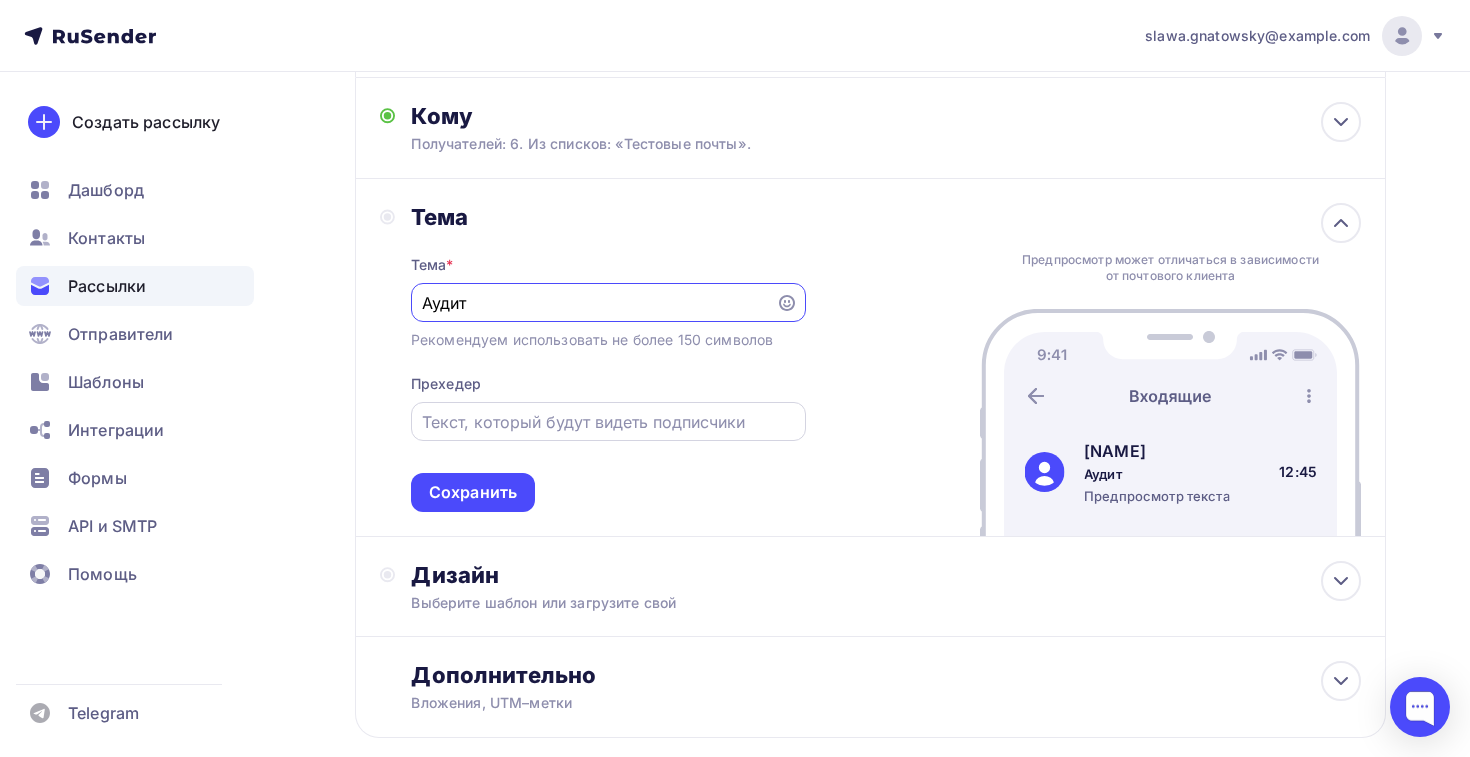 type on "Аудит" 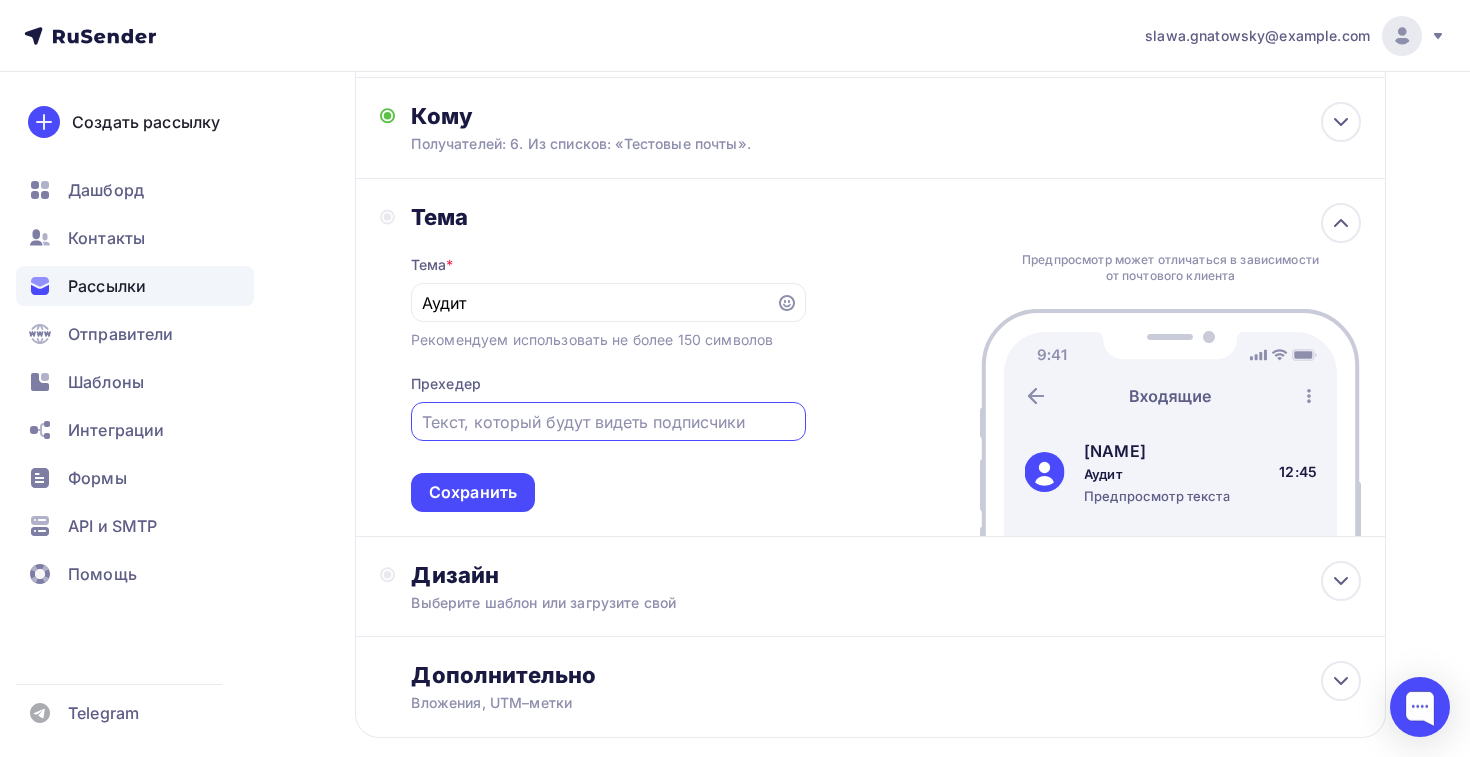 click at bounding box center [608, 422] 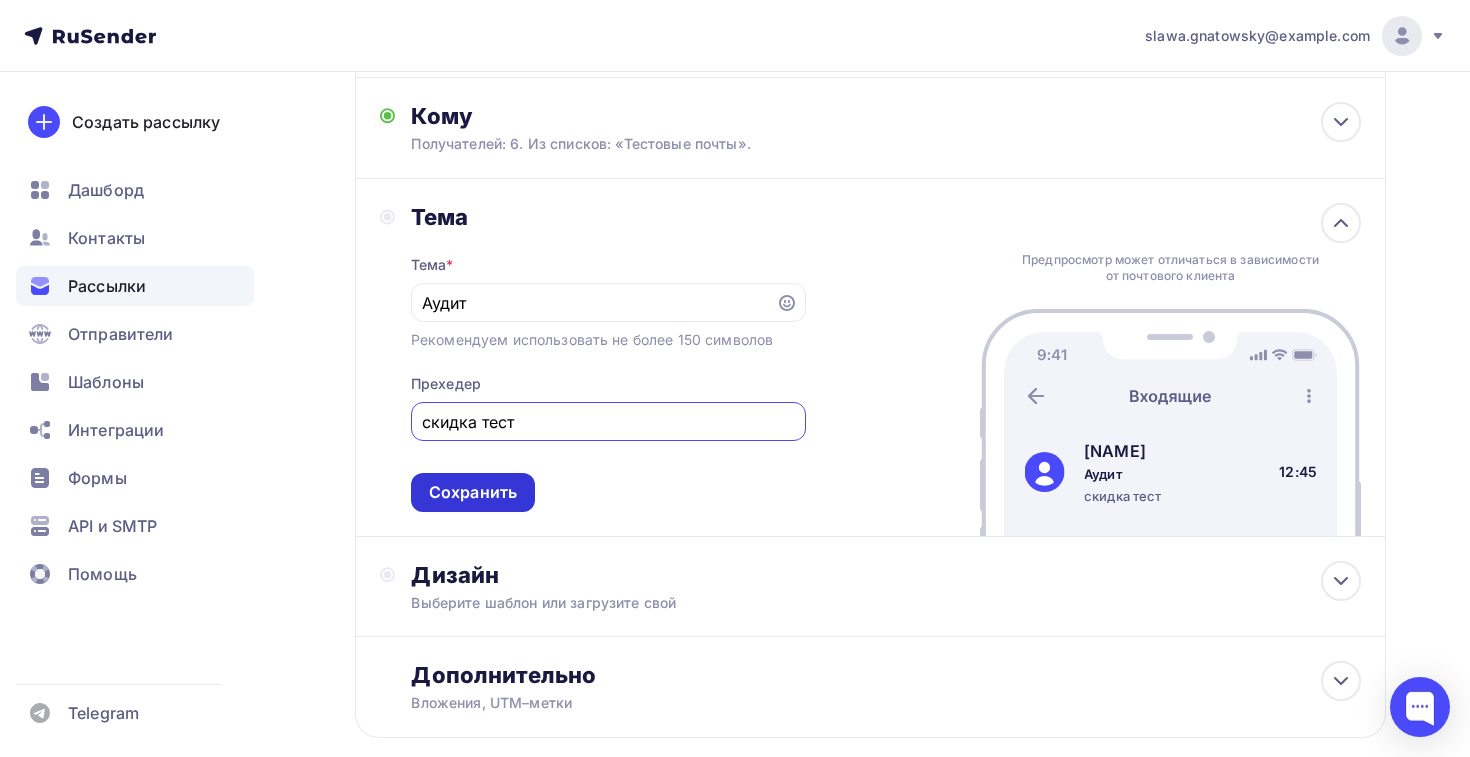 type on "скидка тест" 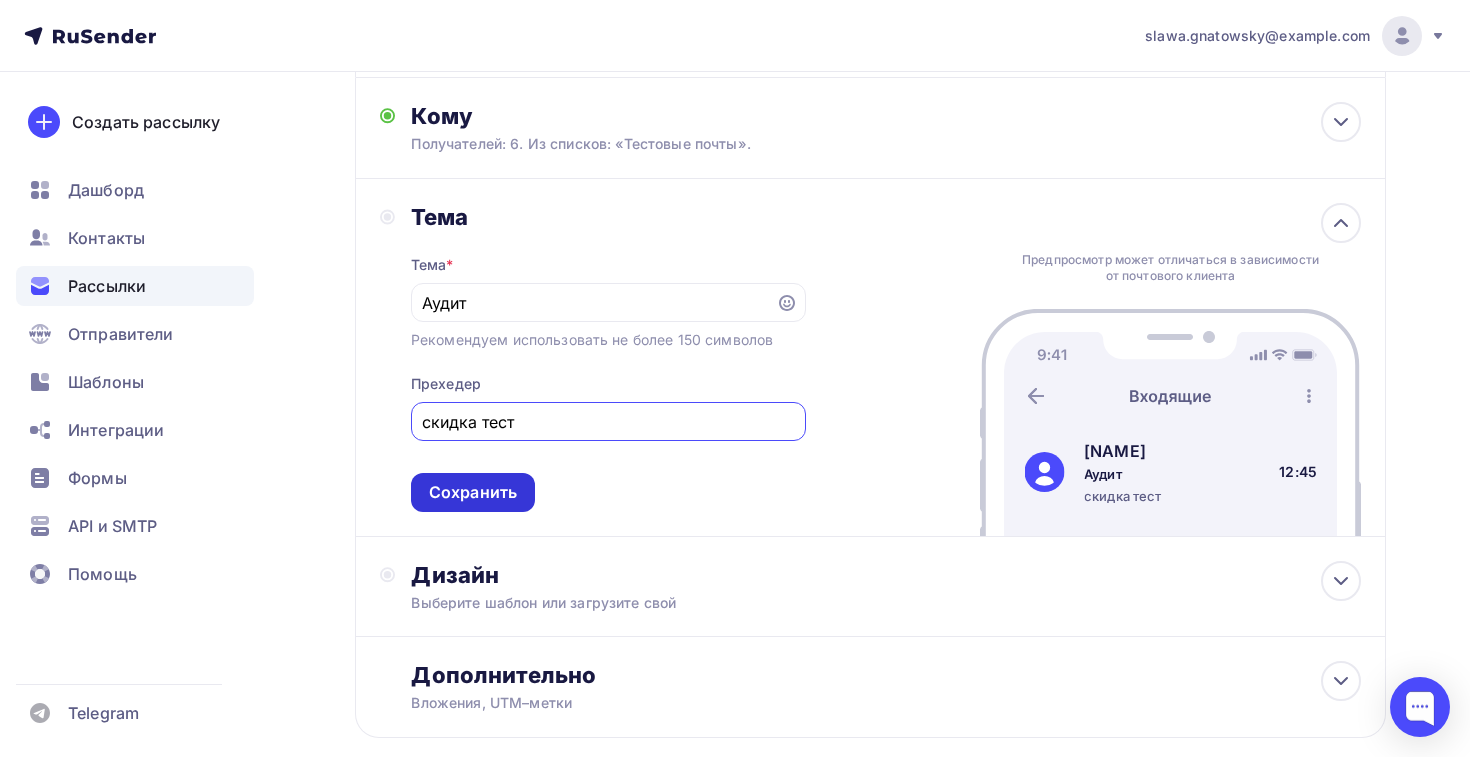 click on "Сохранить" at bounding box center [473, 492] 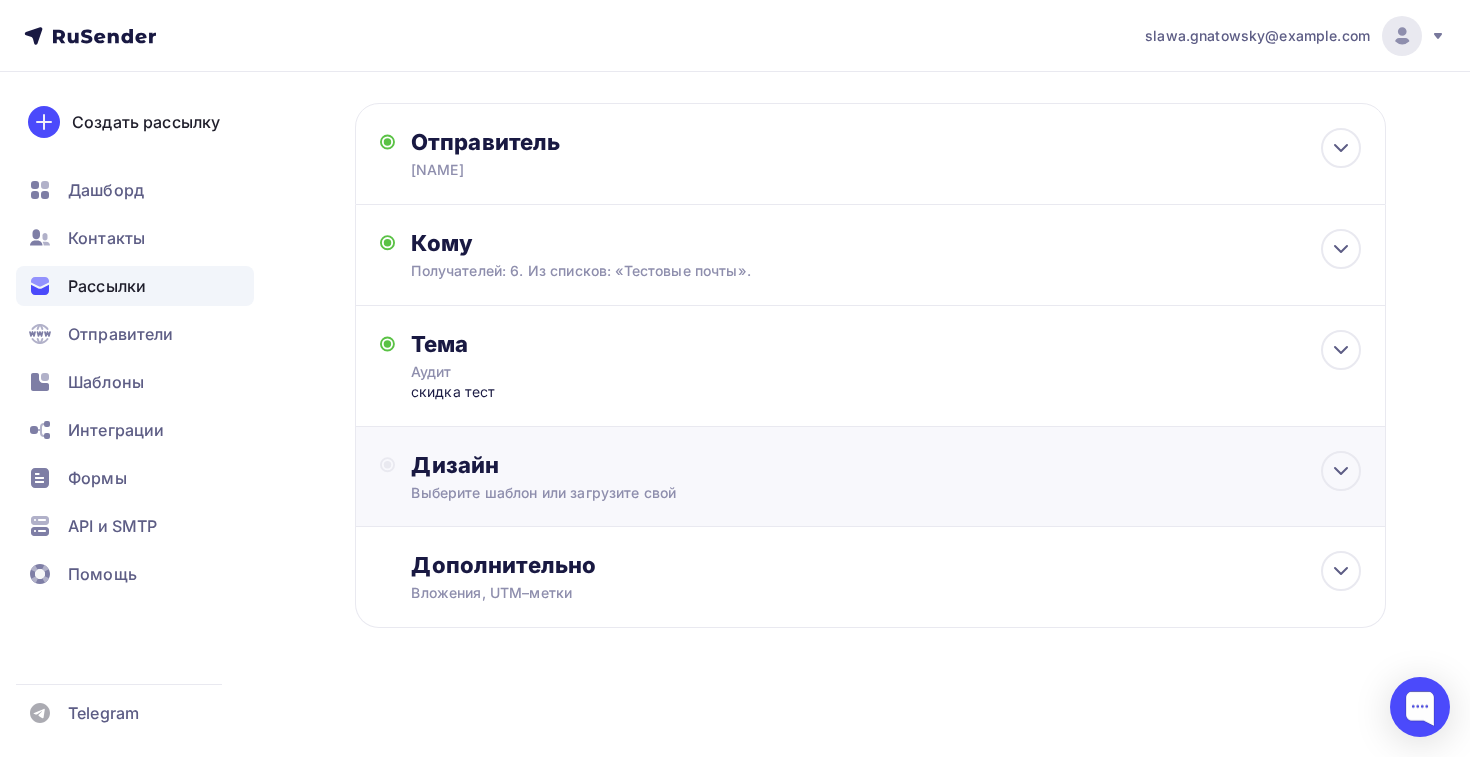 click on "Дизайн" at bounding box center (886, 465) 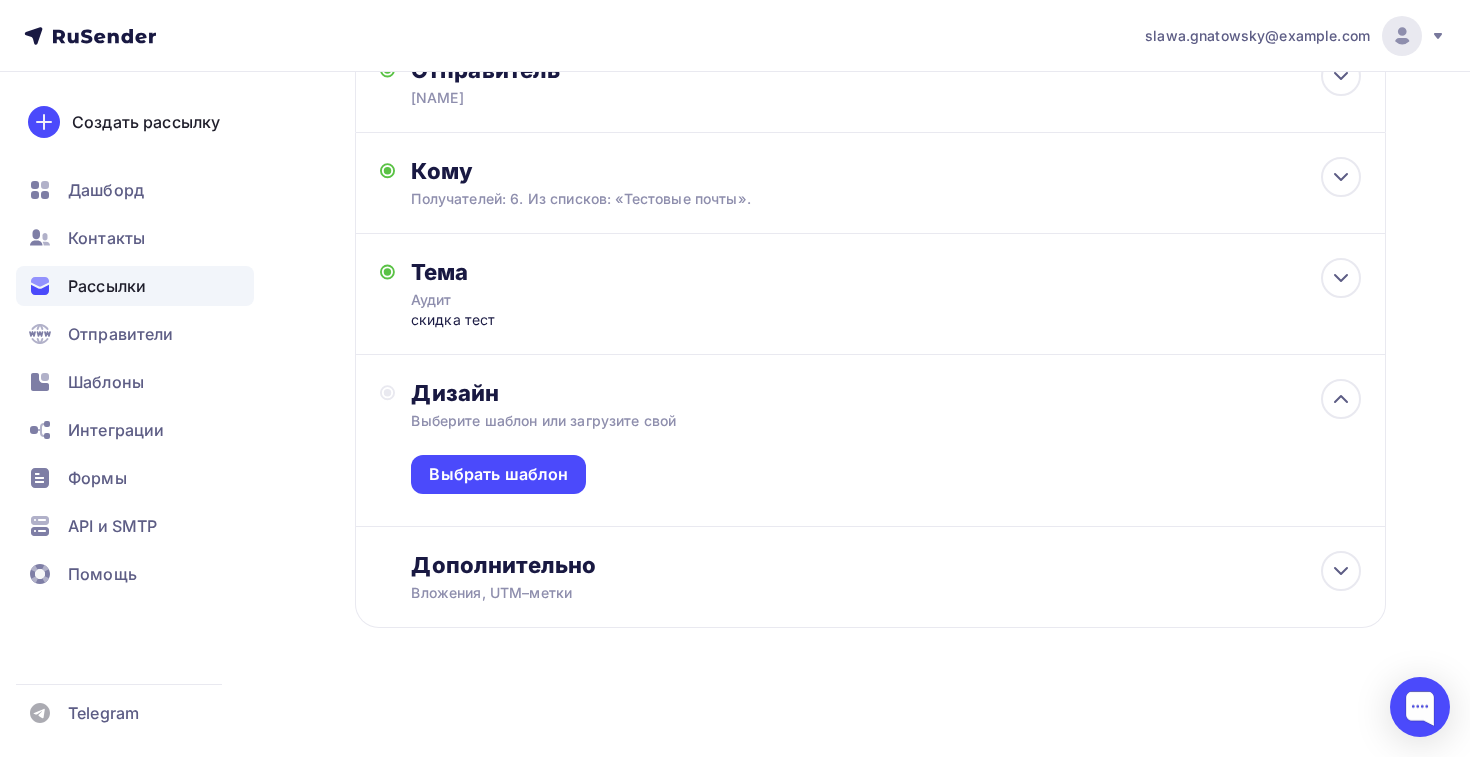 scroll, scrollTop: 156, scrollLeft: 0, axis: vertical 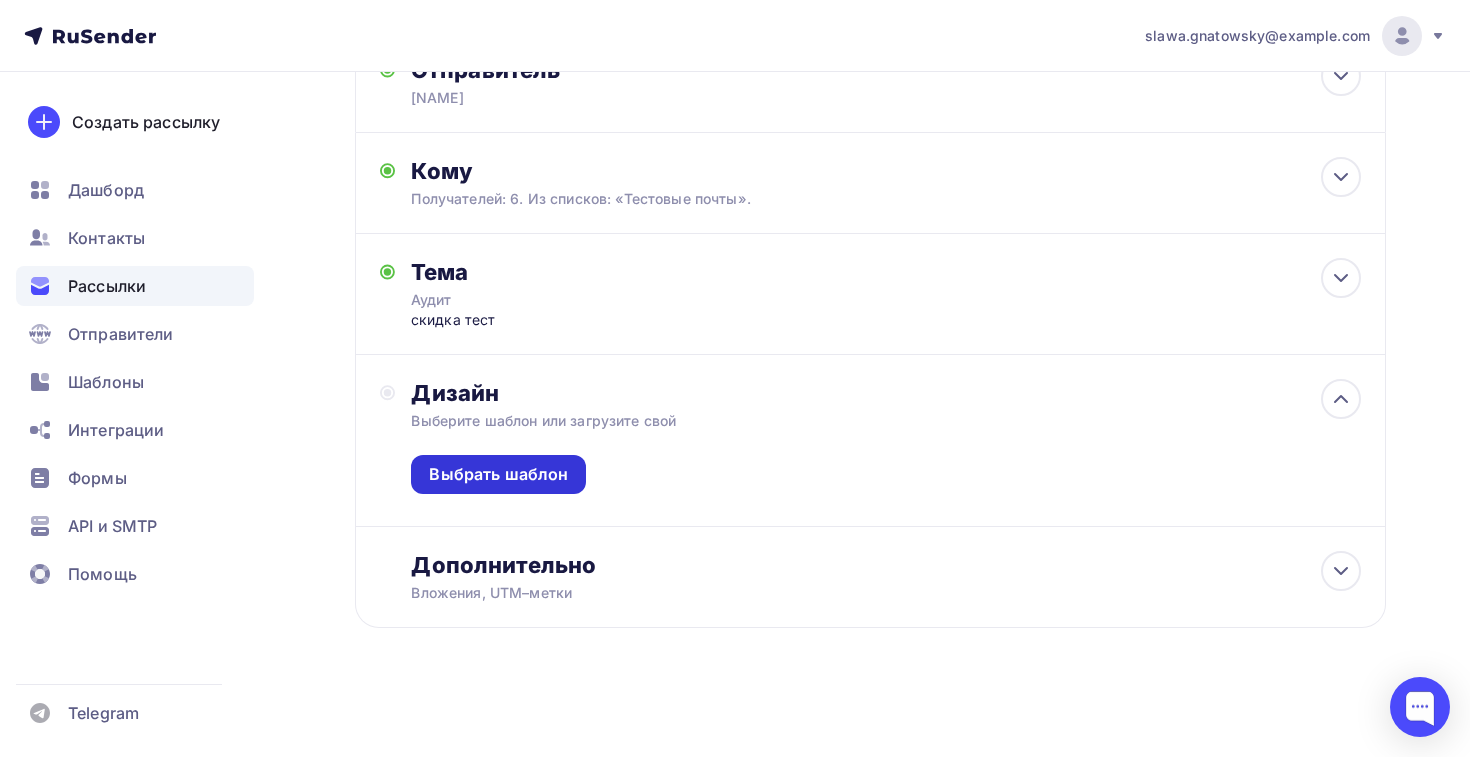 click on "Выбрать шаблон" at bounding box center (498, 474) 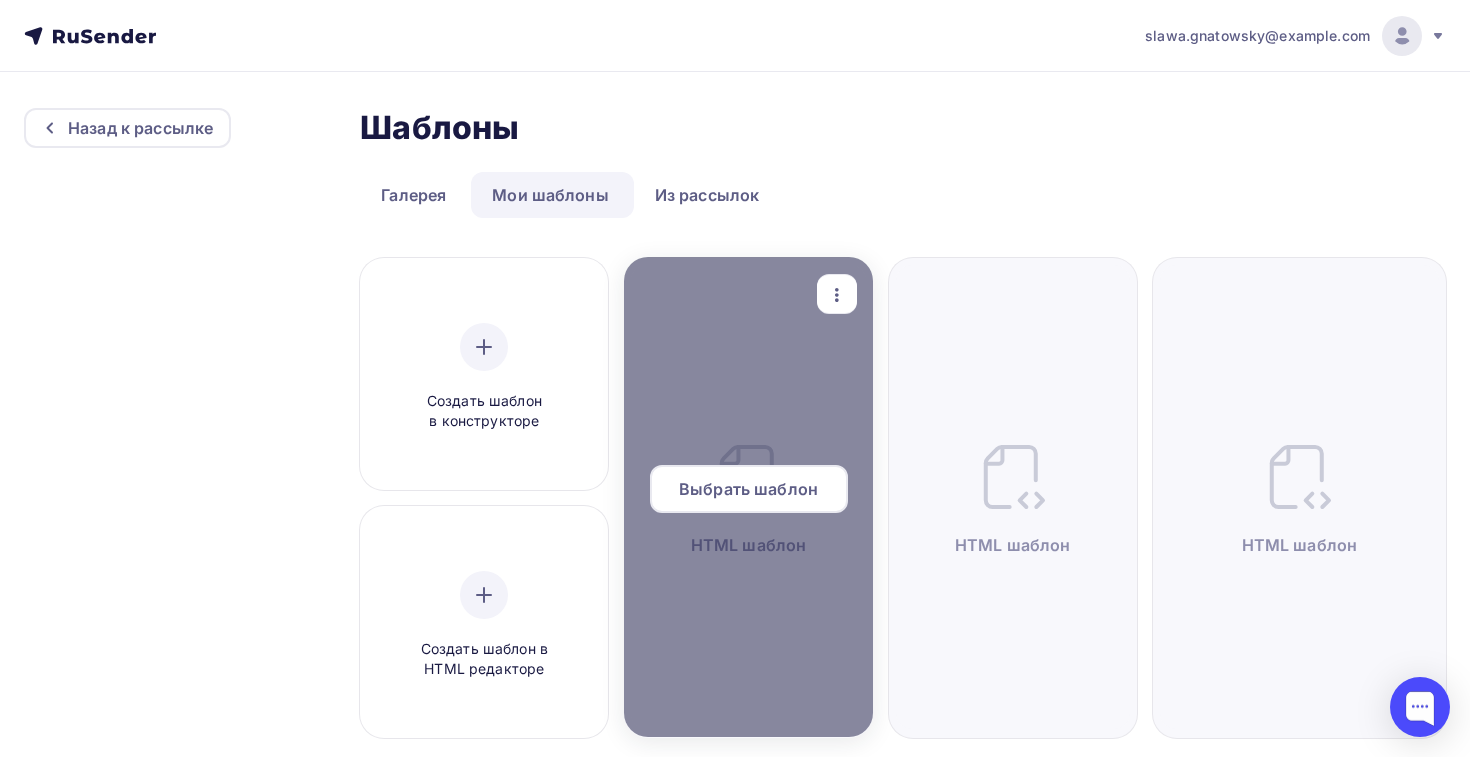 click on "Выбрать шаблон" at bounding box center (748, 489) 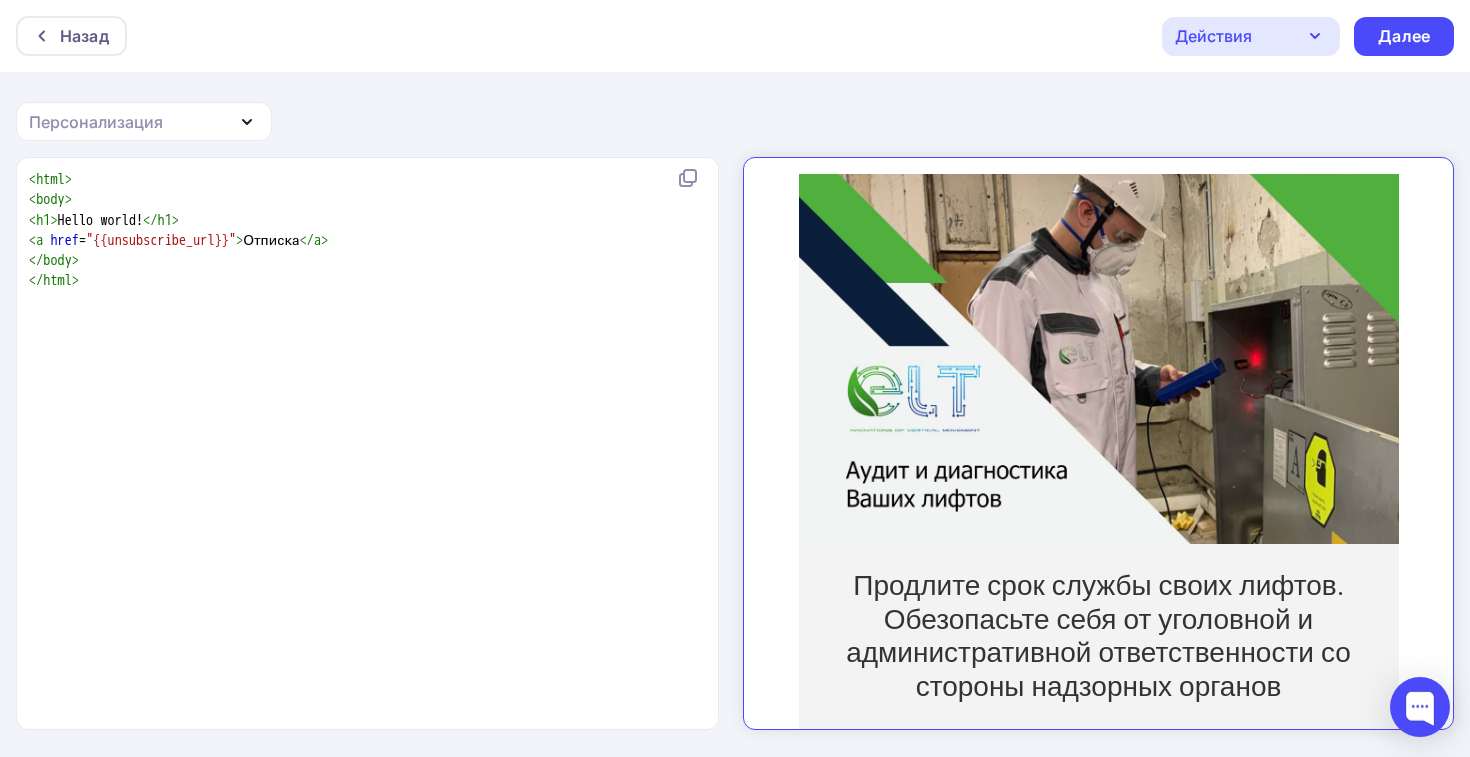 scroll, scrollTop: 0, scrollLeft: 0, axis: both 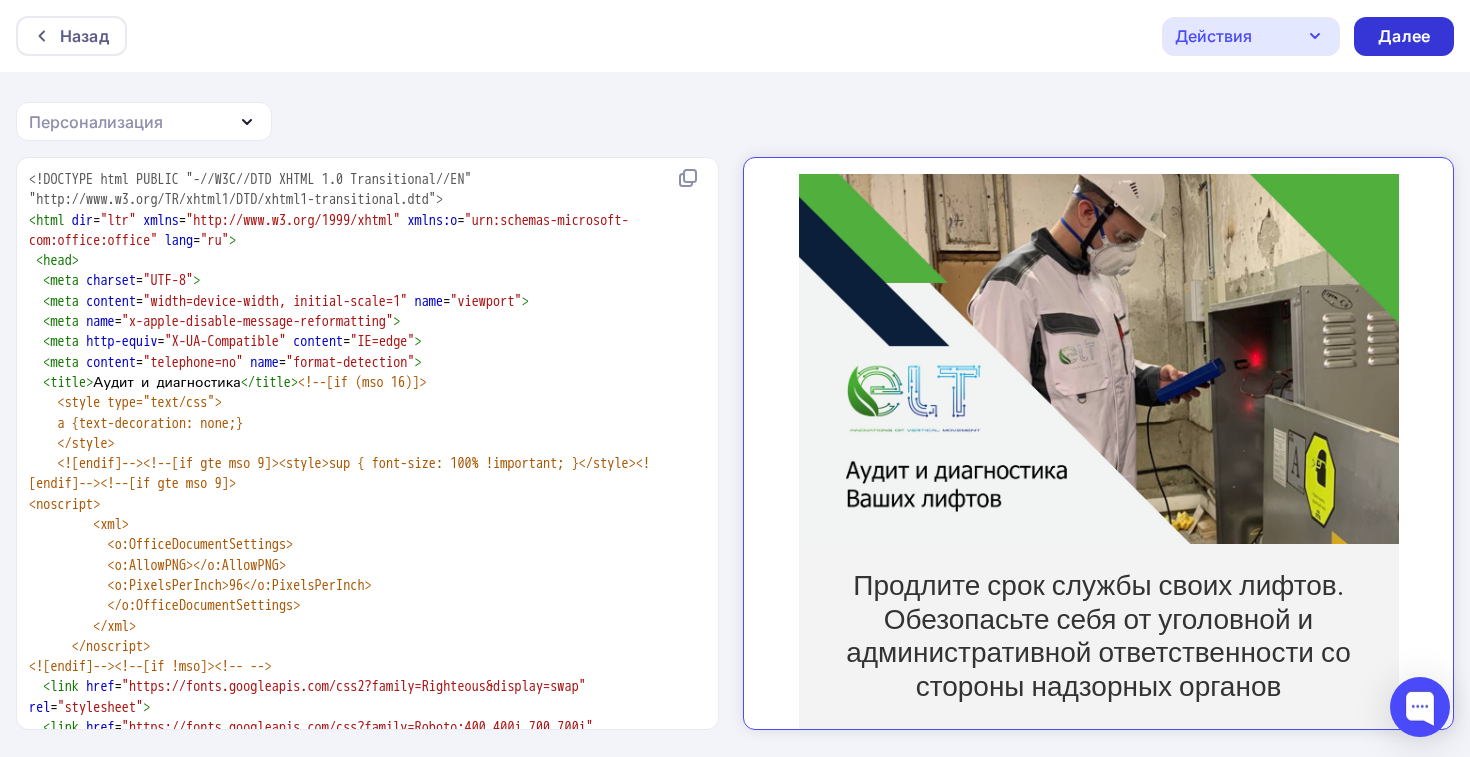 click on "Далее" at bounding box center [1404, 36] 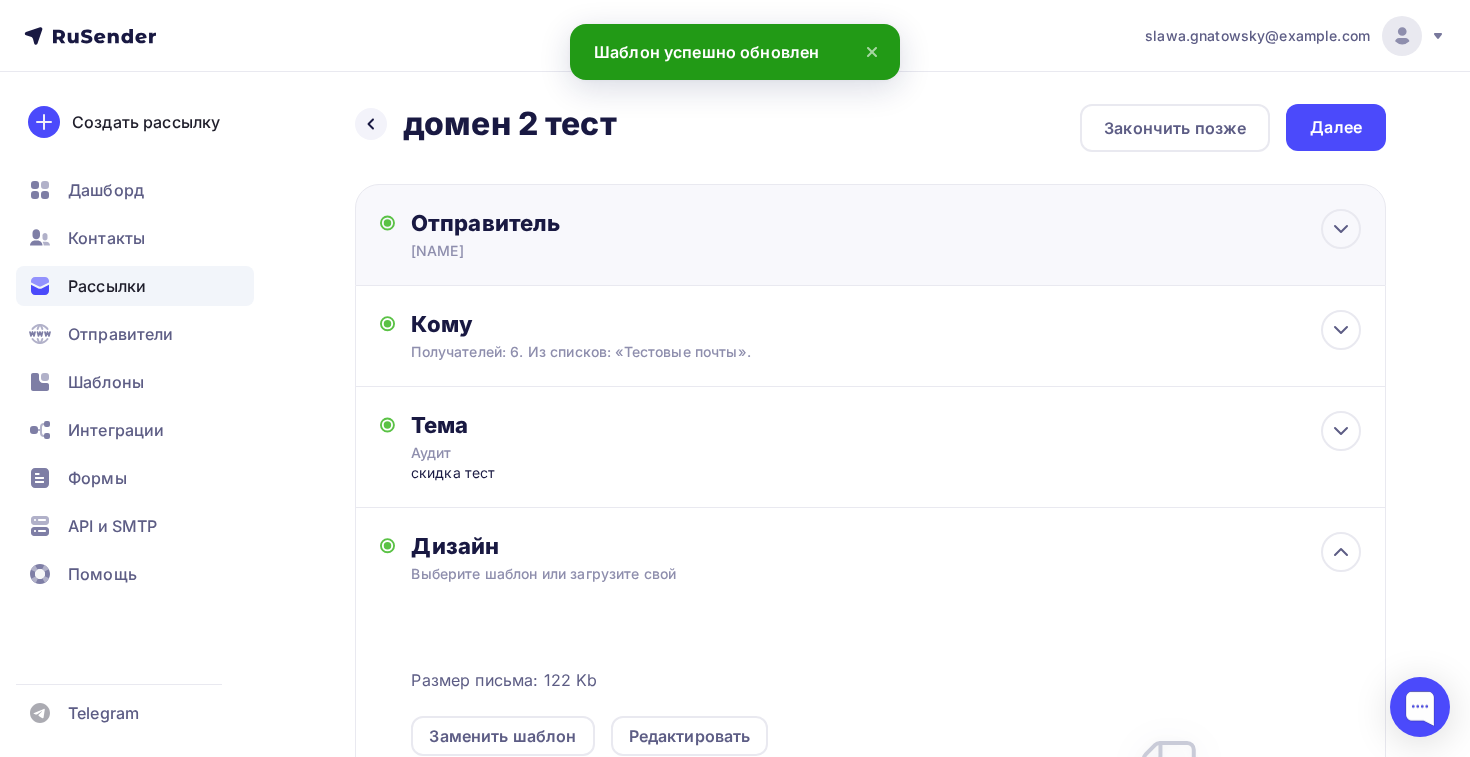 click on "Отправитель
Владислав
Email  *
info@eltmos.ru
info@elttechno.ru           info@eltmos.ru           lift@elt-web.store           lift@elt-web.ru           lift@elt-sender.store           lift@elt-sender.ru           lift@elt-news.store           lift@elt-news.ru           lift@elt-lift.store           lift@elt-lift.ru           lift@elt-info.store           lift@elt-info.ru           info@eltmoscow.ru           info@elttech.ru           info@eltlift.ru           slawa.gnatowsky@yandex.ru               Добавить отправителя
Рекомендуем  добавить почту на домене , чтобы рассылка не попала в «Спам»
Имя                 Сохранить
Аудит
12:45" at bounding box center [870, 235] 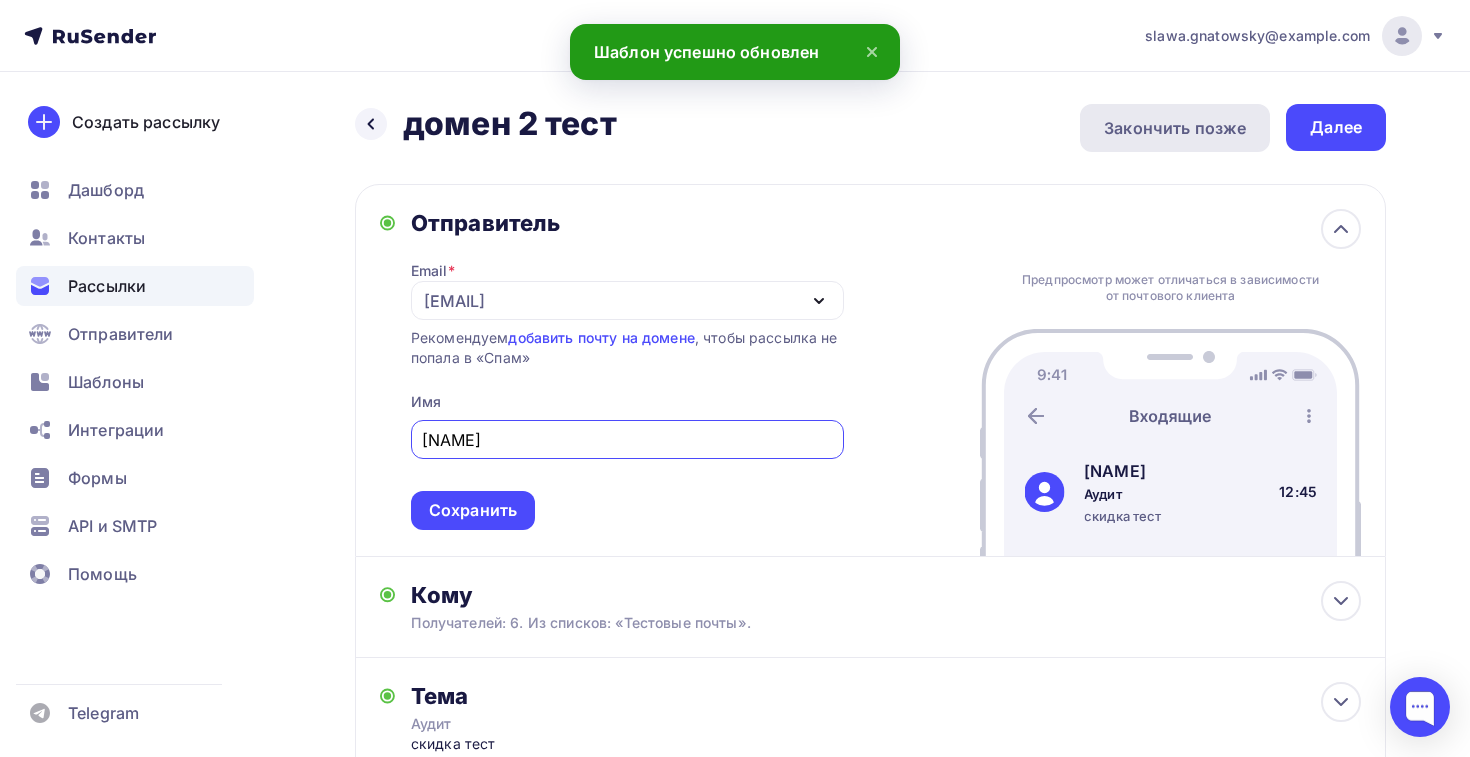 scroll, scrollTop: 0, scrollLeft: 0, axis: both 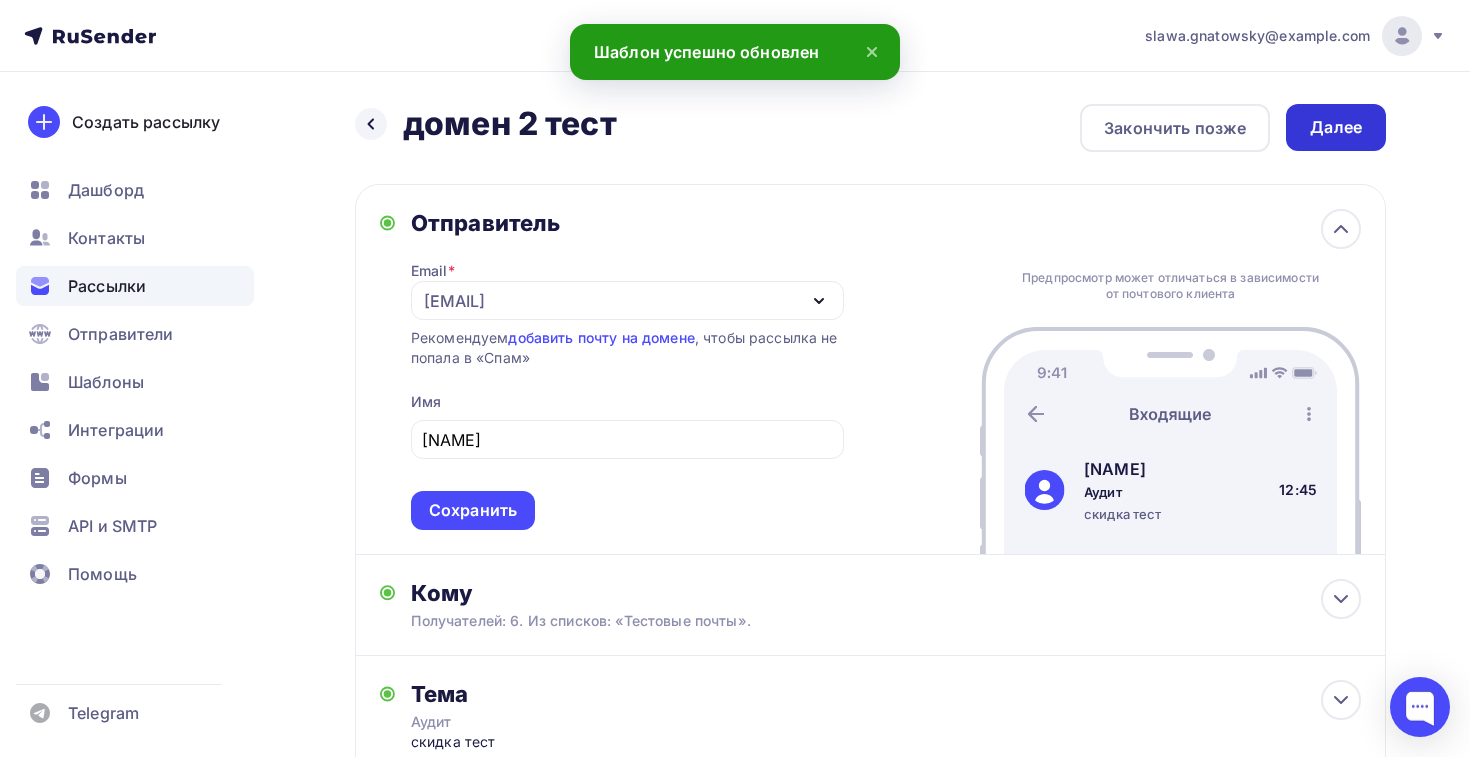 click on "Далее" at bounding box center [1336, 127] 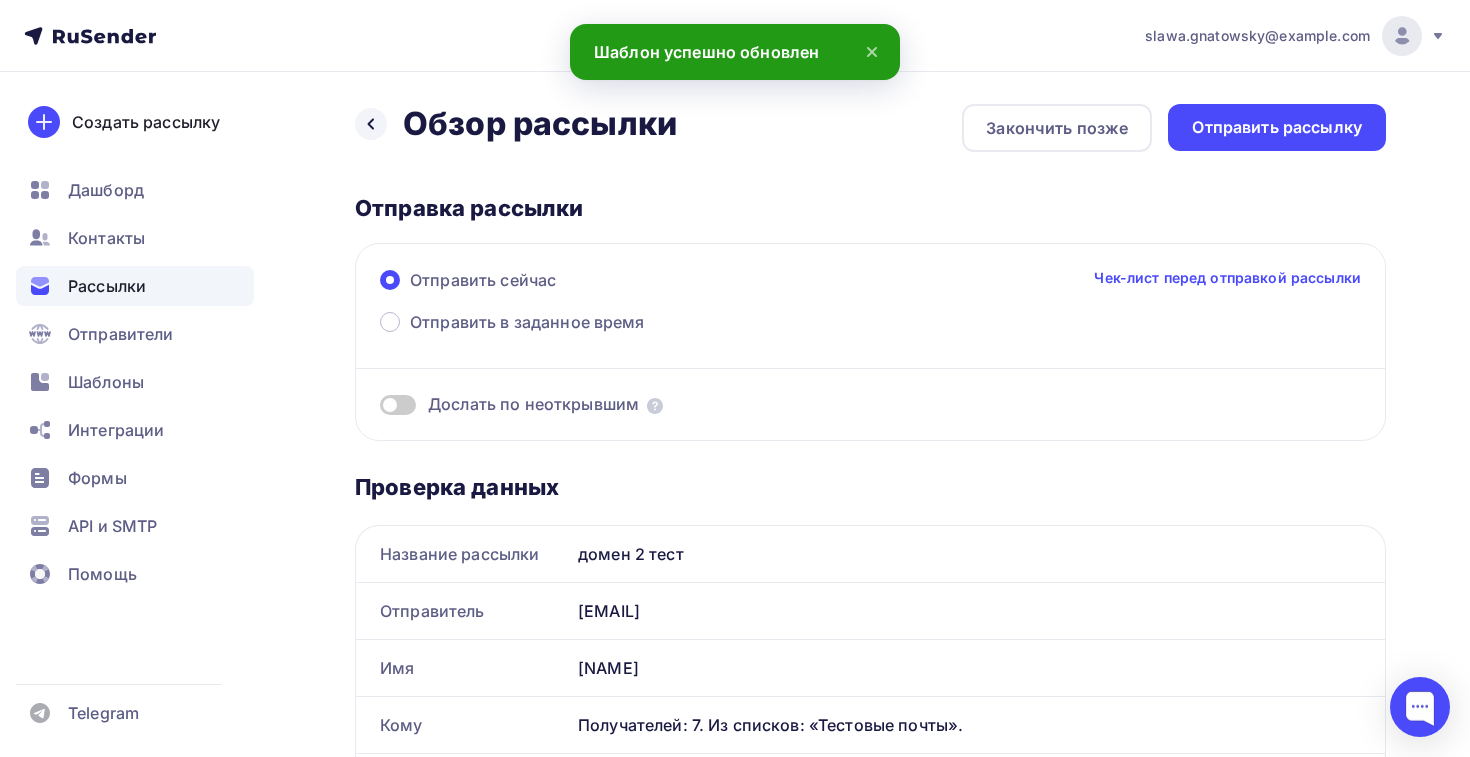 scroll, scrollTop: 0, scrollLeft: 0, axis: both 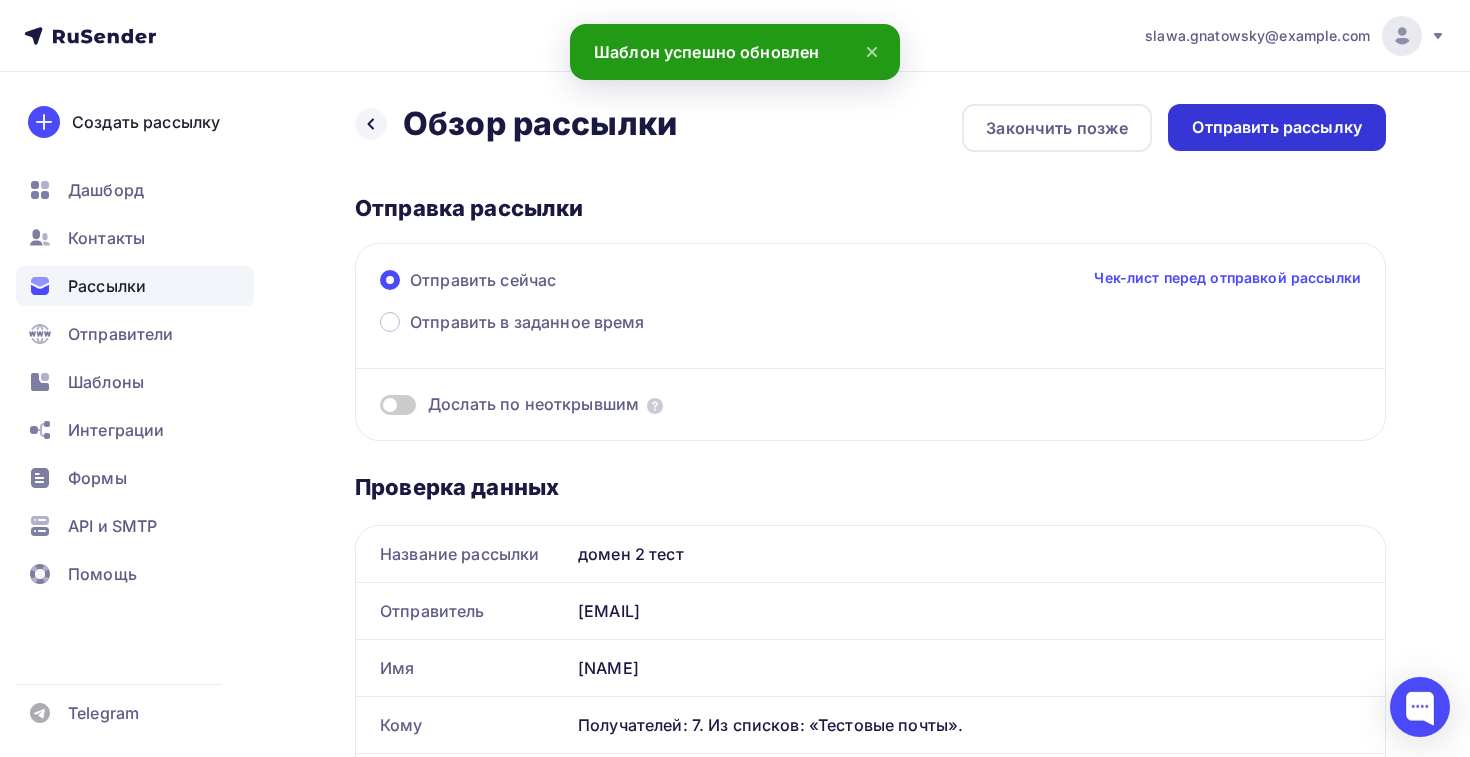 click on "Отправить рассылку" at bounding box center [1277, 127] 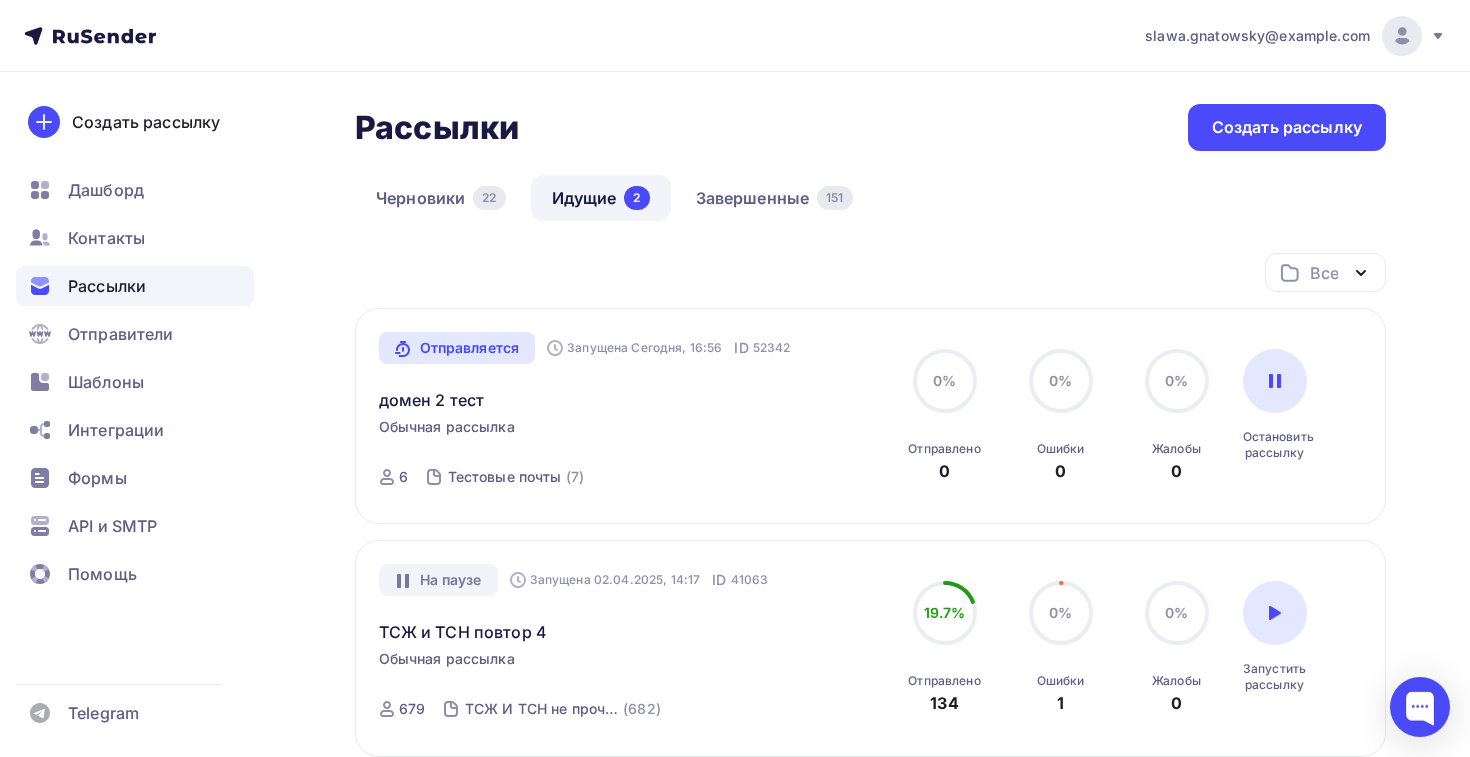 click on "Создать рассылку" at bounding box center (1287, 127) 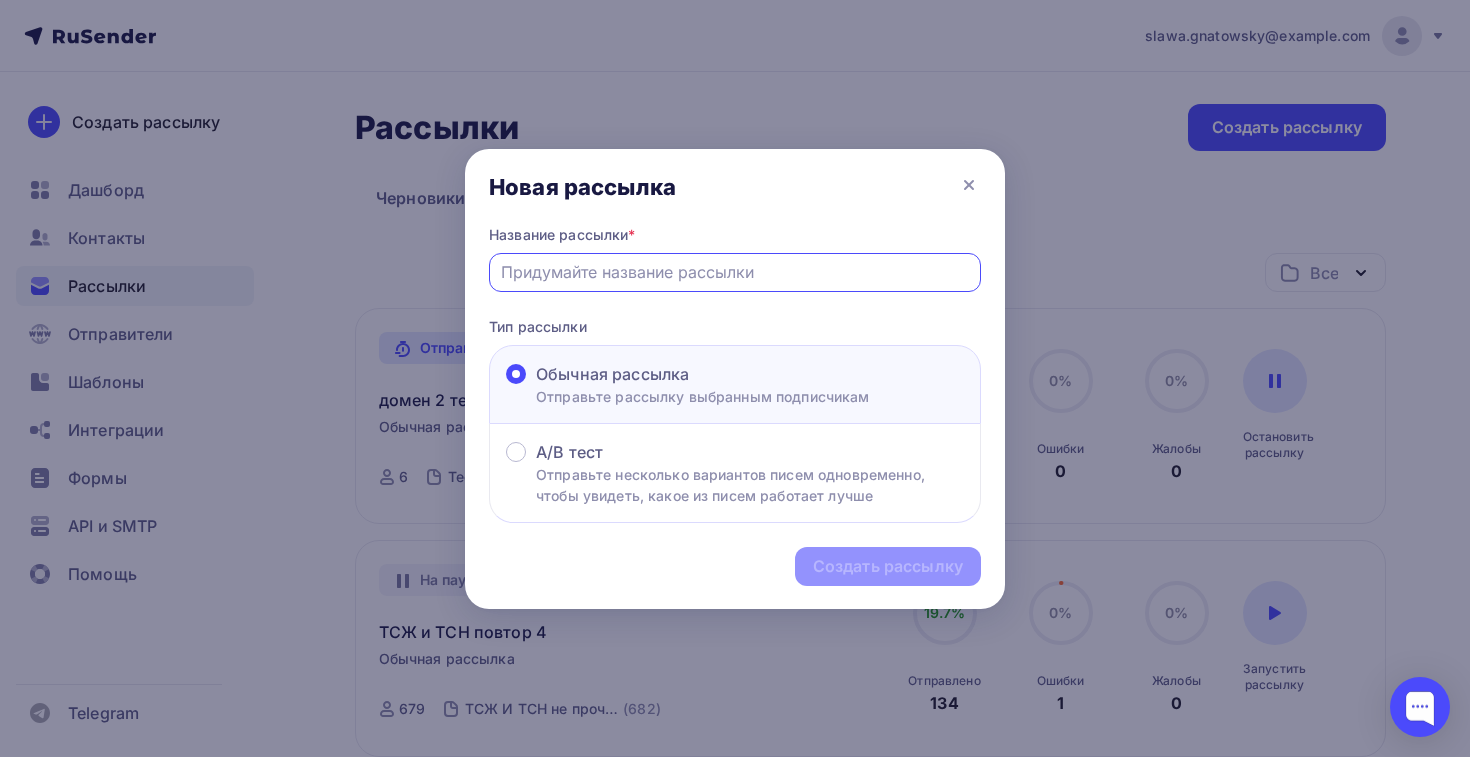 click at bounding box center (735, 272) 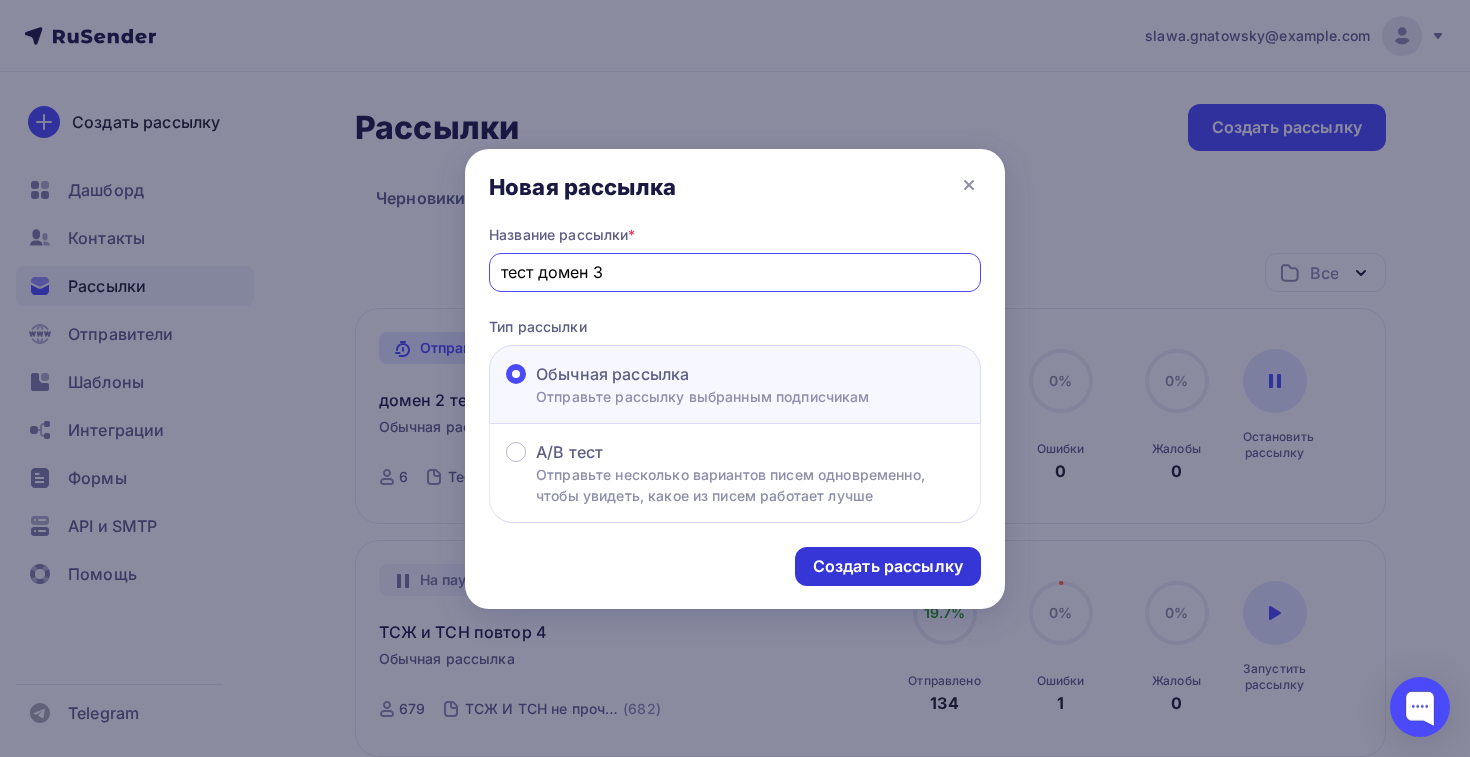 type on "тест домен 3" 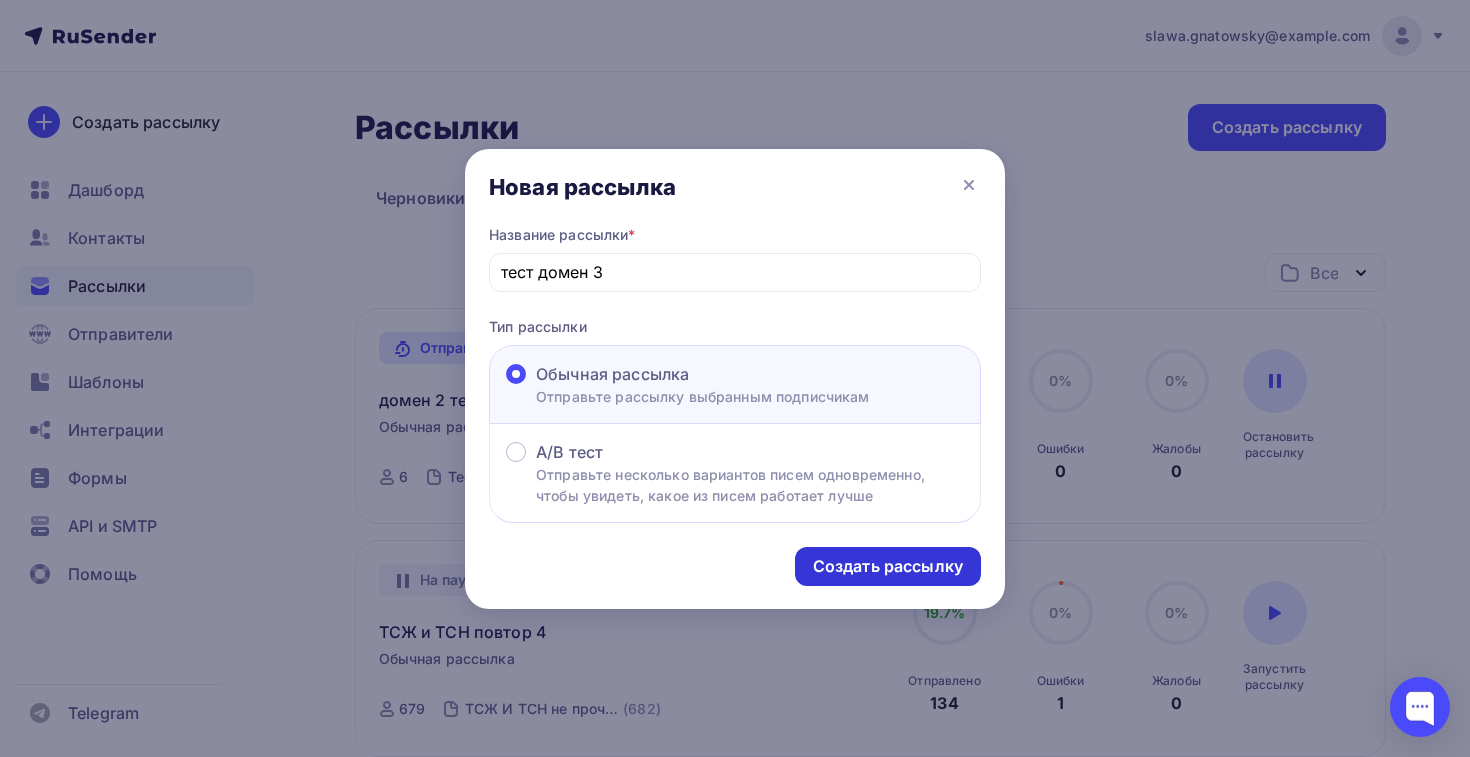 click on "Создать рассылку" at bounding box center [888, 566] 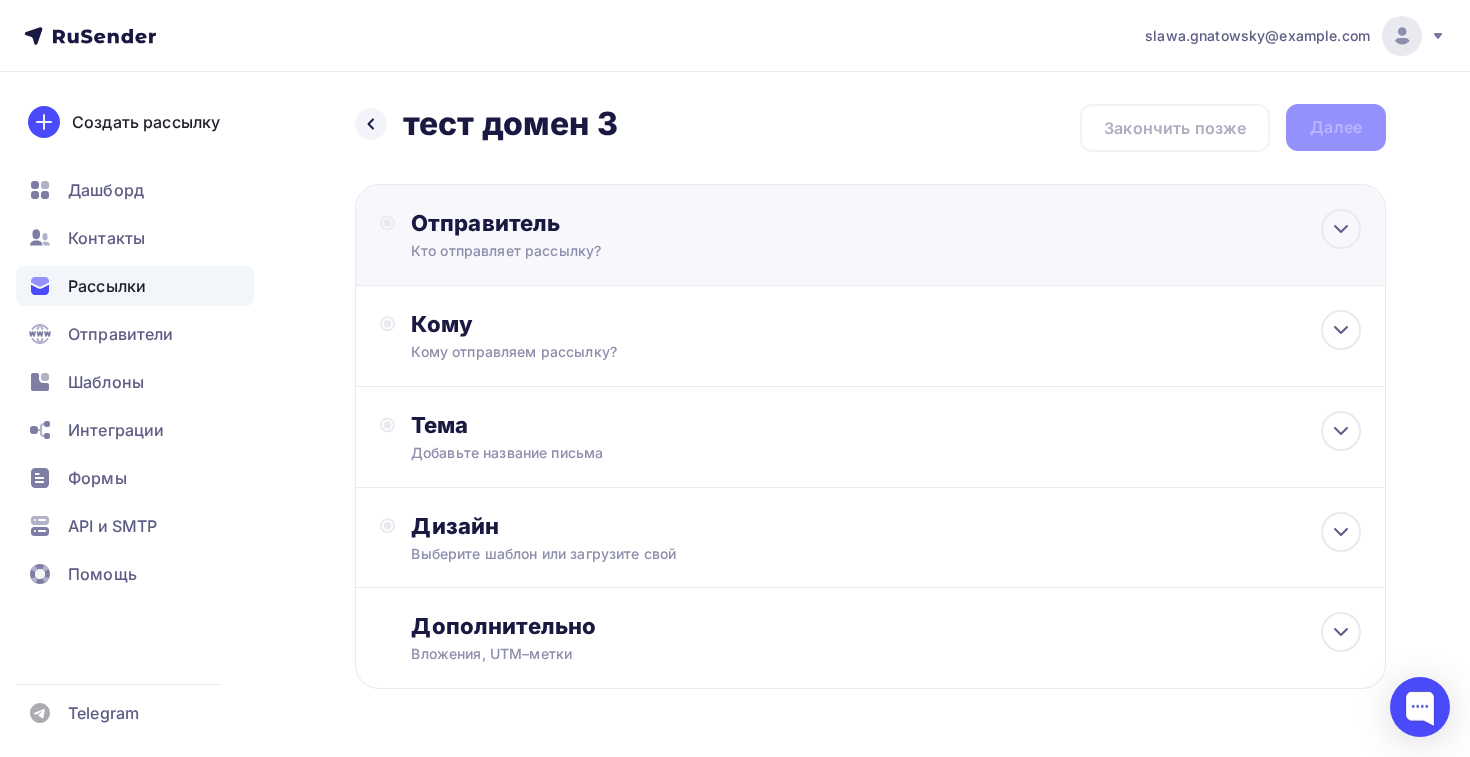 click on "Кто отправляет рассылку?" at bounding box center [606, 251] 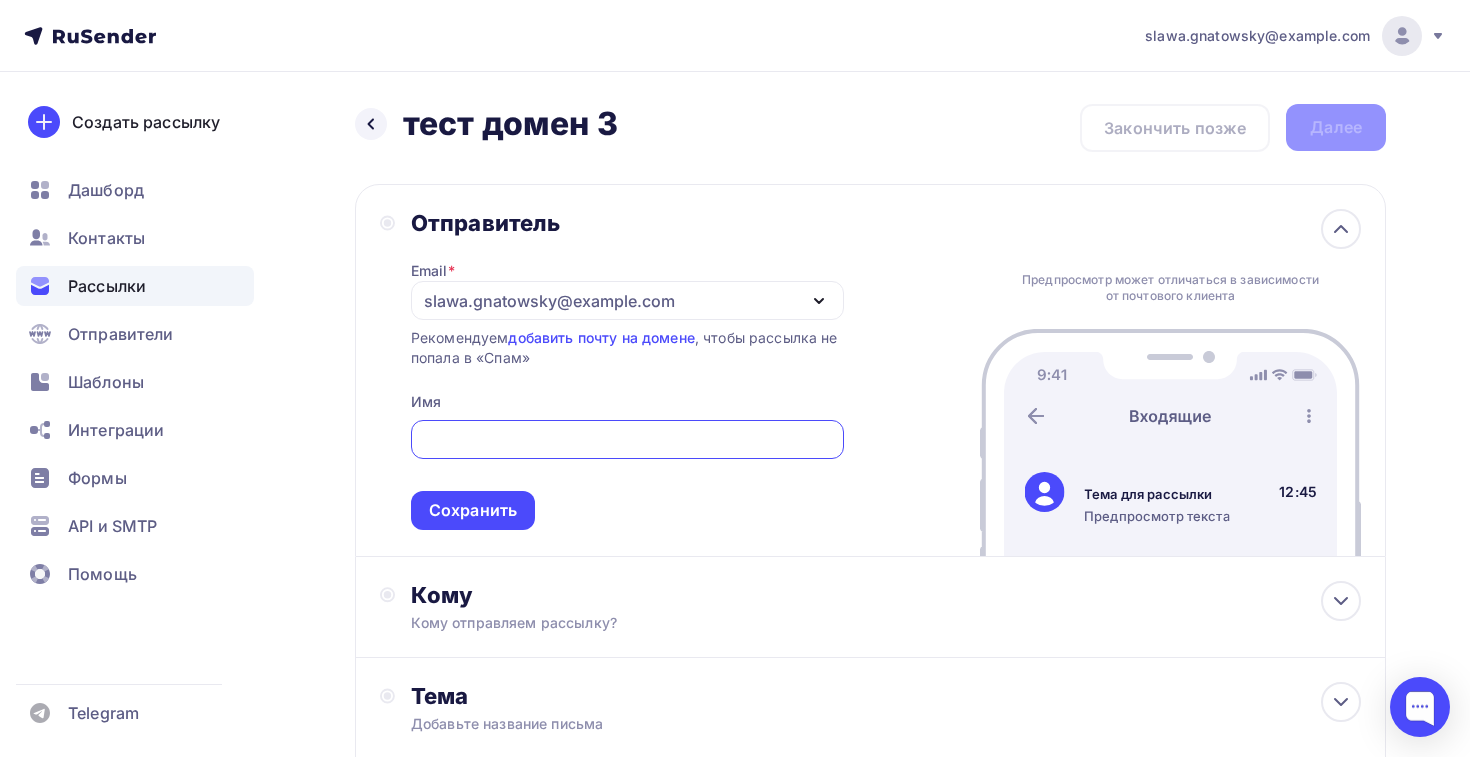 scroll, scrollTop: 0, scrollLeft: 0, axis: both 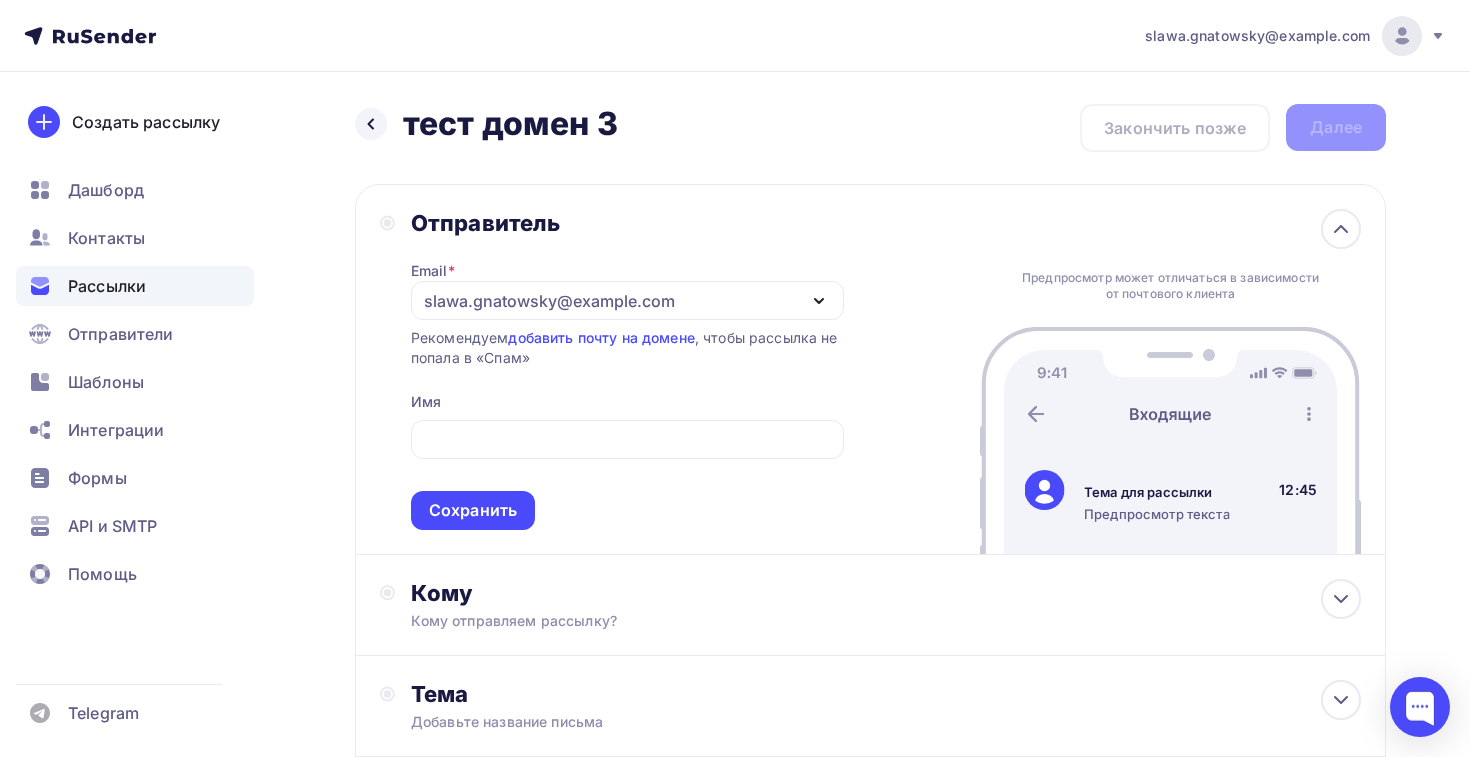 click on "Отправитель" at bounding box center (627, 223) 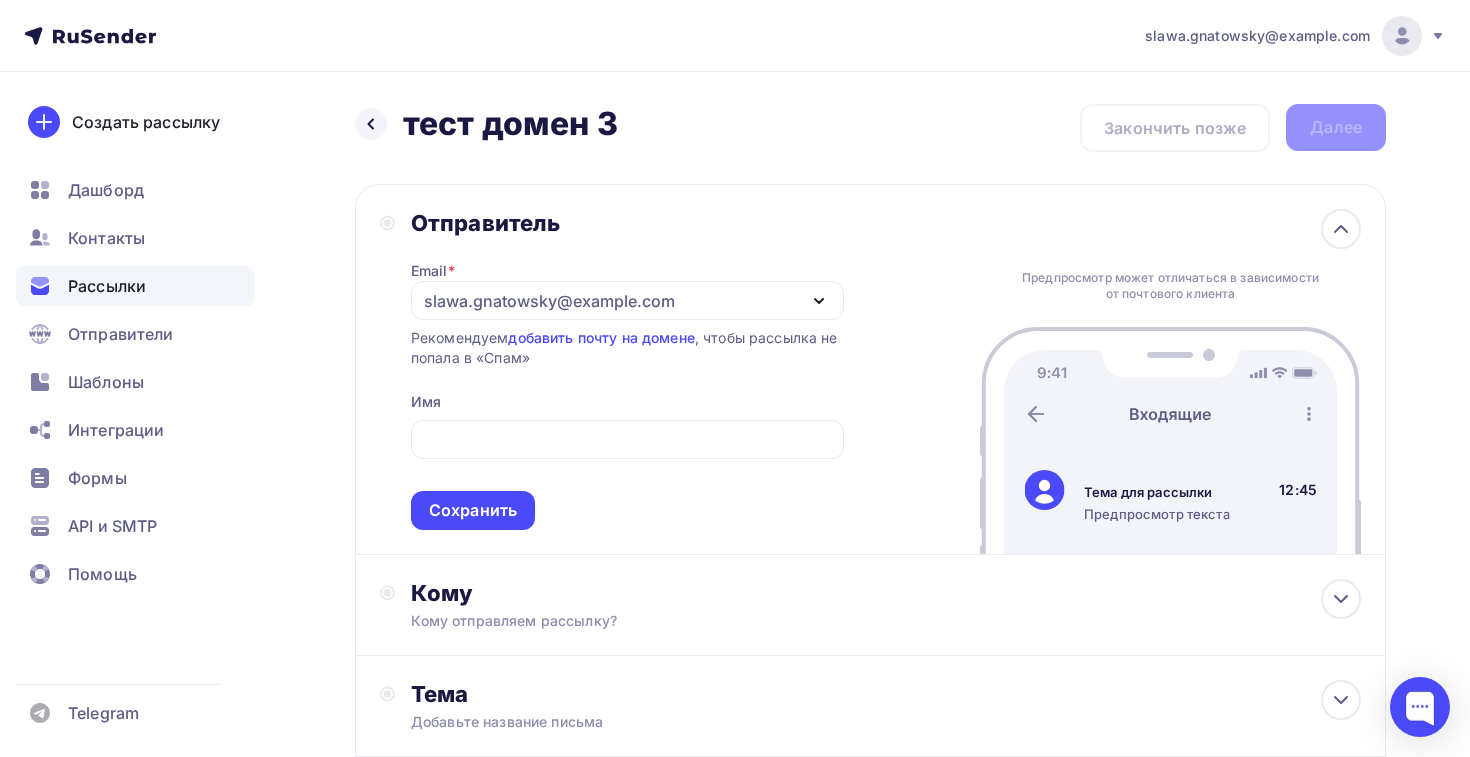 click on "slawa.gnatowsky@example.com" at bounding box center (627, 300) 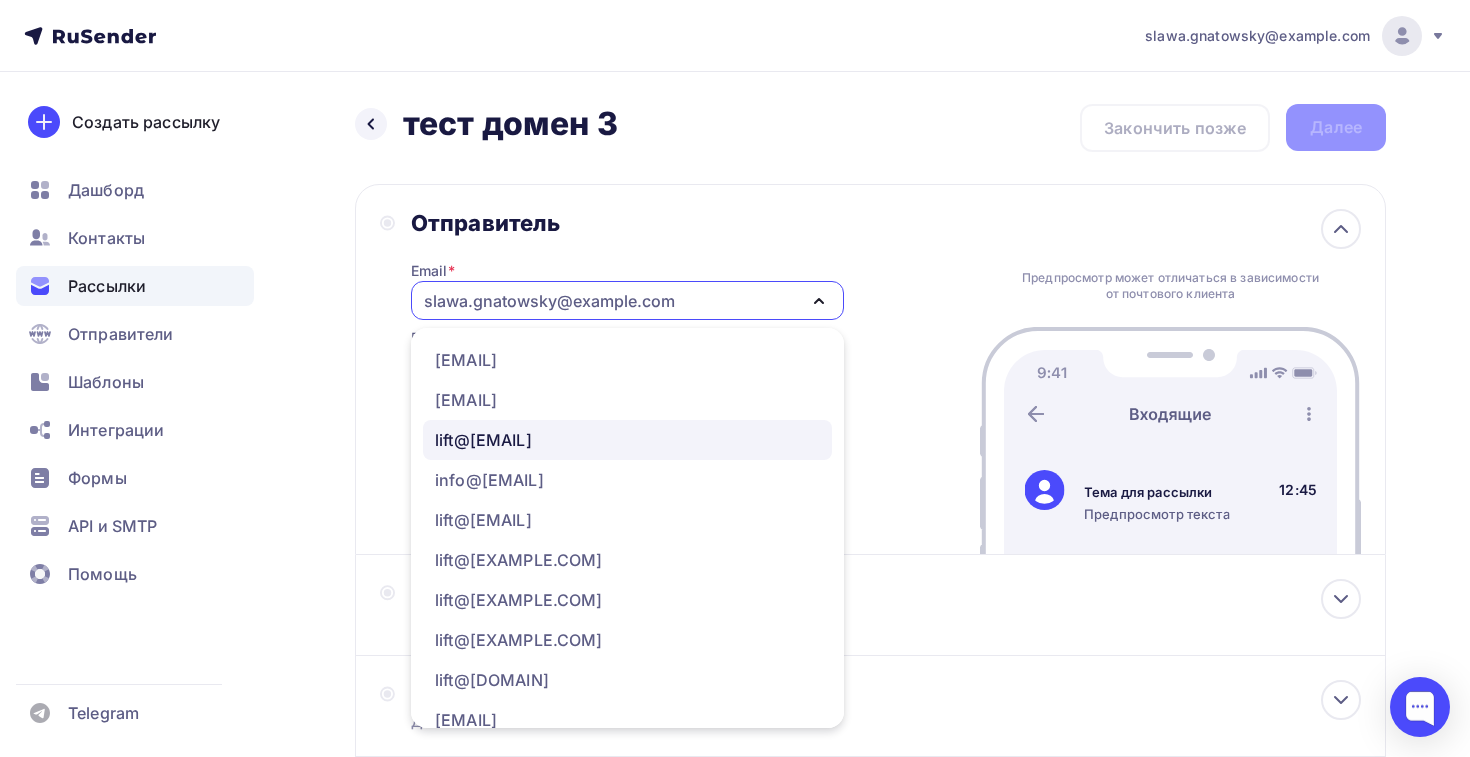 click on "lift@[DOMAIN].store" at bounding box center (483, 440) 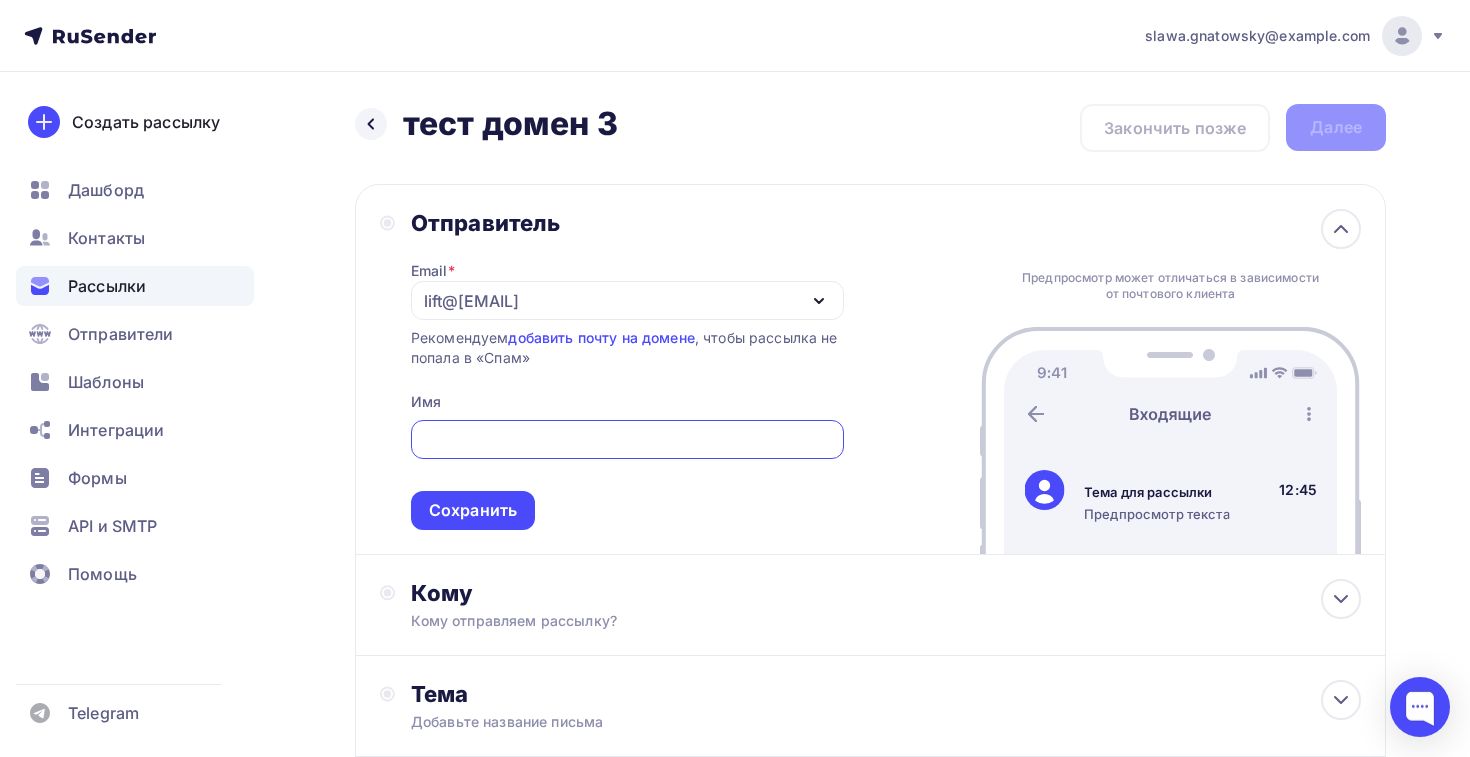 click at bounding box center (627, 440) 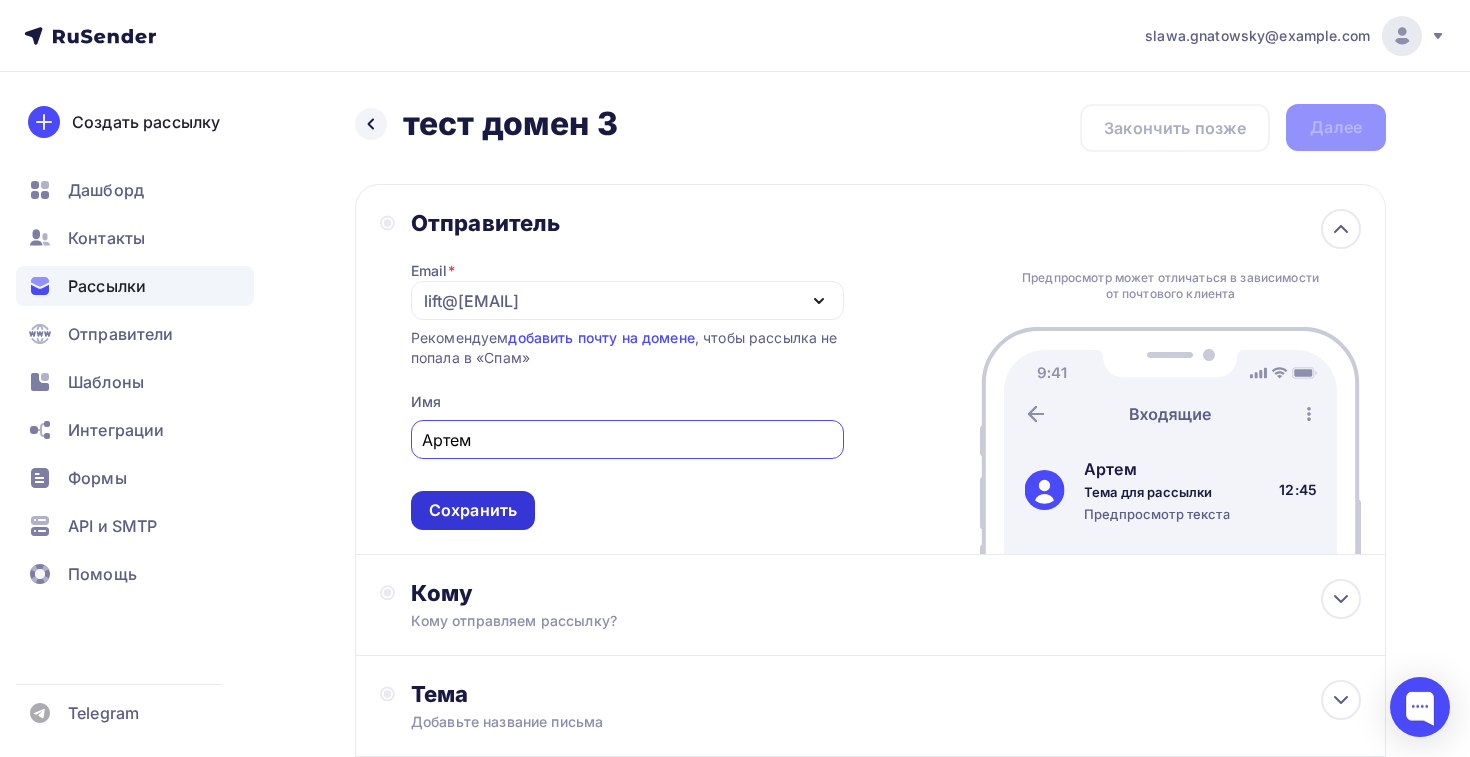 type on "Артем" 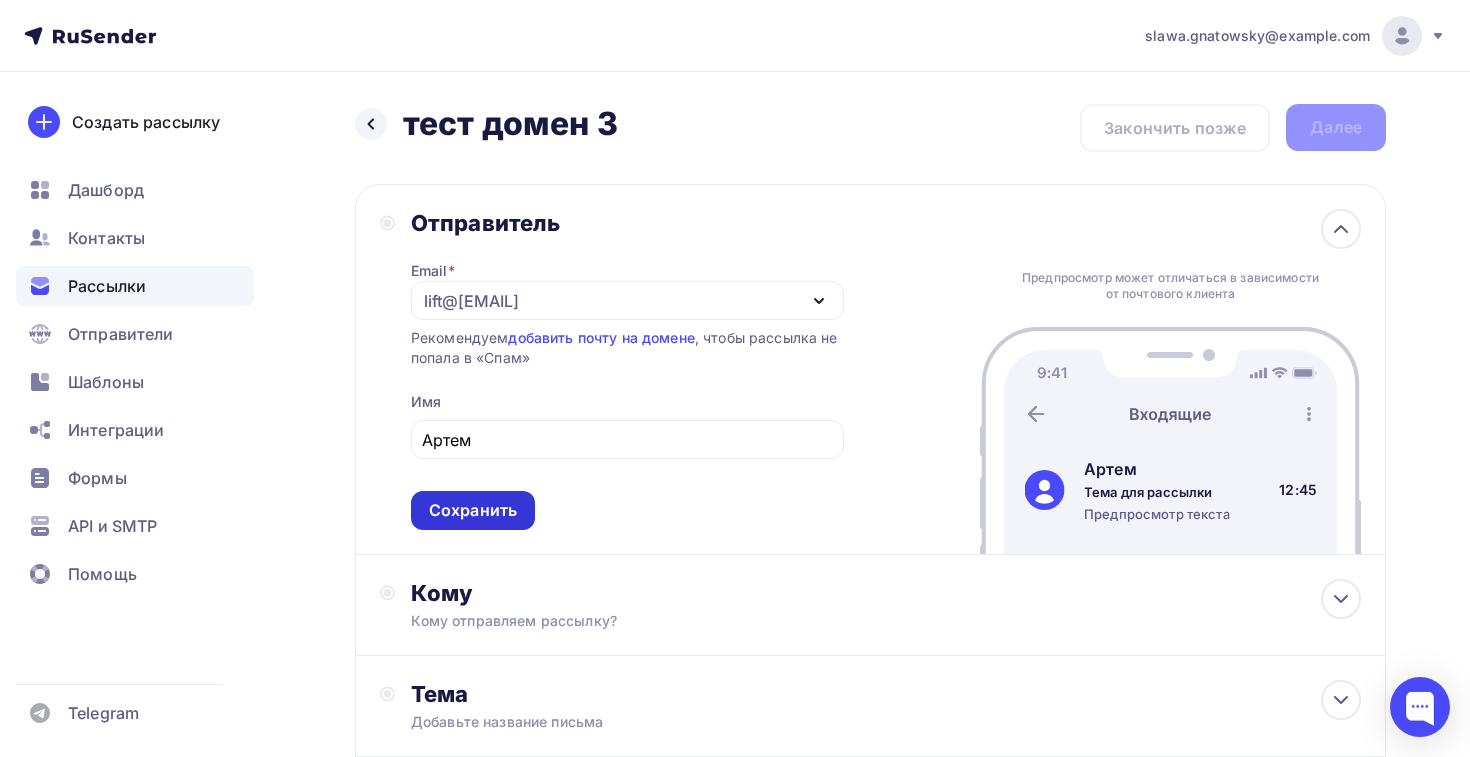 click on "Сохранить" at bounding box center (473, 510) 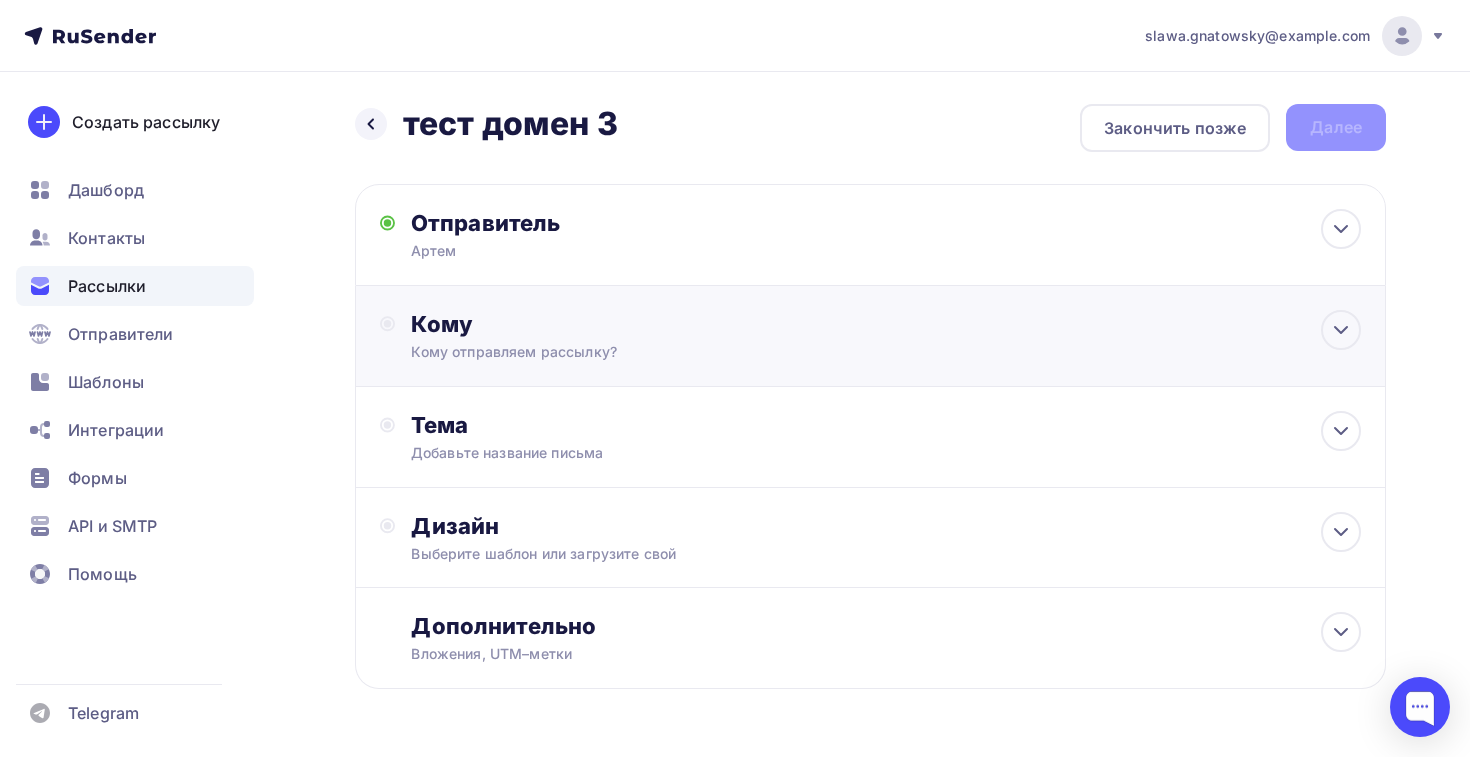 click on "Кому" at bounding box center (886, 324) 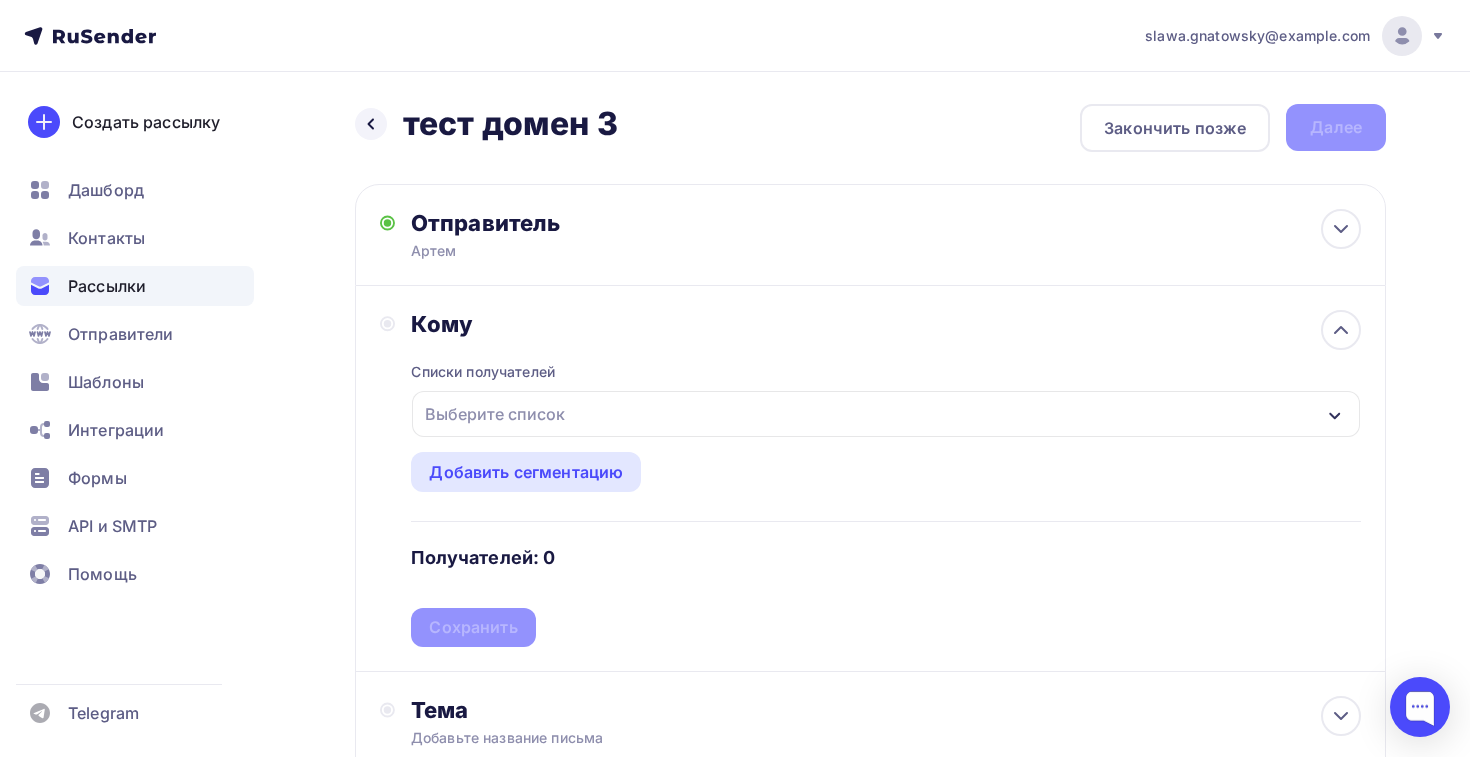 click on "Выберите список" at bounding box center (495, 414) 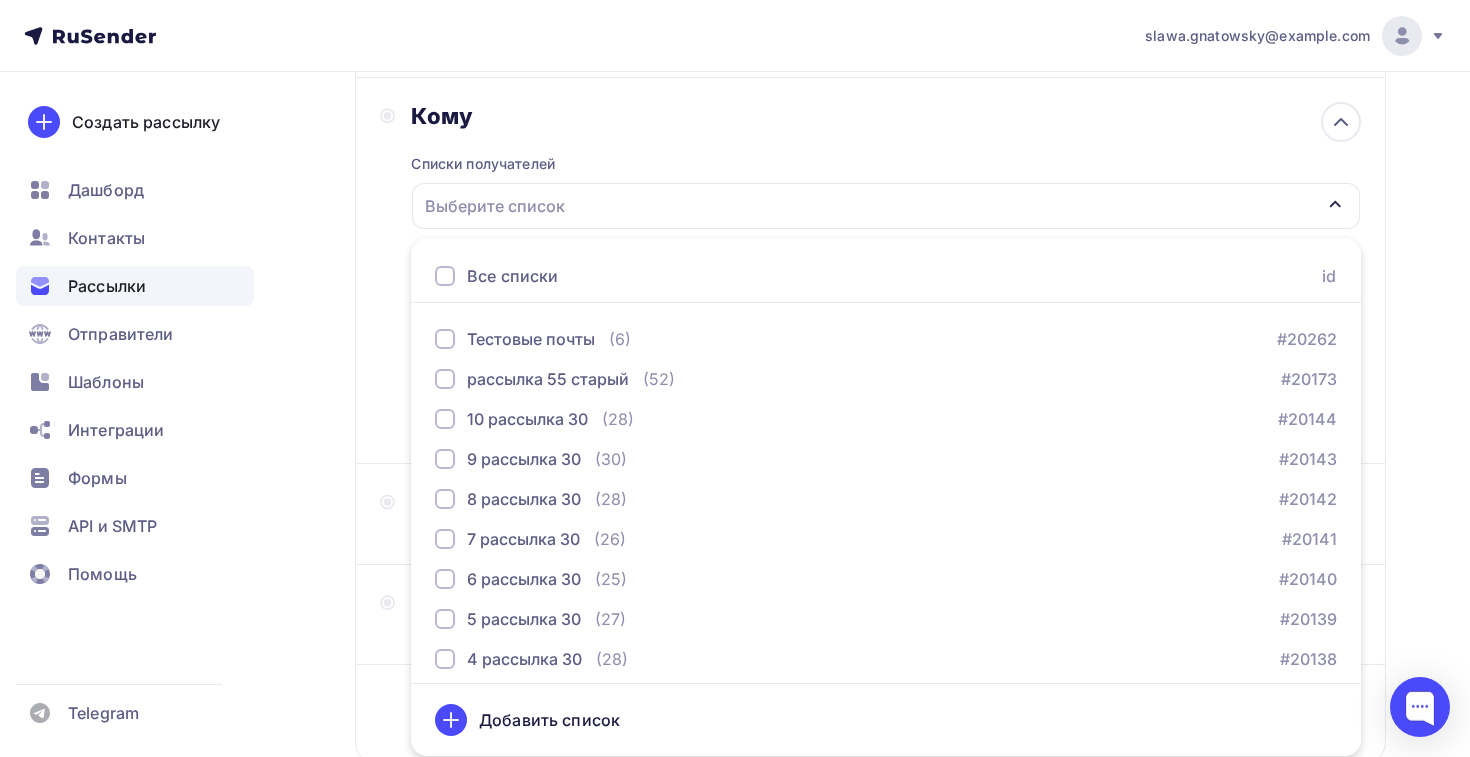 scroll, scrollTop: 2948, scrollLeft: 0, axis: vertical 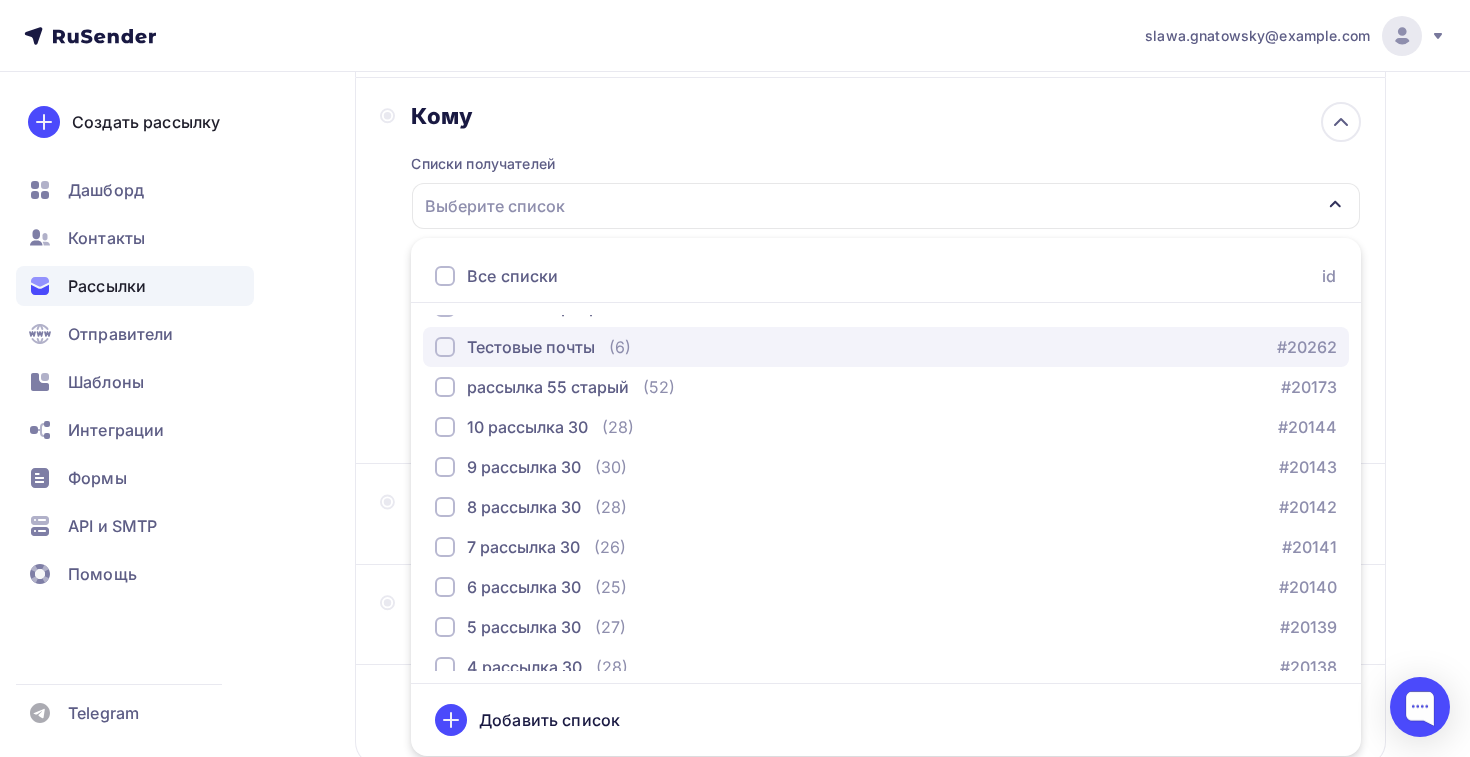 click on "Тестовые почты" at bounding box center (531, 347) 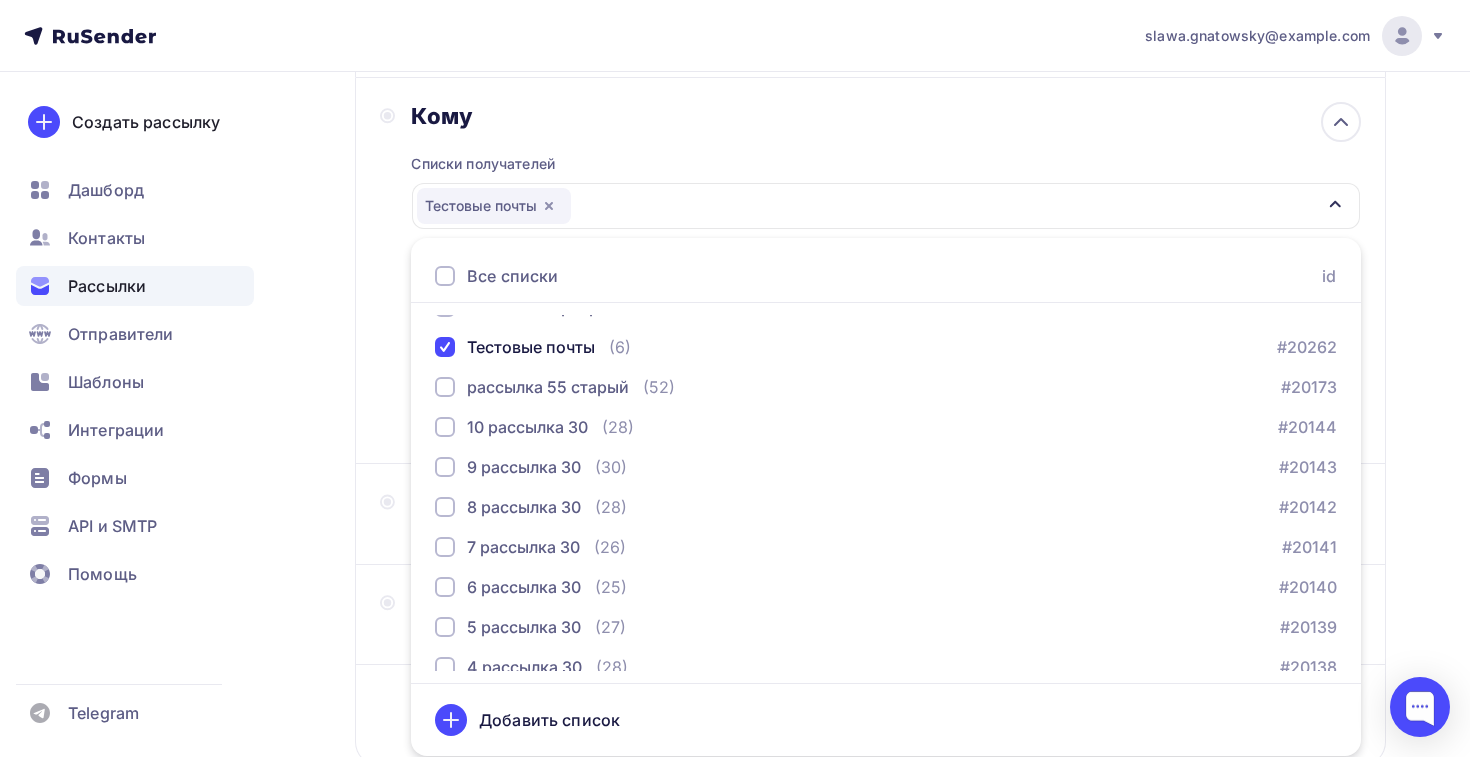 click on "Кому
Списки получателей
Тестовые почты
Все списки
id
ТСН и ТСЖ 16(2)
(625)
#24715
жск и ук 16
(1 177)
#24678
тсн и тсж 16
(629)
#24677
жск и ук 15
(1 180)
#24627
тсн и тсж 15
(633)
#24626
Жск и ук 14
(1 188)
#24598
тсн и тсж 14
(636)
#24597" at bounding box center (870, 271) 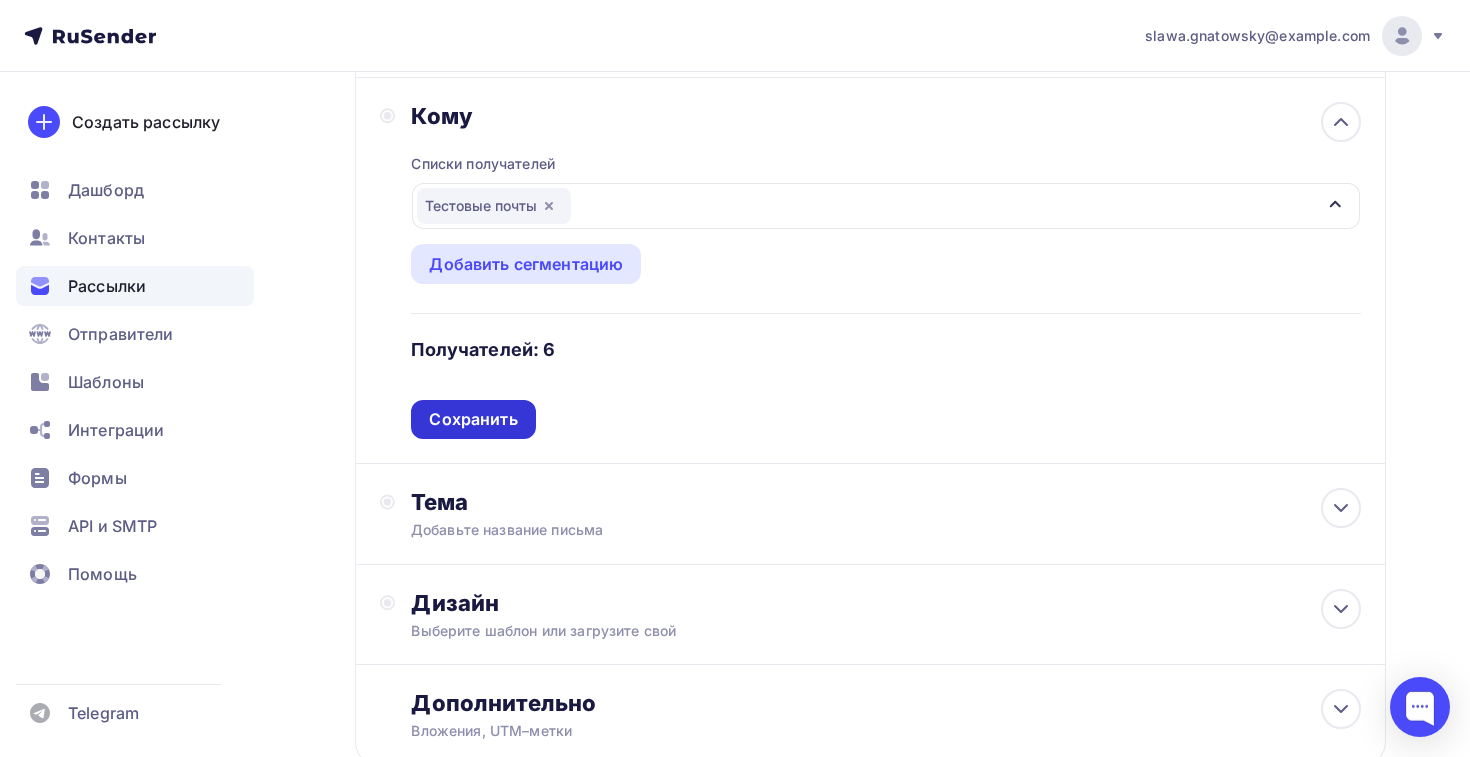 click on "Сохранить" at bounding box center (473, 419) 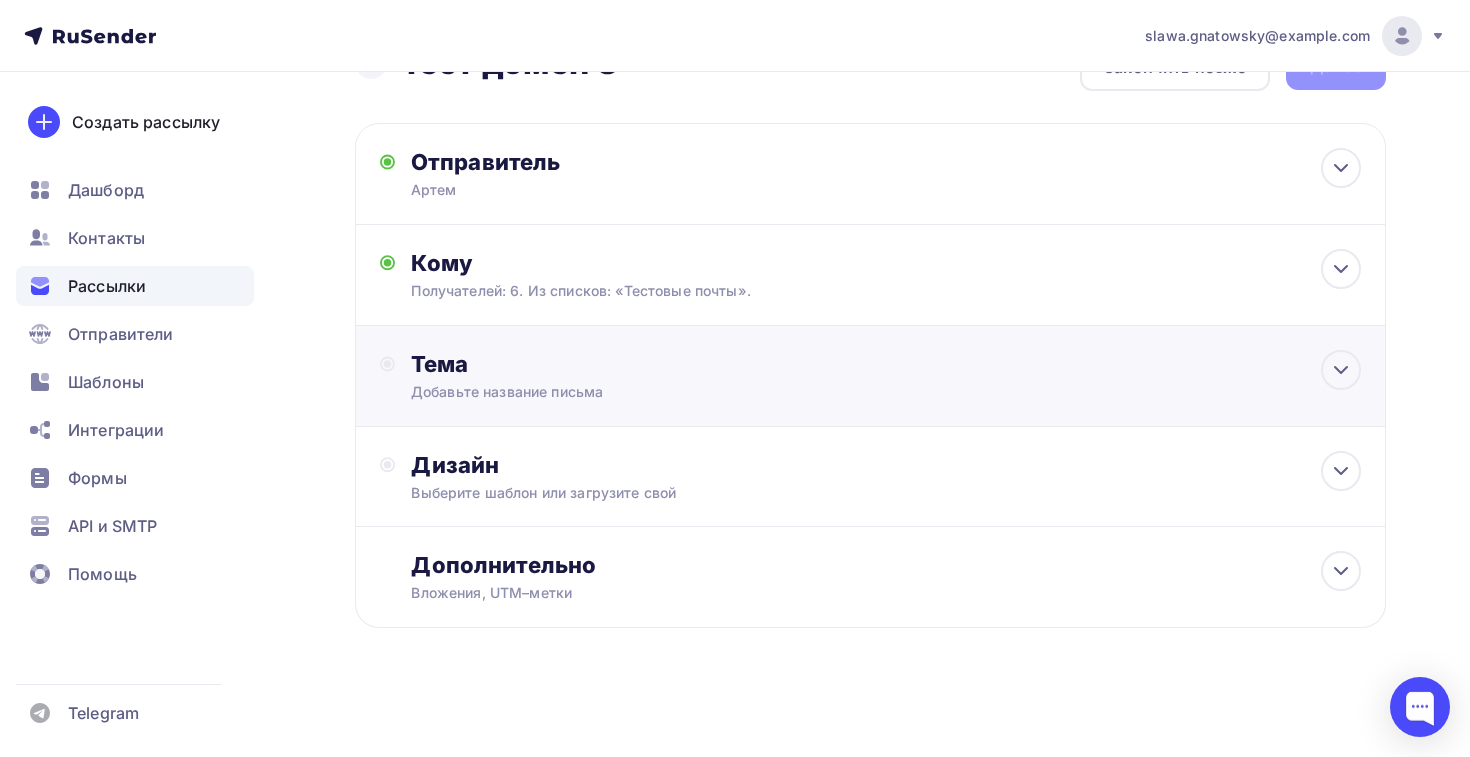 click on "Тема" at bounding box center [608, 364] 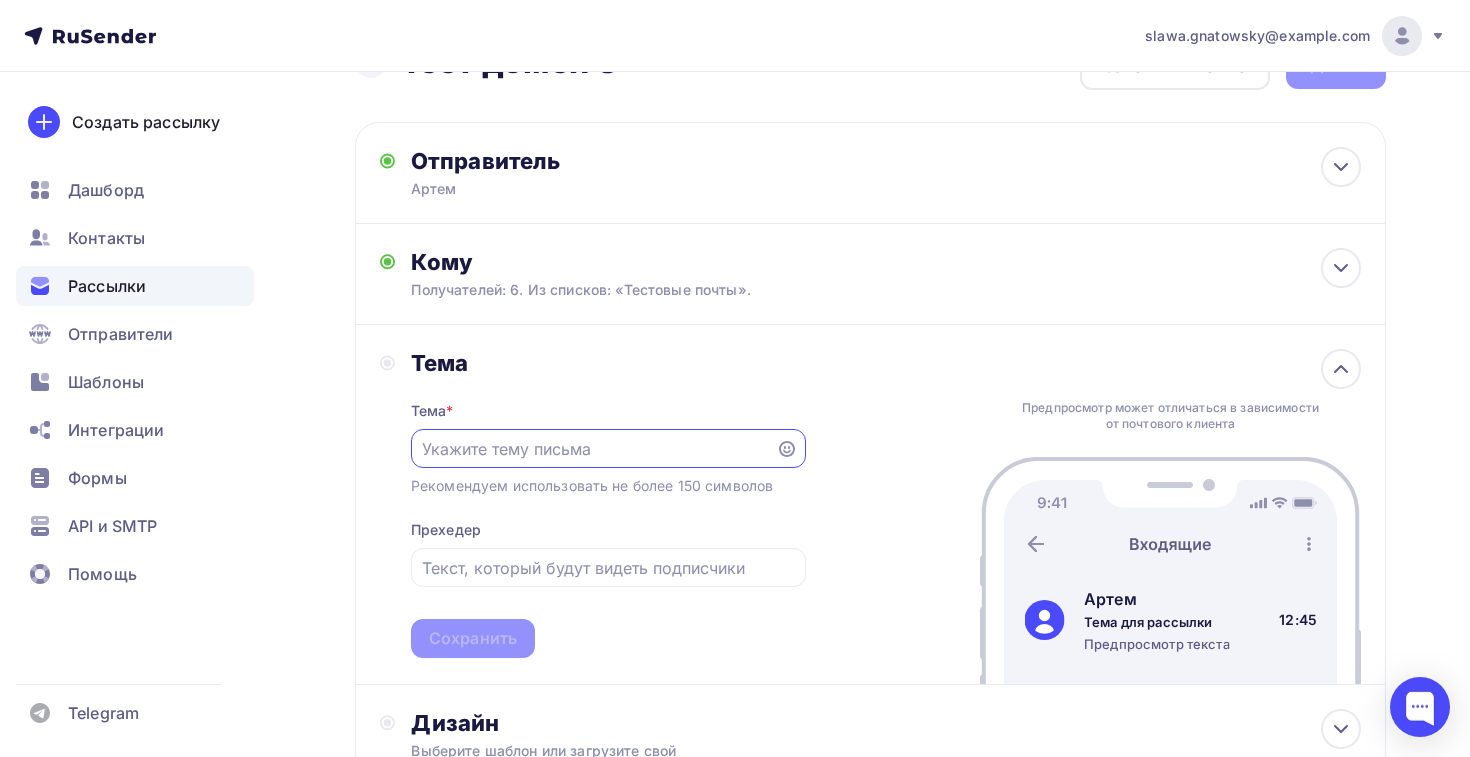 scroll, scrollTop: 0, scrollLeft: 0, axis: both 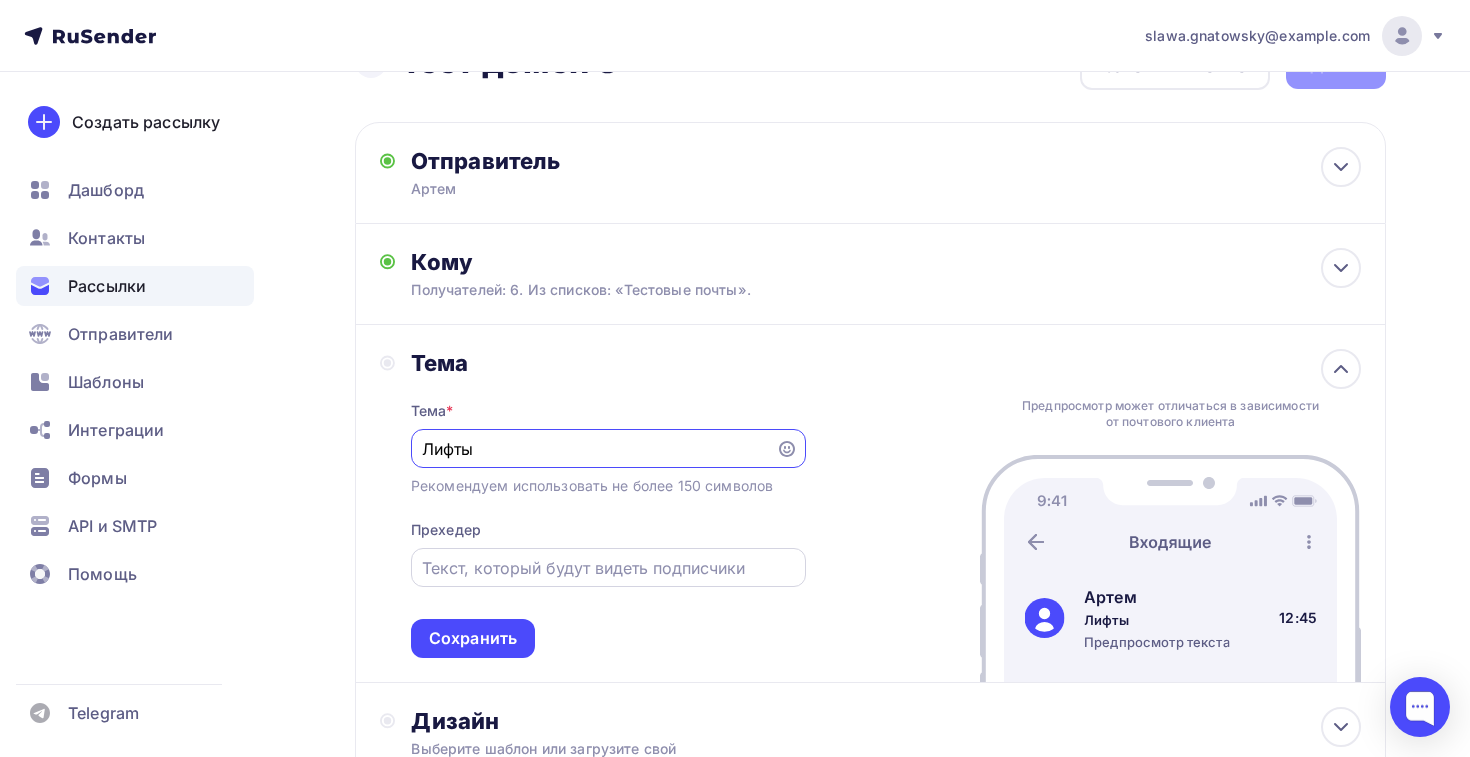 type on "Лифты" 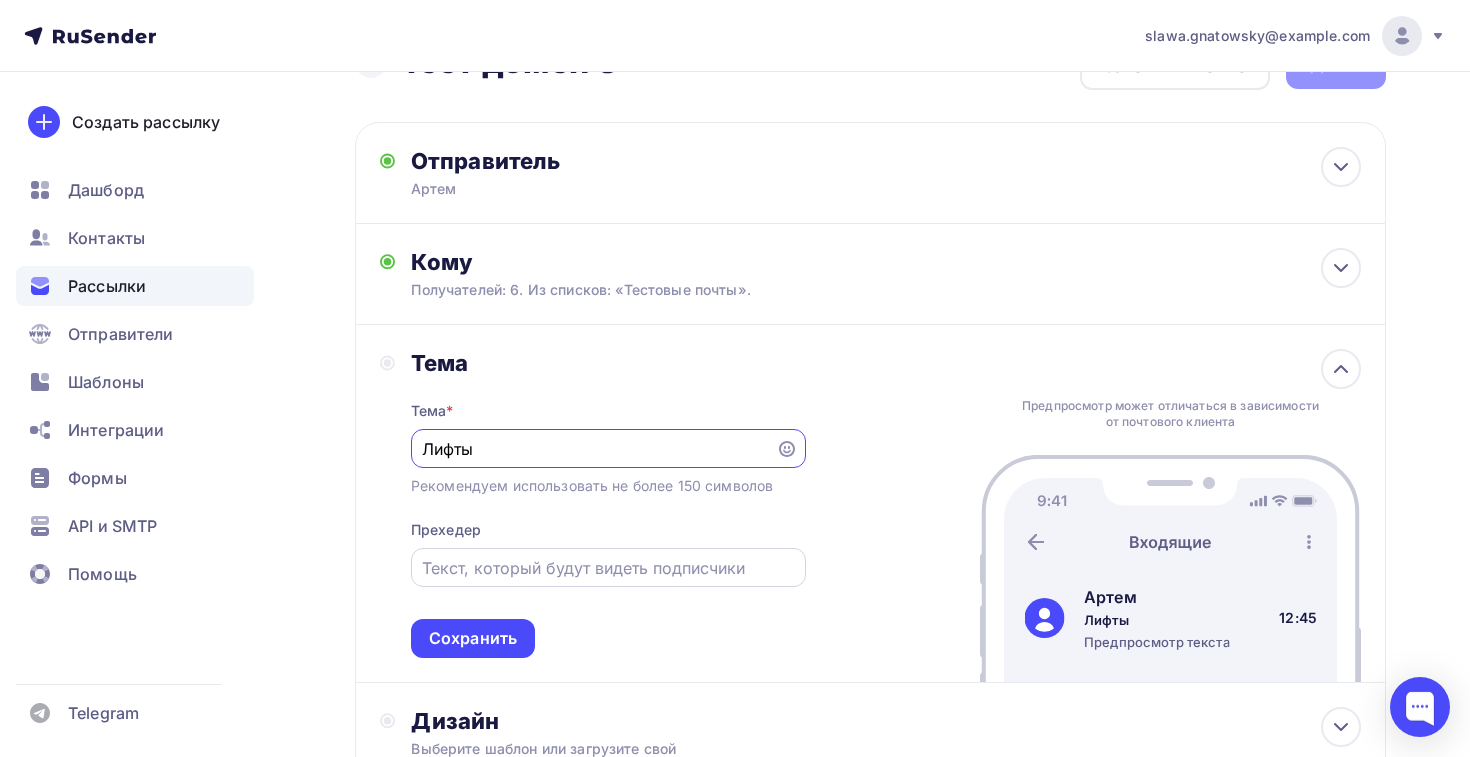 click at bounding box center [608, 568] 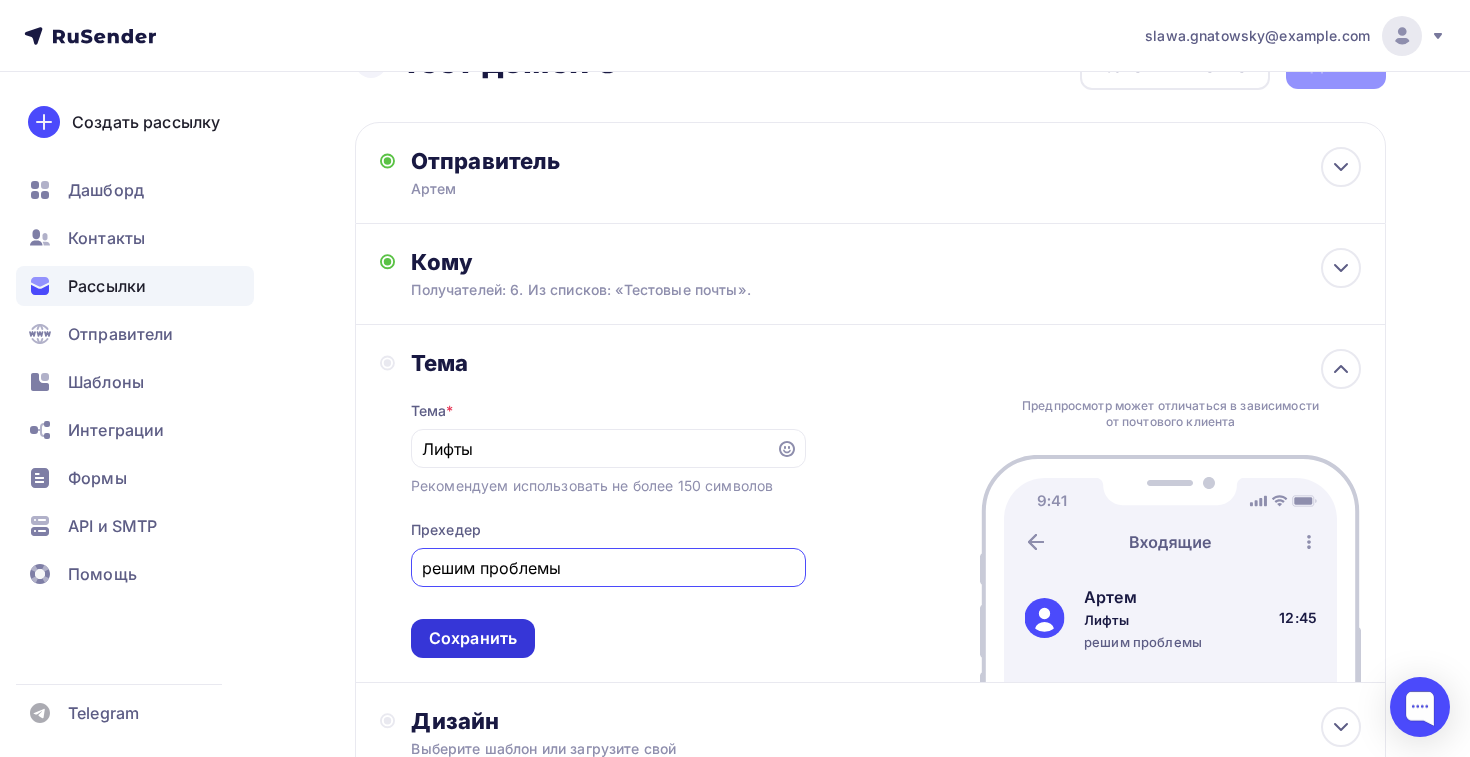 type on "решим проблемы" 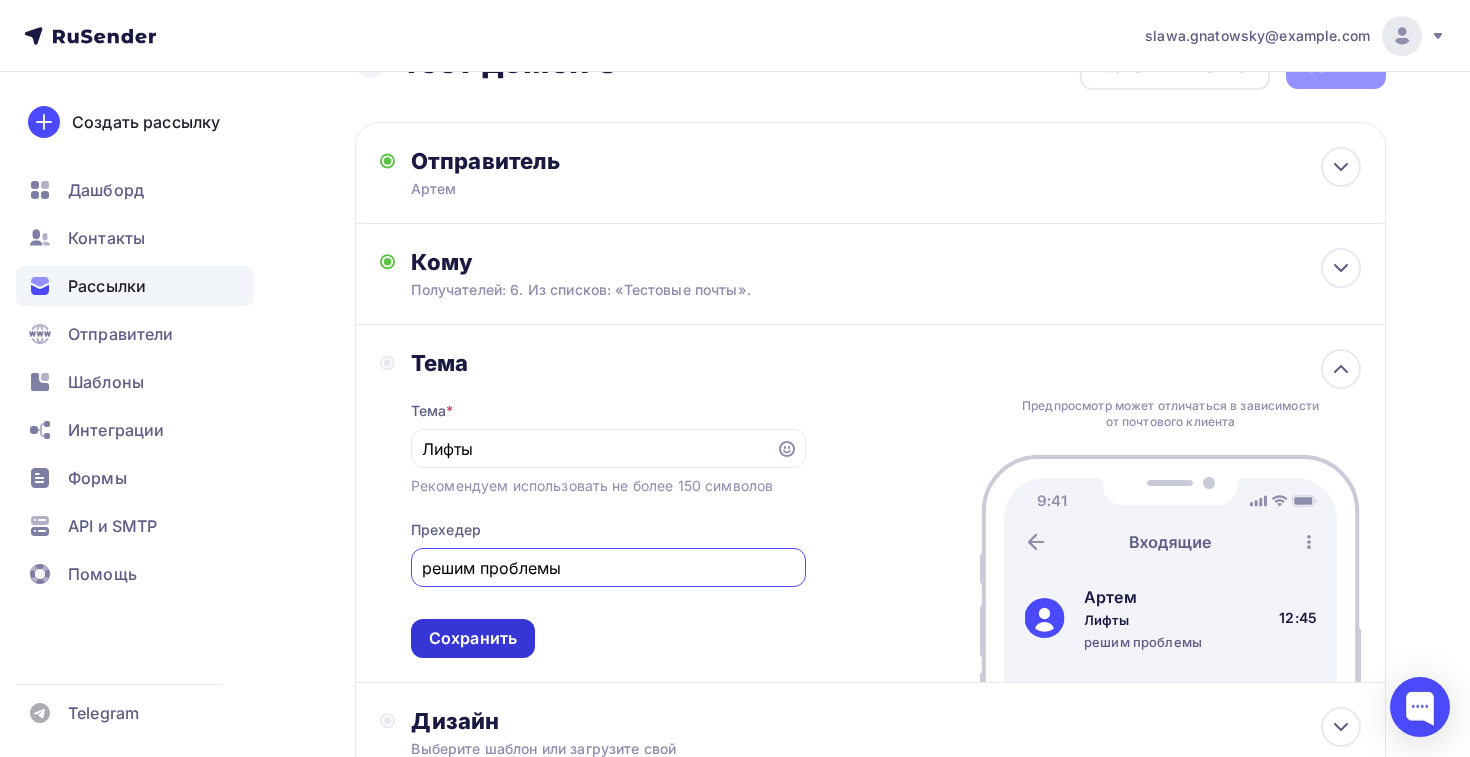 click on "Сохранить" at bounding box center (473, 638) 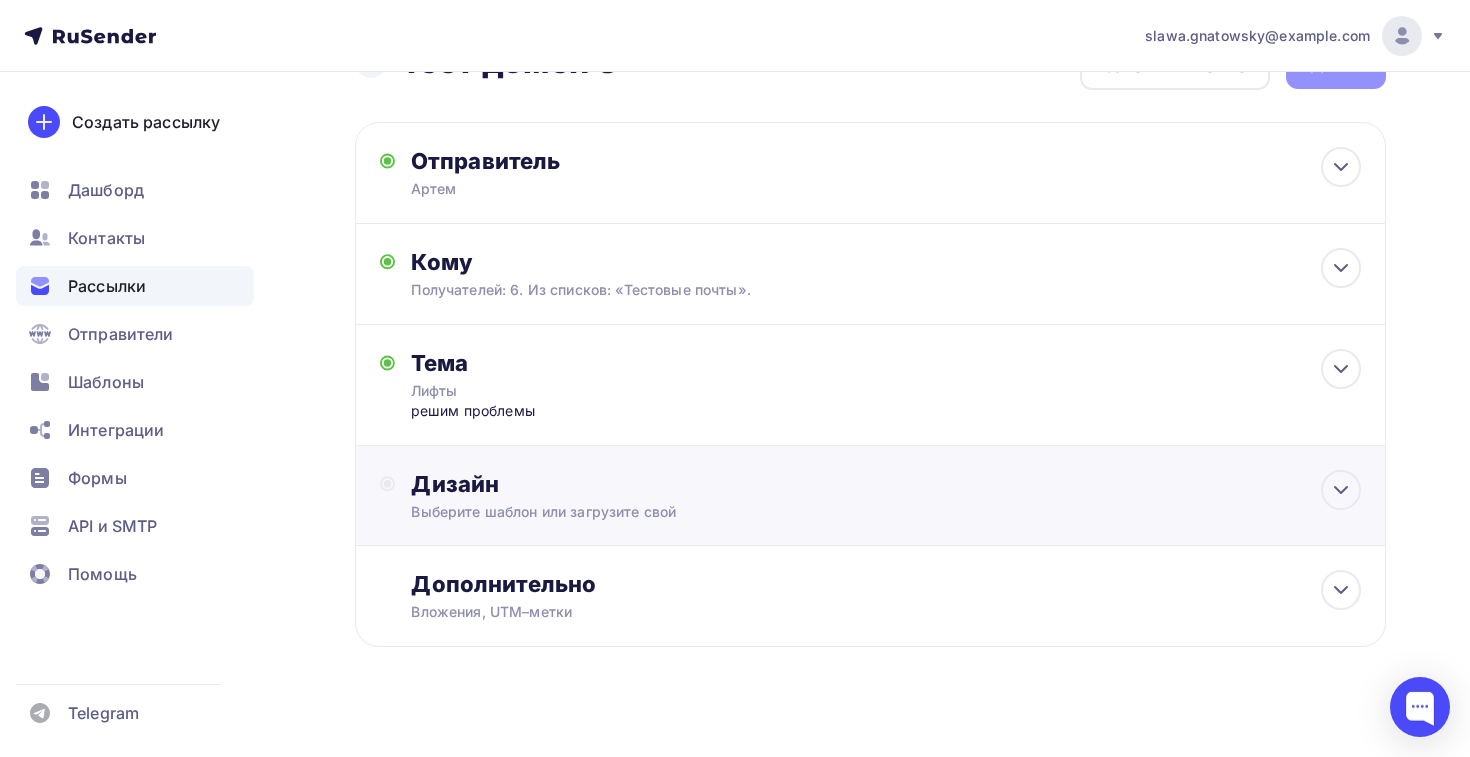 click on "Дизайн   Выберите шаблон или загрузите свой" at bounding box center (886, 496) 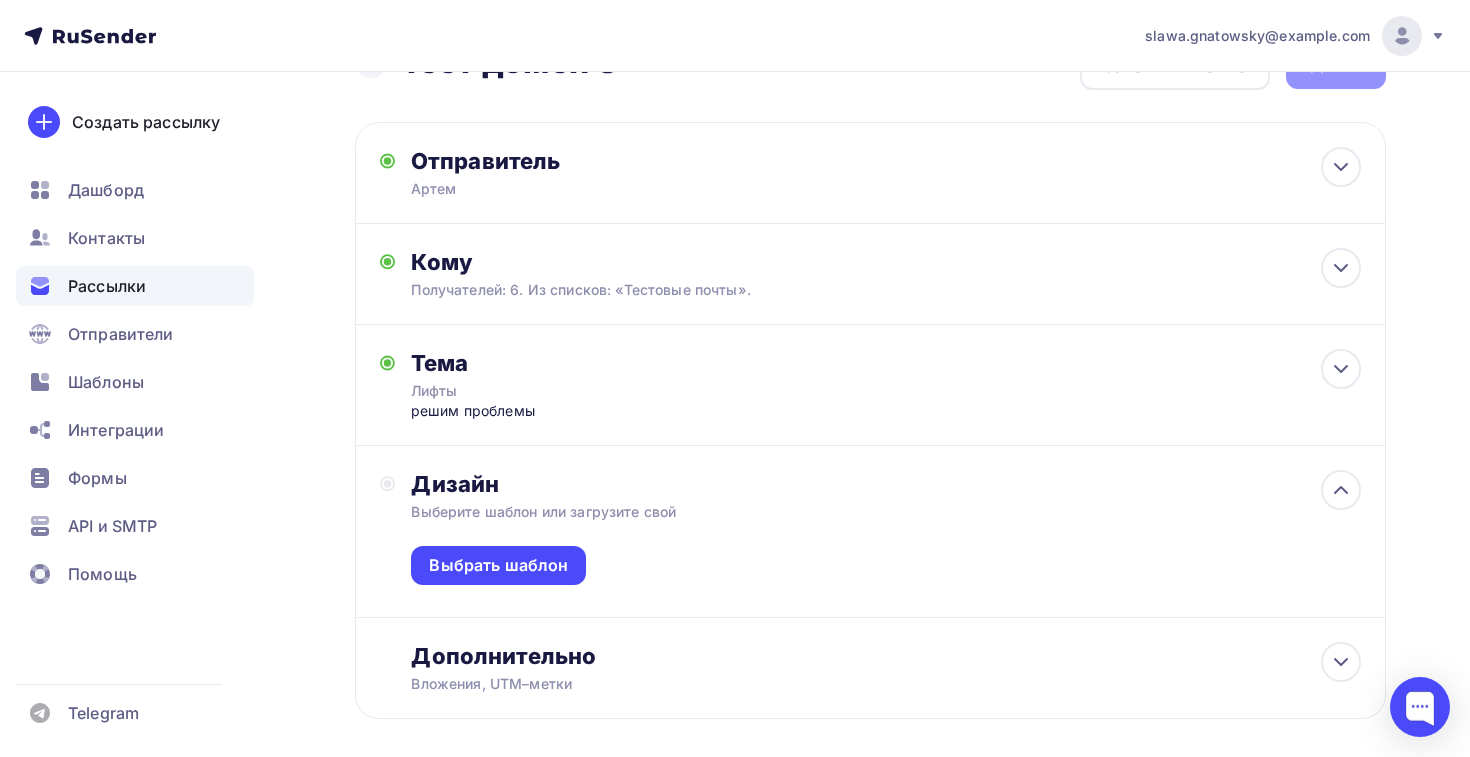 click on "Выбрать шаблон" at bounding box center (886, 569) 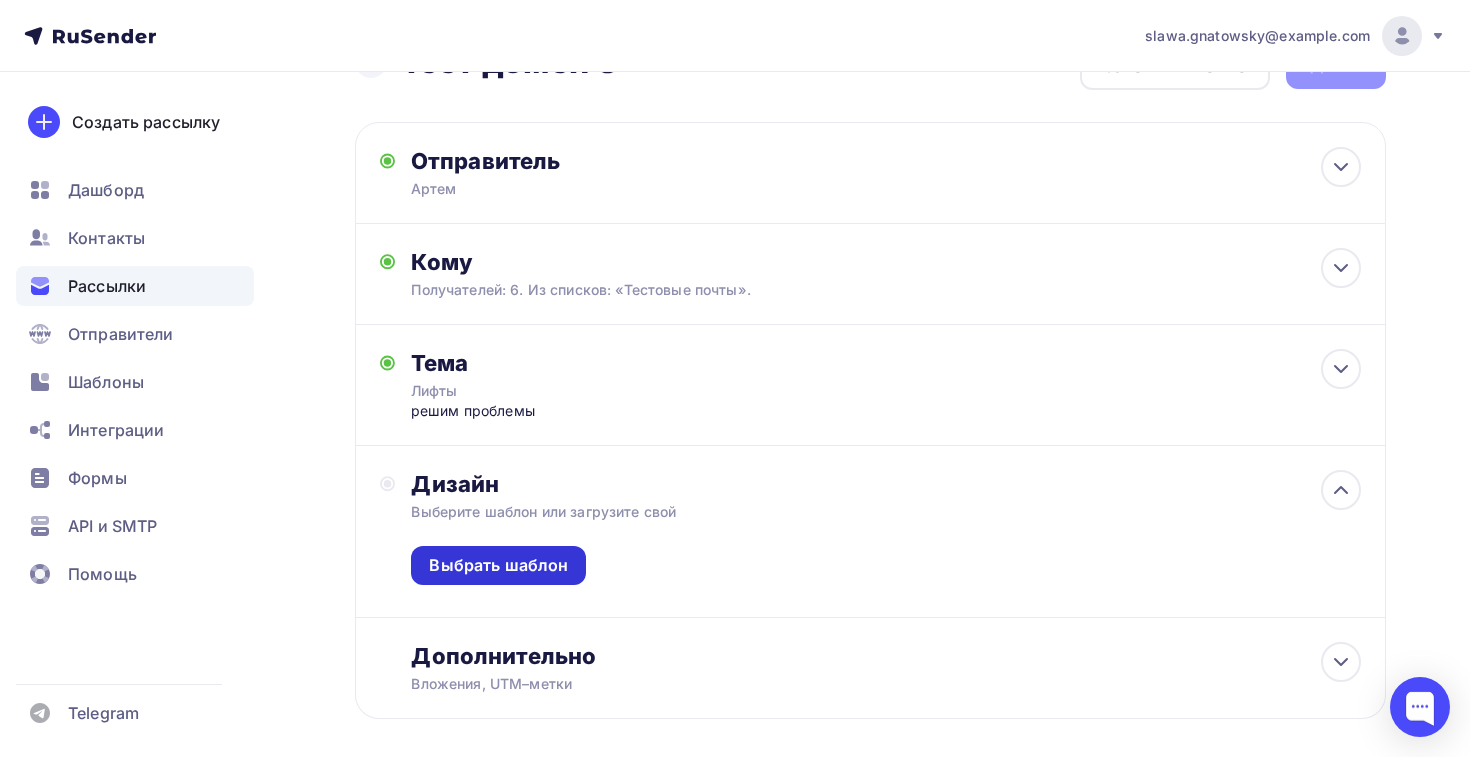 click on "Выбрать шаблон" at bounding box center (498, 565) 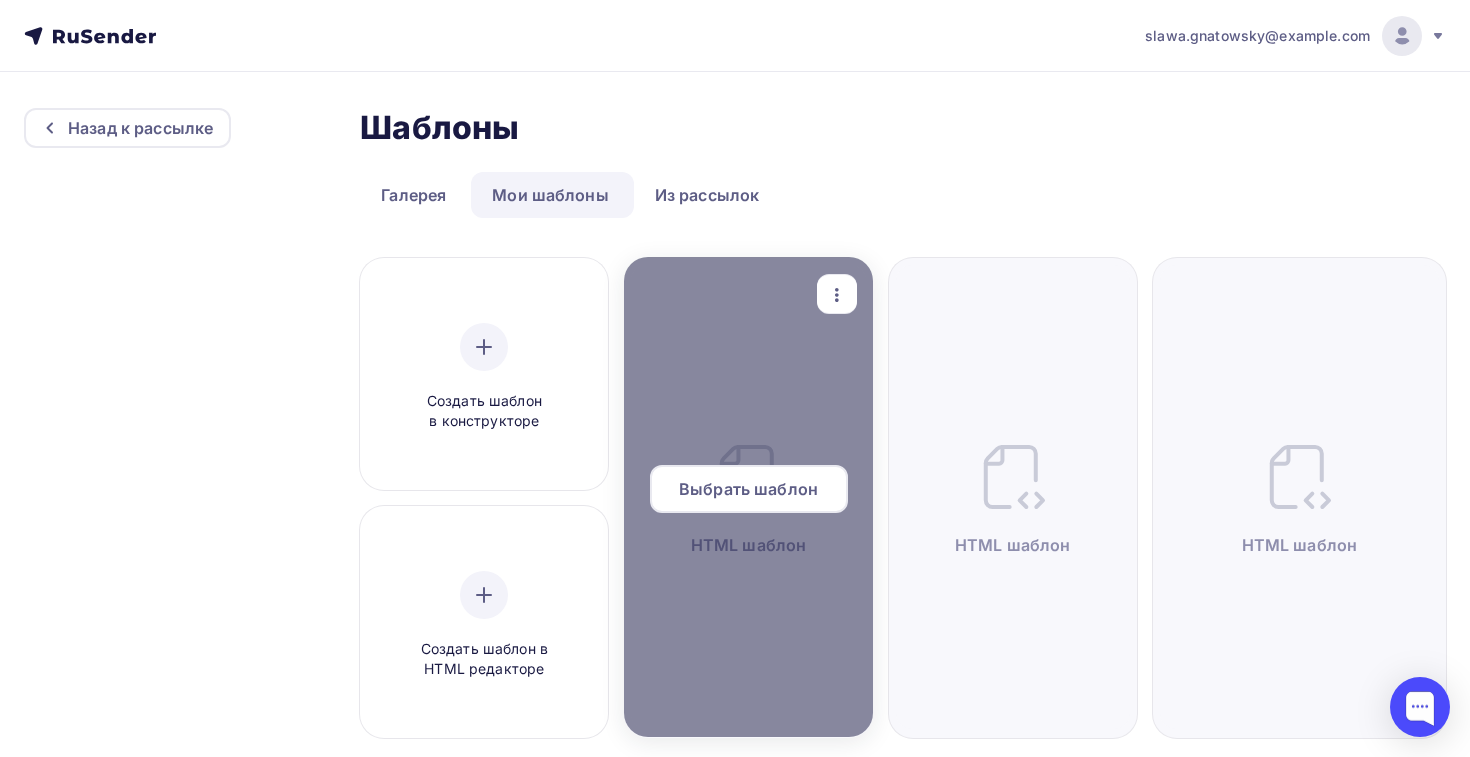 click on "Выбрать шаблон" at bounding box center (748, 489) 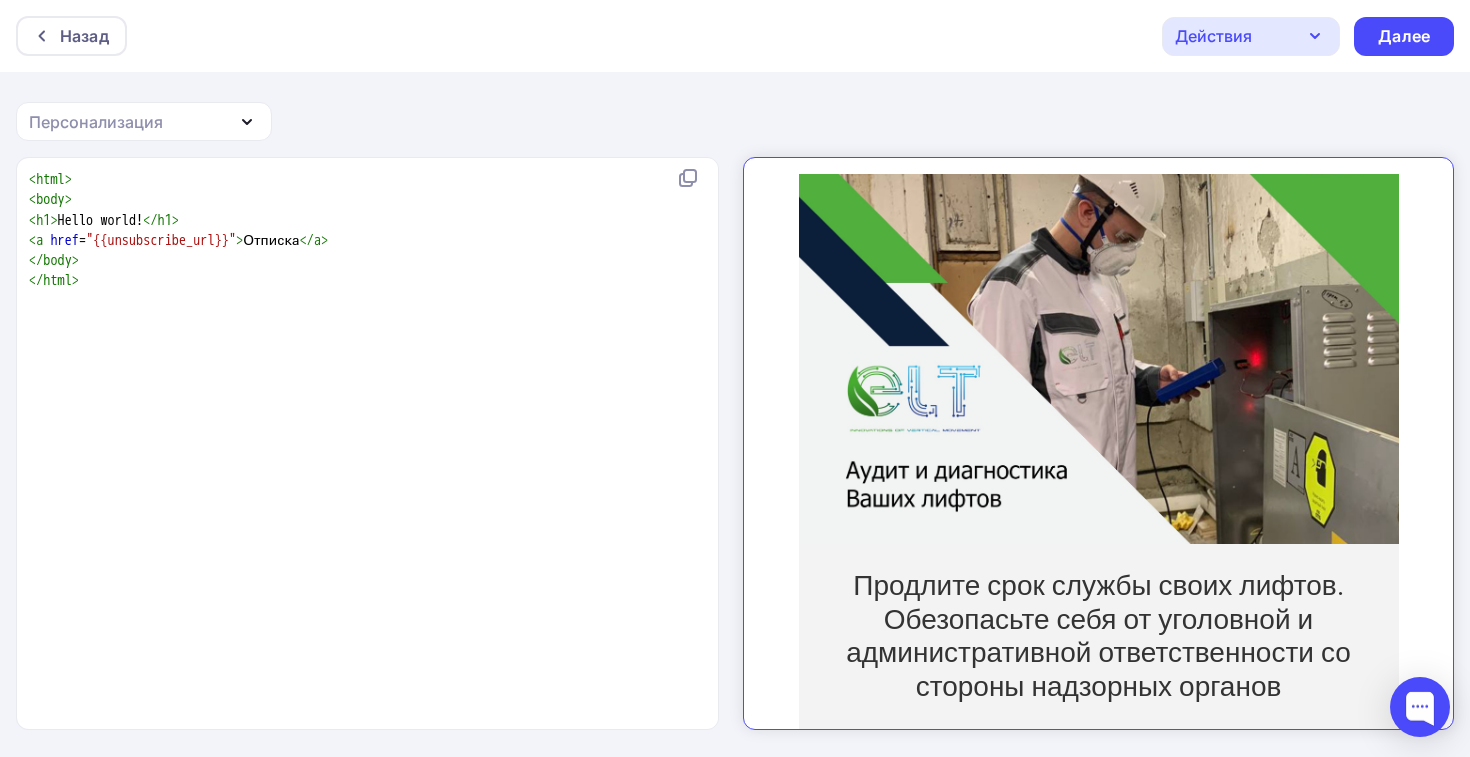 scroll, scrollTop: 0, scrollLeft: 0, axis: both 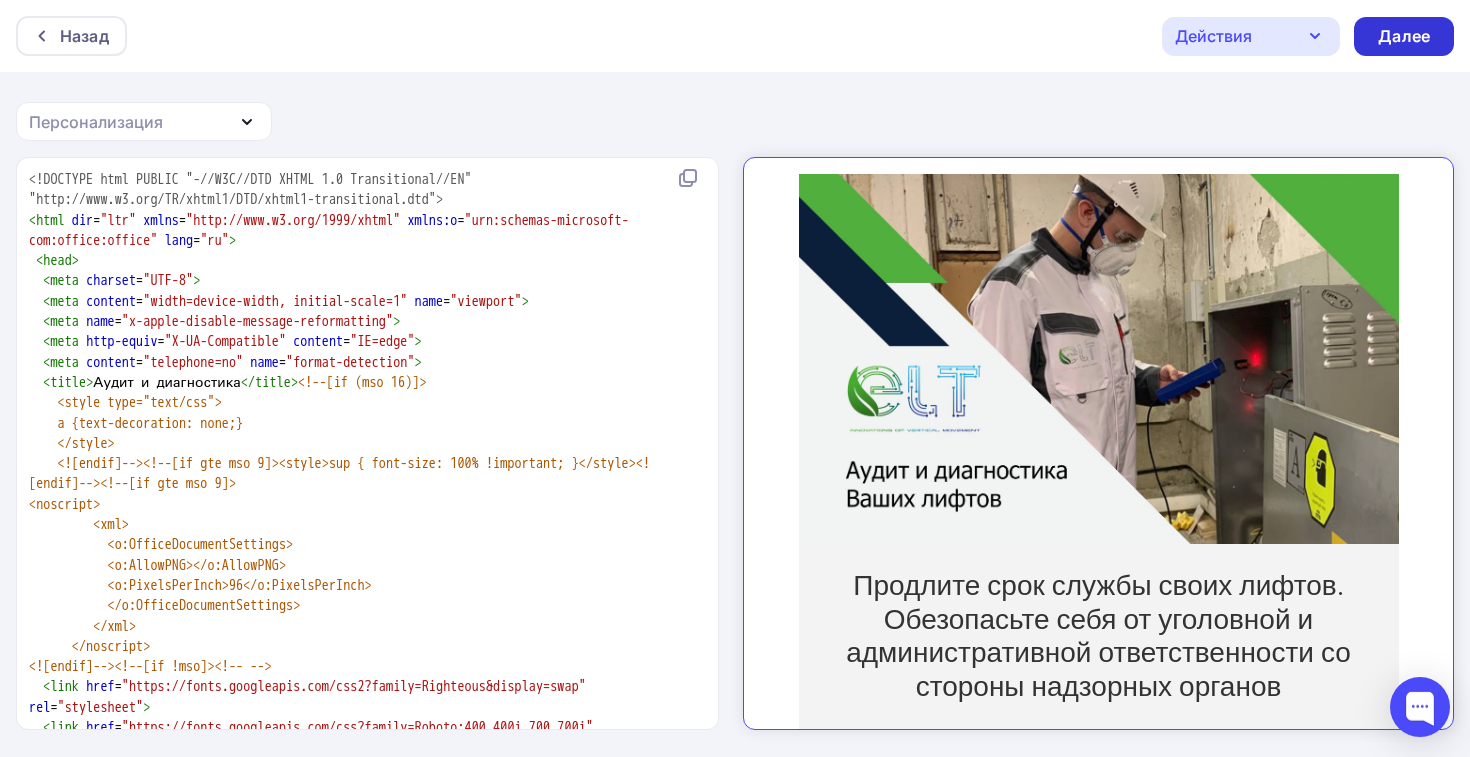 click on "Далее" at bounding box center [1404, 36] 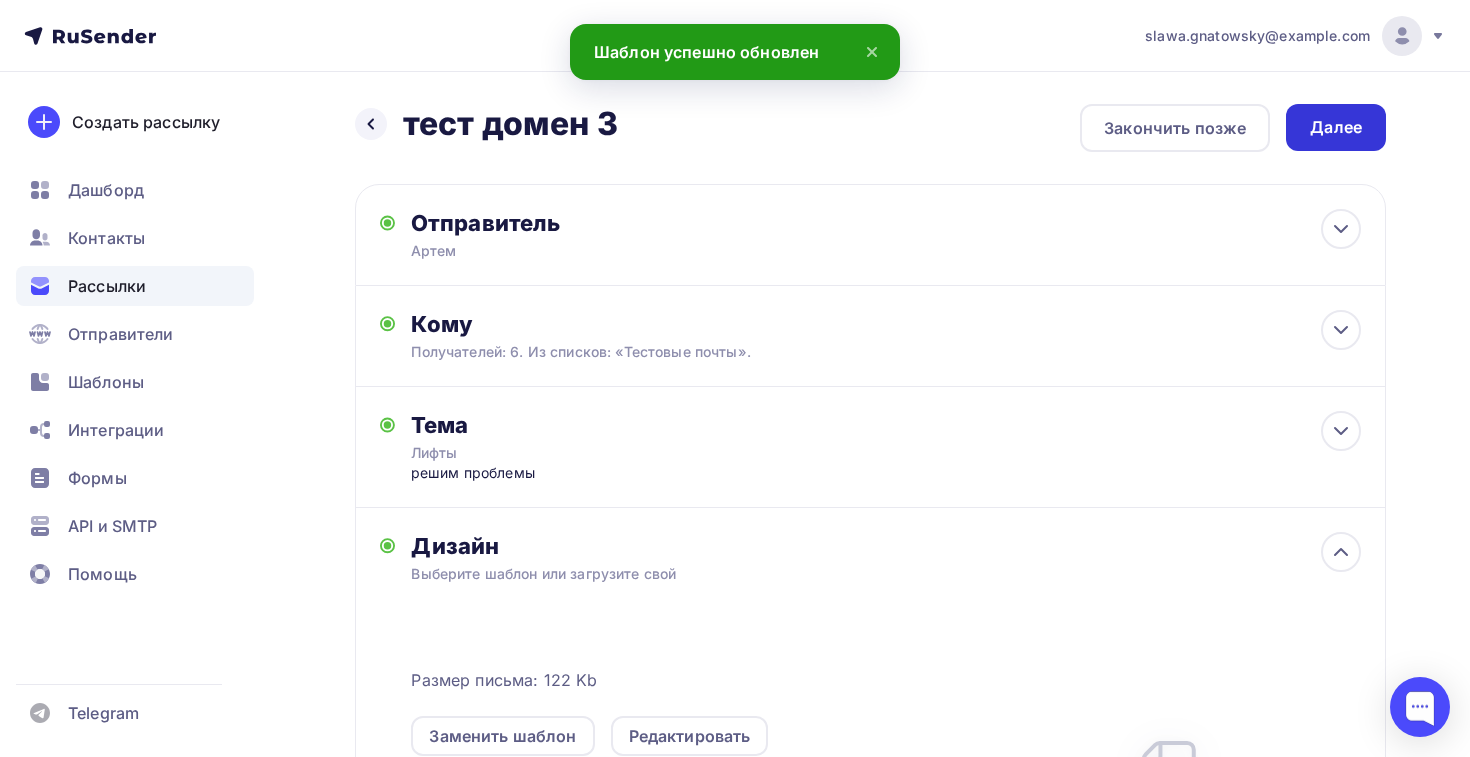 click on "Далее" at bounding box center (1336, 127) 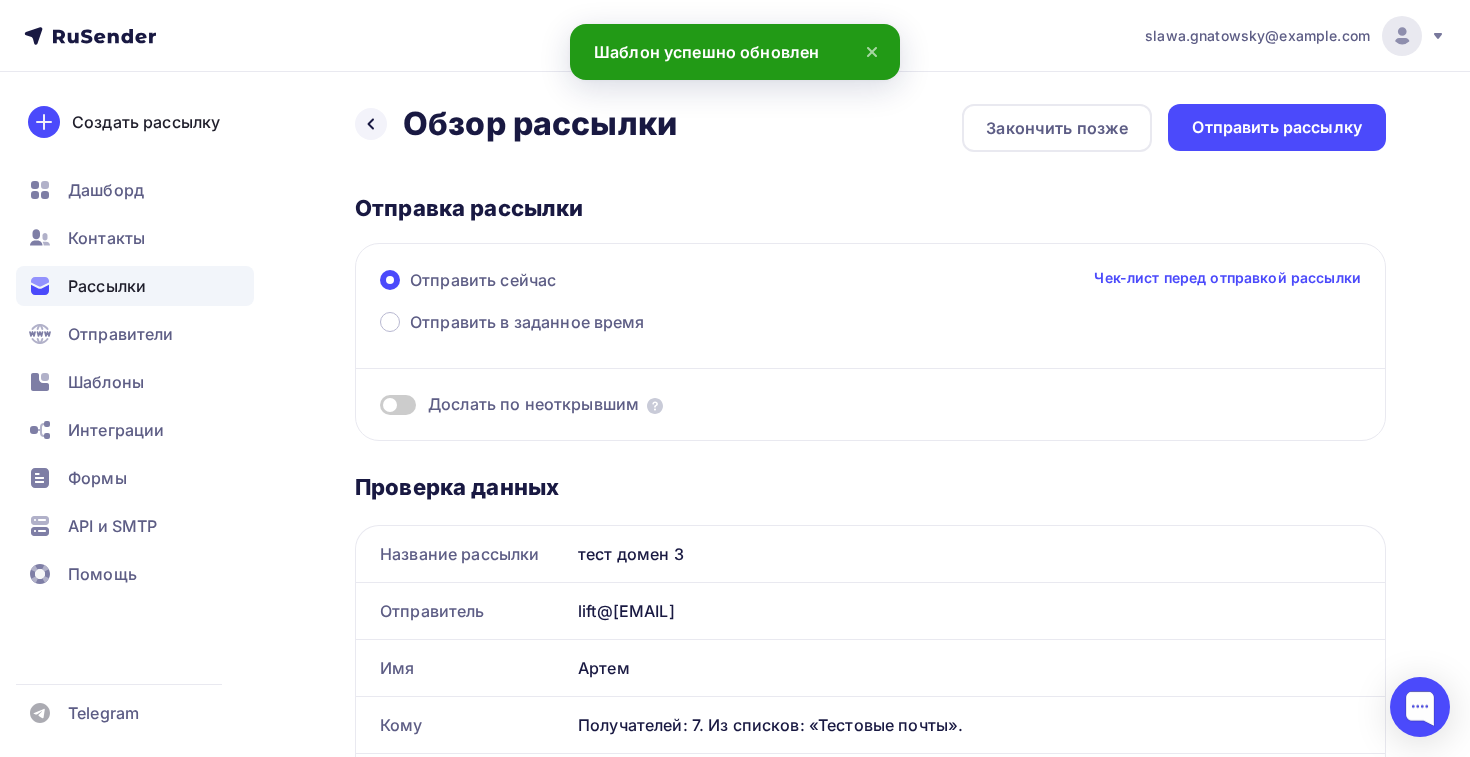 scroll, scrollTop: 0, scrollLeft: 0, axis: both 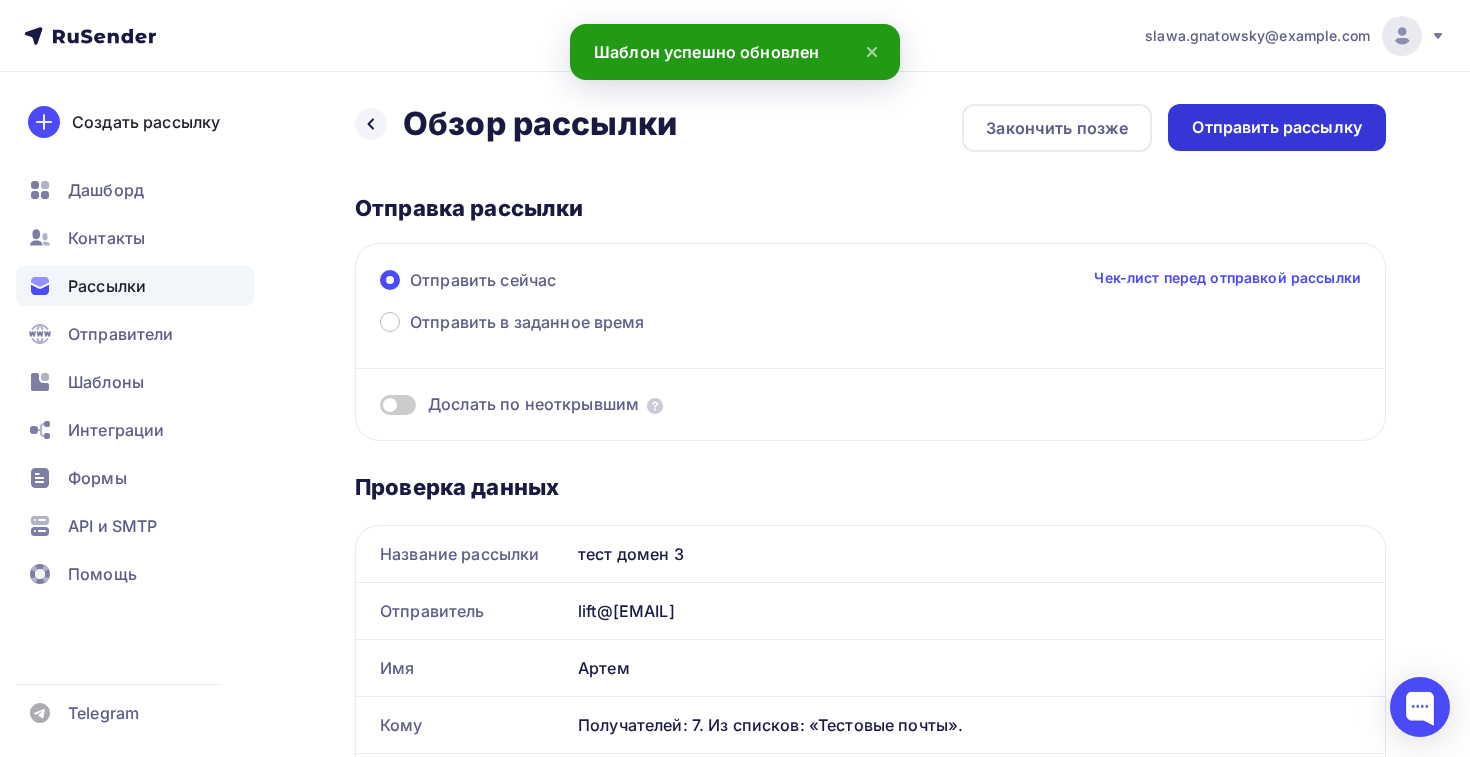click on "Отправить рассылку" at bounding box center (1277, 127) 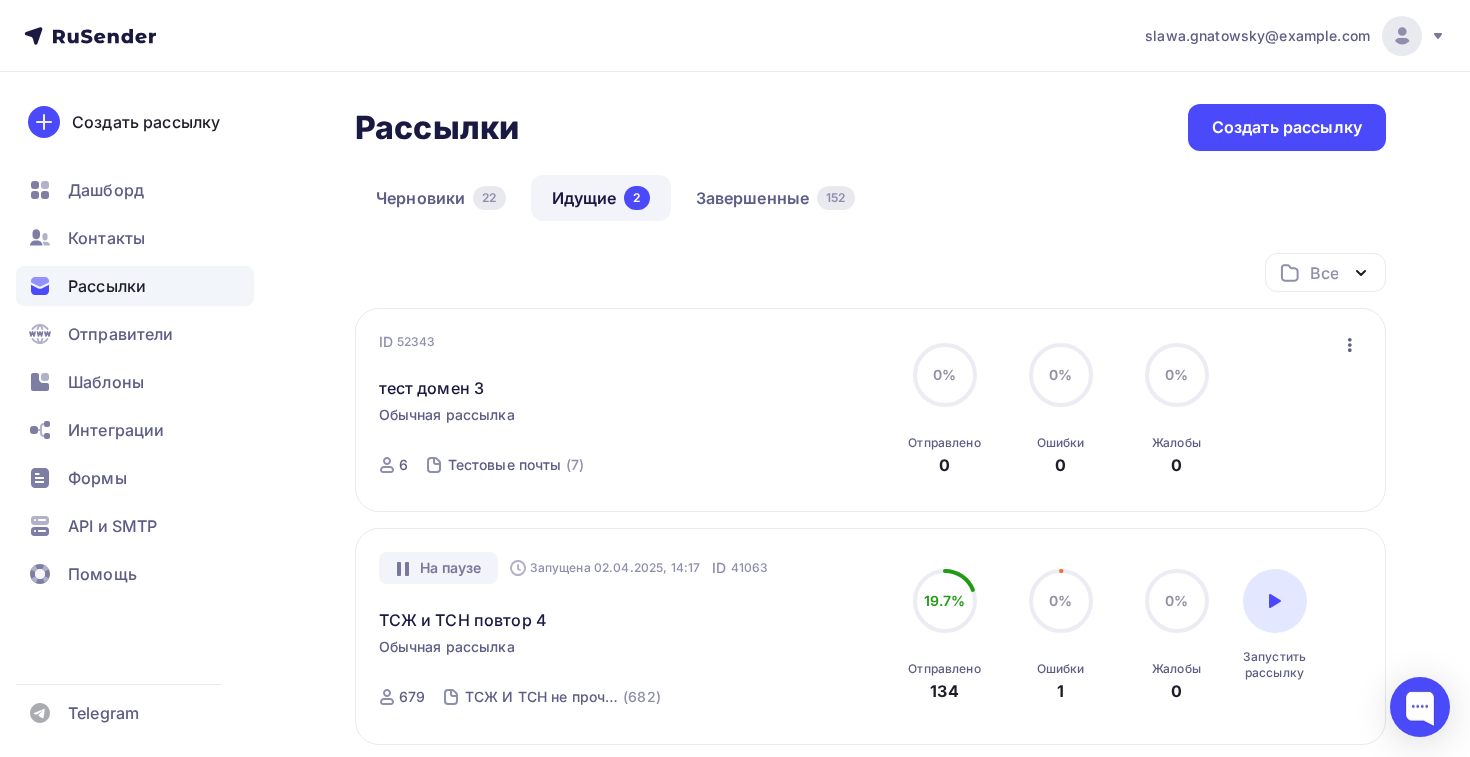 click on "Рассылки
Рассылки
Создать рассылку
Черновики
22
Идущие
2
Завершенные
152
Идущие
2
Черновики
22
Завершенные
152
Все
Все папки       тестовые рассылки
(5)                       основная рассылка
(11)                       Рус
(5)                           Создать новую папку                     ID   52343
тест домен 3
Обычная рассылка
Отправка
ID   52343
6
(7)" at bounding box center (735, 553) 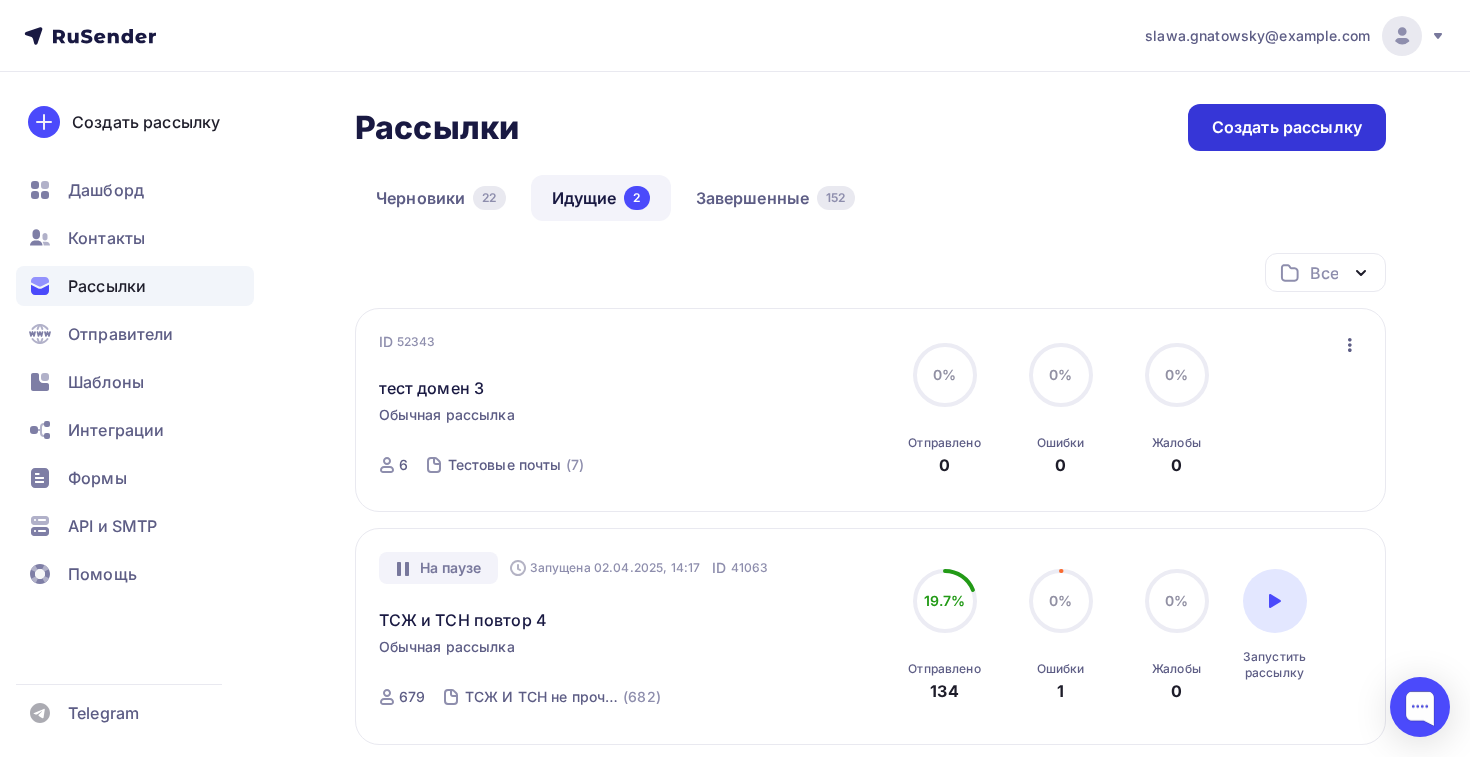 click on "Создать рассылку" at bounding box center (1287, 127) 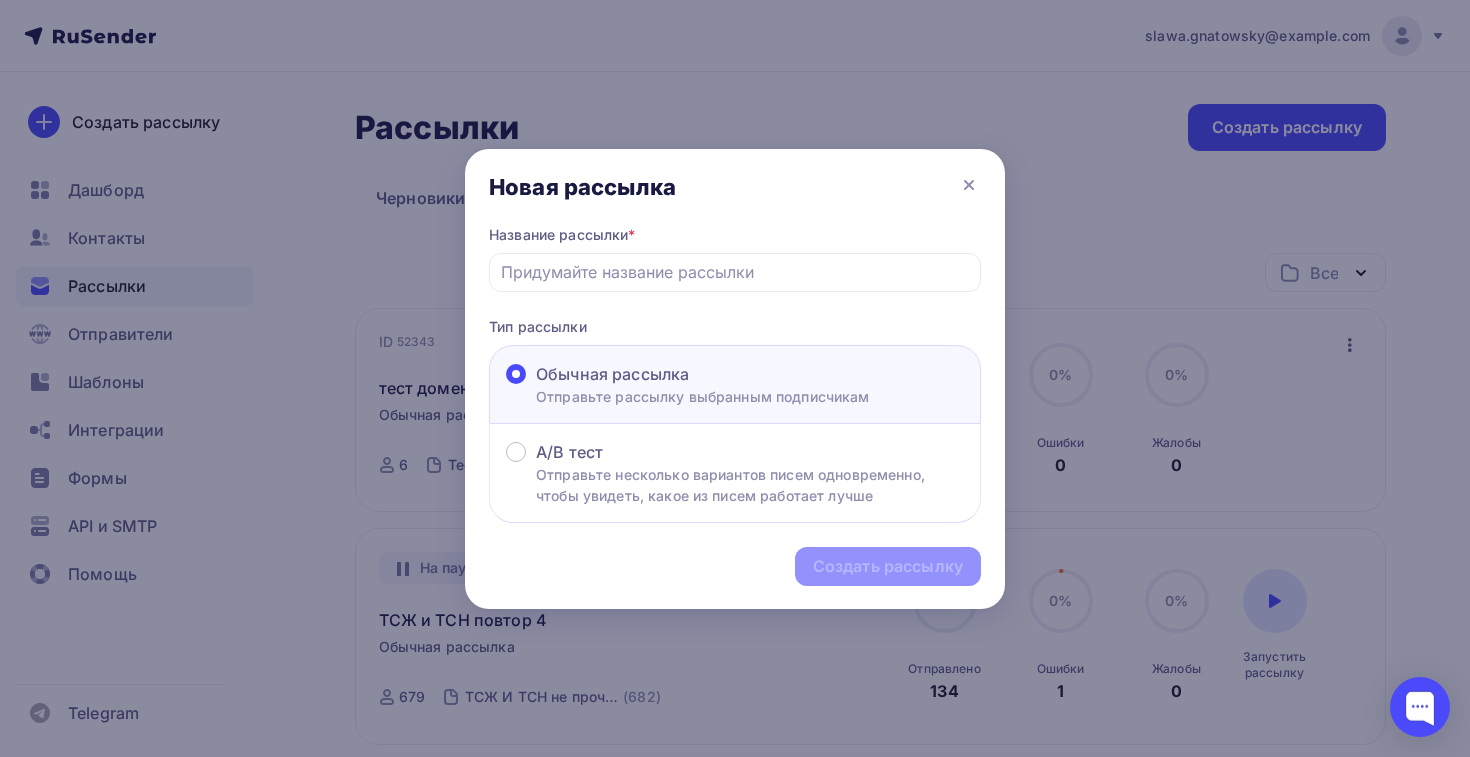 click on "Название рассылки  *
Тип рассылки
Обычная рассылка
Отправьте рассылку выбранным подписчикам
A/B тест
Отправьте несколько вариантов писем одновременно, чтобы увидеть, какое из писем работает лучше" at bounding box center [735, 374] 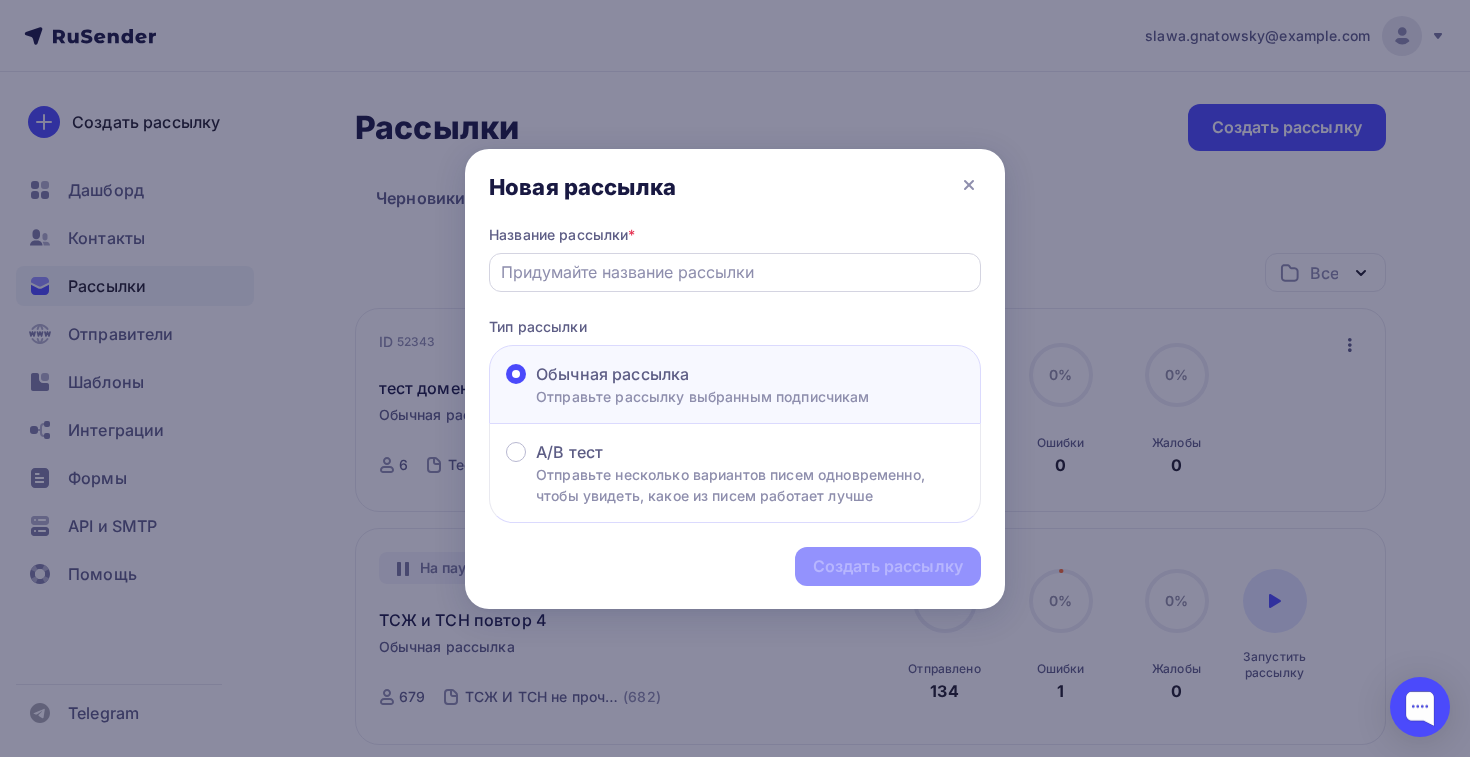 click at bounding box center [735, 272] 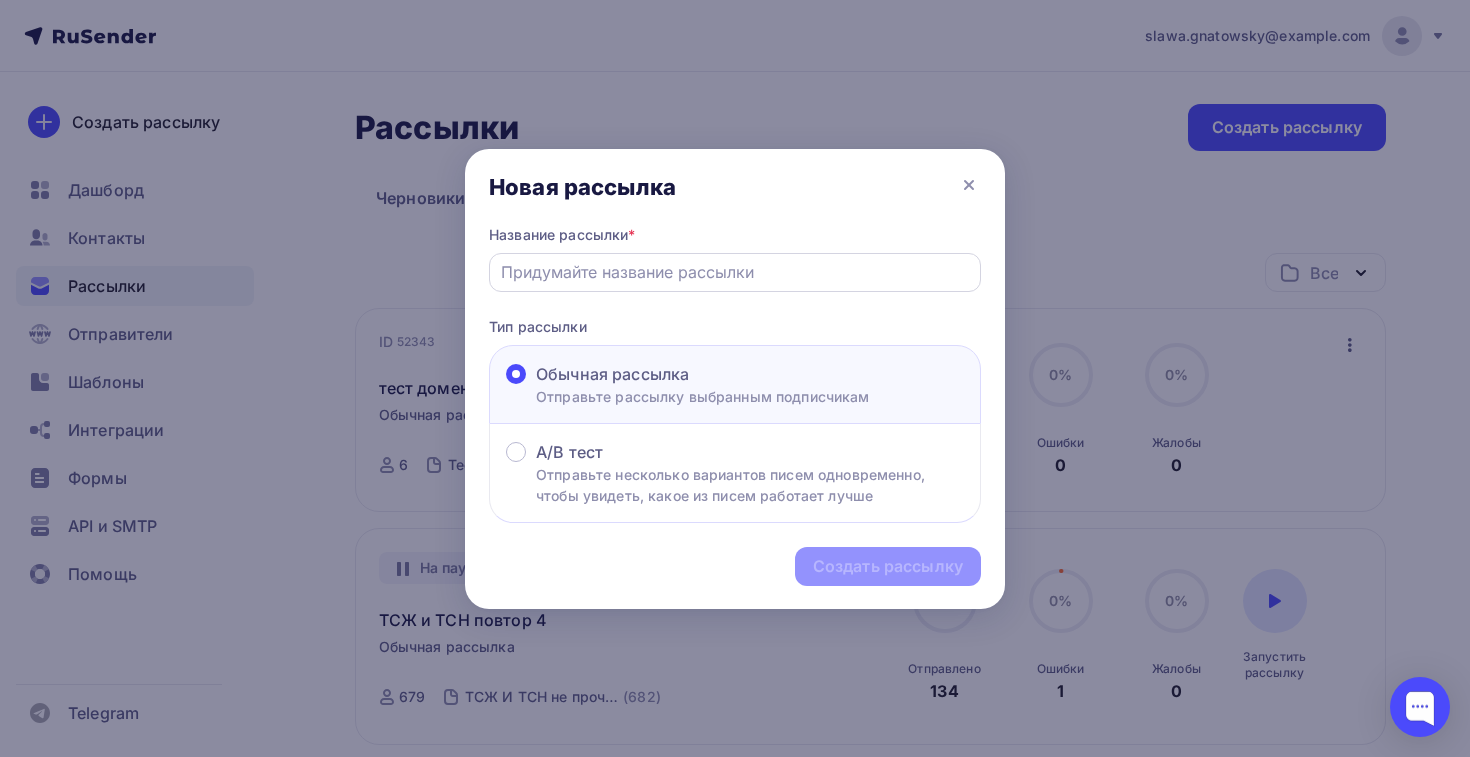 click at bounding box center [735, 272] 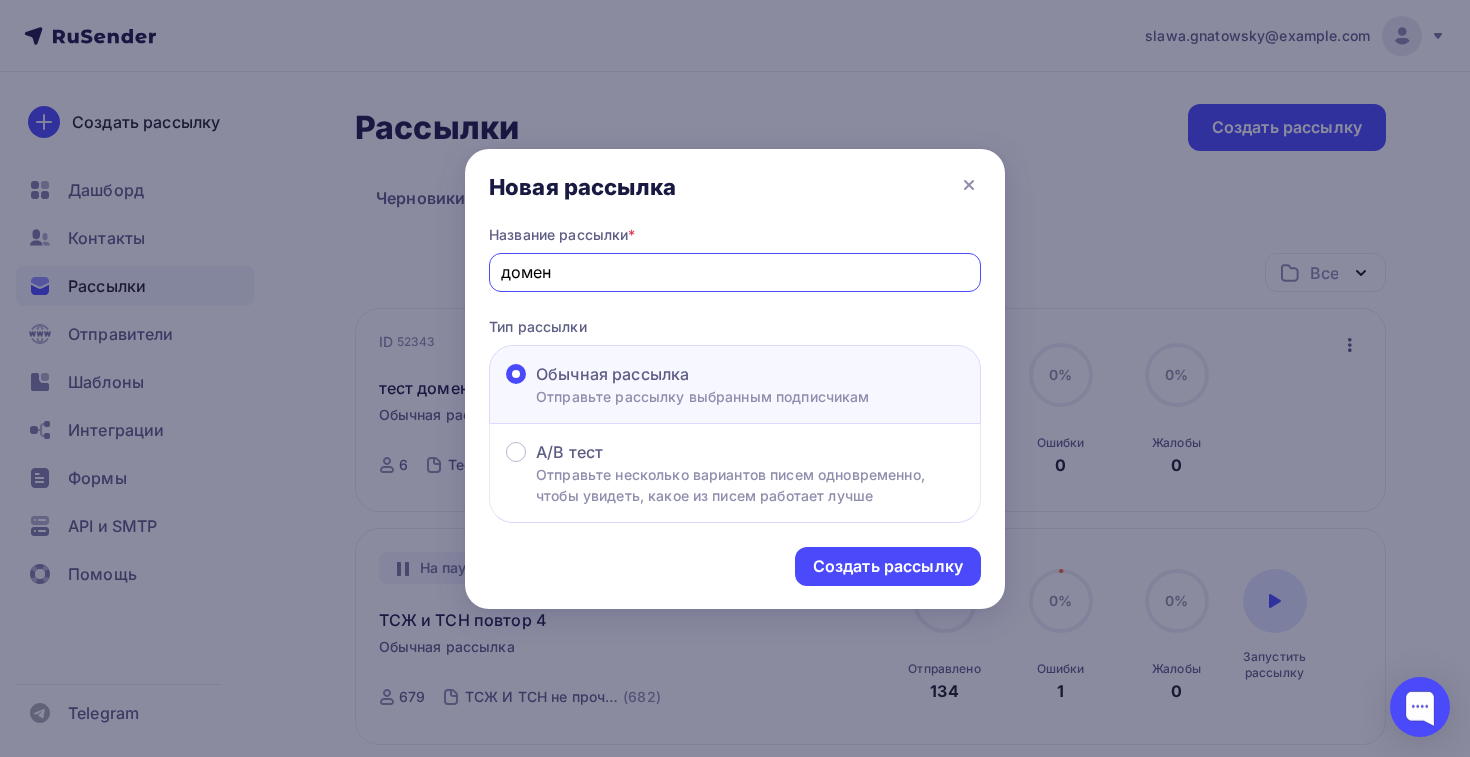 click on "домен" at bounding box center [735, 272] 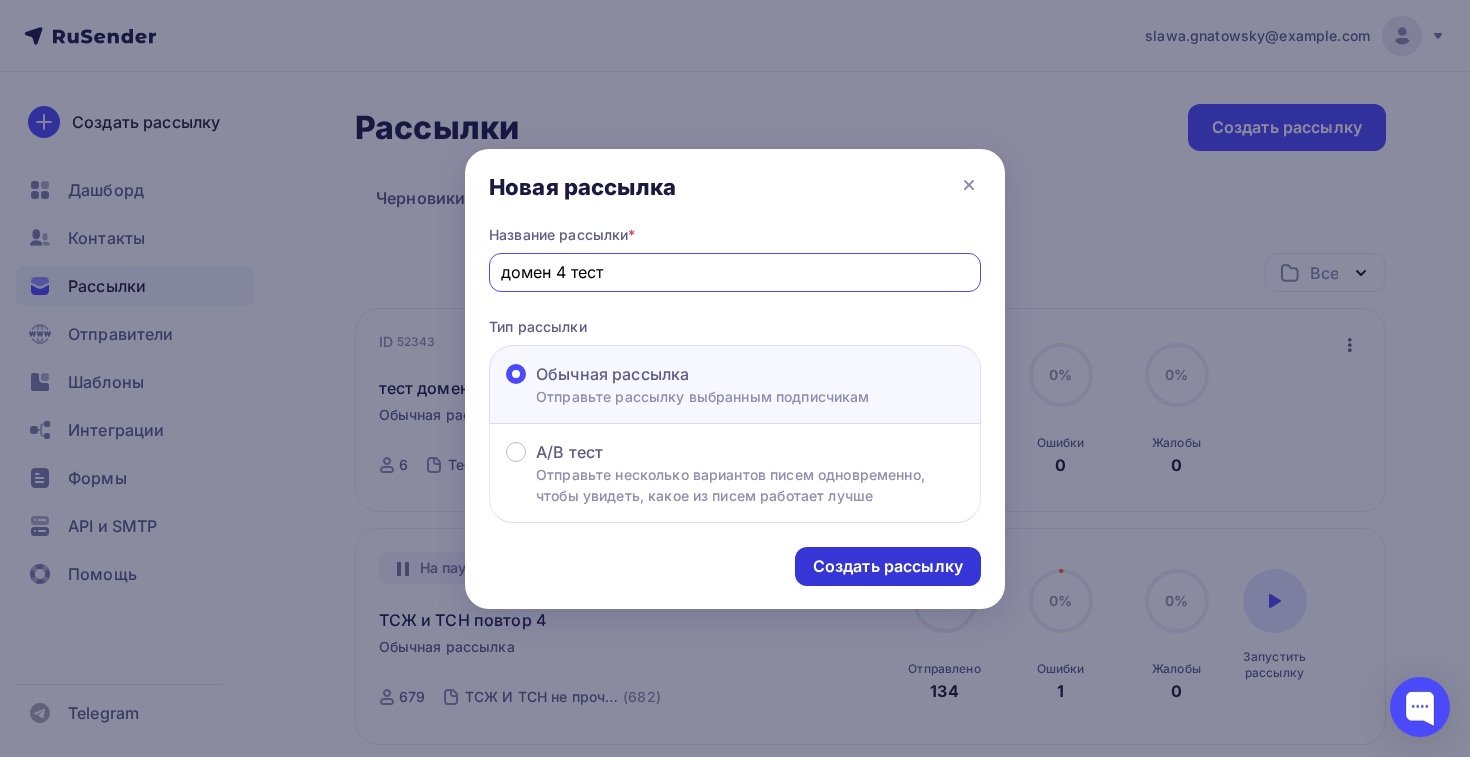 type on "домен 4 тест" 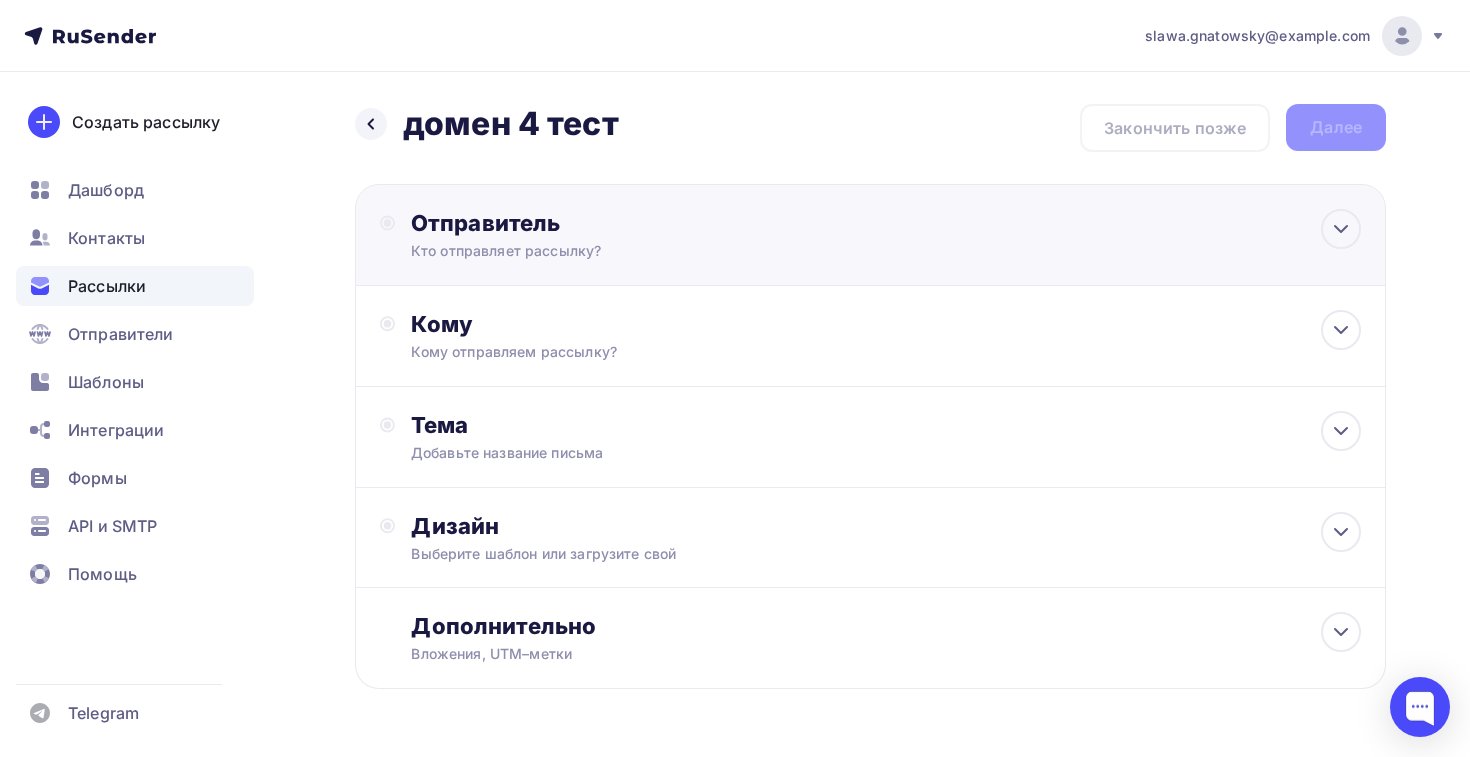 click on "Кто отправляет рассылку?" at bounding box center (606, 251) 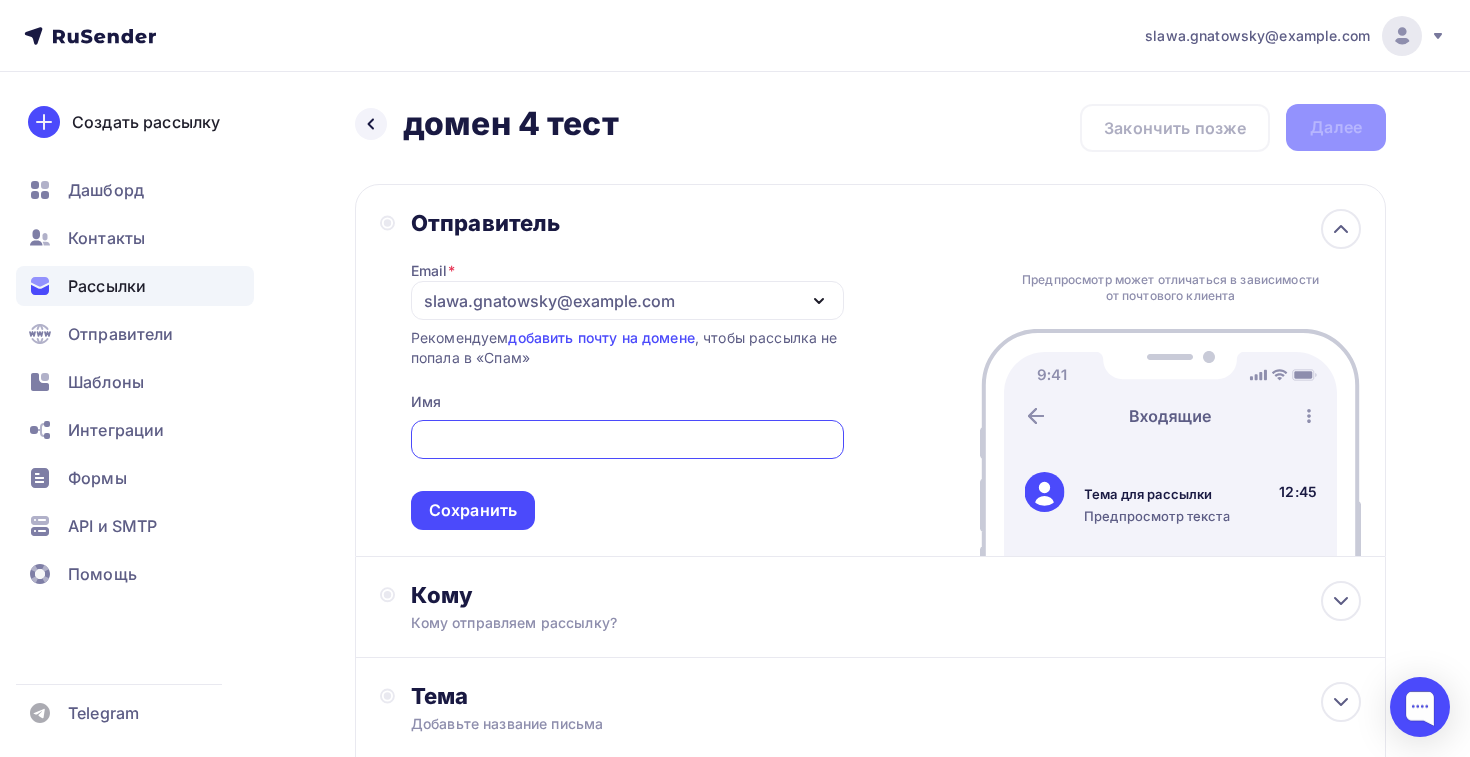 scroll, scrollTop: 0, scrollLeft: 0, axis: both 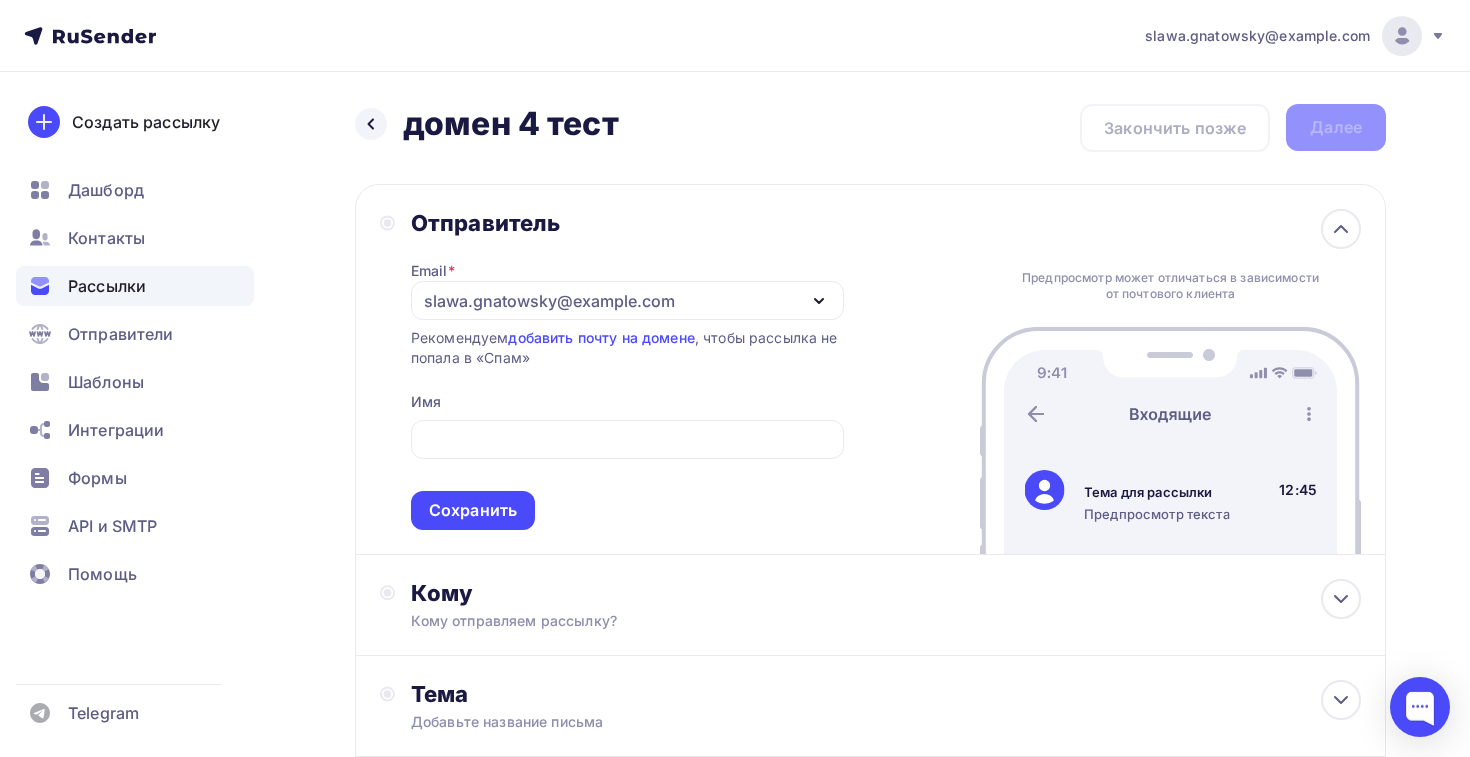 click on "Email  *
slawa.gnatowsky@yandex.ru
info@elttechno.ru           info@eltmos.ru           lift@elt-web.store           lift@elt-web.ru           lift@elt-sender.store           lift@elt-sender.ru           lift@elt-news.store           lift@elt-news.ru           lift@elt-lift.store           lift@elt-lift.ru           lift@elt-info.store           lift@elt-info.ru           info@eltmoscow.ru           info@elttech.ru           info@eltlift.ru           slawa.gnatowsky@yandex.ru               Добавить отправителя
Рекомендуем  добавить почту на домене , чтобы рассылка не попала в «Спам»
Имя                 Сохранить" at bounding box center (627, 383) 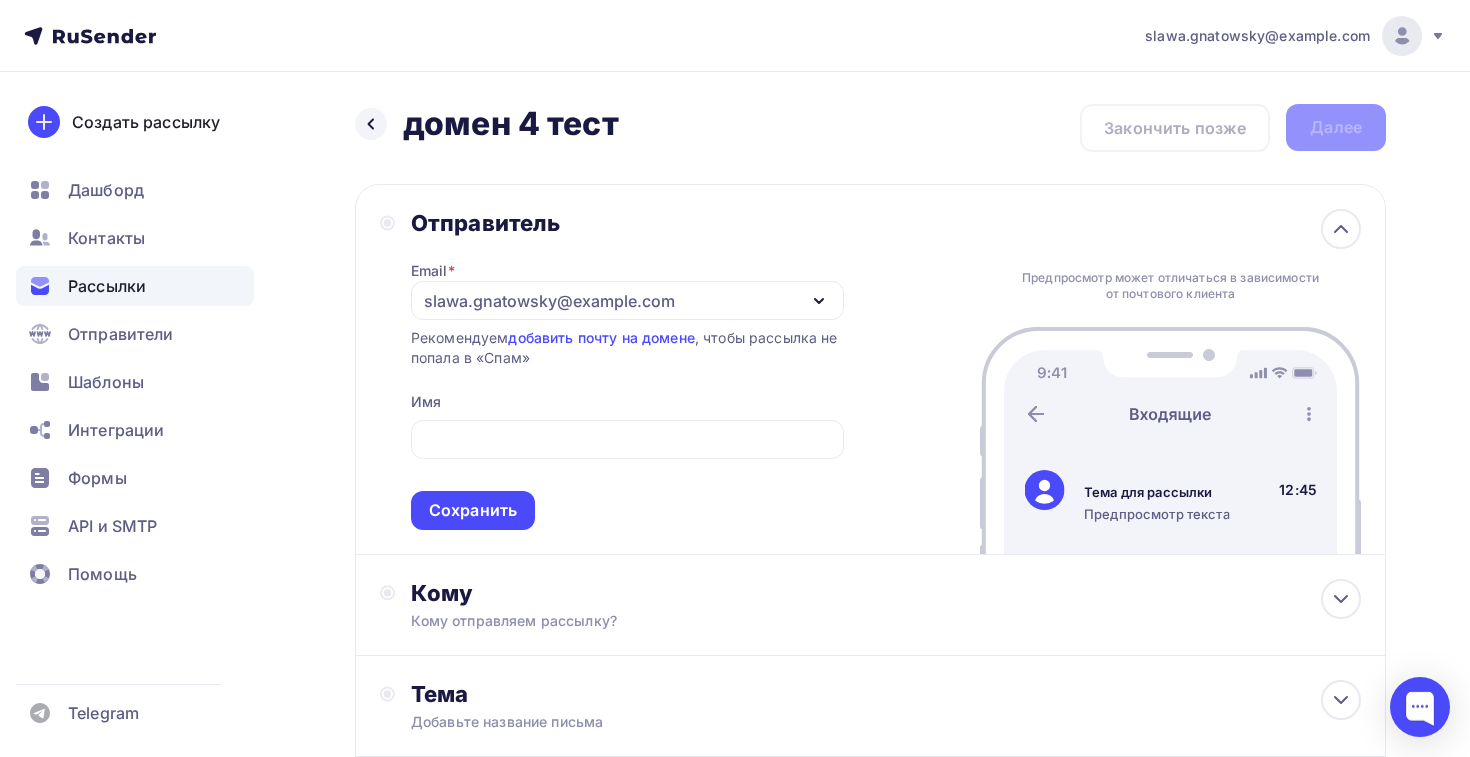 click on "slawa.gnatowsky@example.com" at bounding box center (627, 300) 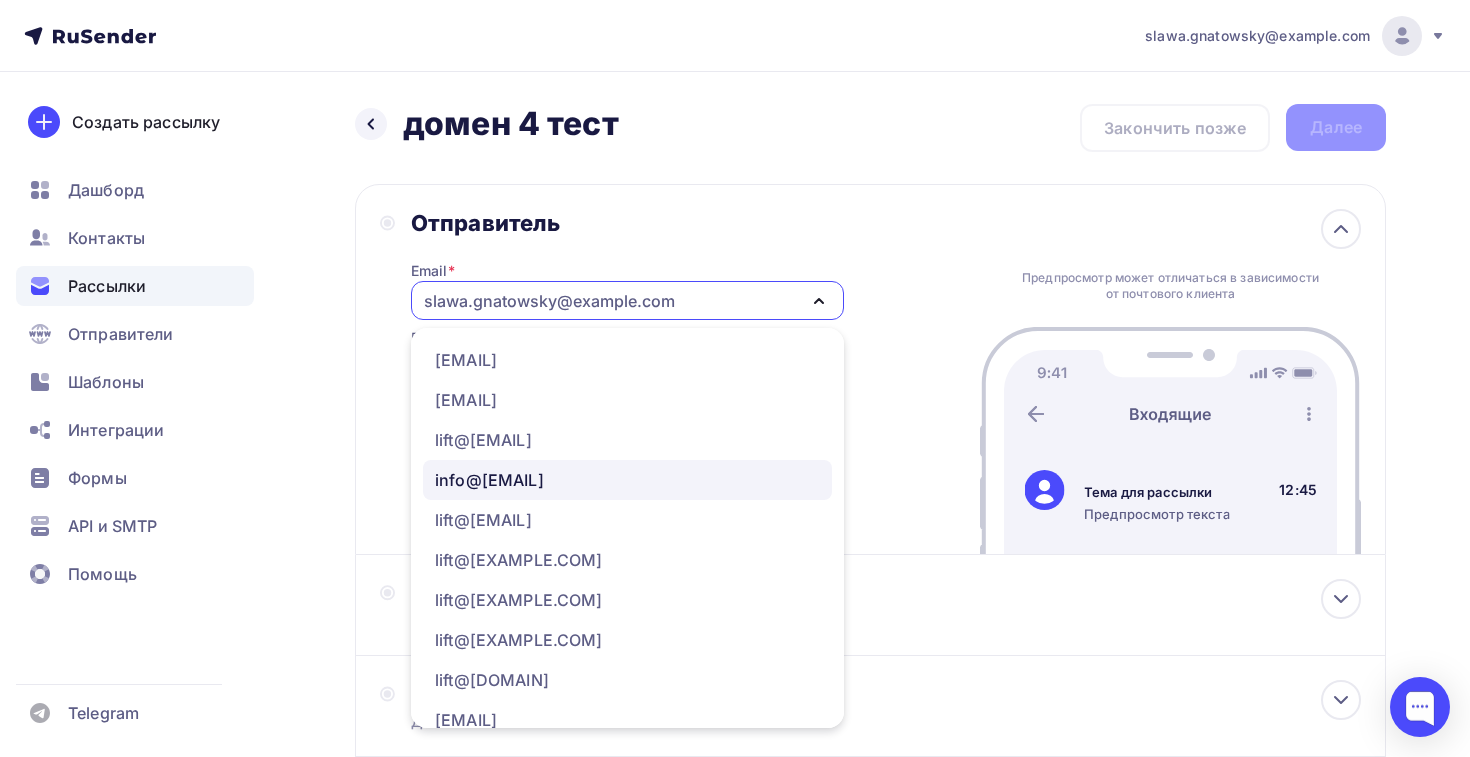 click on "lift@example.com" at bounding box center (627, 480) 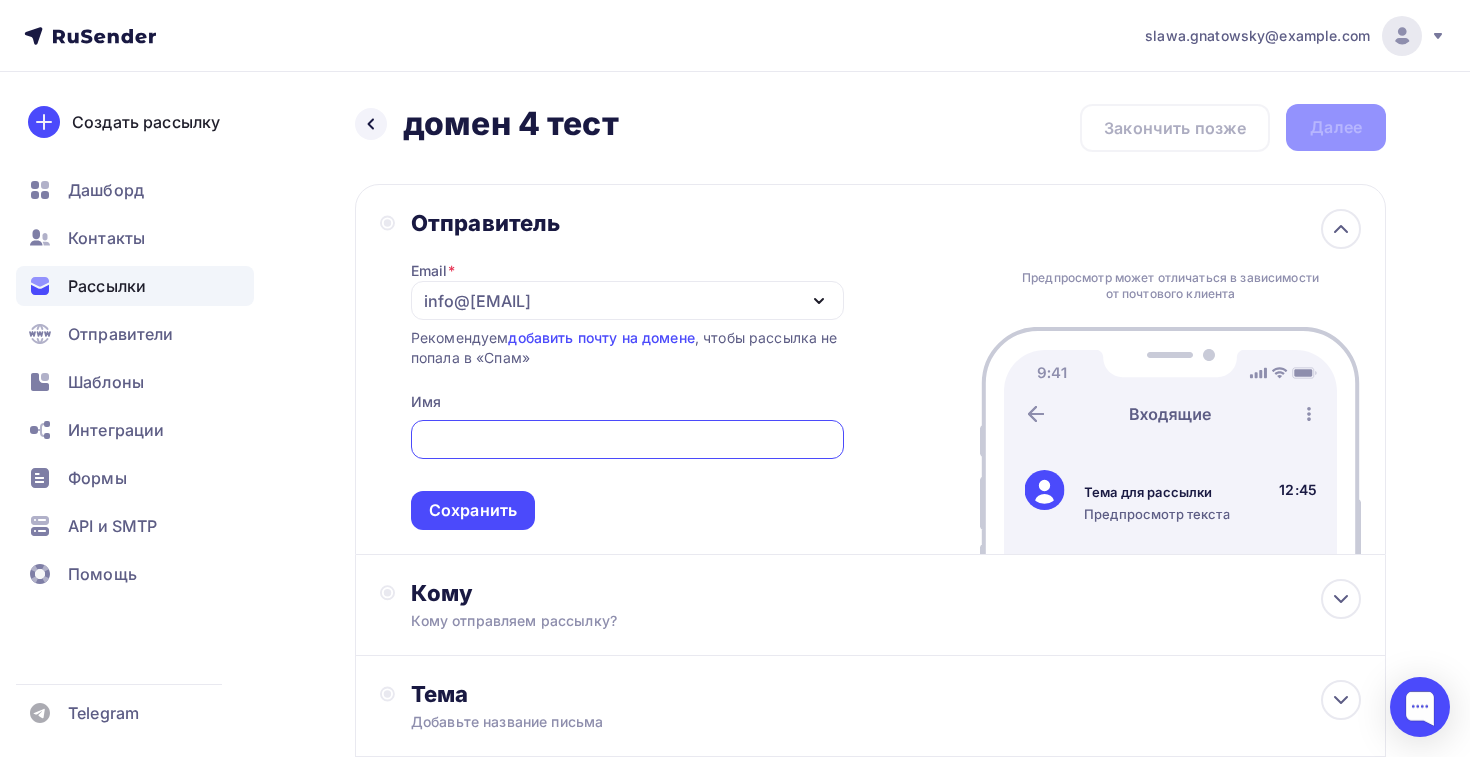 click at bounding box center [627, 440] 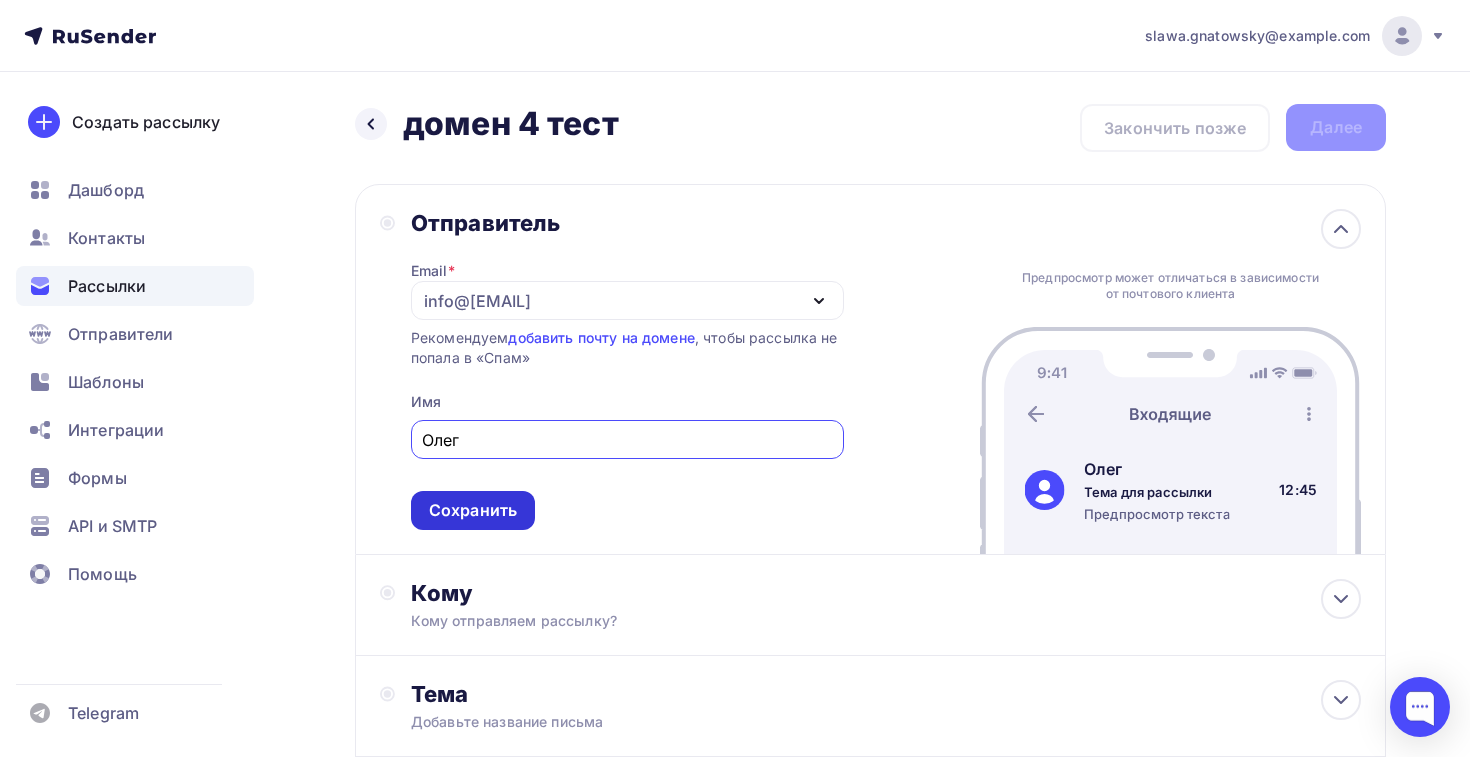 type on "Олег" 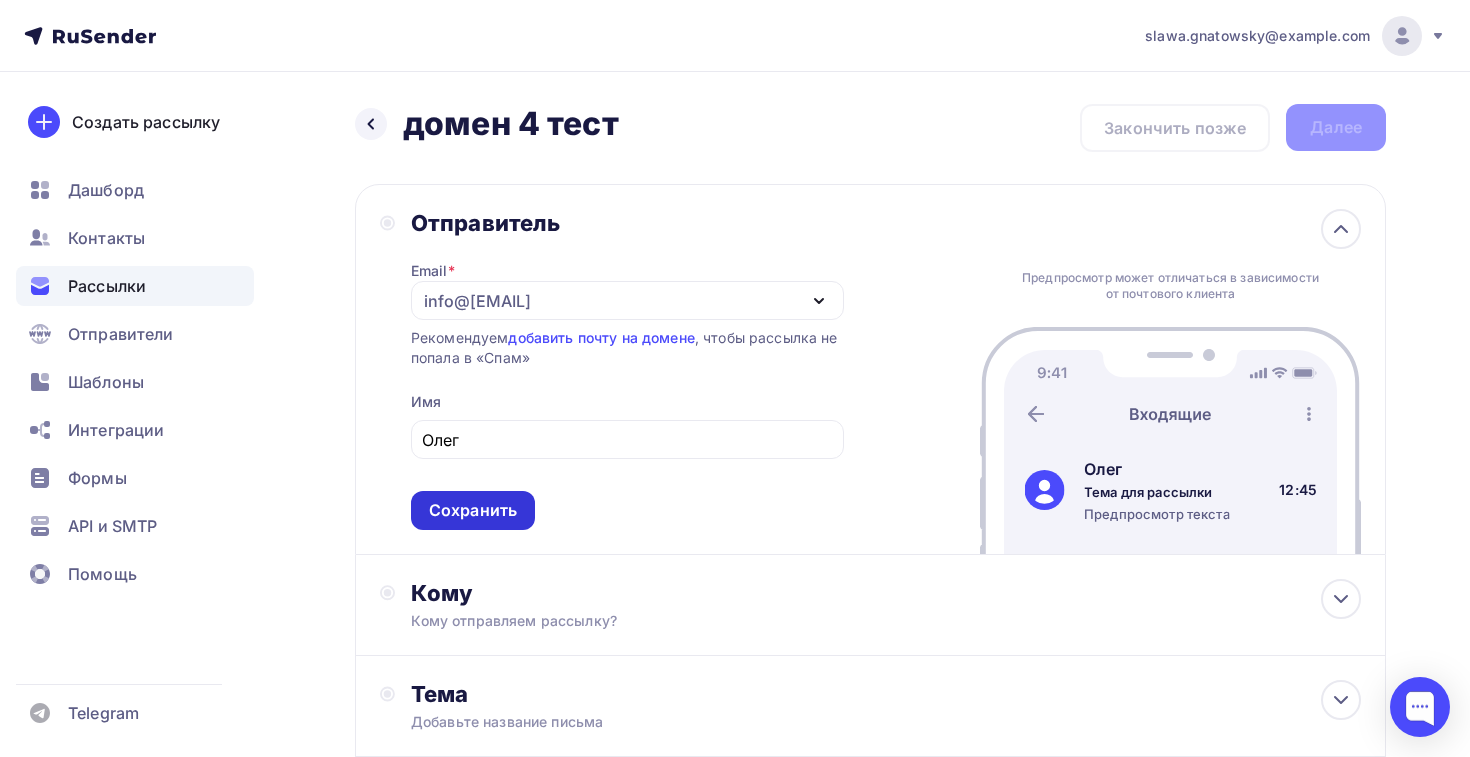 click on "Сохранить" at bounding box center [473, 510] 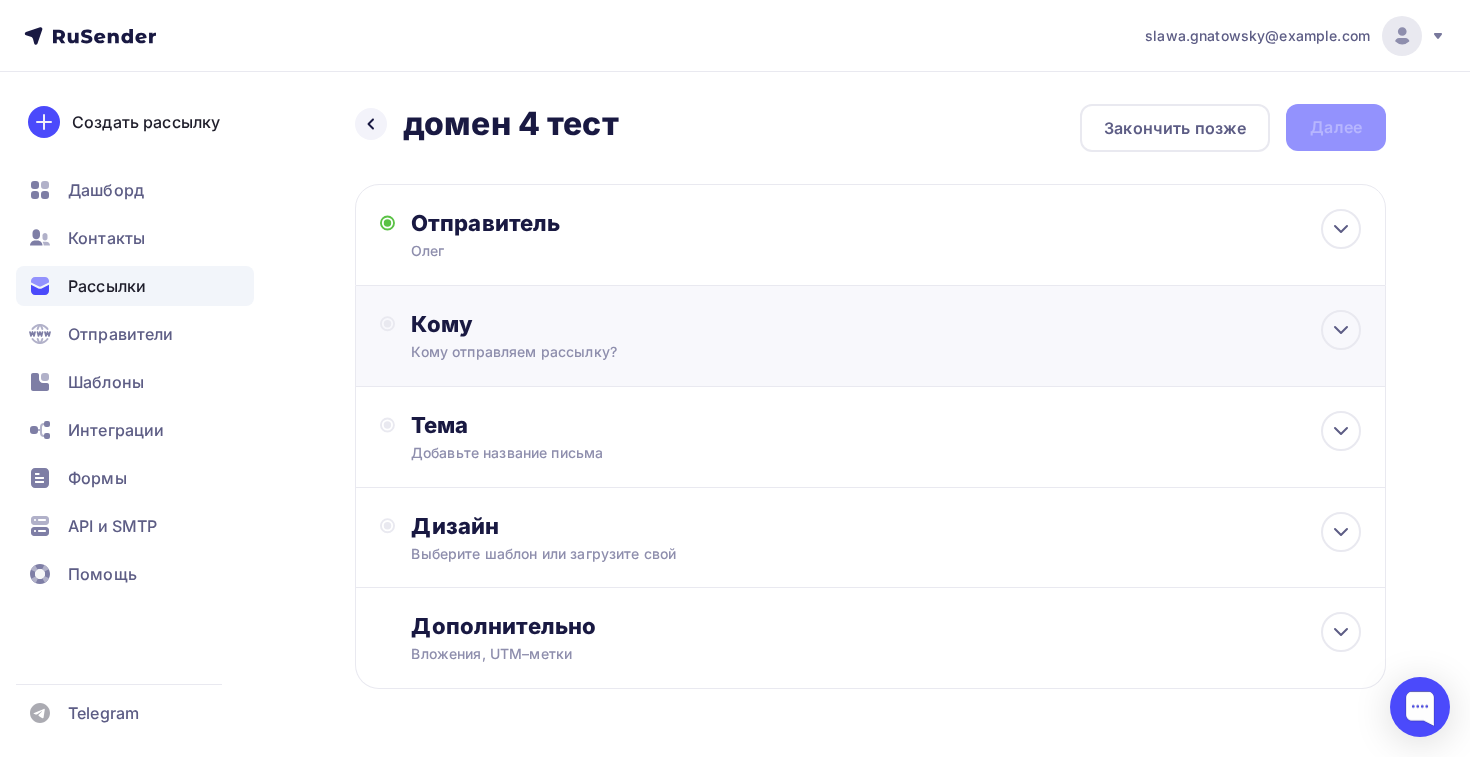 click on "Кому
Кому отправляем рассылку?
Списки получателей
Выберите список
Все списки
id
ТСН и ТСЖ 16(2)
(625)
#24715
жск и ук 16
(1 177)
#24678
тсн и тсж 16
(629)
#24677
жск и ук 15
(1 180)
#24627
тсн и тсж 15
(633)
#24626
Жск и ук 14
(1 188)
#24598
тсн и тсж 14" at bounding box center (870, 336) 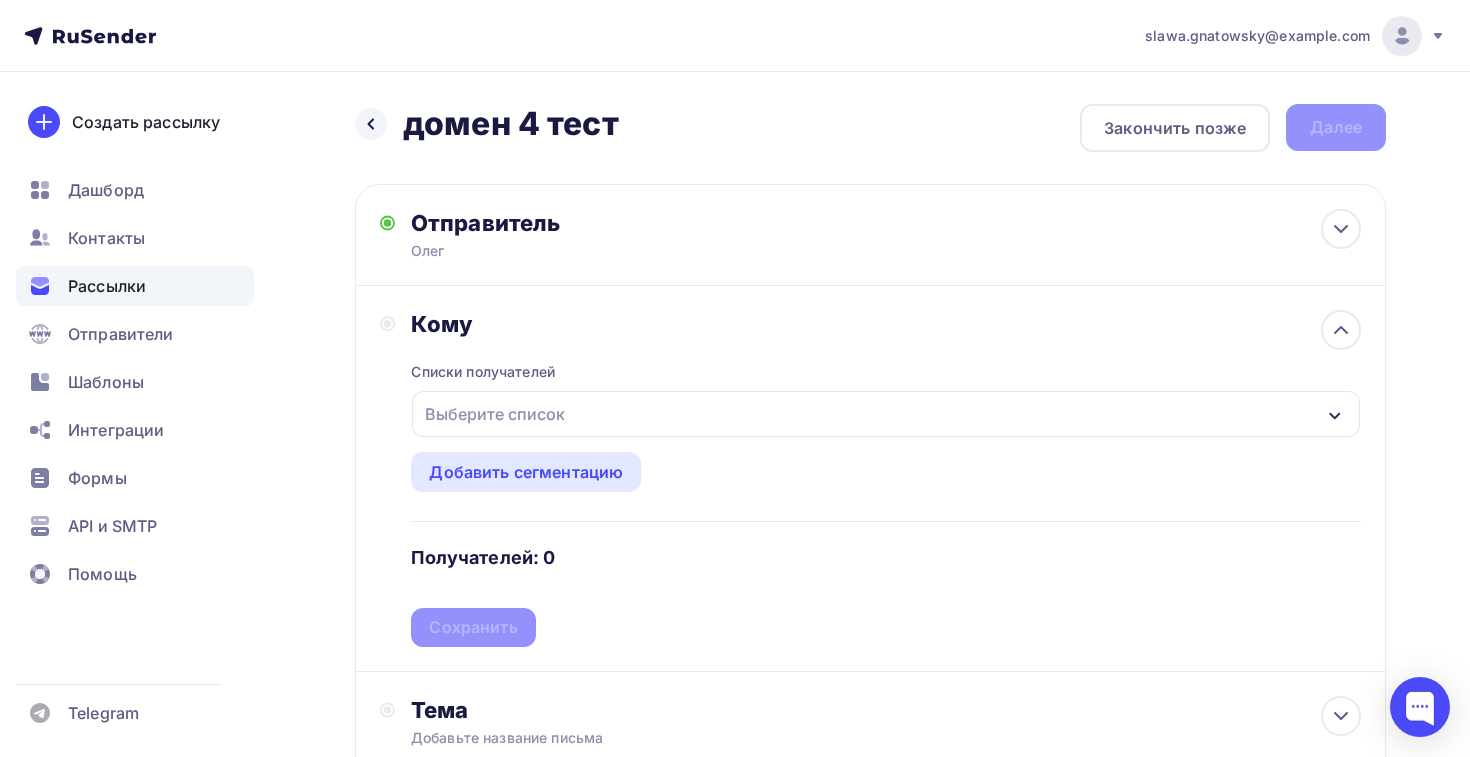 click on "Выберите список" at bounding box center [495, 414] 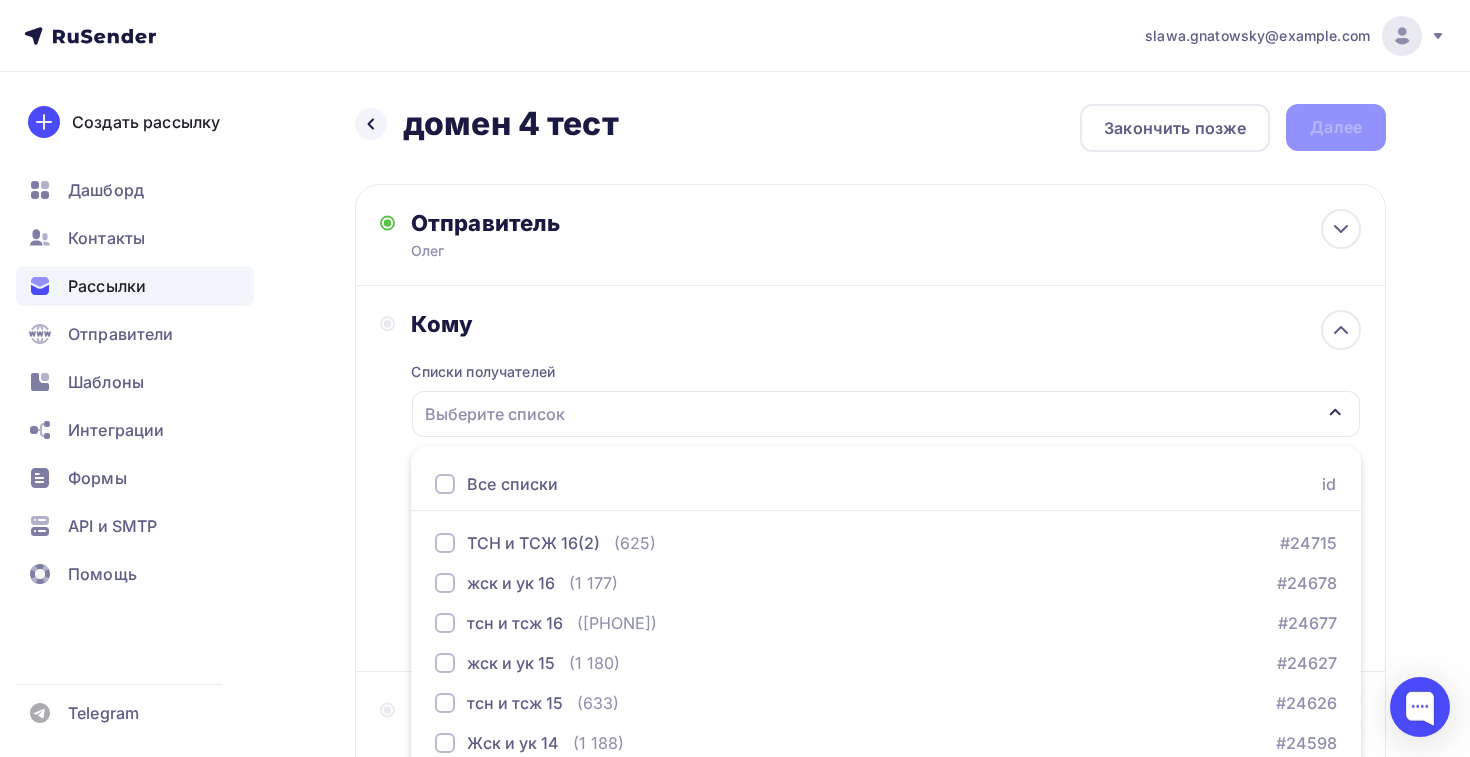 scroll, scrollTop: 208, scrollLeft: 0, axis: vertical 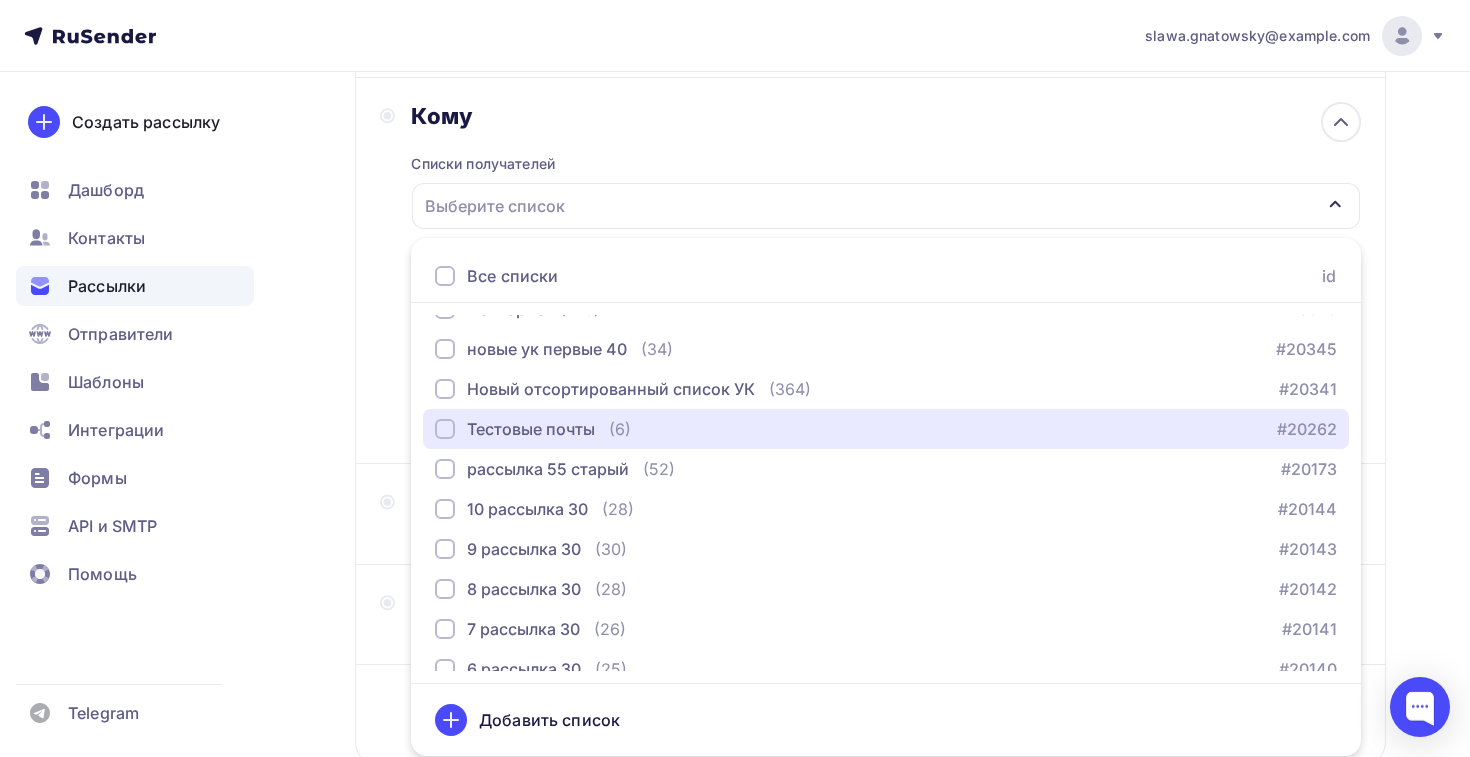 click on "Тестовые почты" at bounding box center [531, 429] 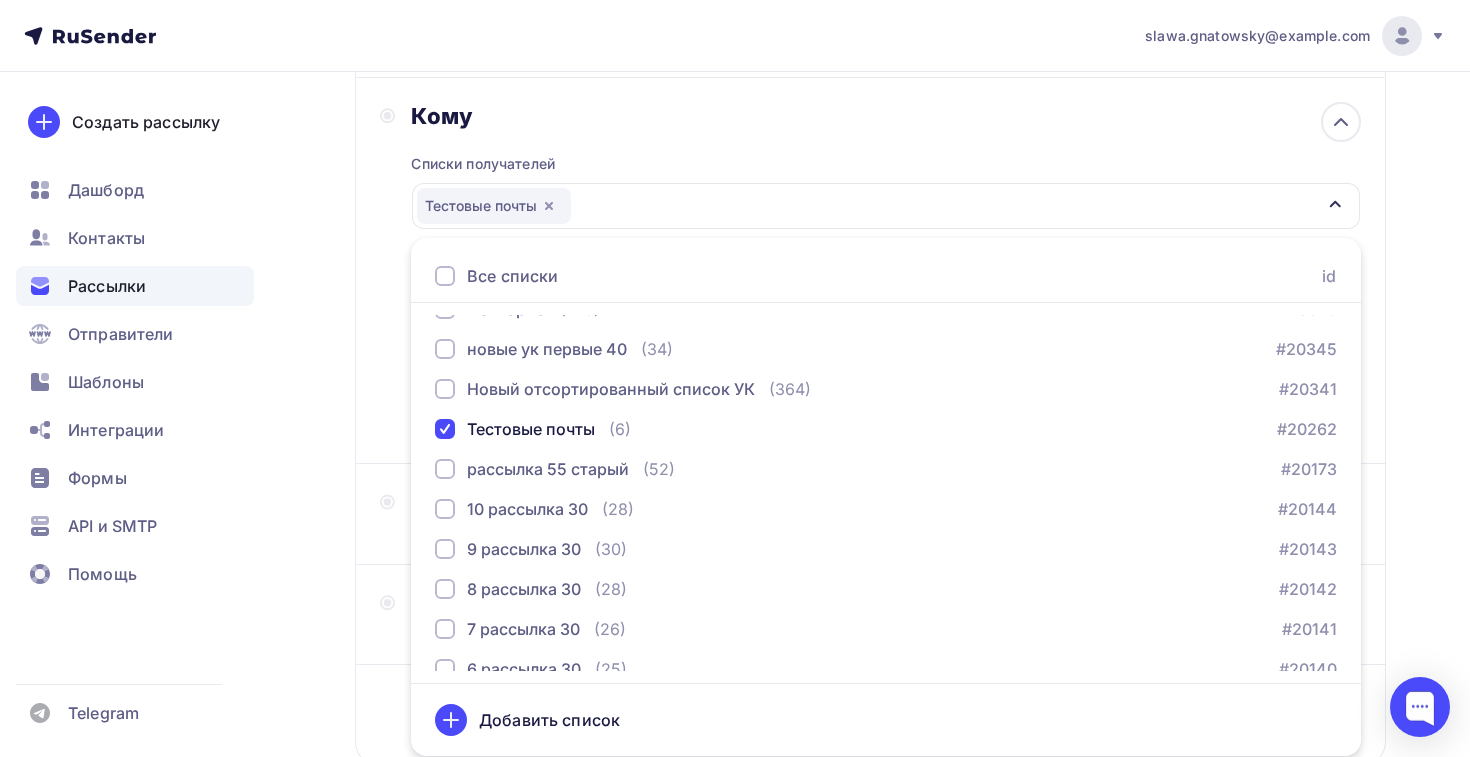 click on "Кому
Списки получателей
Тестовые почты
Все списки
id
ТСН и ТСЖ 16(2)
(625)
#24715
жск и ук 16
(1 177)
#24678
тсн и тсж 16
(629)
#24677
жск и ук 15
(1 180)
#24627
тсн и тсж 15
(633)
#24626
Жск и ук 14
(1 188)
#24598
тсн и тсж 14
(636)
#24597" at bounding box center (870, 271) 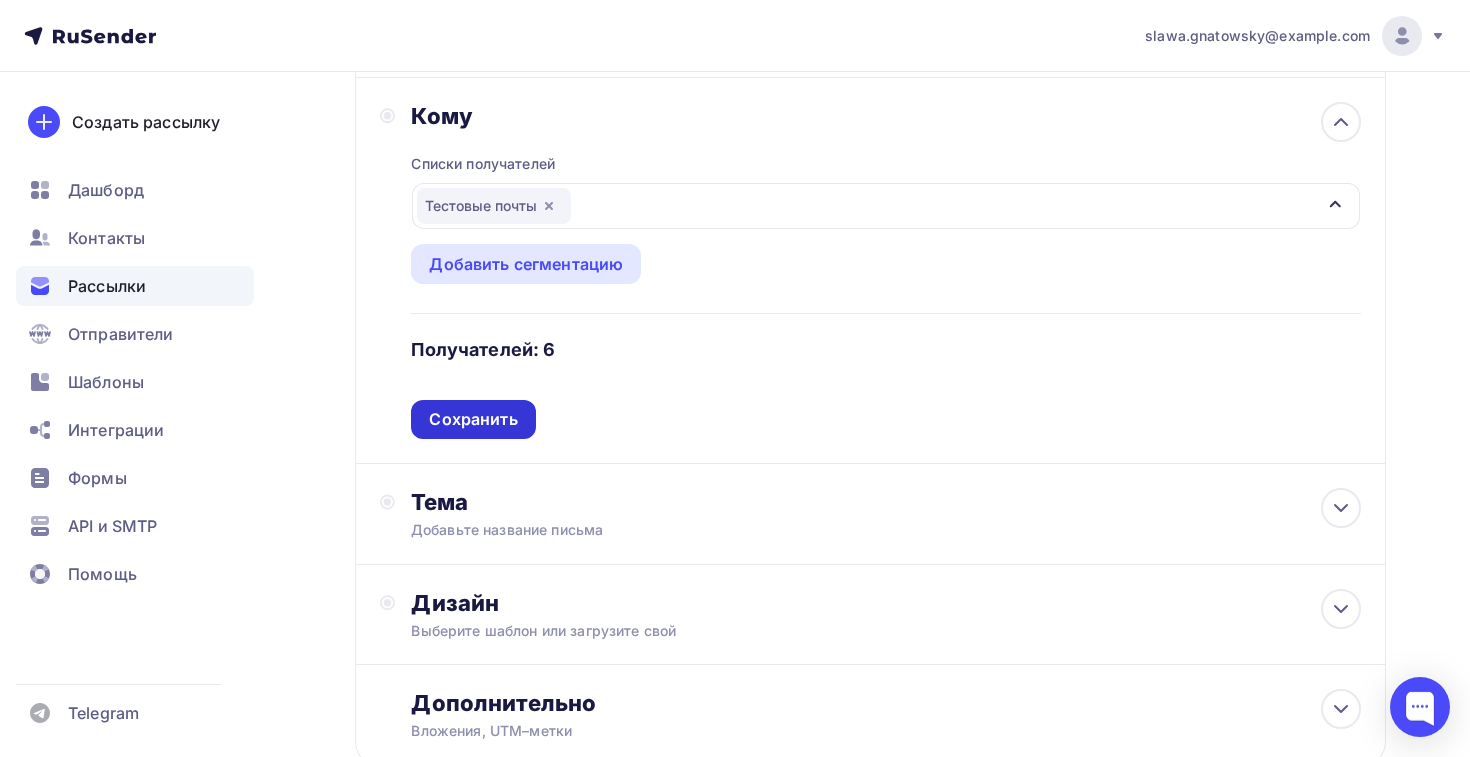 click on "Сохранить" at bounding box center (473, 419) 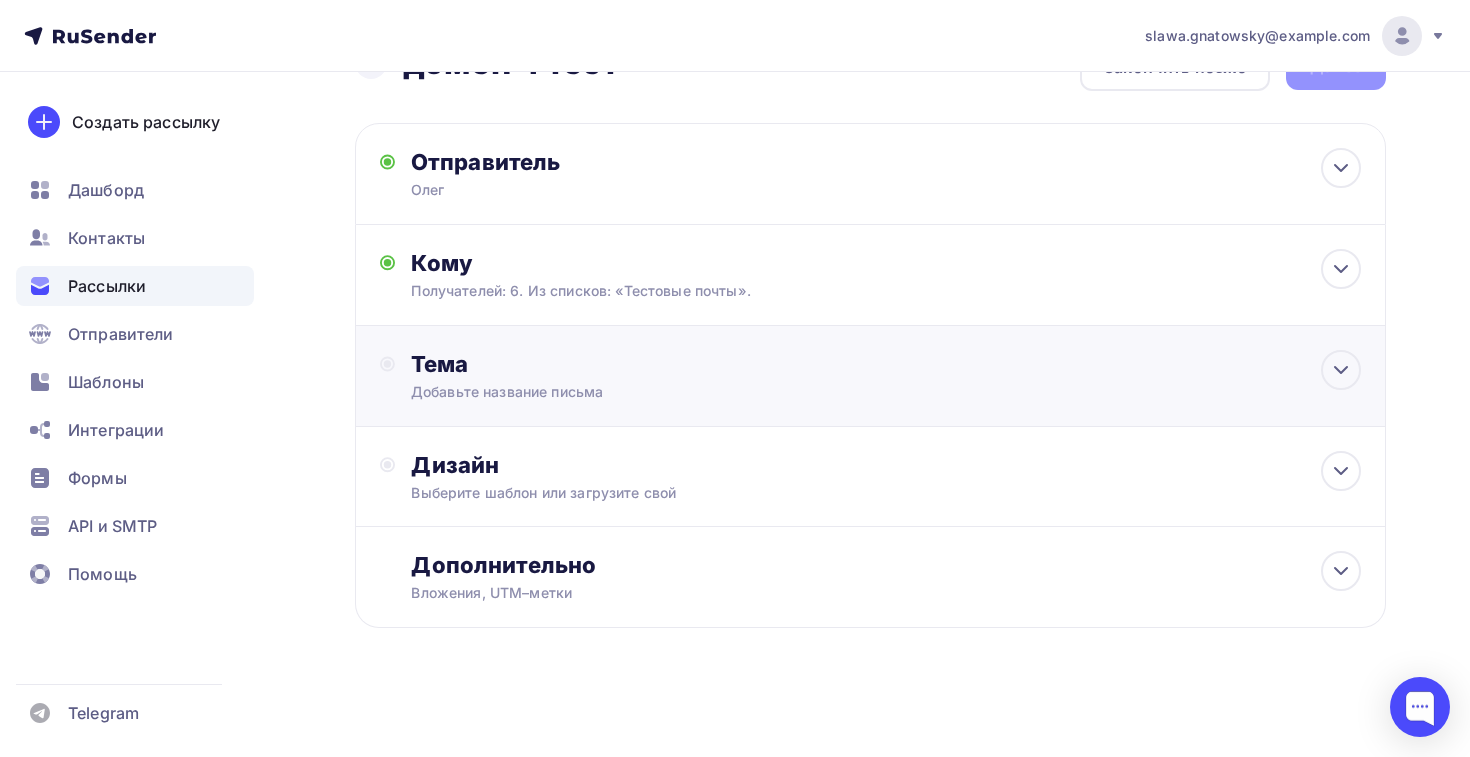 click on "Тема
Добавьте название письма
Тема  *
Рекомендуем использовать не более 150 символов
Прехедер               Сохранить
Предпросмотр может отличаться  в зависимости от почтового клиента
Олег
Тема для рассылки
Предпросмотр текста
12:45" at bounding box center [870, 376] 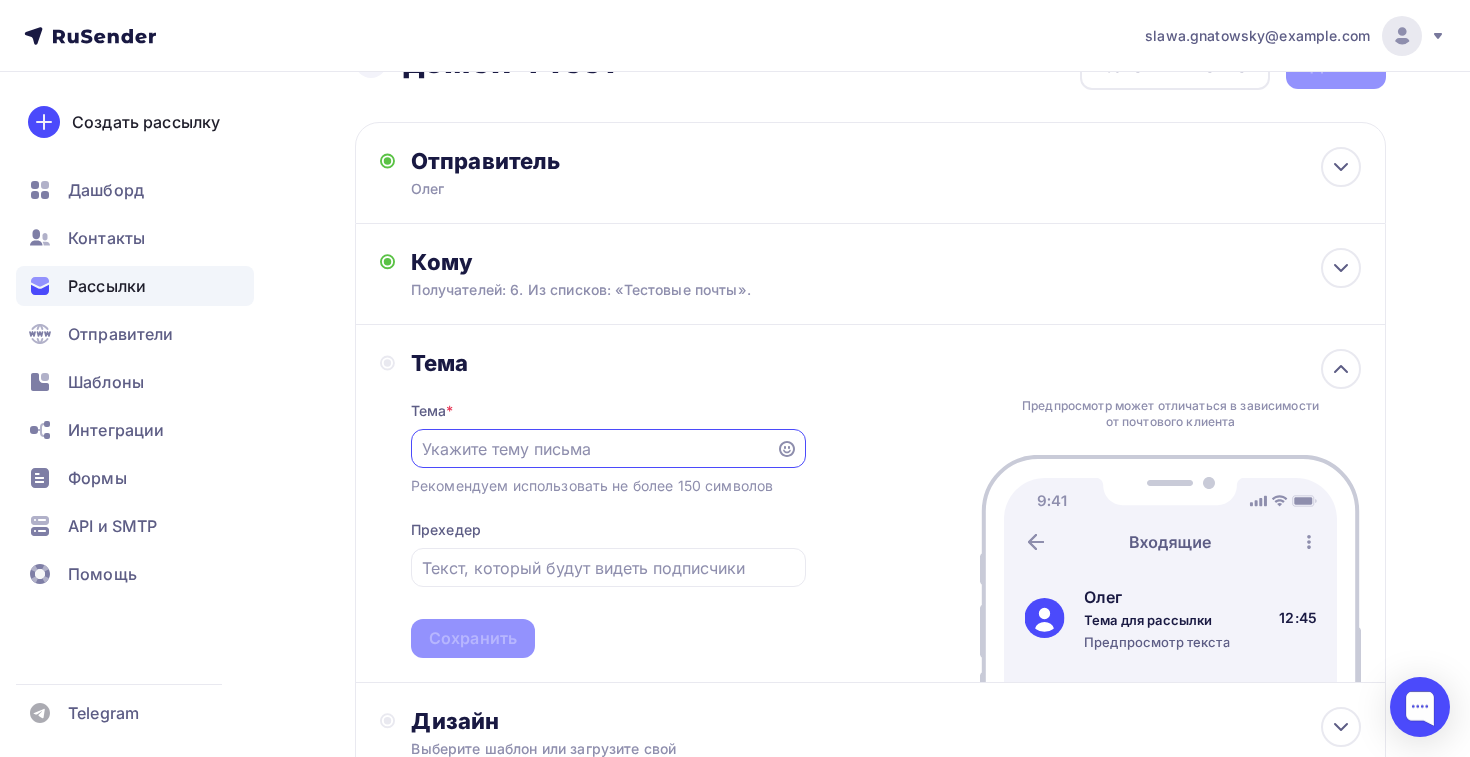 scroll, scrollTop: 0, scrollLeft: 0, axis: both 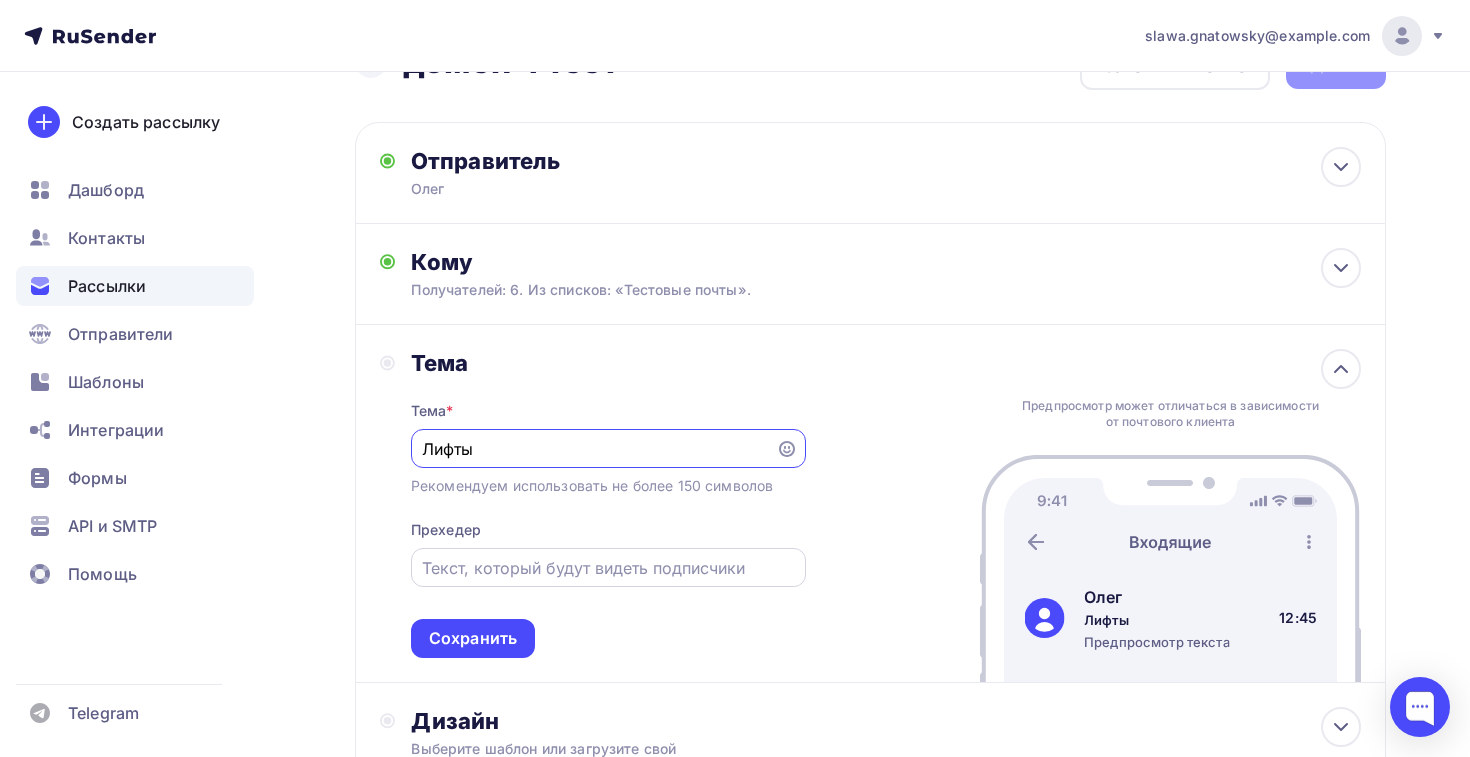 type on "Лифты" 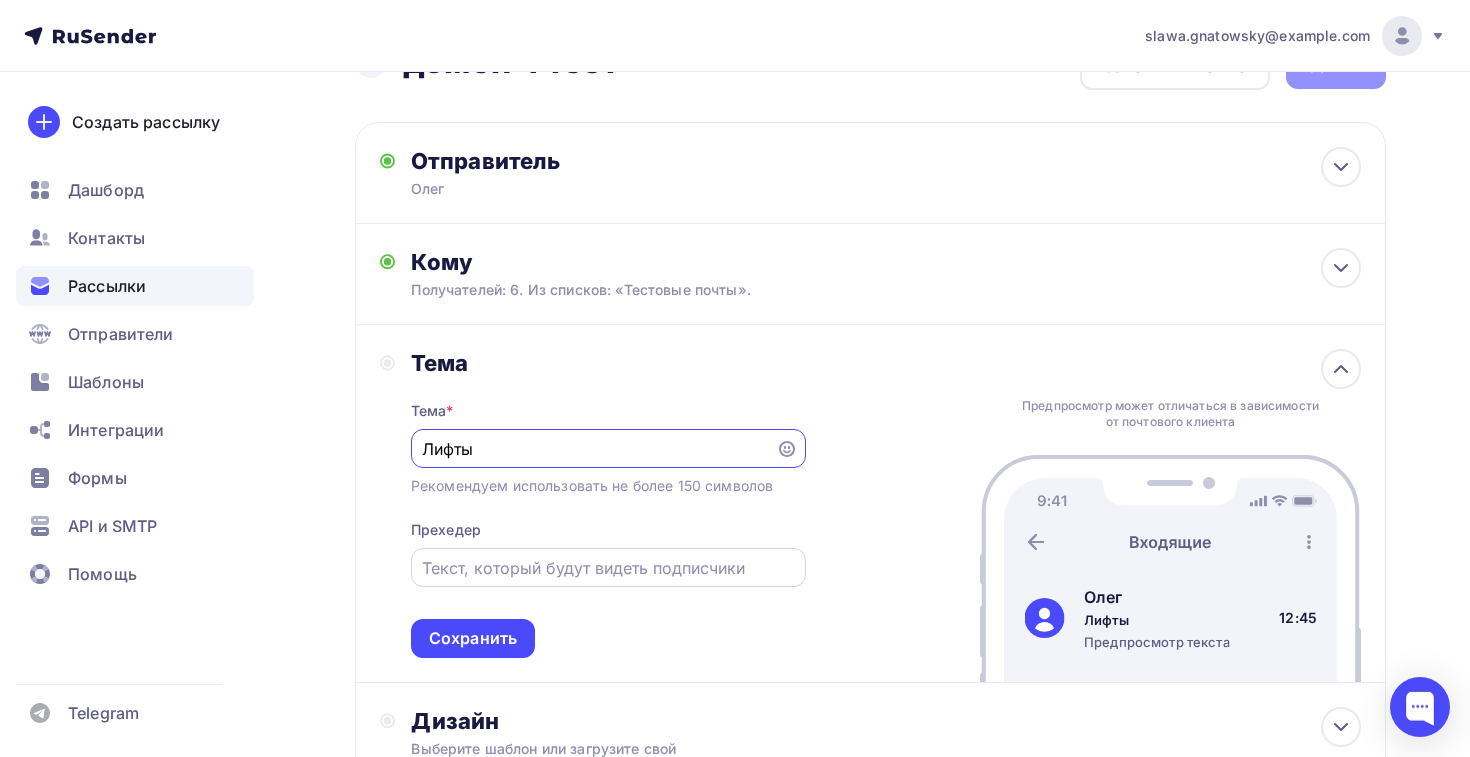 click at bounding box center [608, 568] 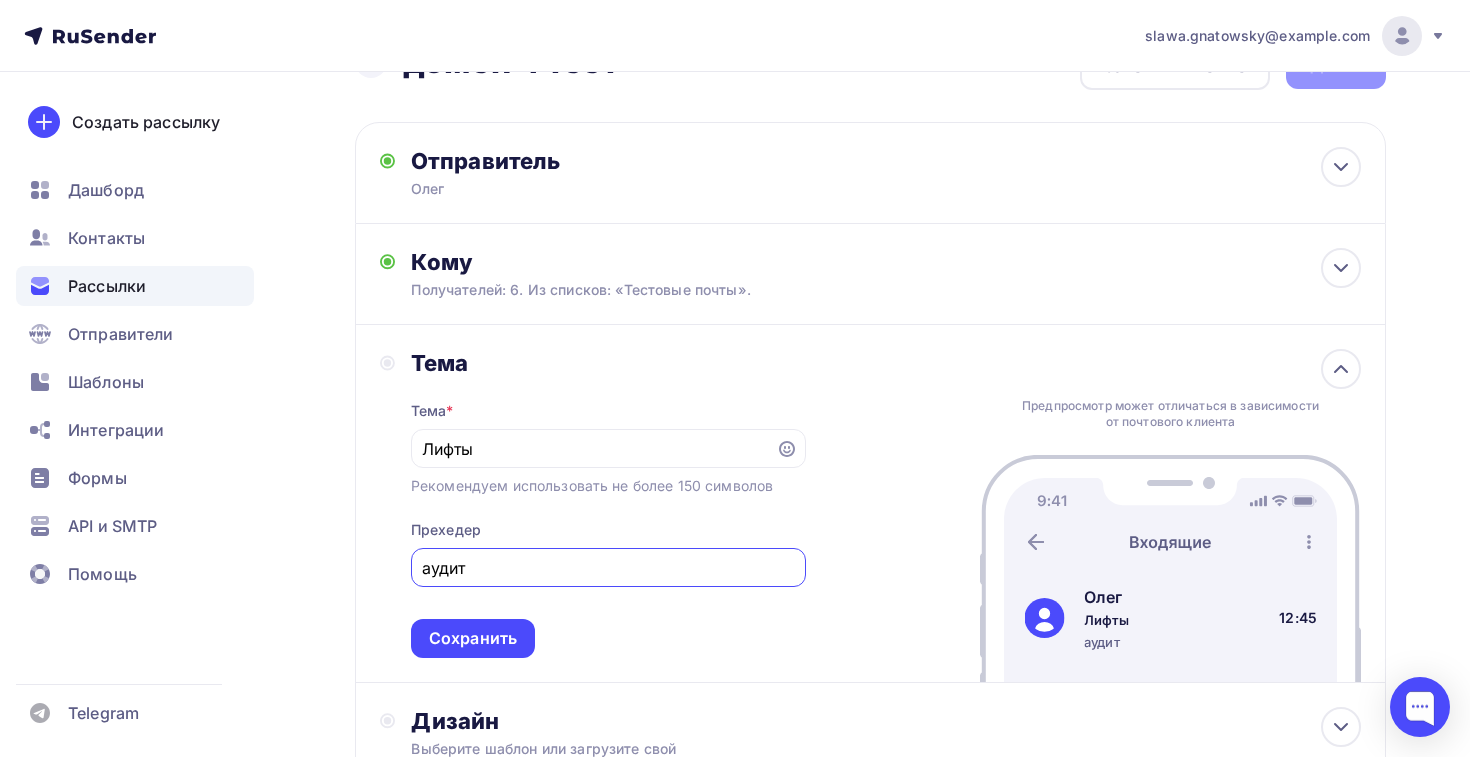 type on "аудит" 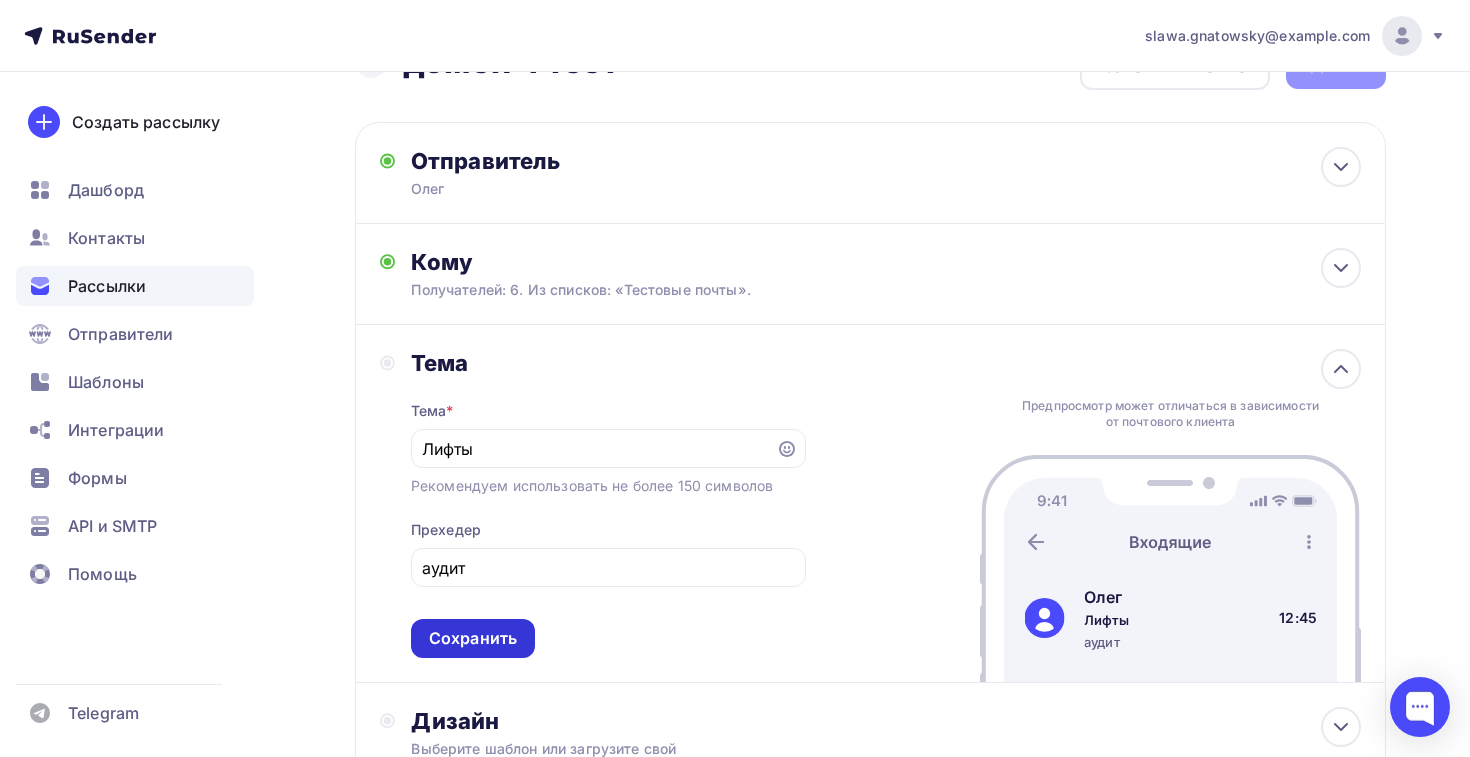 click on "Сохранить" at bounding box center (473, 638) 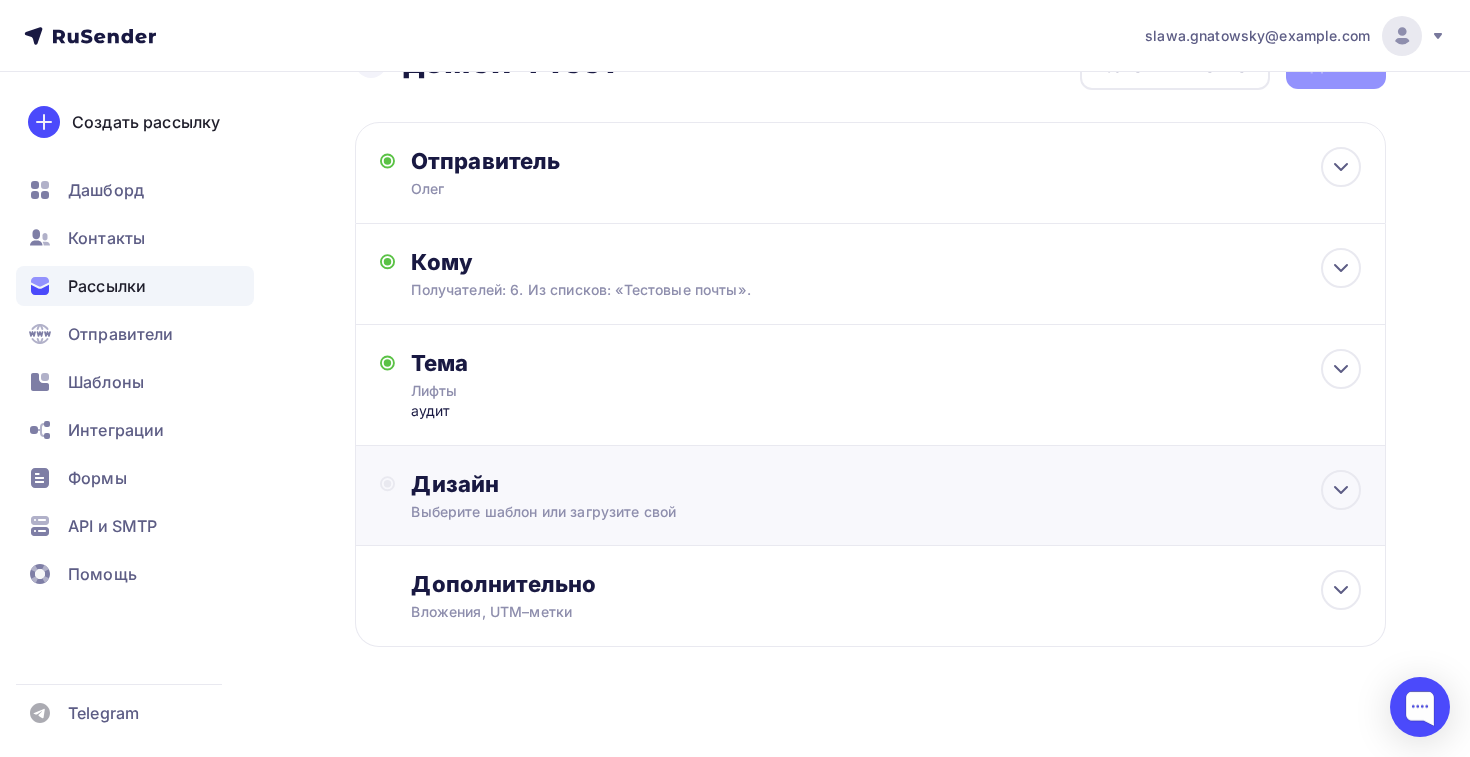 click on "Выберите шаблон или загрузите свой" at bounding box center (838, 512) 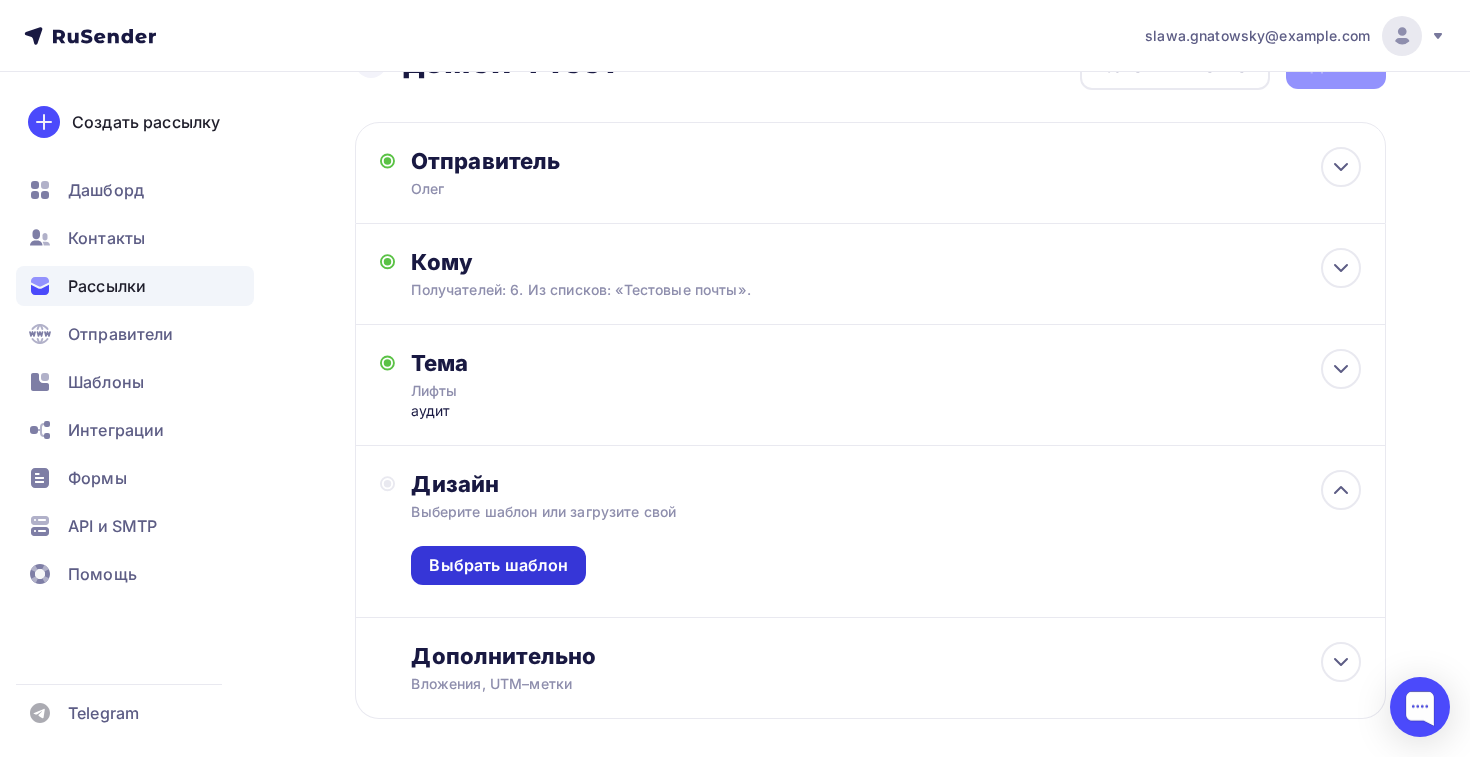 click on "Выбрать шаблон" at bounding box center (498, 565) 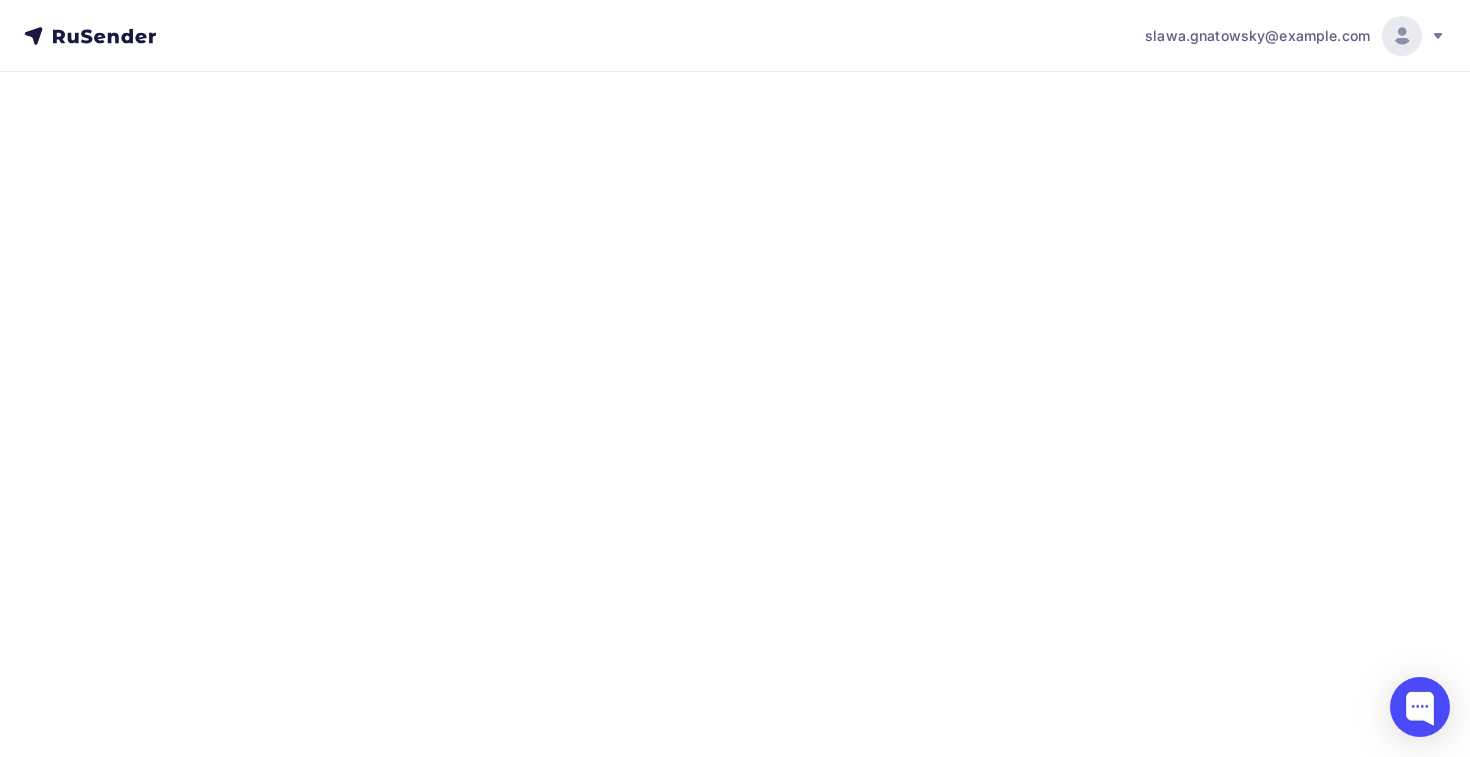 scroll, scrollTop: 0, scrollLeft: 0, axis: both 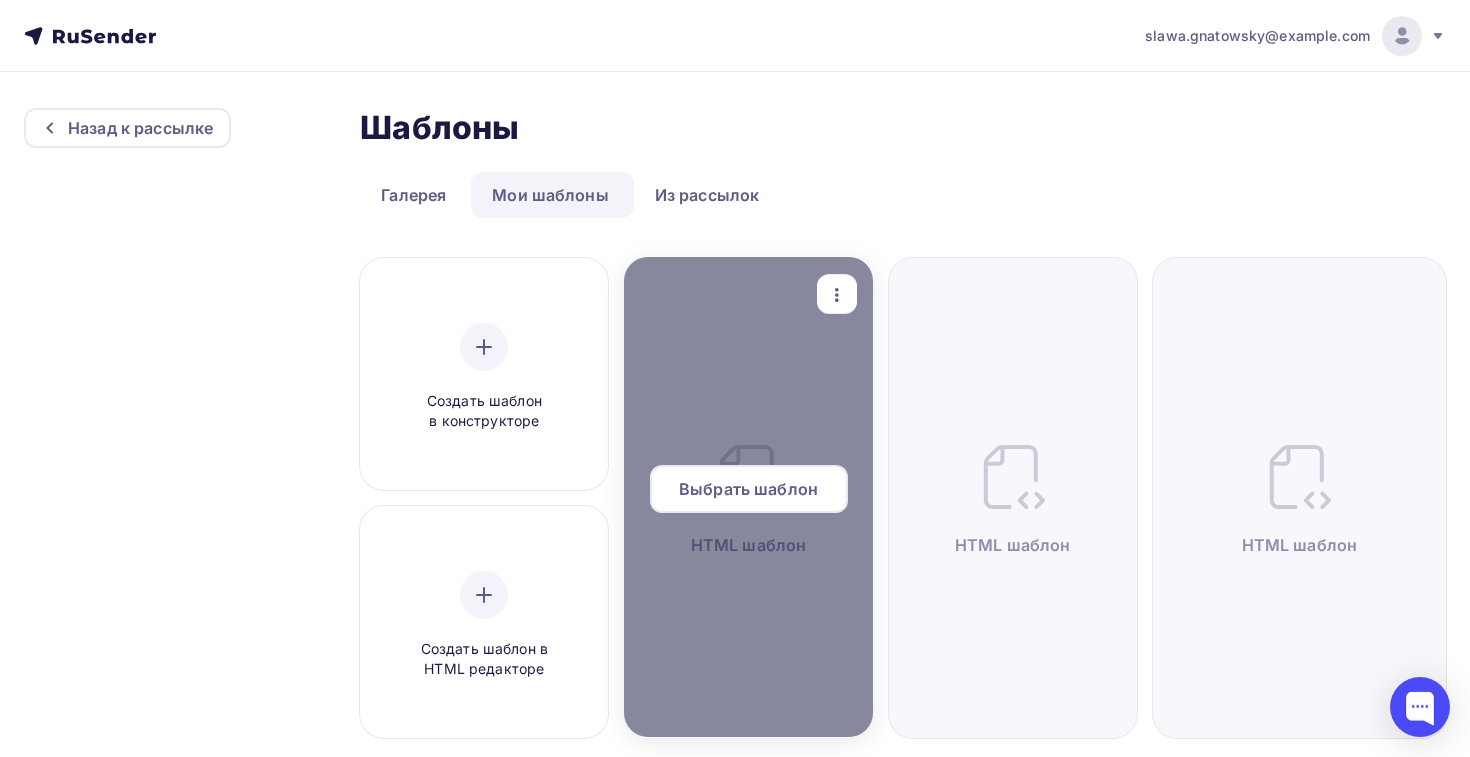 click on "Выбрать шаблон" at bounding box center (748, 489) 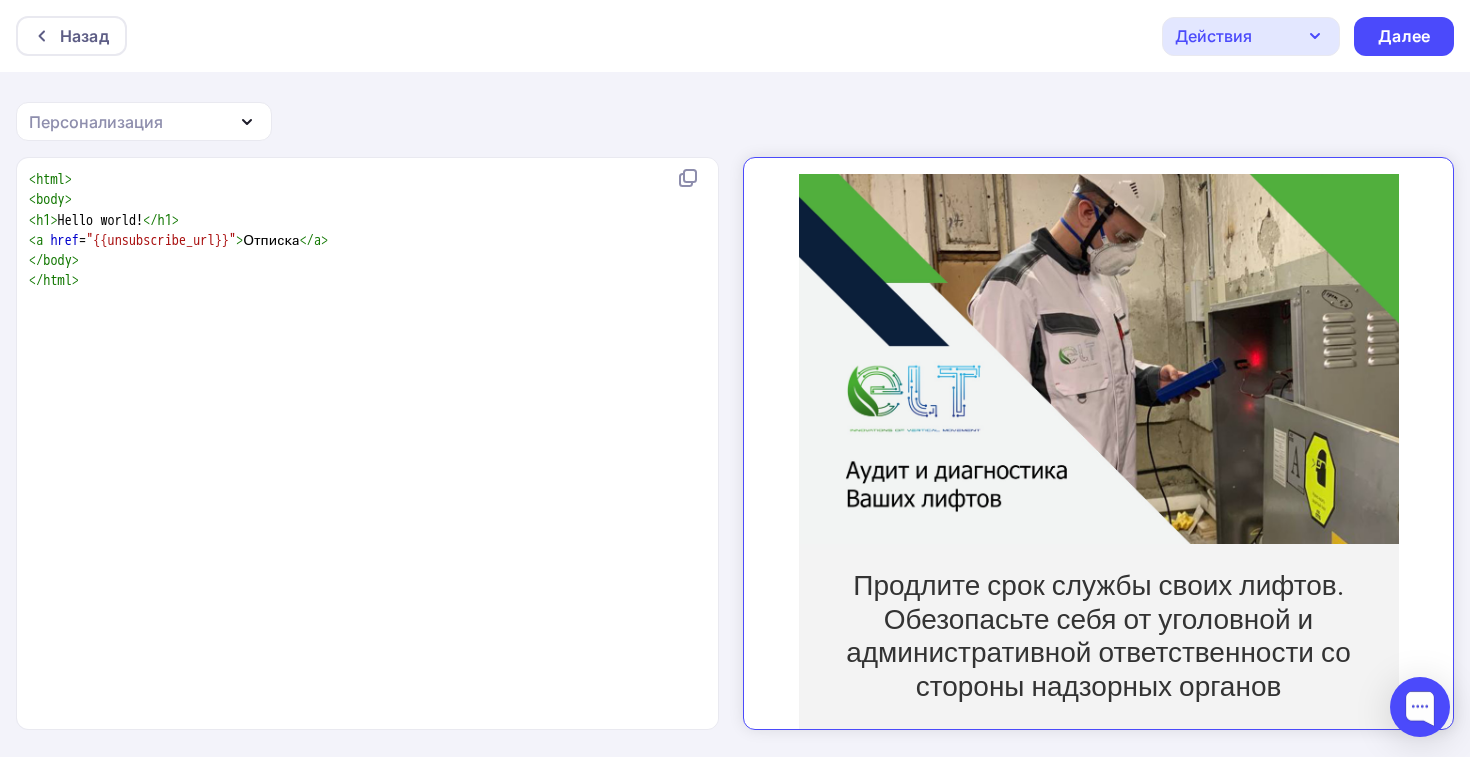 scroll, scrollTop: 0, scrollLeft: 0, axis: both 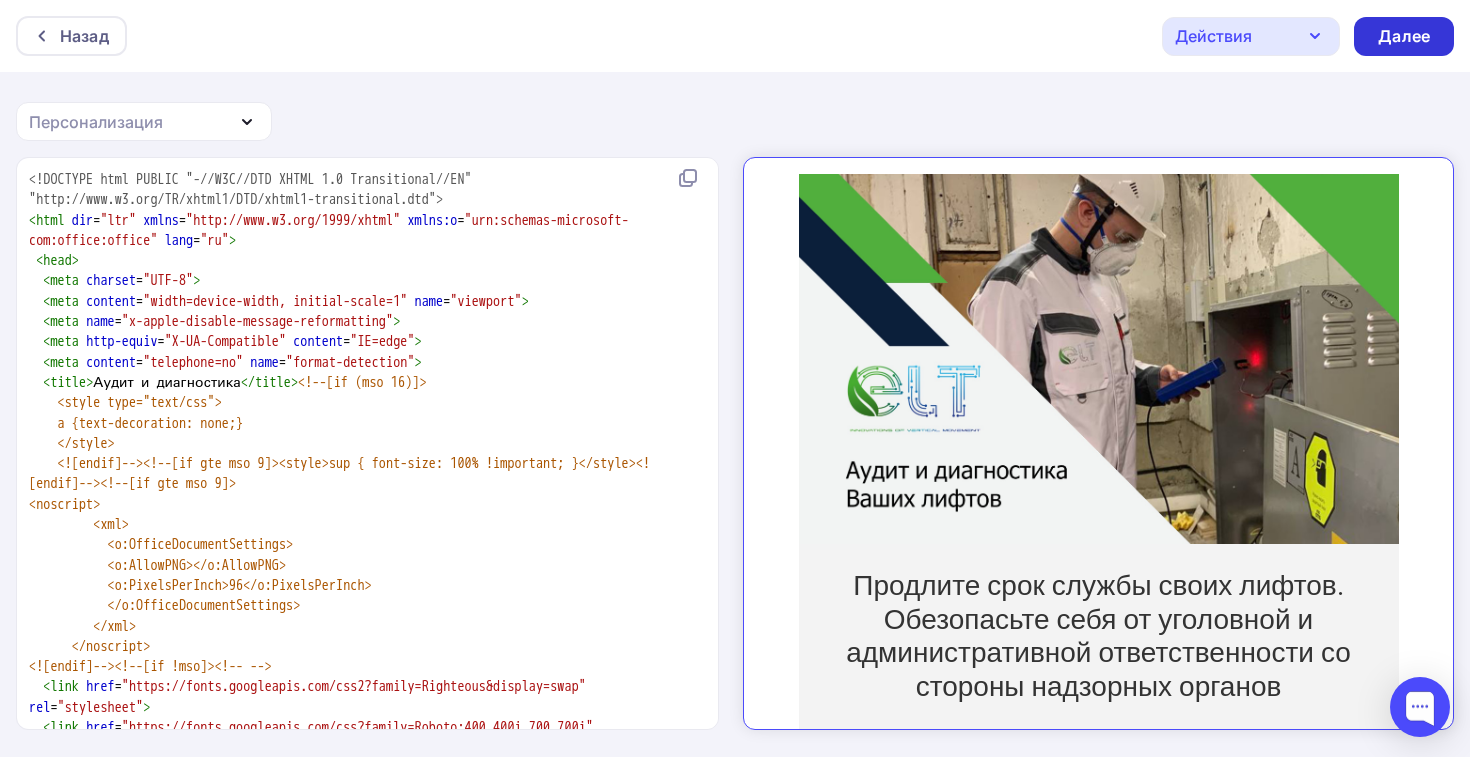 click on "Далее" at bounding box center [1404, 36] 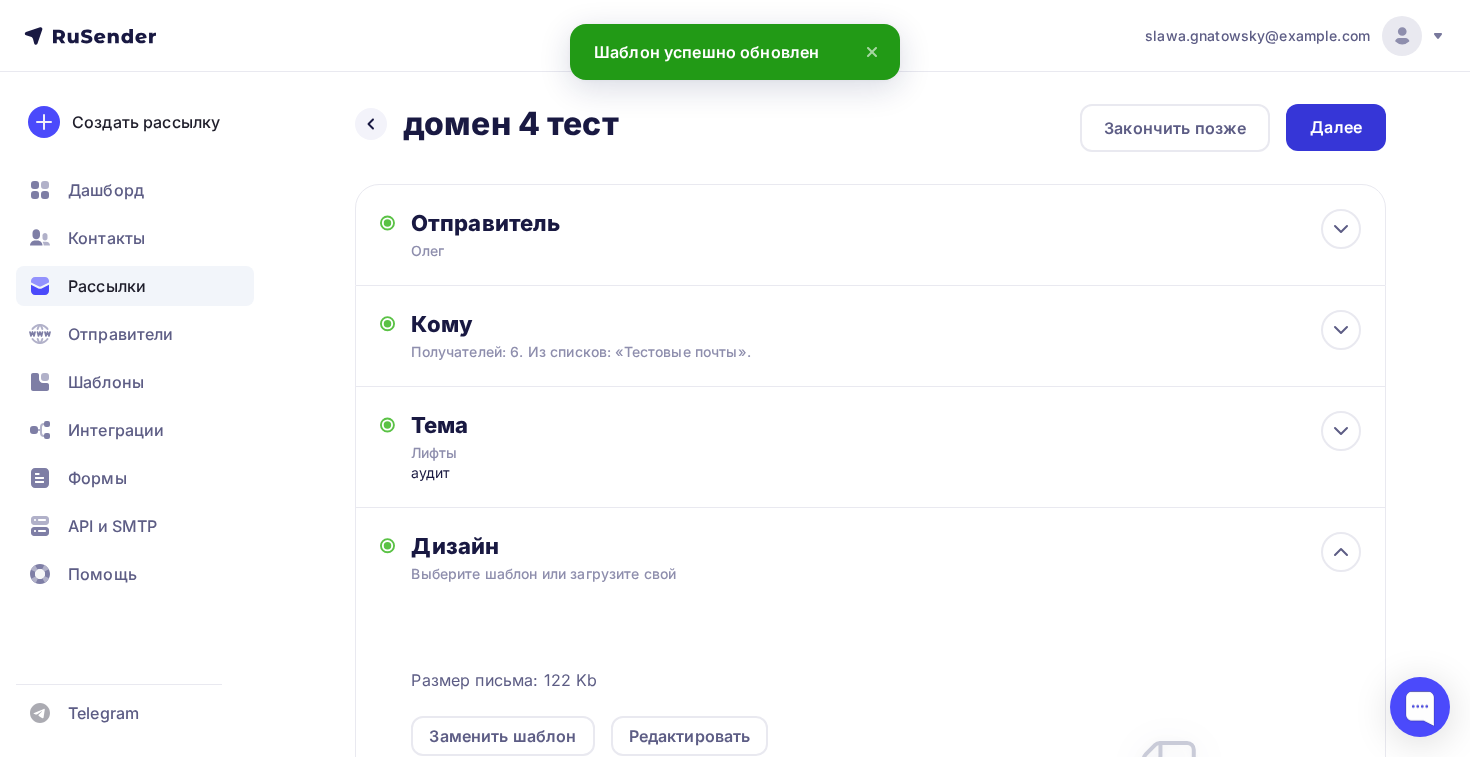 click on "Далее" at bounding box center (1336, 127) 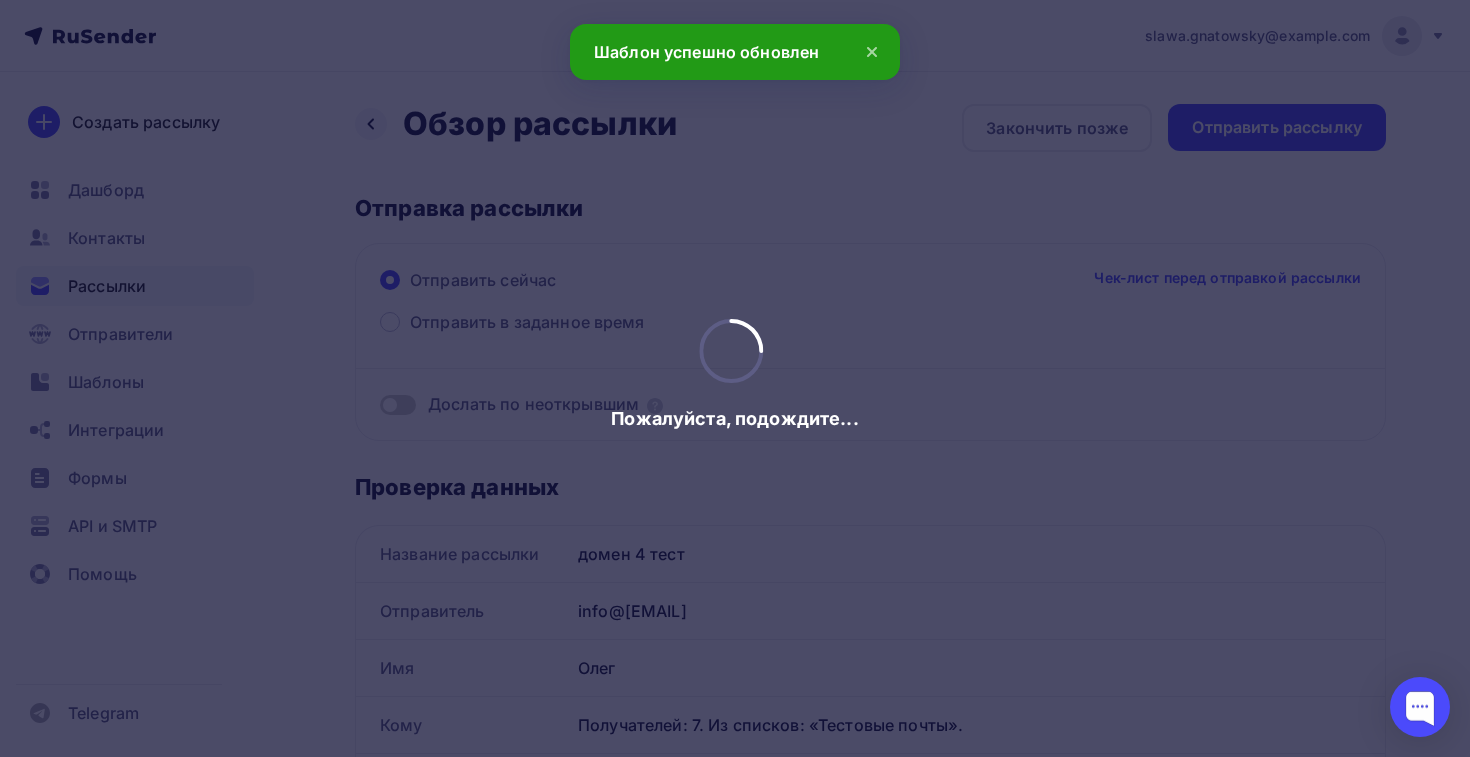 scroll, scrollTop: 0, scrollLeft: 0, axis: both 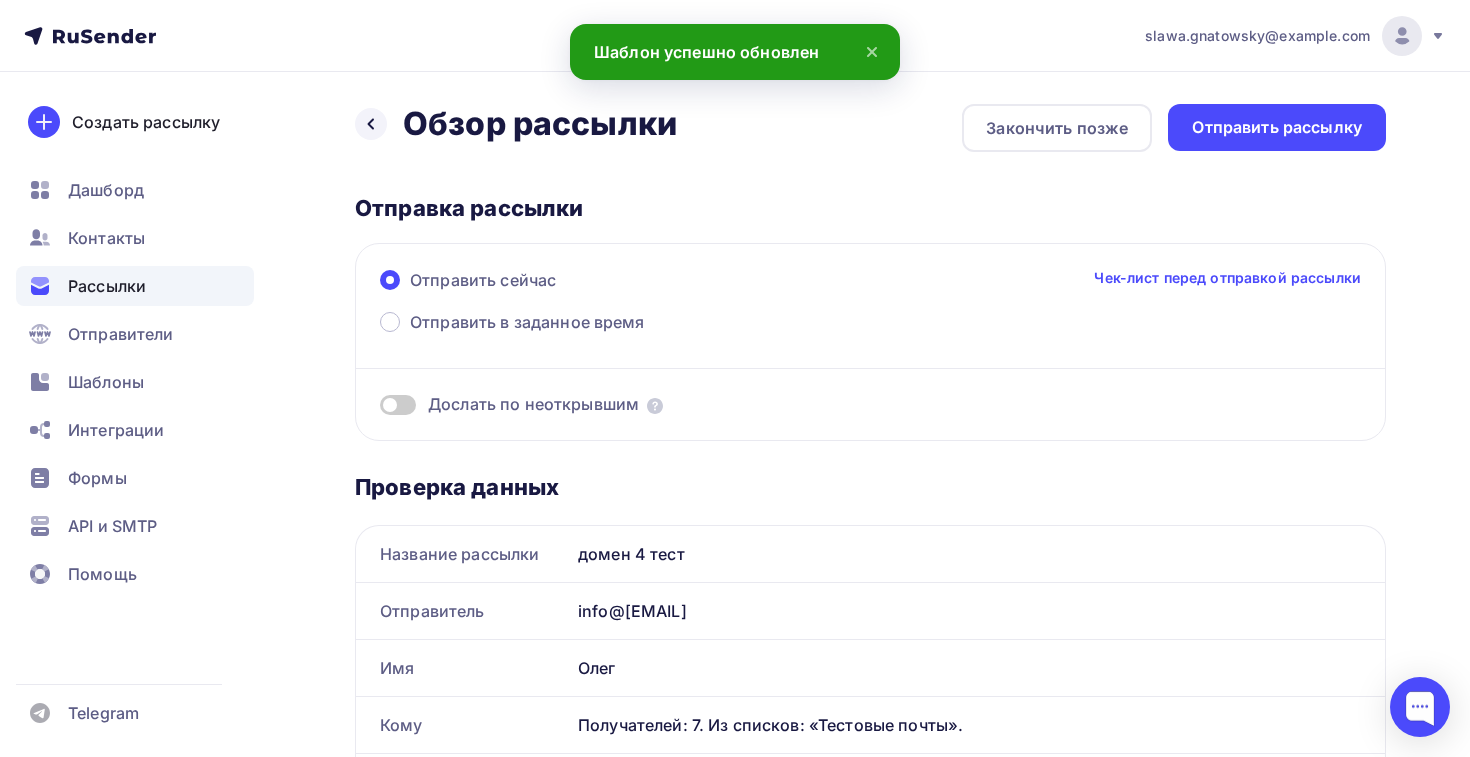 click on "Отправить рассылку" at bounding box center (1277, 127) 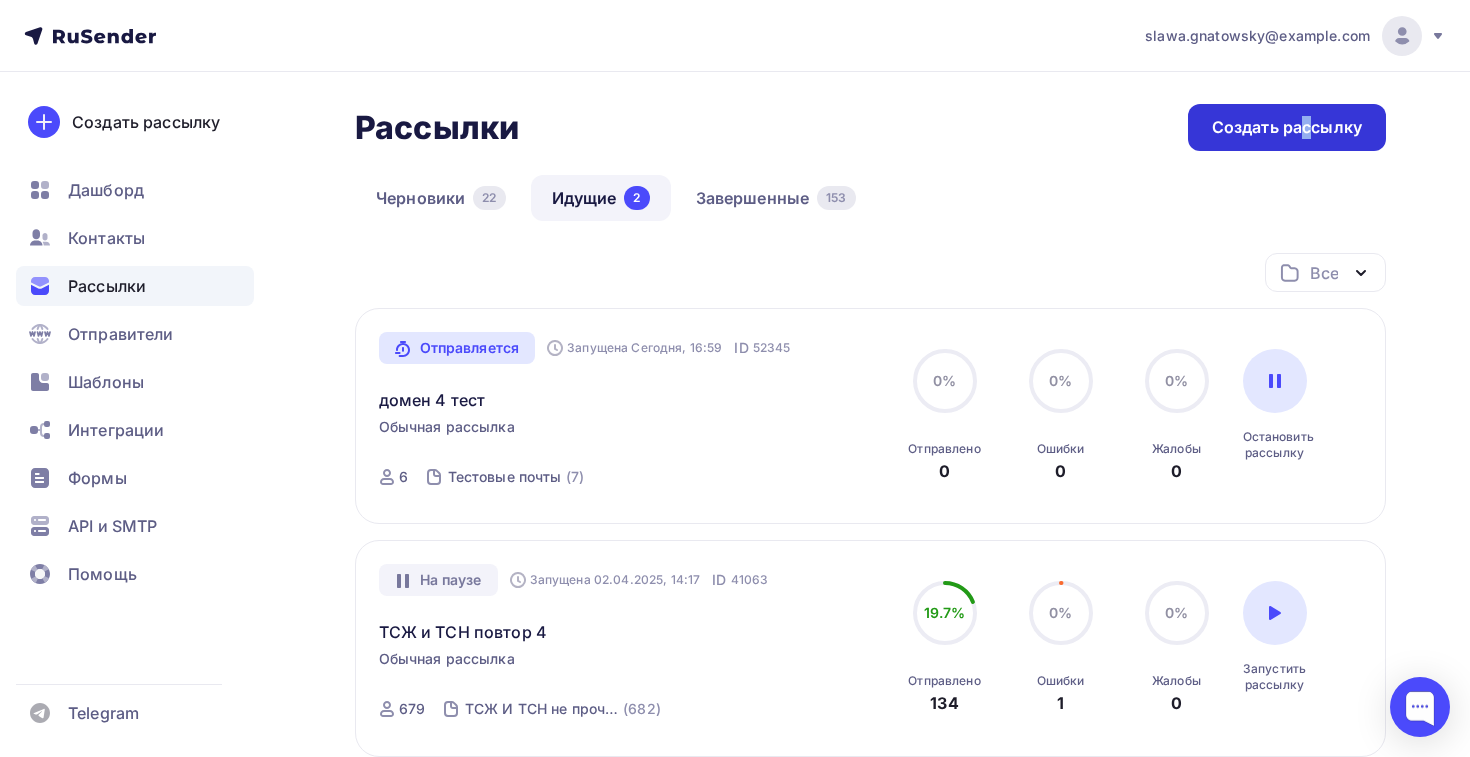 click on "Создать рассылку" at bounding box center [1287, 127] 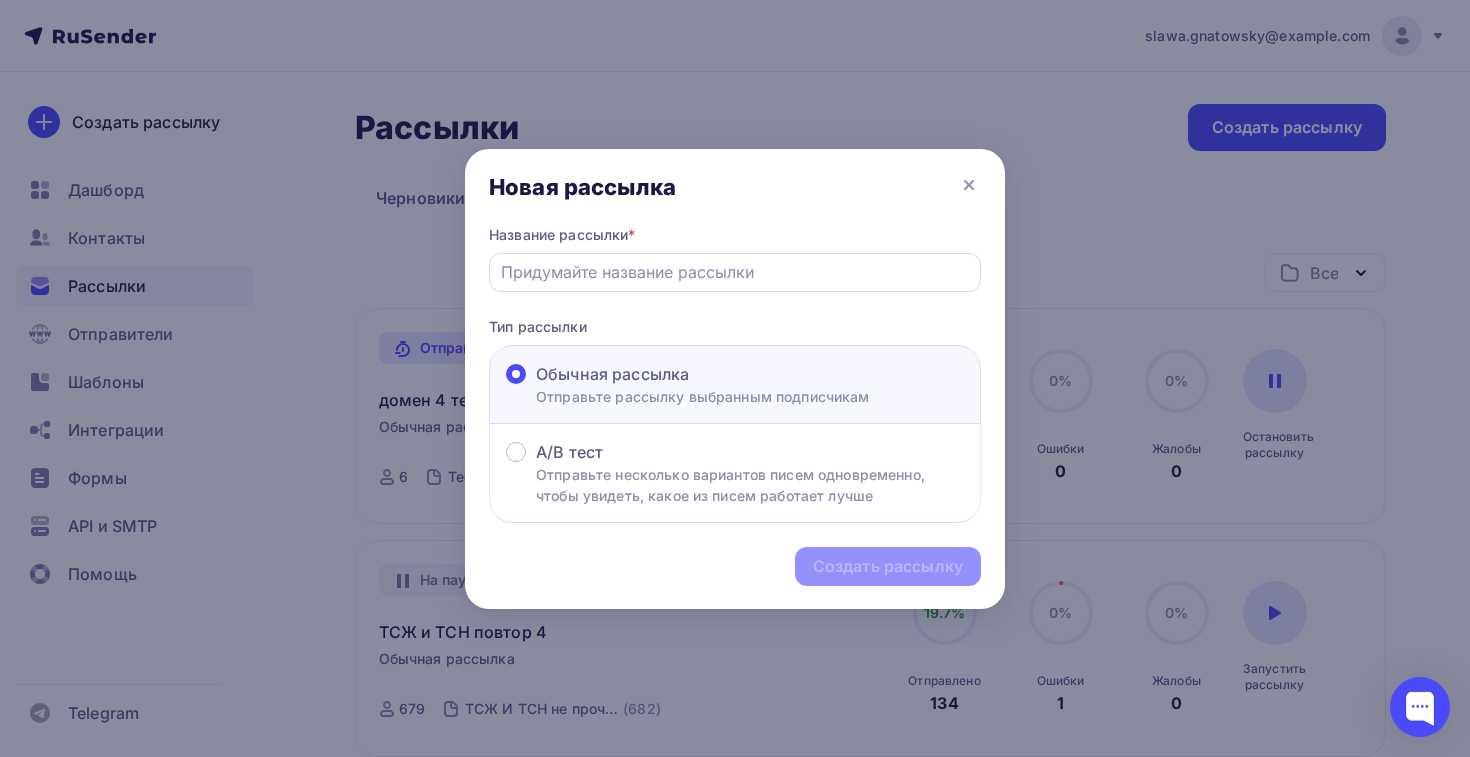 click at bounding box center (735, 272) 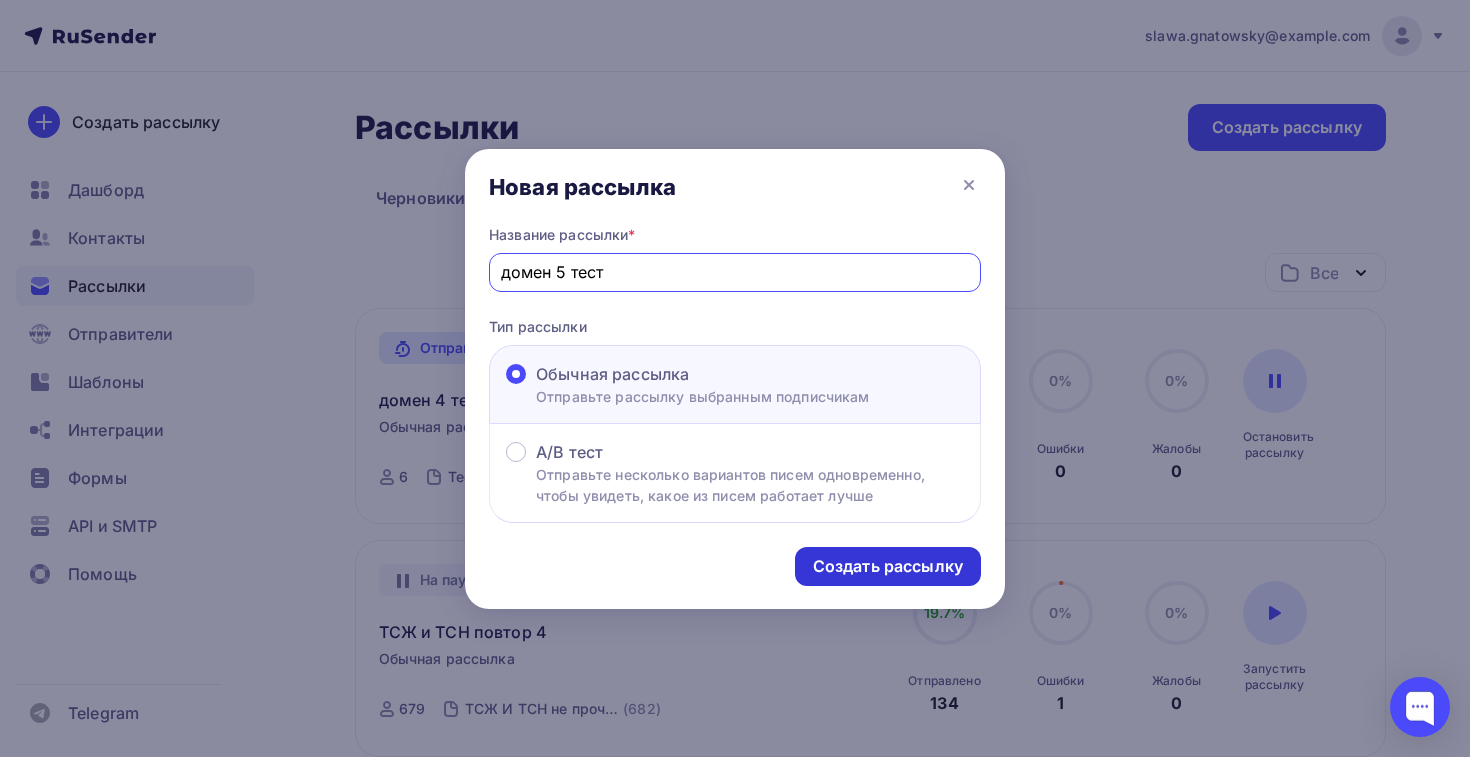 type on "домен 5 тест" 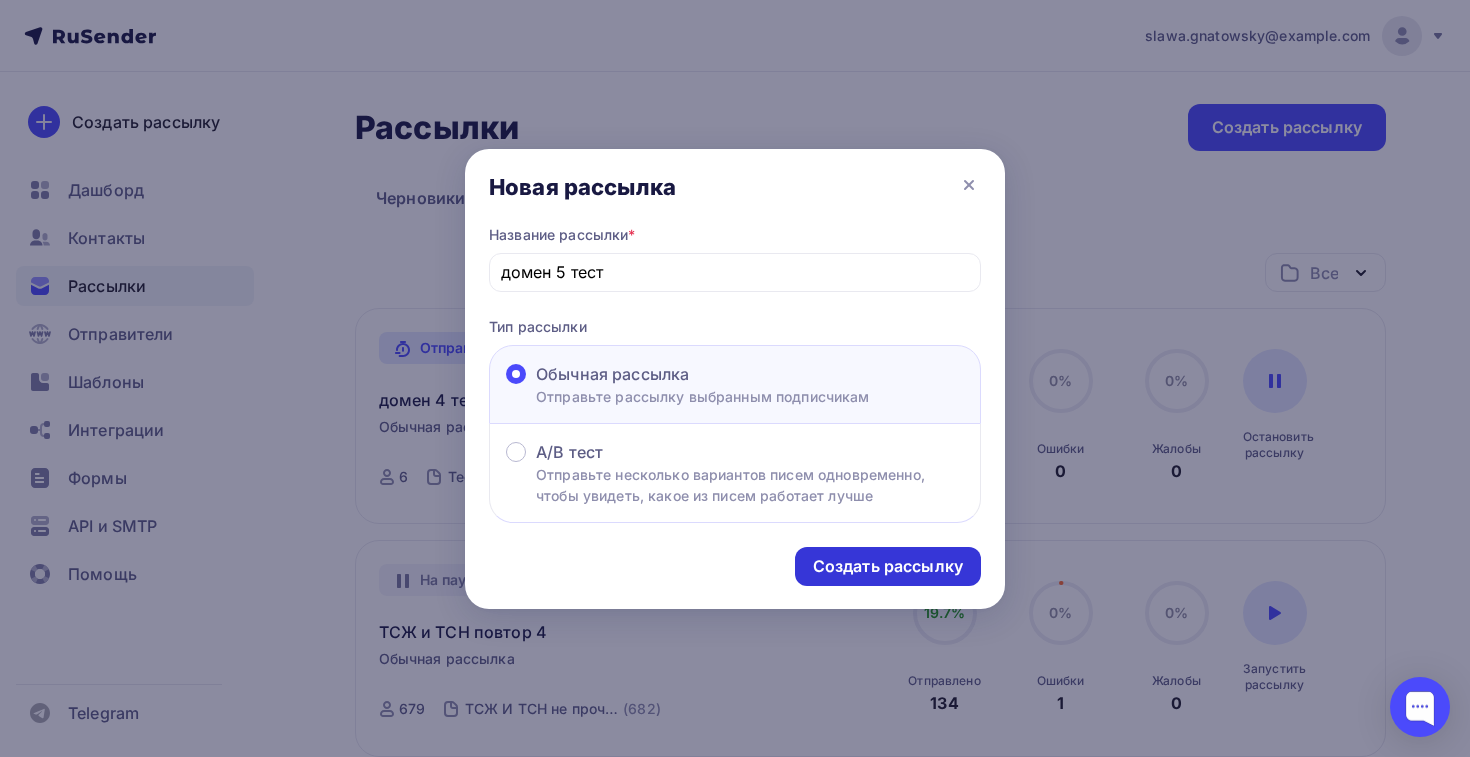 click on "Создать рассылку" at bounding box center [888, 566] 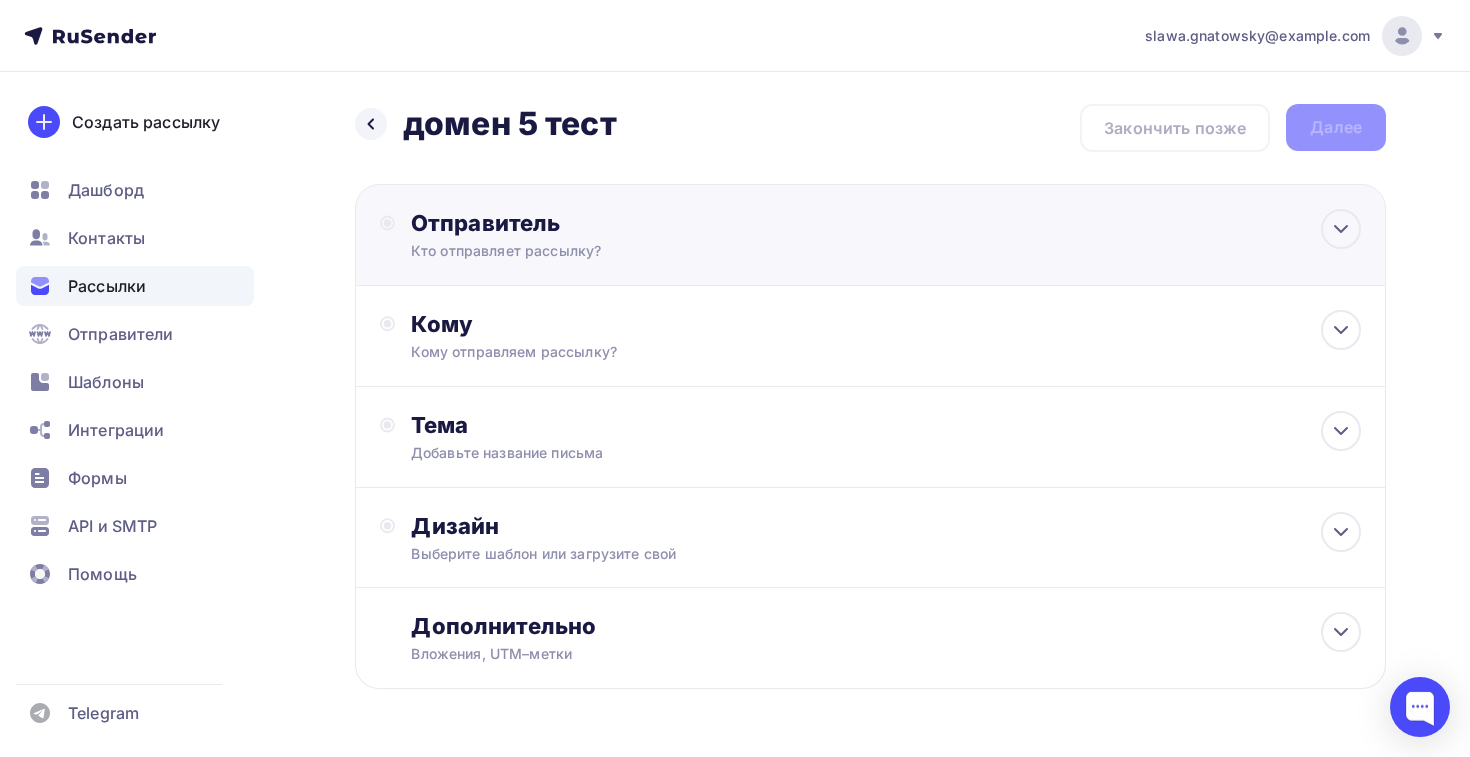 click on "[EMAIL]               Добавить отправителя
Рекомендуем  добавить почту на домене , чтобы рассылка не попала в «Спам»
Имя                 Сохранить
12:45" at bounding box center [870, 235] 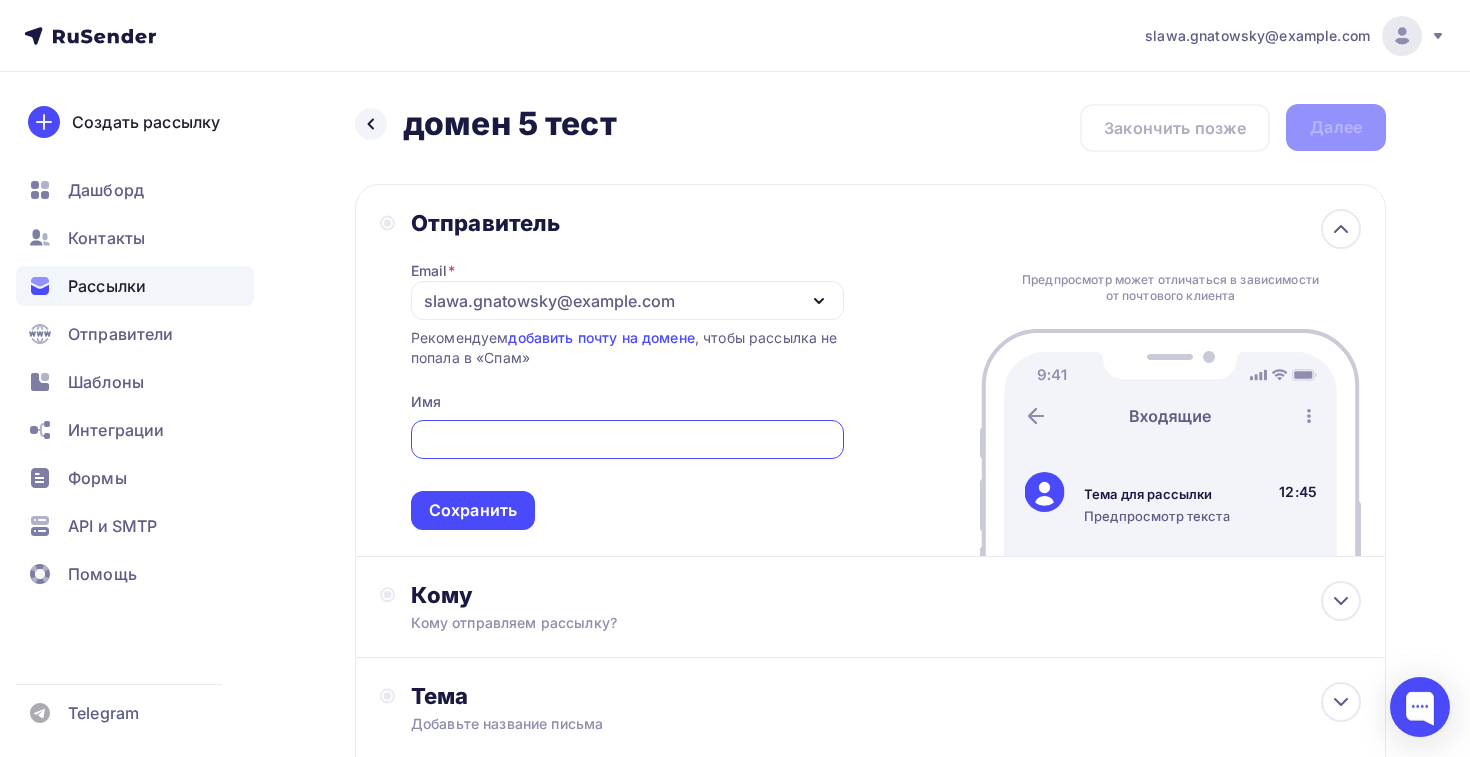 scroll, scrollTop: 0, scrollLeft: 0, axis: both 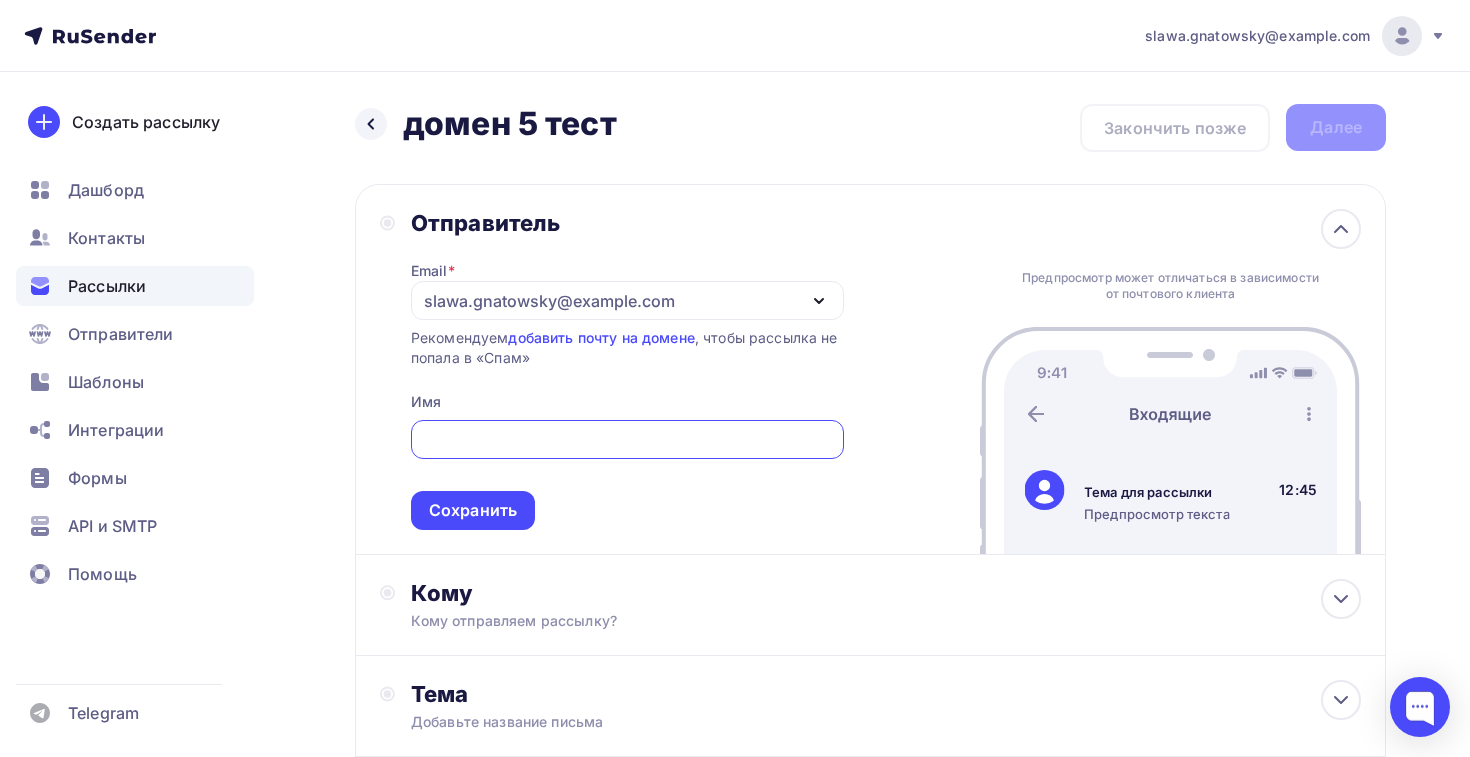 click on "slawa.gnatowsky@example.com" at bounding box center (549, 301) 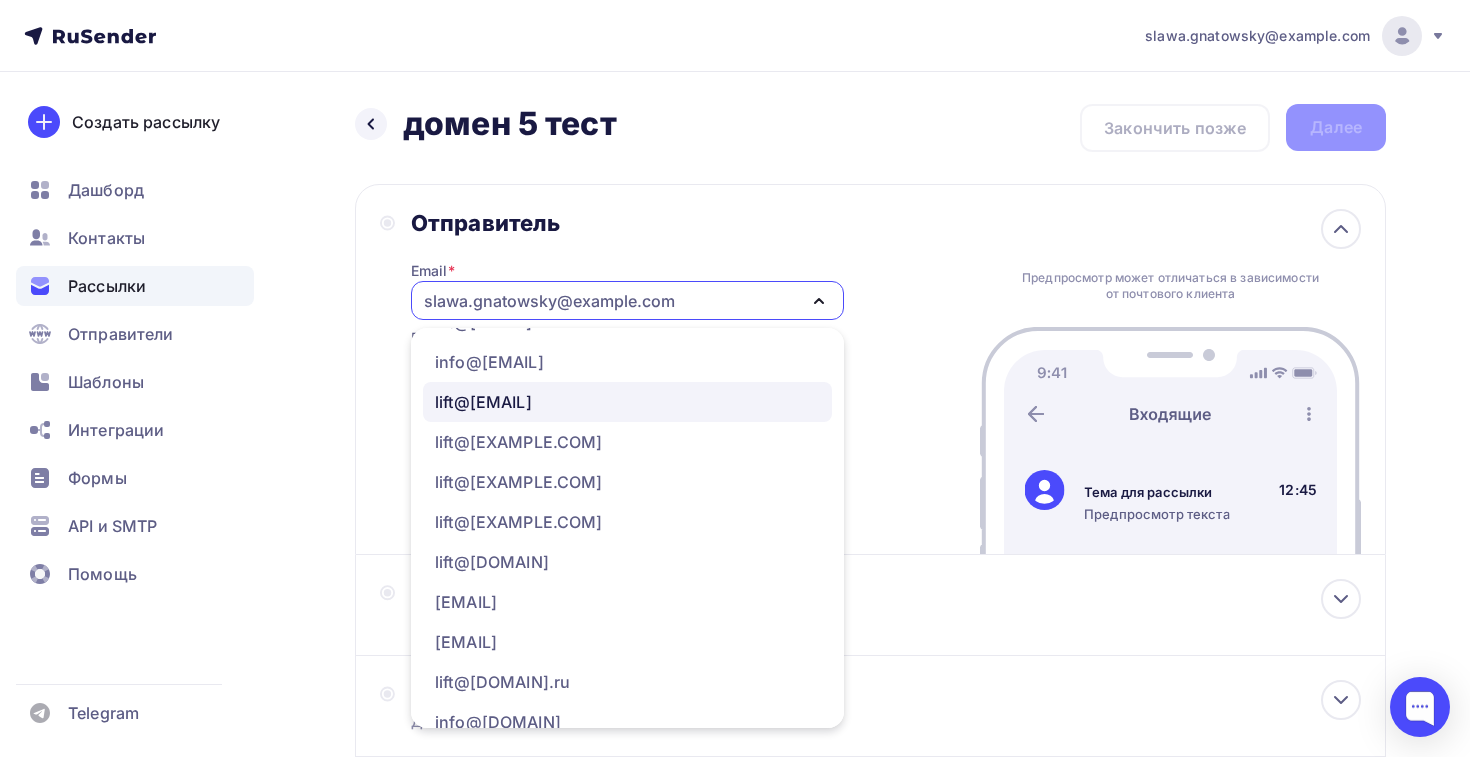 scroll, scrollTop: 41, scrollLeft: 0, axis: vertical 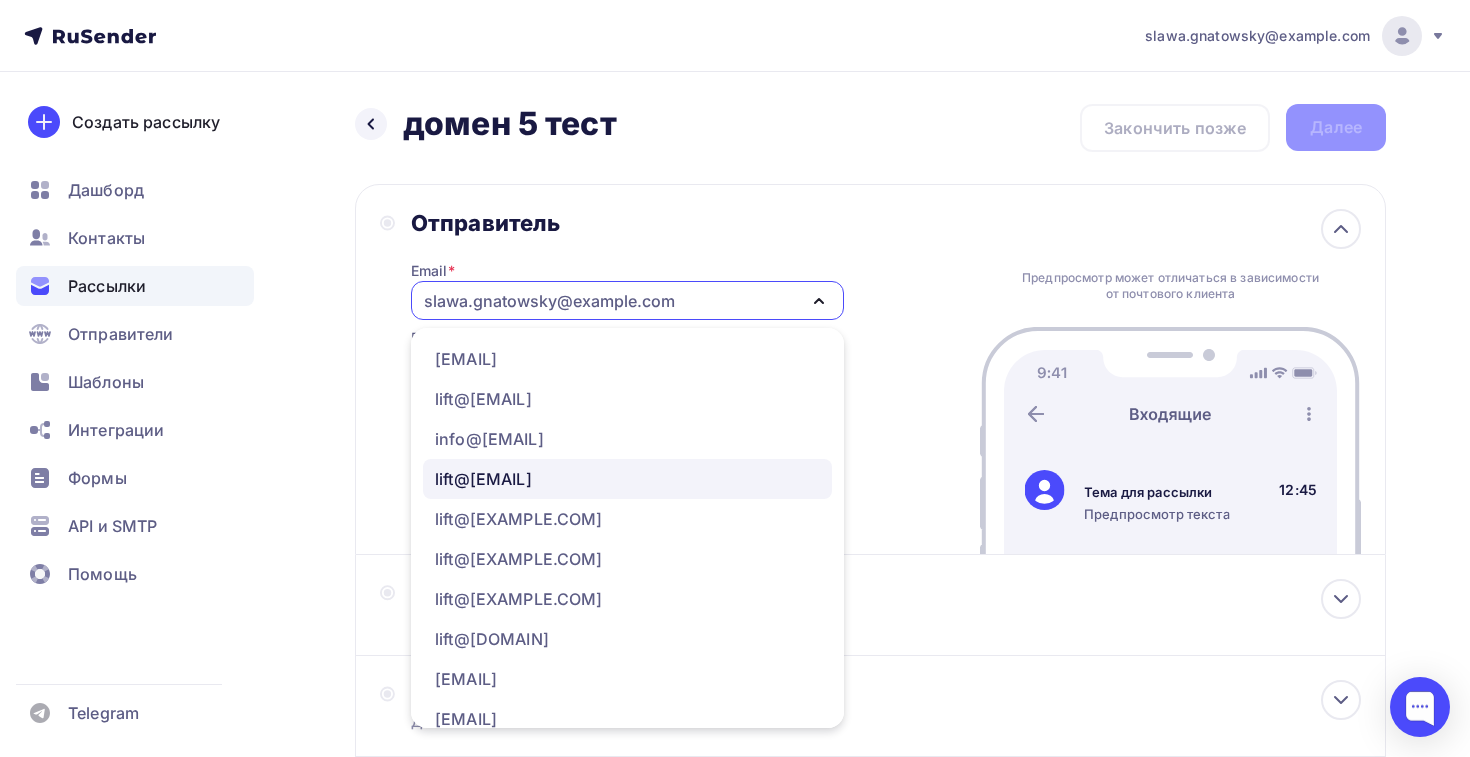 click on "lift@[DOMAIN].store" at bounding box center [483, 479] 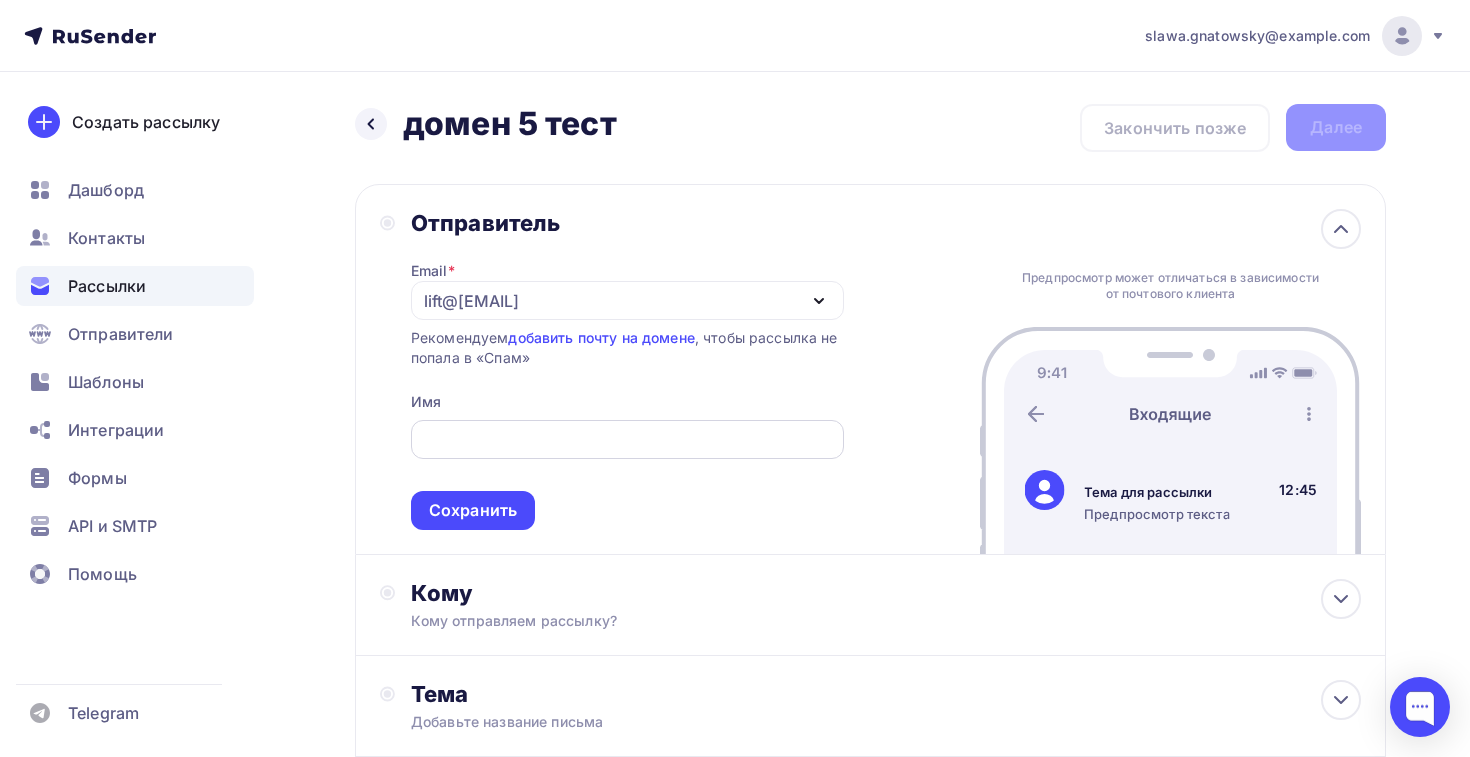 click at bounding box center (627, 440) 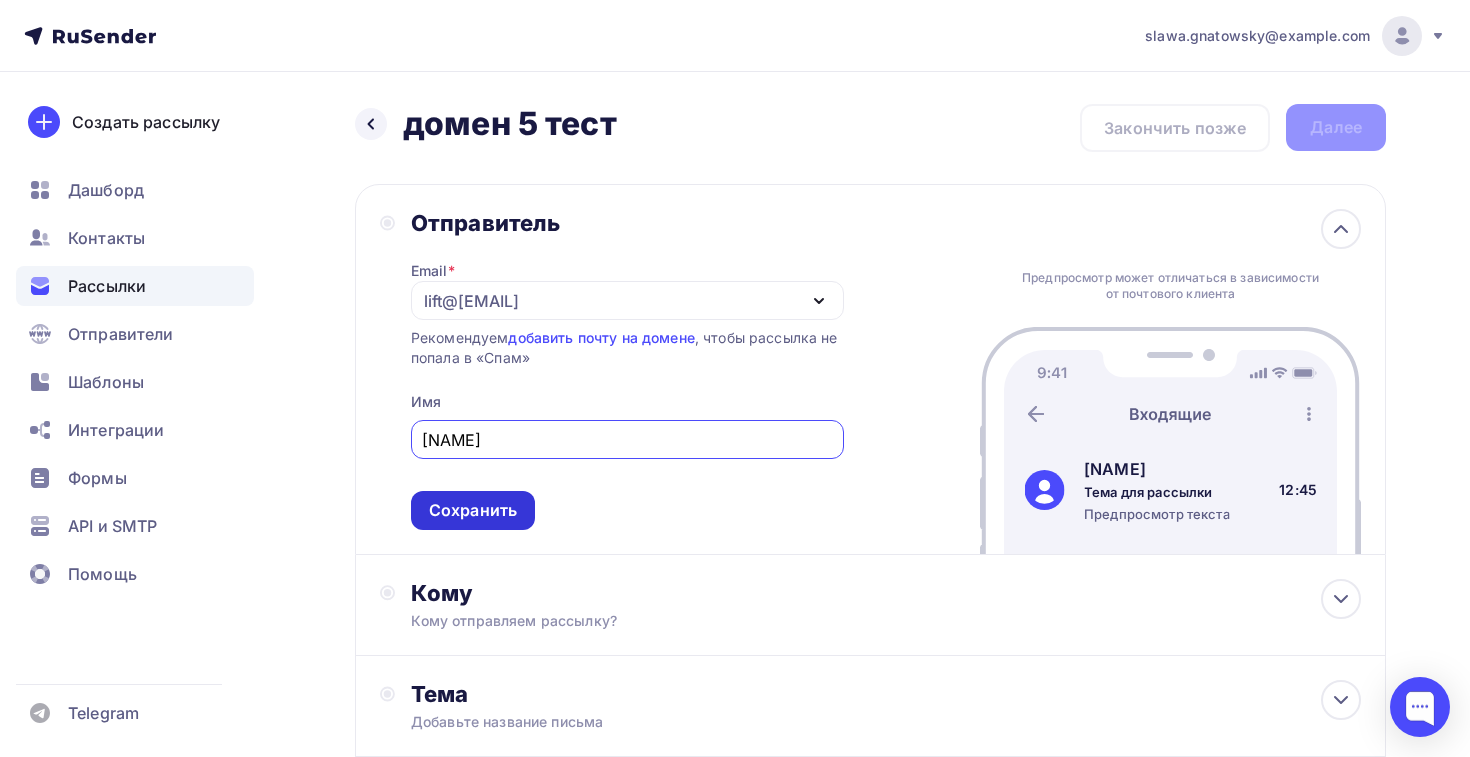 type on "Василий" 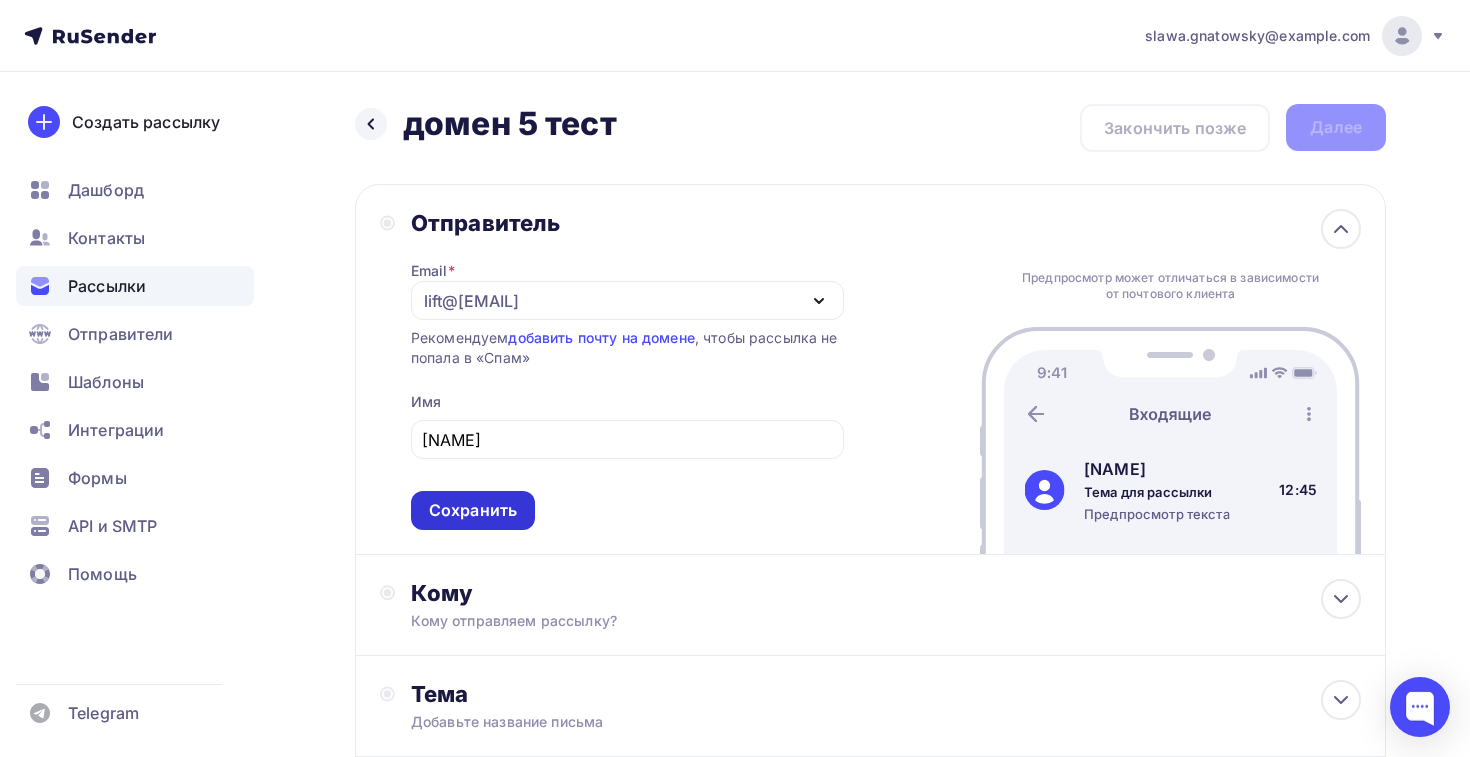 click on "Сохранить" at bounding box center [473, 510] 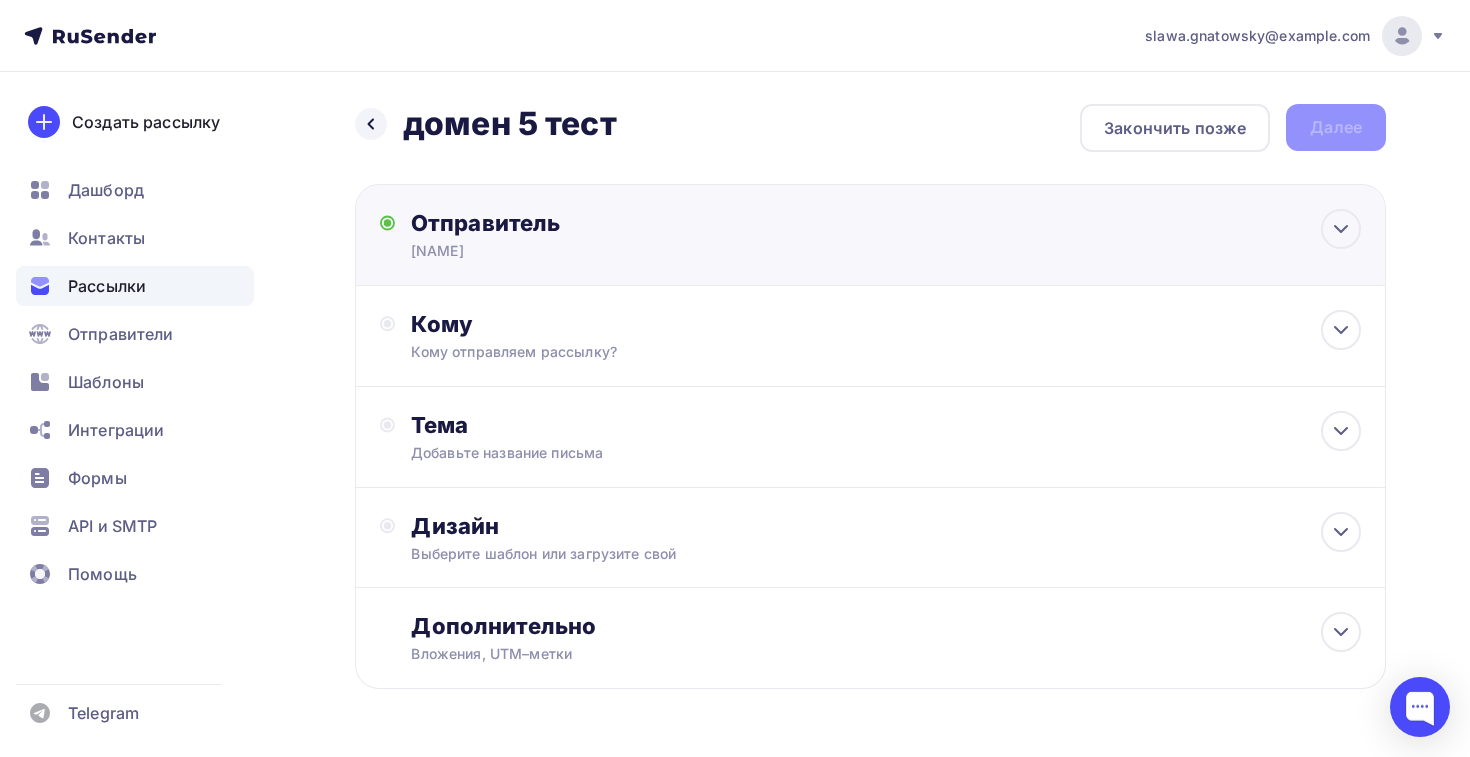 click on "Василий" at bounding box center [606, 251] 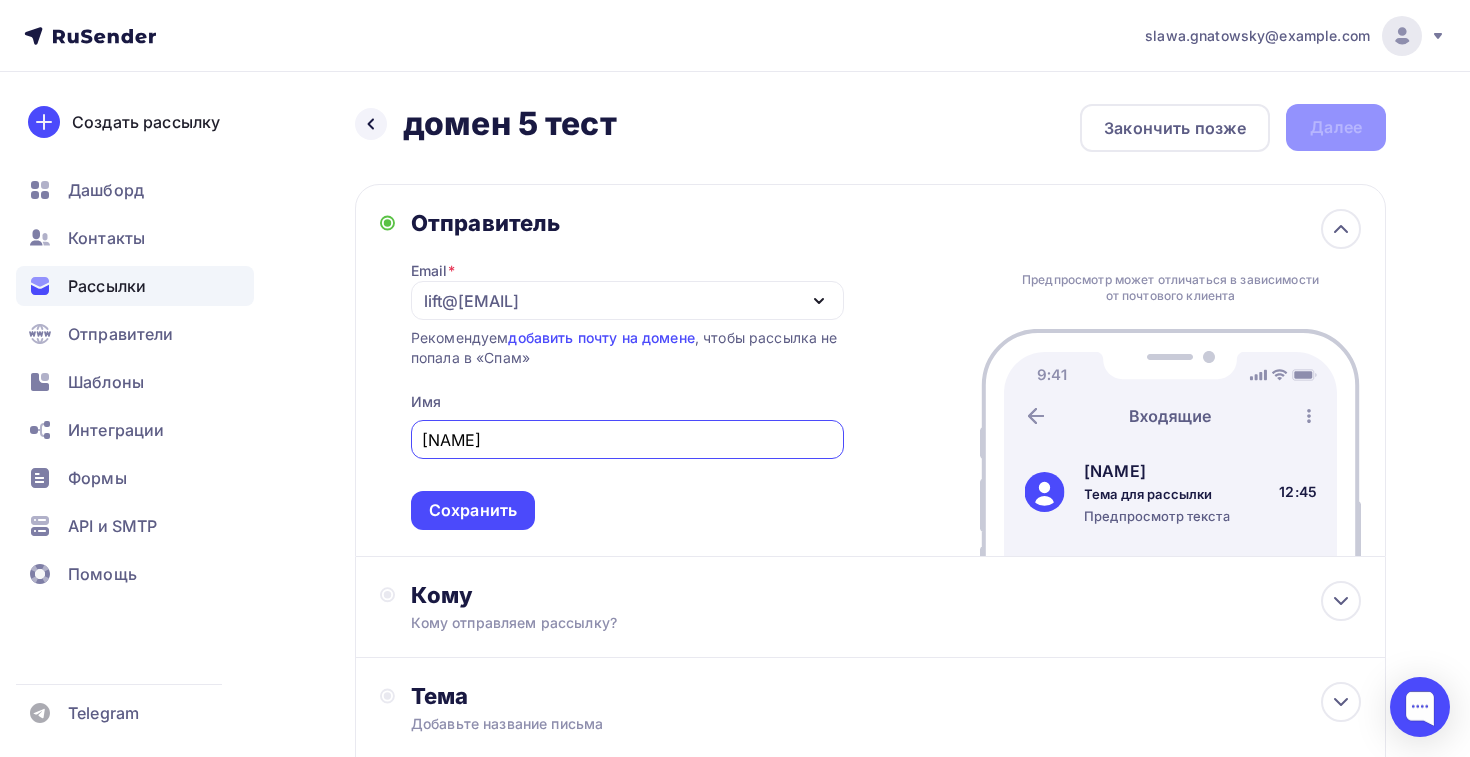 scroll, scrollTop: 0, scrollLeft: 0, axis: both 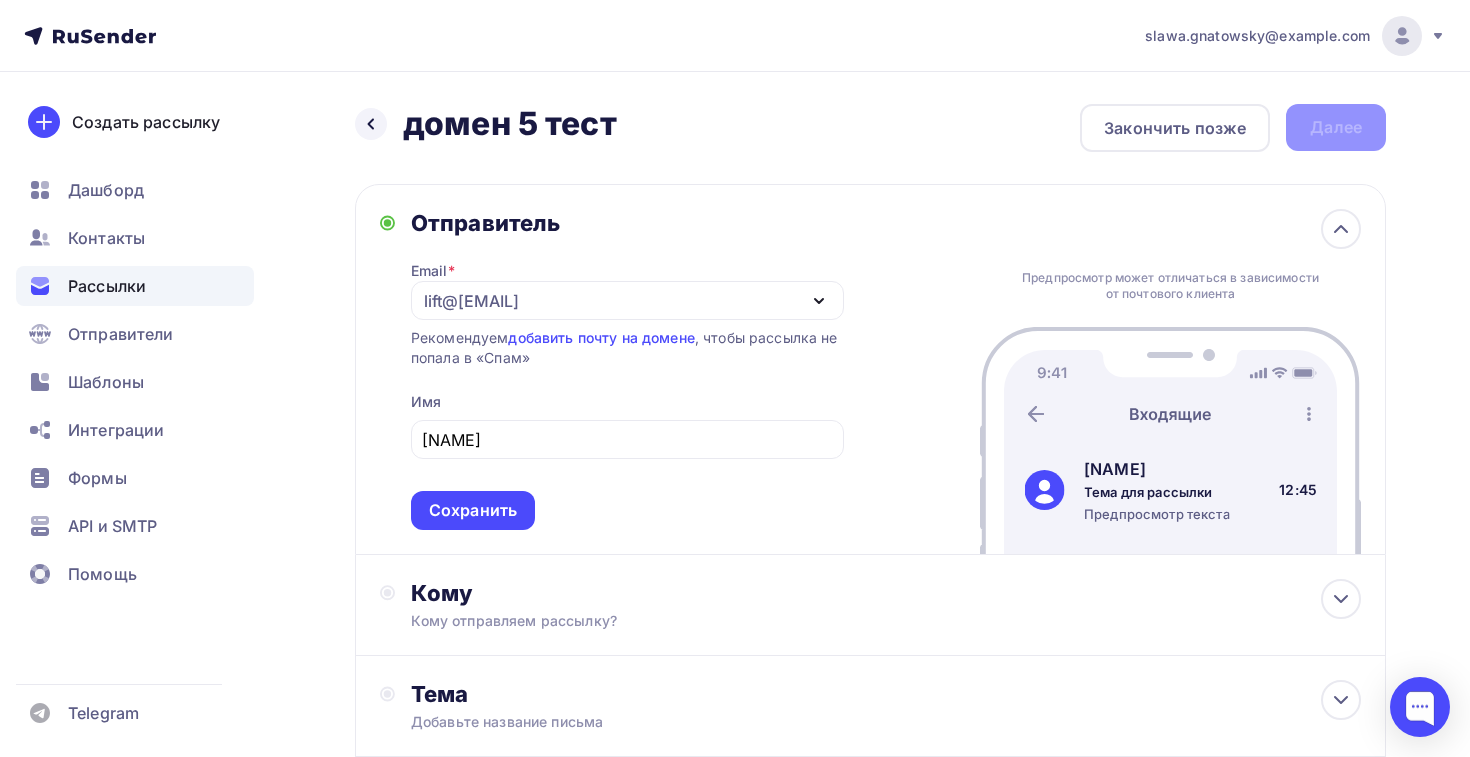 click on "Отправитель" at bounding box center (627, 223) 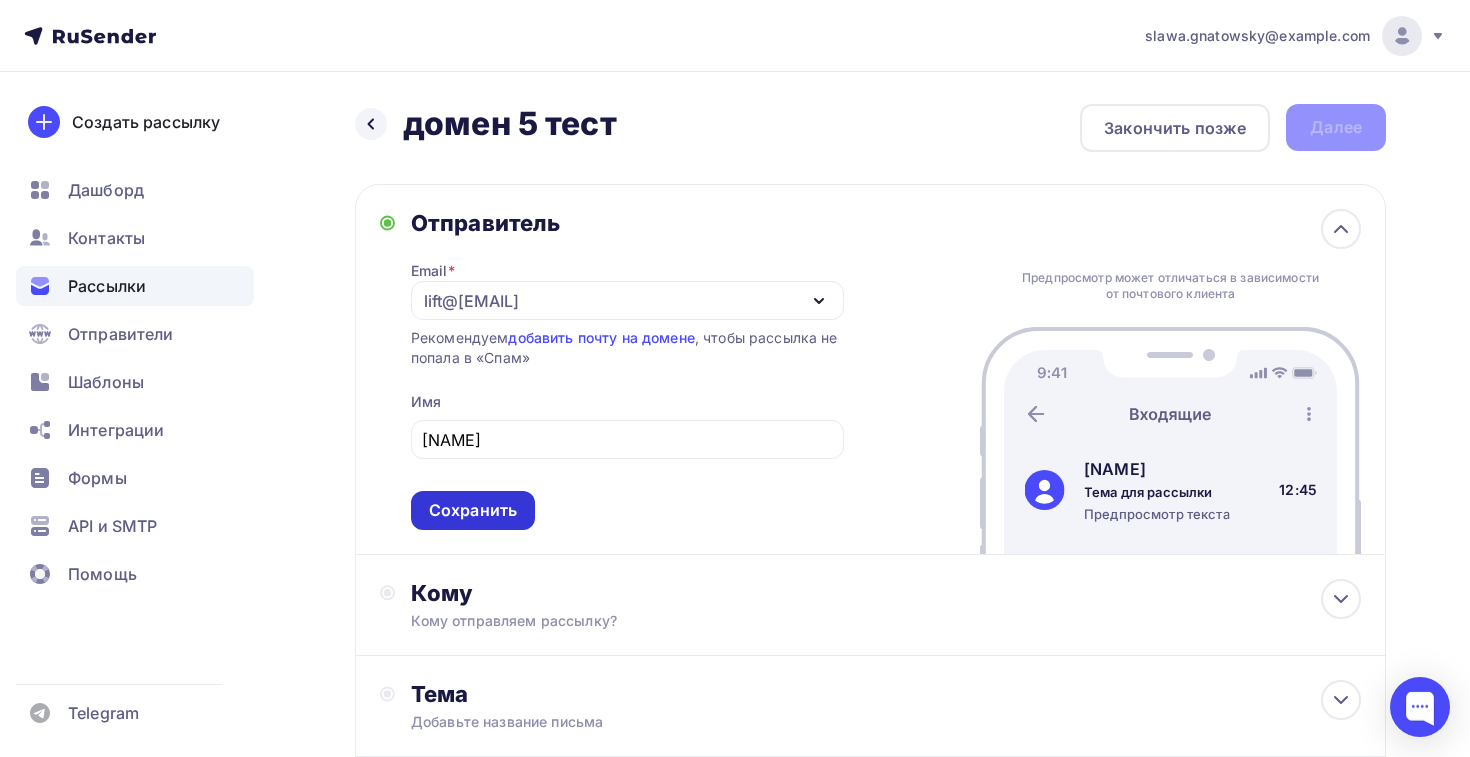 click on "Сохранить" at bounding box center [473, 510] 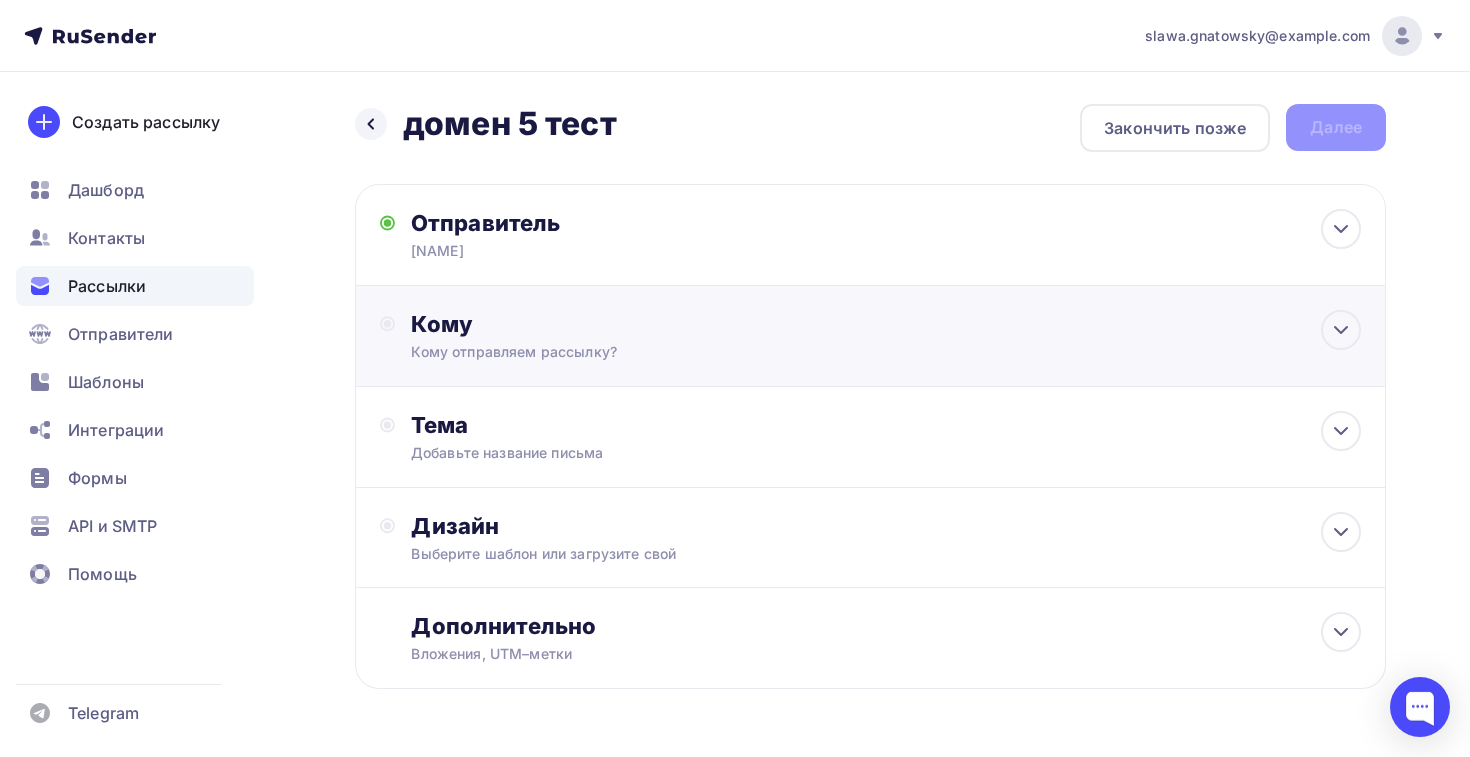 click on "Кому отправляем рассылку?" at bounding box center (838, 352) 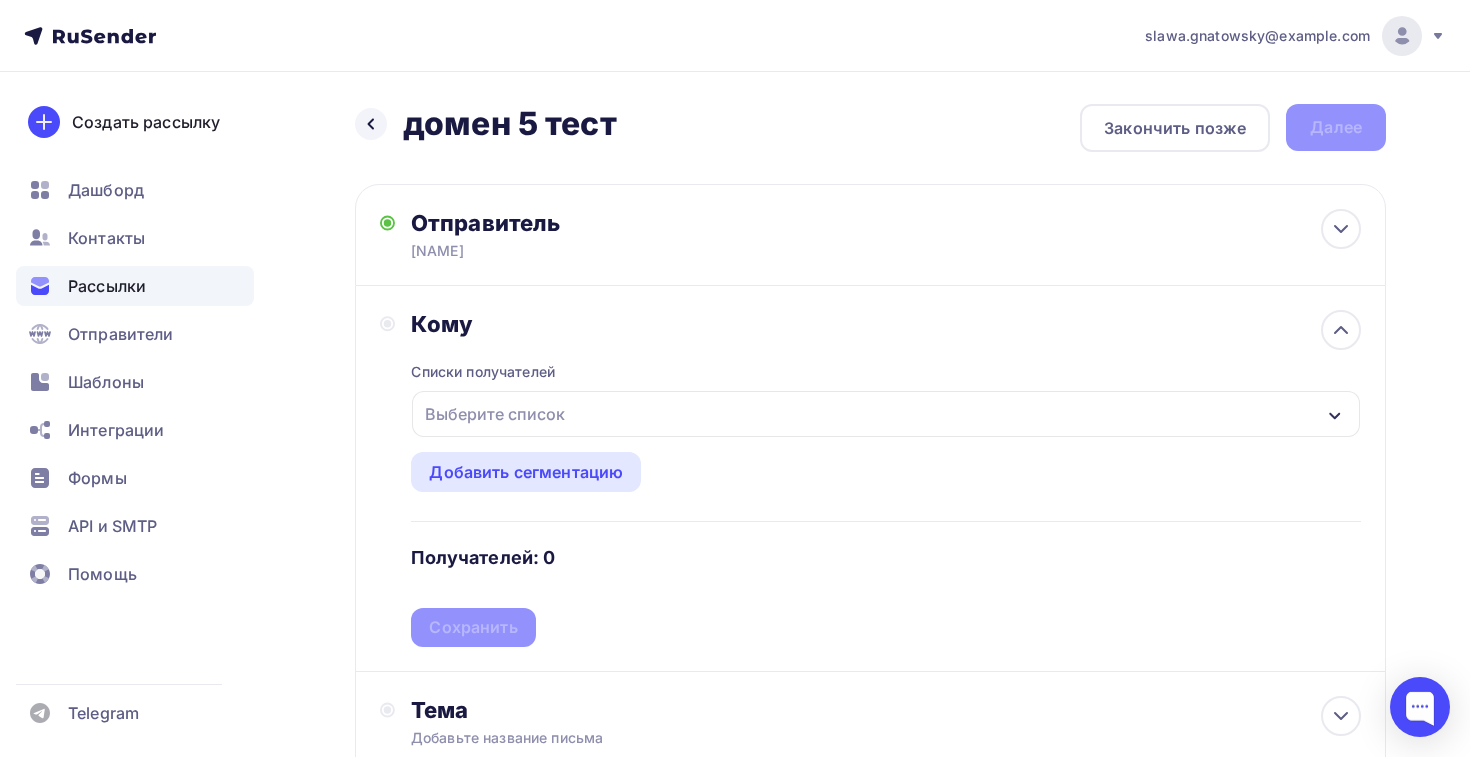 click on "Выберите список" at bounding box center (495, 414) 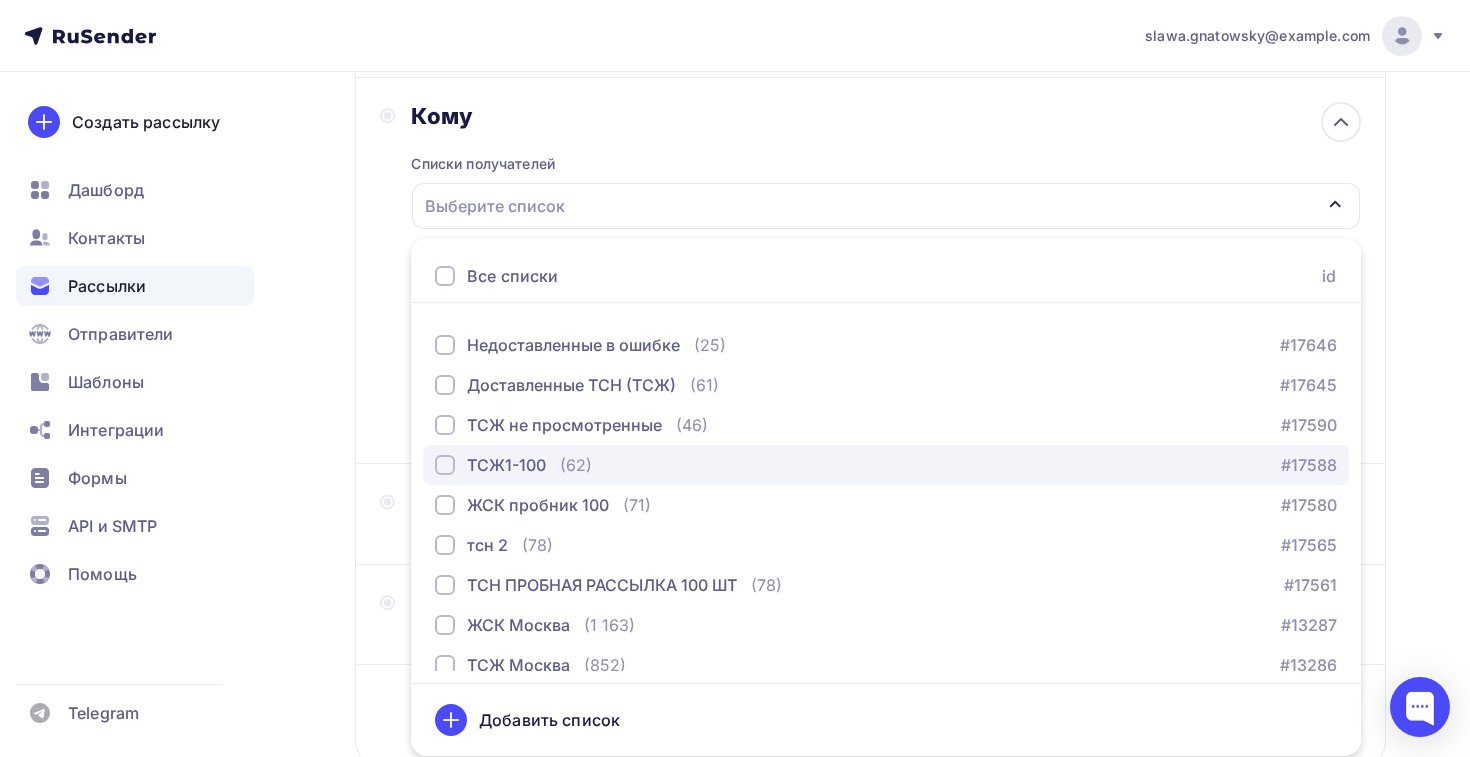 scroll, scrollTop: 3724, scrollLeft: 0, axis: vertical 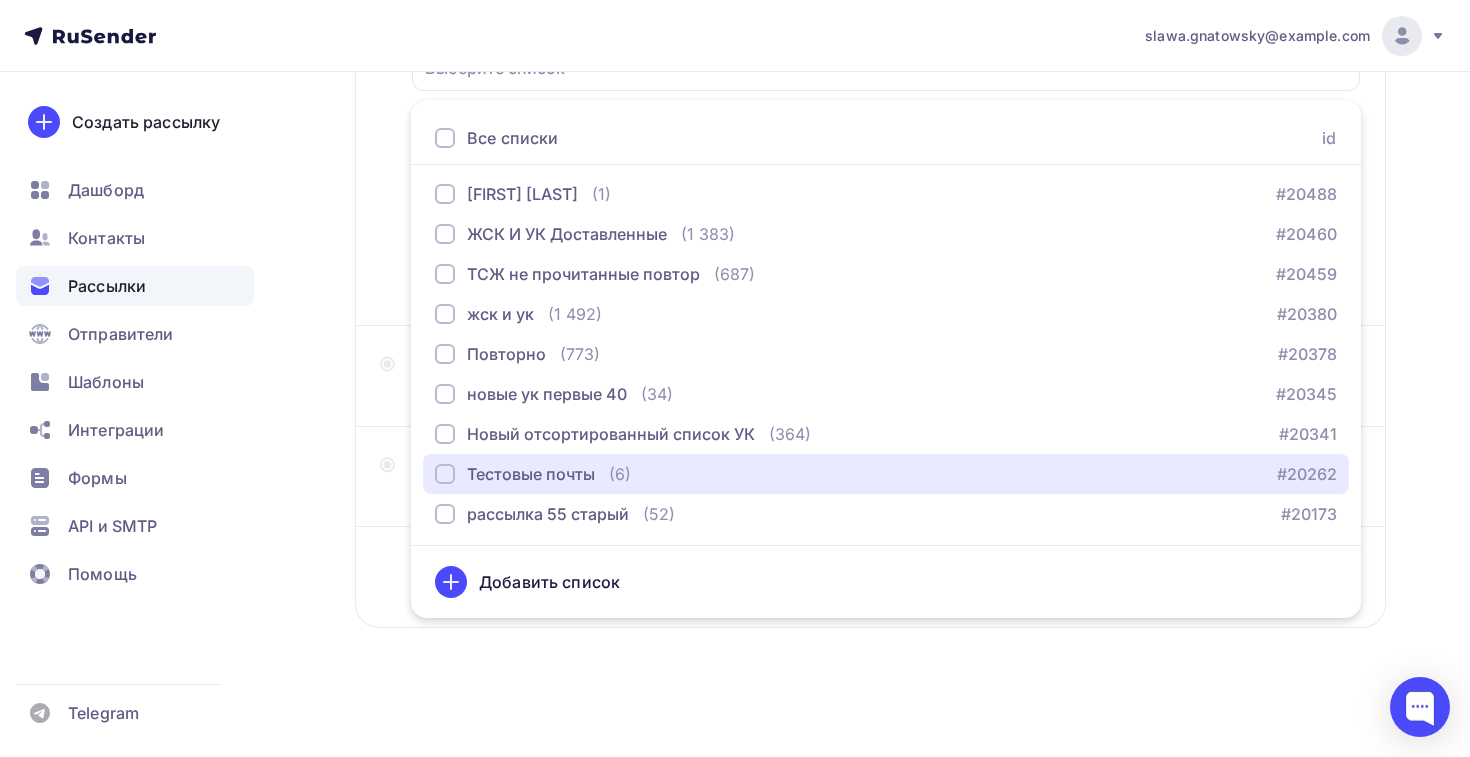 click on "(6)" at bounding box center [620, 474] 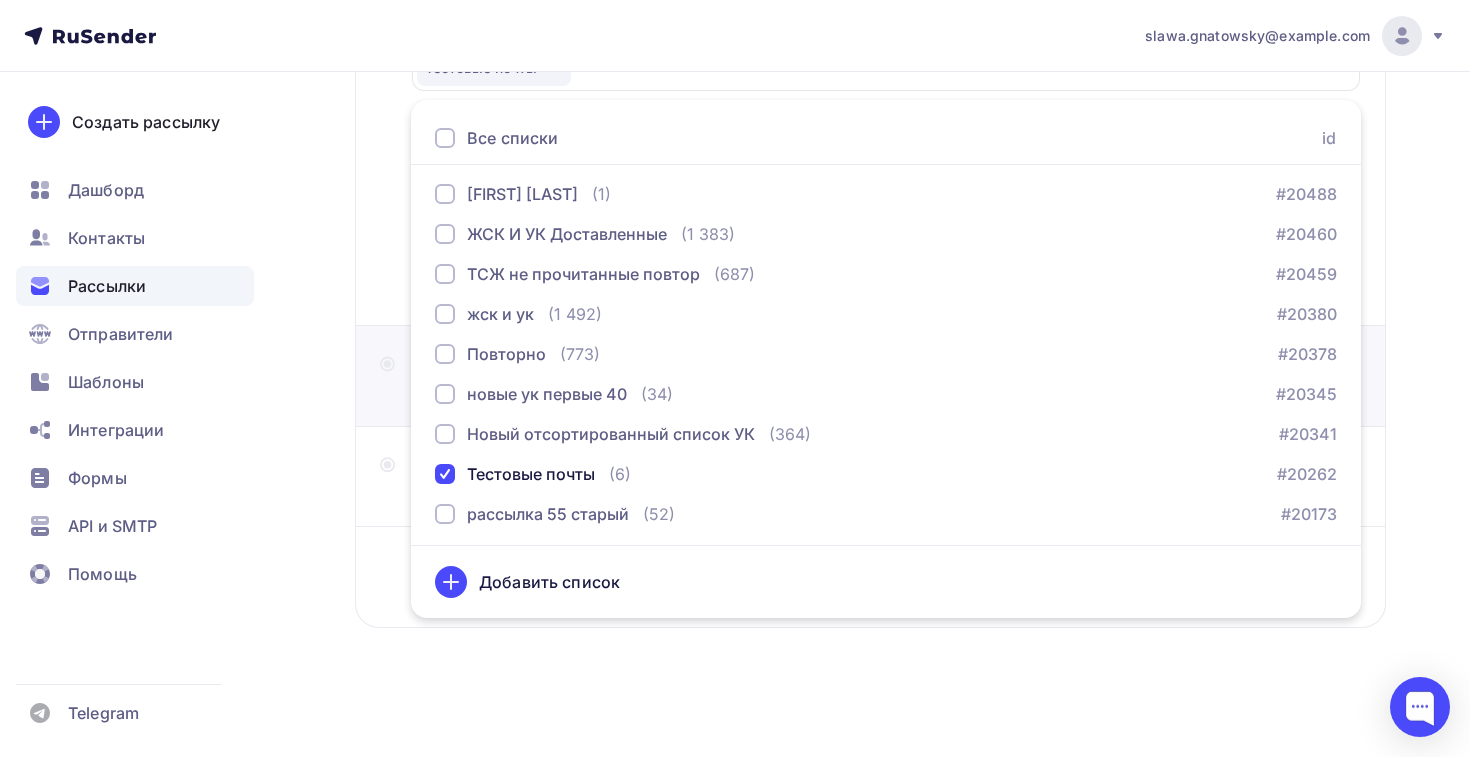 click on "Тема
Добавьте название письма
Тема  *
Рекомендуем использовать не более 150 символов
Прехедер               Сохранить
Предпросмотр может отличаться  в зависимости от почтового клиента
Василий
Тема для рассылки
Предпросмотр текста
12:45" at bounding box center (870, 376) 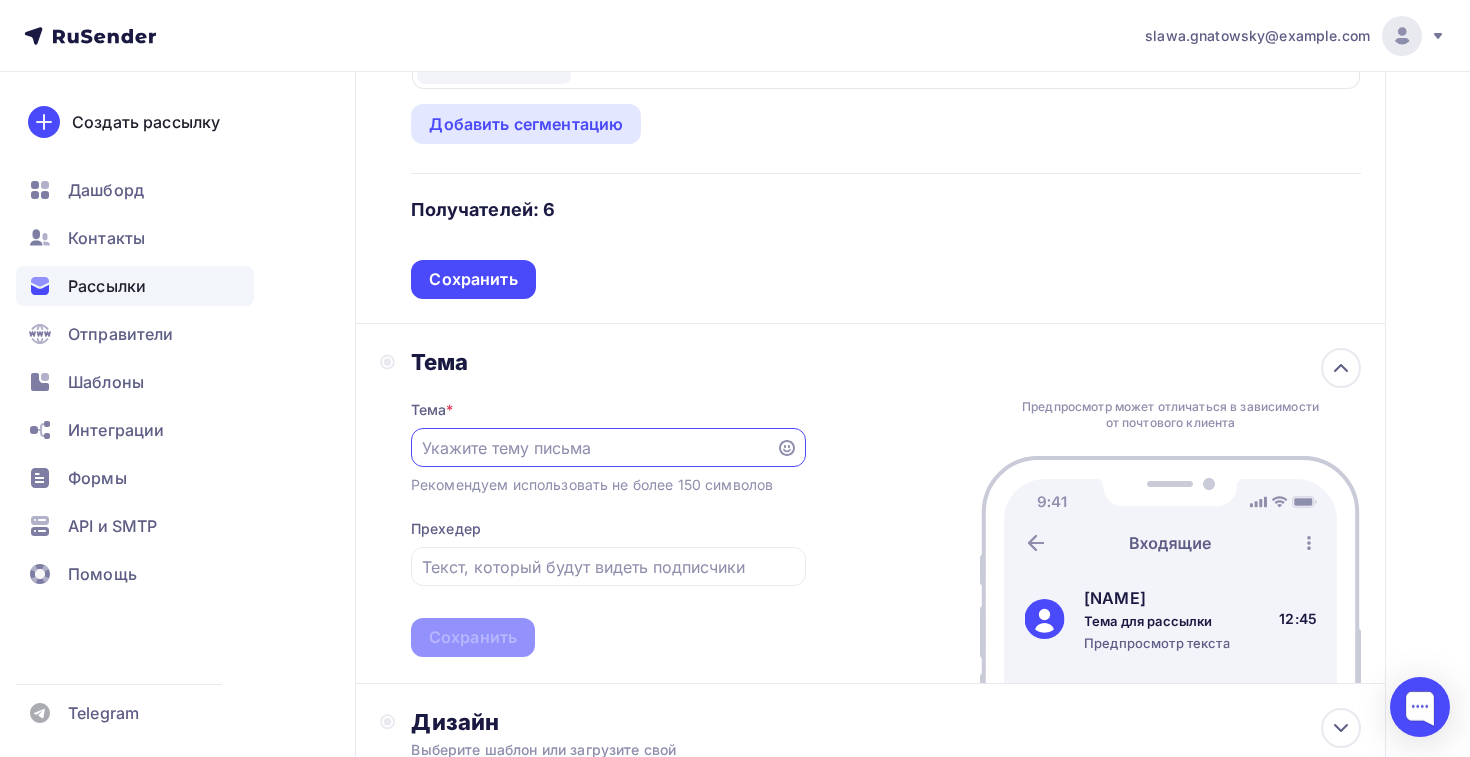 scroll, scrollTop: 0, scrollLeft: 0, axis: both 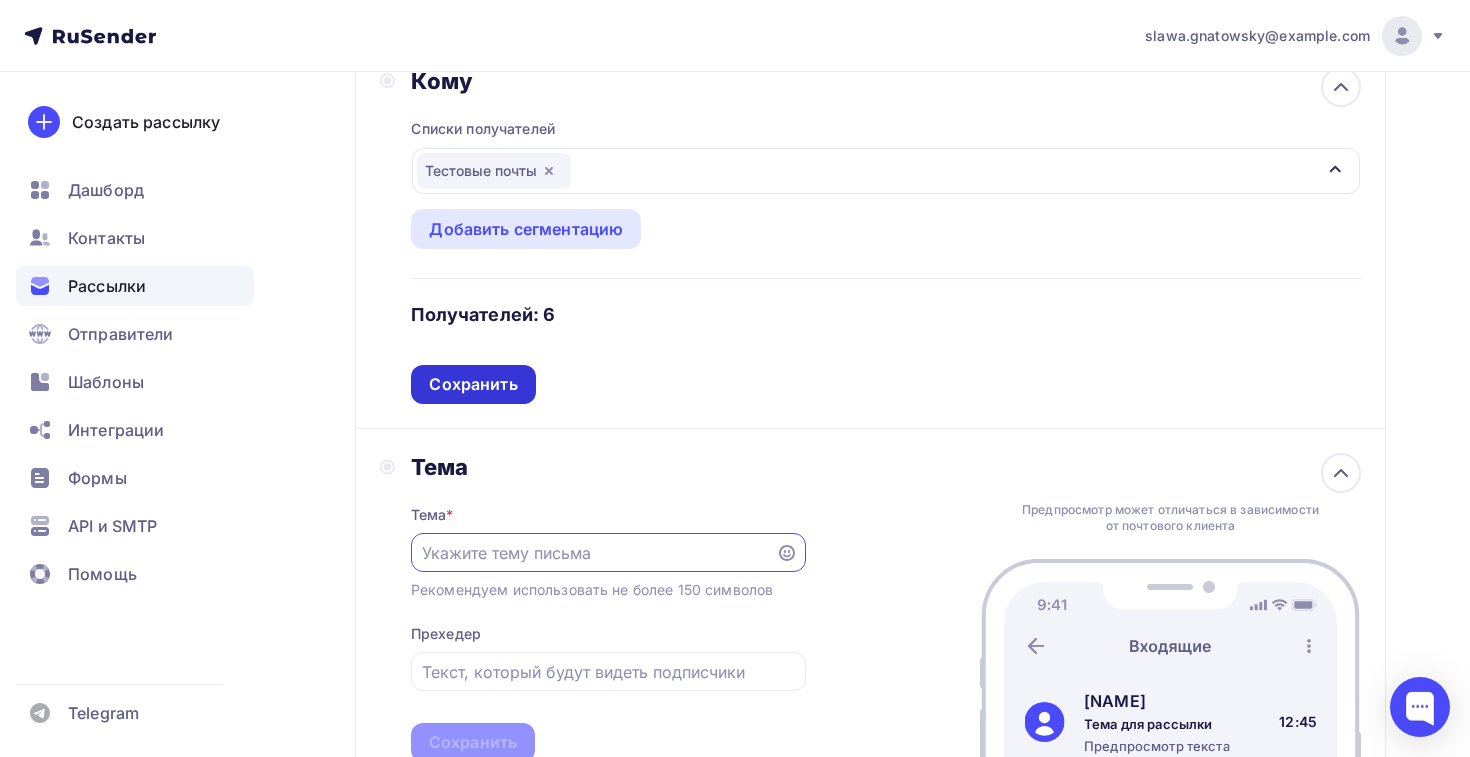 click on "Сохранить" at bounding box center (473, 384) 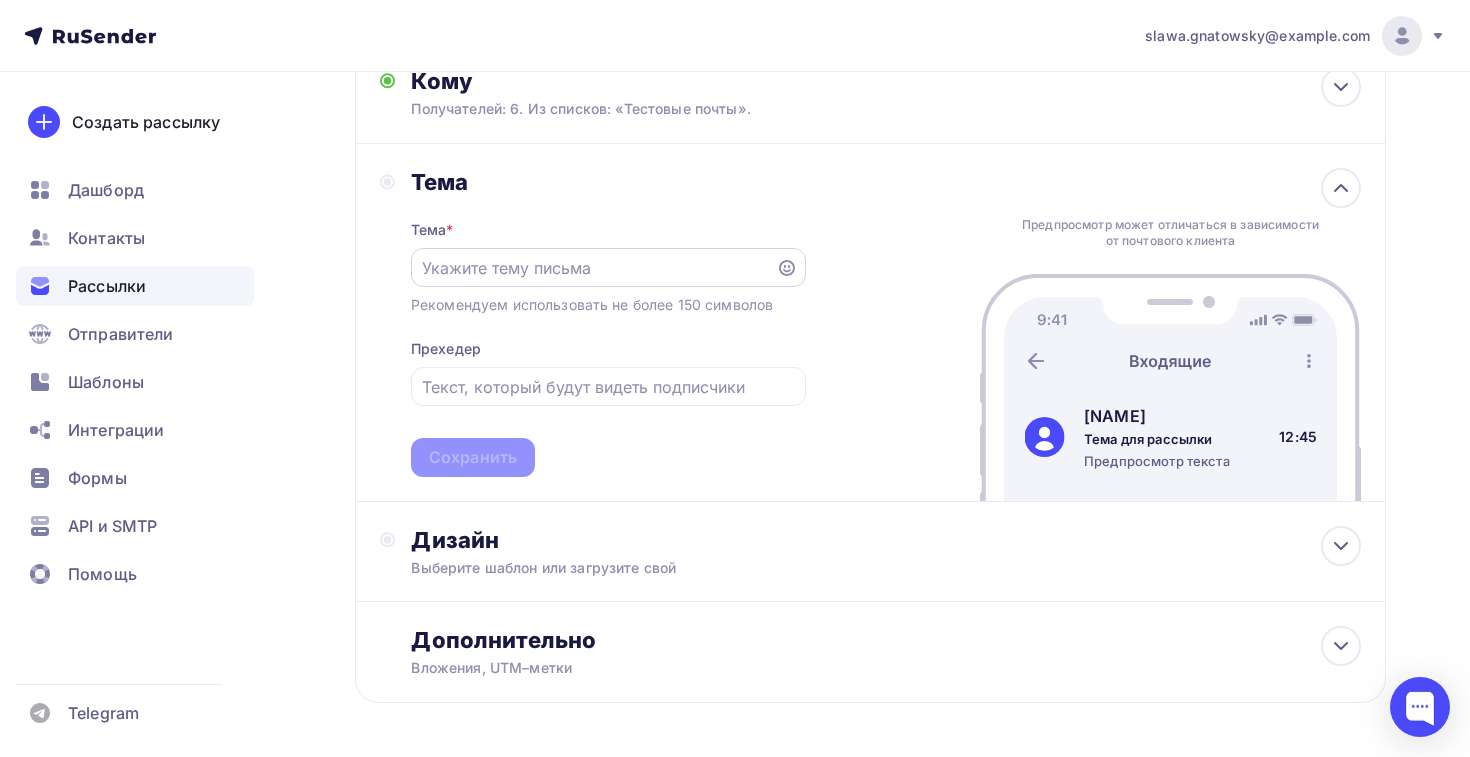 click at bounding box center (608, 267) 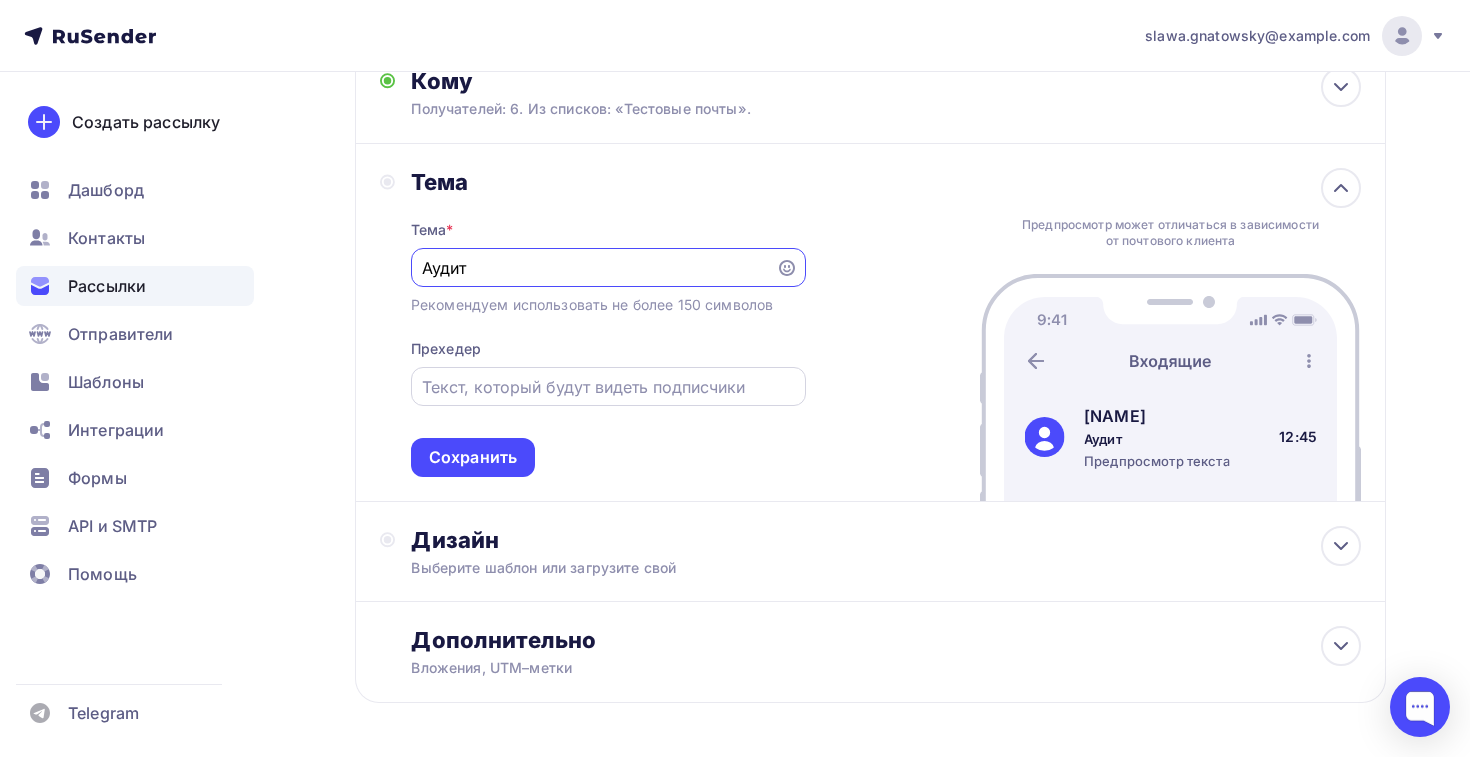 type on "Аудит" 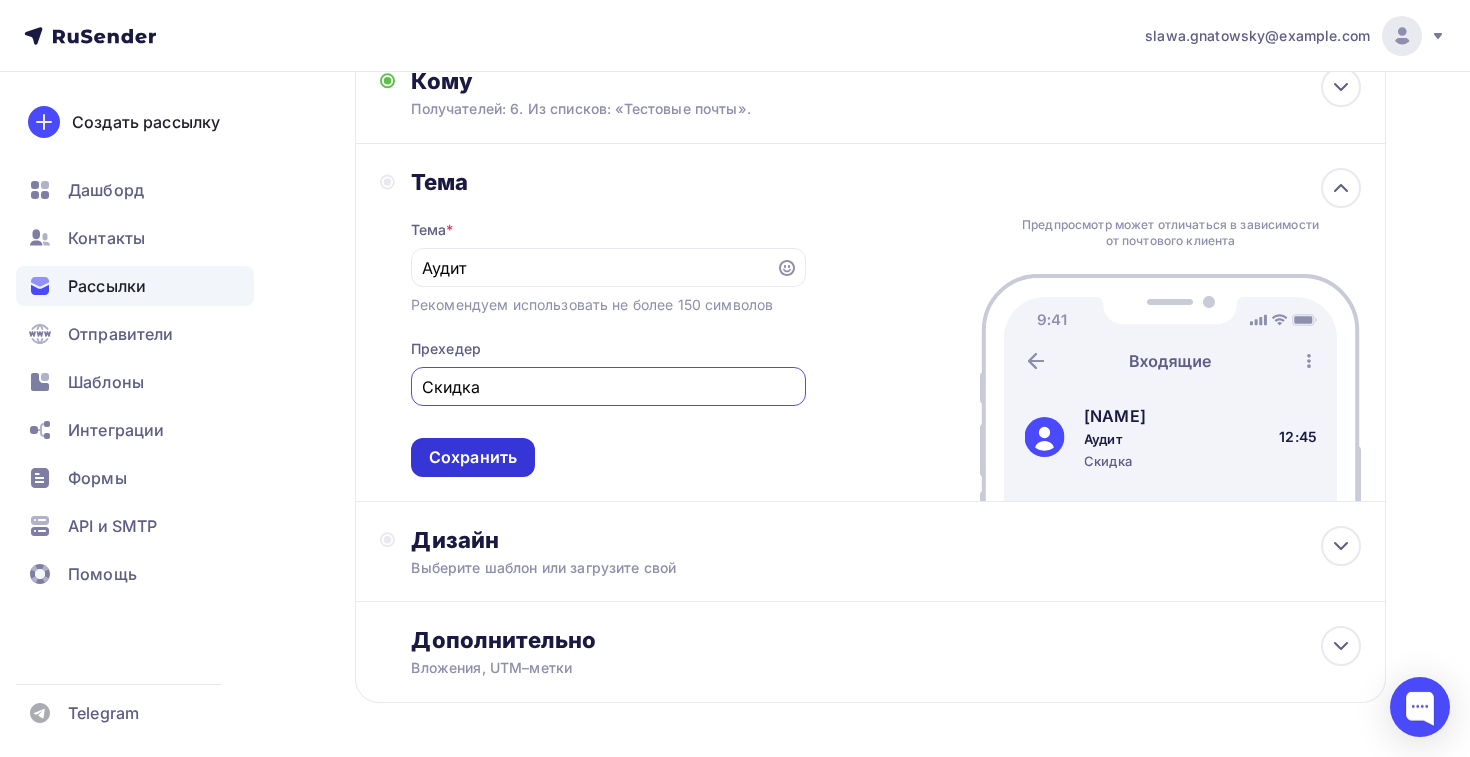 type on "Скидка" 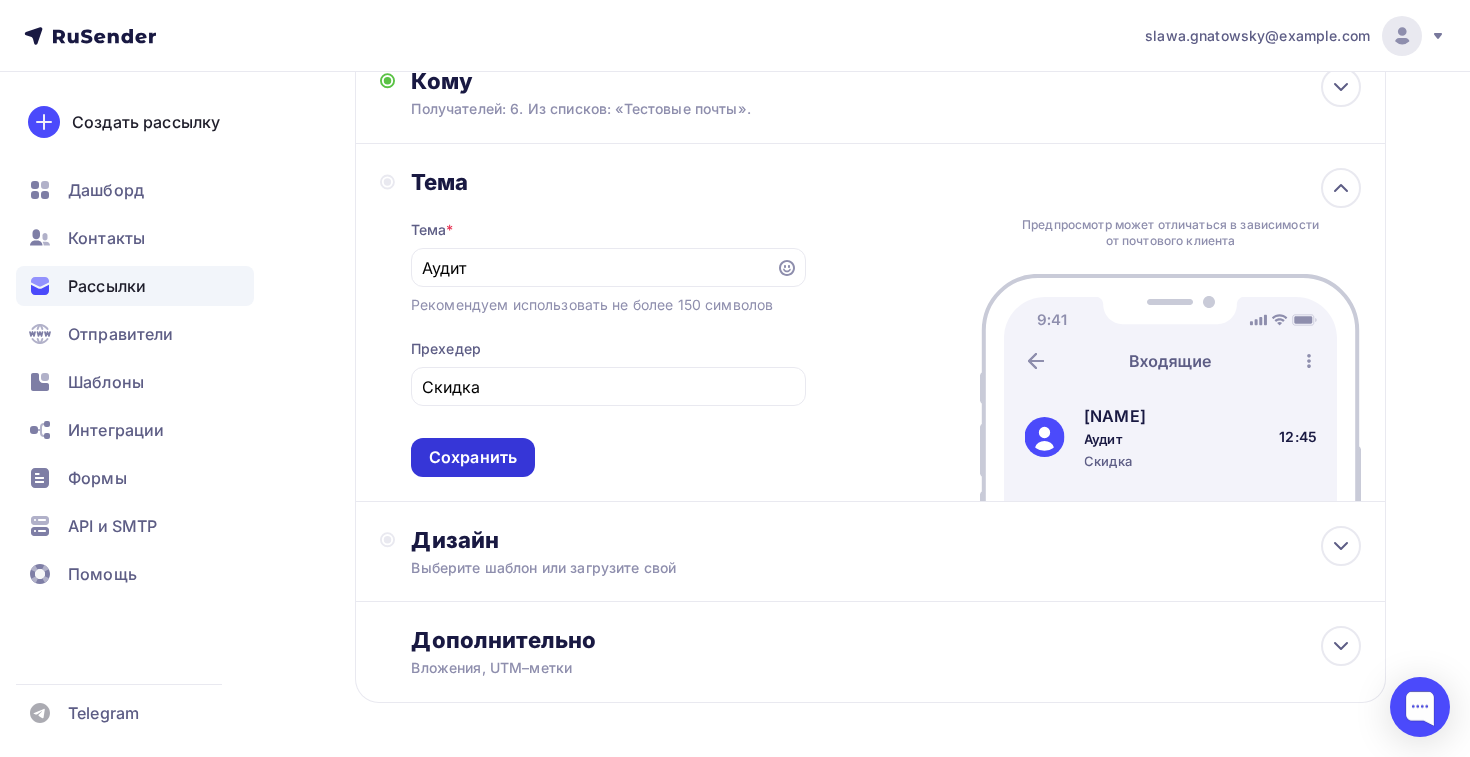 click on "Сохранить" at bounding box center [473, 457] 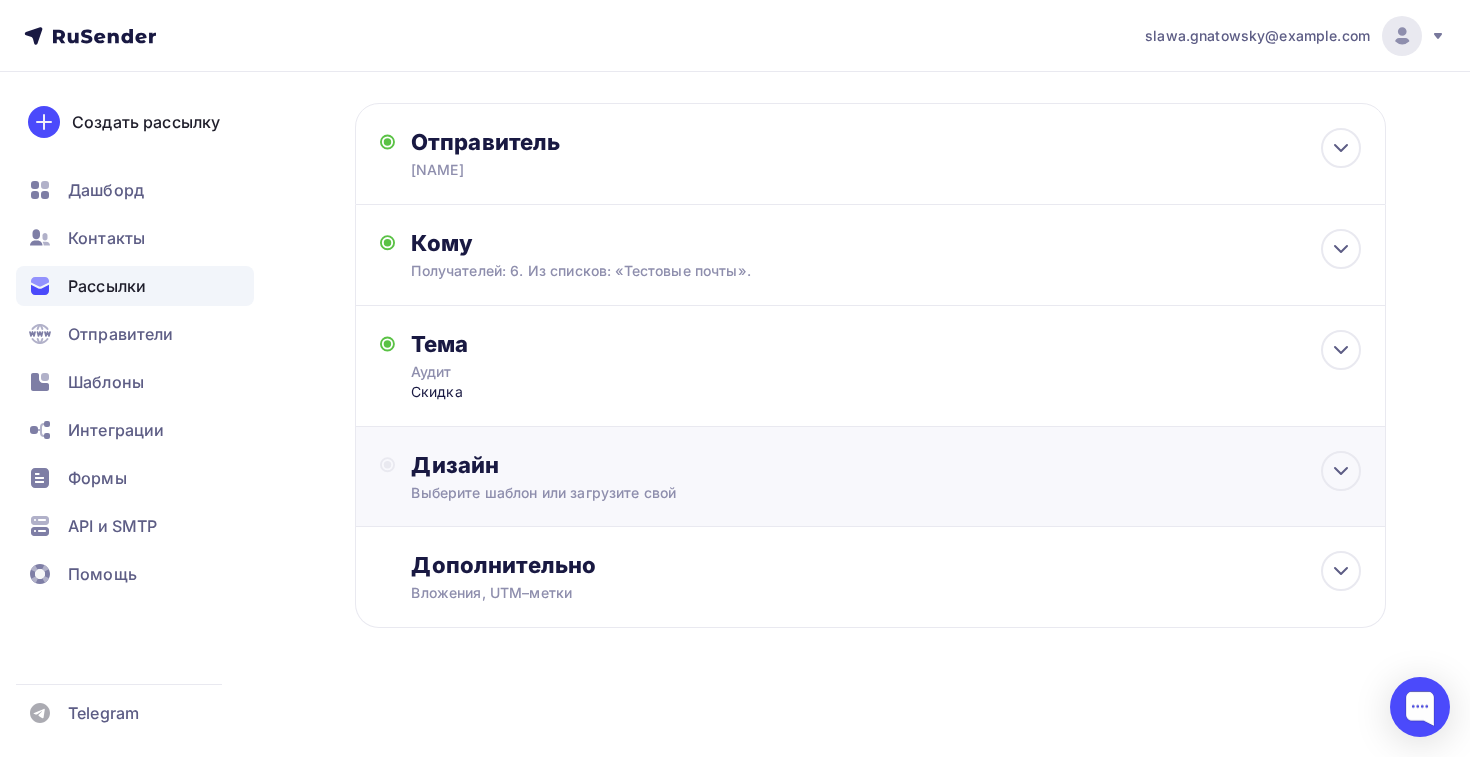 click on "Дизайн   Выберите шаблон или загрузите свой" at bounding box center (870, 488) 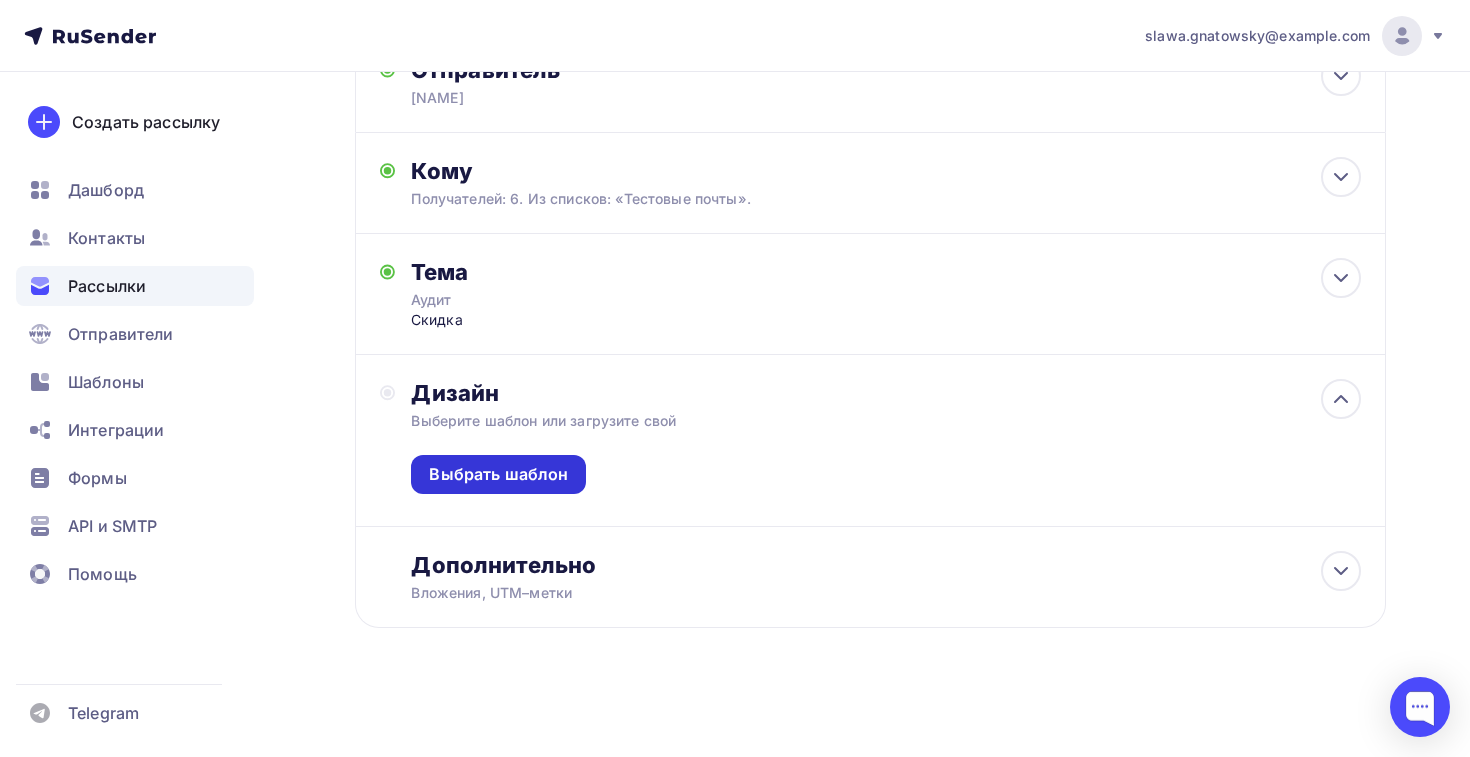 scroll, scrollTop: 156, scrollLeft: 0, axis: vertical 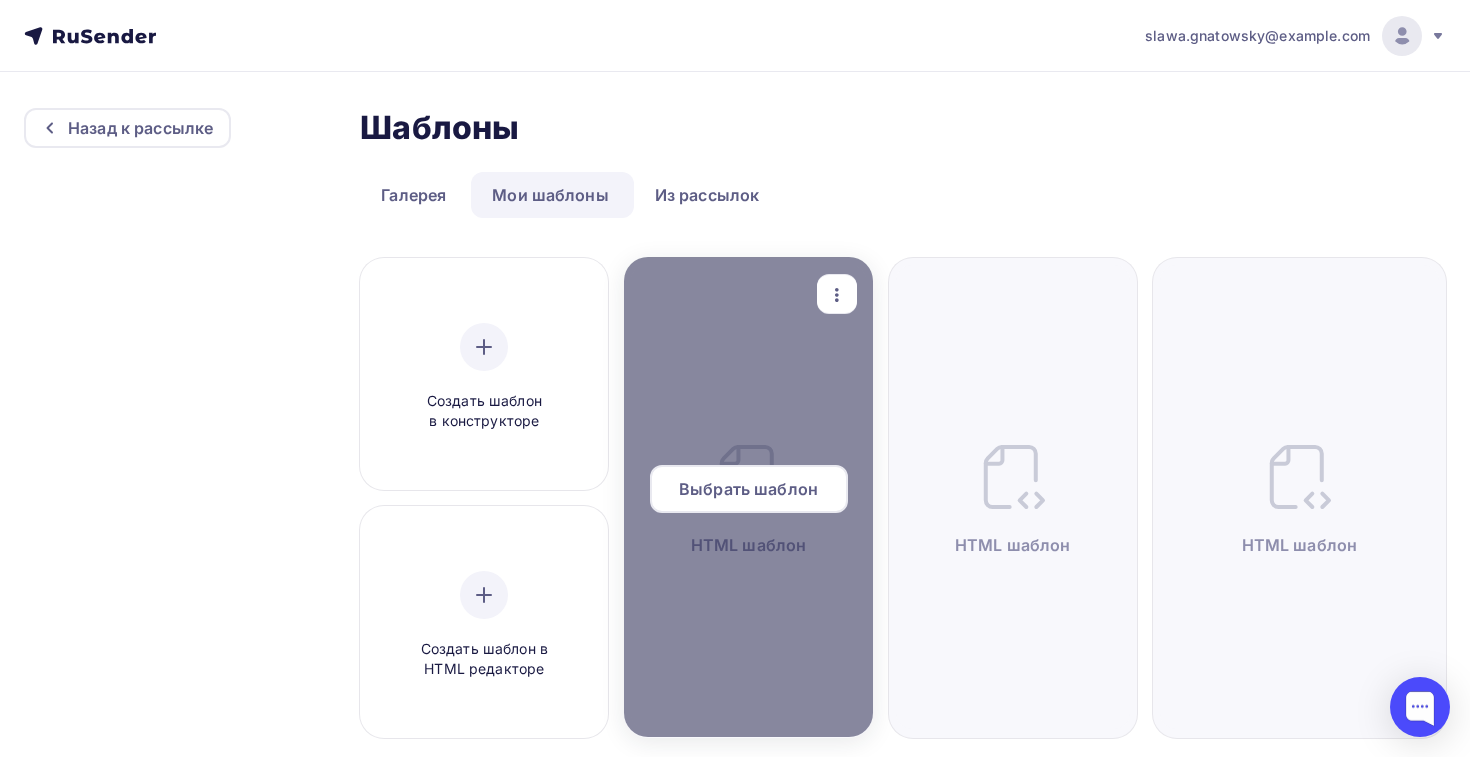 click on "Выбрать шаблон" at bounding box center [748, 489] 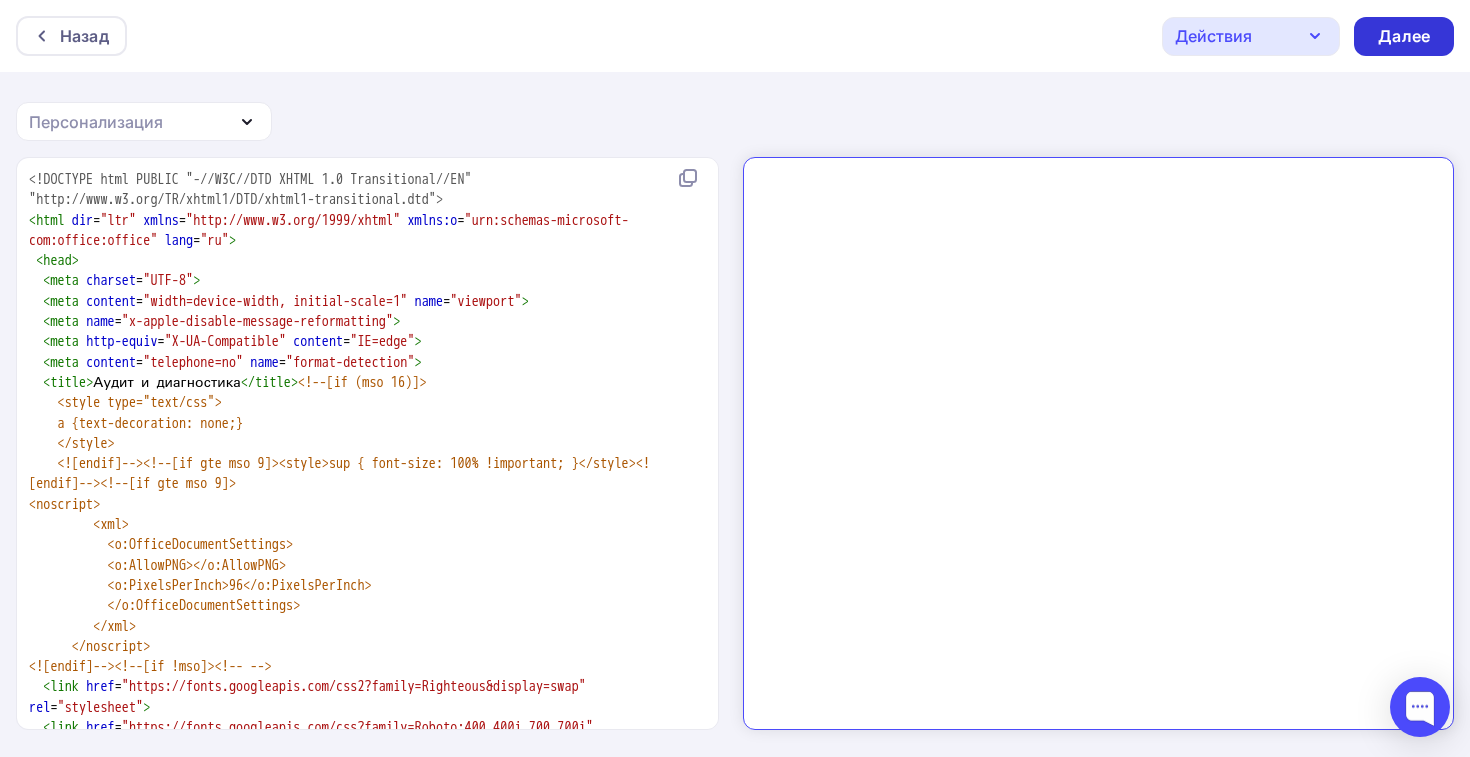 click on "Далее" at bounding box center (1404, 36) 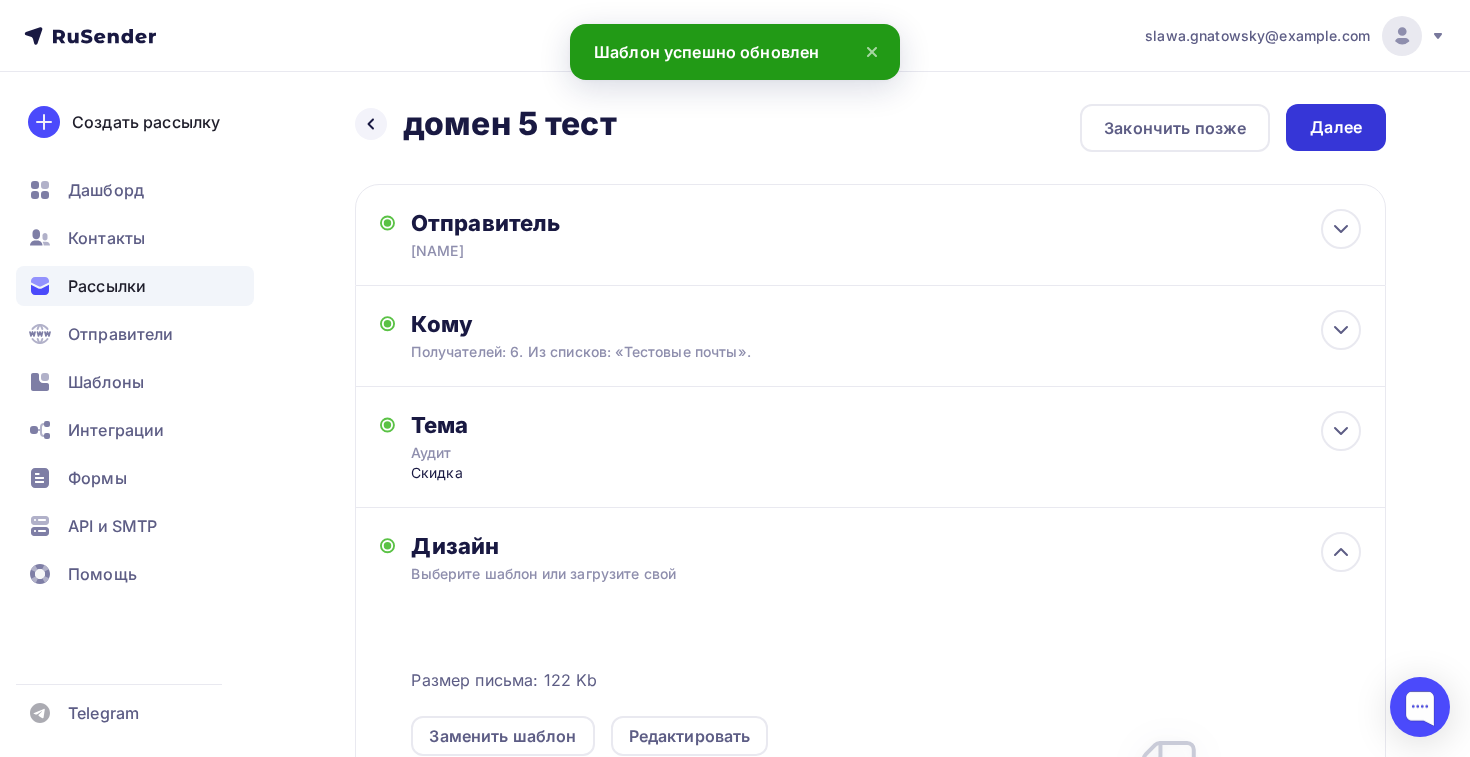 click on "Далее" at bounding box center [1336, 127] 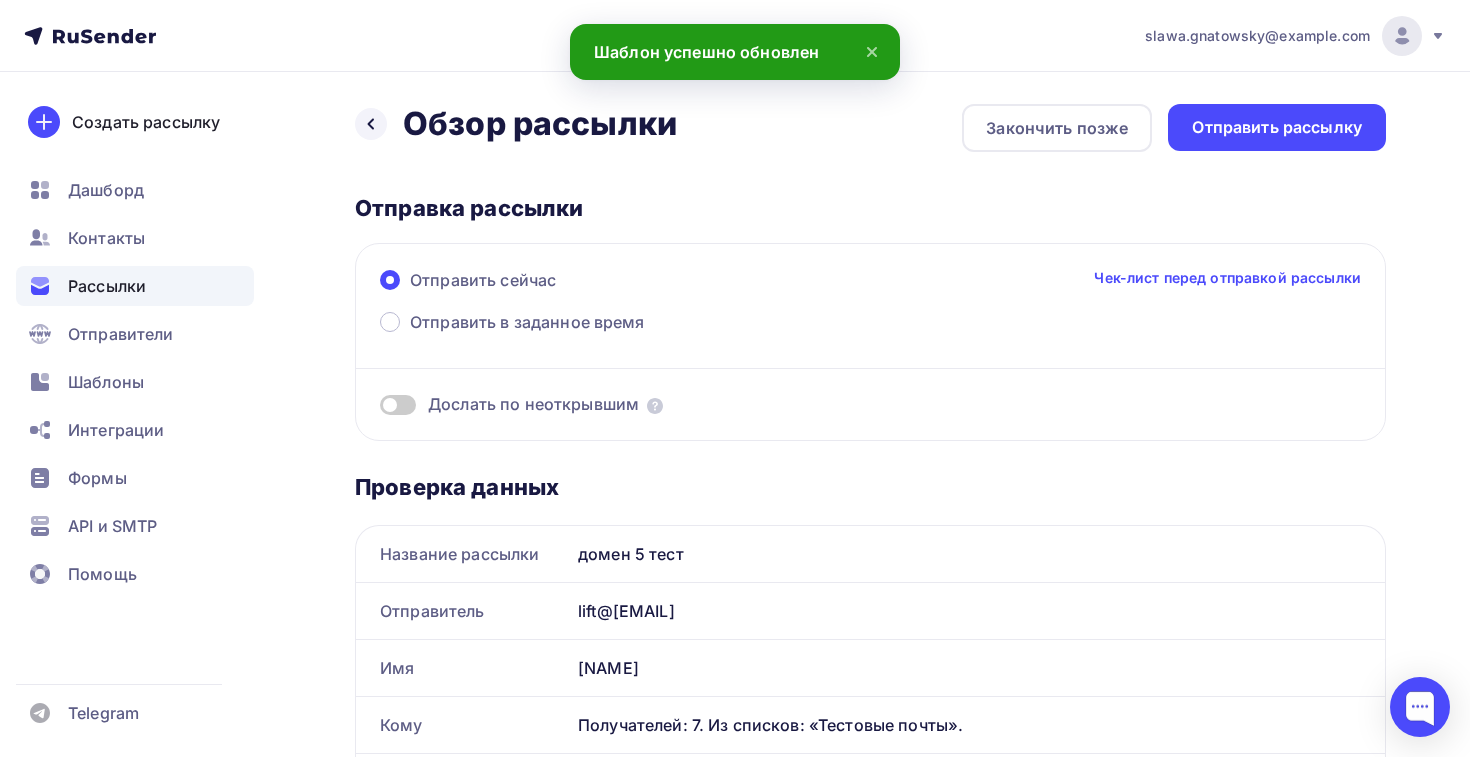 scroll, scrollTop: 0, scrollLeft: 0, axis: both 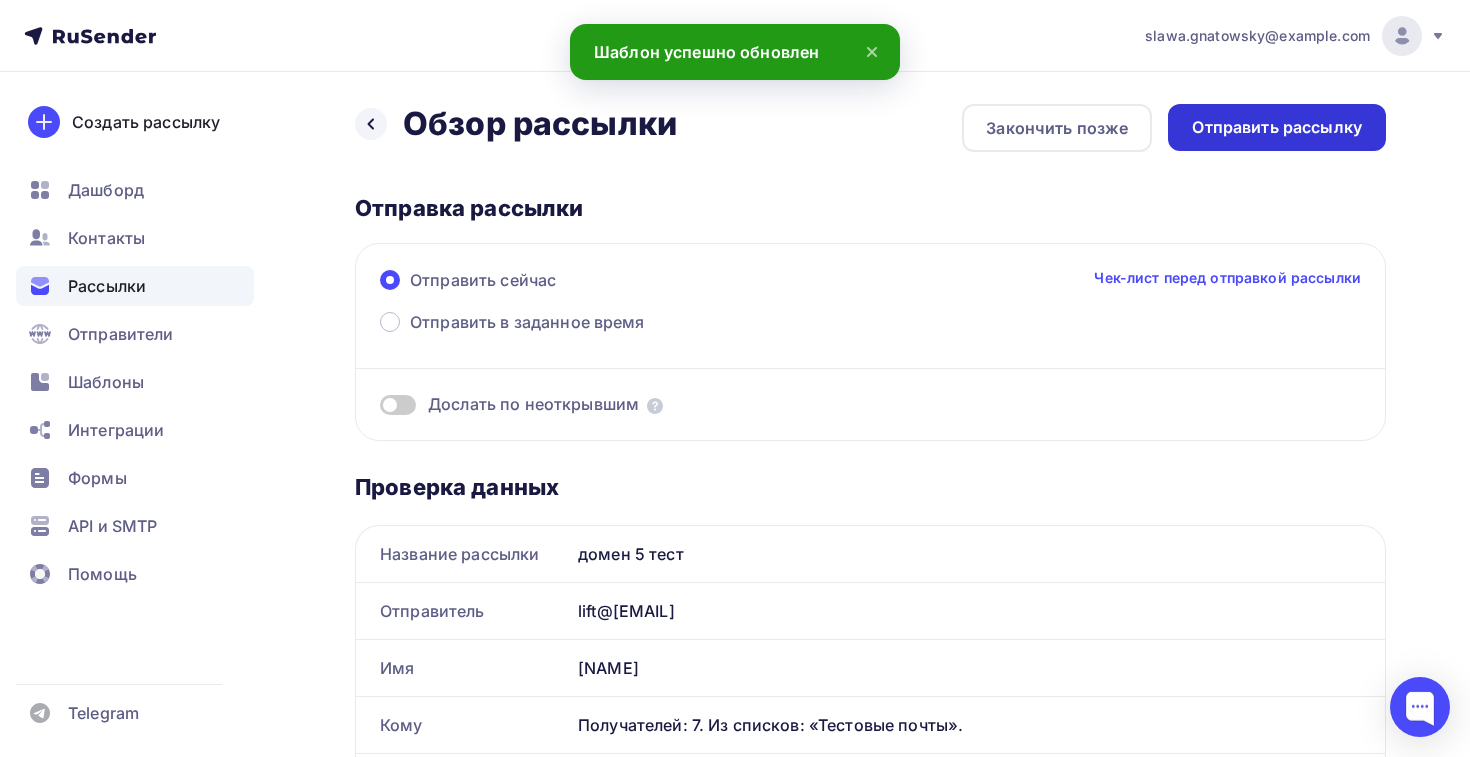 click on "Отправить рассылку" at bounding box center (1277, 127) 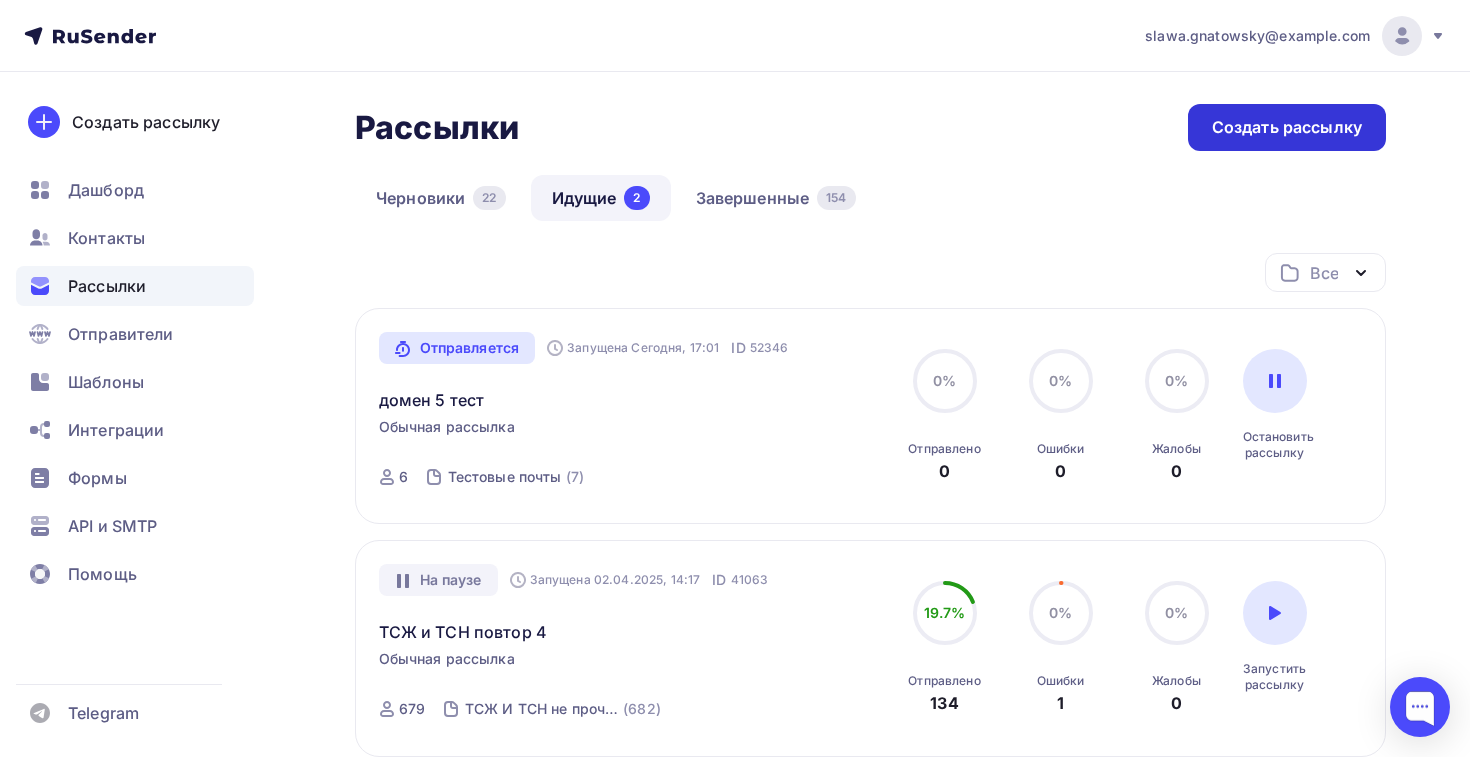 click on "Создать рассылку" at bounding box center [1287, 127] 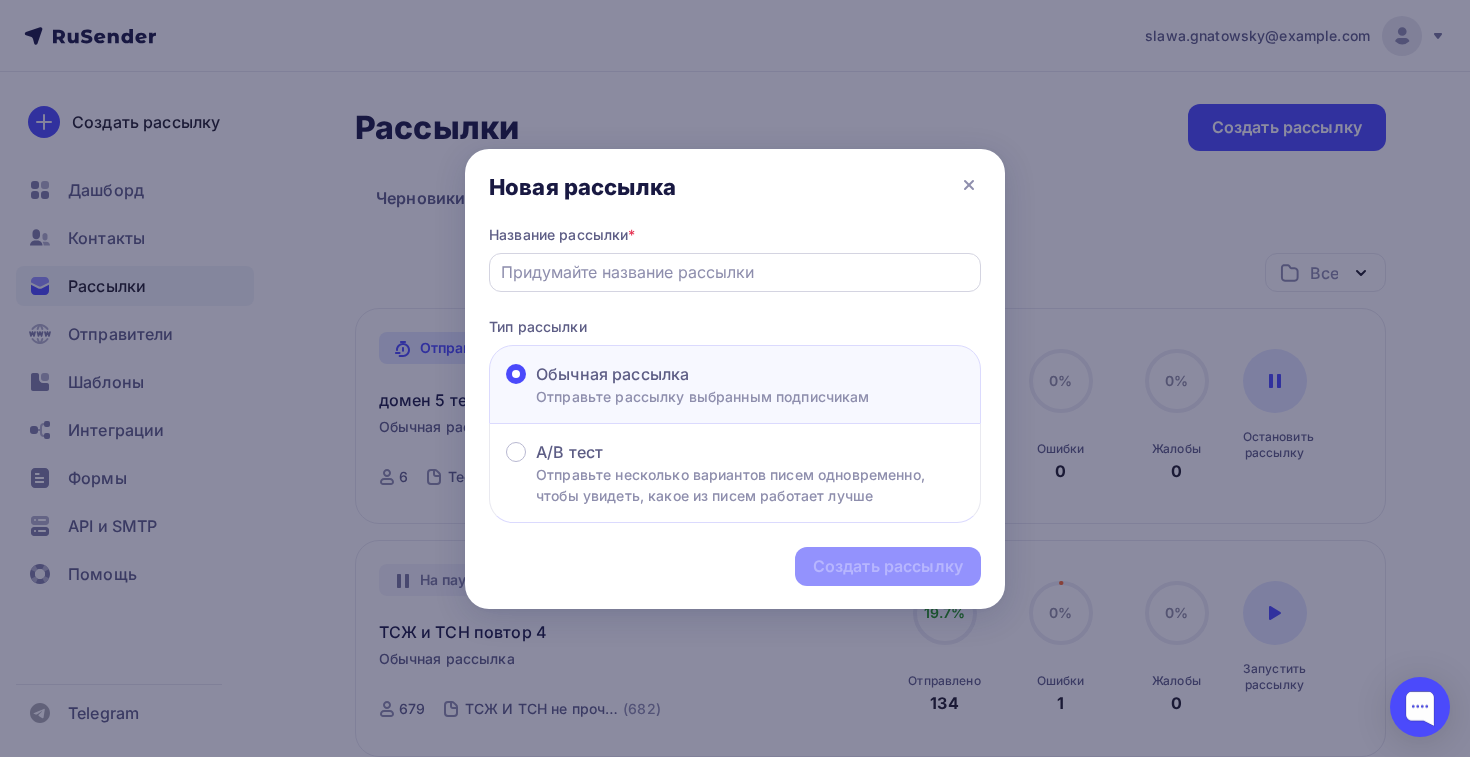 click at bounding box center [735, 272] 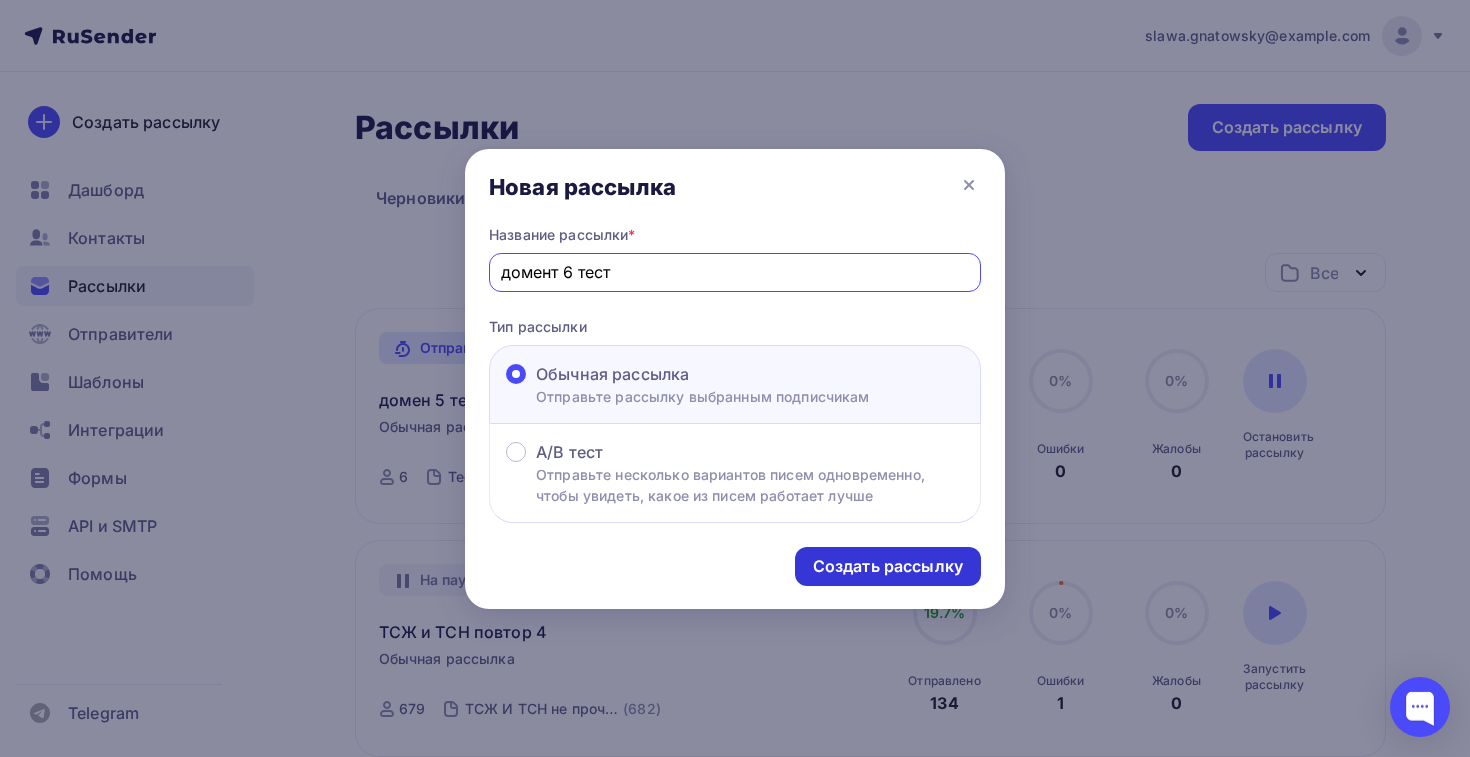type on "домент 6 тест" 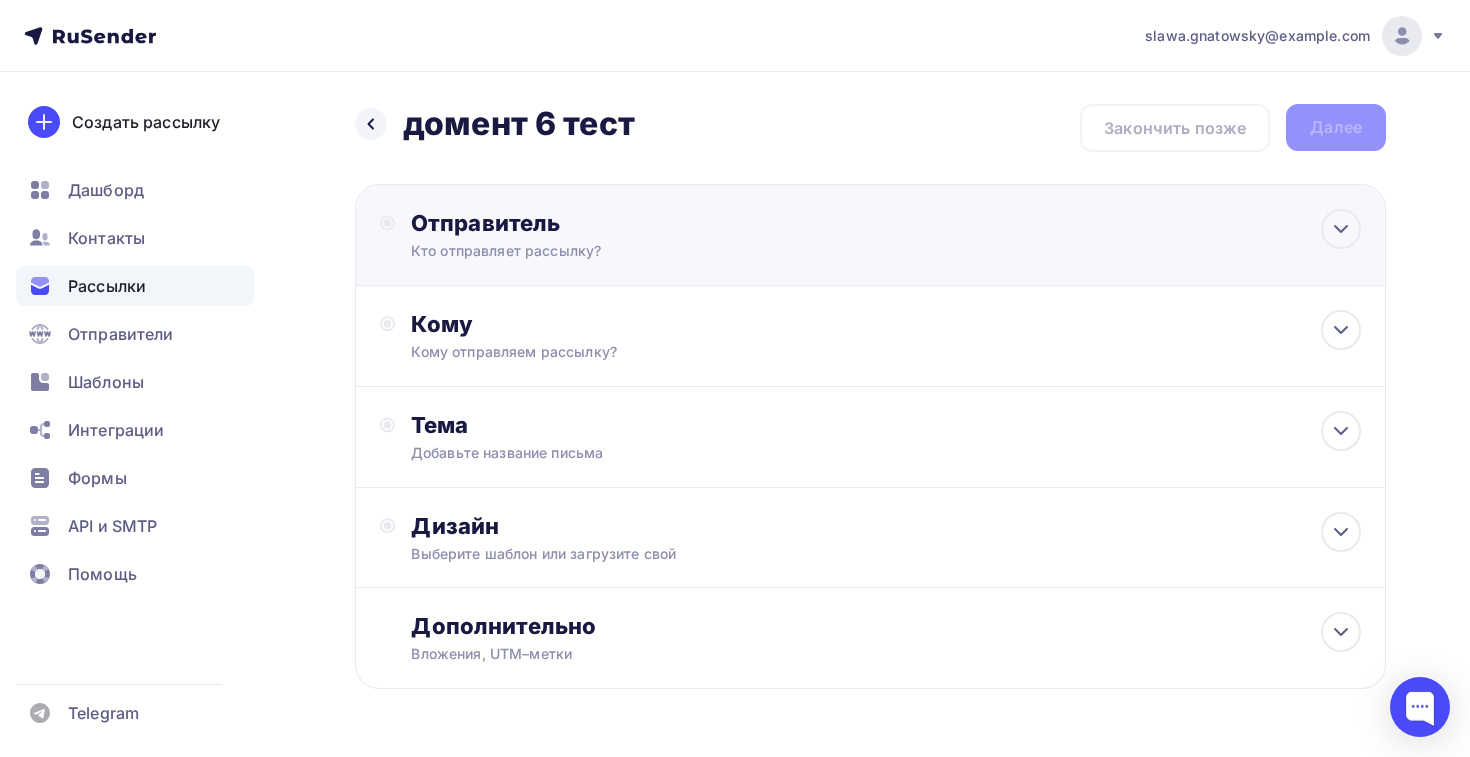 click on "Кто отправляет рассылку?" at bounding box center [606, 251] 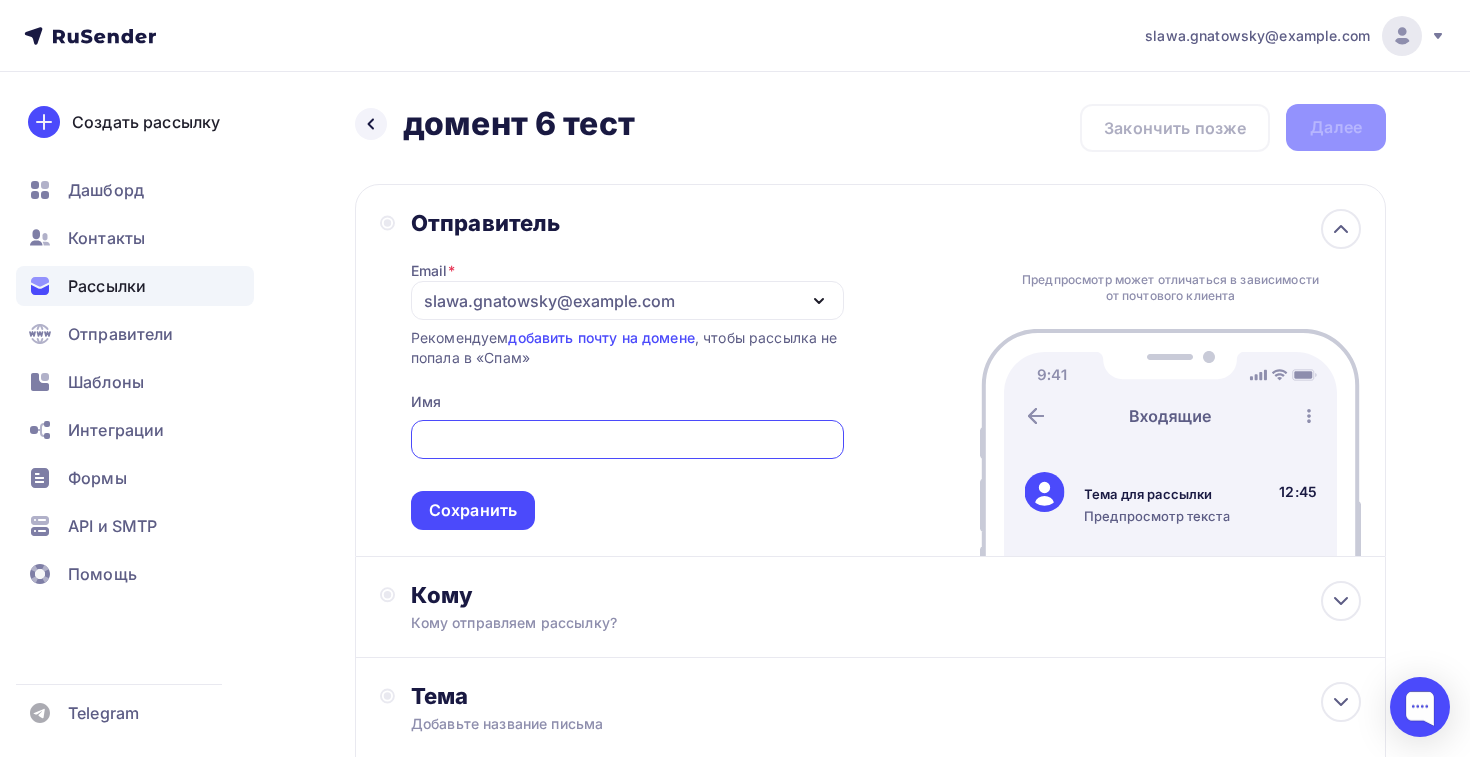scroll, scrollTop: 0, scrollLeft: 0, axis: both 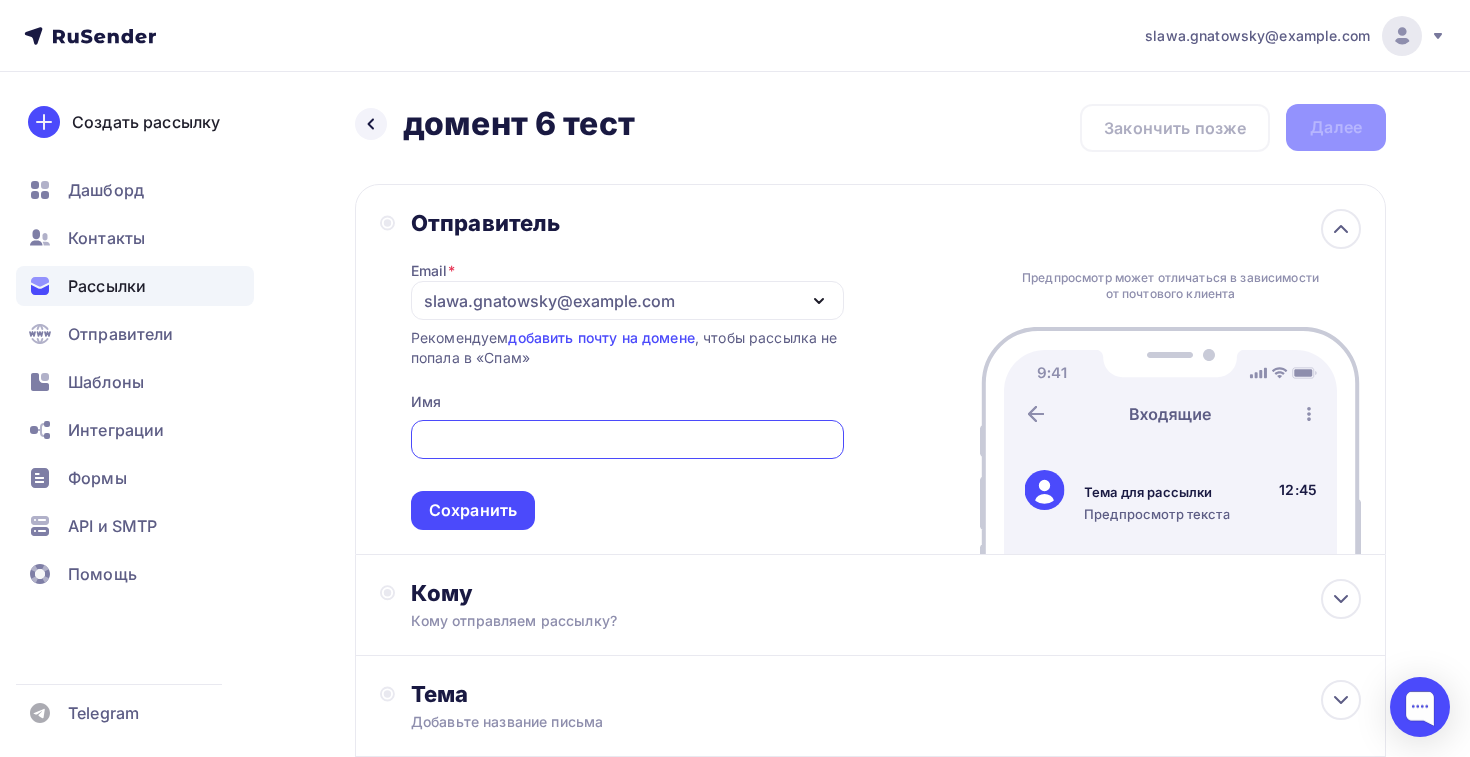 click on "slawa.gnatowsky@example.com" at bounding box center (627, 300) 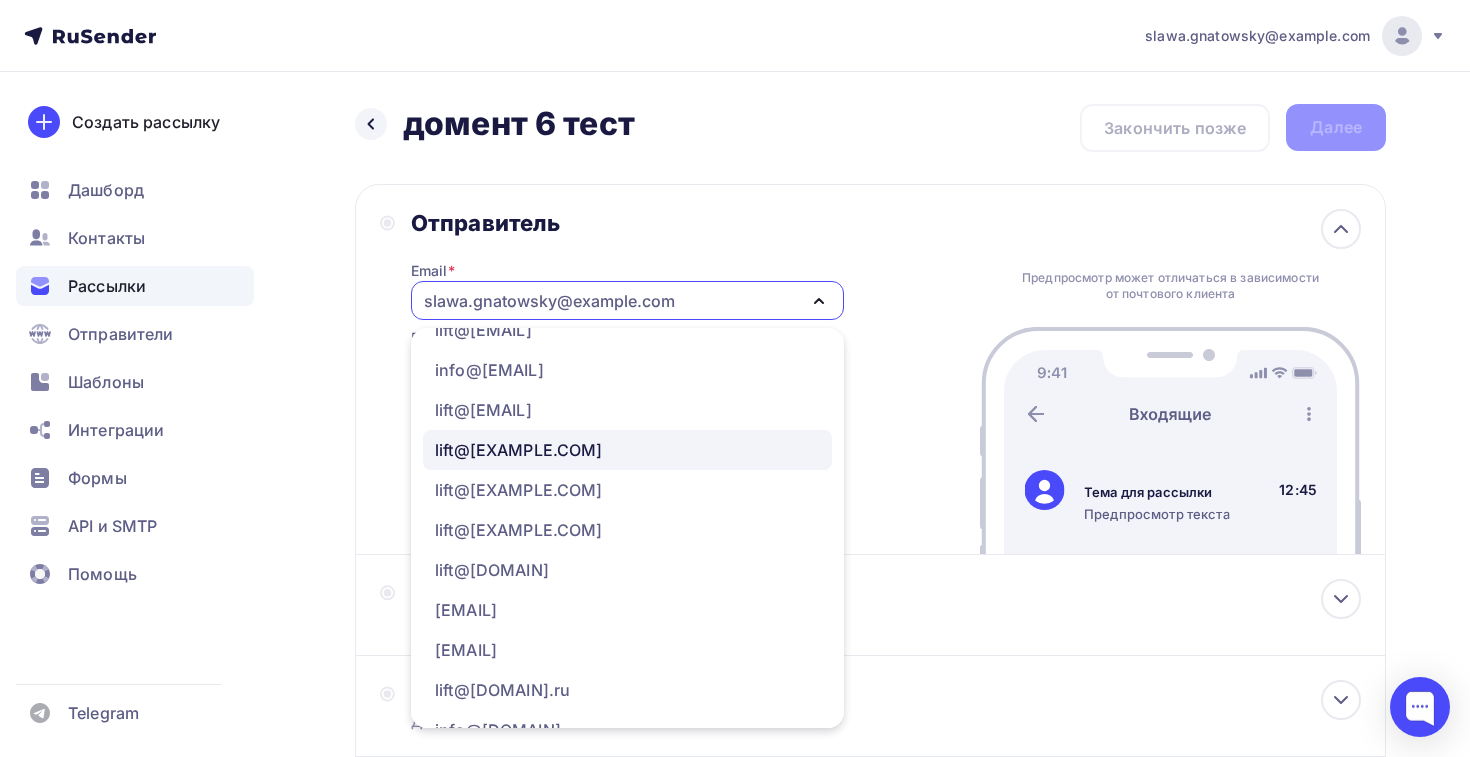 scroll, scrollTop: 107, scrollLeft: 0, axis: vertical 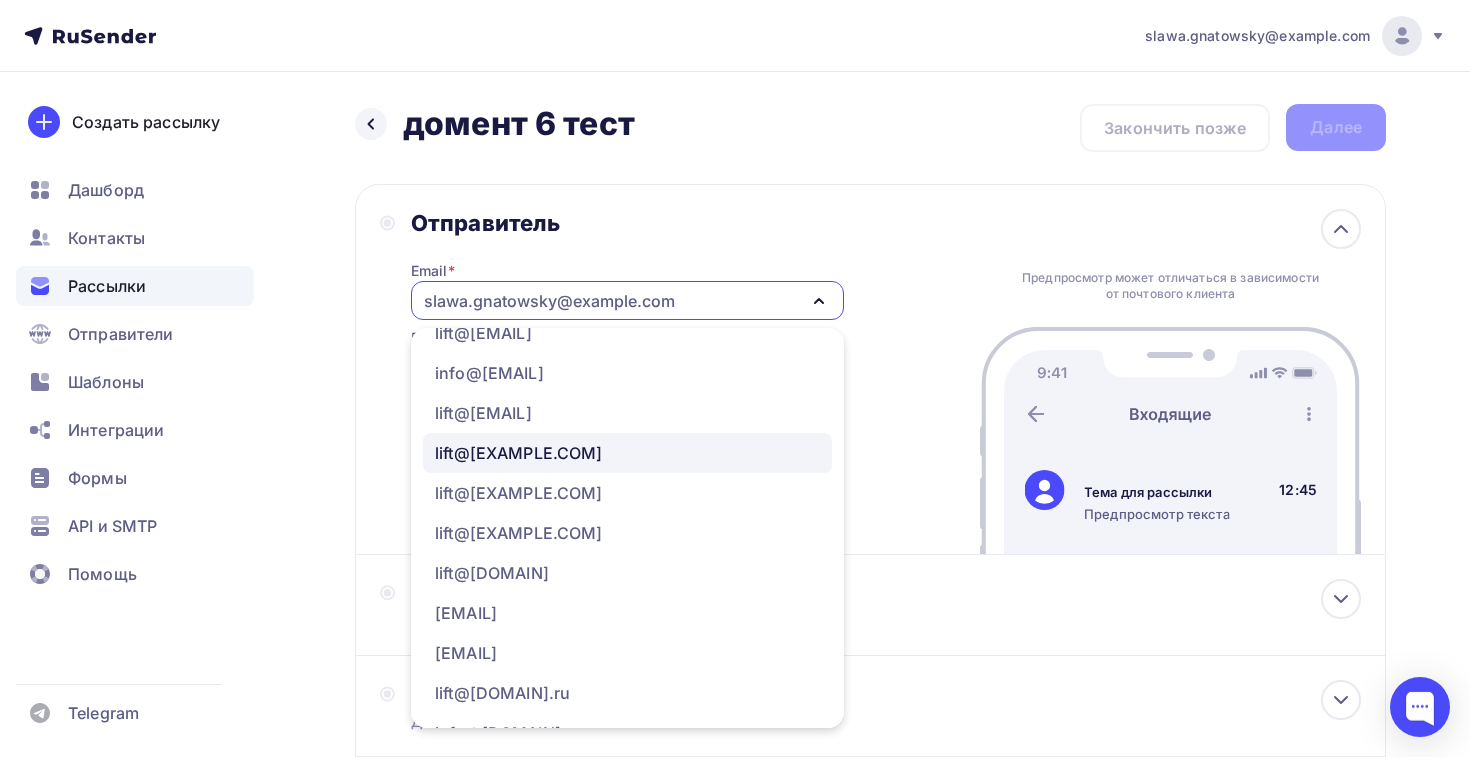 click on "lift@example.com" at bounding box center [627, 453] 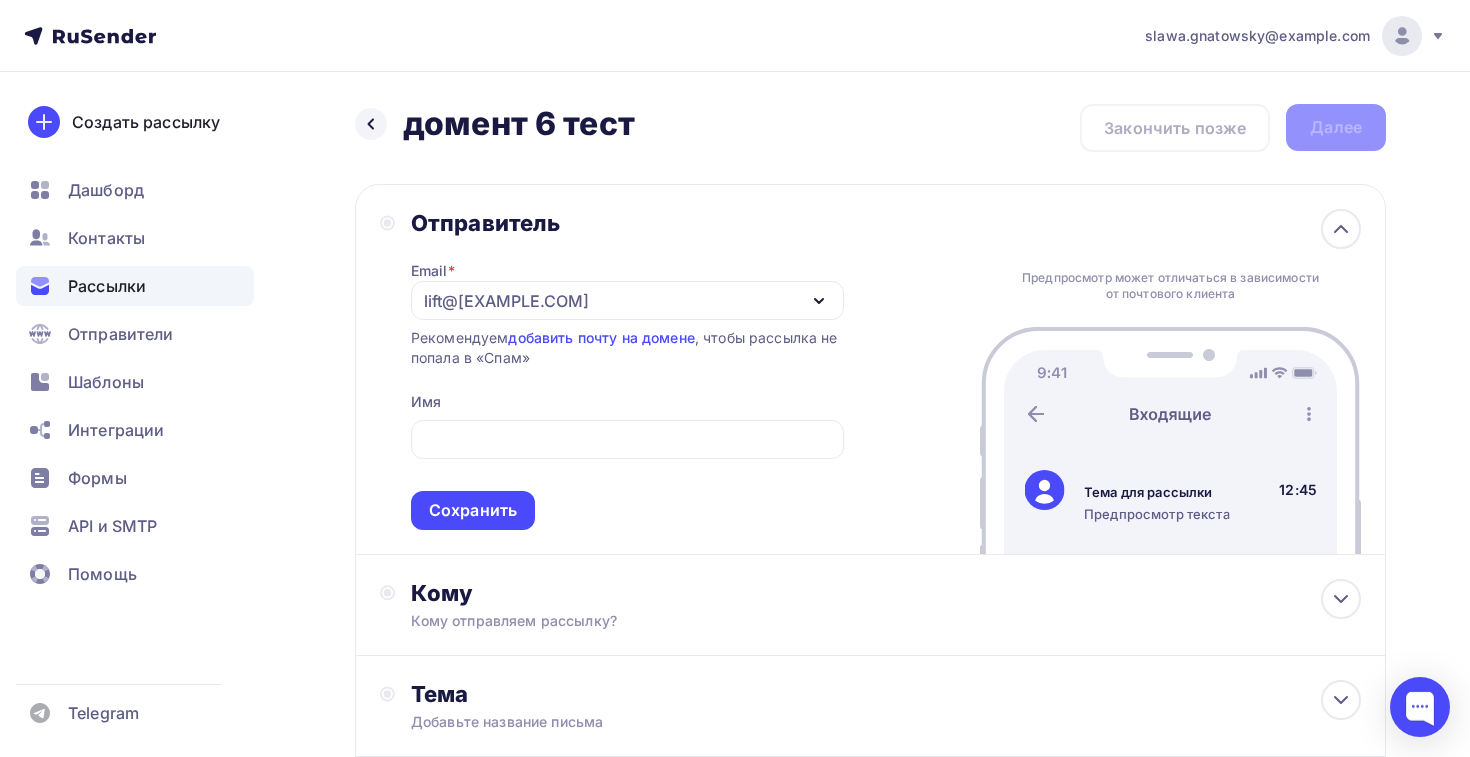 click on "Email  *
lift@elt-sender.ru
info@elttechno.ru           info@eltmos.ru           lift@elt-web.store           lift@elt-web.ru           lift@elt-sender.store           lift@elt-sender.ru           lift@elt-news.store           lift@elt-news.ru           lift@elt-lift.store           lift@elt-lift.ru           lift@elt-info.store           lift@elt-info.ru           info@eltmoscow.ru           info@elttech.ru           info@eltlift.ru           slawa.gnatowsky@yandex.ru               Добавить отправителя
Рекомендуем  добавить почту на домене , чтобы рассылка не попала в «Спам»
Имя                 Сохранить" at bounding box center [627, 383] 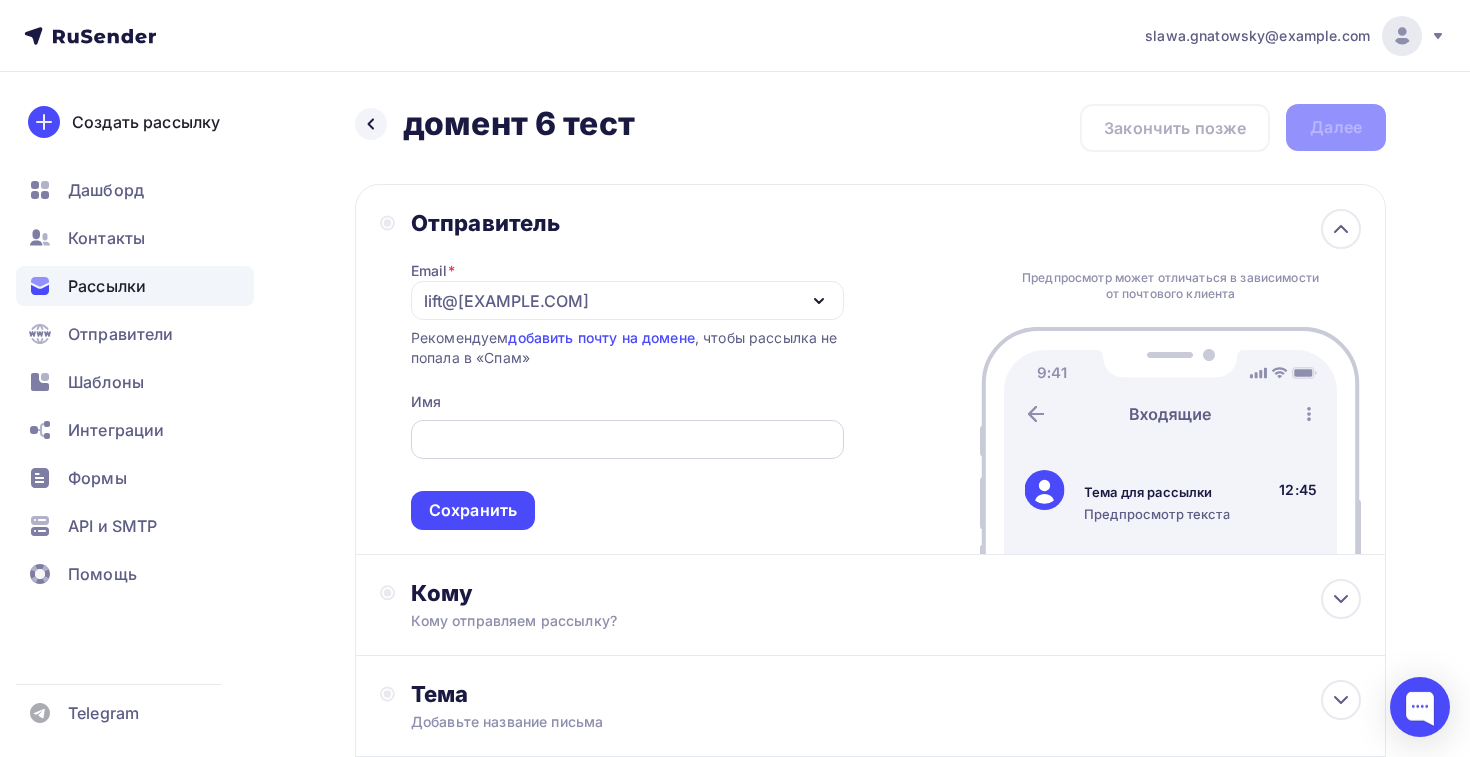click at bounding box center [627, 440] 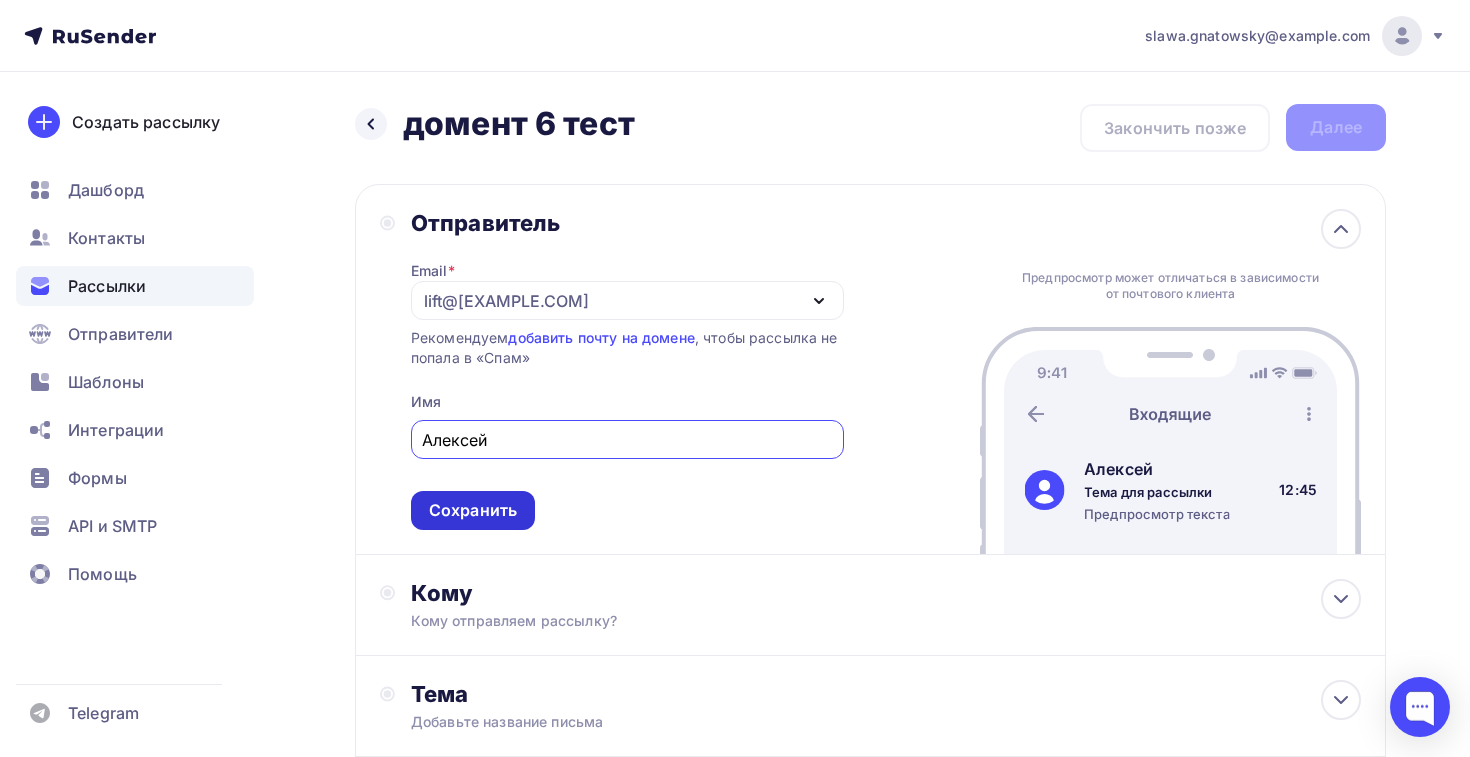 type on "Алексей" 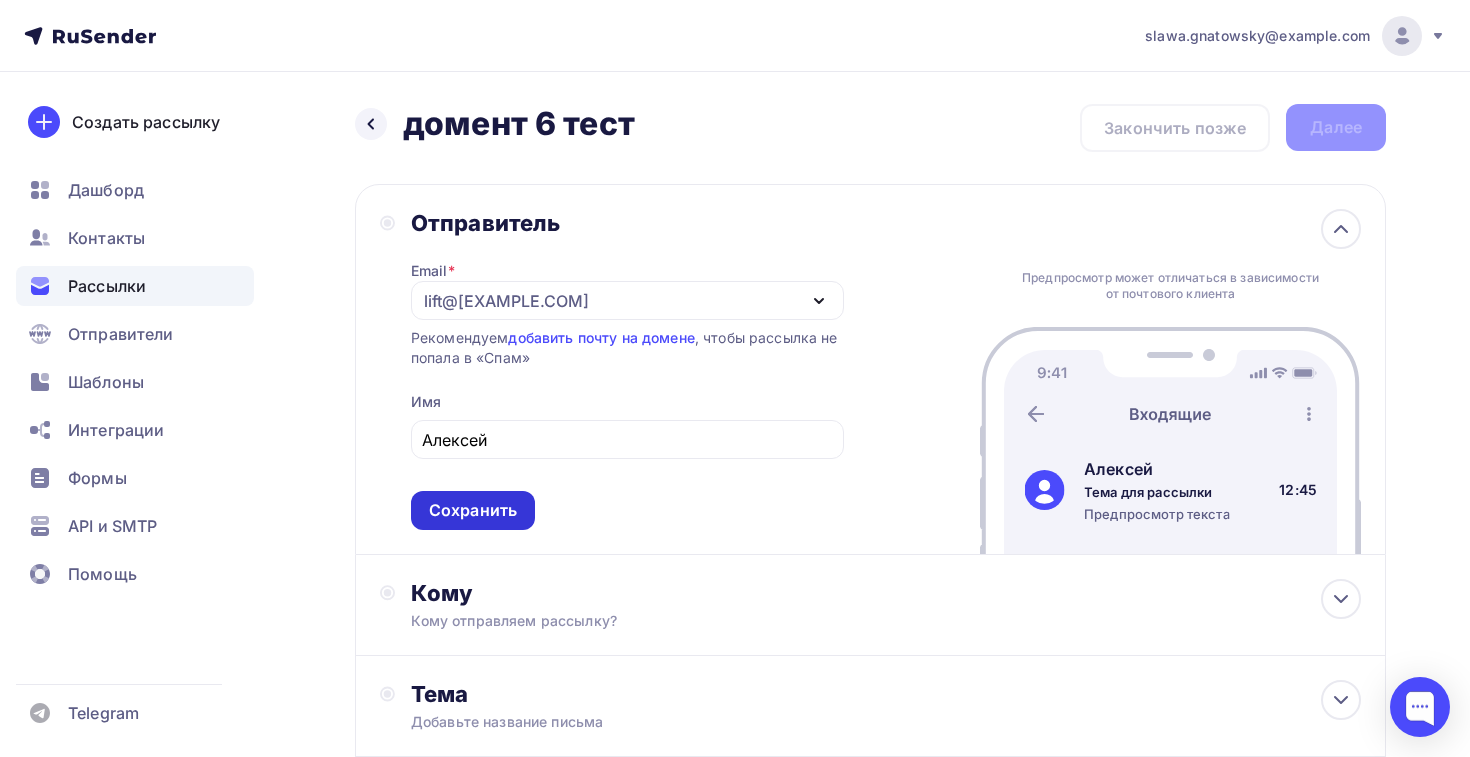 click on "Сохранить" at bounding box center [473, 510] 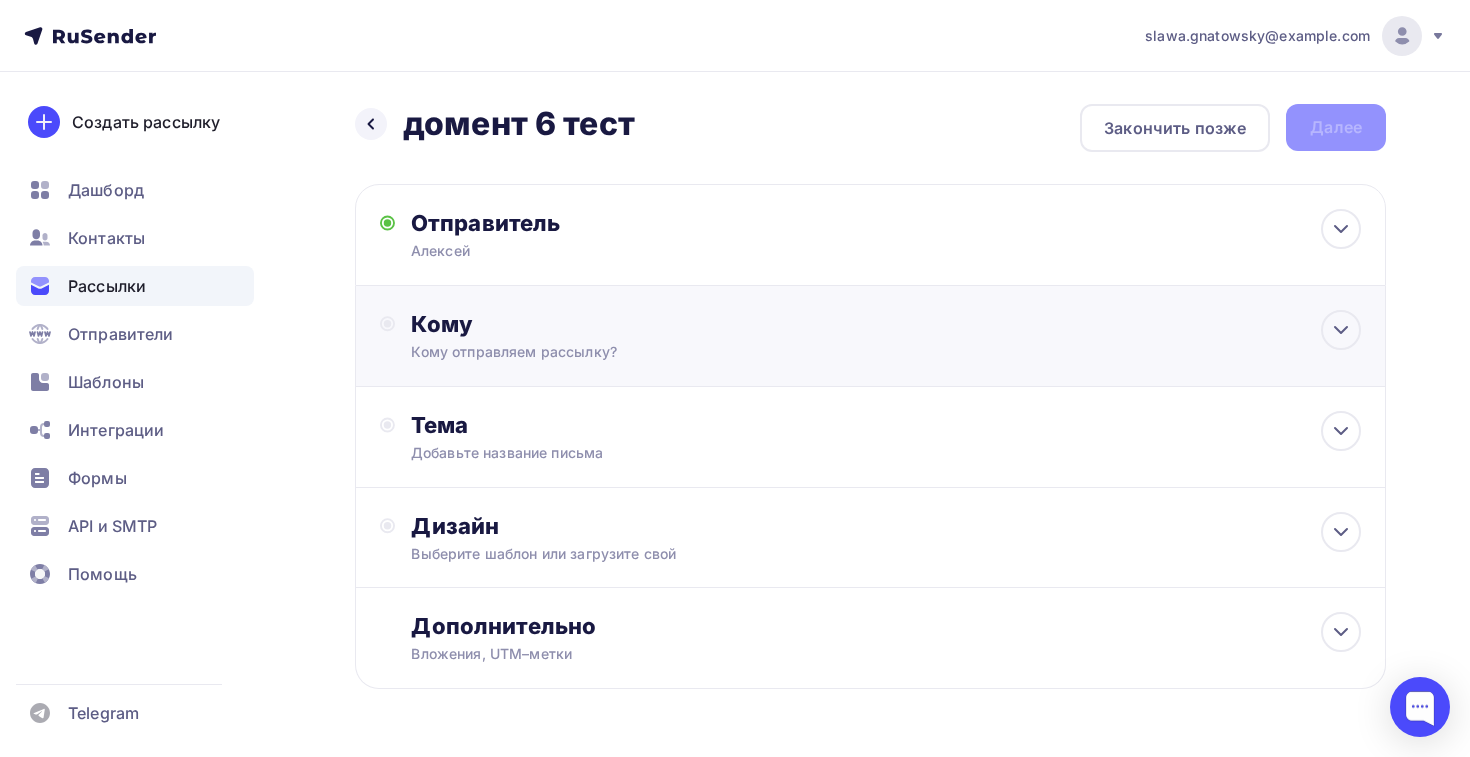 click on "Кому
Кому отправляем рассылку?
Списки получателей
Выберите список
Все списки
id
ТСН и ТСЖ 16(2)
(625)
#24715
жск и ук 16
(1 177)
#24678
тсн и тсж 16
(629)
#24677
жск и ук 15
(1 180)
#24627
тсн и тсж 15
(633)
#24626
Жск и ук 14
(1 188)
#24598
тсн и тсж 14" at bounding box center [870, 336] 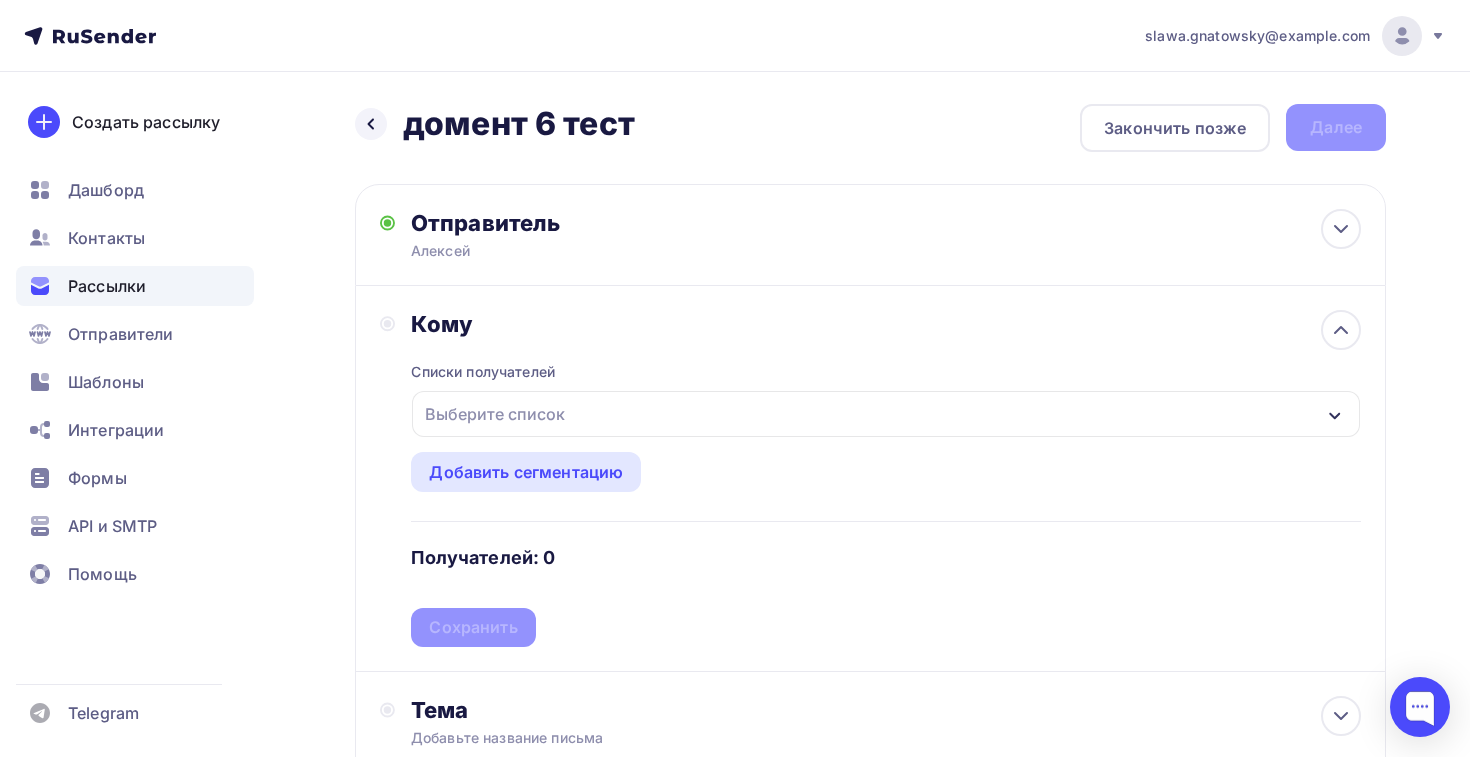 click on "Выберите список" at bounding box center [495, 414] 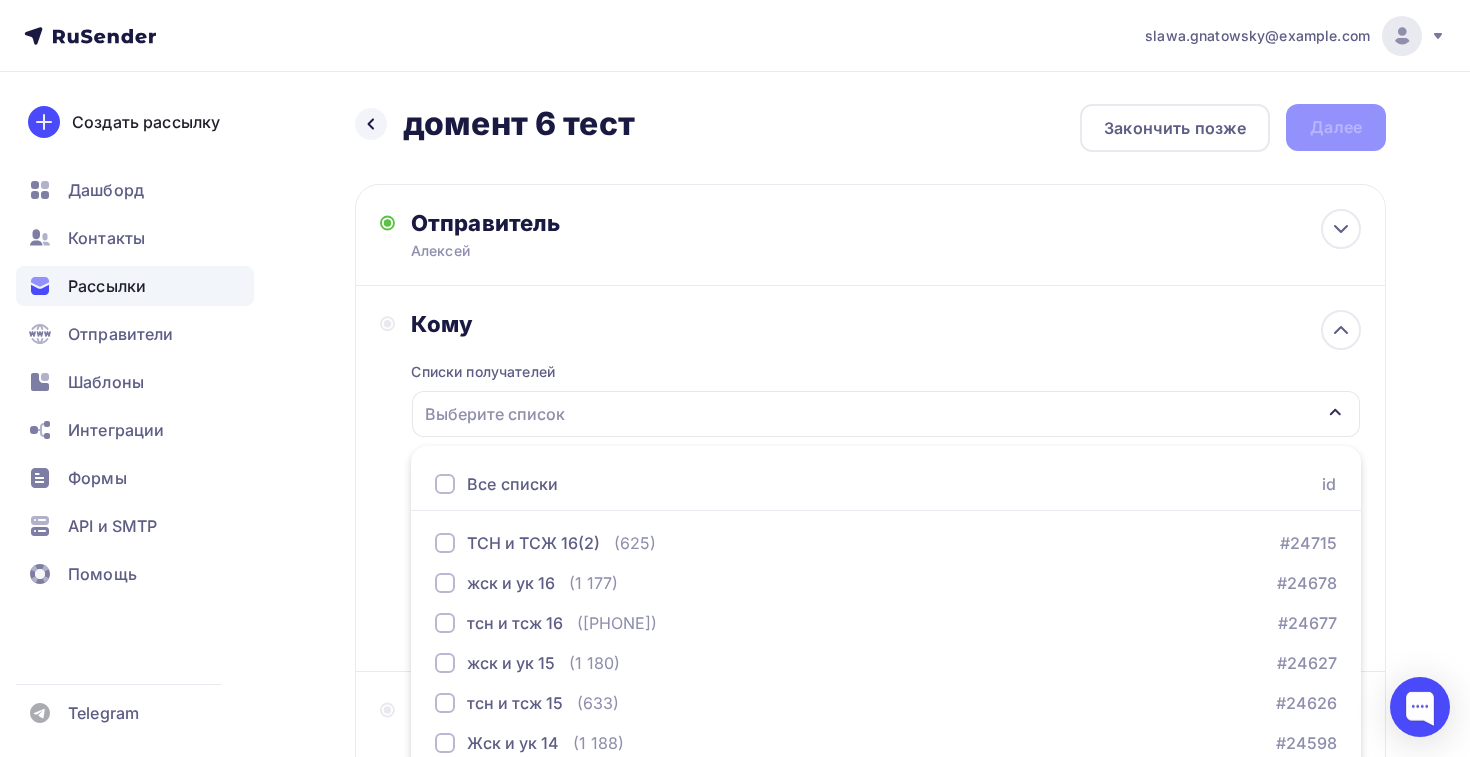 scroll, scrollTop: 208, scrollLeft: 0, axis: vertical 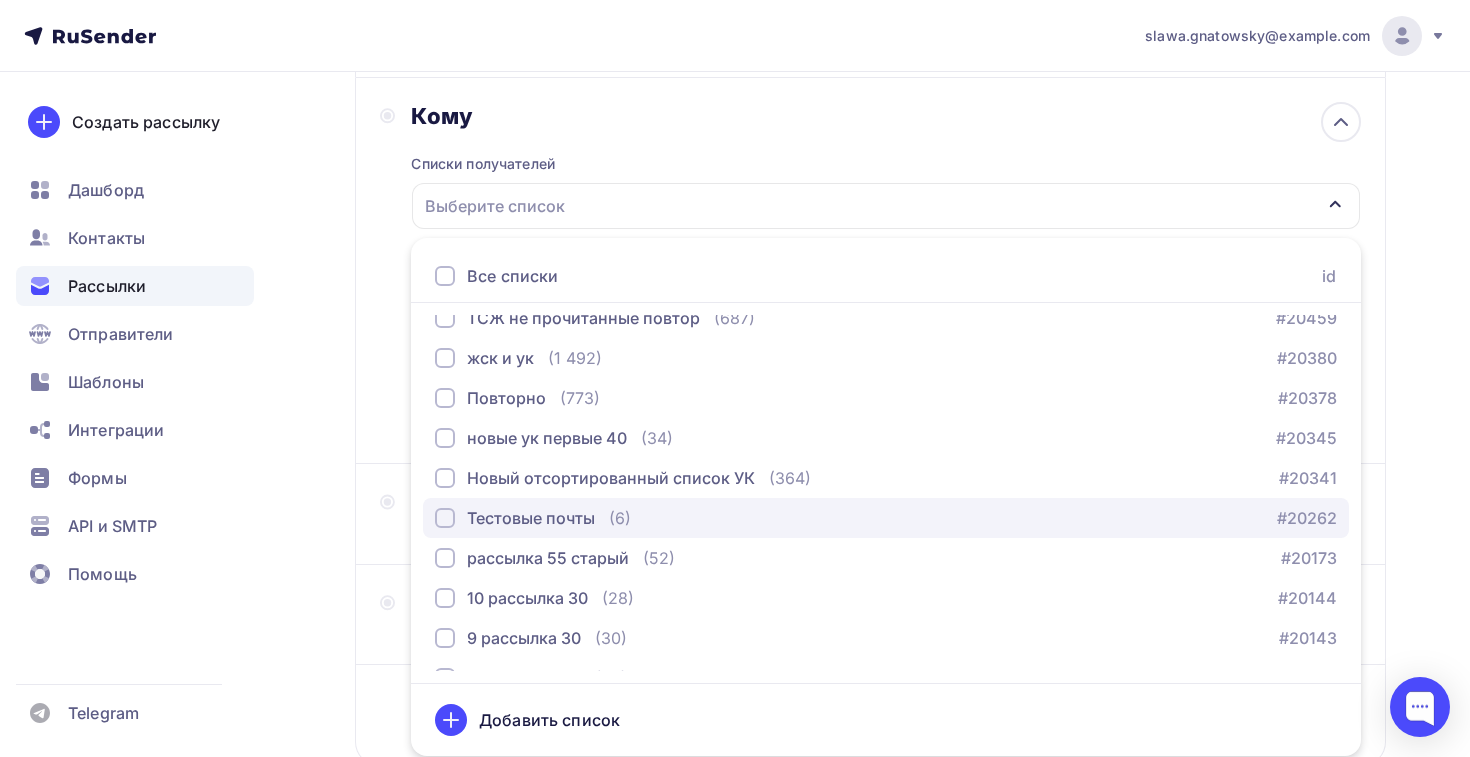 click on "Тестовые почты" at bounding box center (531, 518) 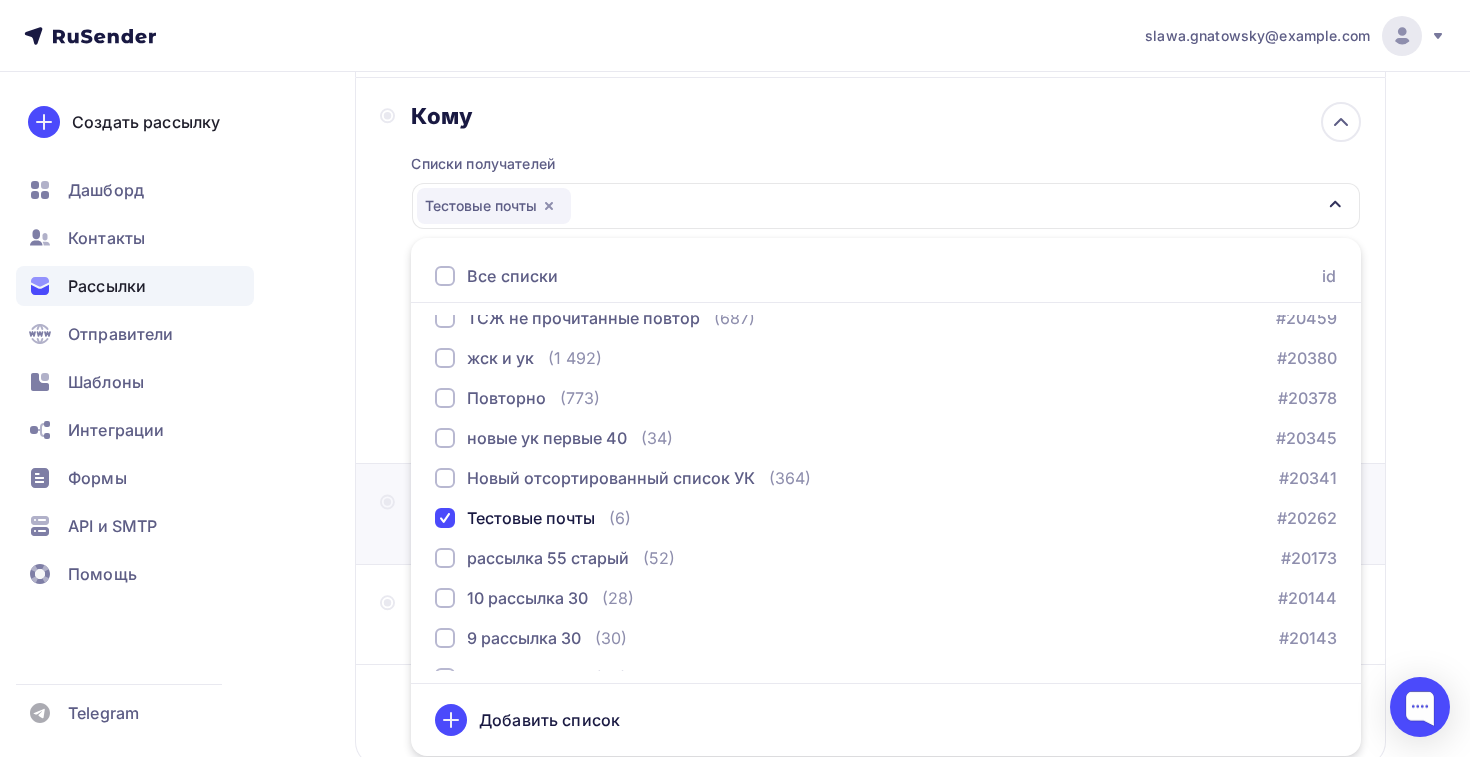 click on "Тема
Добавьте название письма
Тема  *
Рекомендуем использовать не более 150 символов
Прехедер               Сохранить
Предпросмотр может отличаться  в зависимости от почтового клиента
Алексей
Тема для рассылки
Предпросмотр текста
12:45" at bounding box center [870, 514] 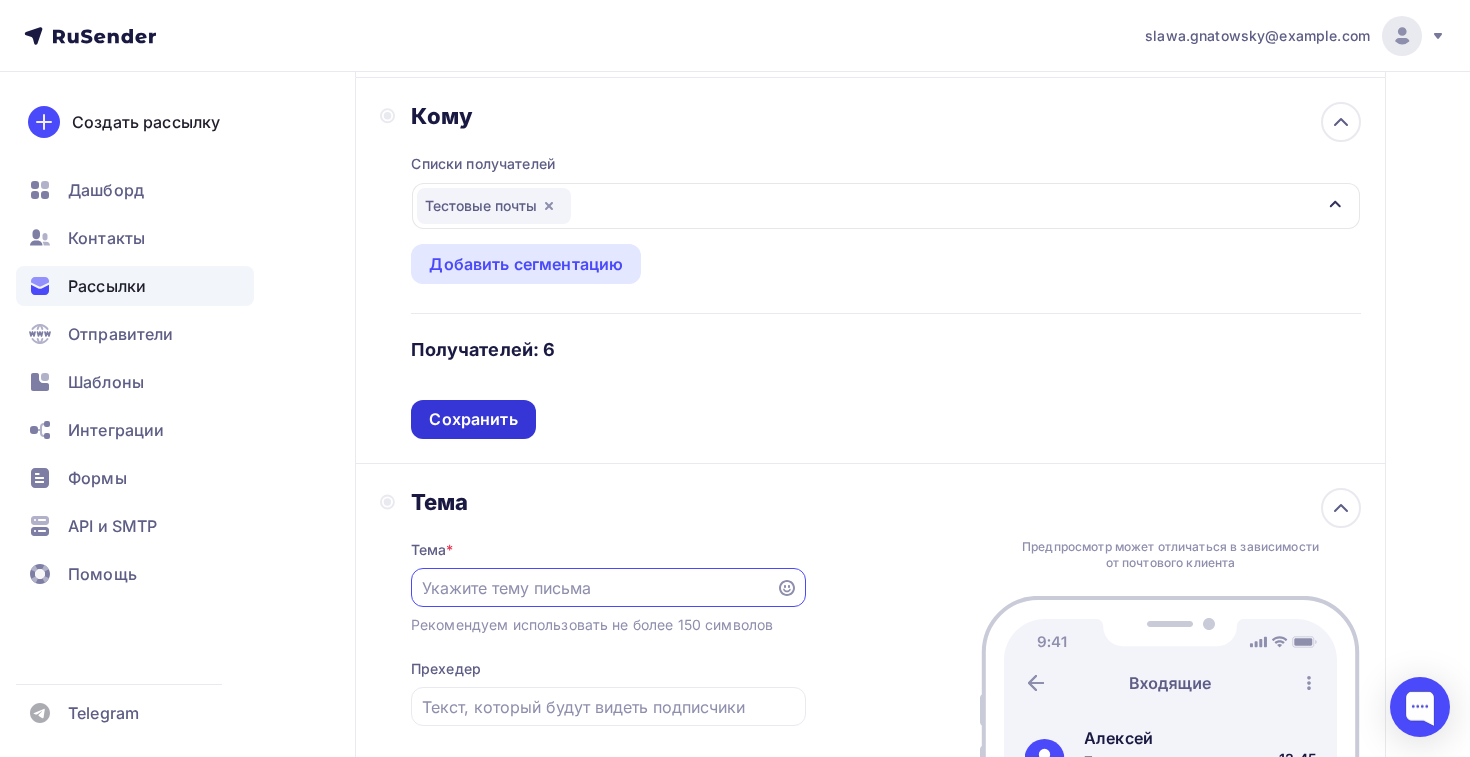 scroll, scrollTop: 0, scrollLeft: 0, axis: both 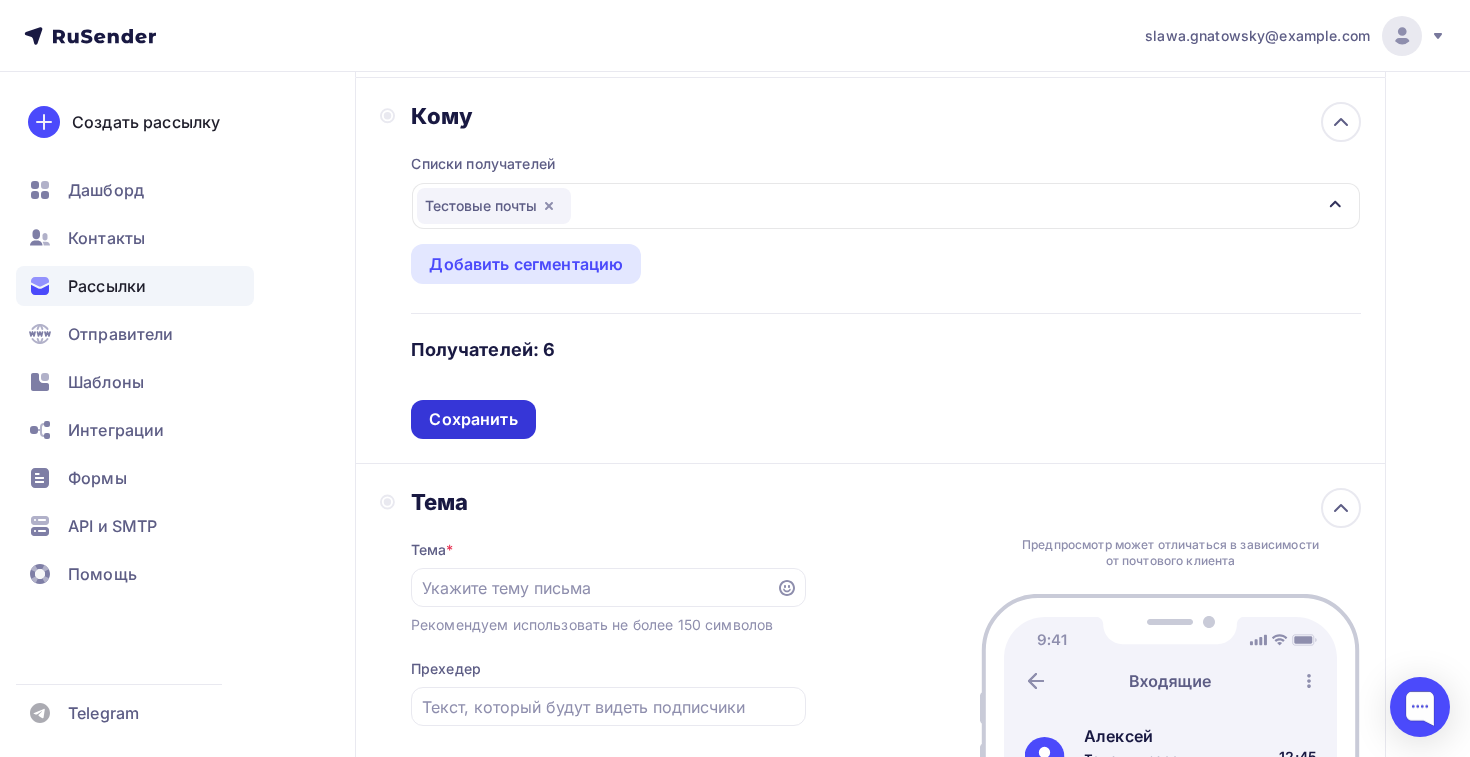 click on "Сохранить" at bounding box center [473, 419] 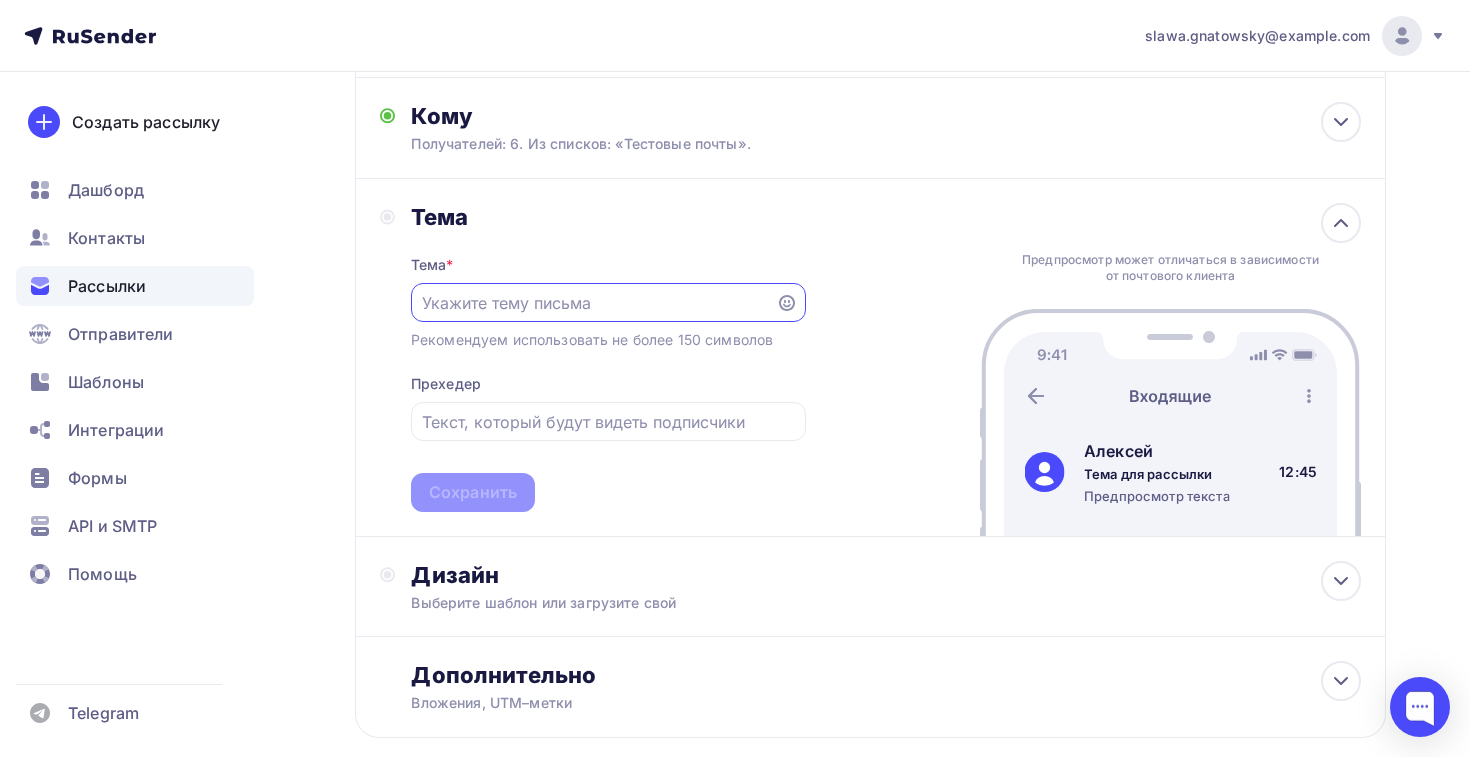 click at bounding box center (593, 303) 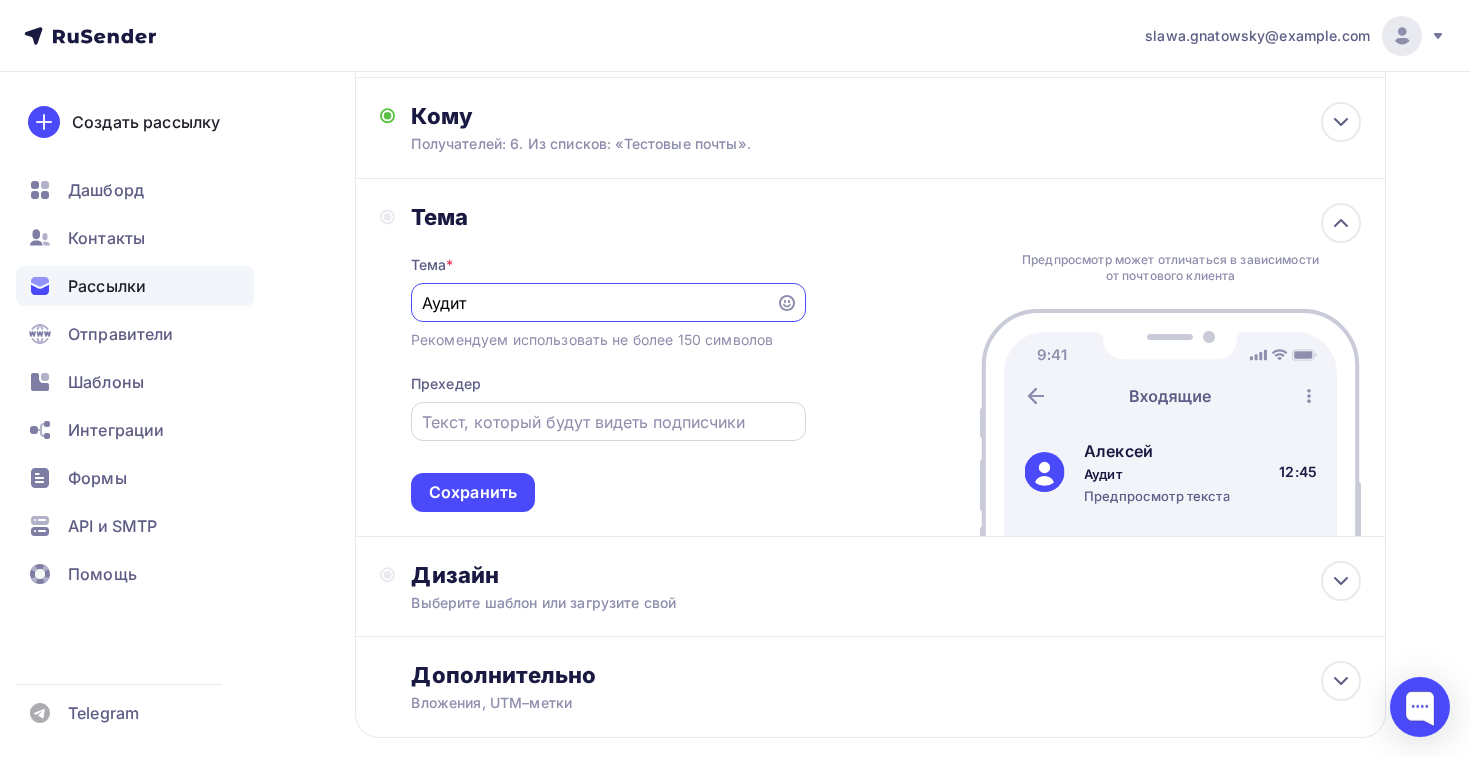 type on "Аудит" 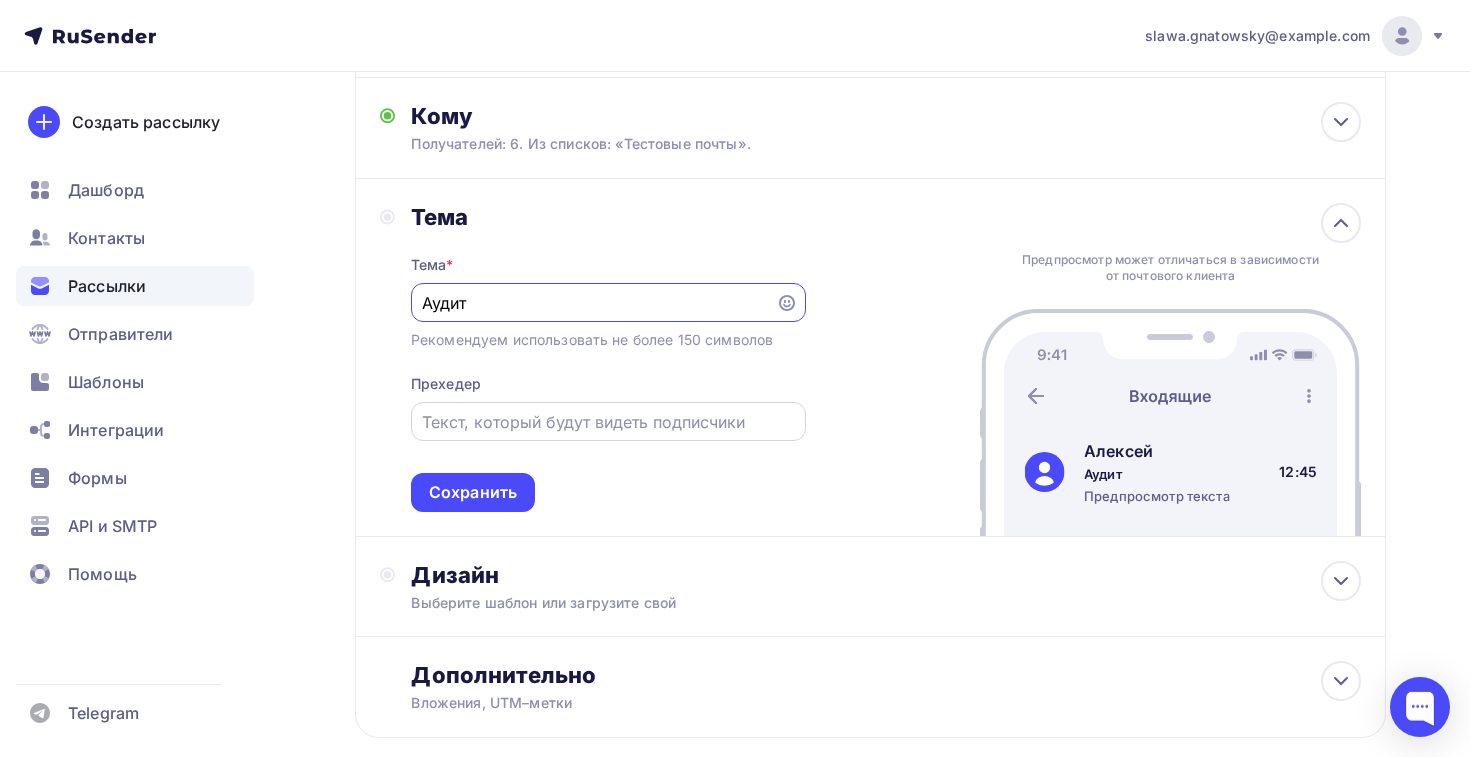 click at bounding box center (608, 421) 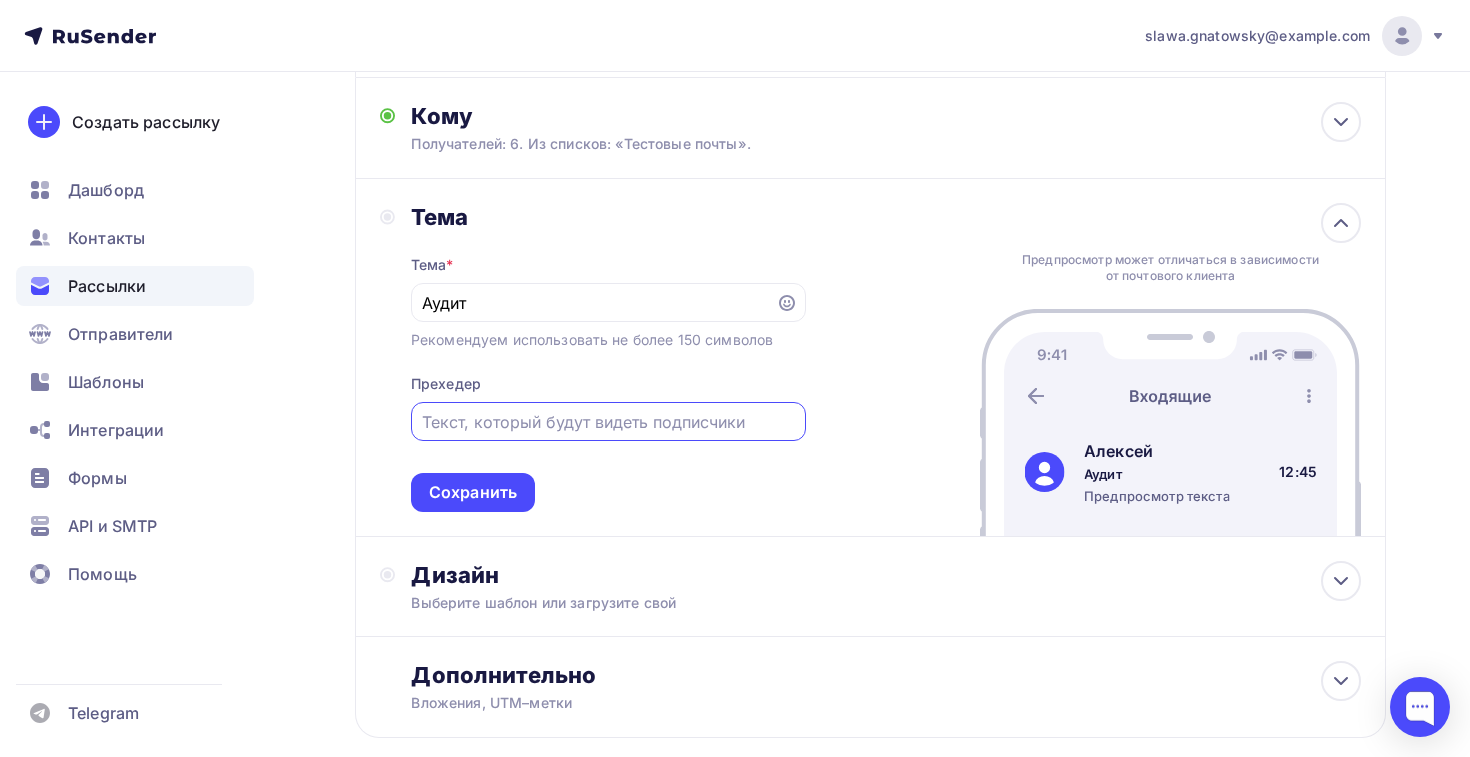 click at bounding box center [608, 422] 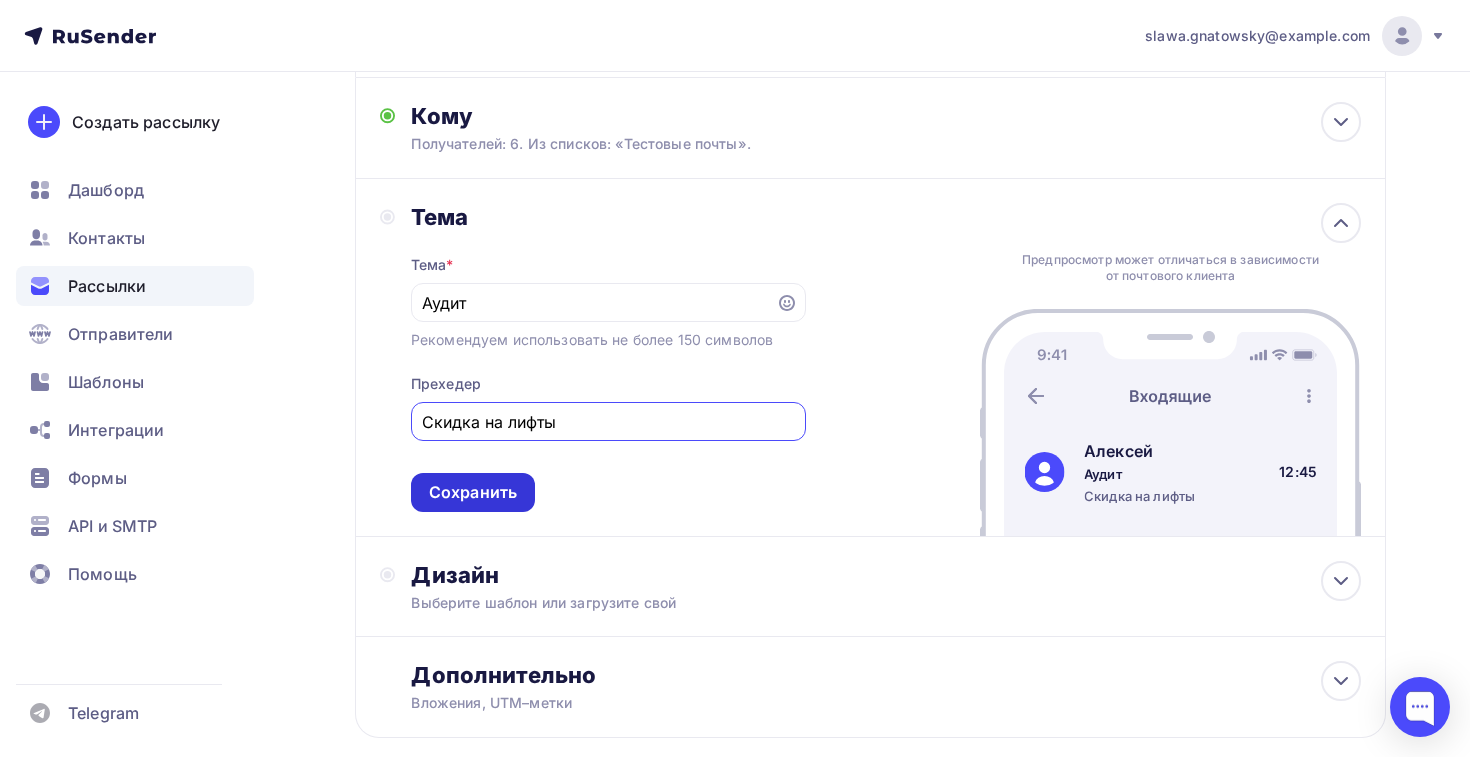 type on "Скидка на лифты" 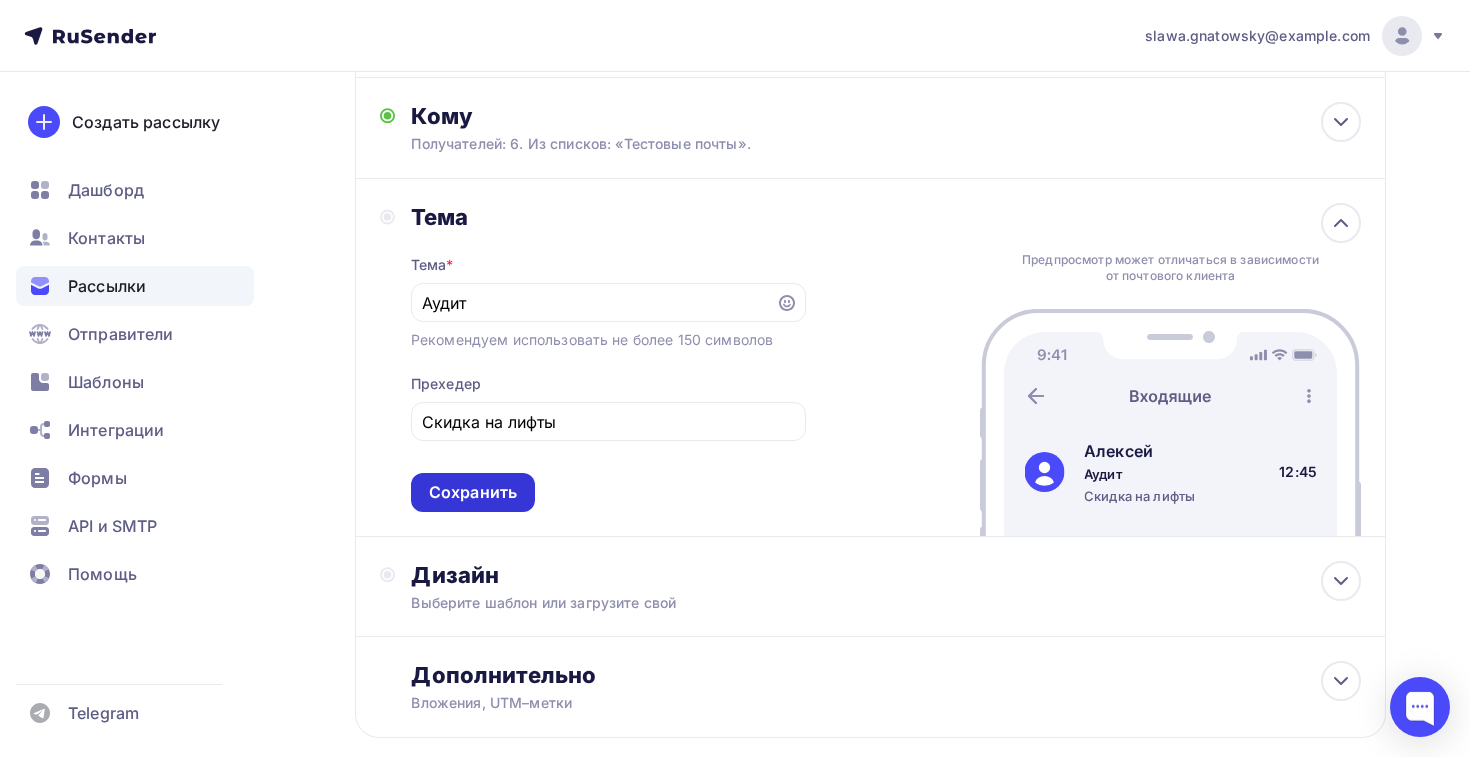click on "Сохранить" at bounding box center (473, 492) 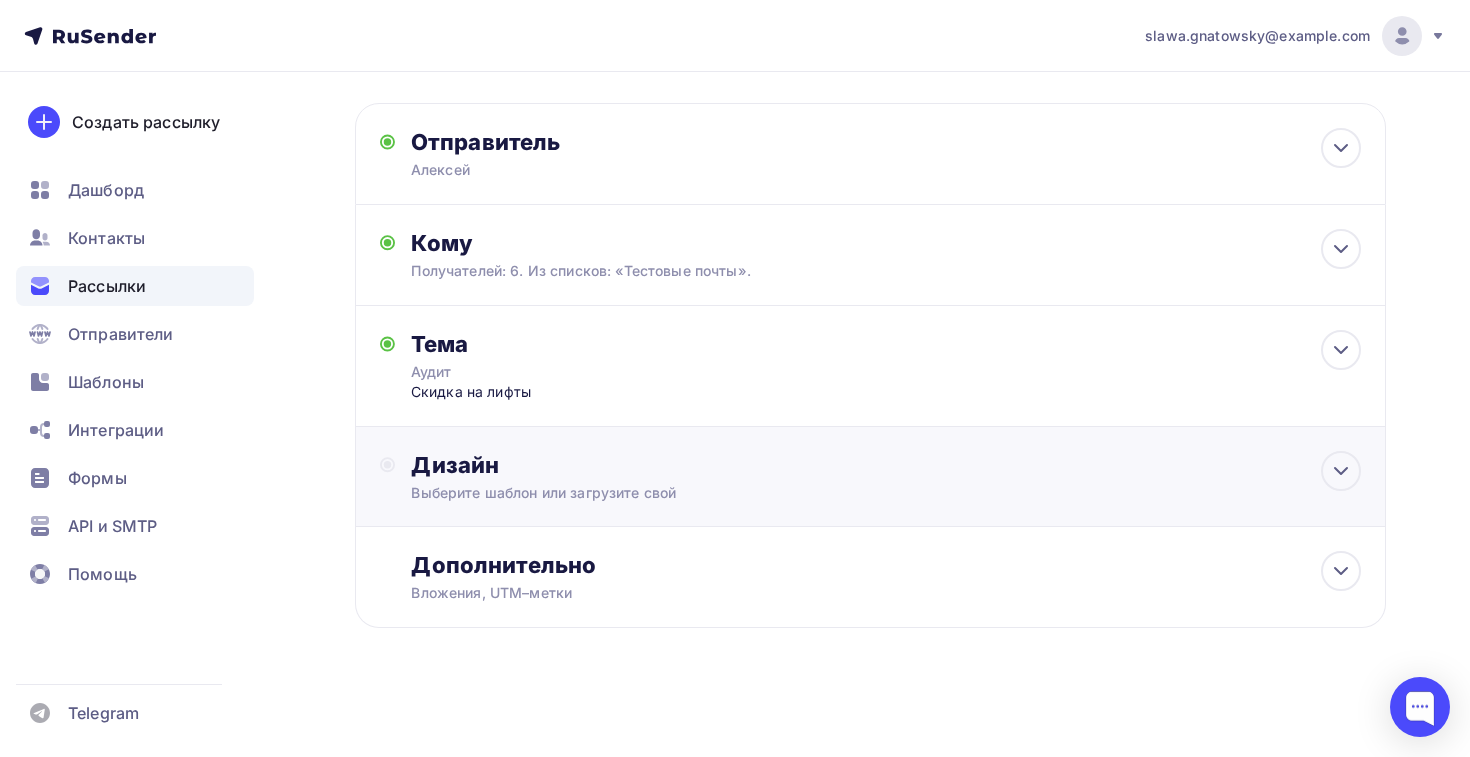 click on "Дизайн" at bounding box center (886, 465) 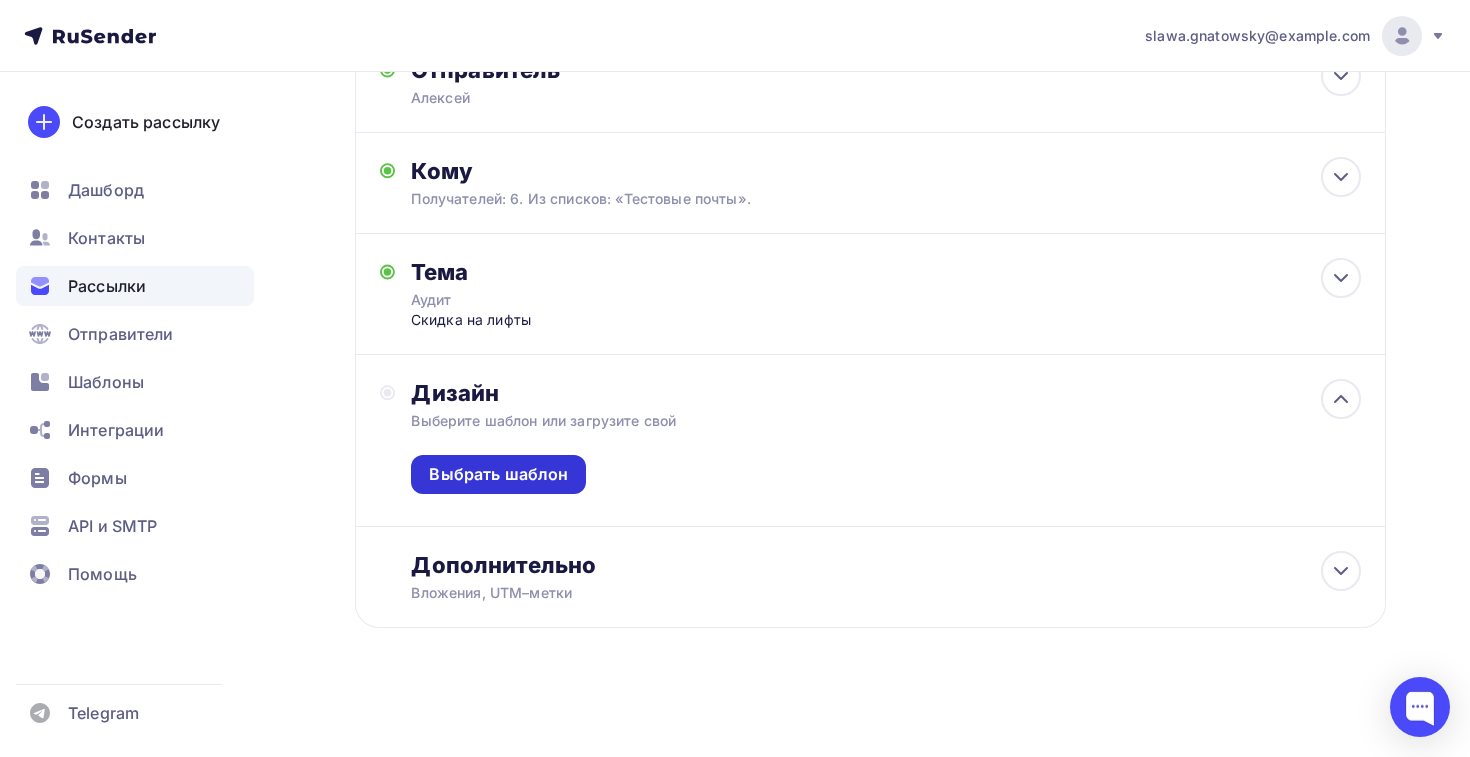 scroll, scrollTop: 156, scrollLeft: 0, axis: vertical 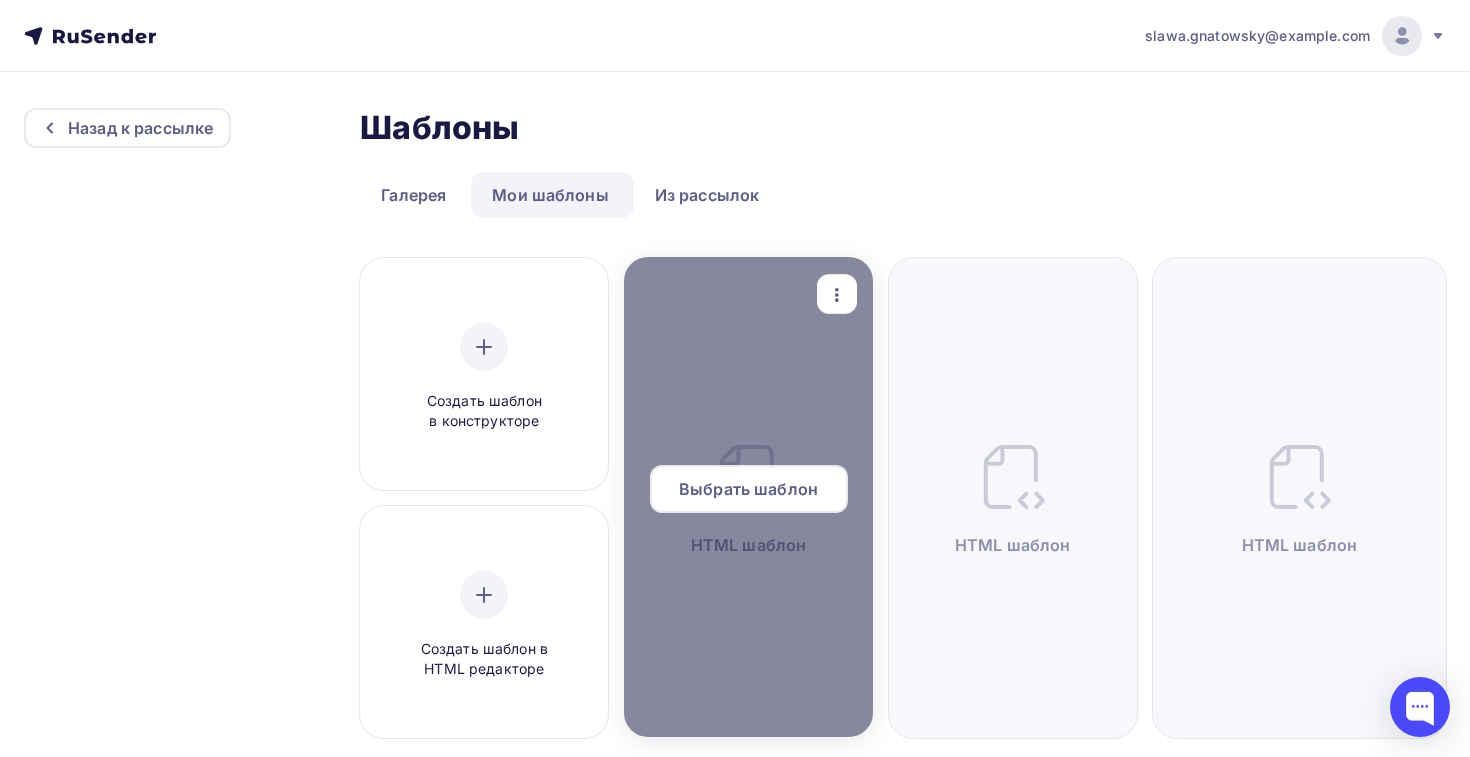 click on "Выбрать шаблон" at bounding box center (748, 489) 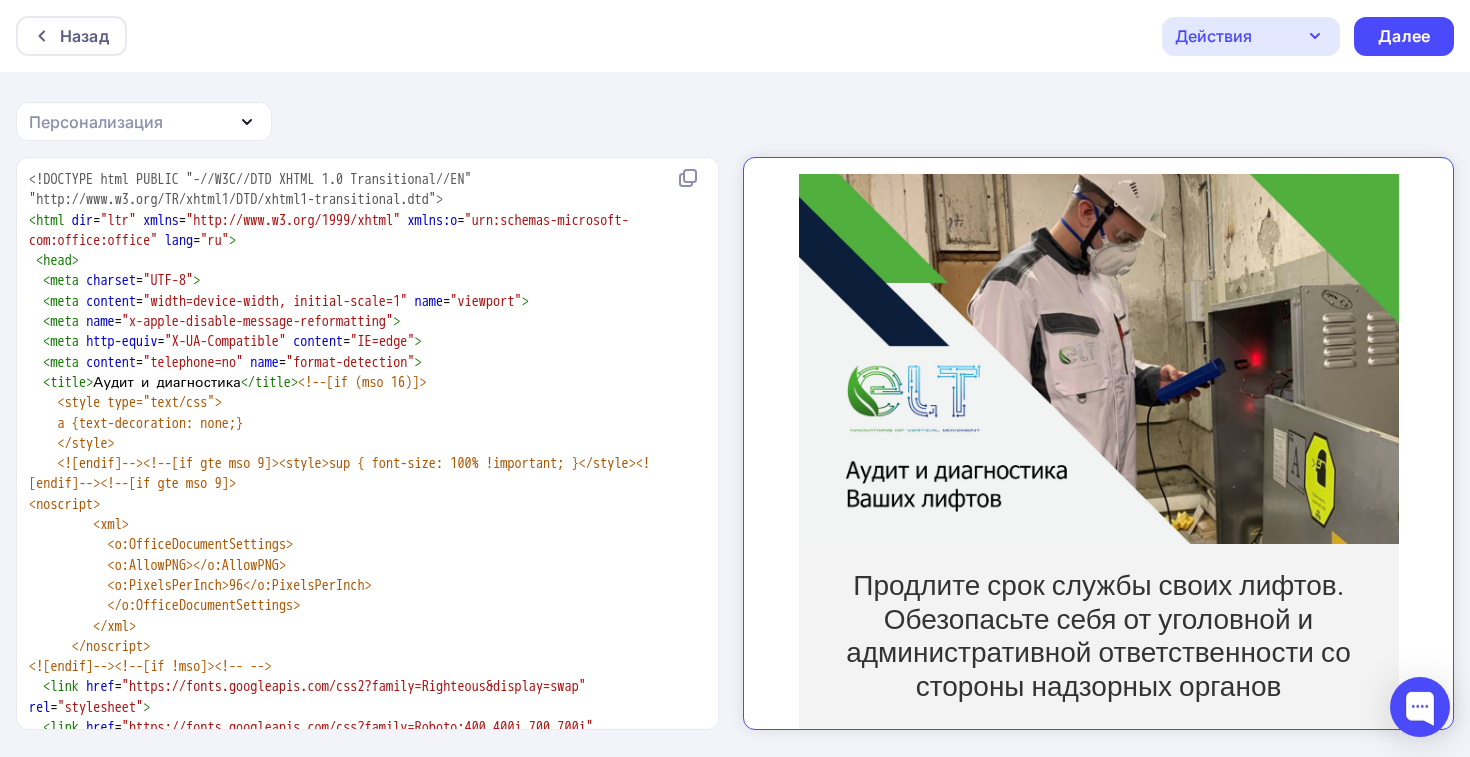 scroll, scrollTop: 0, scrollLeft: 0, axis: both 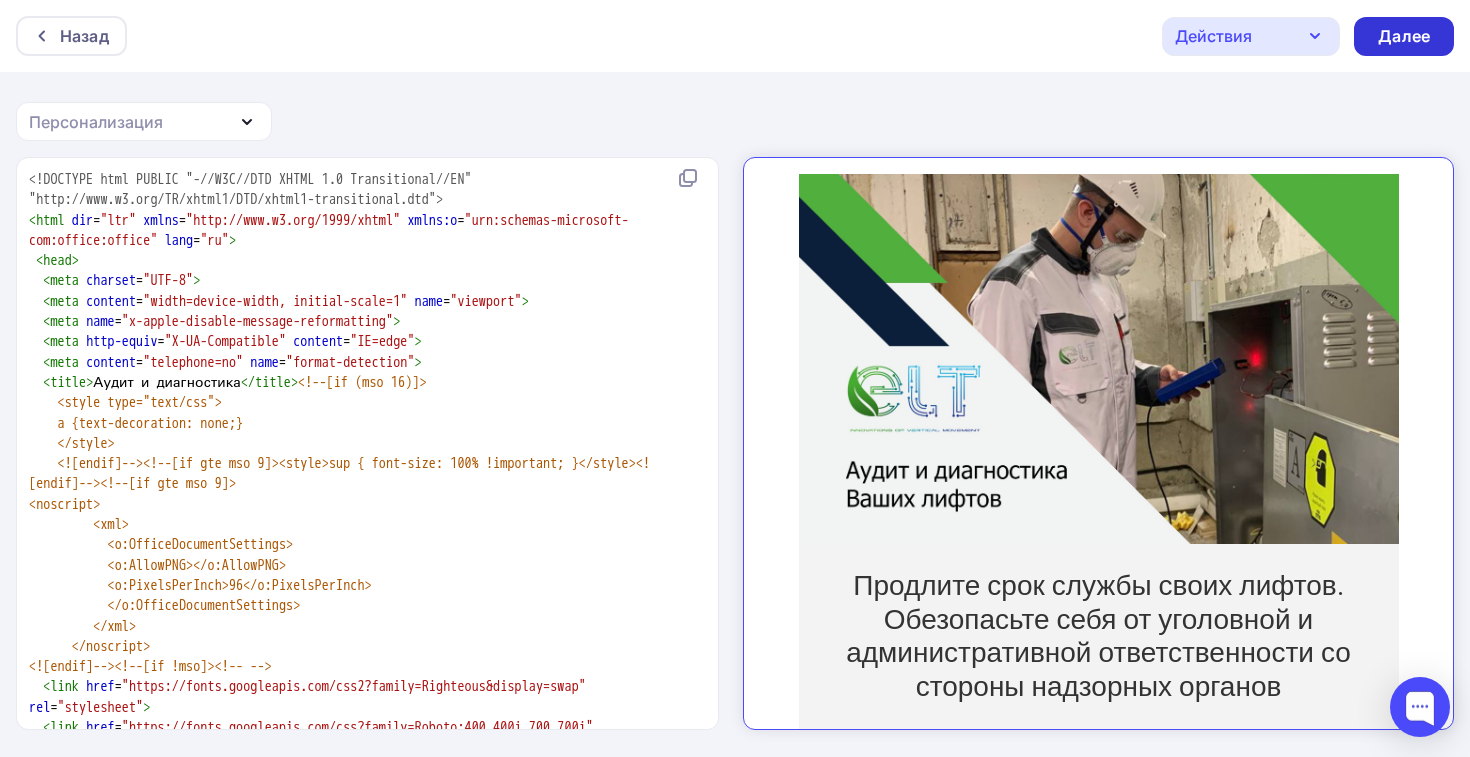 click on "Далее" at bounding box center (1404, 36) 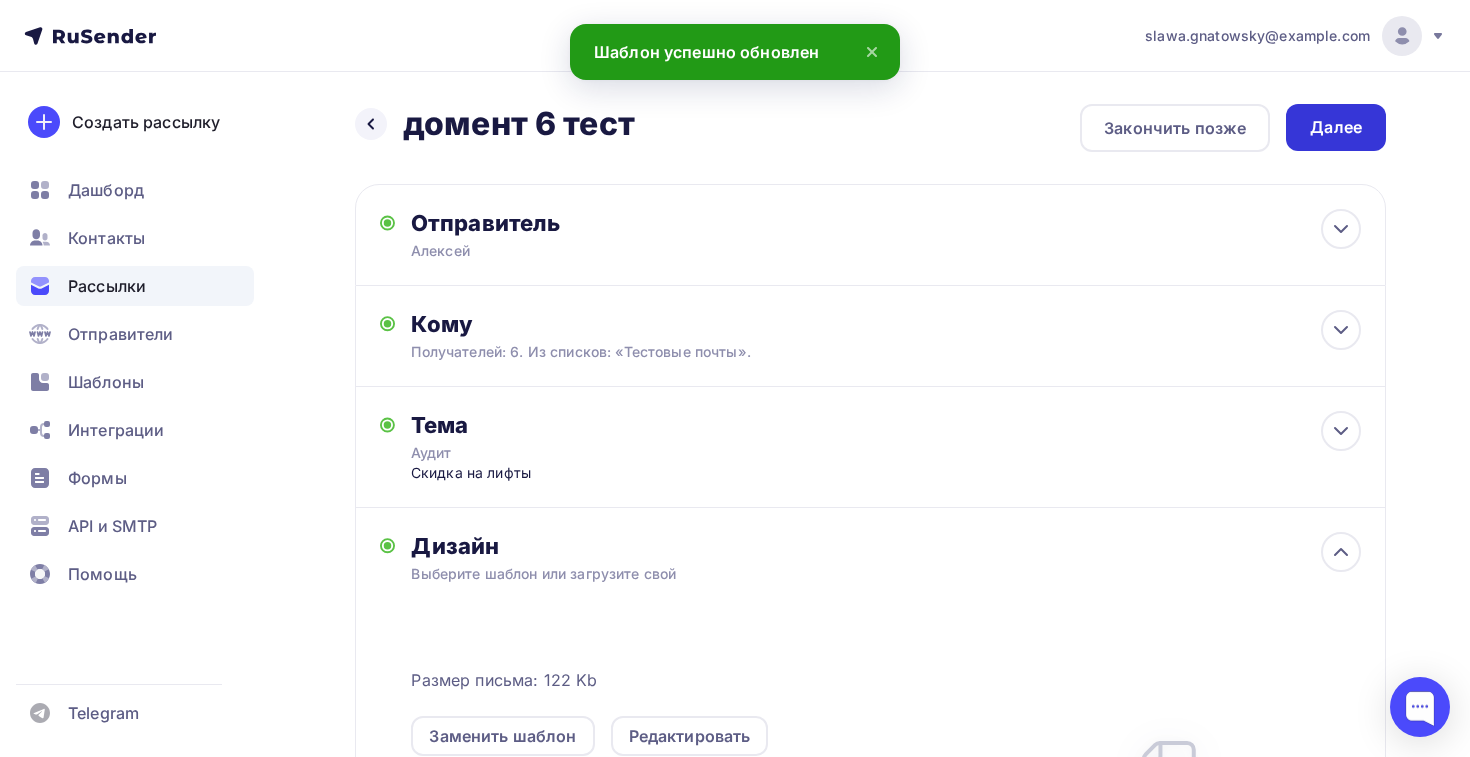 click on "Далее" at bounding box center [1336, 127] 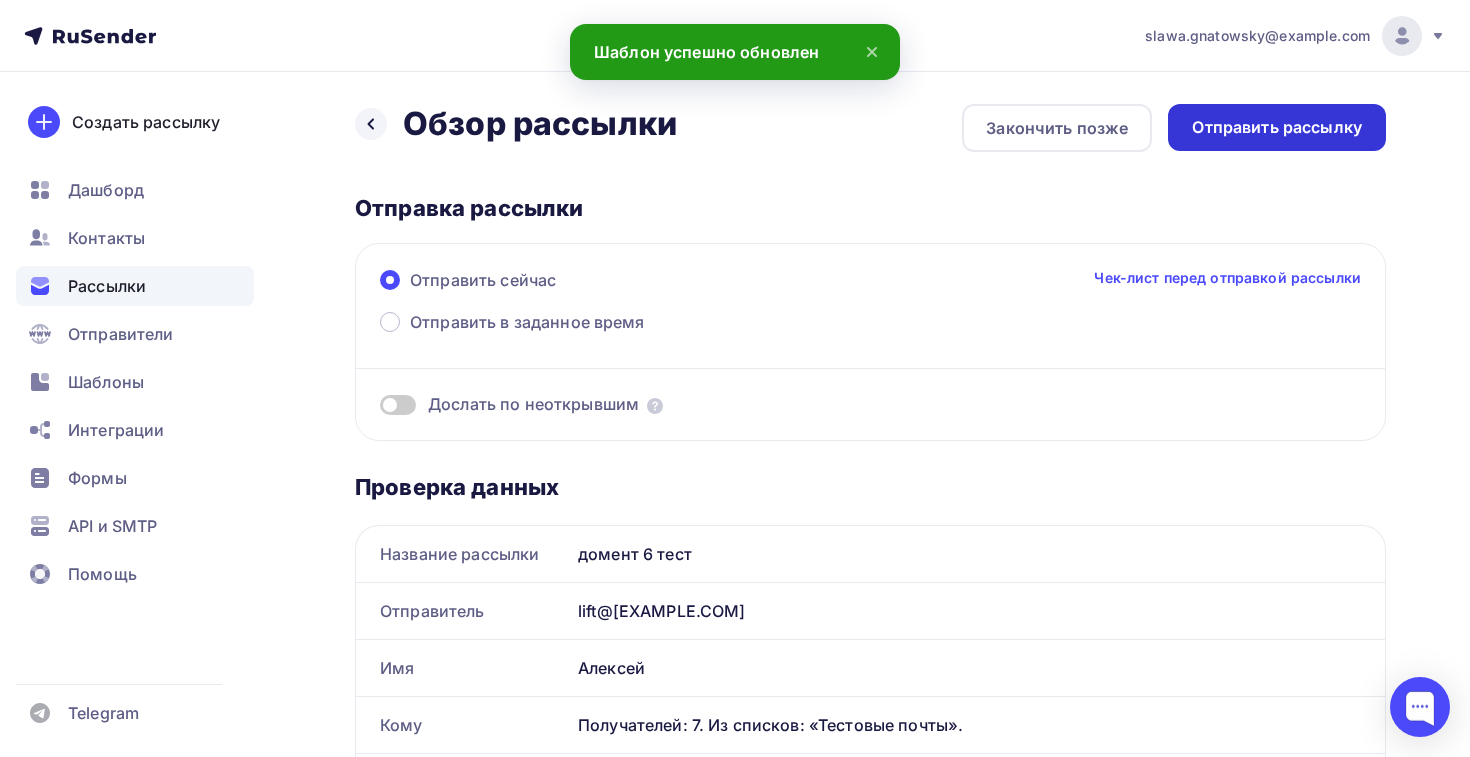 scroll, scrollTop: 0, scrollLeft: 0, axis: both 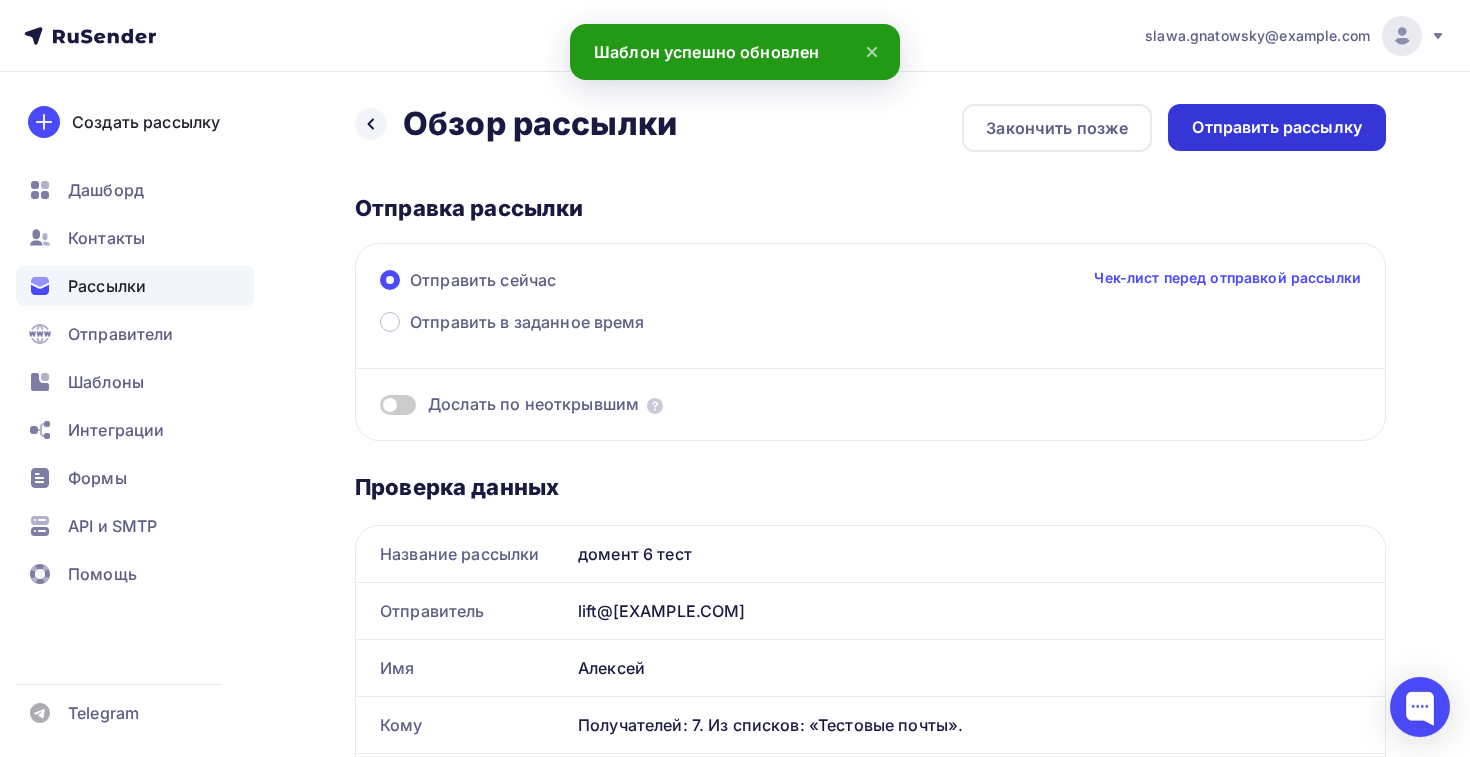 click on "Отправить рассылку" at bounding box center (1277, 127) 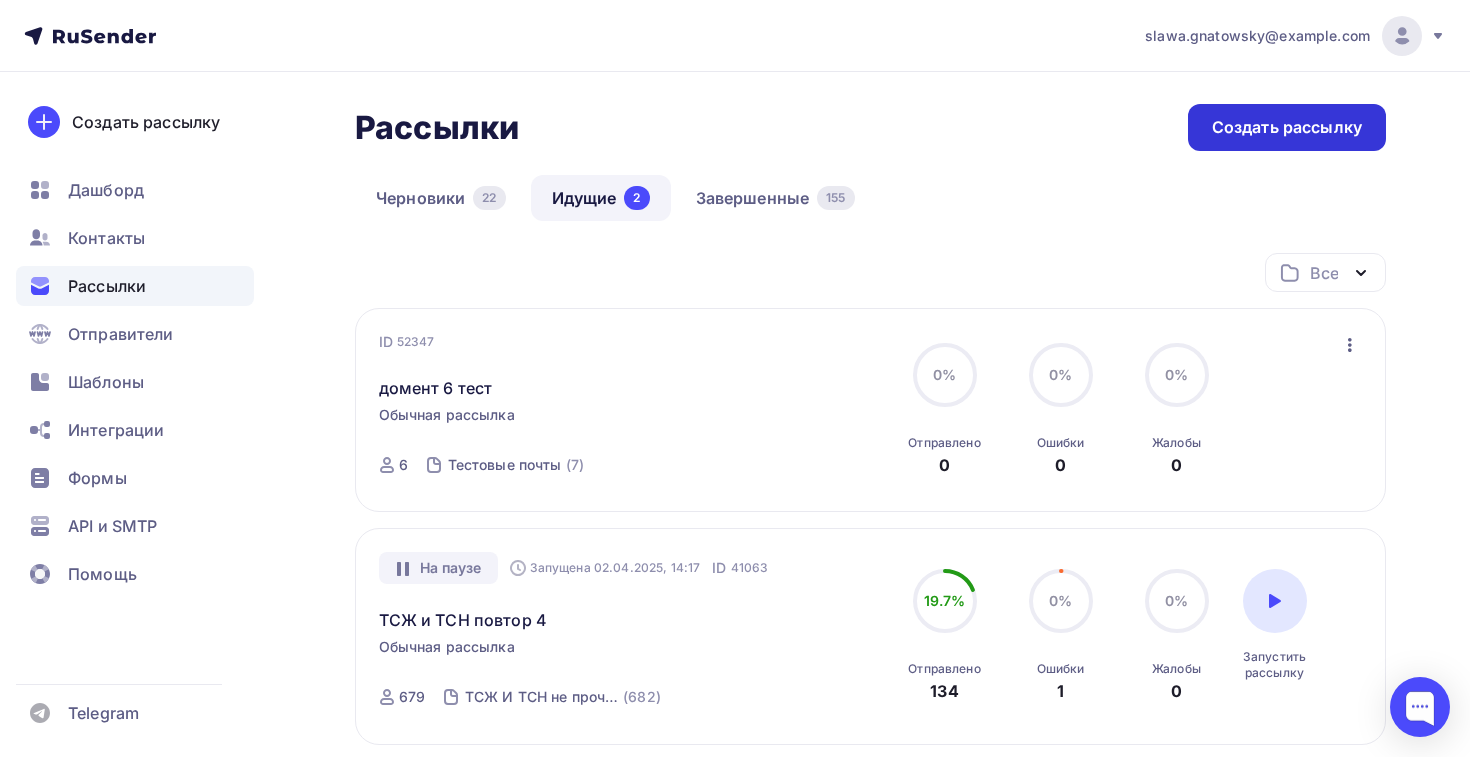 click on "Создать рассылку" at bounding box center [1287, 127] 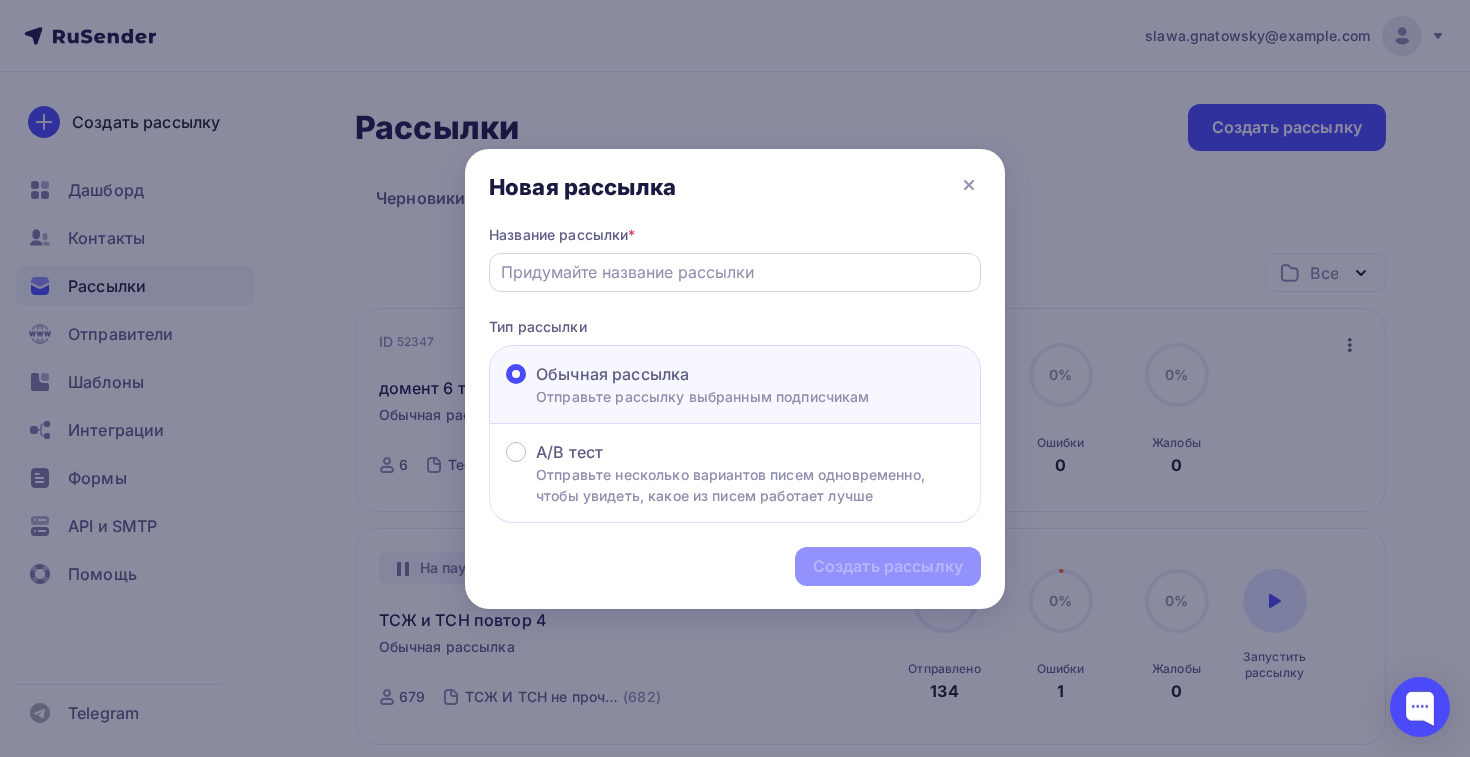 click at bounding box center [735, 272] 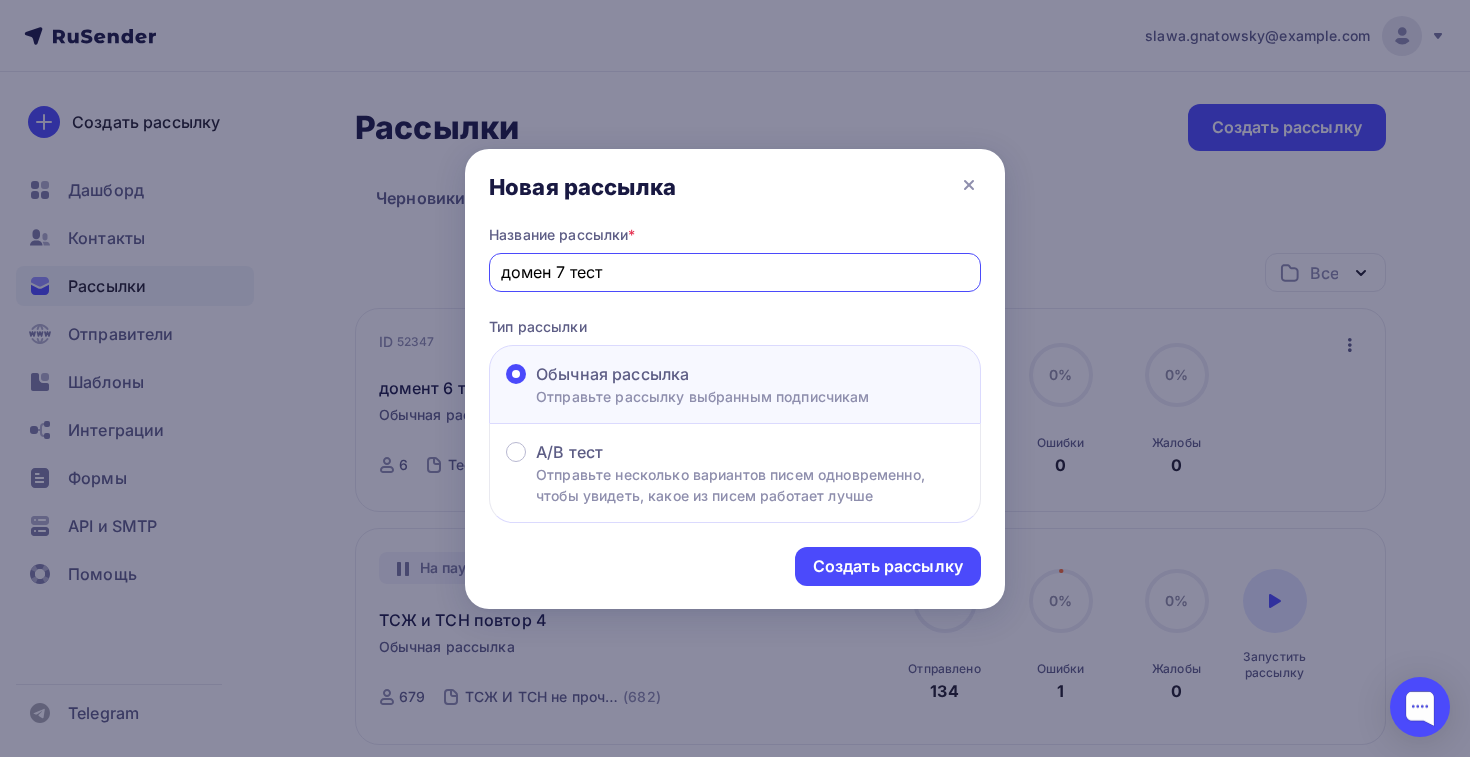 type on "домен 7 тест" 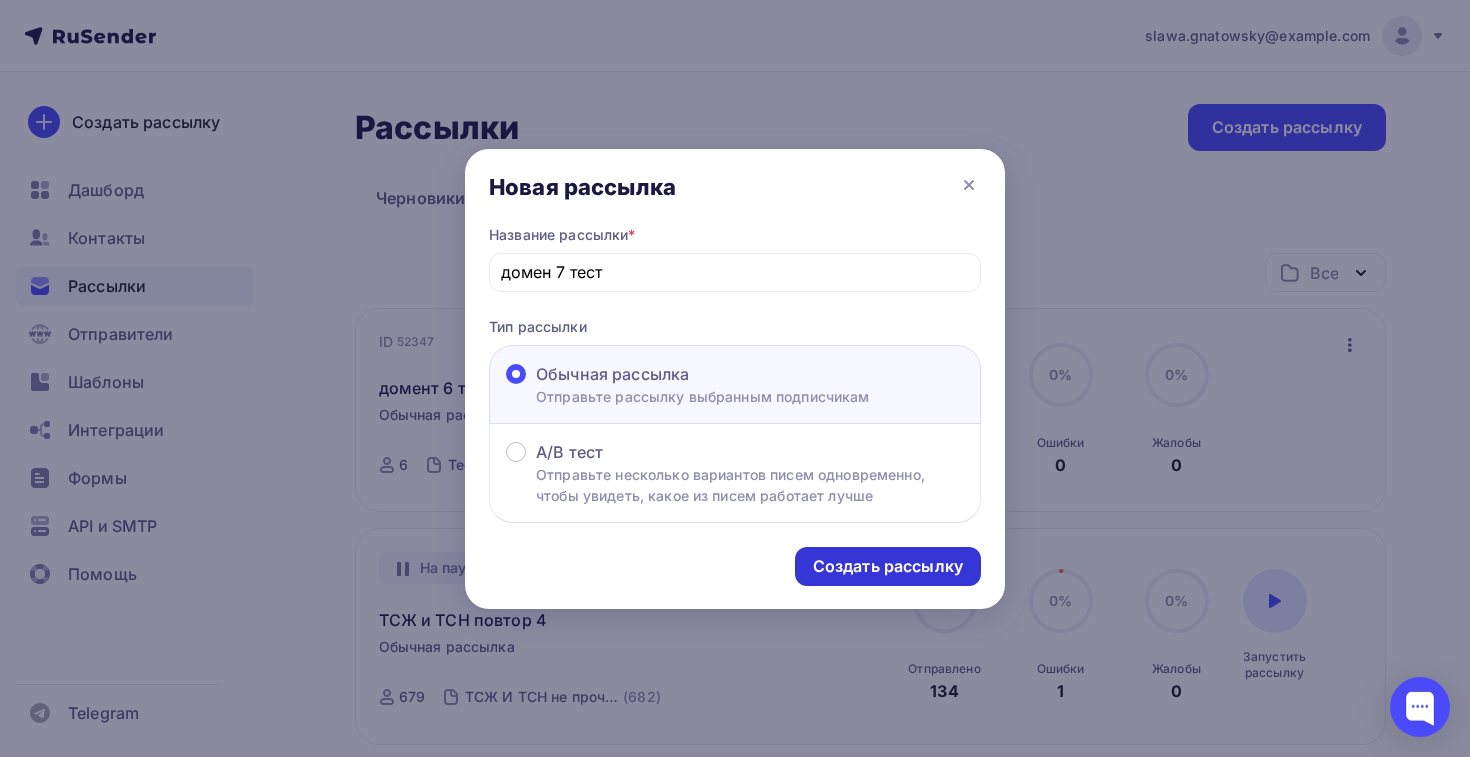 click on "Создать рассылку" at bounding box center [888, 566] 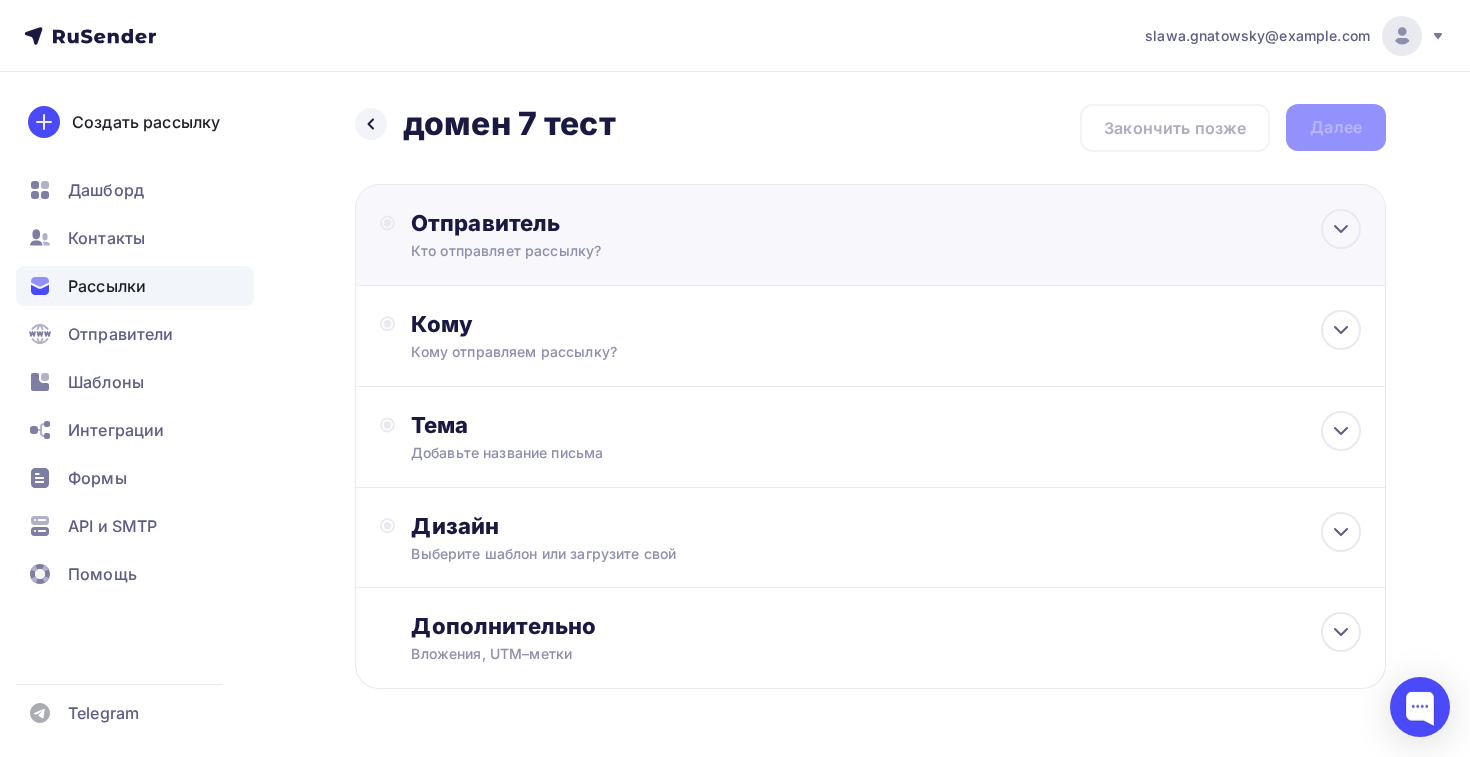 click on "Отправитель" at bounding box center [627, 223] 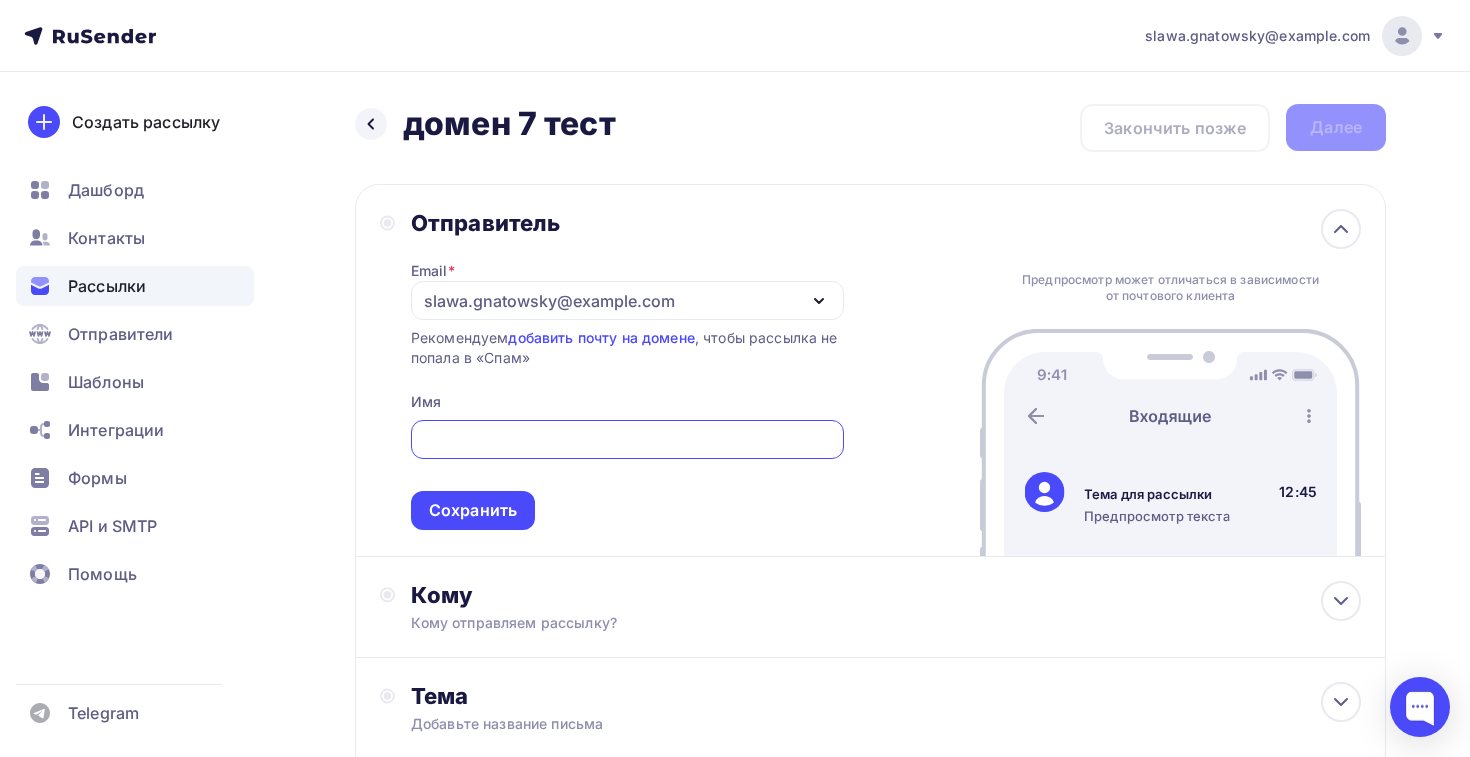 scroll, scrollTop: 0, scrollLeft: 0, axis: both 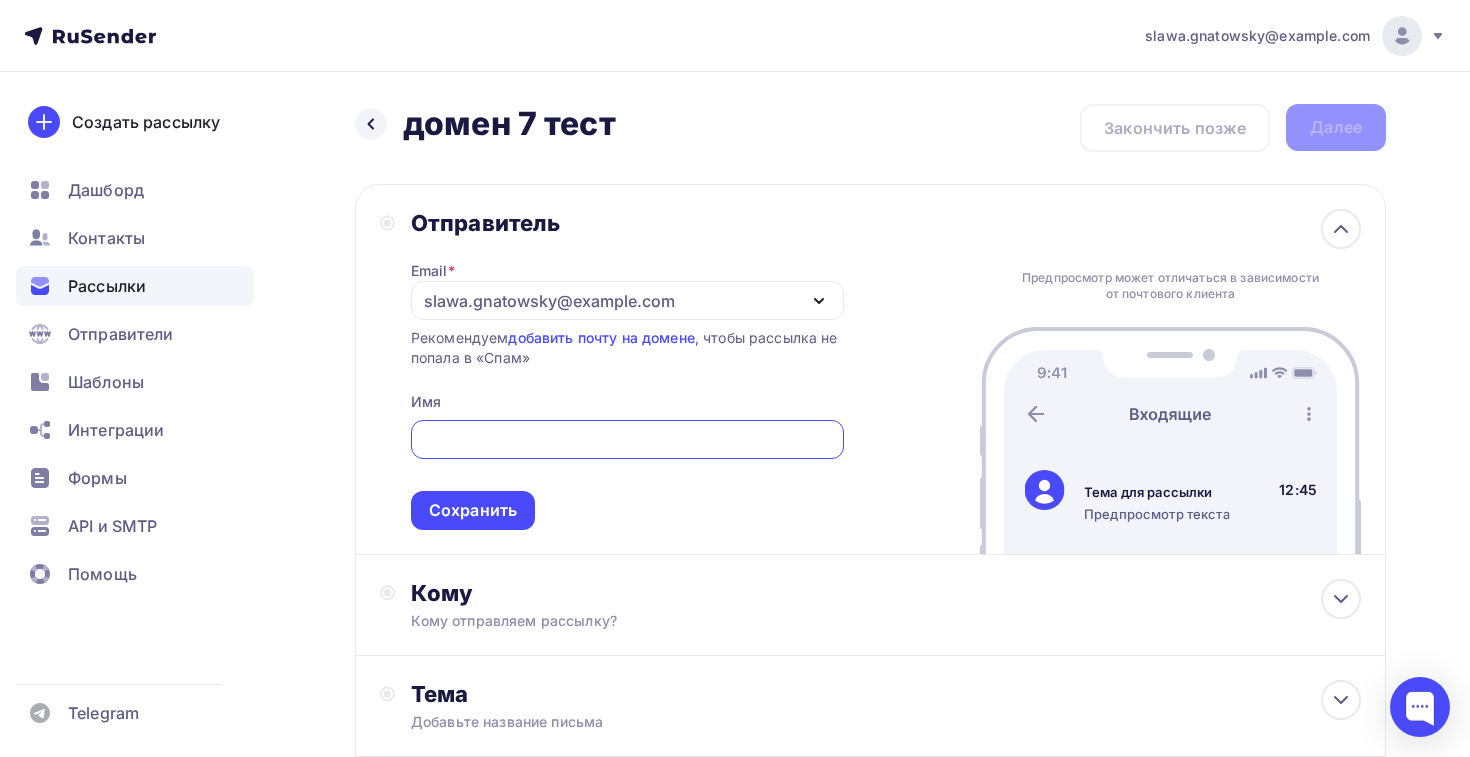 click on "slawa.gnatowsky@example.com" at bounding box center [549, 301] 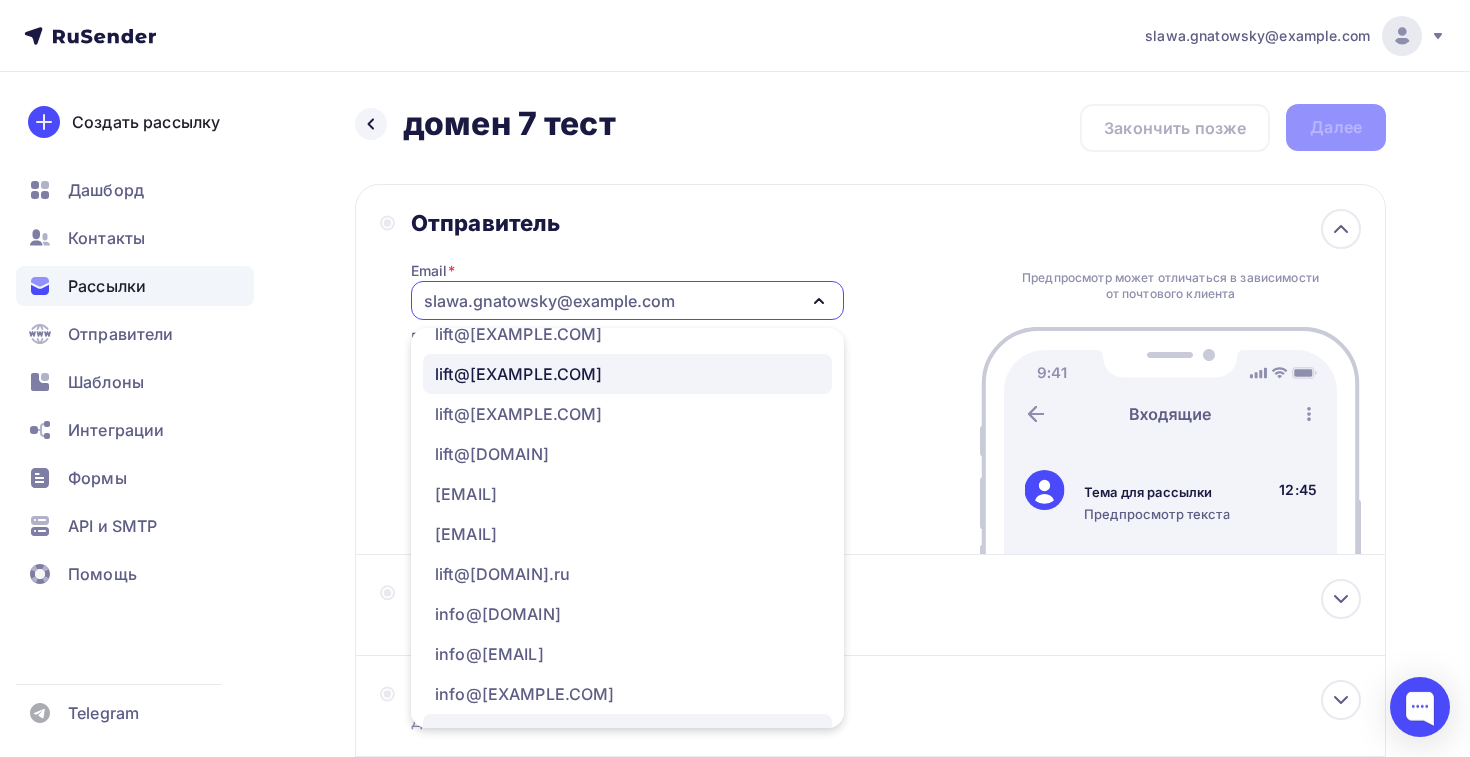 scroll, scrollTop: 242, scrollLeft: 0, axis: vertical 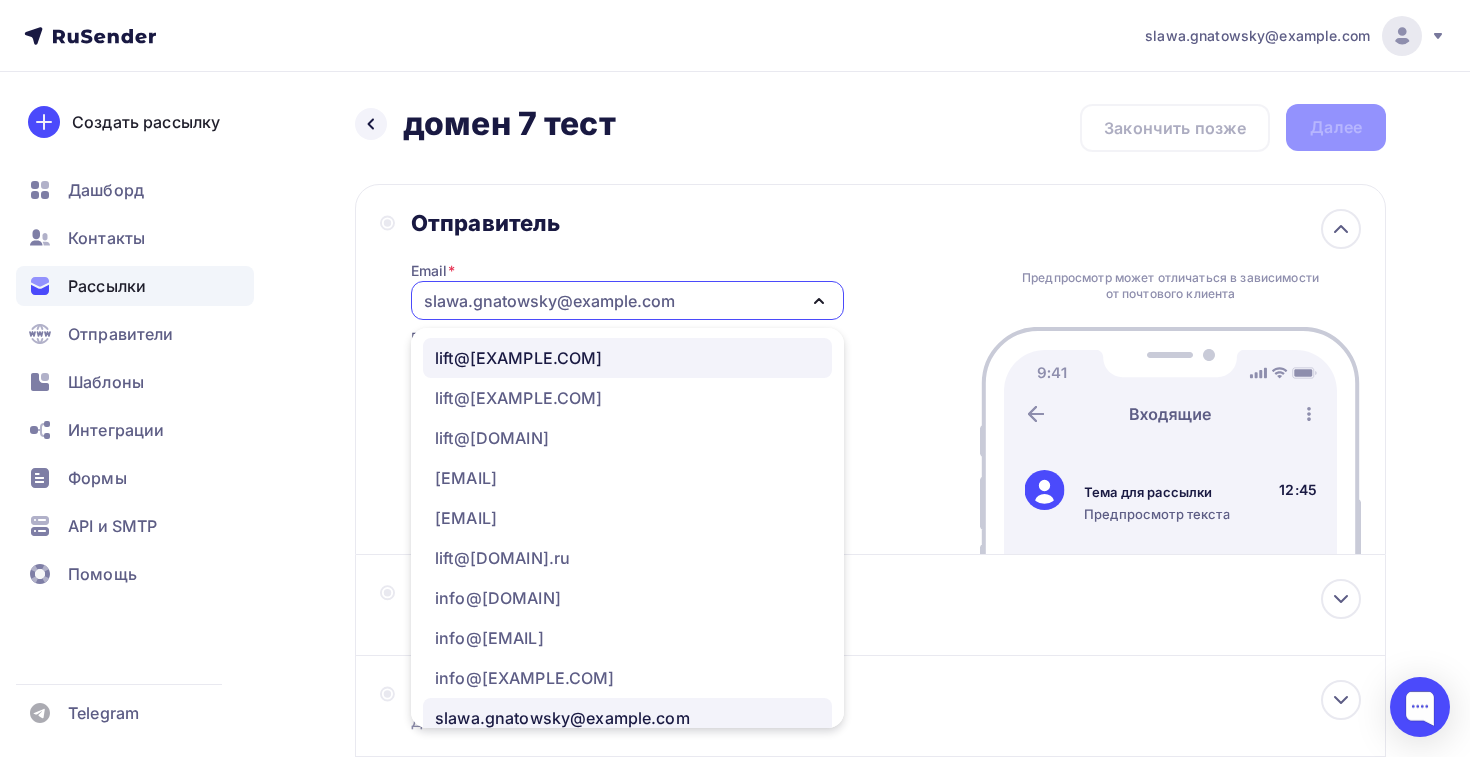click on "lift@[DOMAIN].store" at bounding box center [627, 358] 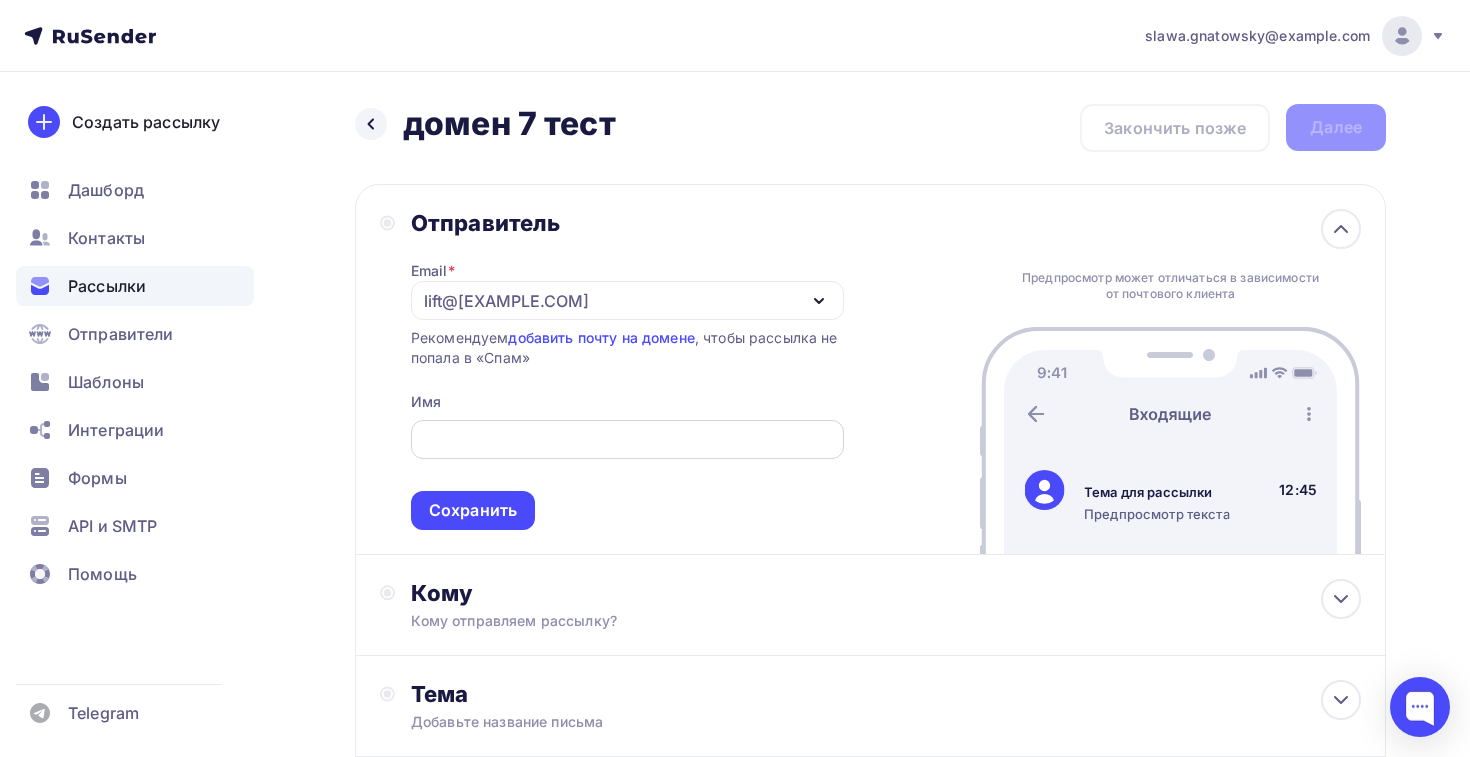 click at bounding box center (627, 440) 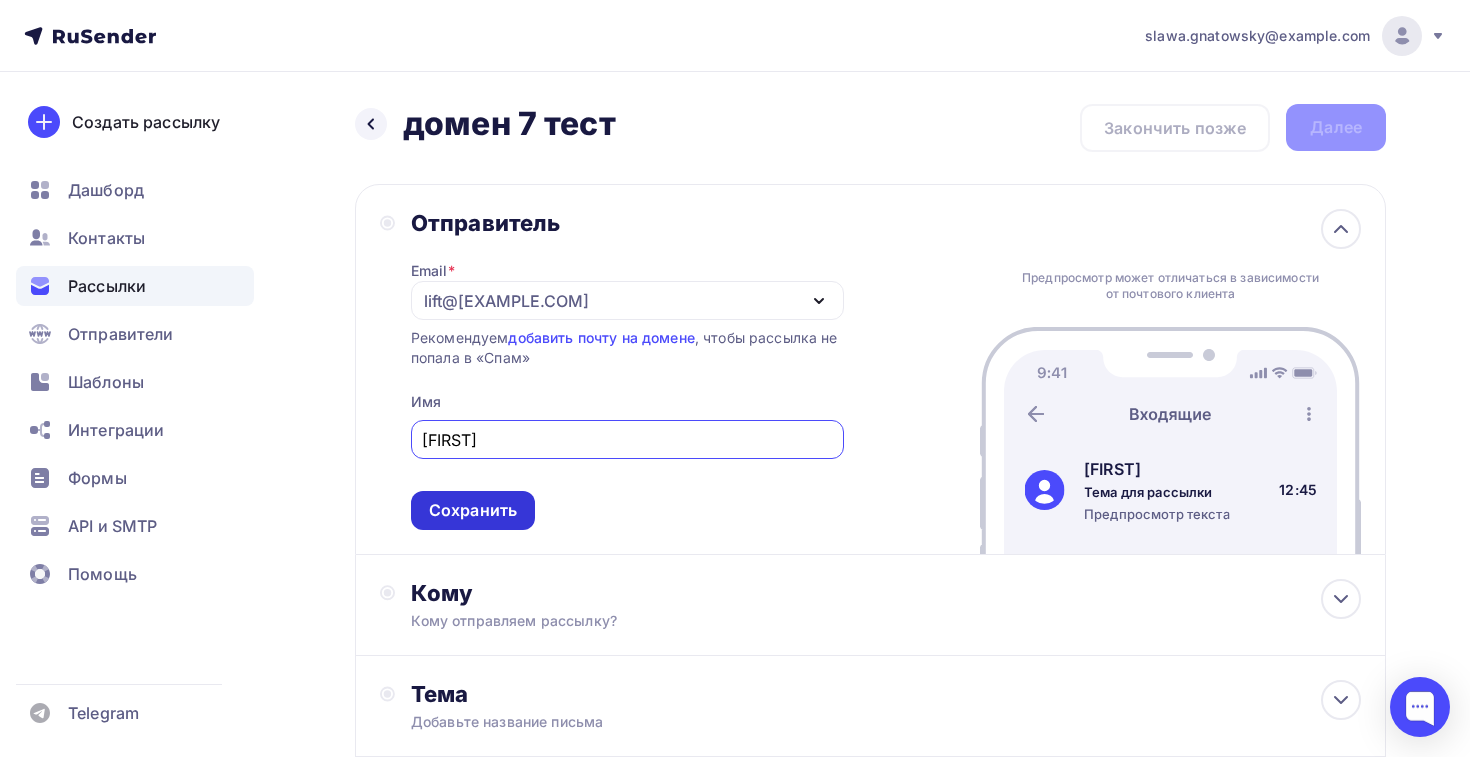 type on "Ваня" 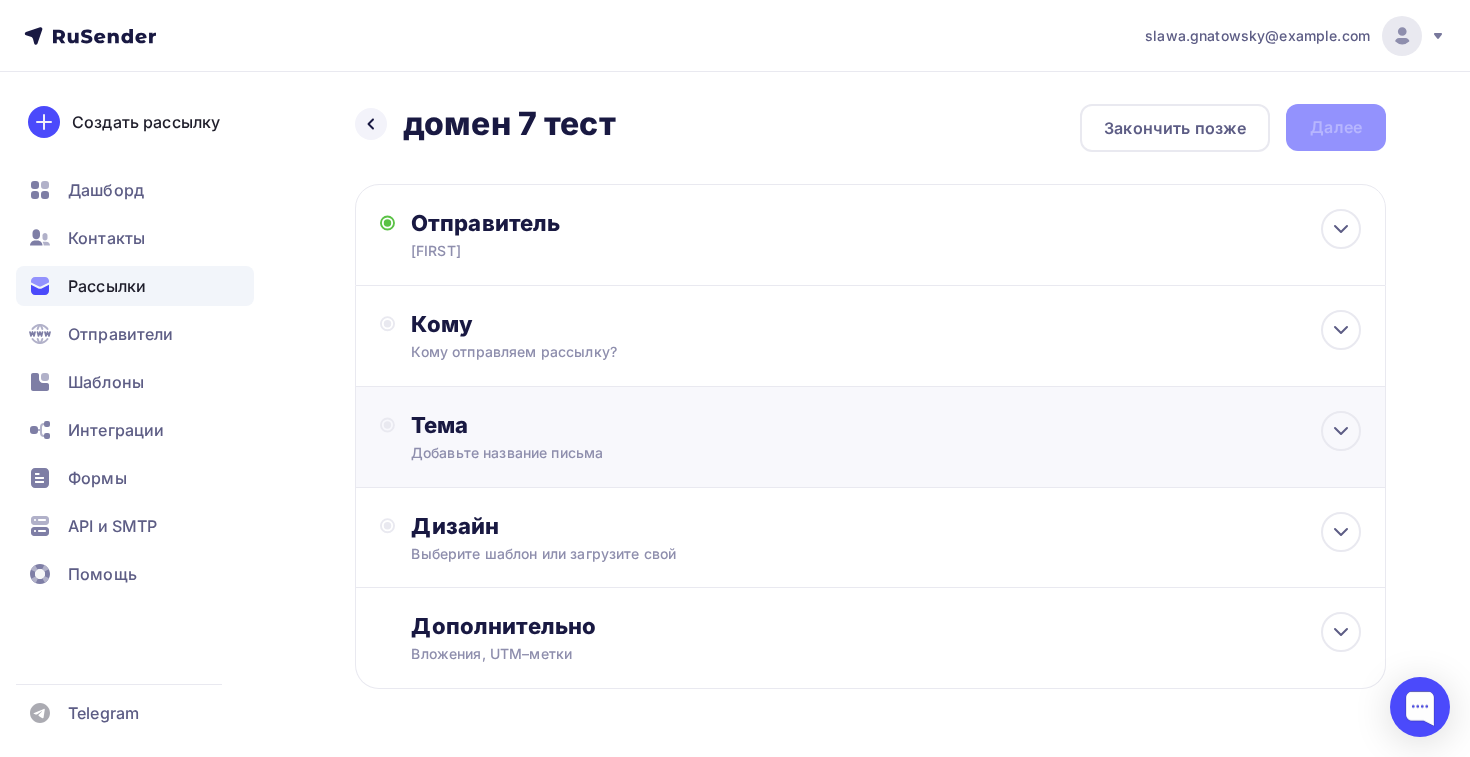click on "Тема
Добавьте название письма
Тема  *
Рекомендуем использовать не более 150 символов
Прехедер               Сохранить
Предпросмотр может отличаться  в зависимости от почтового клиента
Ваня
Тема для рассылки
Предпросмотр текста
12:45" at bounding box center (870, 437) 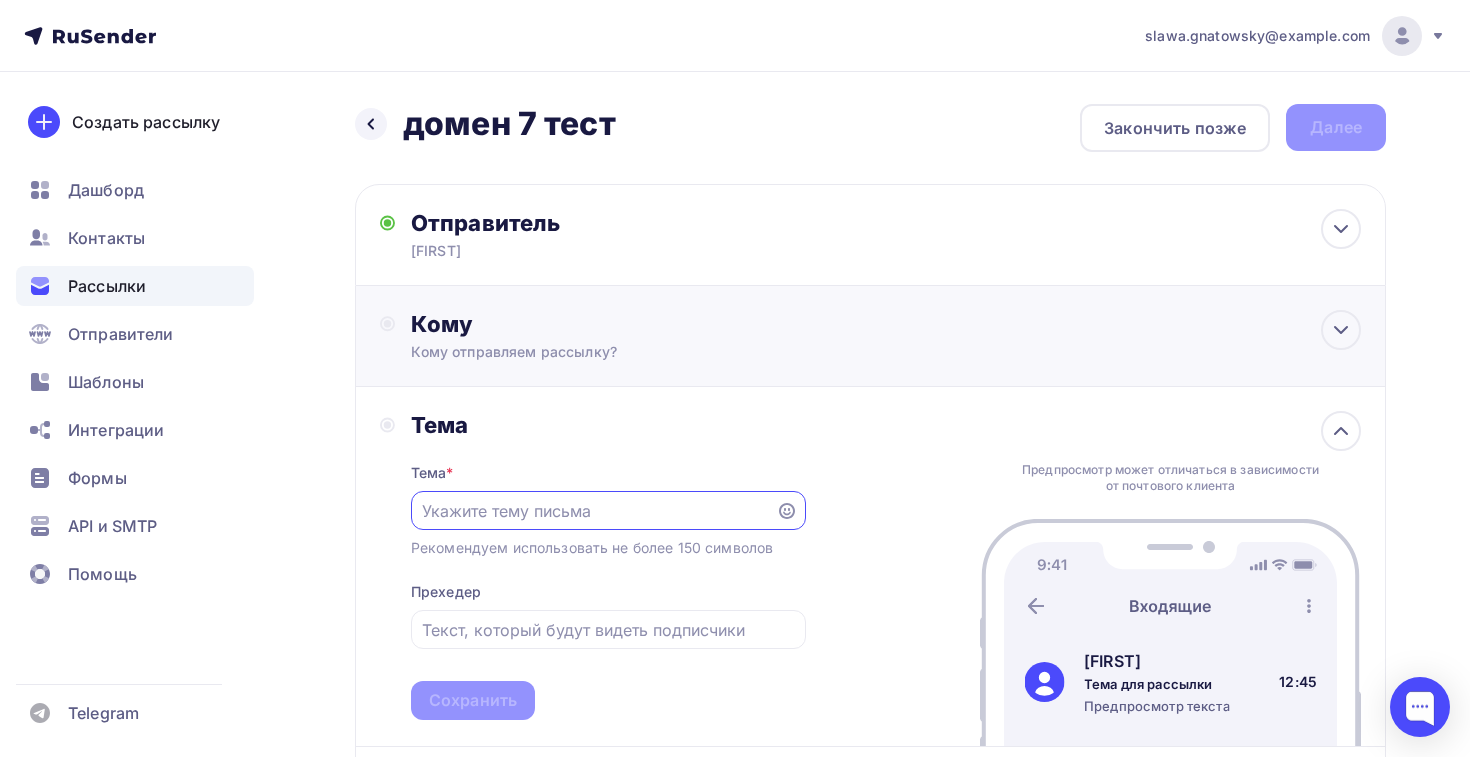 scroll, scrollTop: 10, scrollLeft: 0, axis: vertical 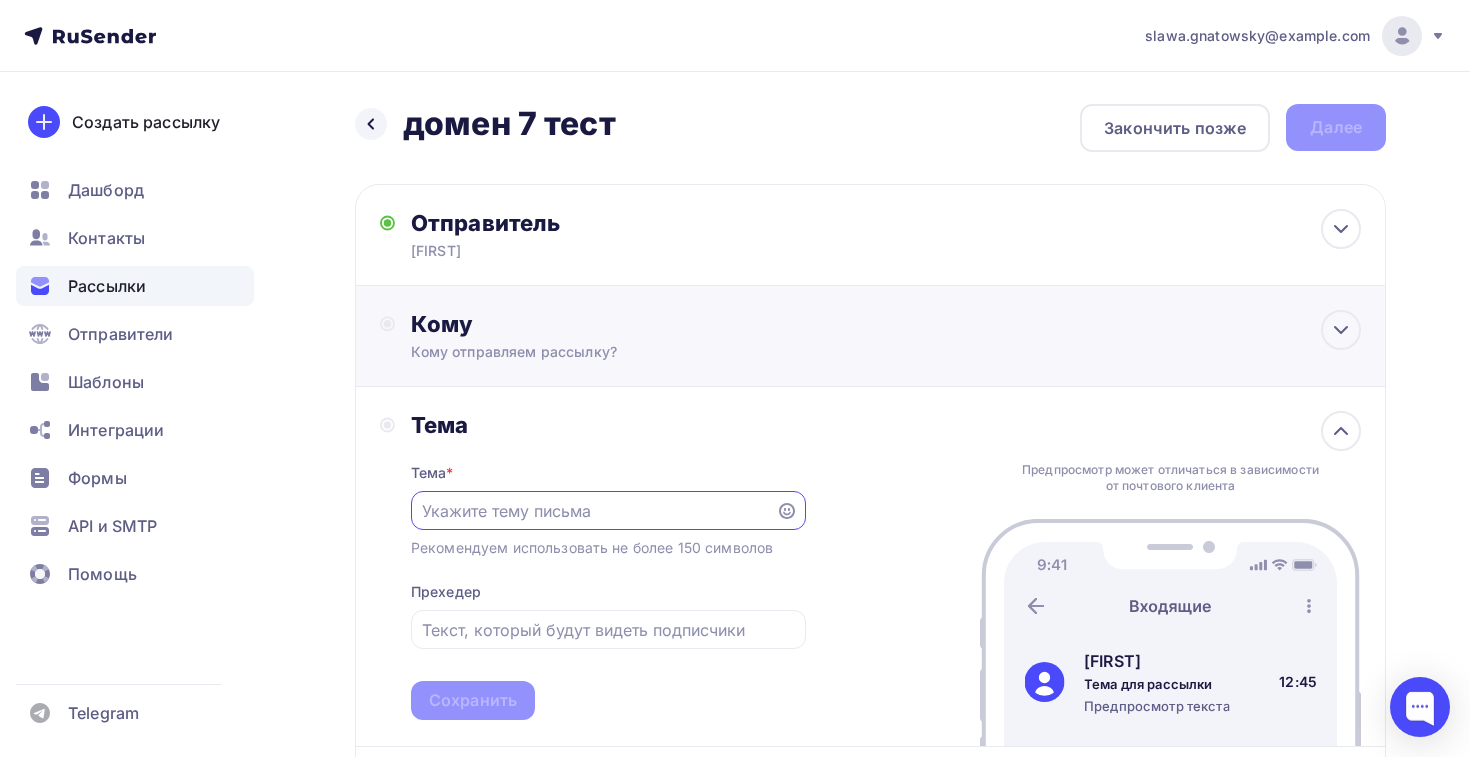 click on "Кому отправляем рассылку?" at bounding box center [838, 352] 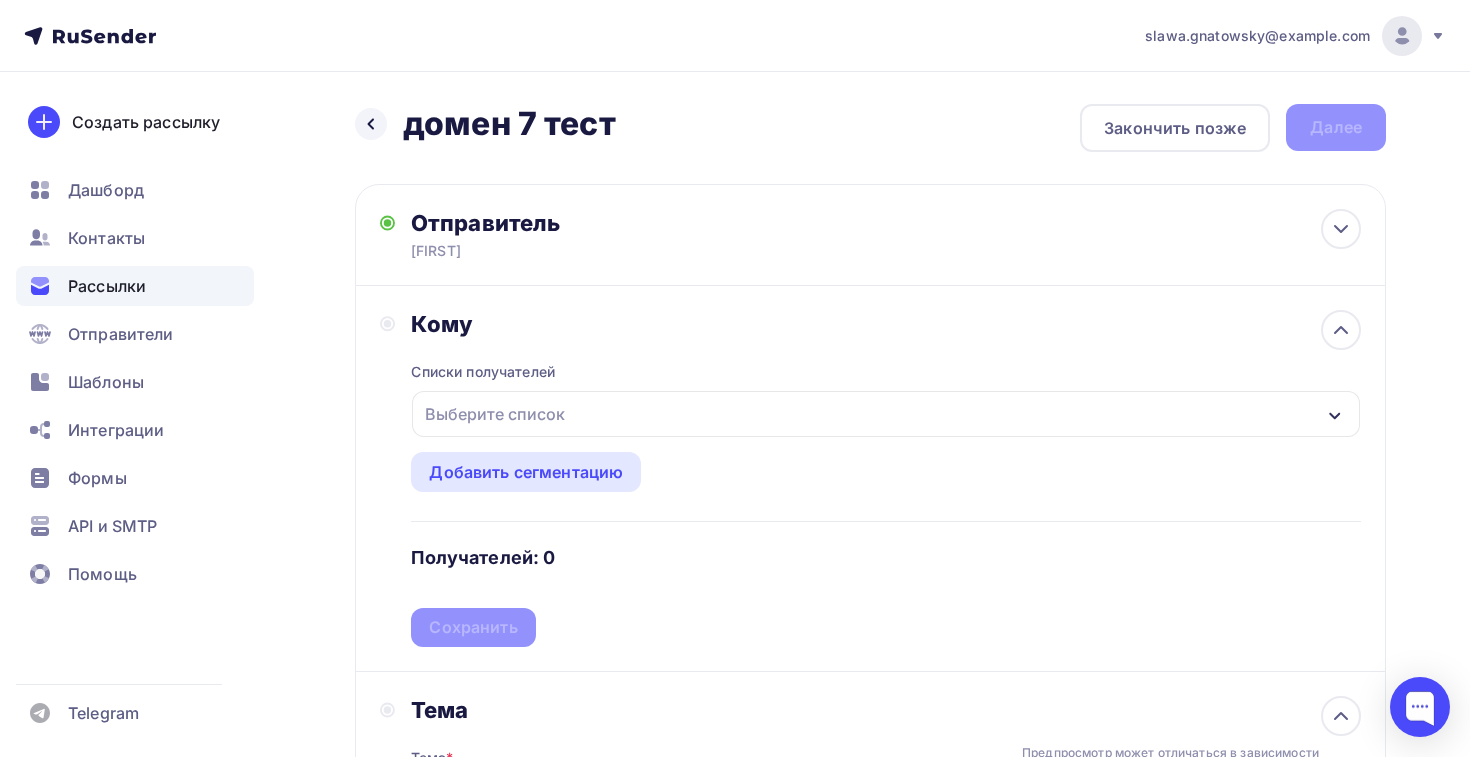 click on "Выберите список" at bounding box center (495, 414) 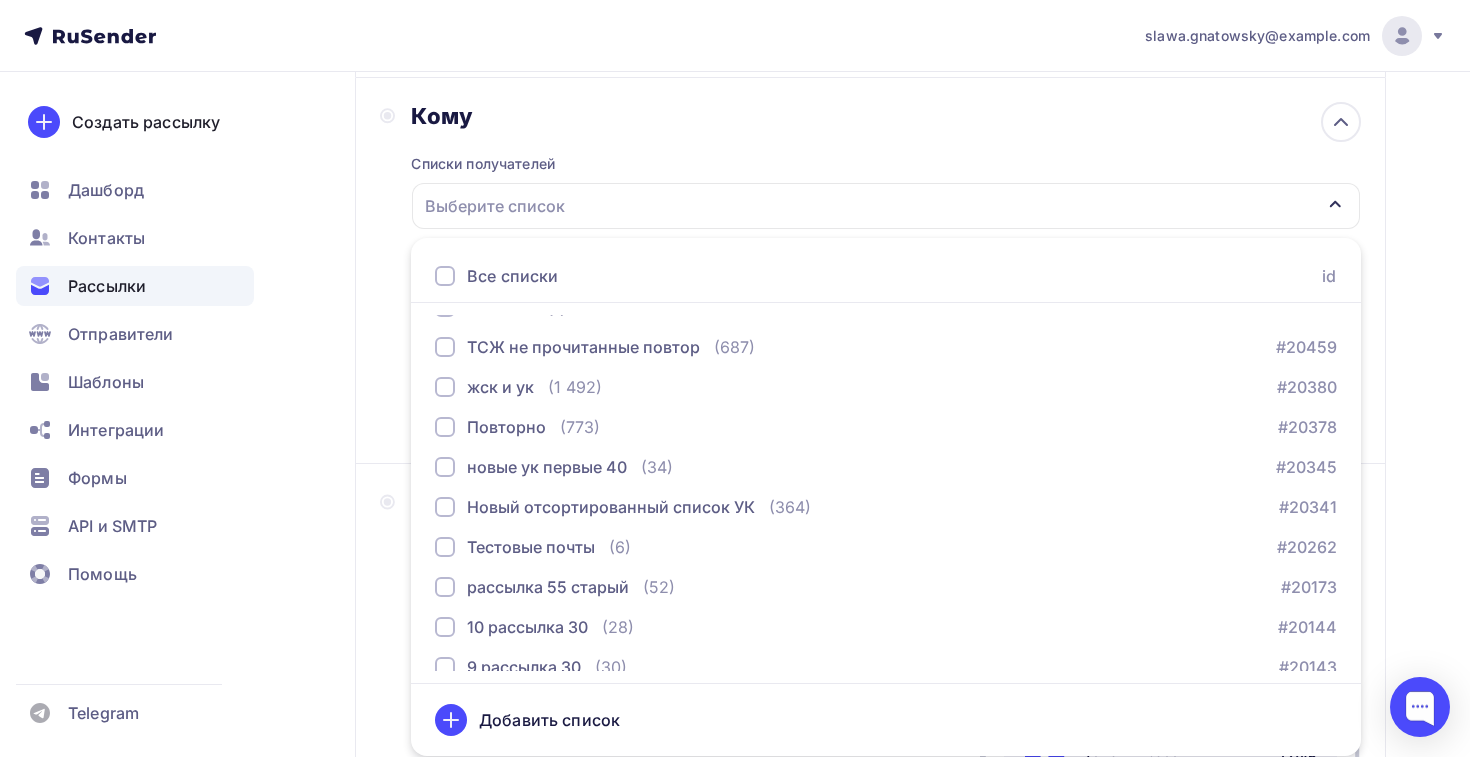 scroll, scrollTop: 2756, scrollLeft: 0, axis: vertical 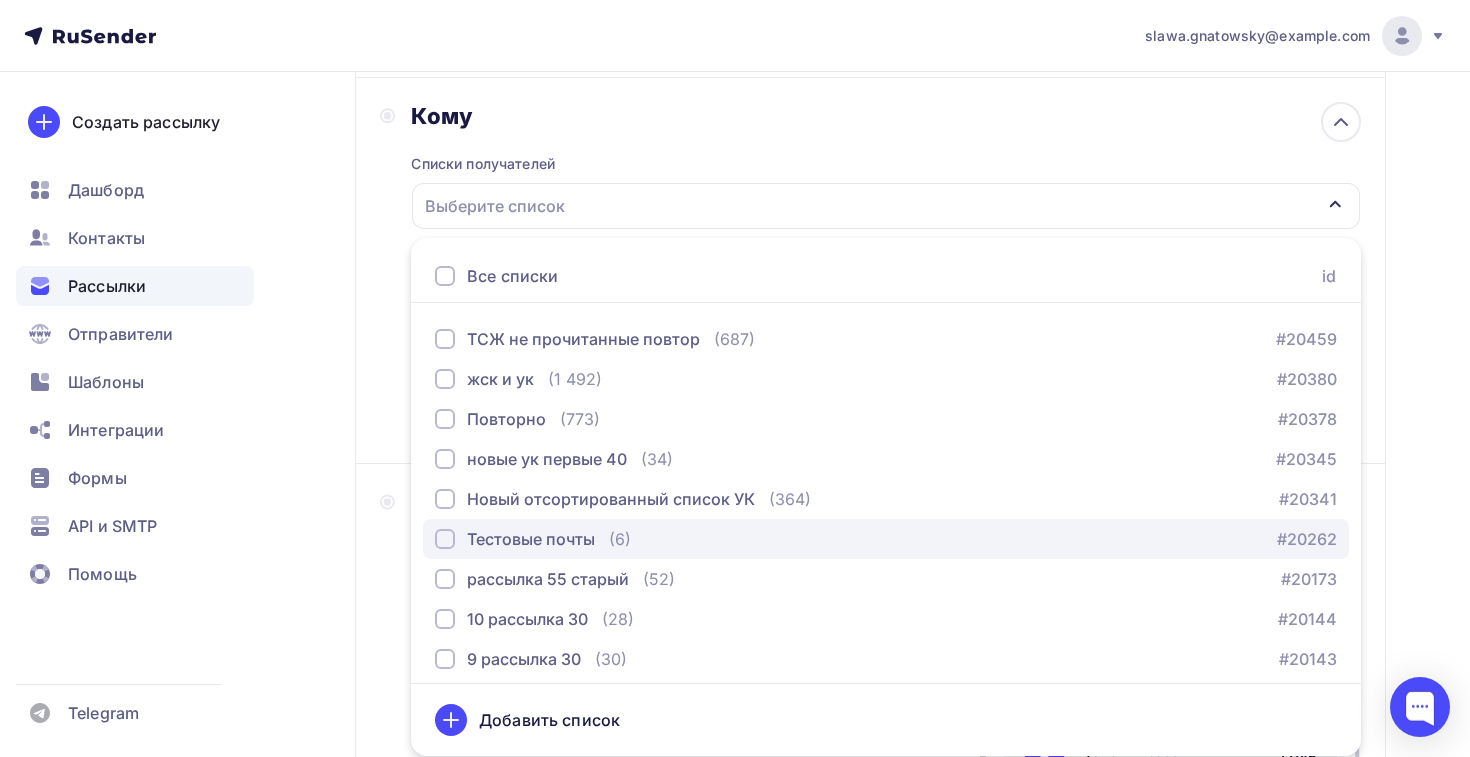 click on "Тестовые почты
(6)
#20262" at bounding box center (886, 539) 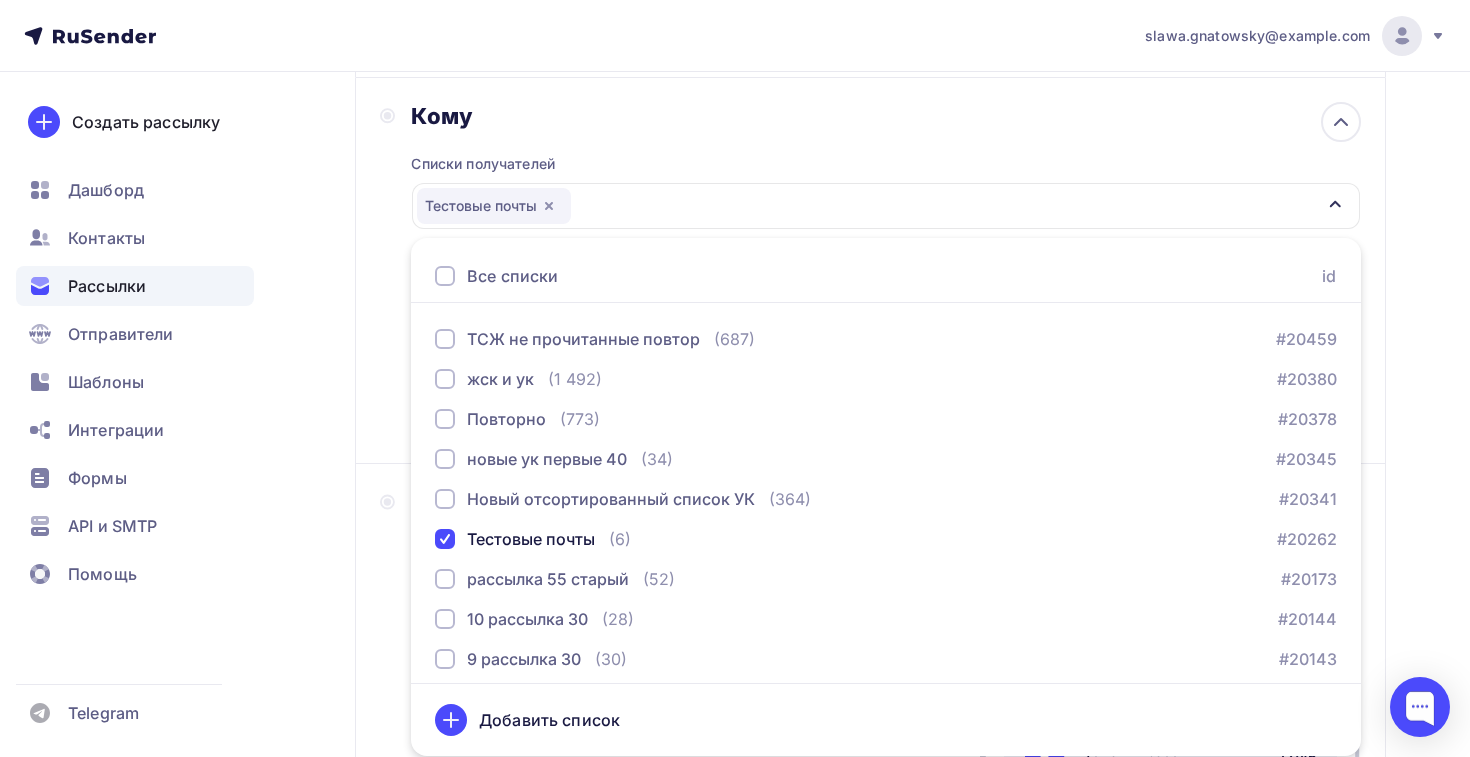 click on "Назад
домен 7 тест
домен 7 тест
Закончить позже
Далее
Отправитель
Ваня
Email  *
lift@elt-news.store
info@elttechno.ru           info@eltmos.ru           lift@elt-web.store           lift@elt-web.ru           lift@elt-sender.store           lift@elt-sender.ru           lift@elt-news.store           lift@elt-news.ru           lift@elt-lift.store           lift@elt-lift.ru           lift@elt-info.store           lift@elt-info.ru           info@eltmoscow.ru           info@elttech.ru           info@eltlift.ru           slawa.gnatowsky@yandex.ru               Добавить отправителя
Рекомендуем  добавить почту на домене , чтобы рассылка не попала в «Спам»
Имя" at bounding box center (735, 508) 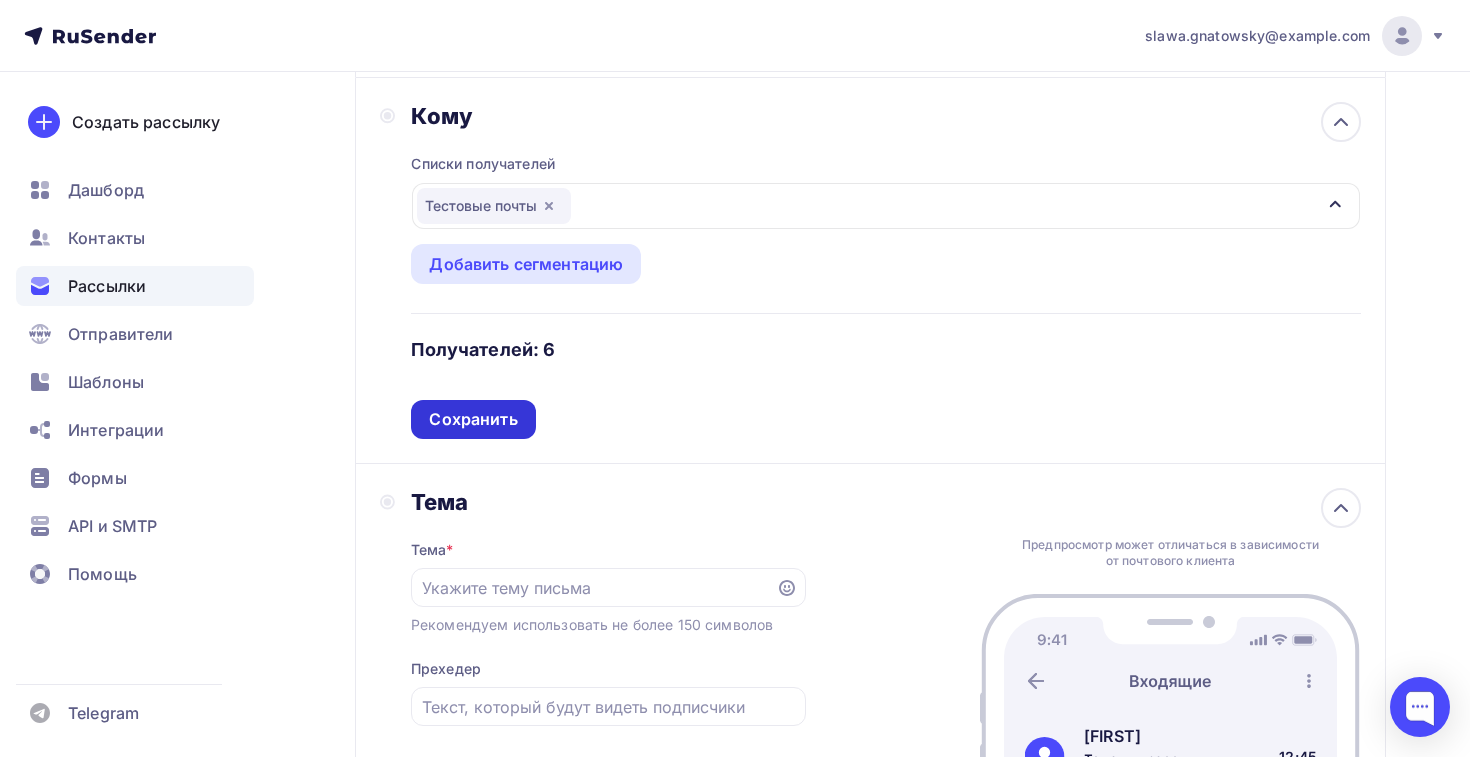 click on "Сохранить" at bounding box center (473, 419) 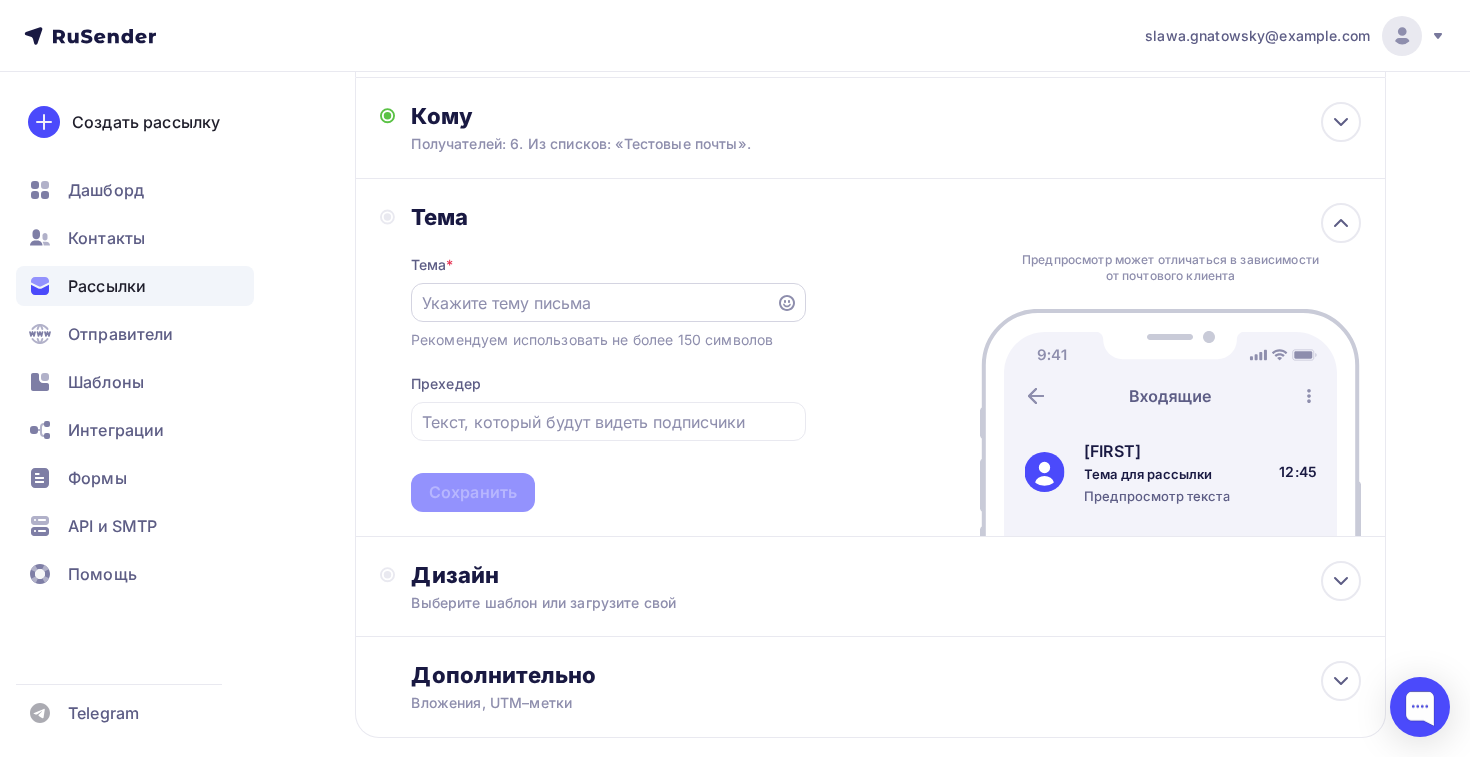 click at bounding box center (593, 303) 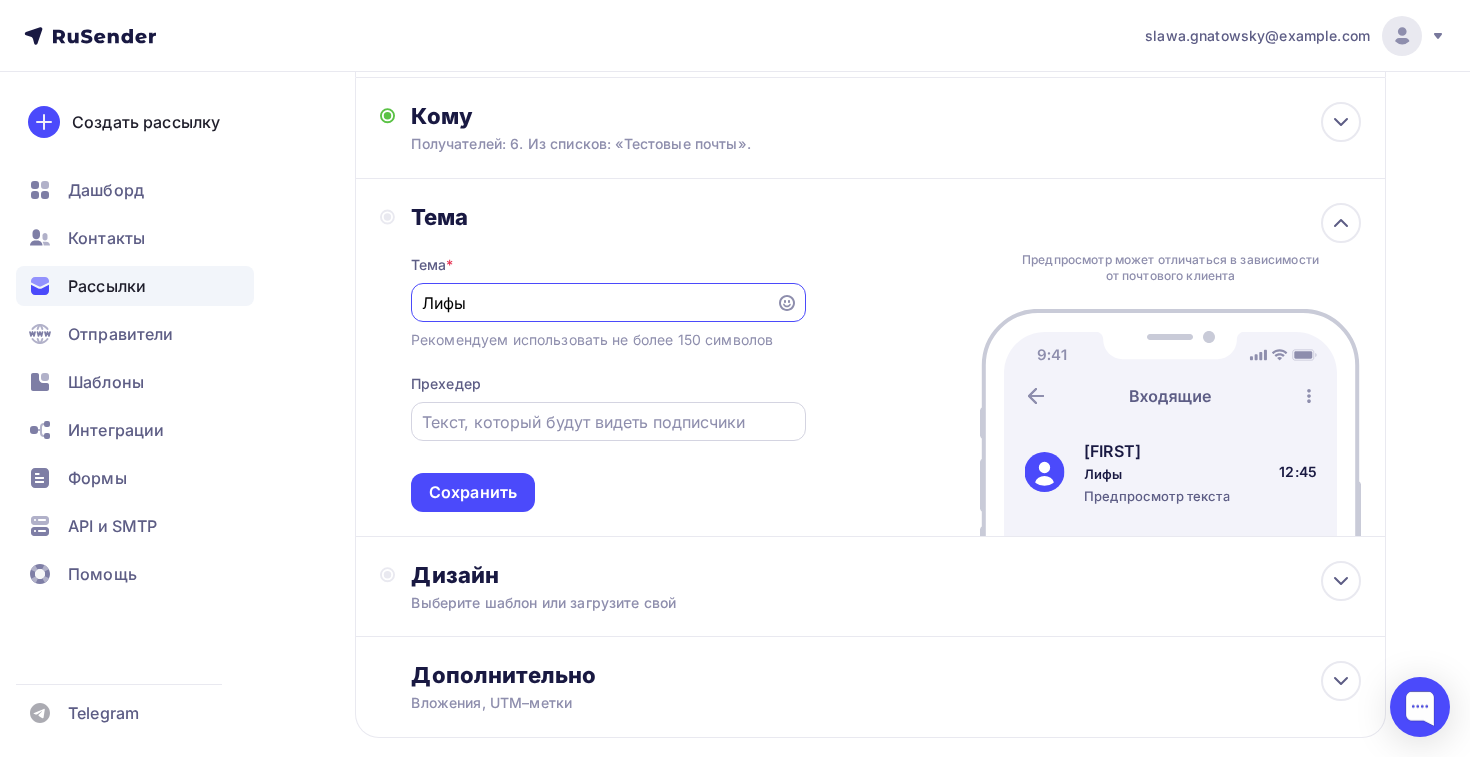 type on "Лифы" 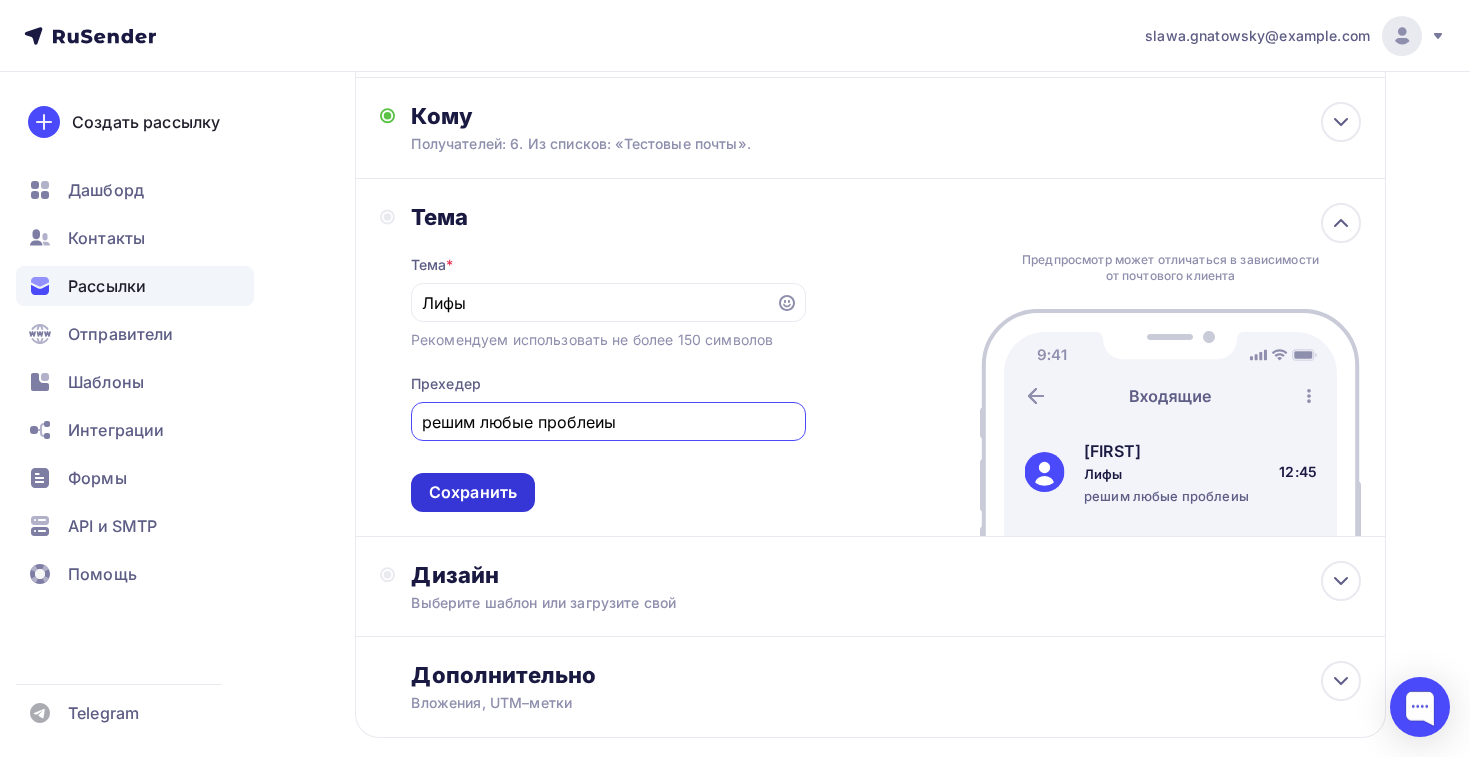 type on "решим любые проблеиы" 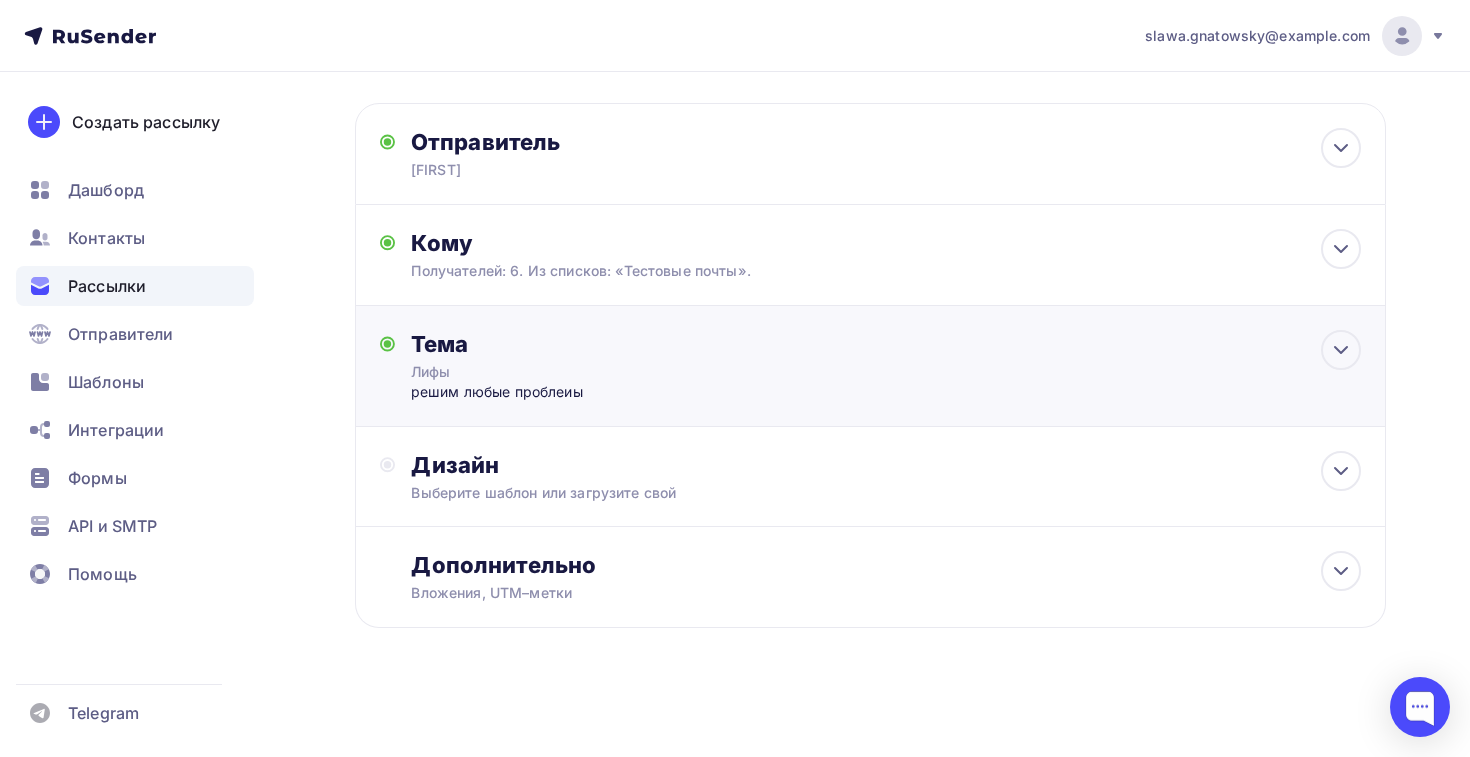 click on "Выберите шаблон или загрузите свой" at bounding box center [838, 493] 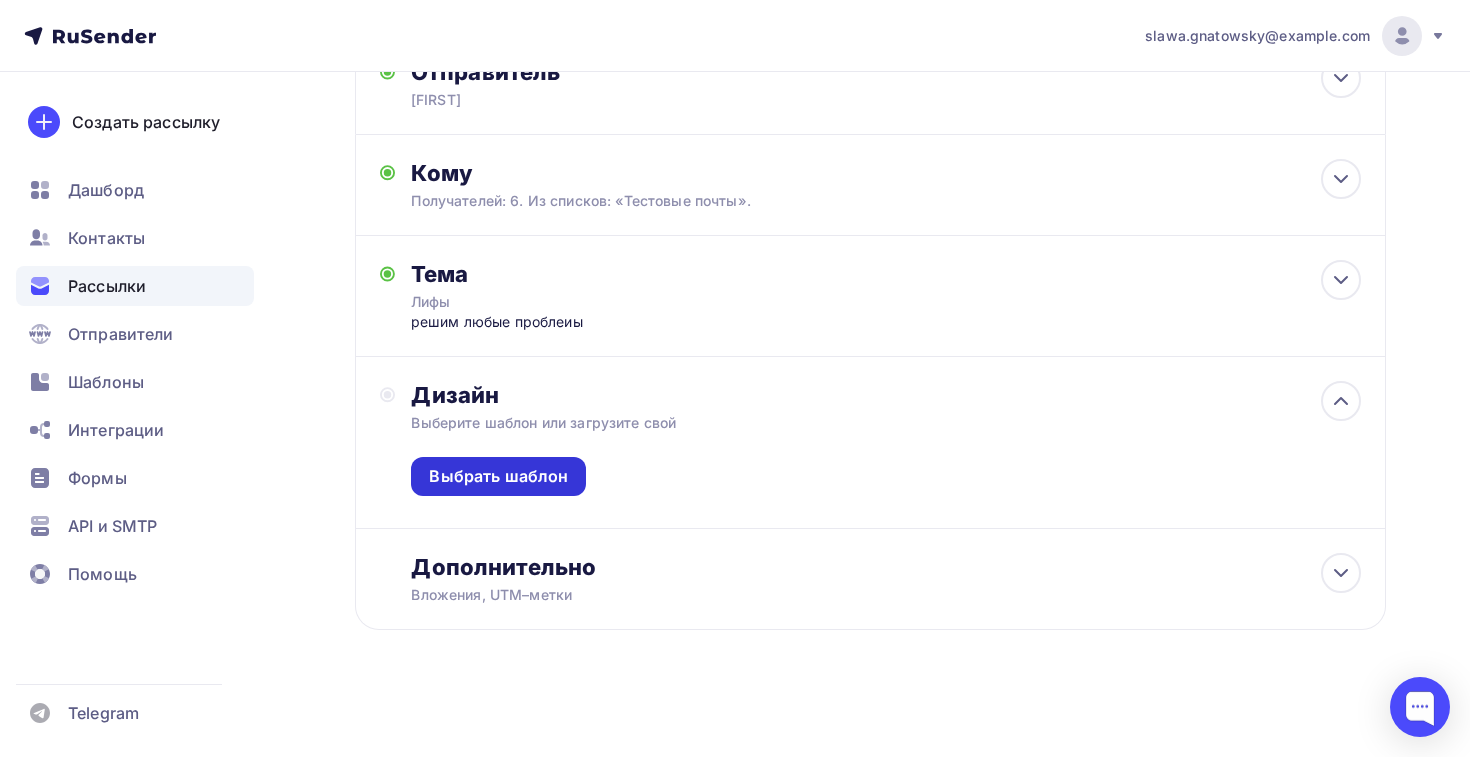 scroll, scrollTop: 156, scrollLeft: 0, axis: vertical 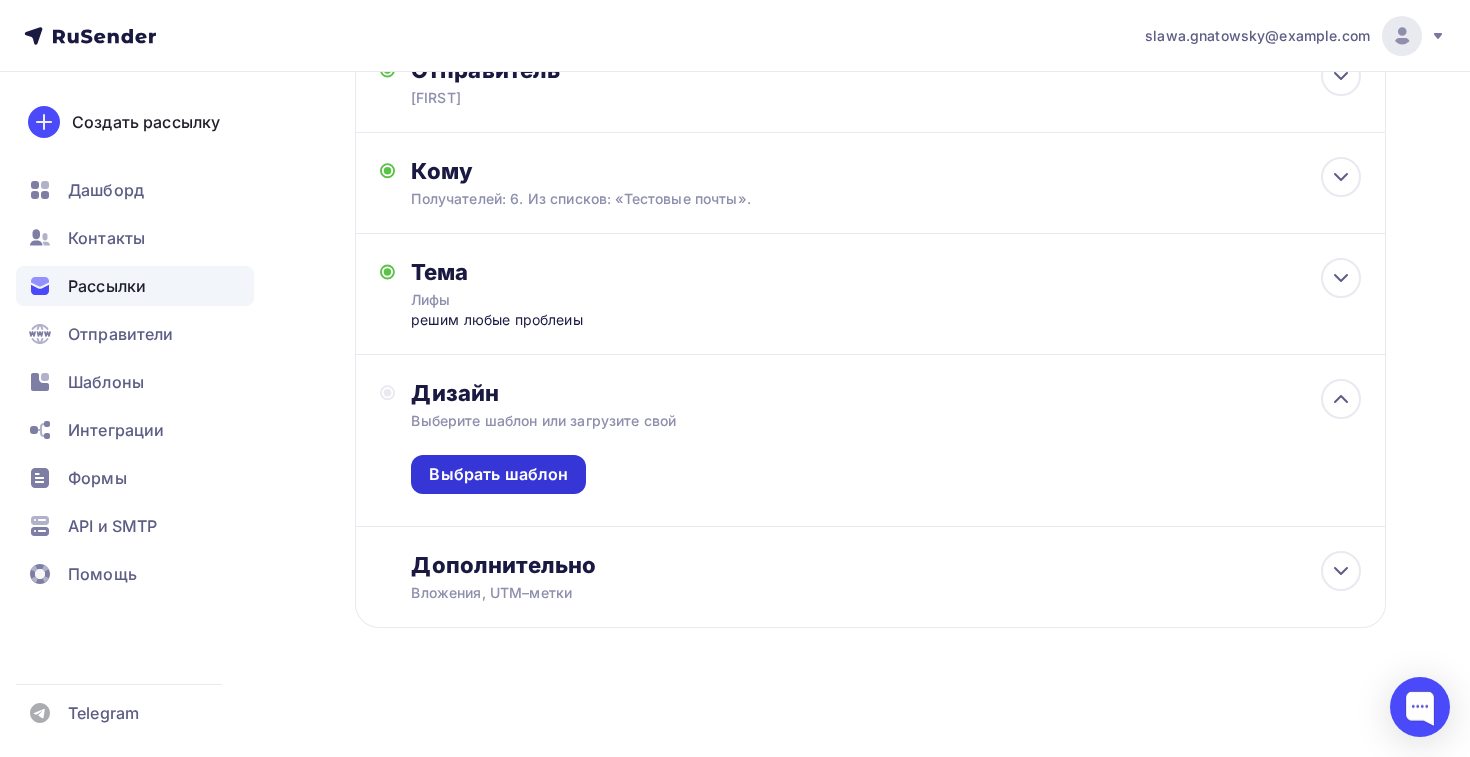 click on "Выбрать шаблон" at bounding box center [498, 474] 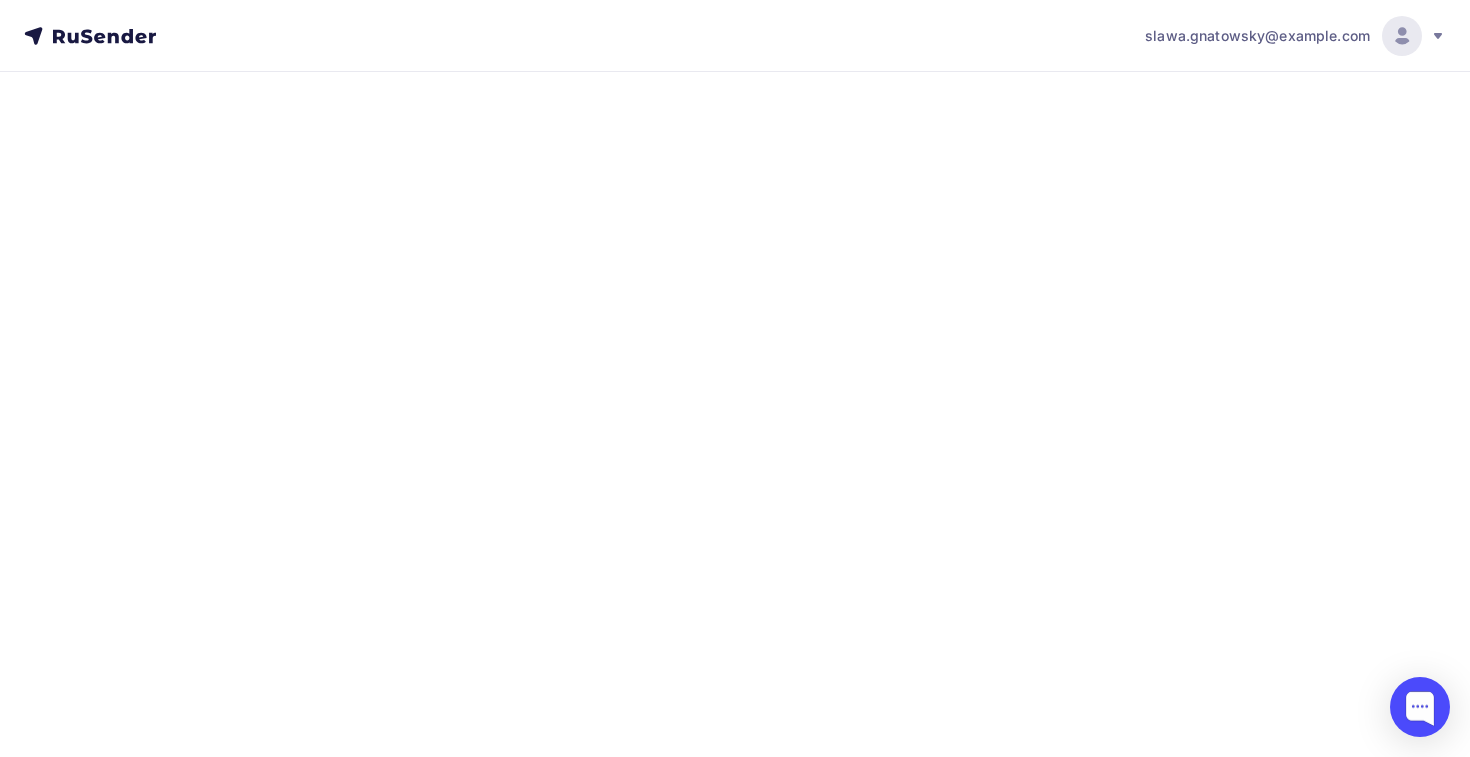 scroll, scrollTop: 0, scrollLeft: 0, axis: both 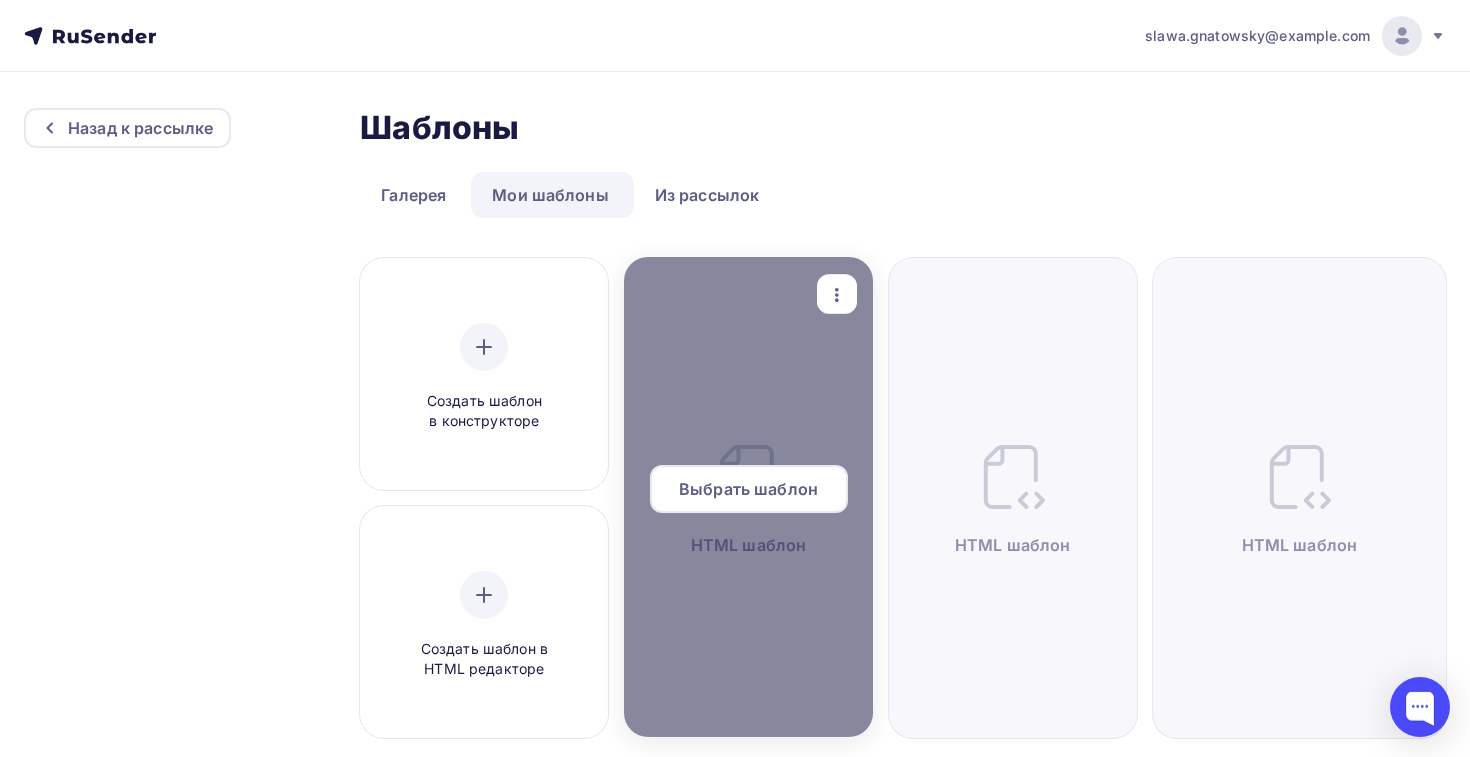click on "Выбрать шаблон" at bounding box center [749, 489] 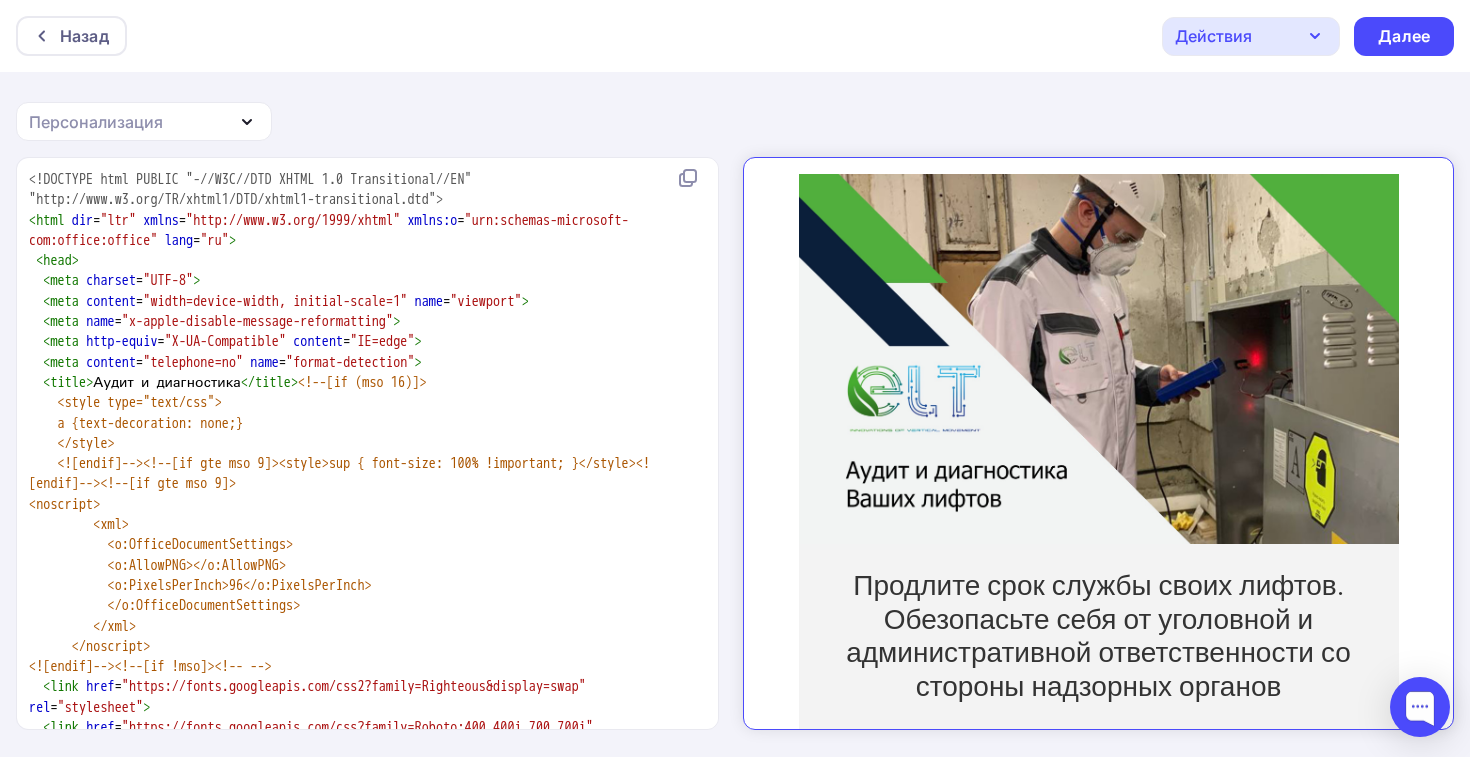 scroll, scrollTop: 0, scrollLeft: 0, axis: both 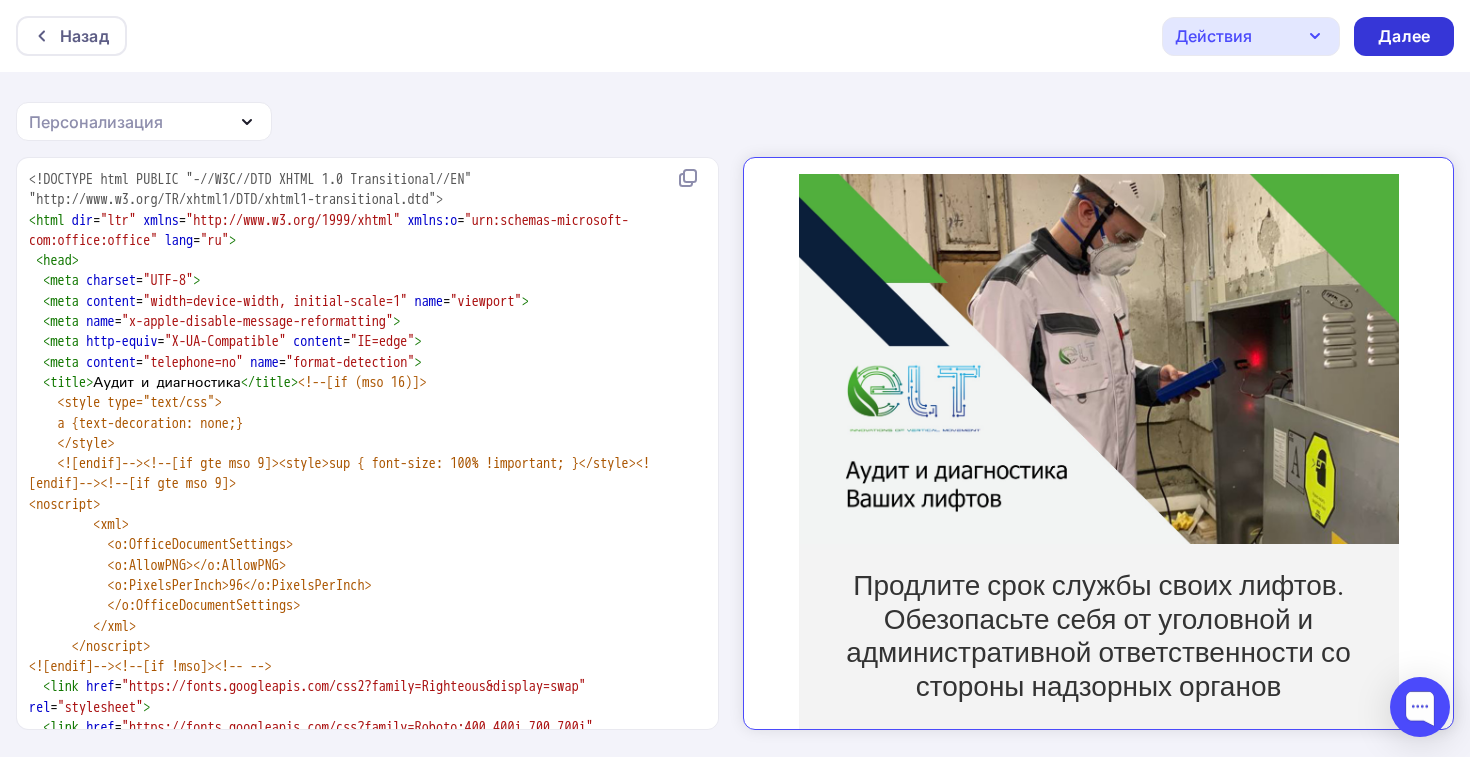 click on "Далее" at bounding box center (1404, 36) 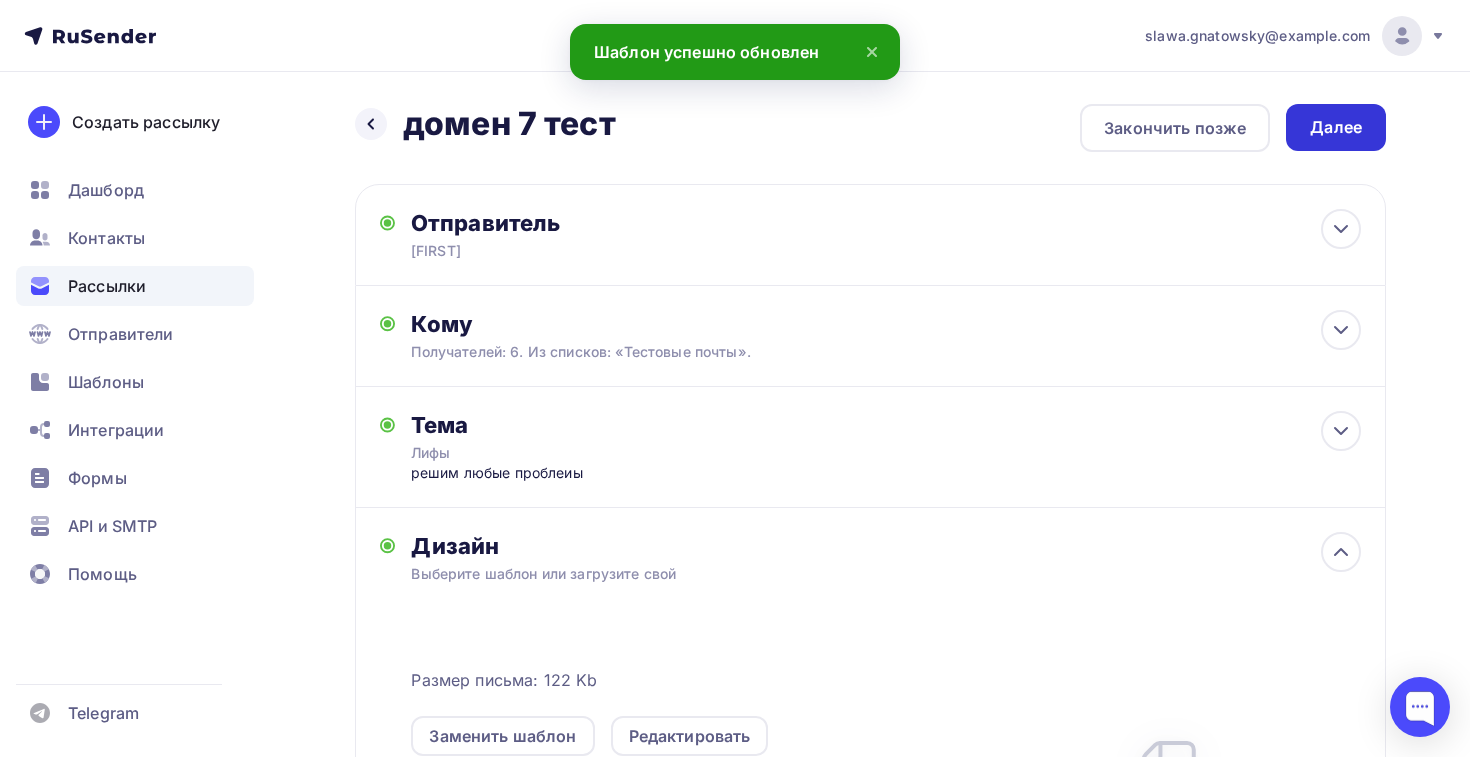 click on "Далее" at bounding box center (1336, 127) 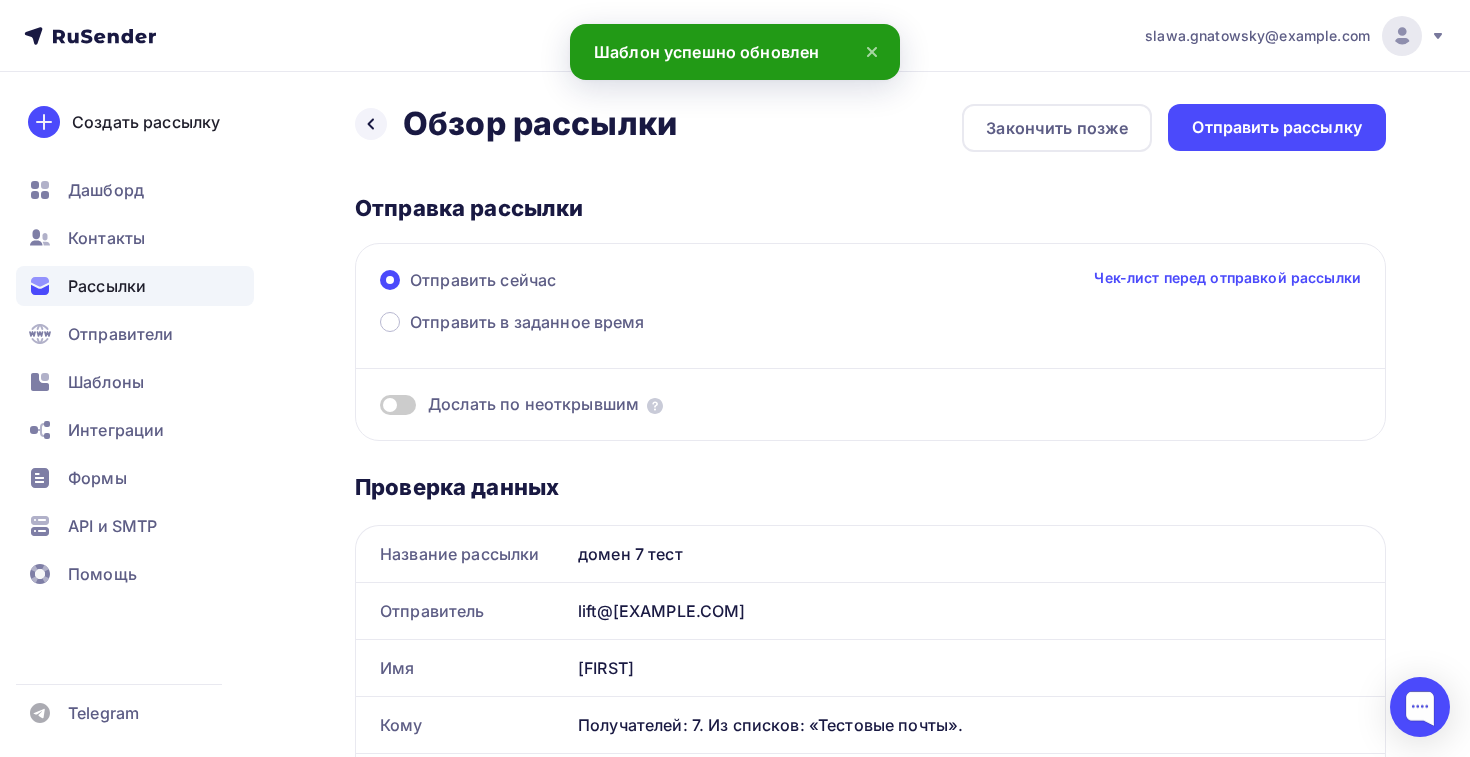 scroll, scrollTop: 0, scrollLeft: 0, axis: both 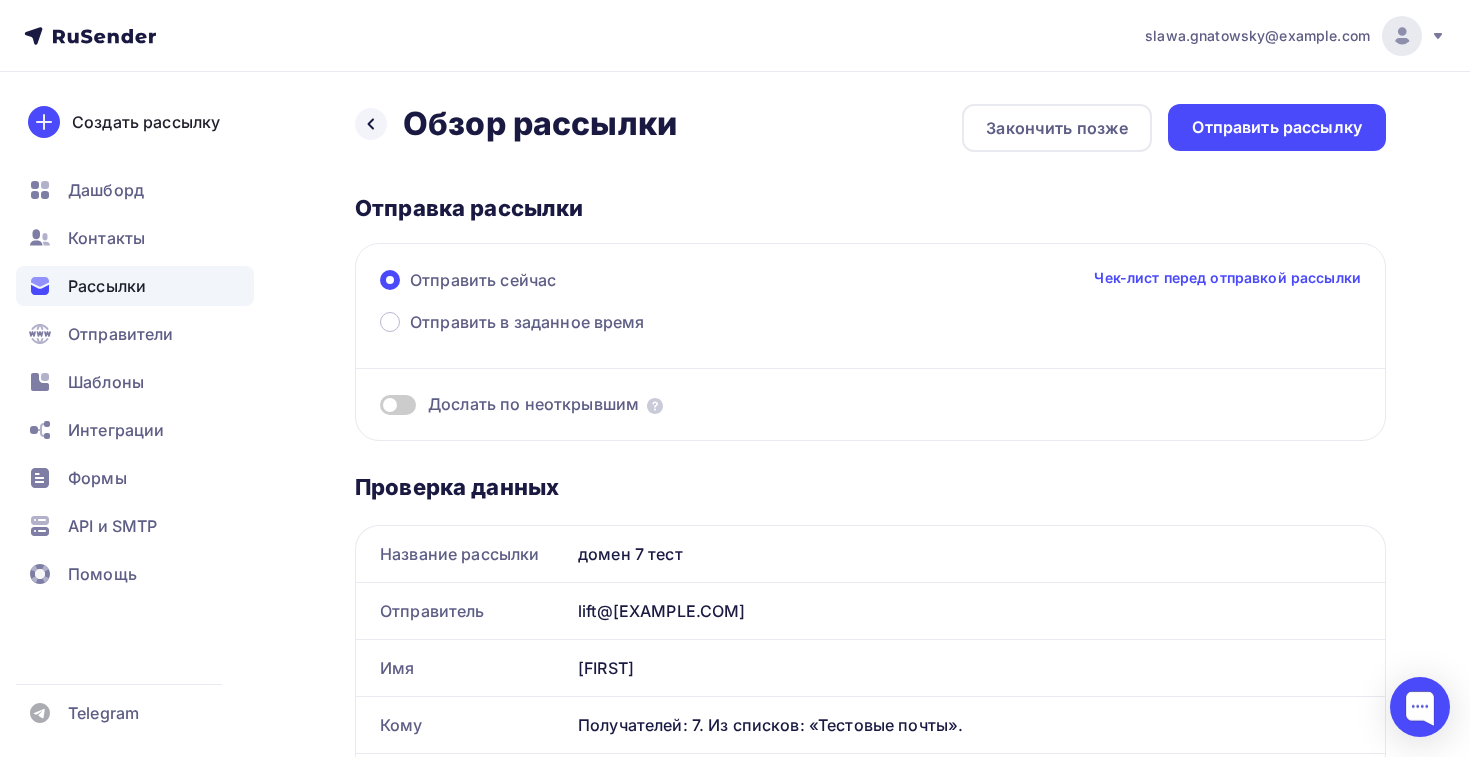click on "Отправить рассылку" at bounding box center [1277, 127] 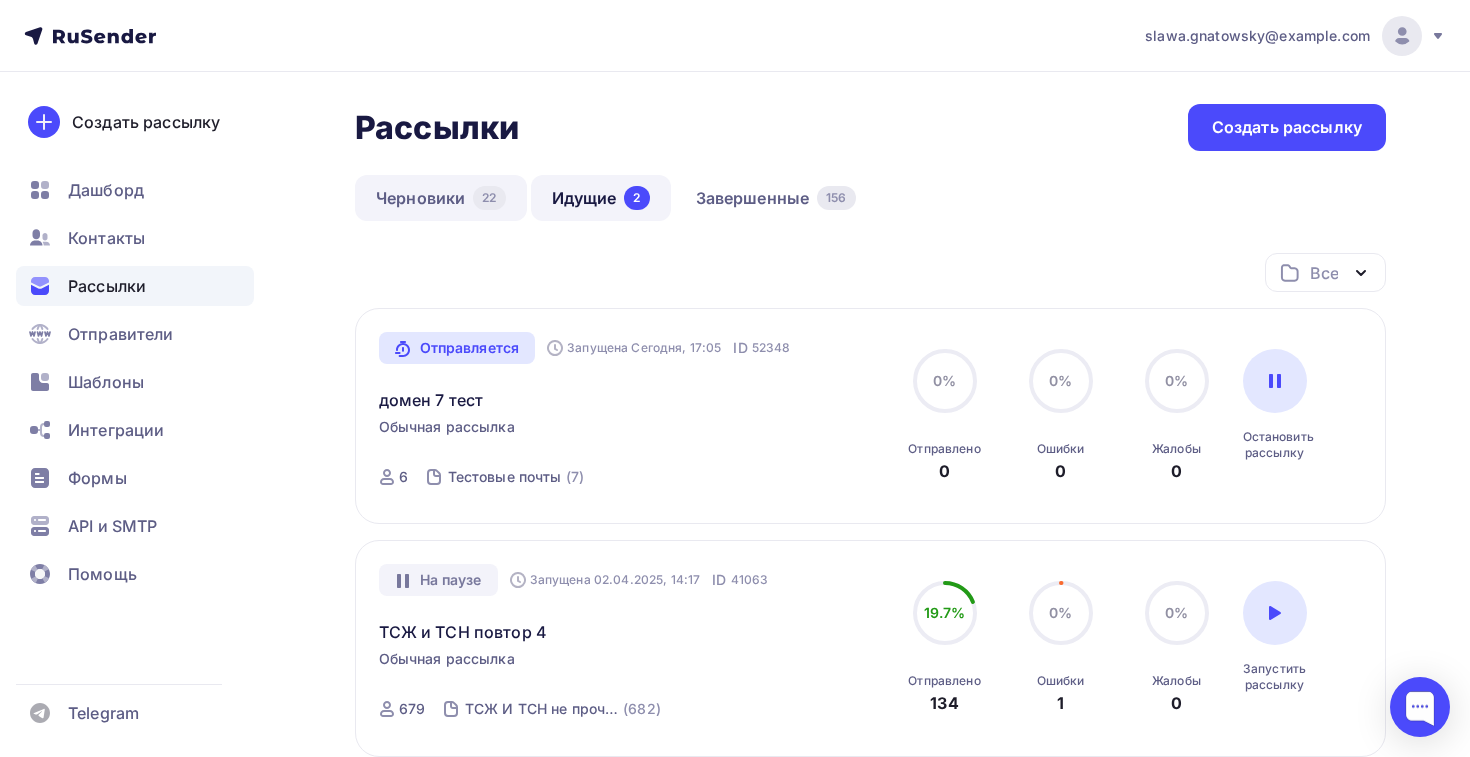 click on "Черновики
22" at bounding box center [441, 198] 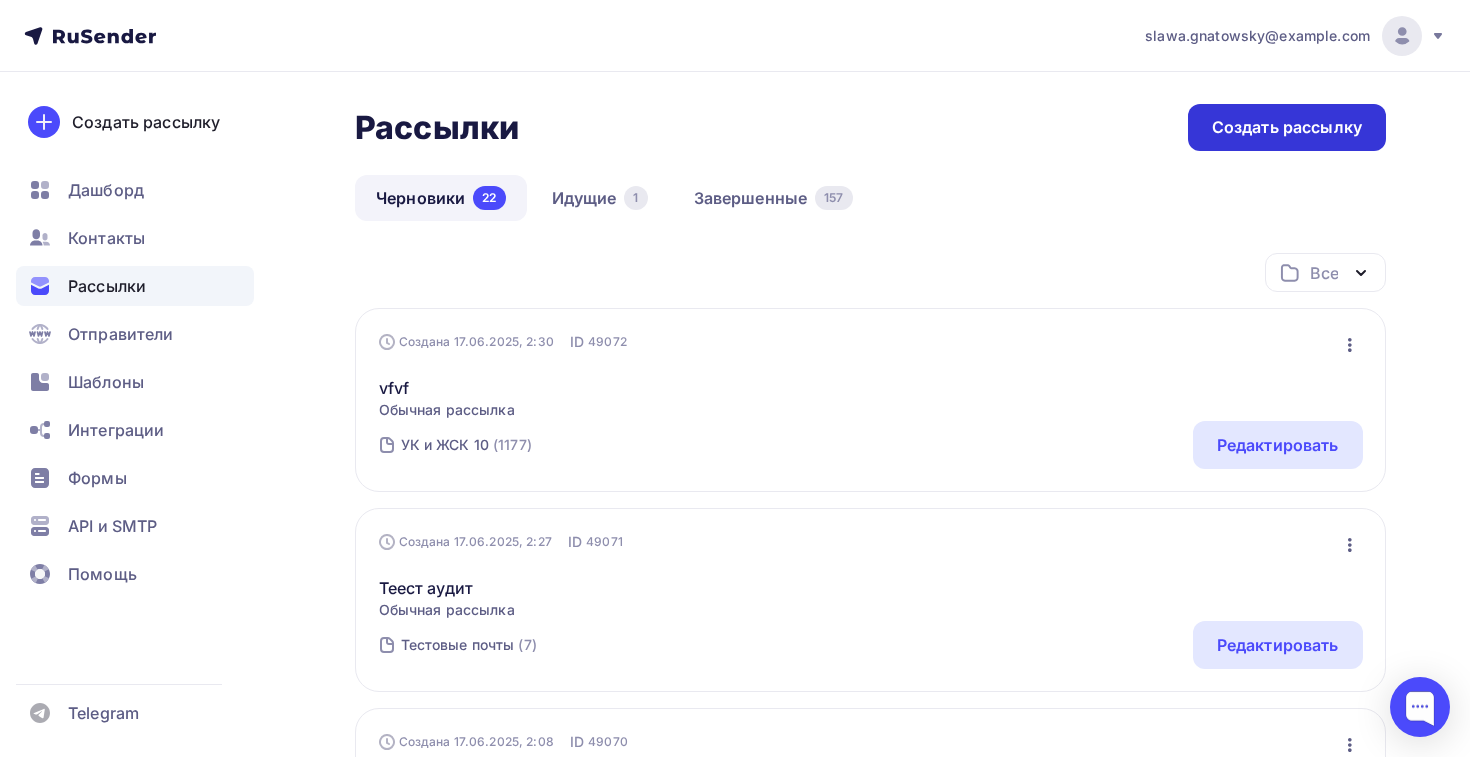 click on "Создать рассылку" at bounding box center (1287, 127) 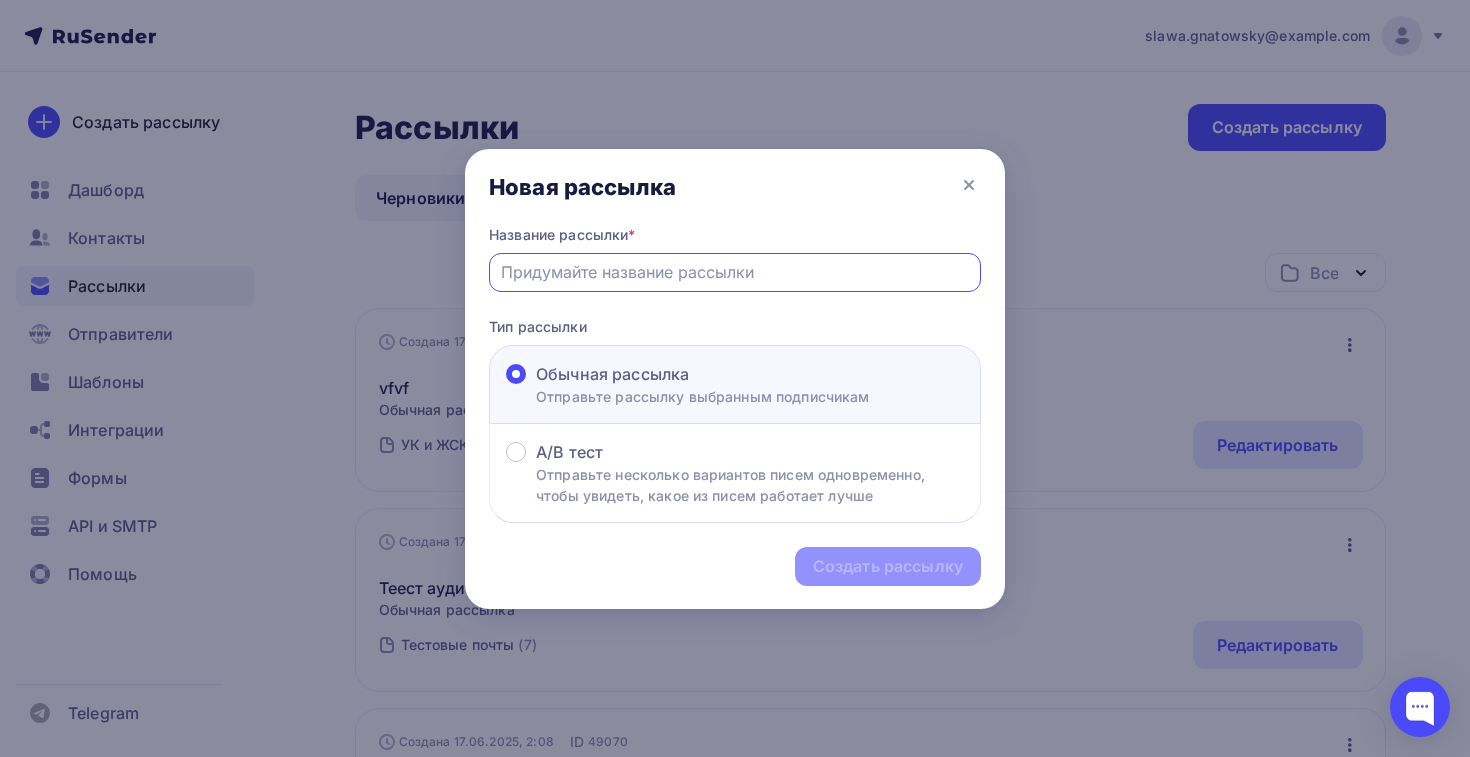 click at bounding box center (735, 272) 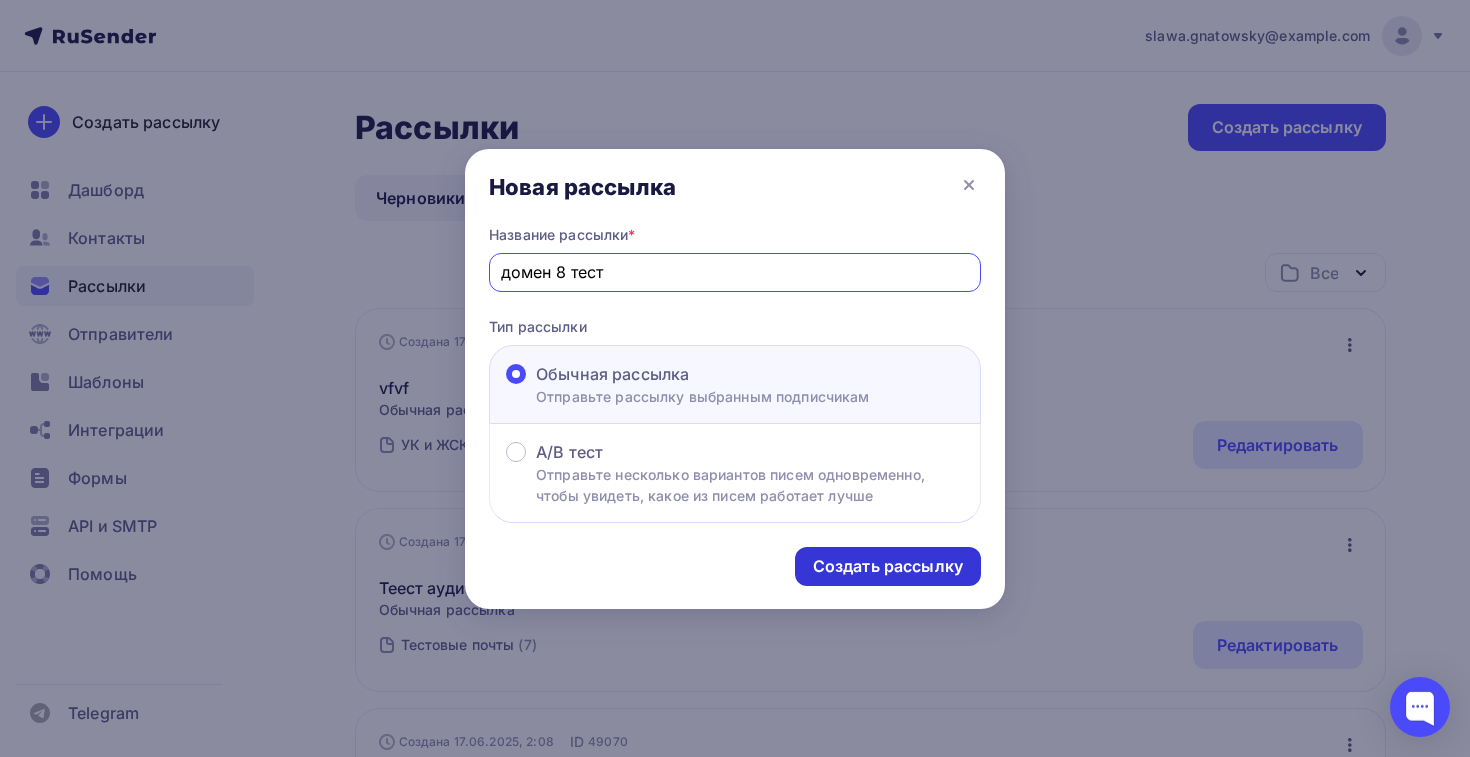type on "домен 8 тест" 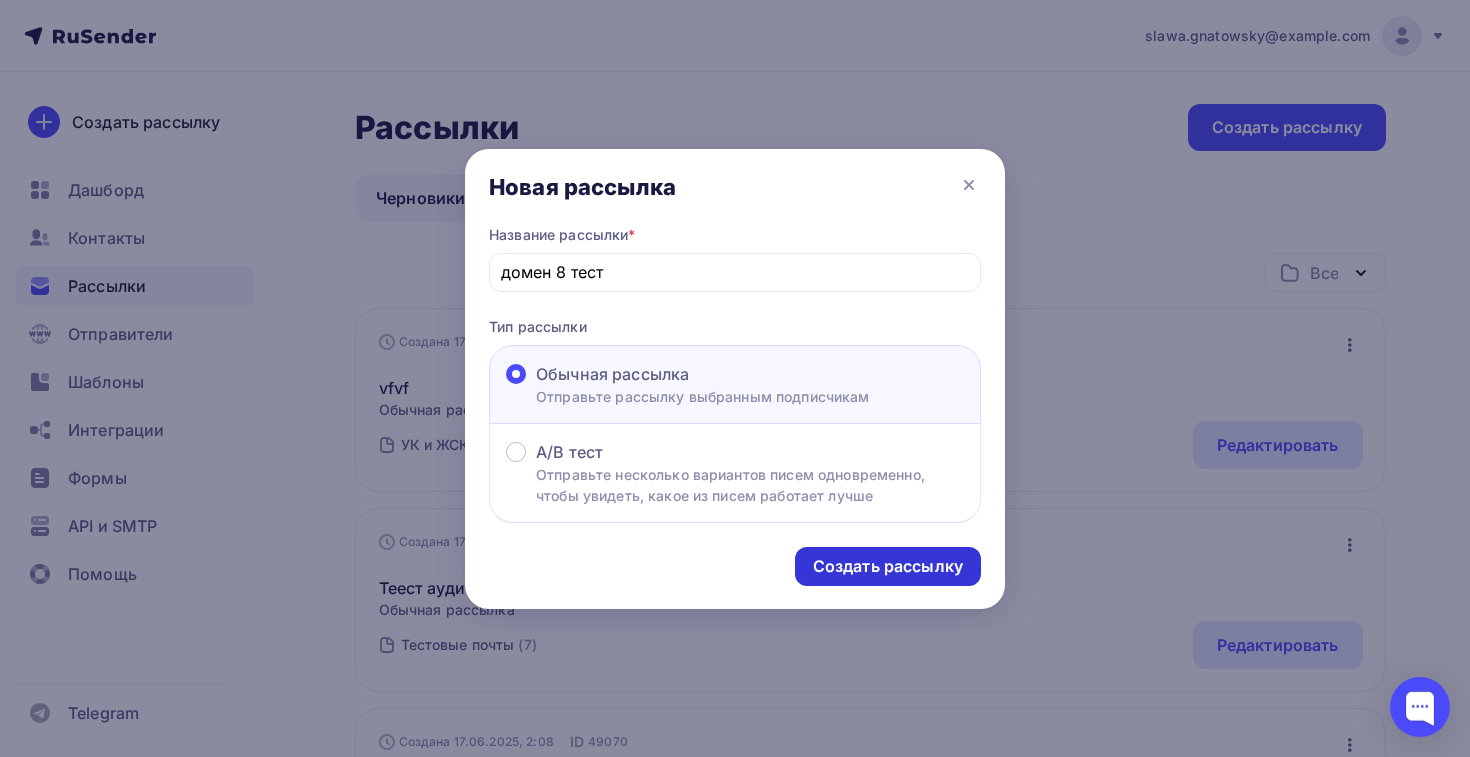 click on "Создать рассылку" at bounding box center [888, 566] 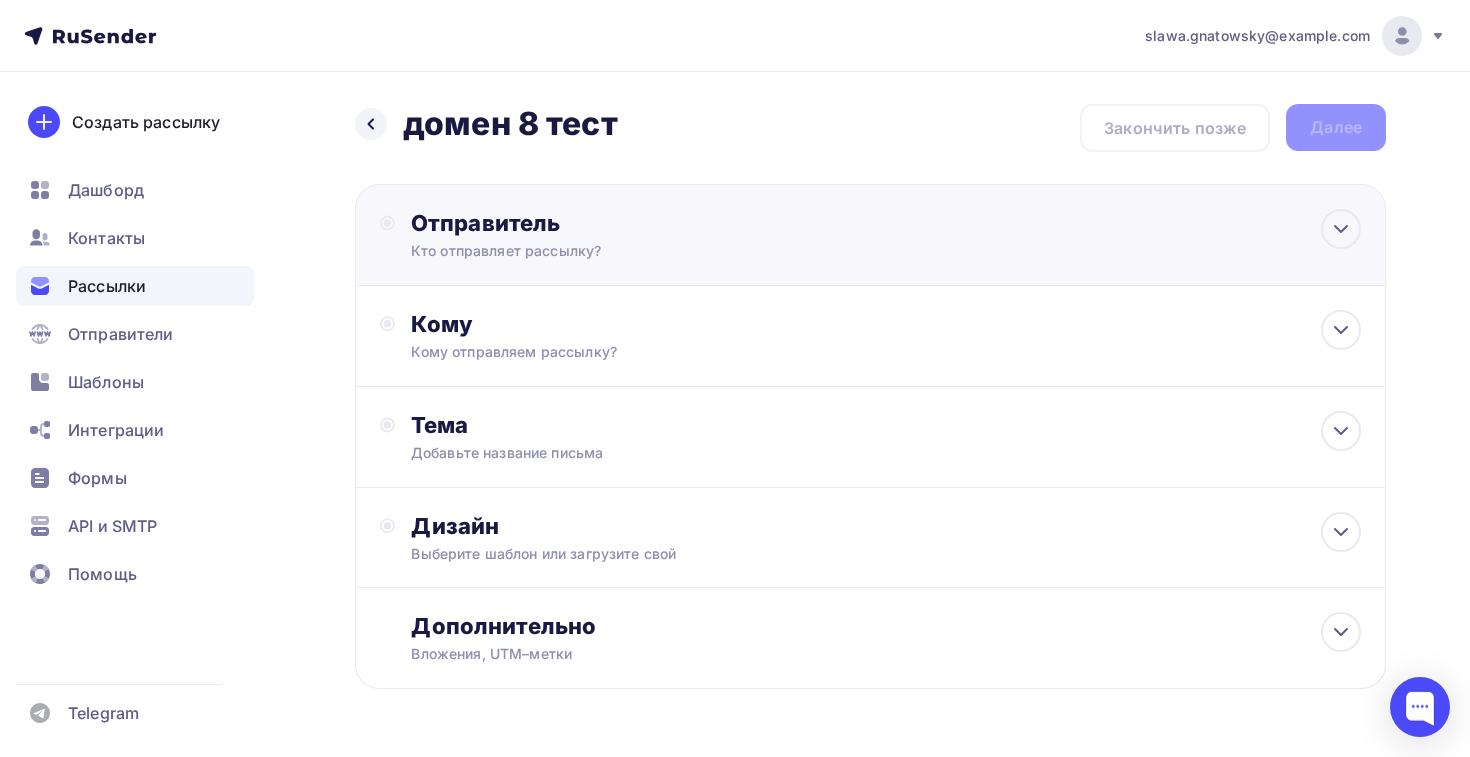click on "[EMAIL]               Добавить отправителя
Рекомендуем  добавить почту на домене , чтобы рассылка не попала в «Спам»
Имя                 Сохранить
12:45" at bounding box center [870, 235] 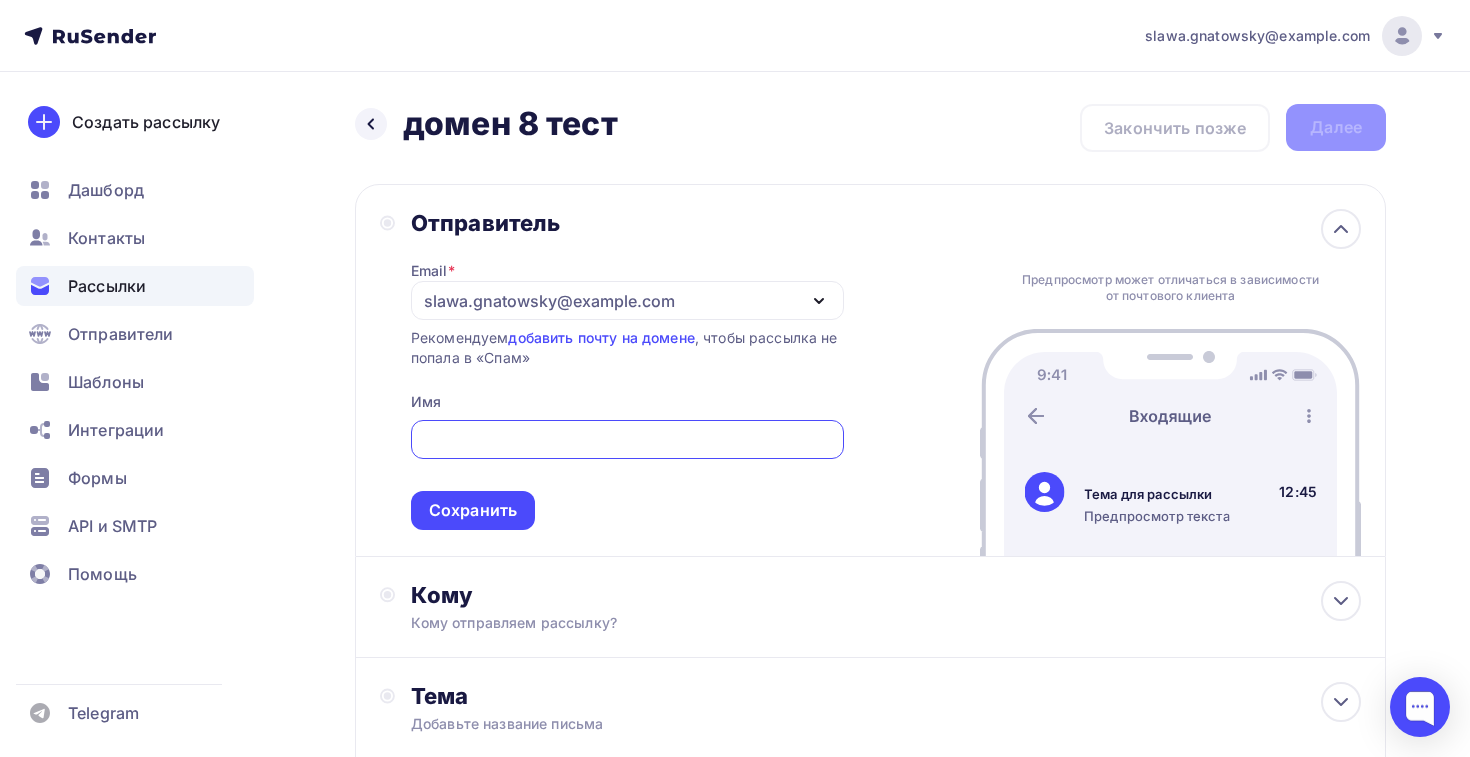scroll, scrollTop: 0, scrollLeft: 0, axis: both 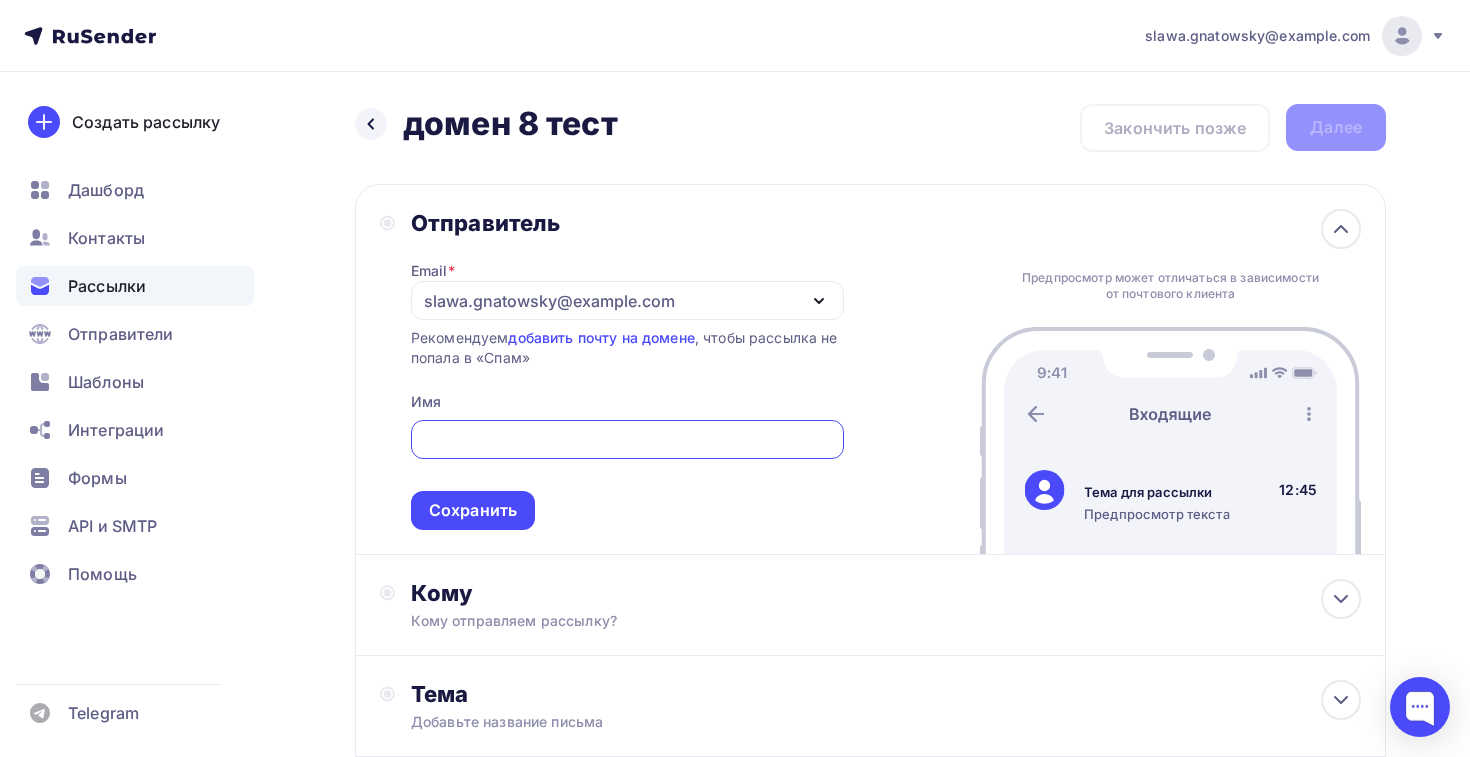 click on "slawa.gnatowsky@example.com" at bounding box center [549, 301] 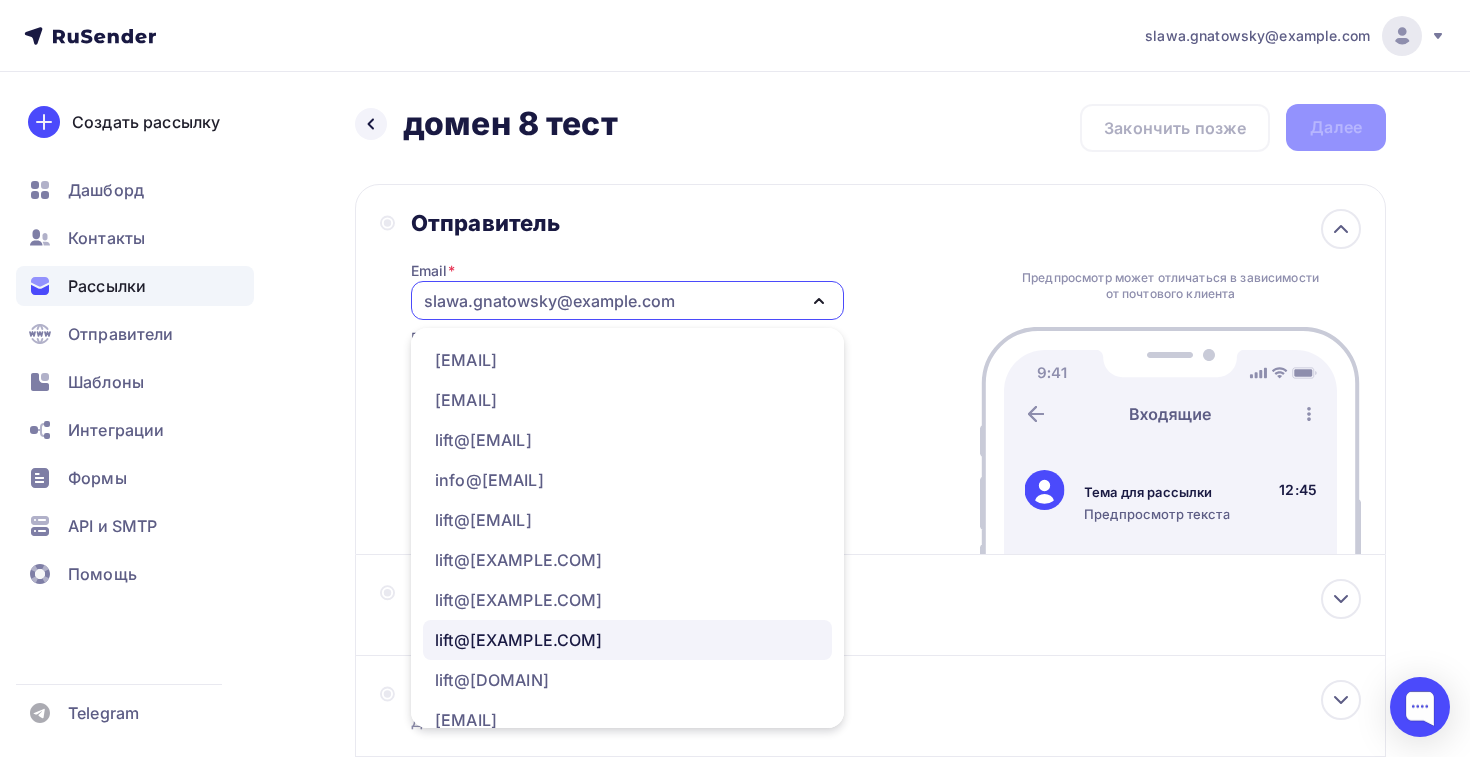 click on "lift@example.com" at bounding box center (627, 640) 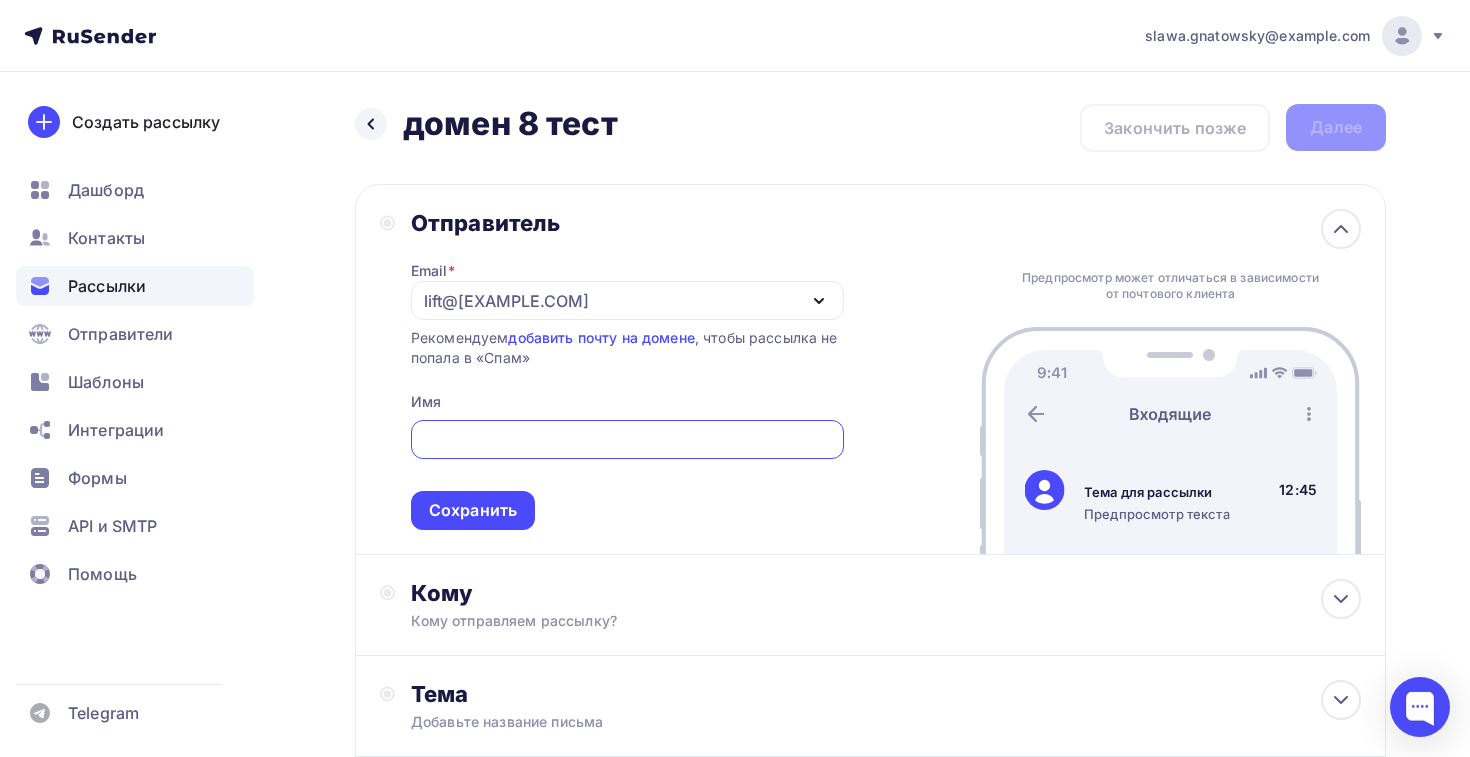click at bounding box center [627, 440] 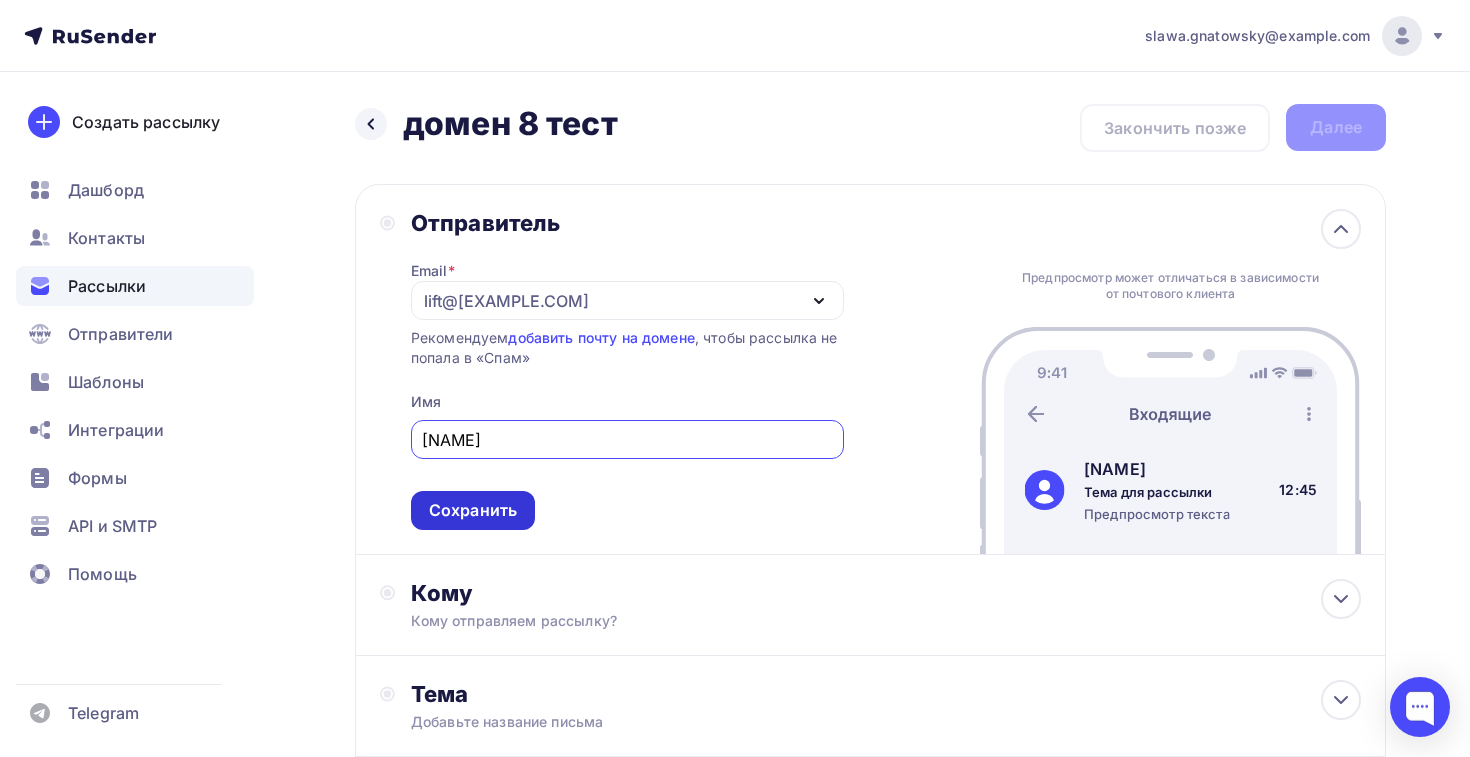 type on "Виталий" 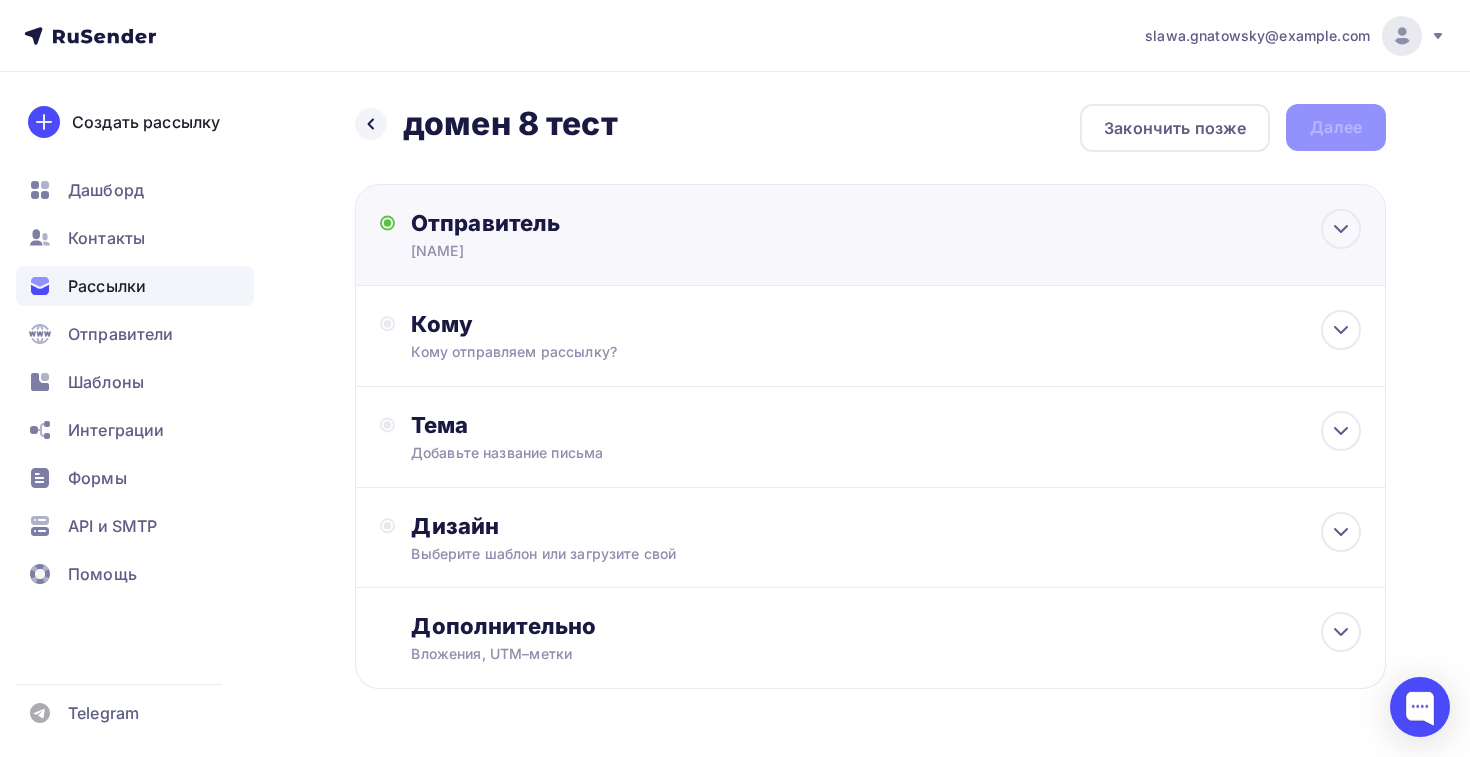 scroll, scrollTop: 0, scrollLeft: 0, axis: both 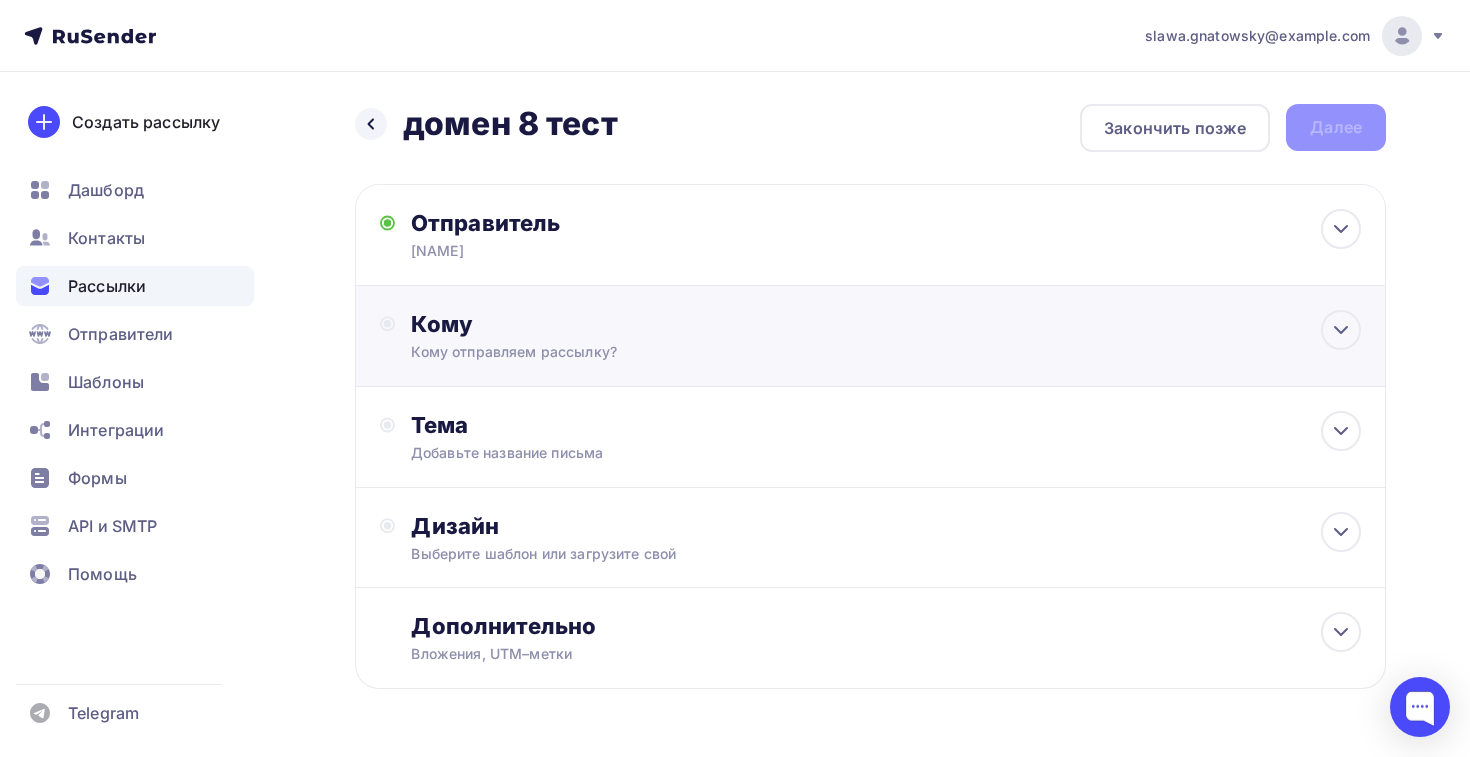 click on "Кому" at bounding box center [886, 324] 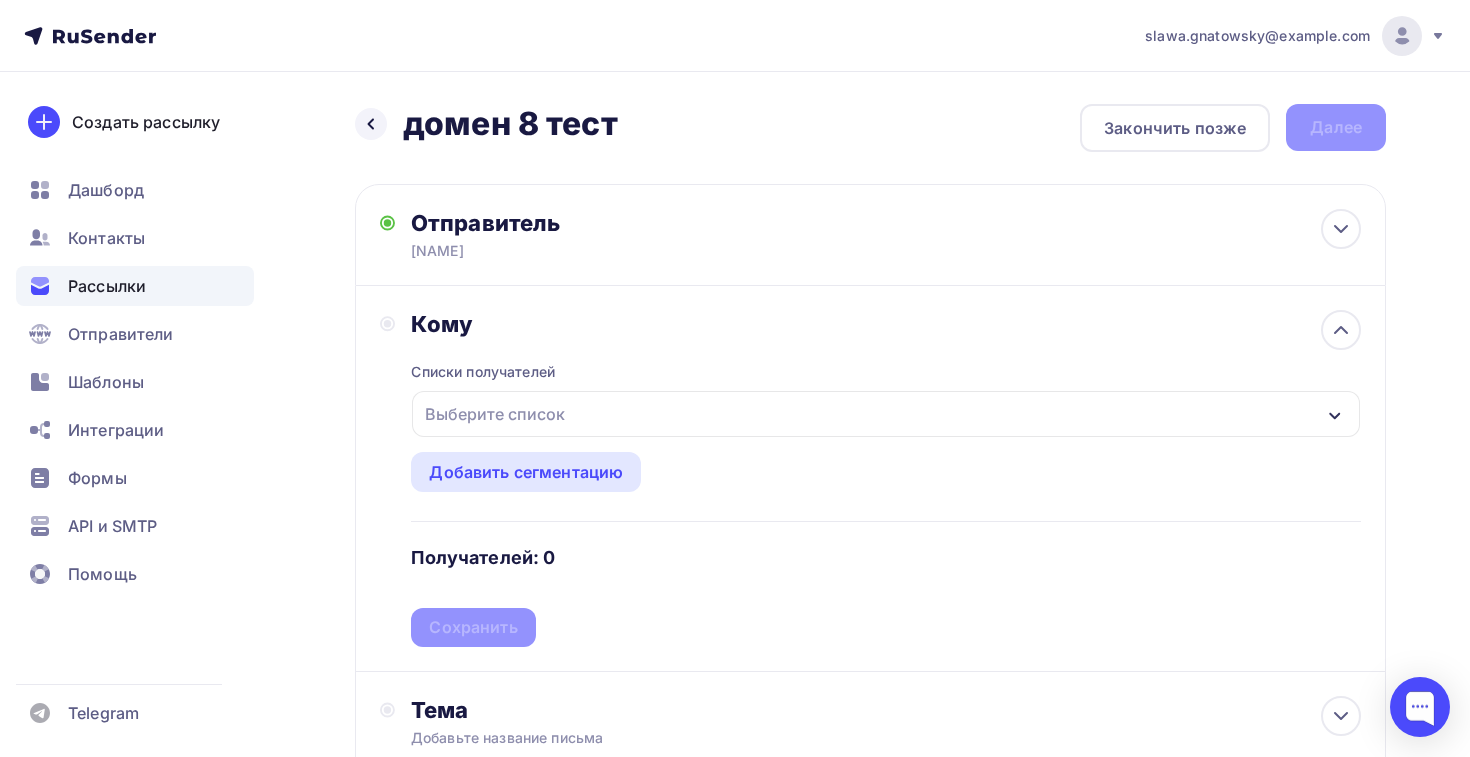 click on "Списки получателей
Выберите список
Все списки
id
ТСН и ТСЖ 16(2)
(625)
#24715
жск и ук 16
(1 177)
#24678
тсн и тсж 16
(629)
#24677
жск и ук 15
(1 180)
#24627
тсн и тсж 15
(633)
#24626
Жск и ук 14
(1 188)
#24598
тсн и тсж 14
(636)
#24597" at bounding box center (886, 492) 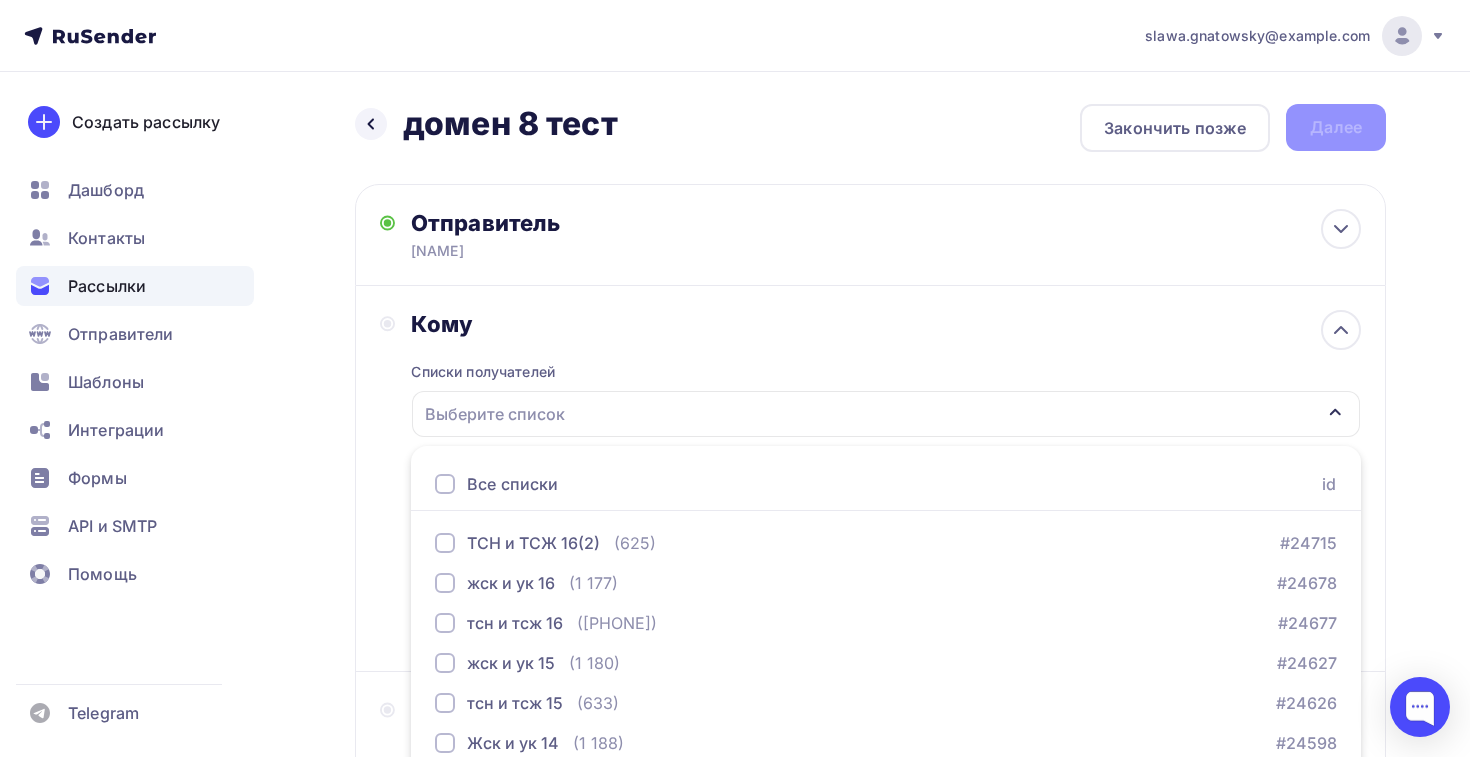 scroll, scrollTop: 208, scrollLeft: 0, axis: vertical 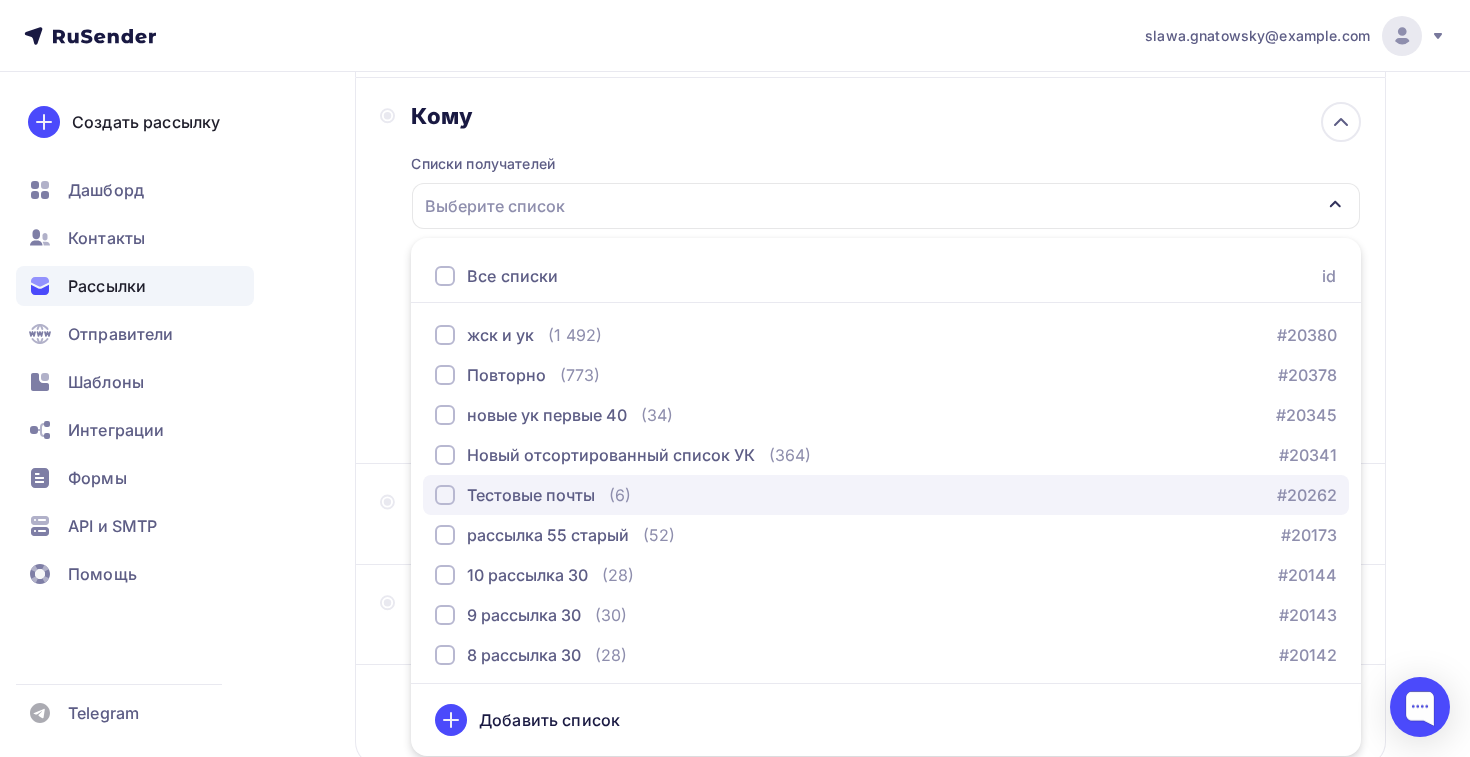 click on "Тестовые почты
(6)
#20262" at bounding box center [886, 495] 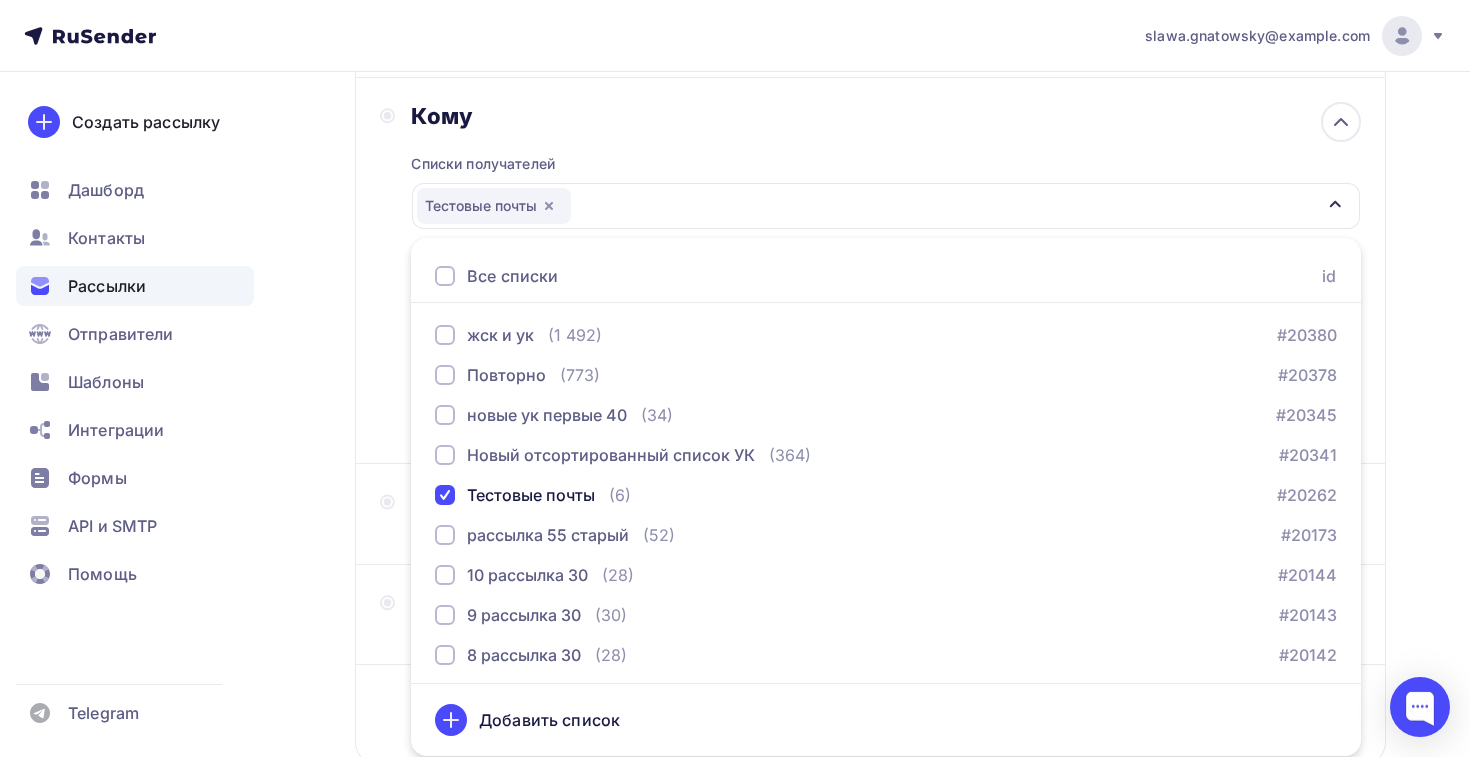 click on "Кому
Списки получателей
Тестовые почты
Все списки
id
ТСН и ТСЖ 16(2)
(625)
#24715
жск и ук 16
(1 177)
#24678
тсн и тсж 16
(629)
#24677
жск и ук 15
(1 180)
#24627
тсн и тсж 15
(633)
#24626
Жск и ук 14
(1 188)
#24598
тсн и тсж 14
(636)
#24597" at bounding box center (870, 271) 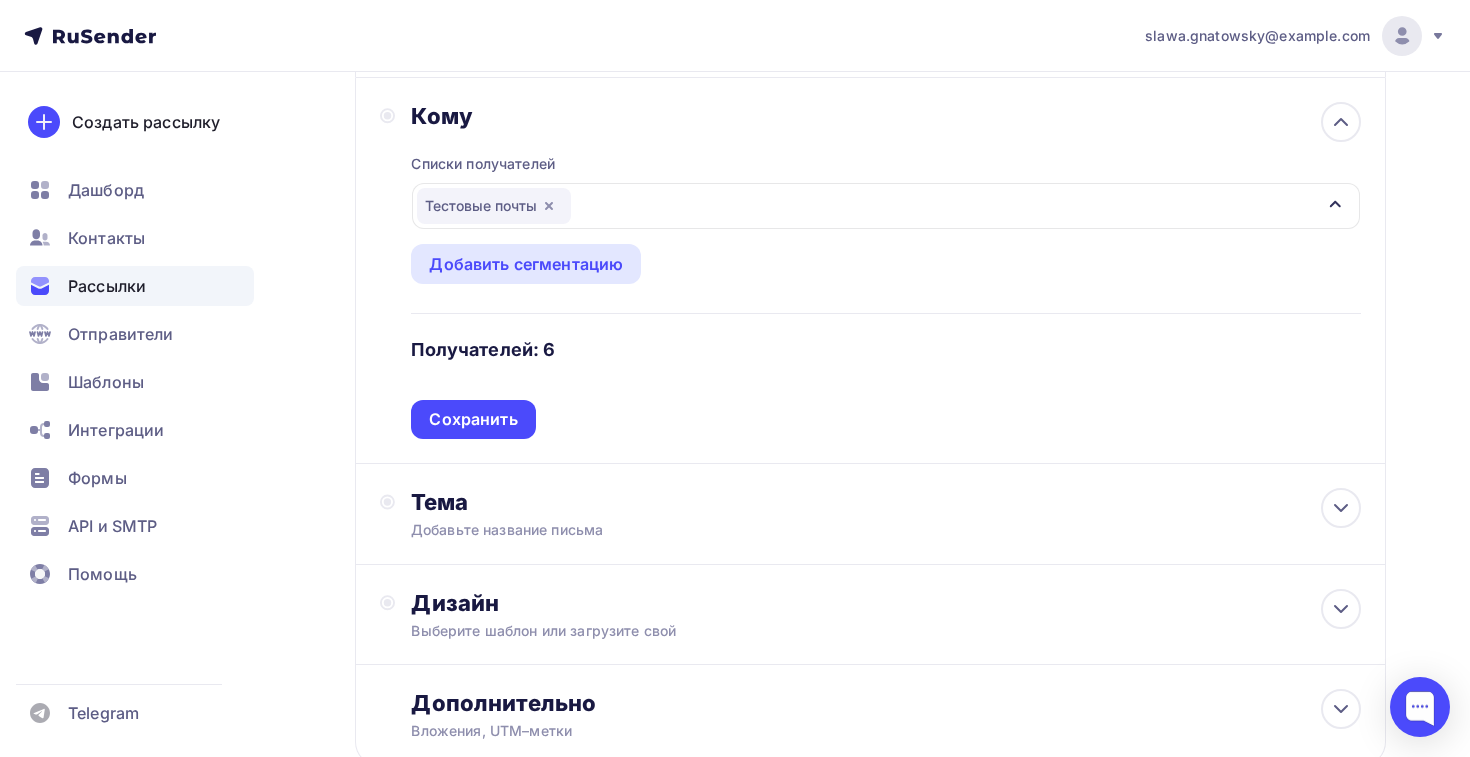 click on "Кому
Списки получателей
Тестовые почты
Все списки
id
ТСН и ТСЖ 16(2)
(625)
#24715
жск и ук 16
(1 177)
#24678
тсн и тсж 16
(629)
#24677
жск и ук 15
(1 180)
#24627
тсн и тсж 15
(633)
#24626
Жск и ук 14
(1 188)
#24598
тсн и тсж 14
(636)
#24597" at bounding box center (870, 271) 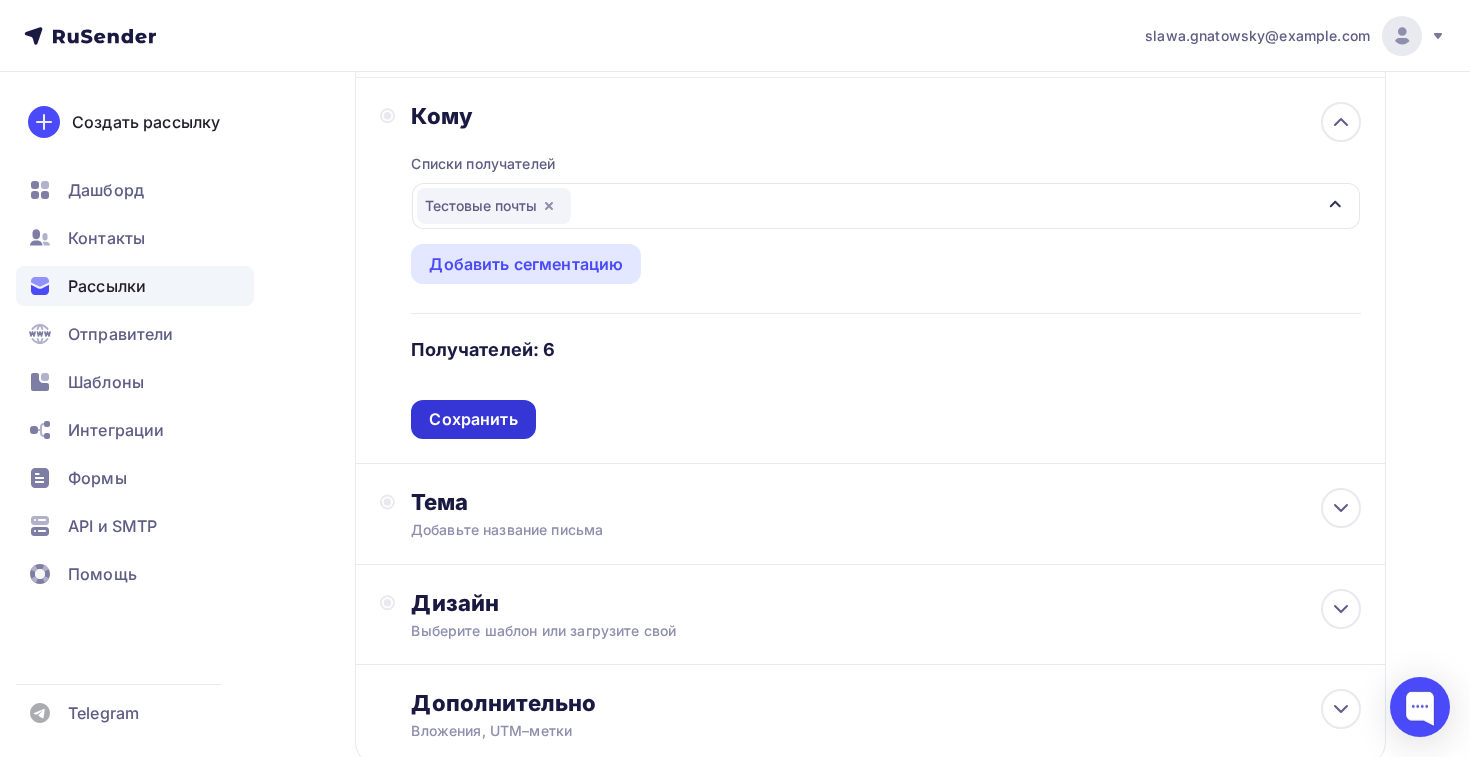 click on "Сохранить" at bounding box center [473, 419] 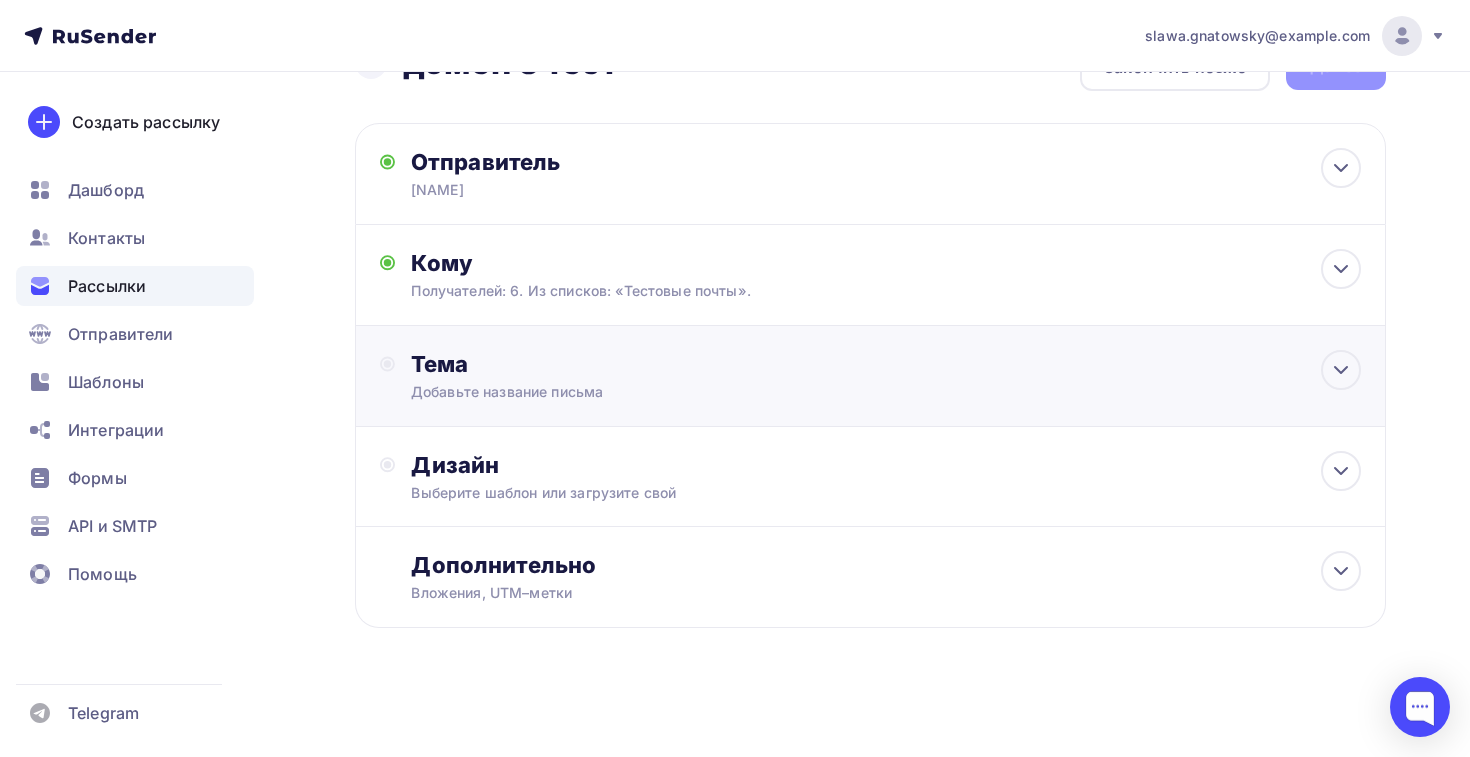 click on "Добавьте название письма" at bounding box center (589, 392) 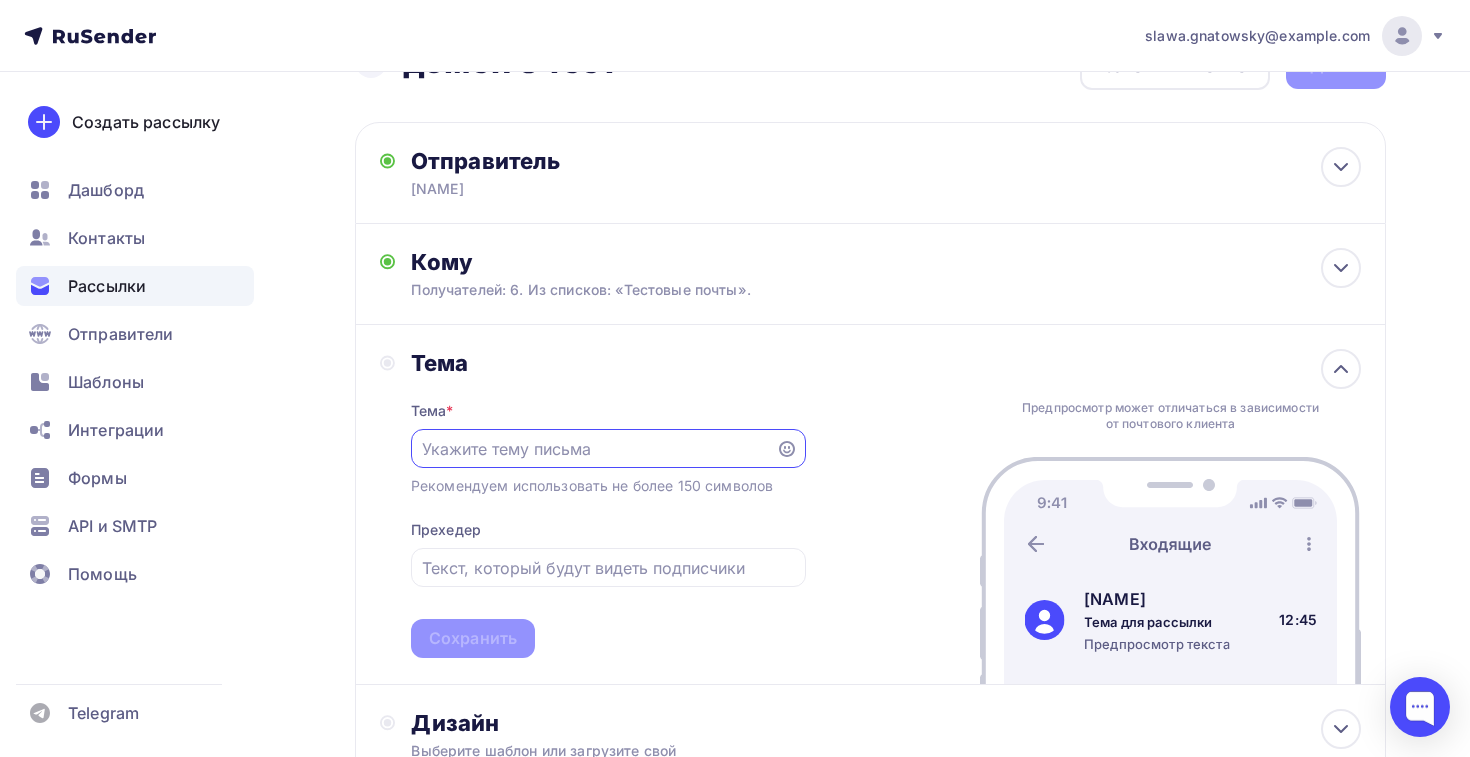 scroll, scrollTop: 0, scrollLeft: 0, axis: both 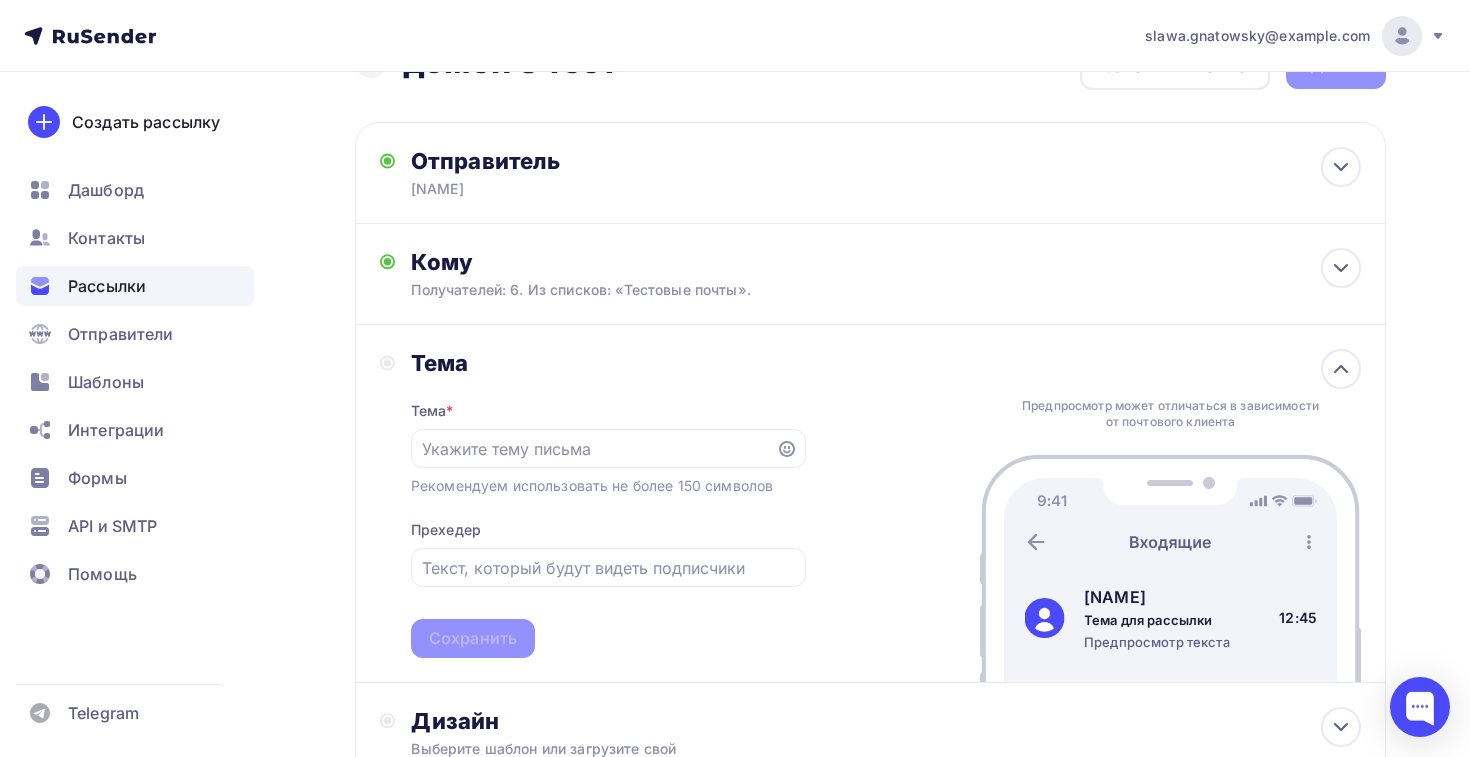 click on "Тема  *
Рекомендуем использовать не более 150 символов
Прехедер               Сохранить" at bounding box center (608, 517) 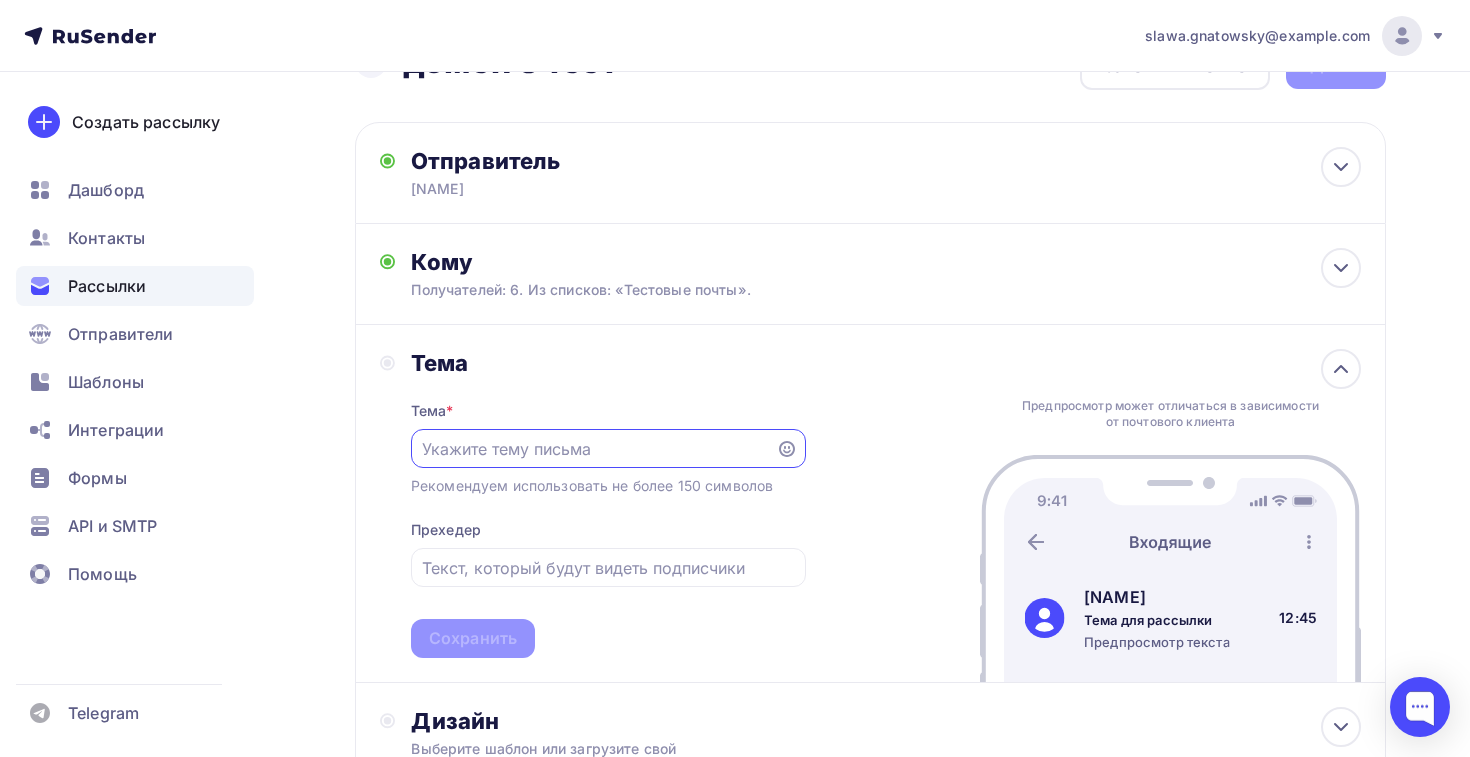 click at bounding box center (593, 449) 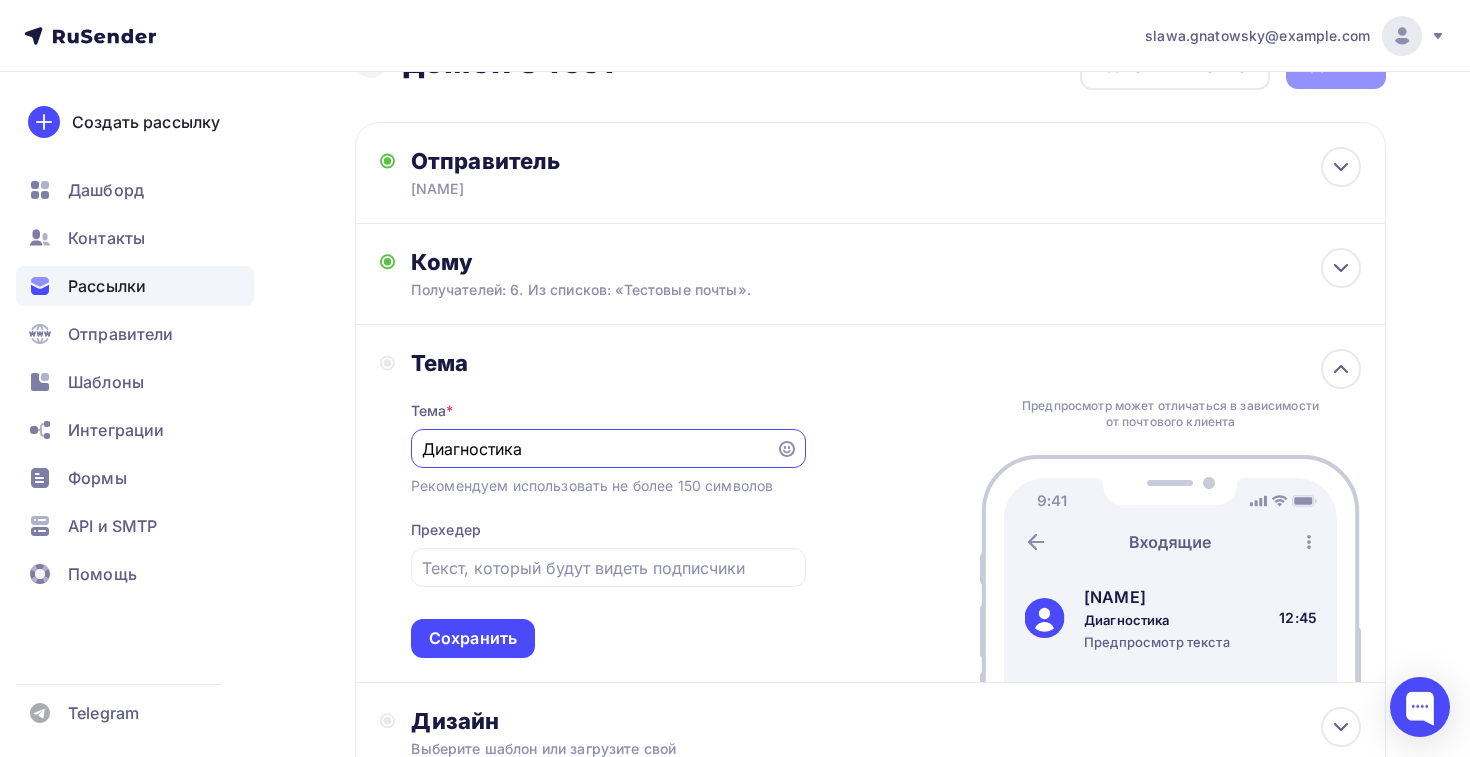 type on "Диагностика" 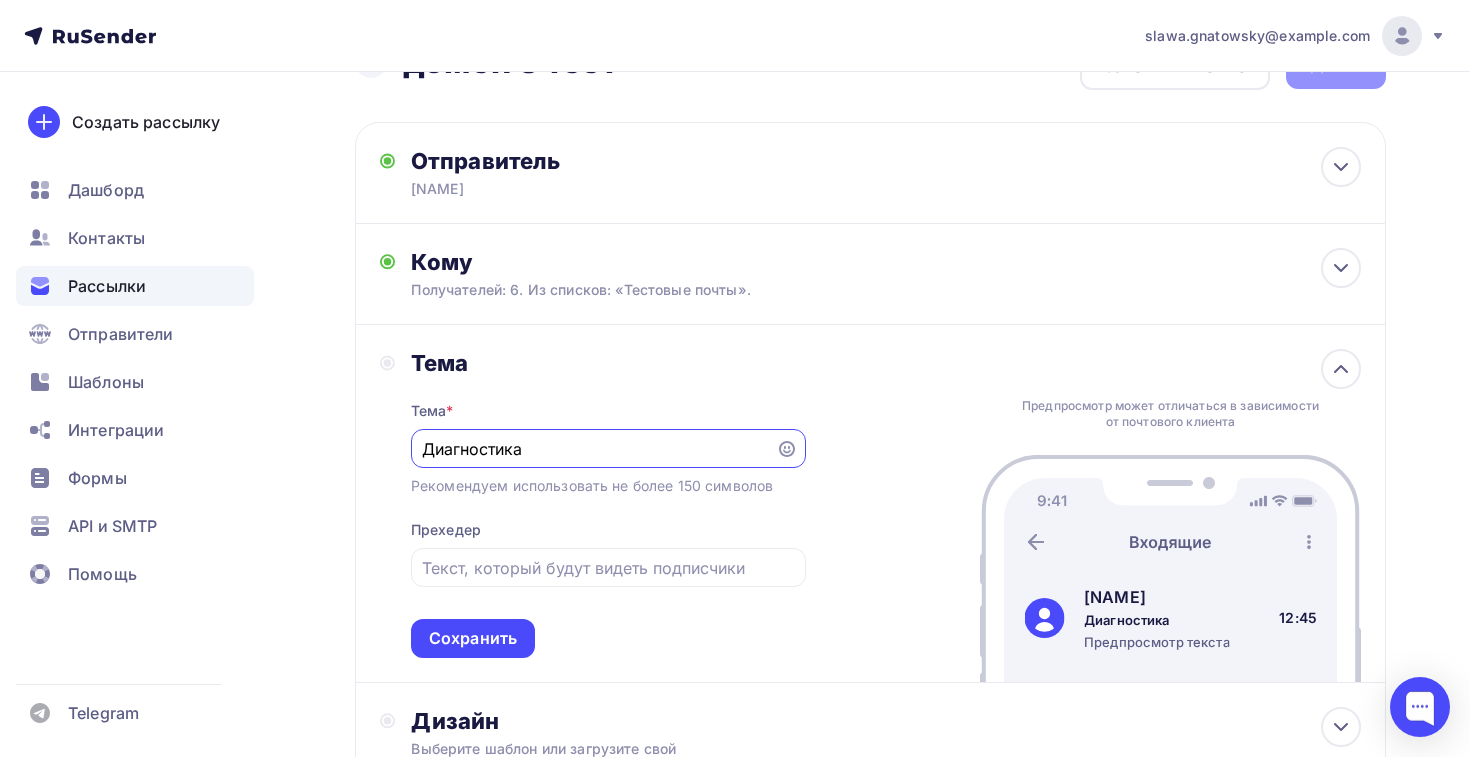 click on "Тема  *     Диагностика
Рекомендуем использовать не более 150 символов
Прехедер               Сохранить" at bounding box center [608, 517] 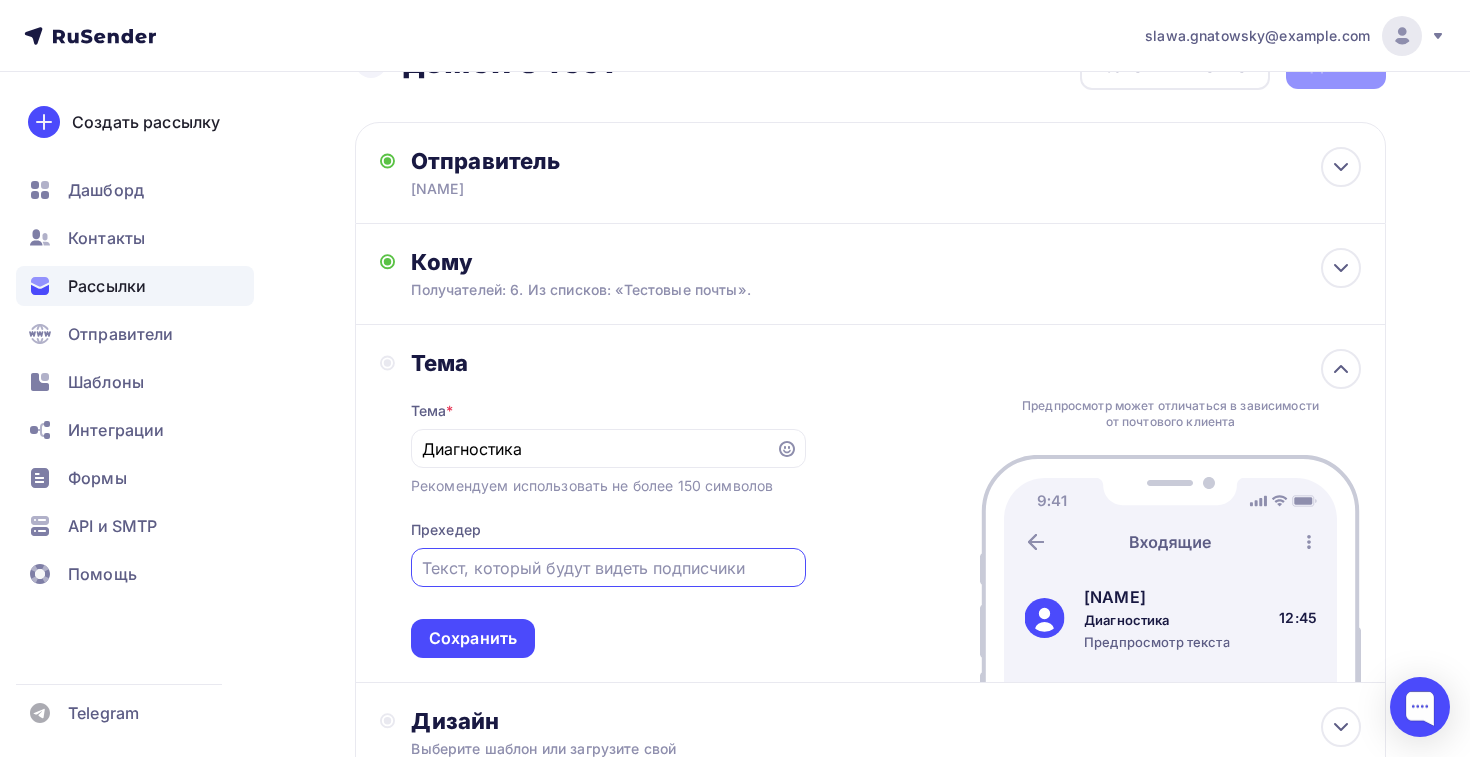 click at bounding box center [608, 568] 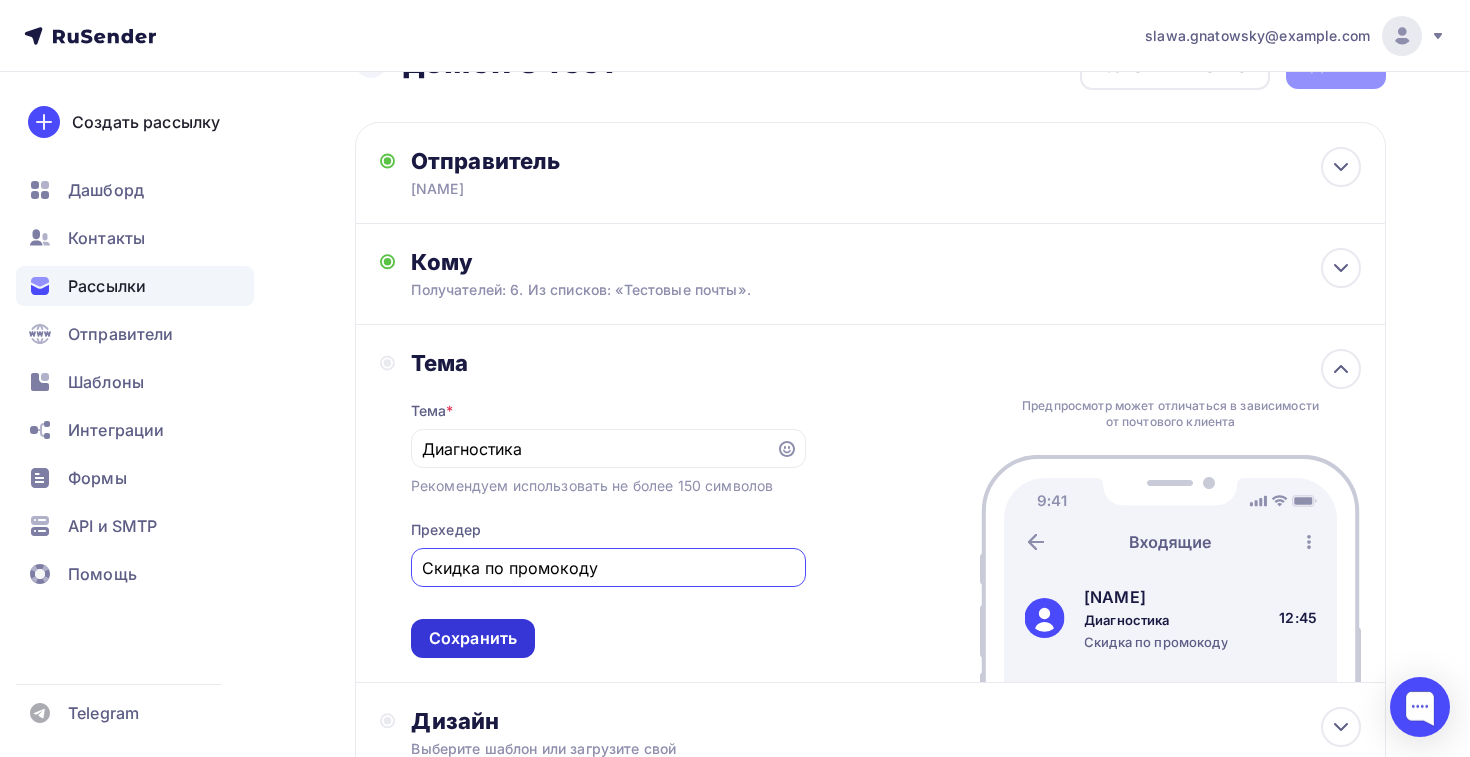 type on "Скидка по промокоду" 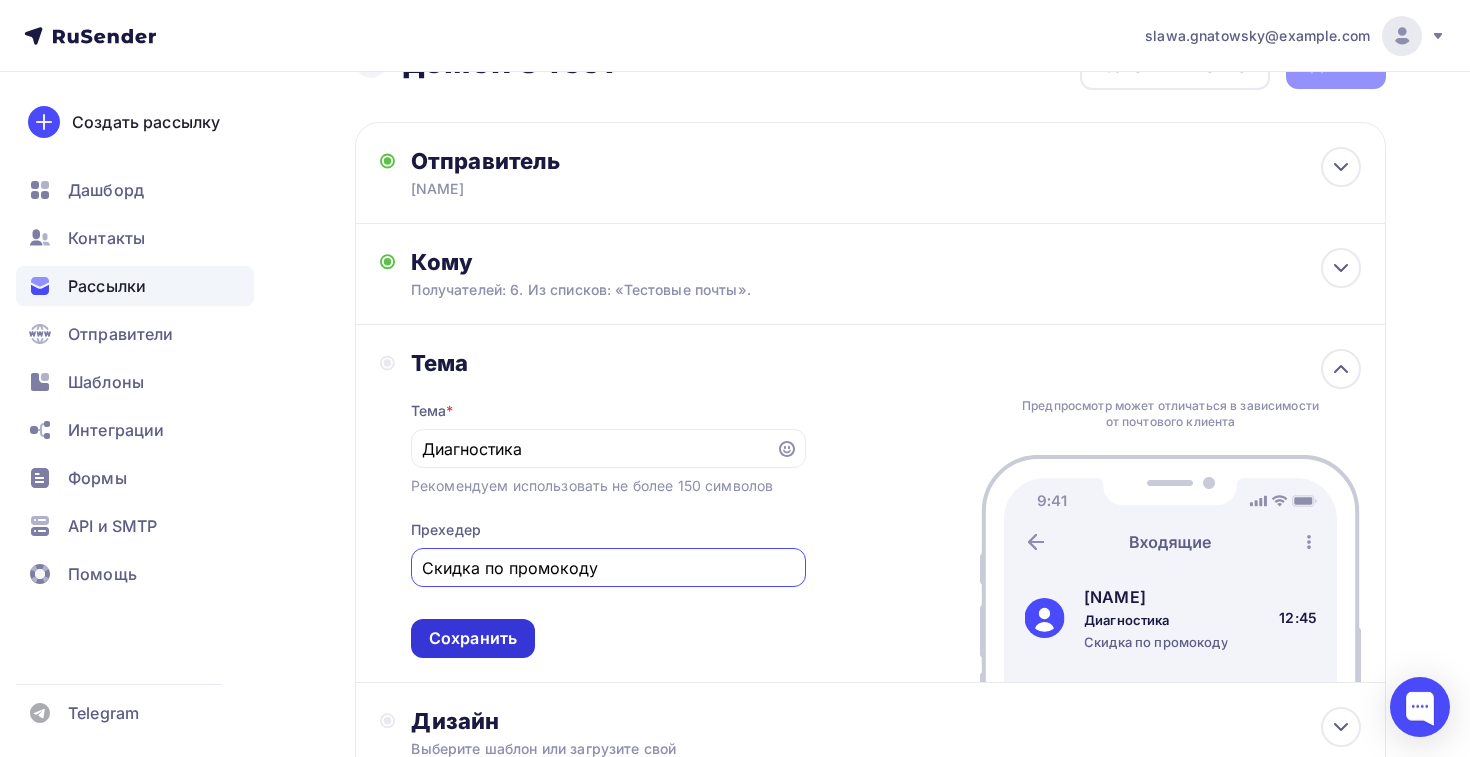 click on "Тема  *     Диагностика
Рекомендуем использовать не более 150 символов
Прехедер     Скидка по промокоду           Сохранить" at bounding box center (608, 517) 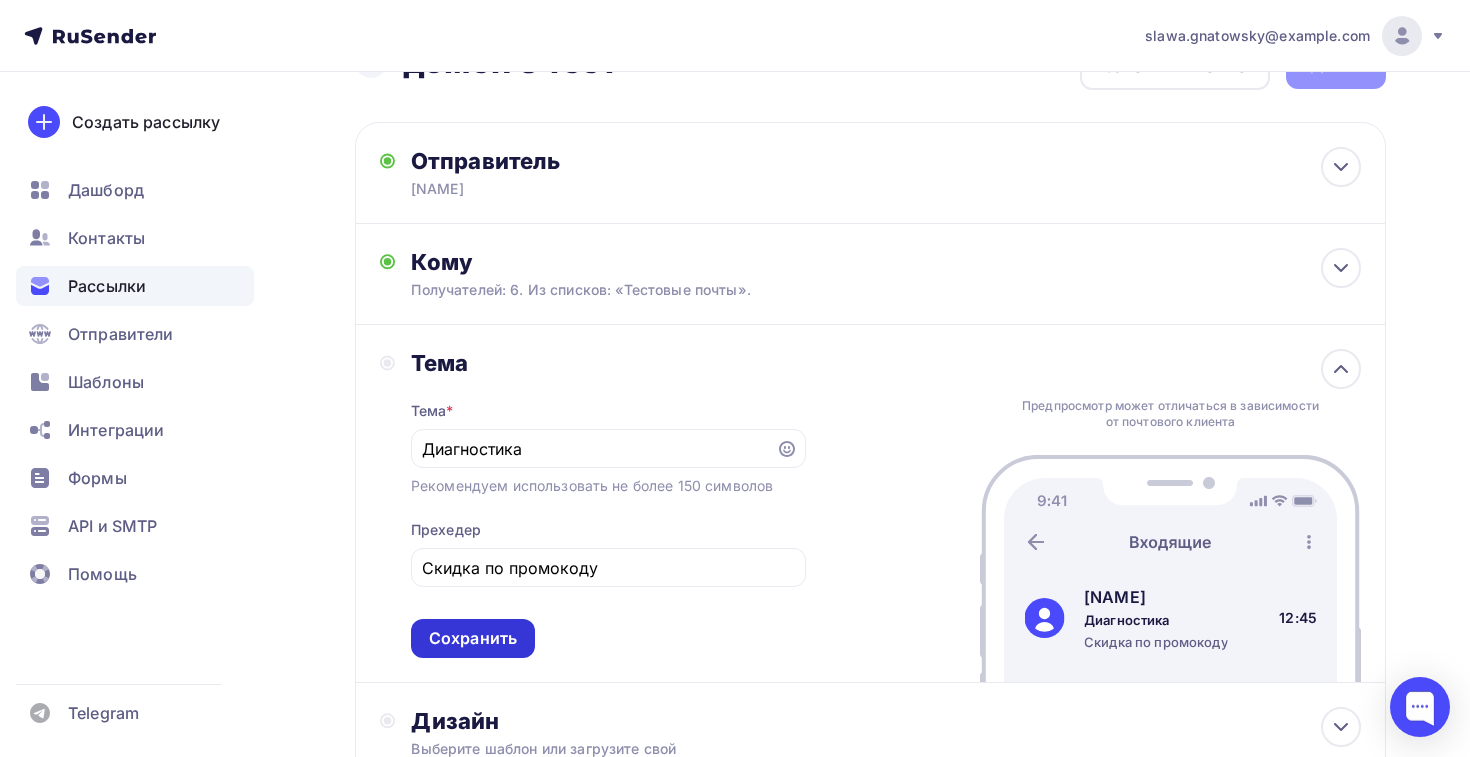 click on "Сохранить" at bounding box center [473, 638] 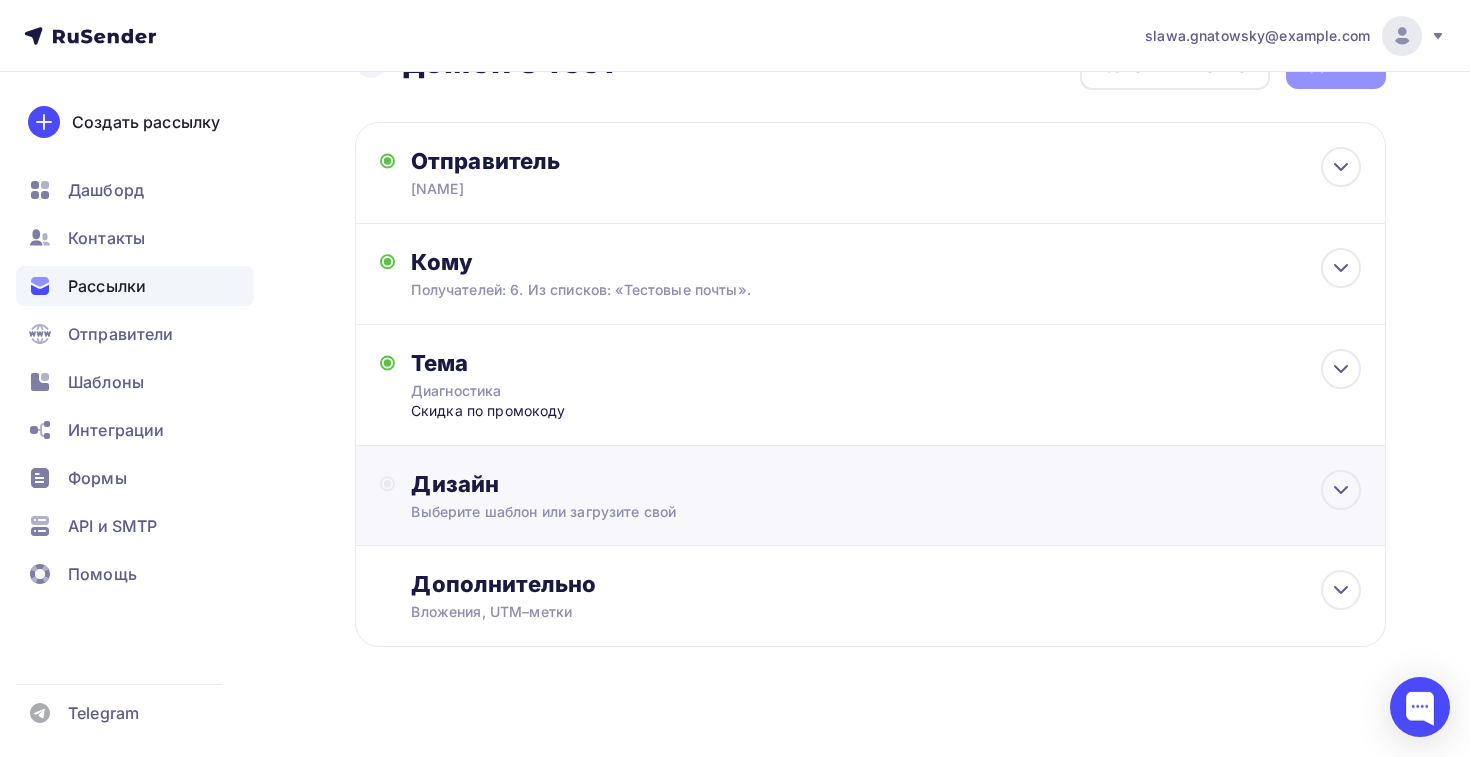 click on "Дизайн   Выберите шаблон или загрузите свой" at bounding box center [870, 507] 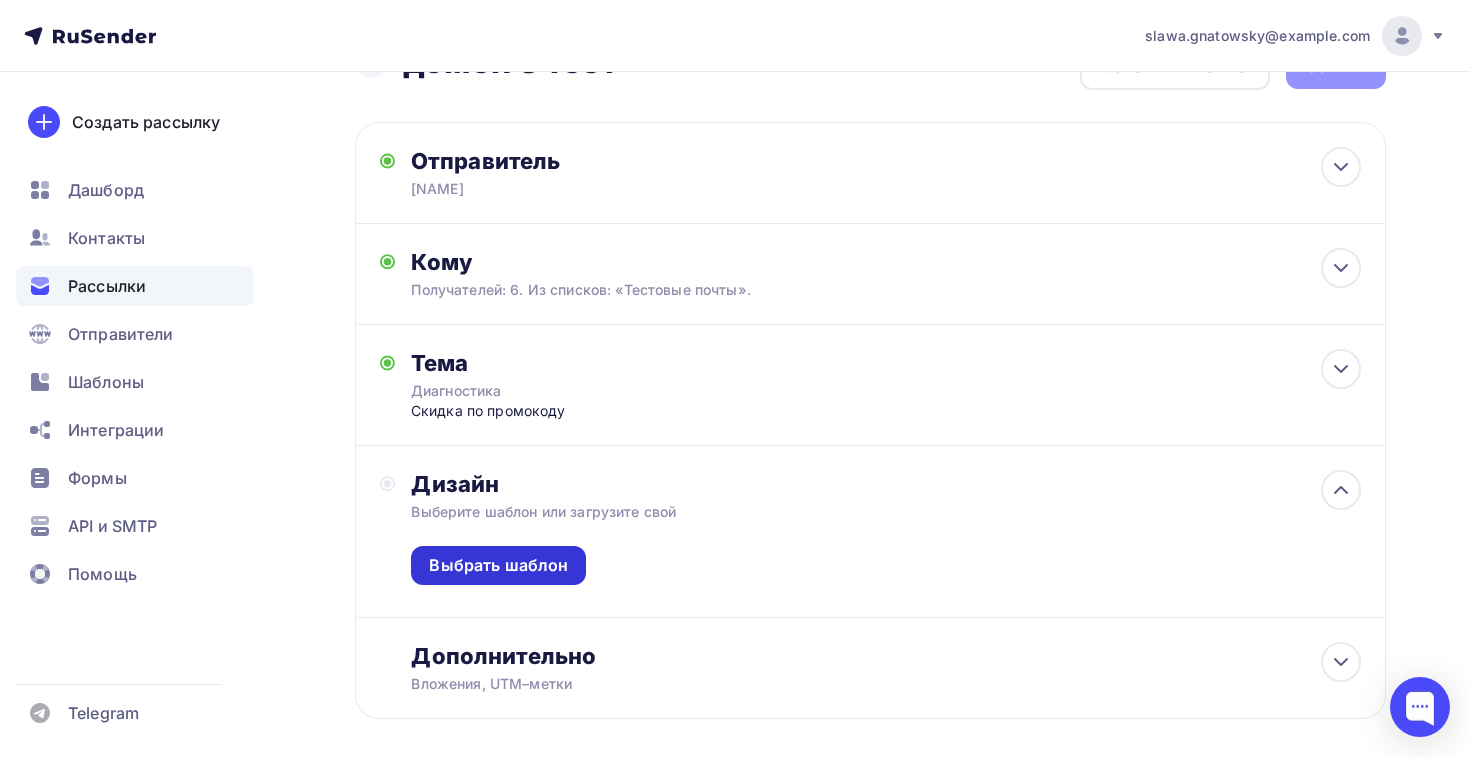 click on "Выбрать шаблон" at bounding box center (498, 565) 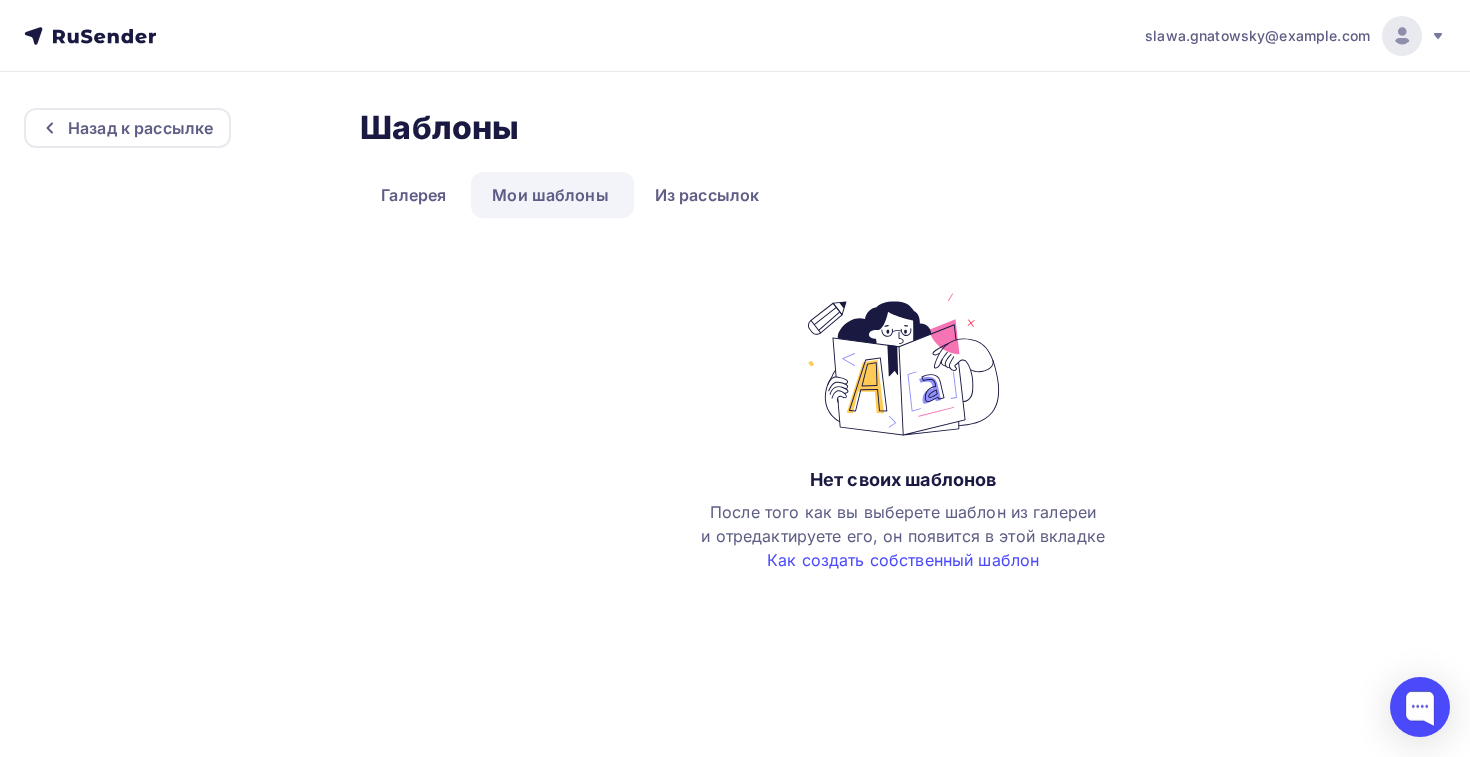 scroll, scrollTop: 0, scrollLeft: 0, axis: both 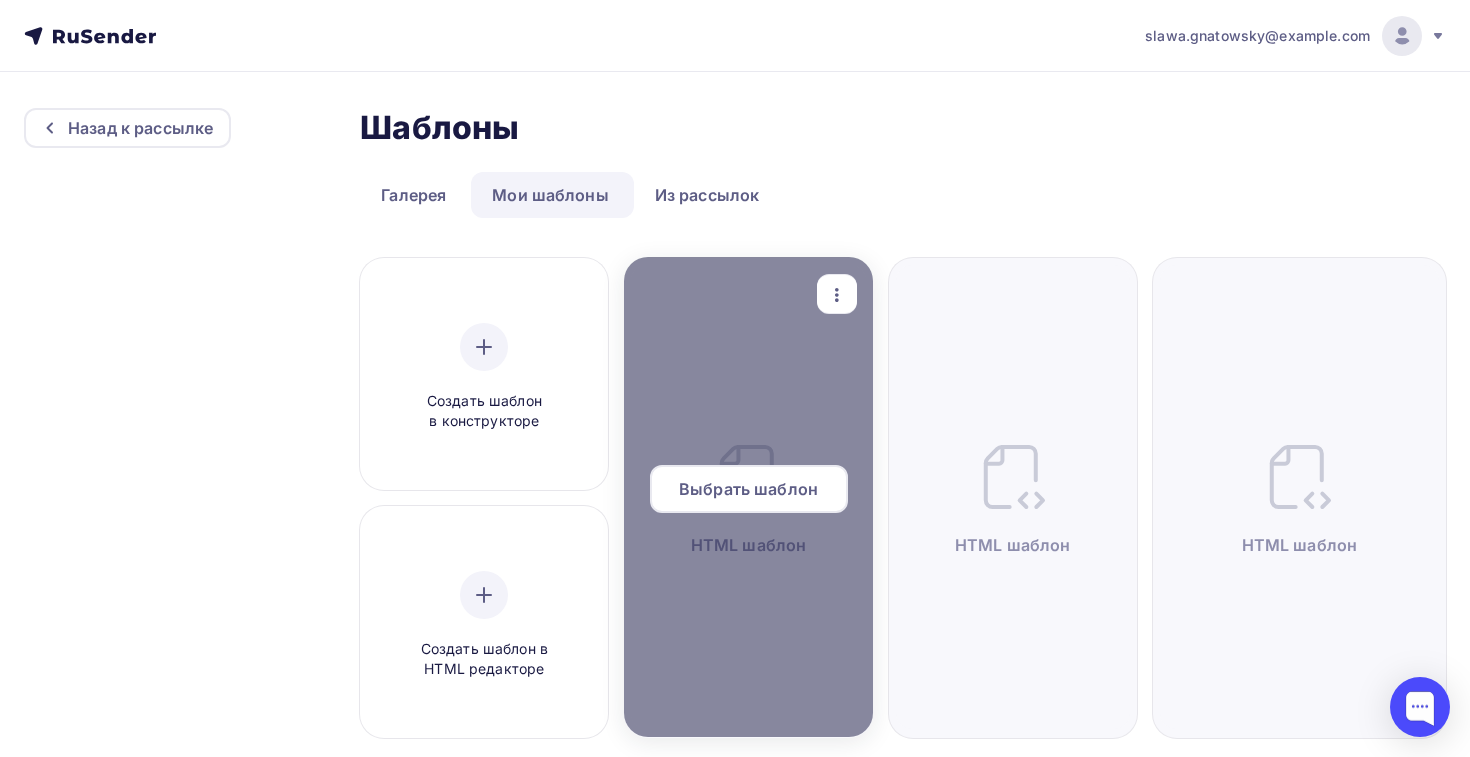 click on "Выбрать шаблон" at bounding box center (749, 489) 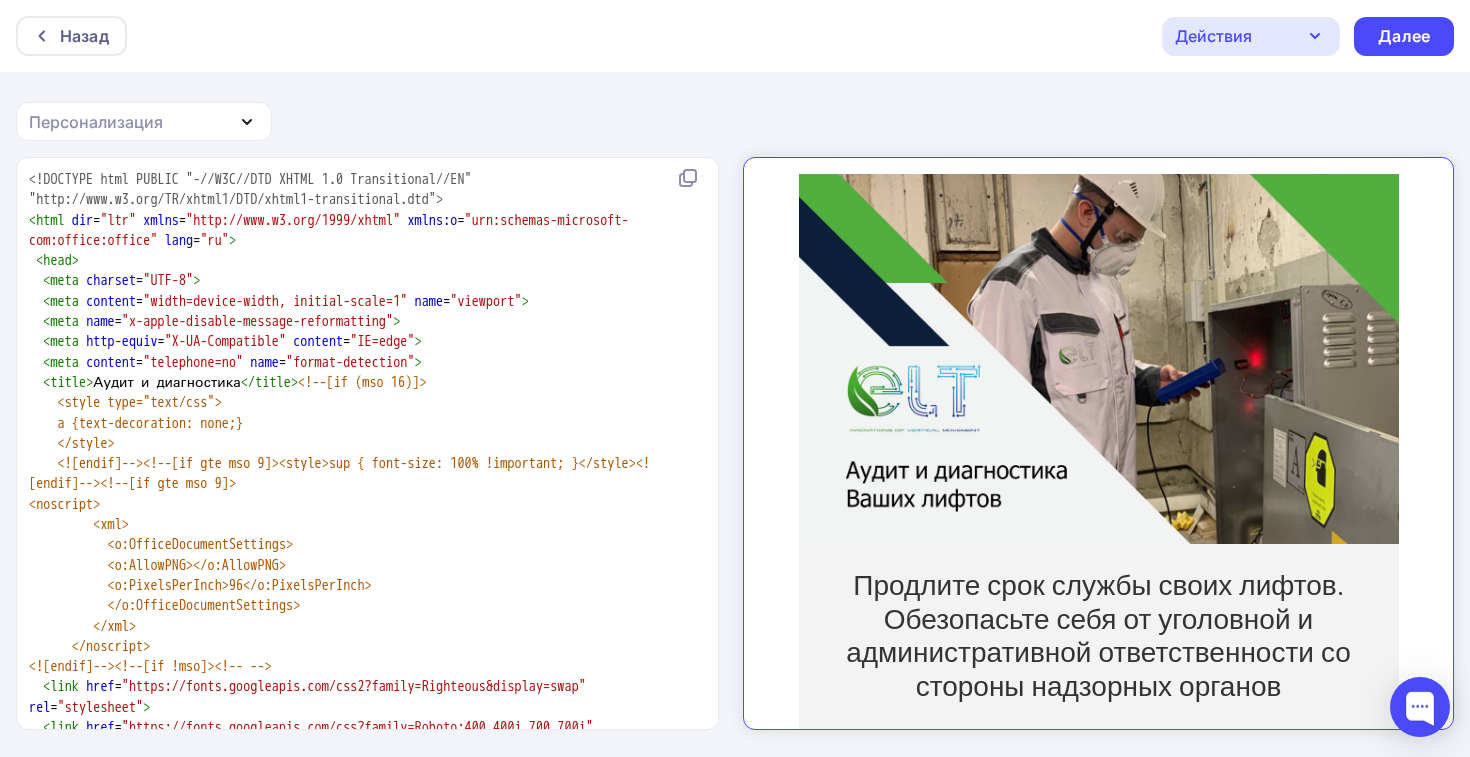scroll, scrollTop: 0, scrollLeft: 0, axis: both 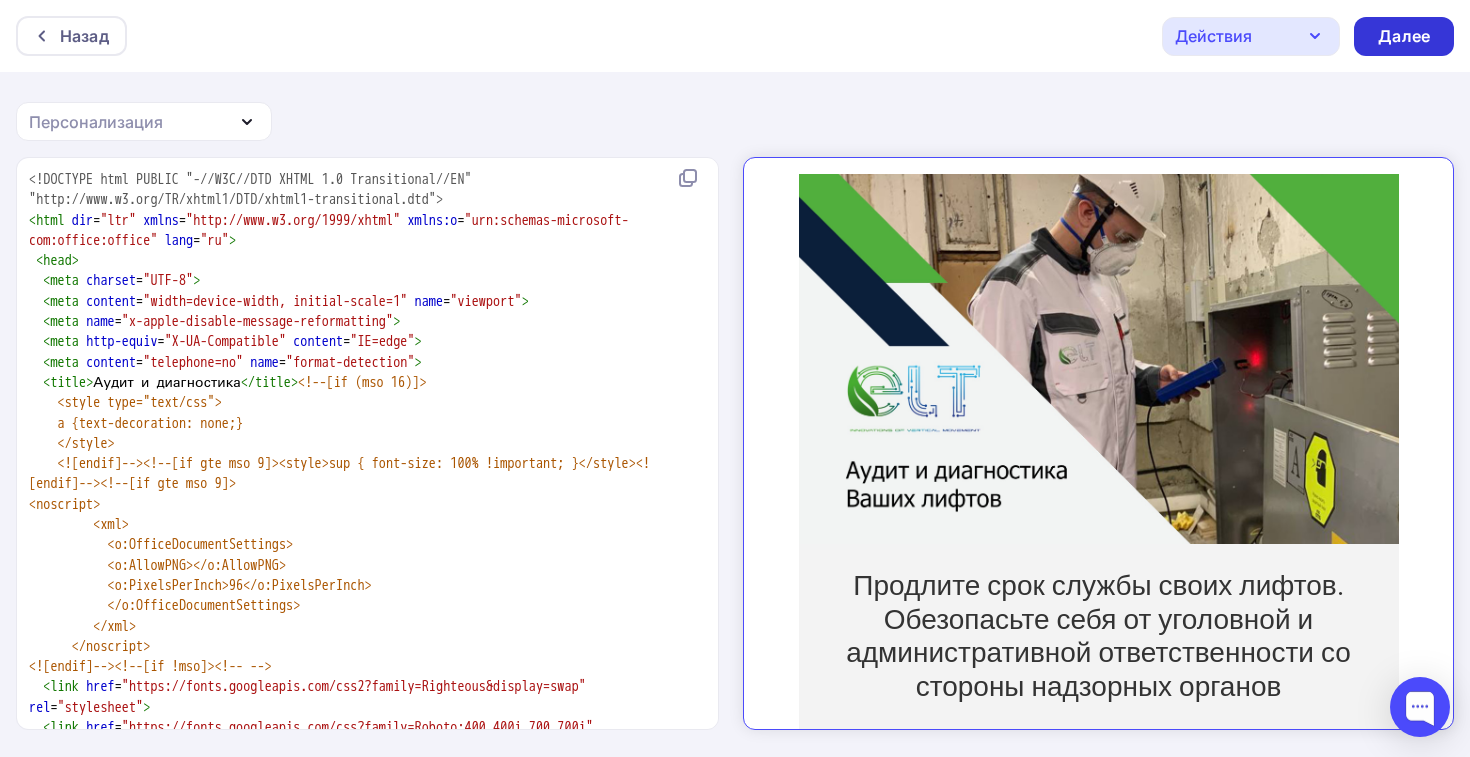 click on "Далее" at bounding box center [1404, 36] 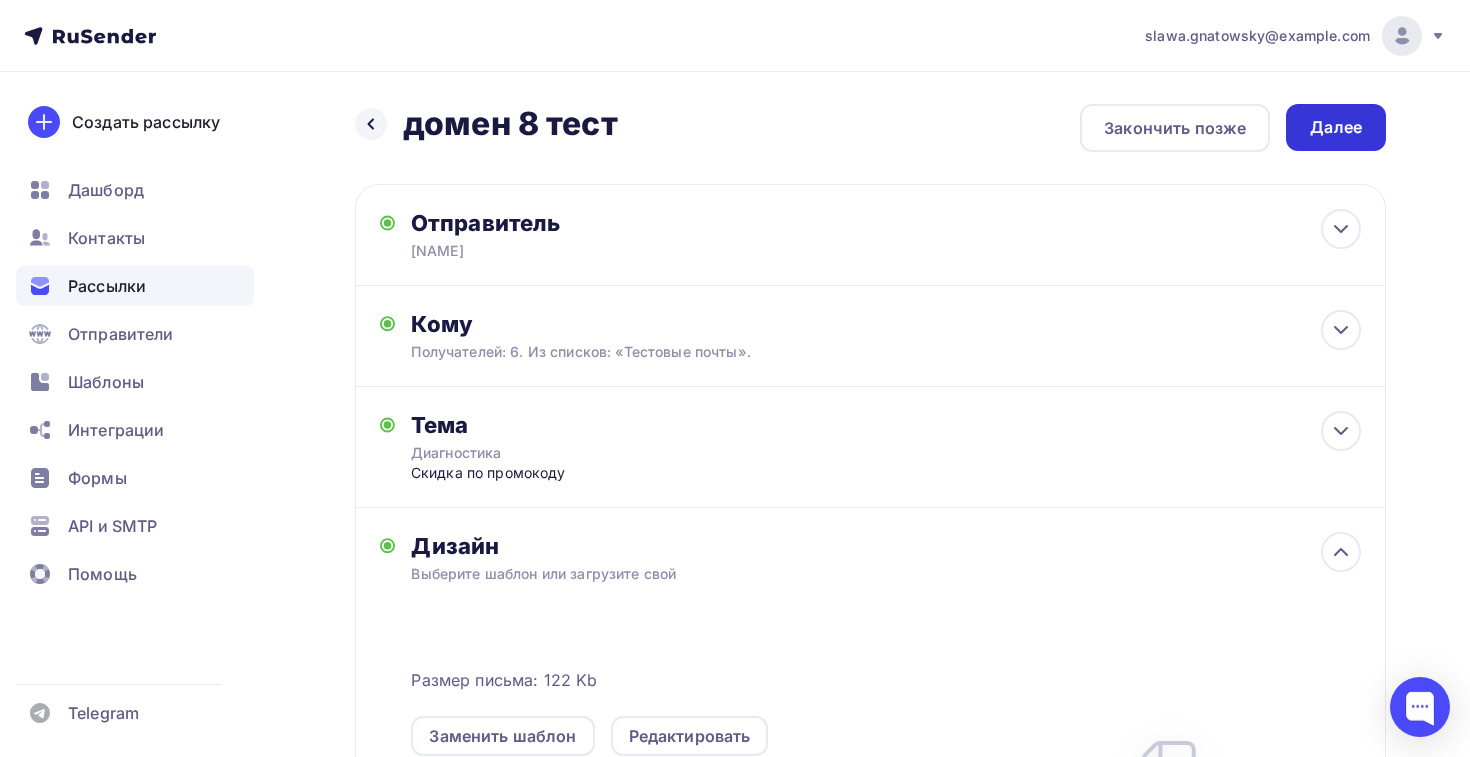 click on "Далее" at bounding box center (1336, 127) 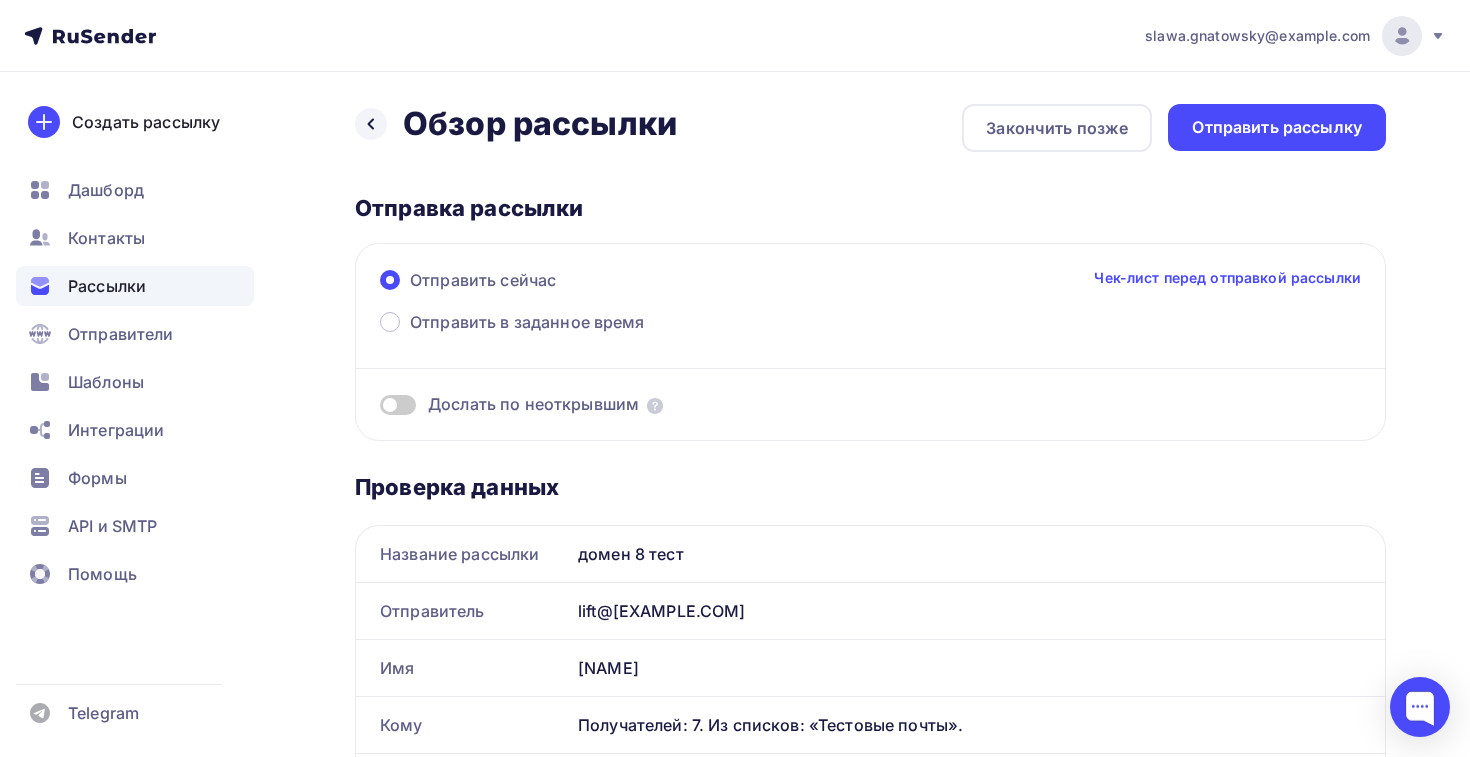 scroll, scrollTop: 0, scrollLeft: 0, axis: both 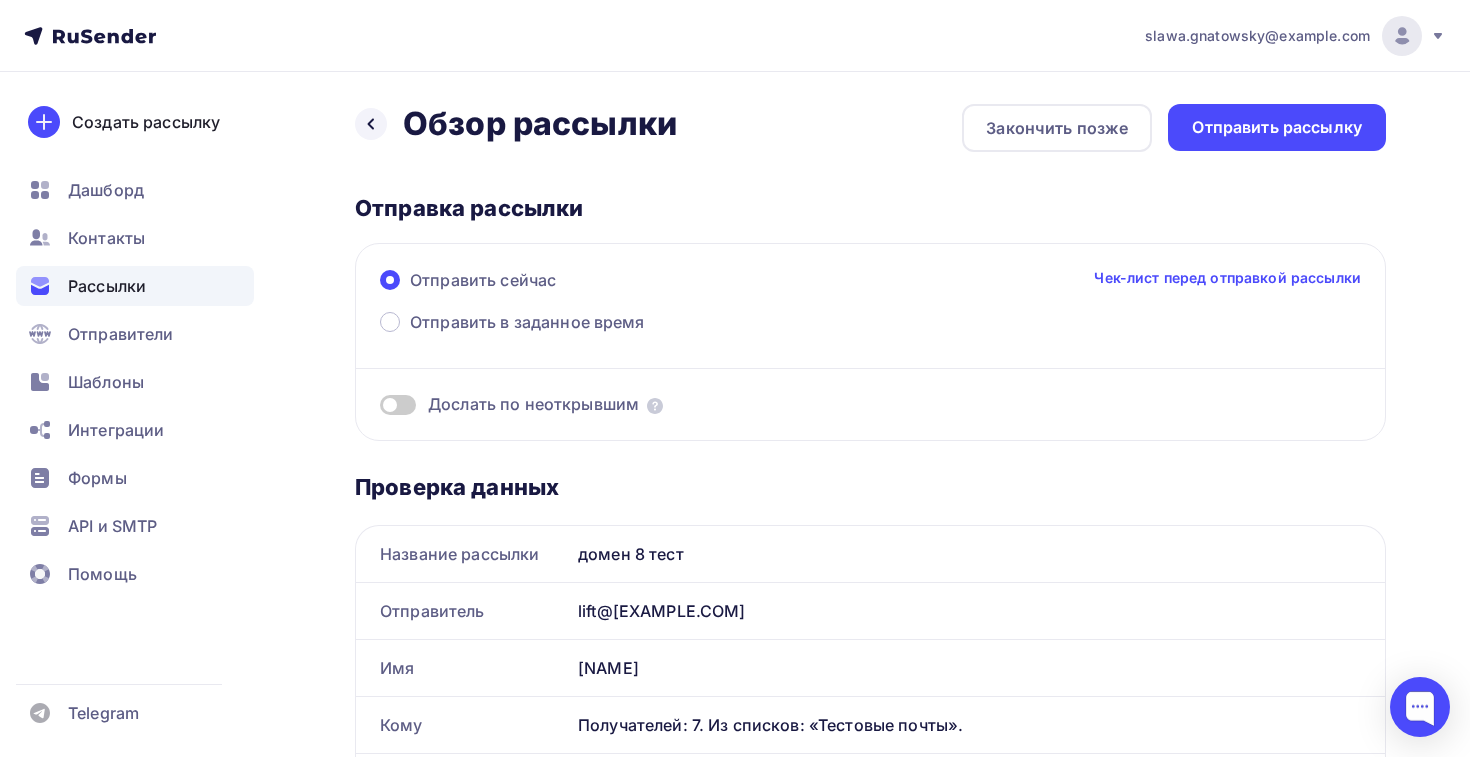 click on "Отправить рассылку" at bounding box center [1277, 127] 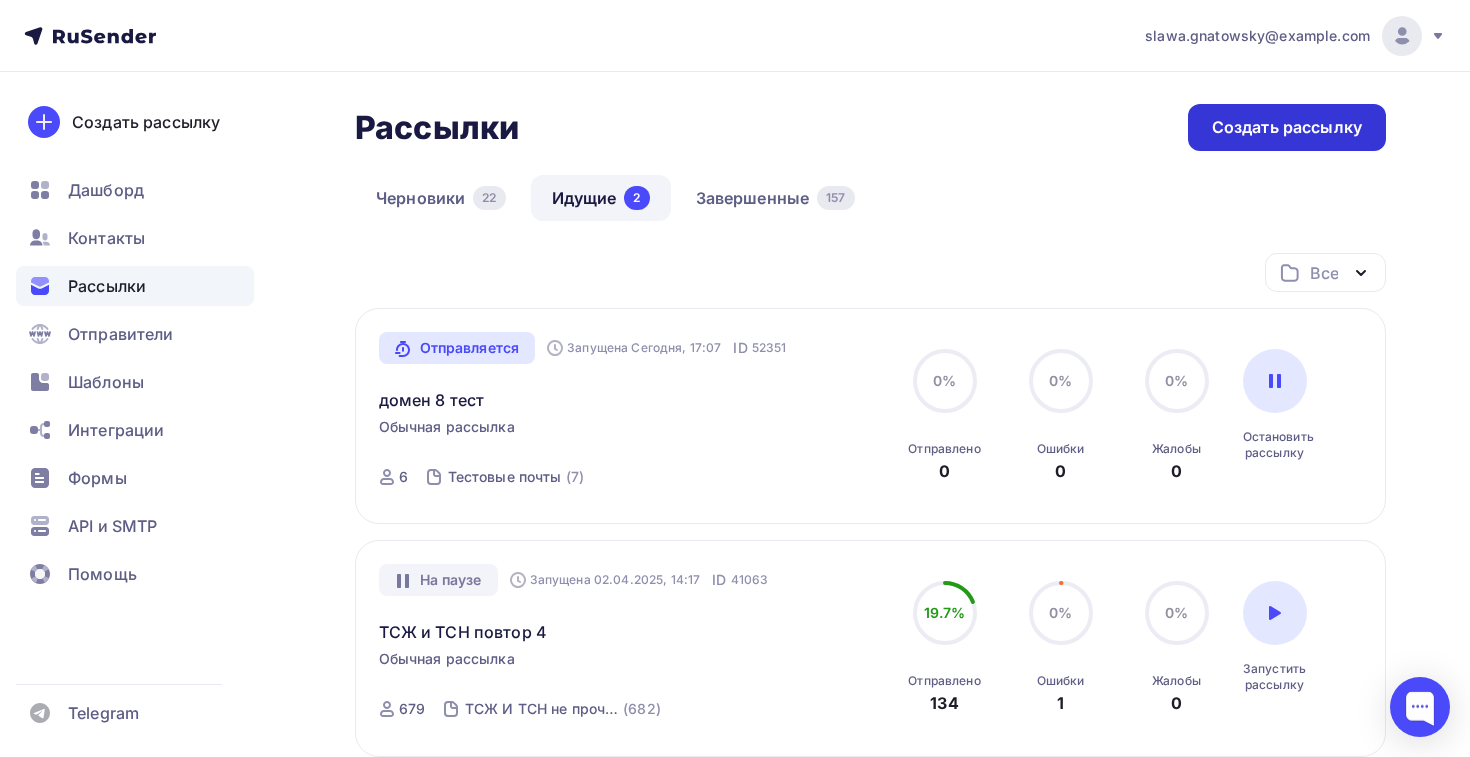 click on "Создать рассылку" at bounding box center (1287, 127) 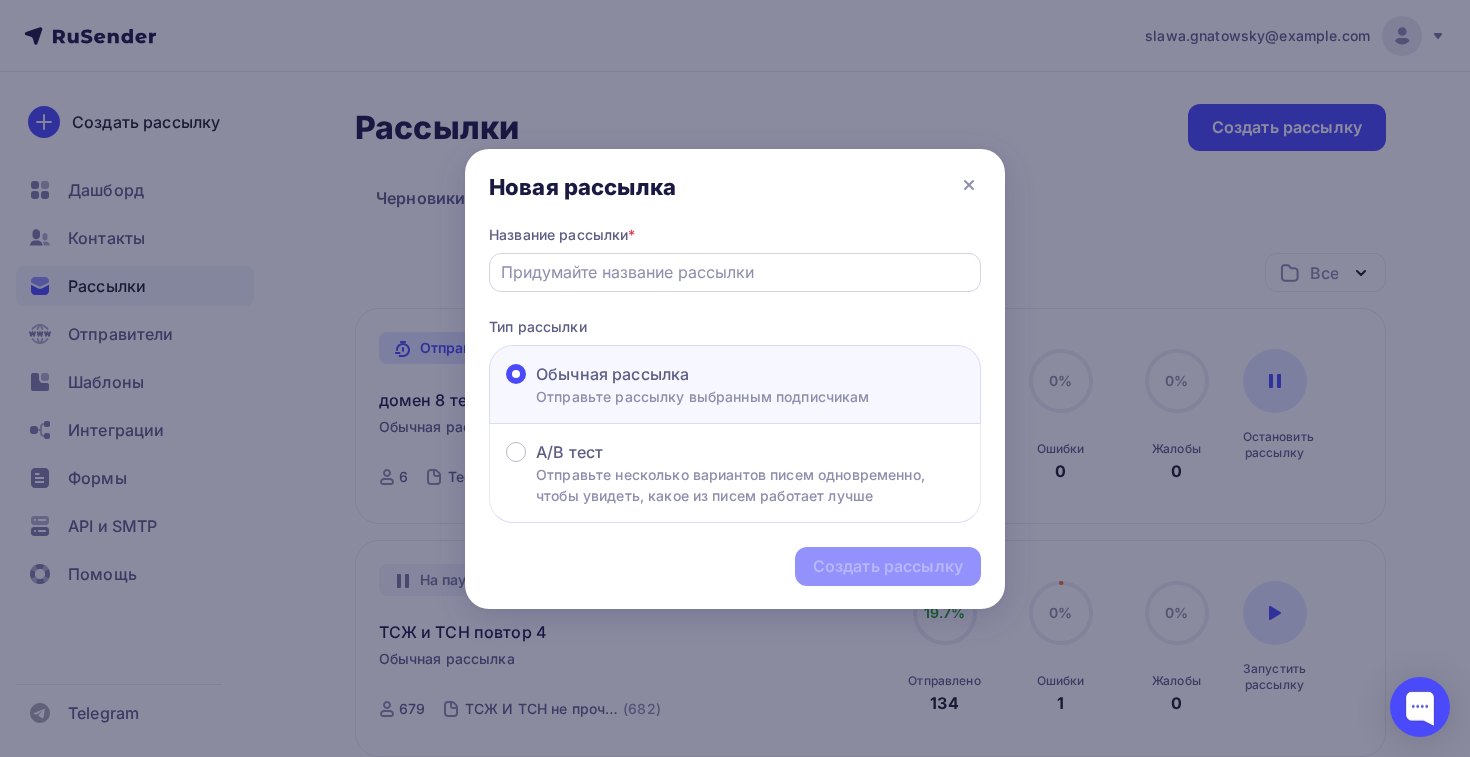 click at bounding box center (735, 272) 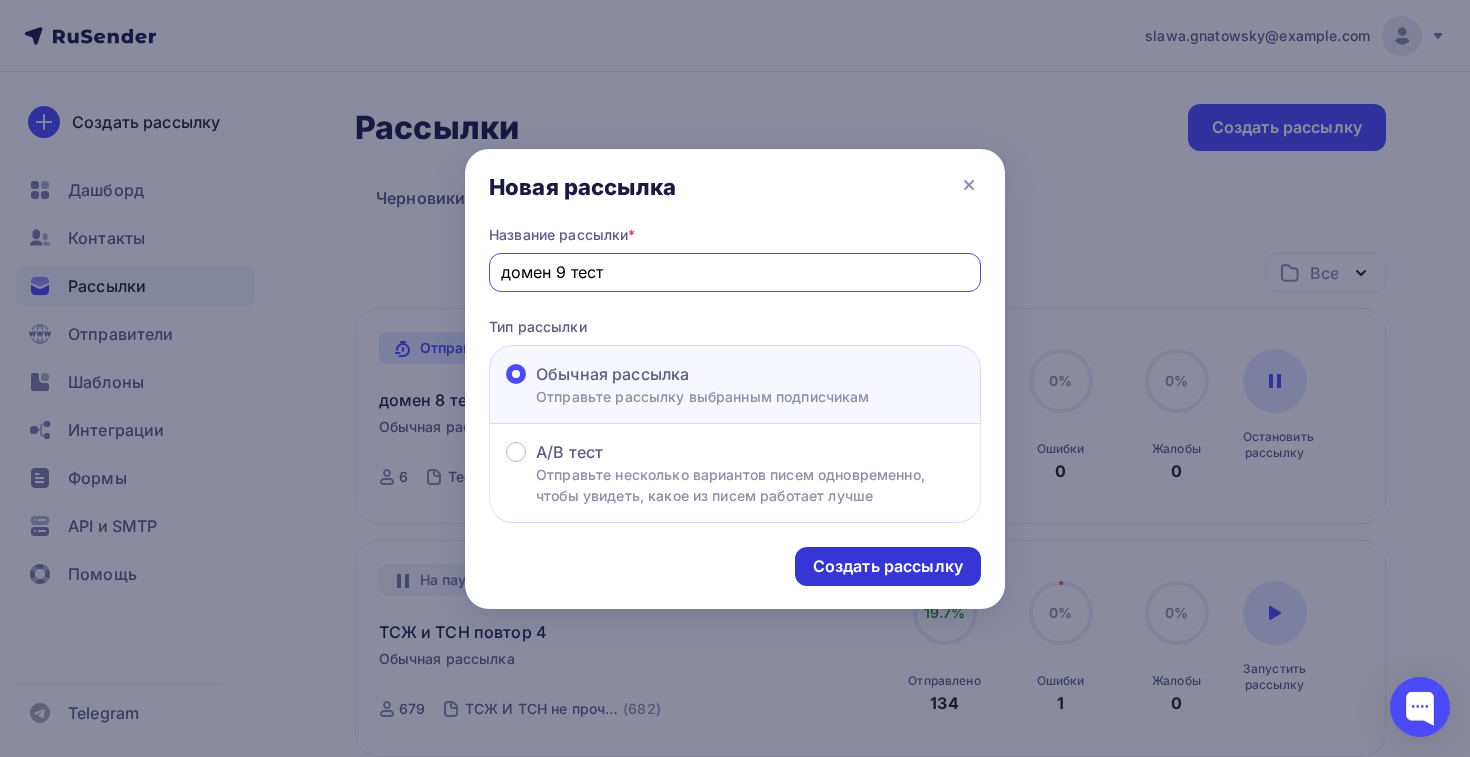 type on "домен 9 тест" 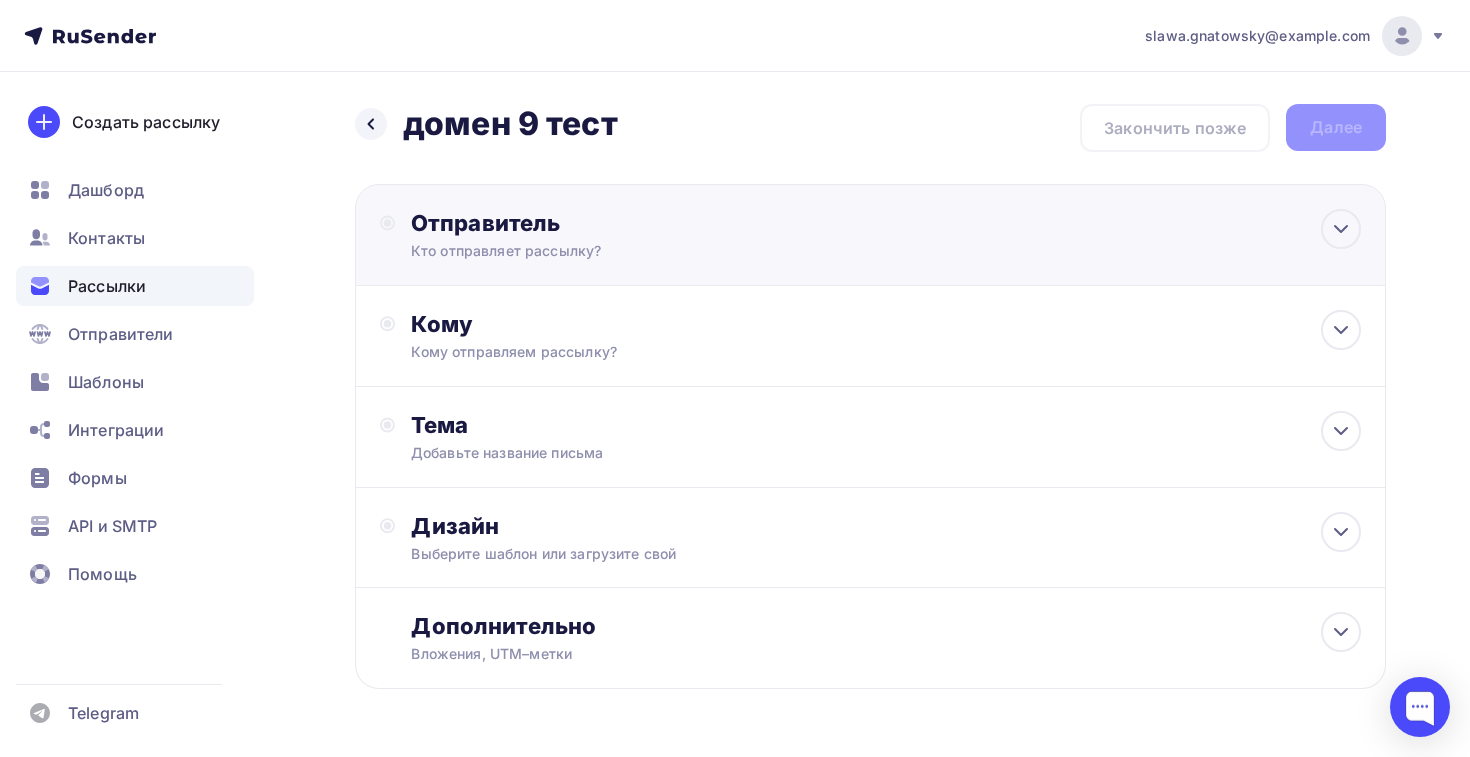 click on "[EMAIL]               Добавить отправителя
Рекомендуем  добавить почту на домене , чтобы рассылка не попала в «Спам»
Имя                 Сохранить
12:45" at bounding box center (870, 235) 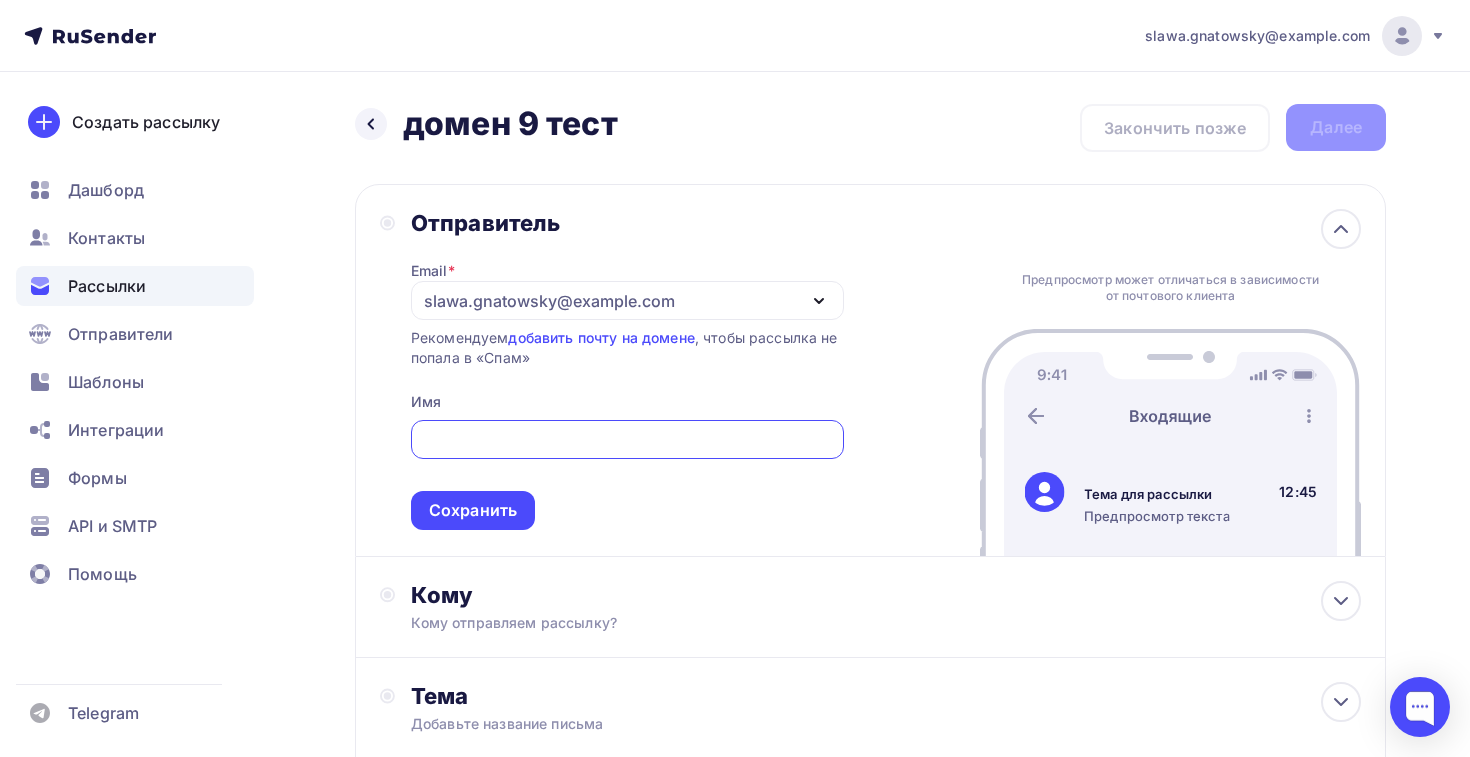 scroll, scrollTop: 0, scrollLeft: 0, axis: both 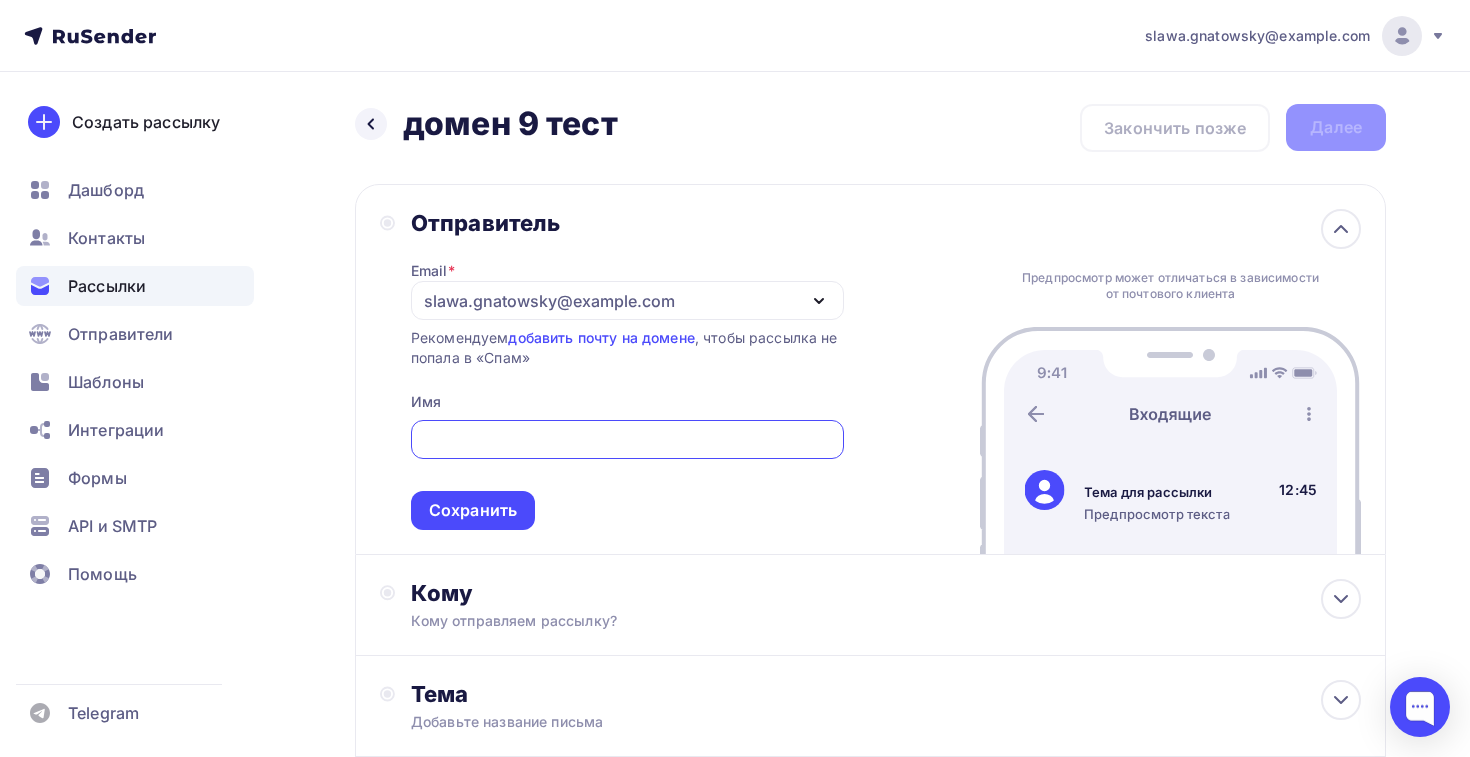 click on "slawa.gnatowsky@example.com" at bounding box center [549, 301] 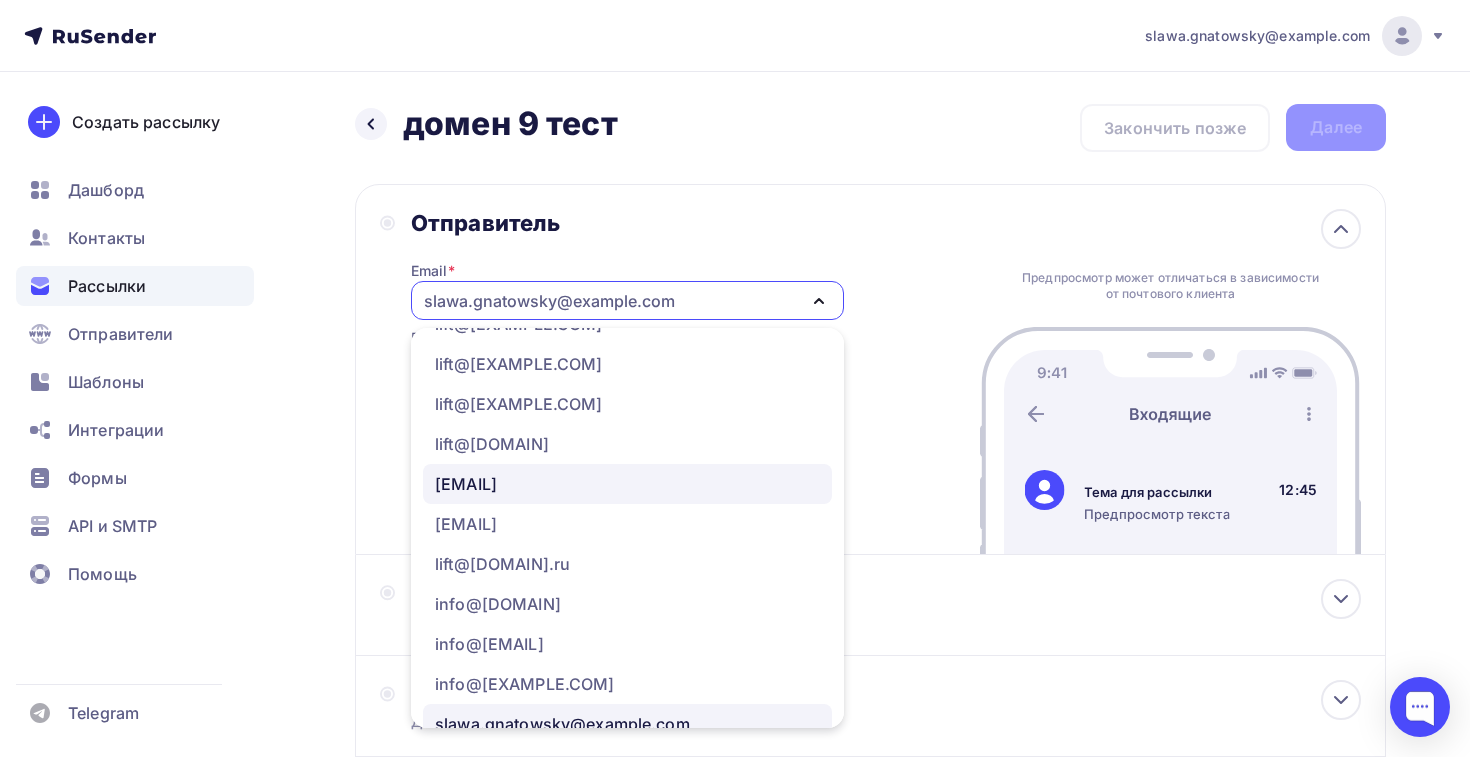 scroll, scrollTop: 186, scrollLeft: 0, axis: vertical 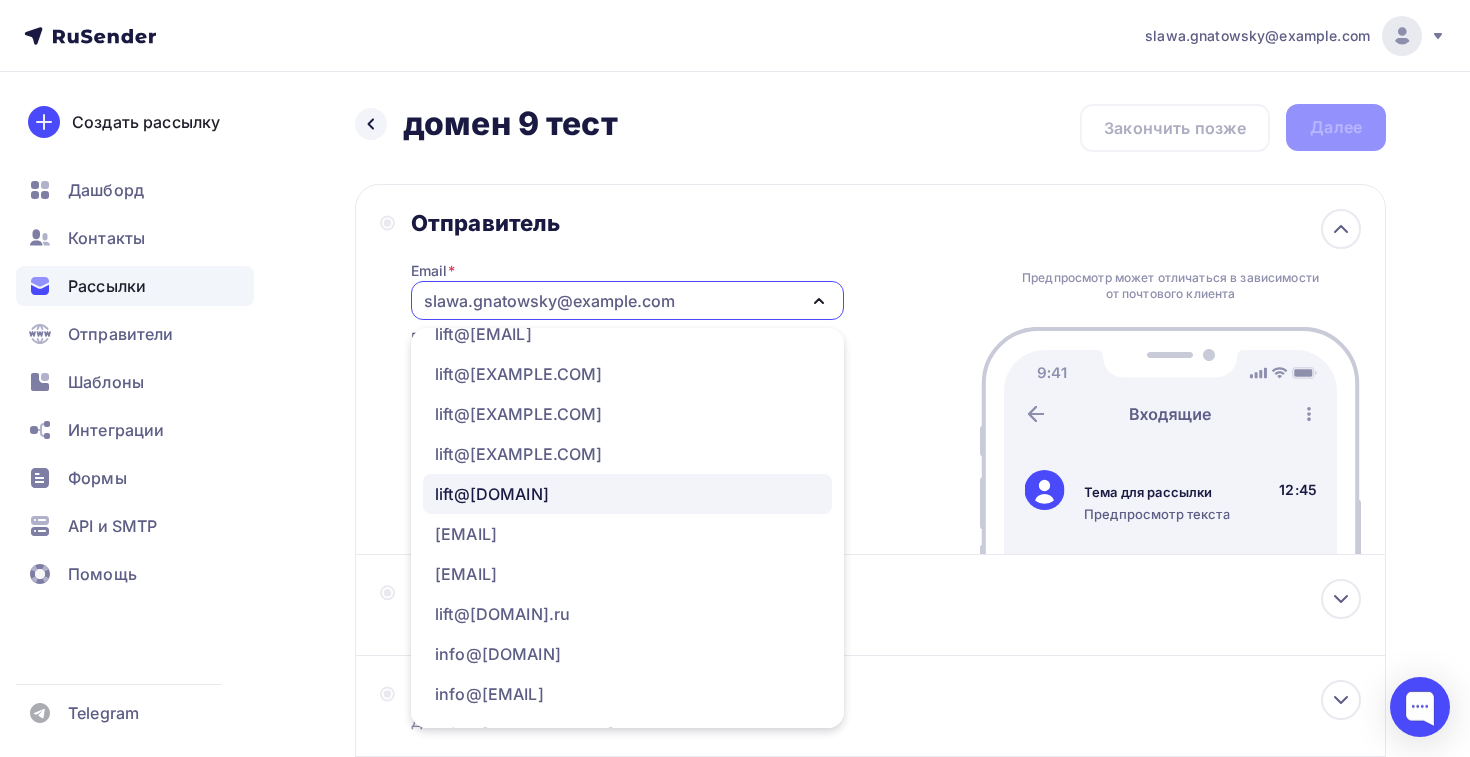 click on "lift@[DOMAIN].store" at bounding box center [492, 494] 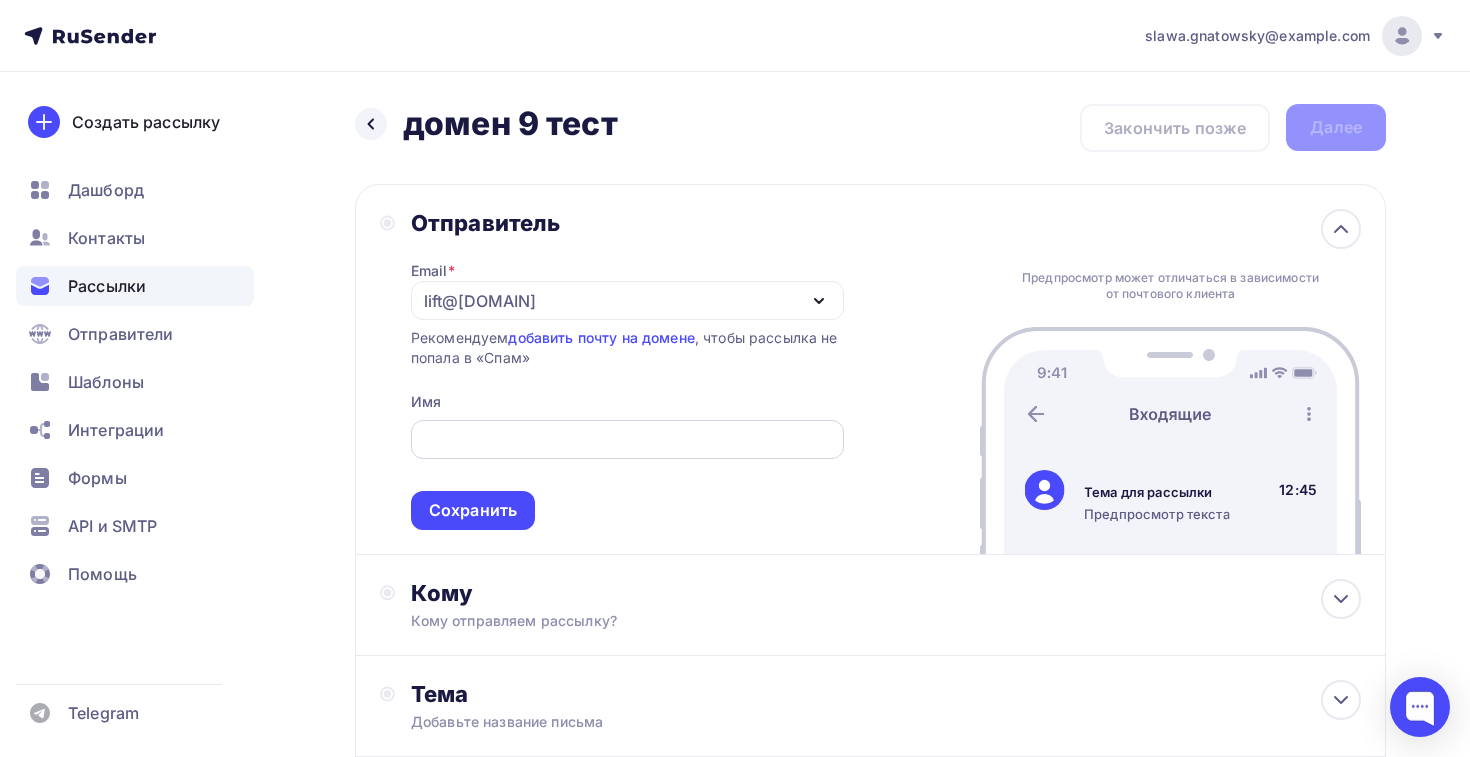 click at bounding box center [627, 440] 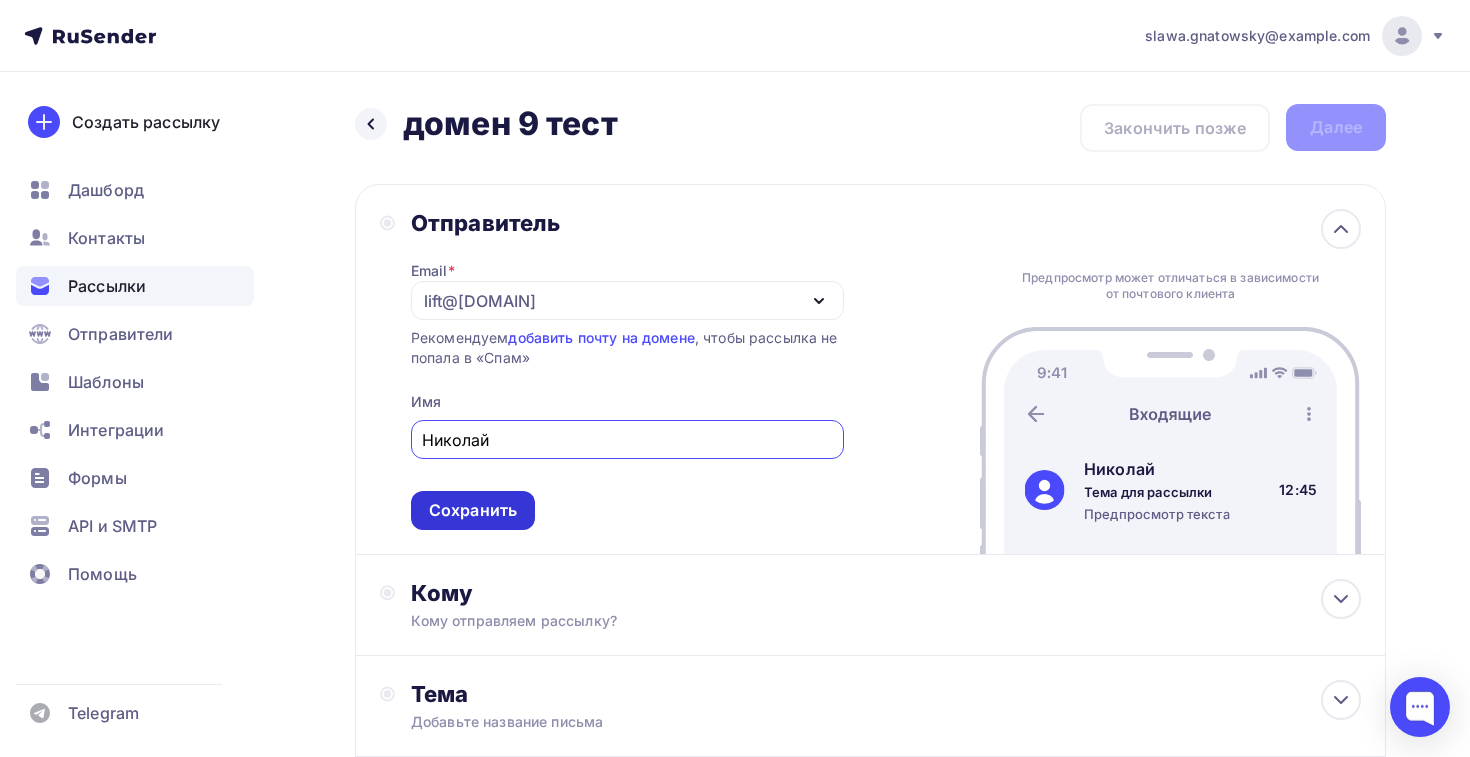 type on "Николай" 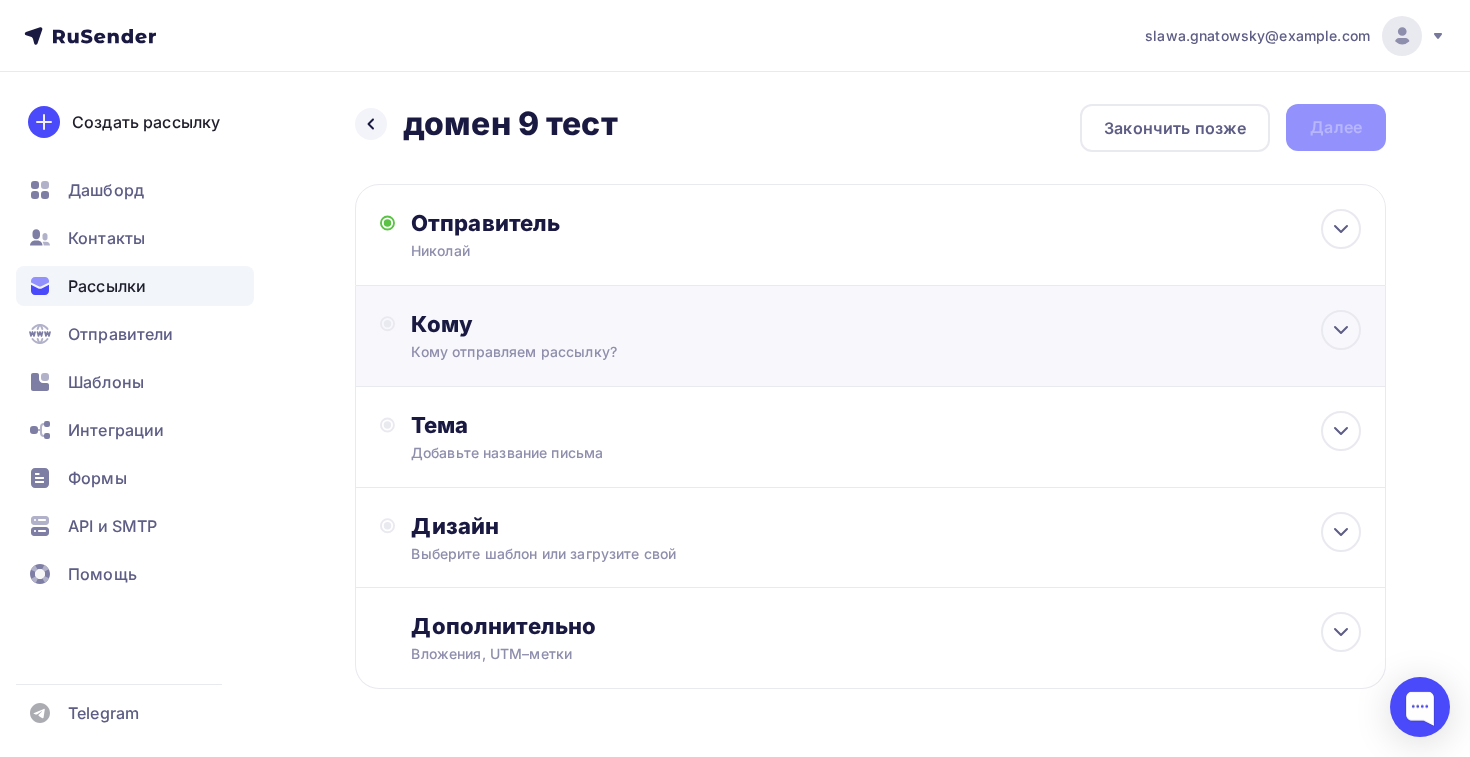 click on "Кому
Кому отправляем рассылку?
Списки получателей
Выберите список
Все списки
id
ТСН и ТСЖ 16(2)
(625)
#24715
жск и ук 16
(1 177)
#24678
тсн и тсж 16
(629)
#24677
жск и ук 15
(1 180)
#24627
тсн и тсж 15
(633)
#24626
Жск и ук 14
(1 188)
#24598
тсн и тсж 14" at bounding box center (870, 336) 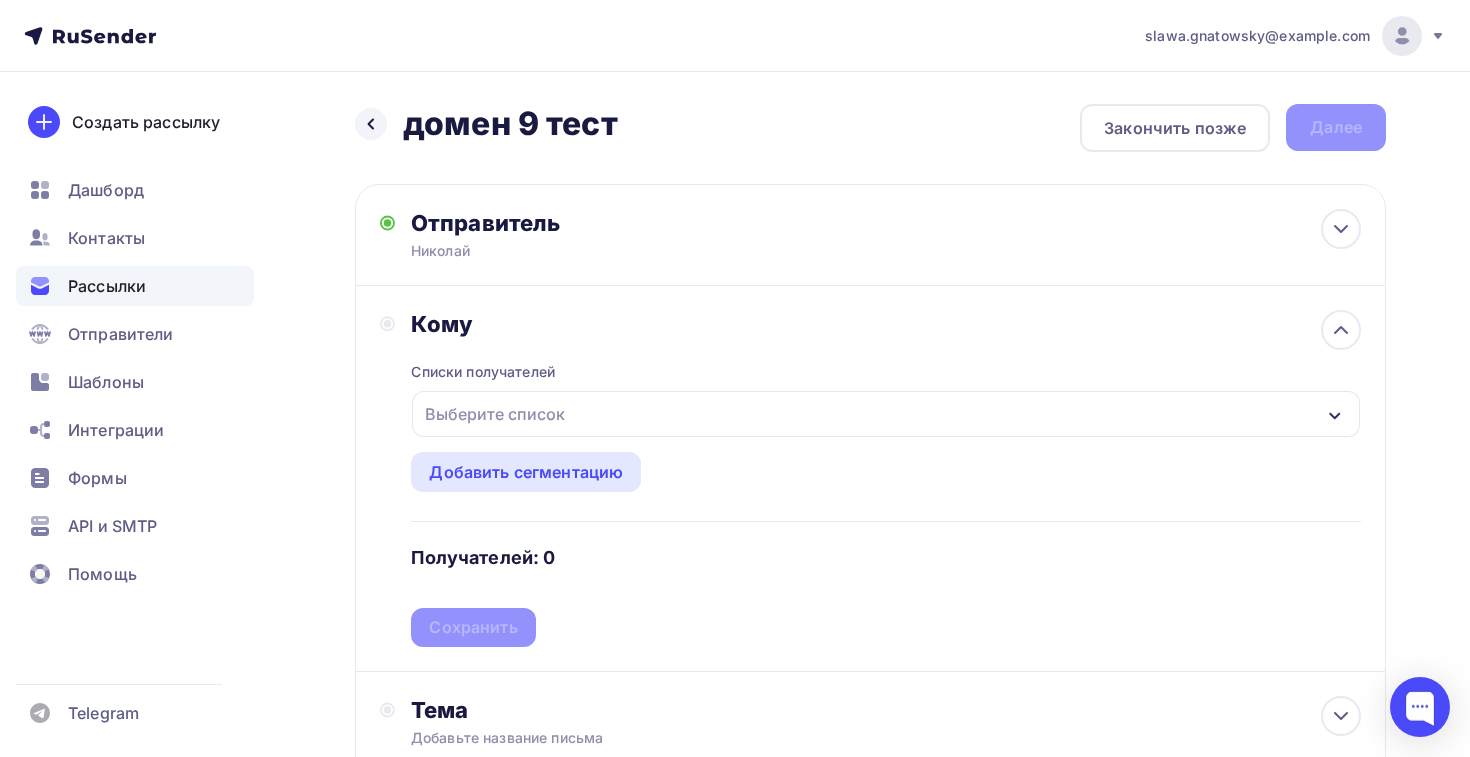 click on "Выберите список" at bounding box center (495, 414) 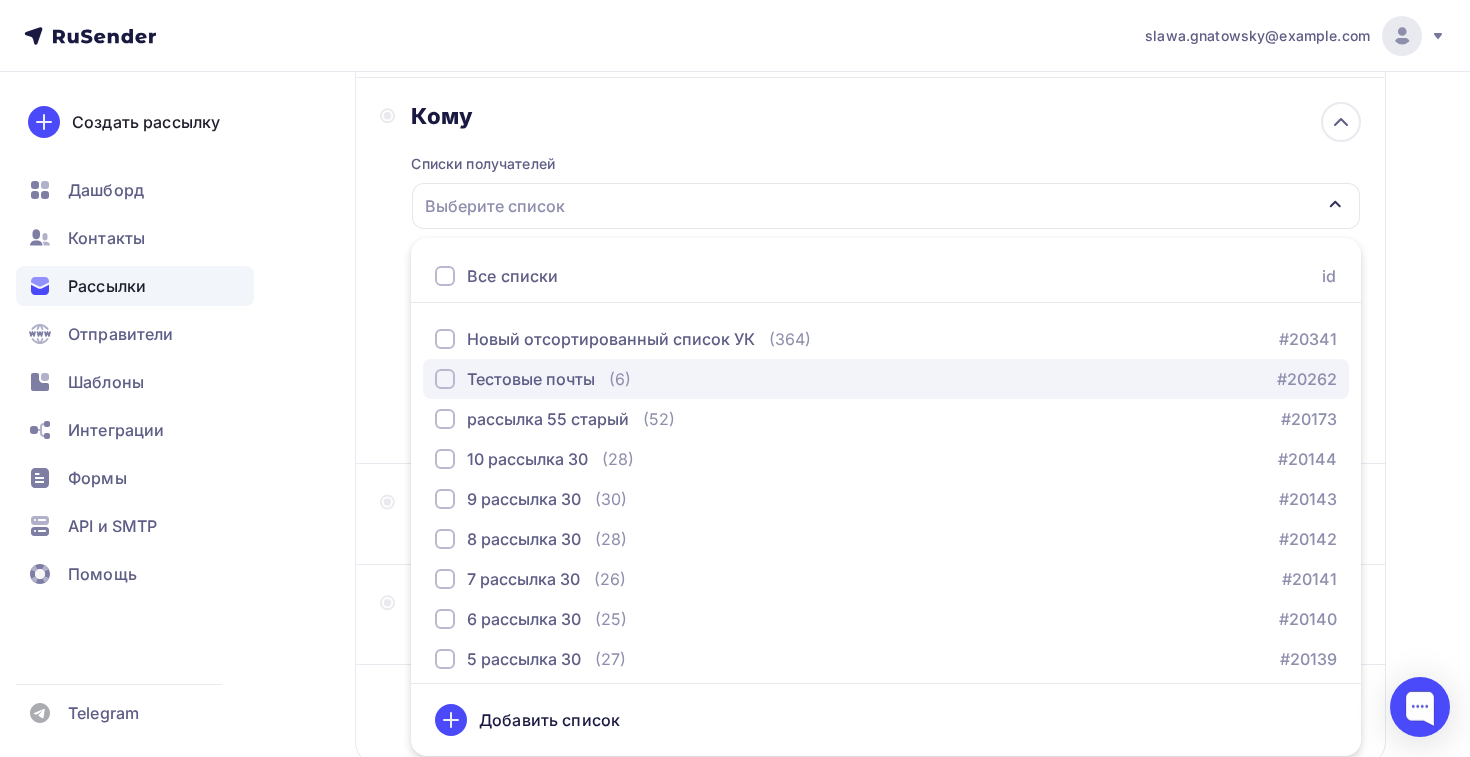 scroll, scrollTop: 2915, scrollLeft: 0, axis: vertical 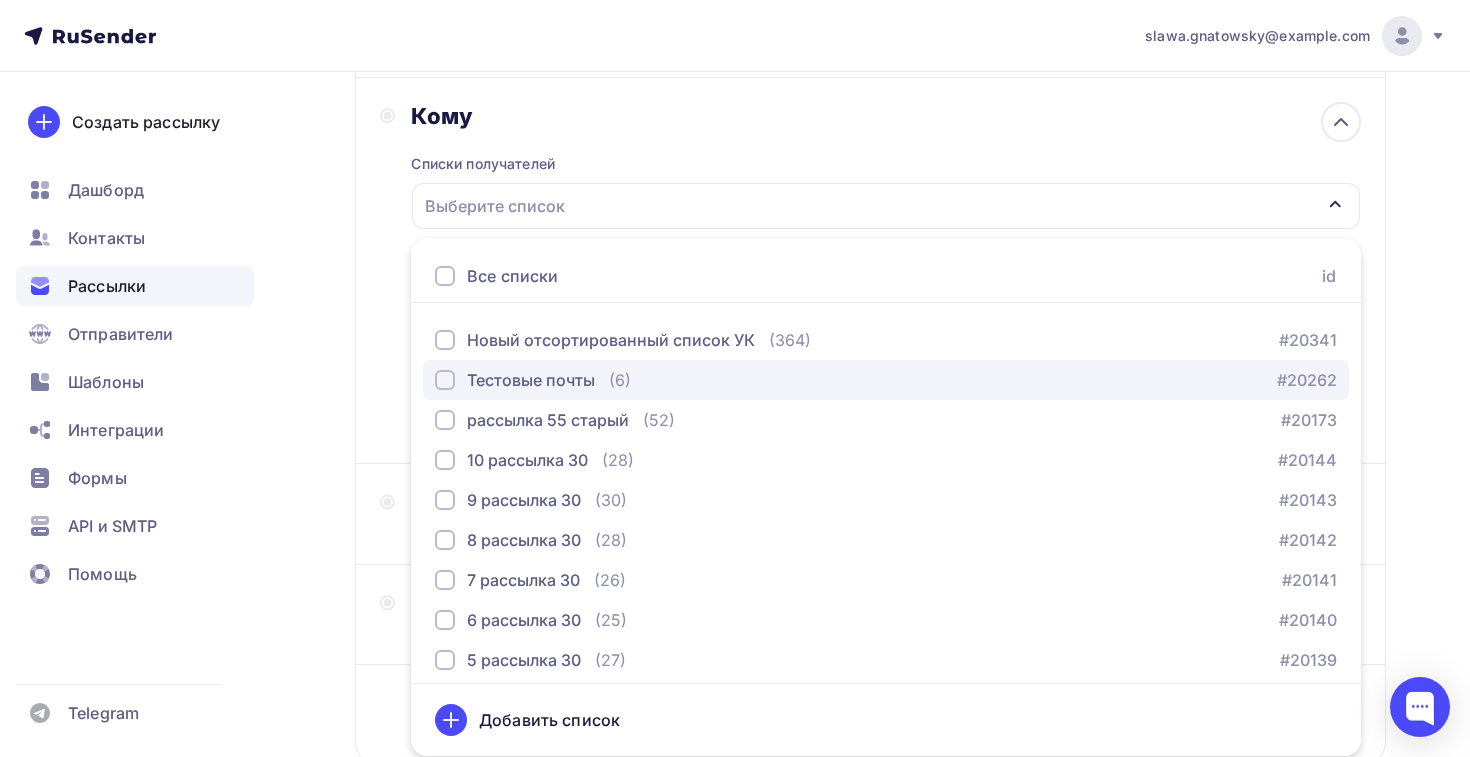 click on "Тестовые почты
(6)
#20262" at bounding box center (886, 380) 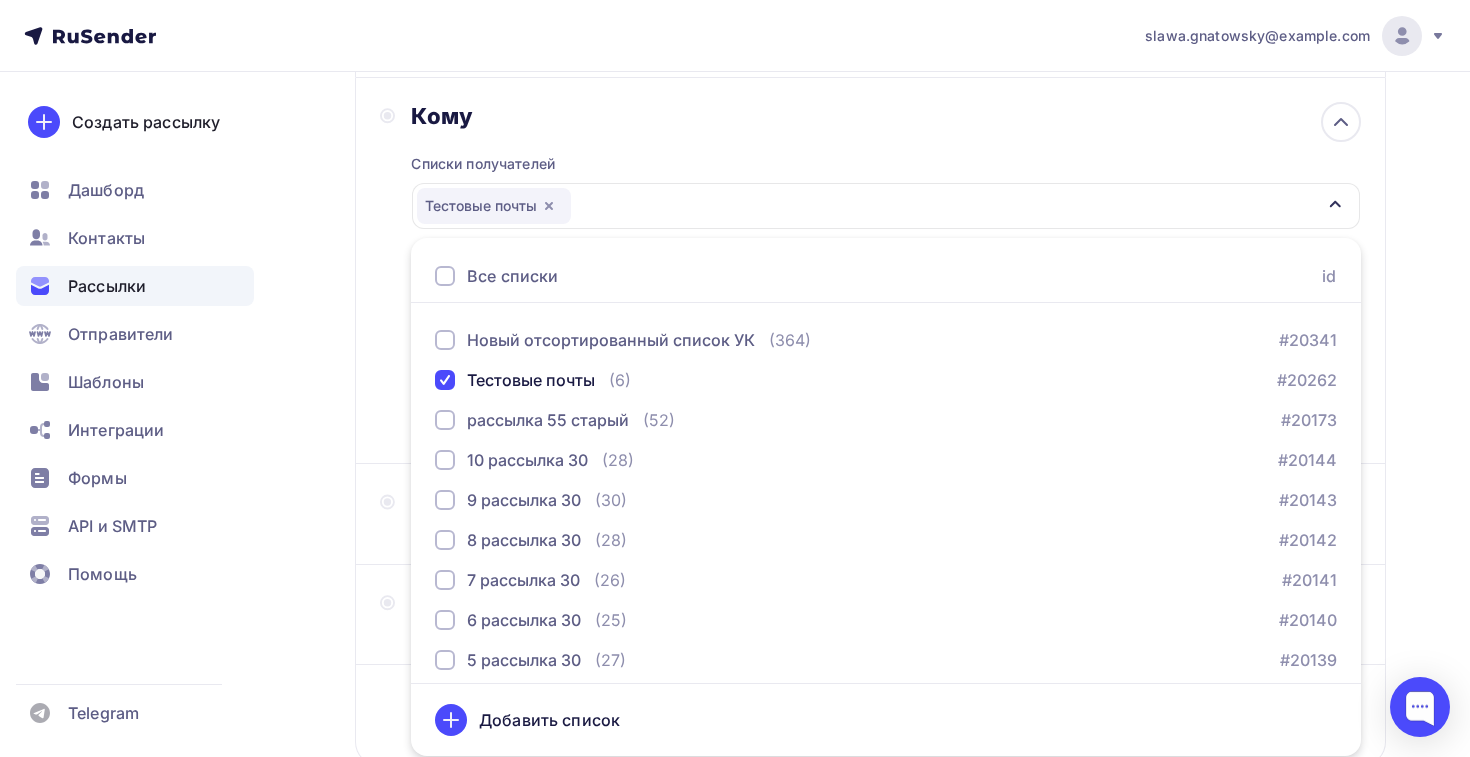 click on "Кому
Списки получателей
Тестовые почты
Все списки
id
ТСН и ТСЖ 16(2)
(625)
#24715
жск и ук 16
(1 177)
#24678
тсн и тсж 16
(629)
#24677
жск и ук 15
(1 180)
#24627
тсн и тсж 15
(633)
#24626
Жск и ук 14
(1 188)
#24598
тсн и тсж 14
(636)
#24597" at bounding box center [870, 271] 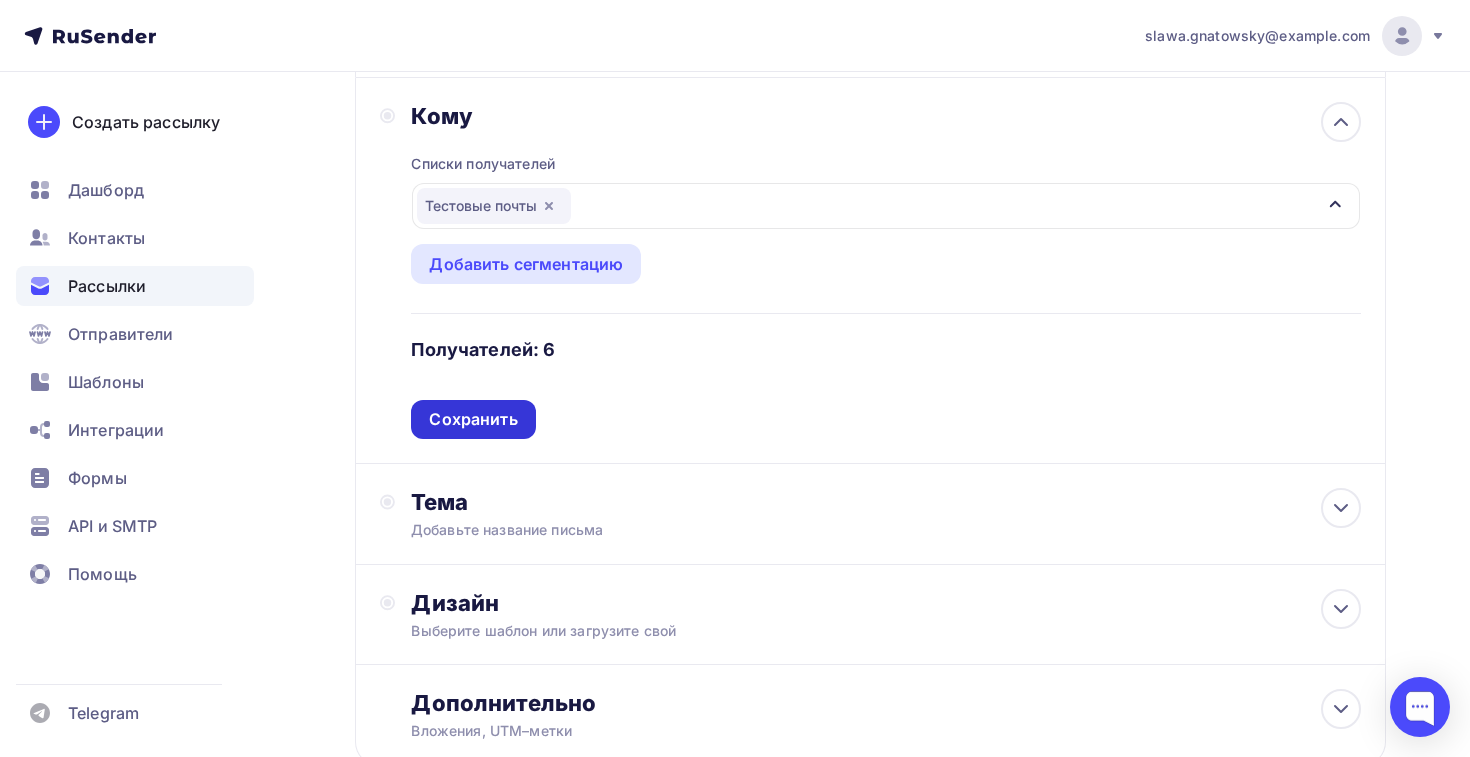 click on "Сохранить" at bounding box center (473, 419) 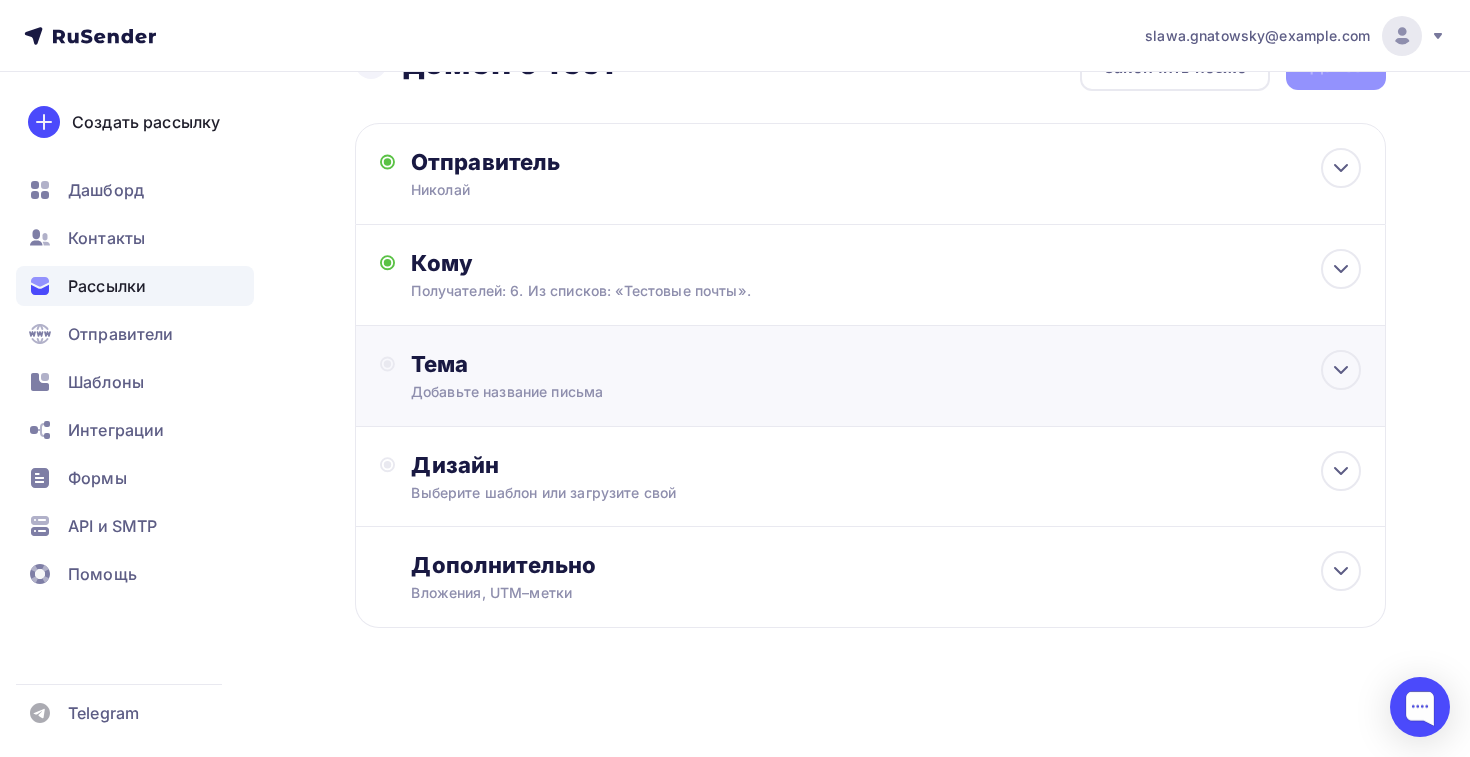 click on "Тема" at bounding box center [608, 364] 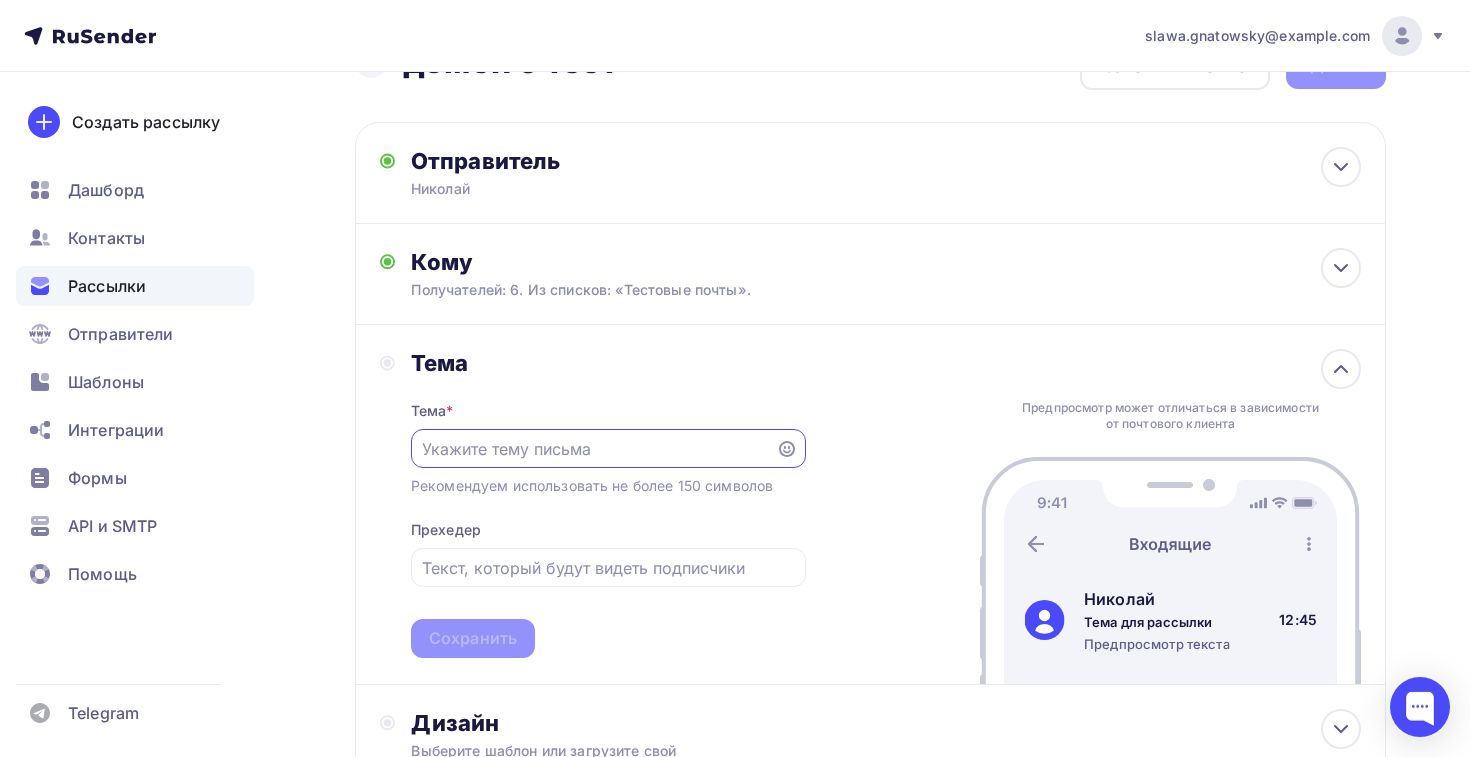 scroll, scrollTop: 0, scrollLeft: 0, axis: both 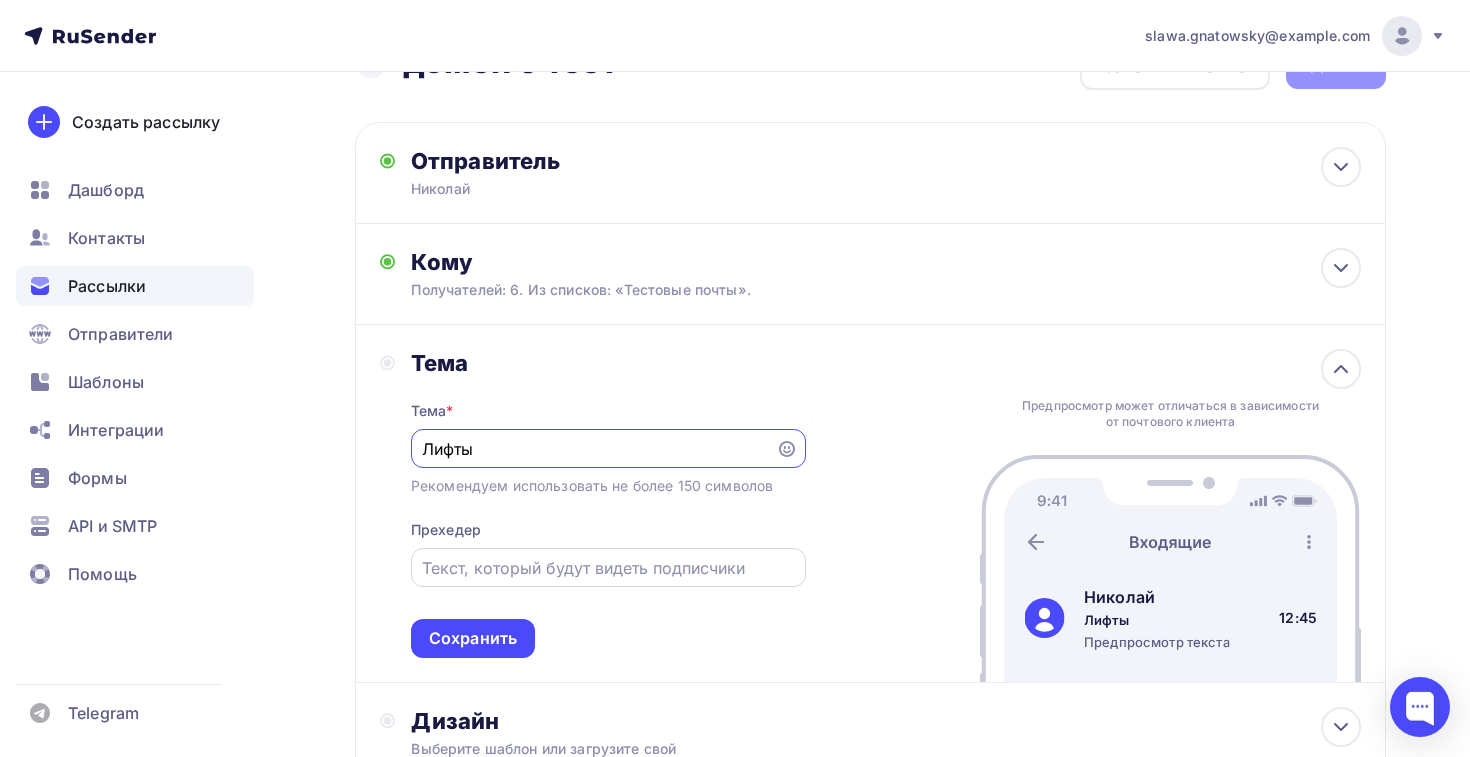 type on "Лифты" 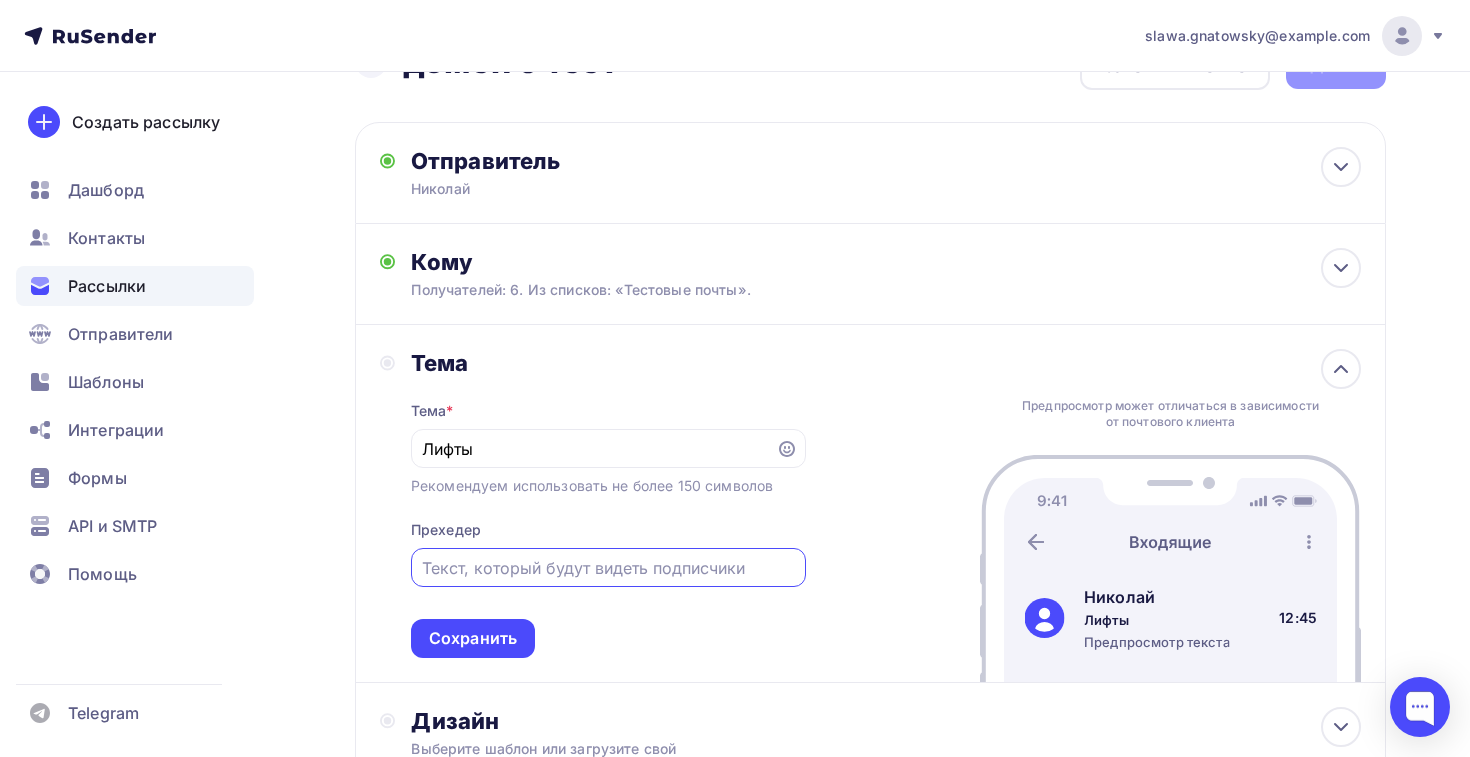 click at bounding box center [608, 568] 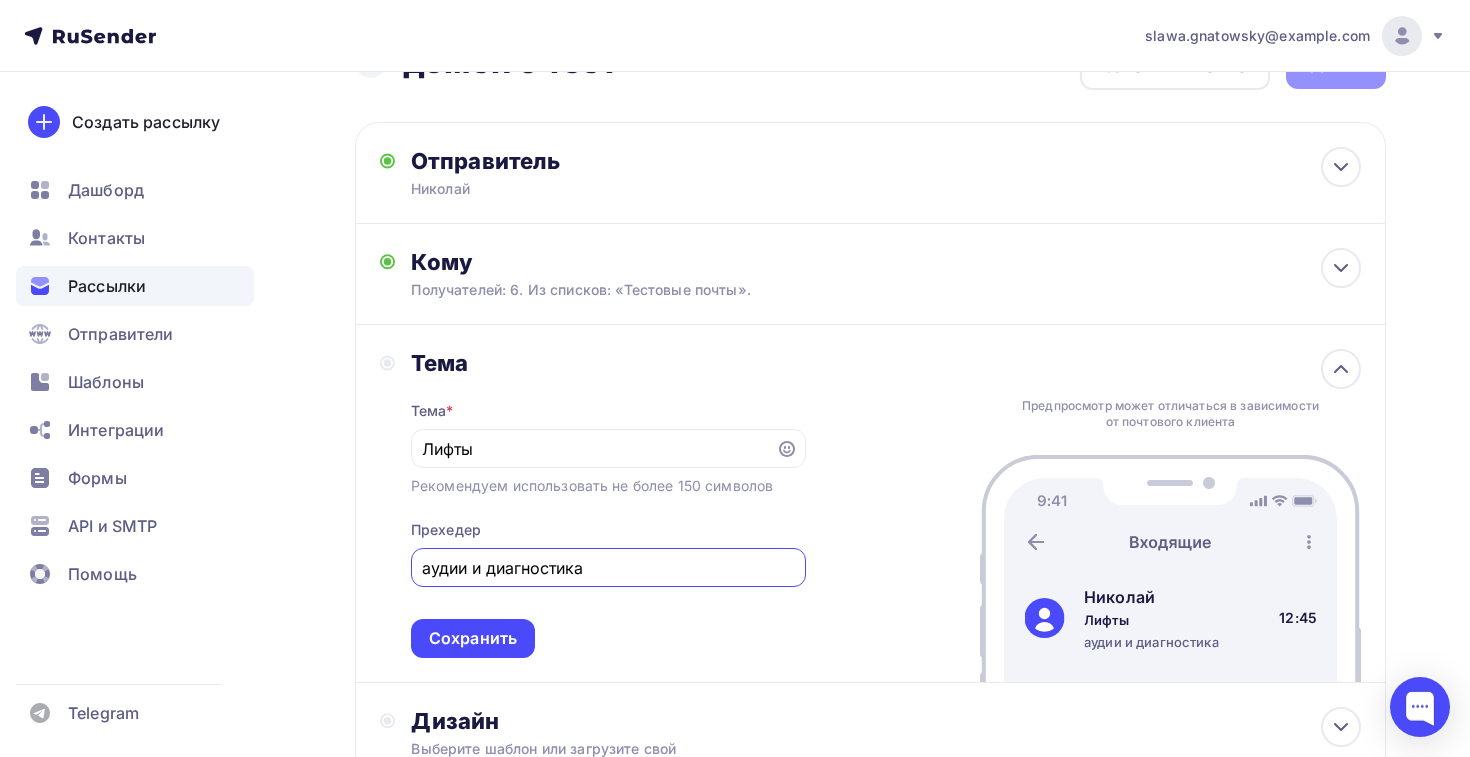 click on "аудии и диагностика" at bounding box center [608, 568] 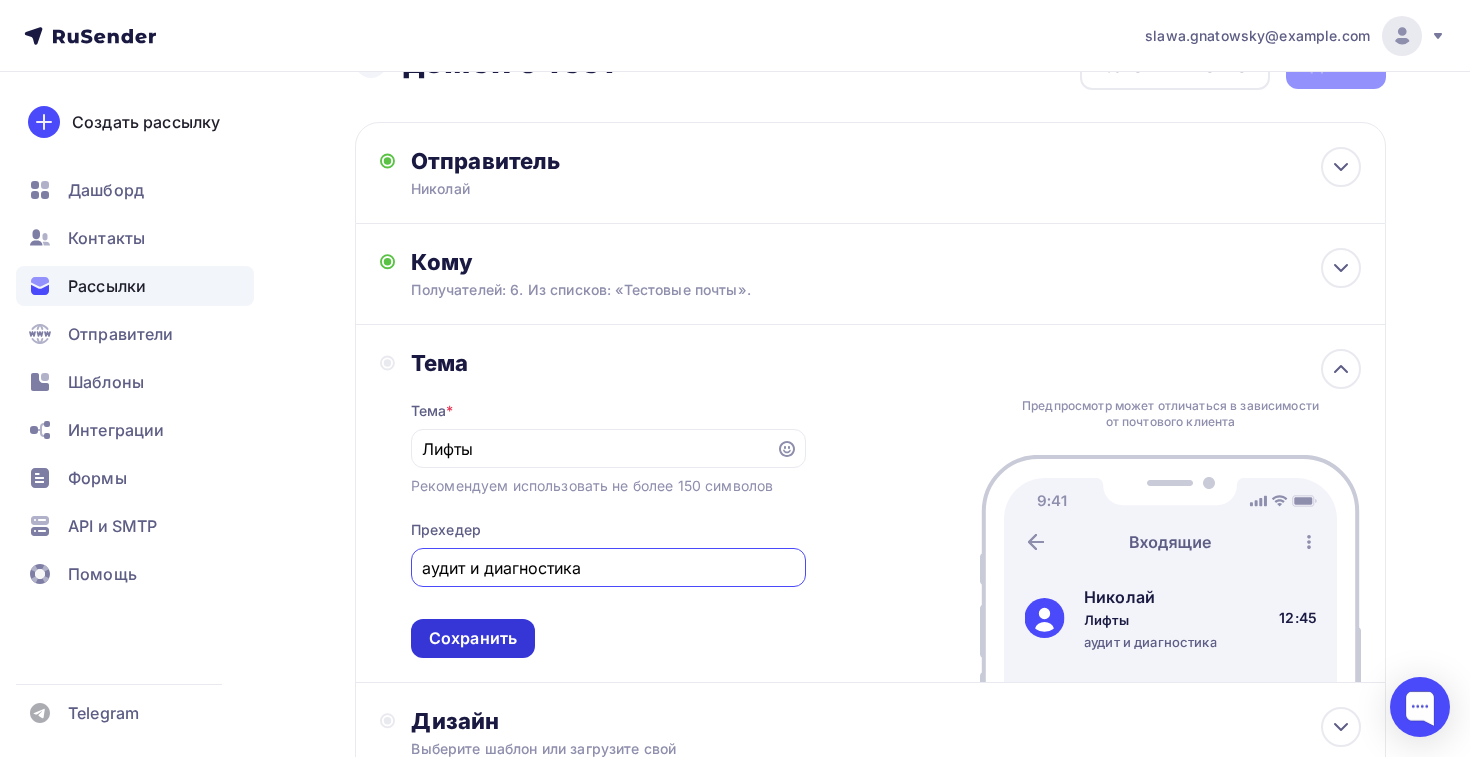 type on "аудит и диагностика" 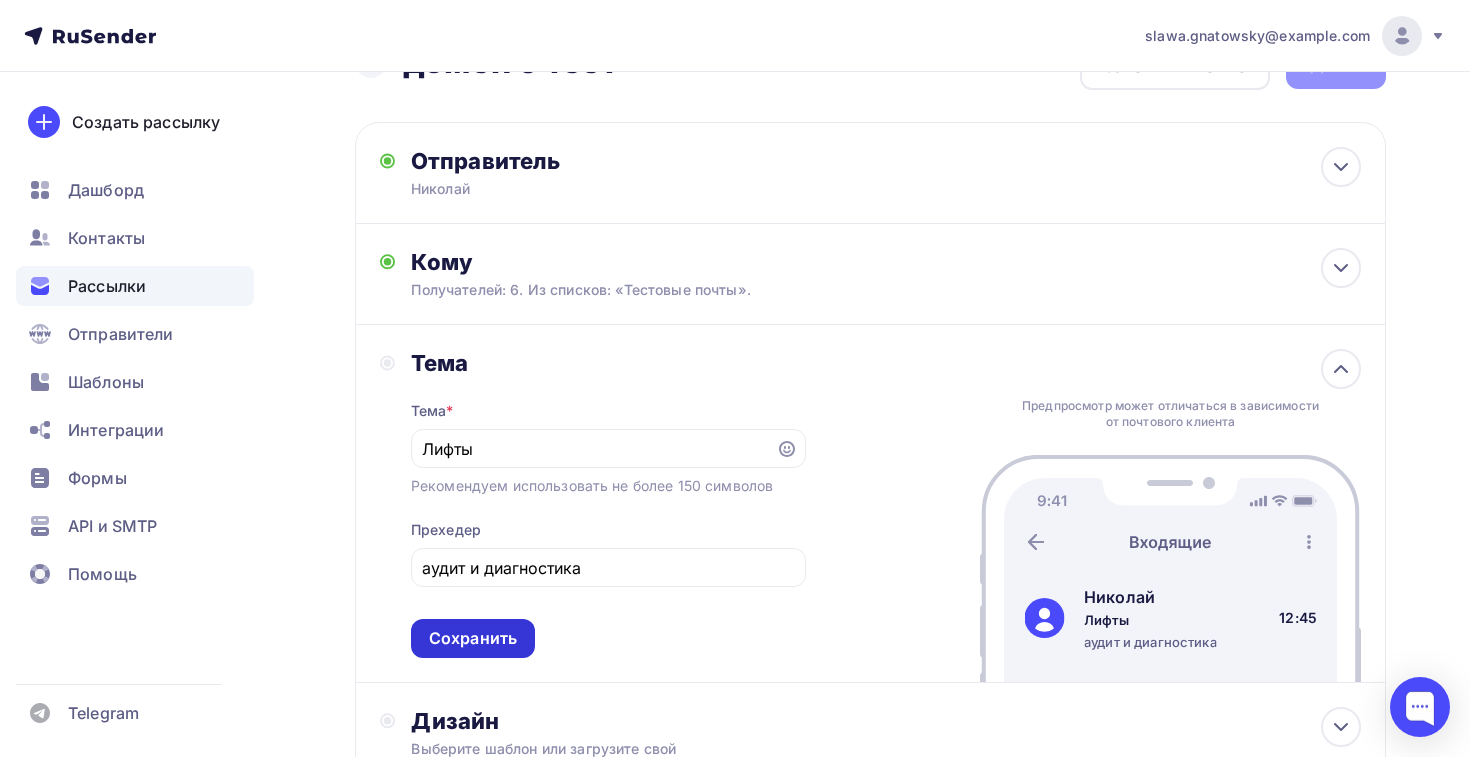 click on "Сохранить" at bounding box center [473, 638] 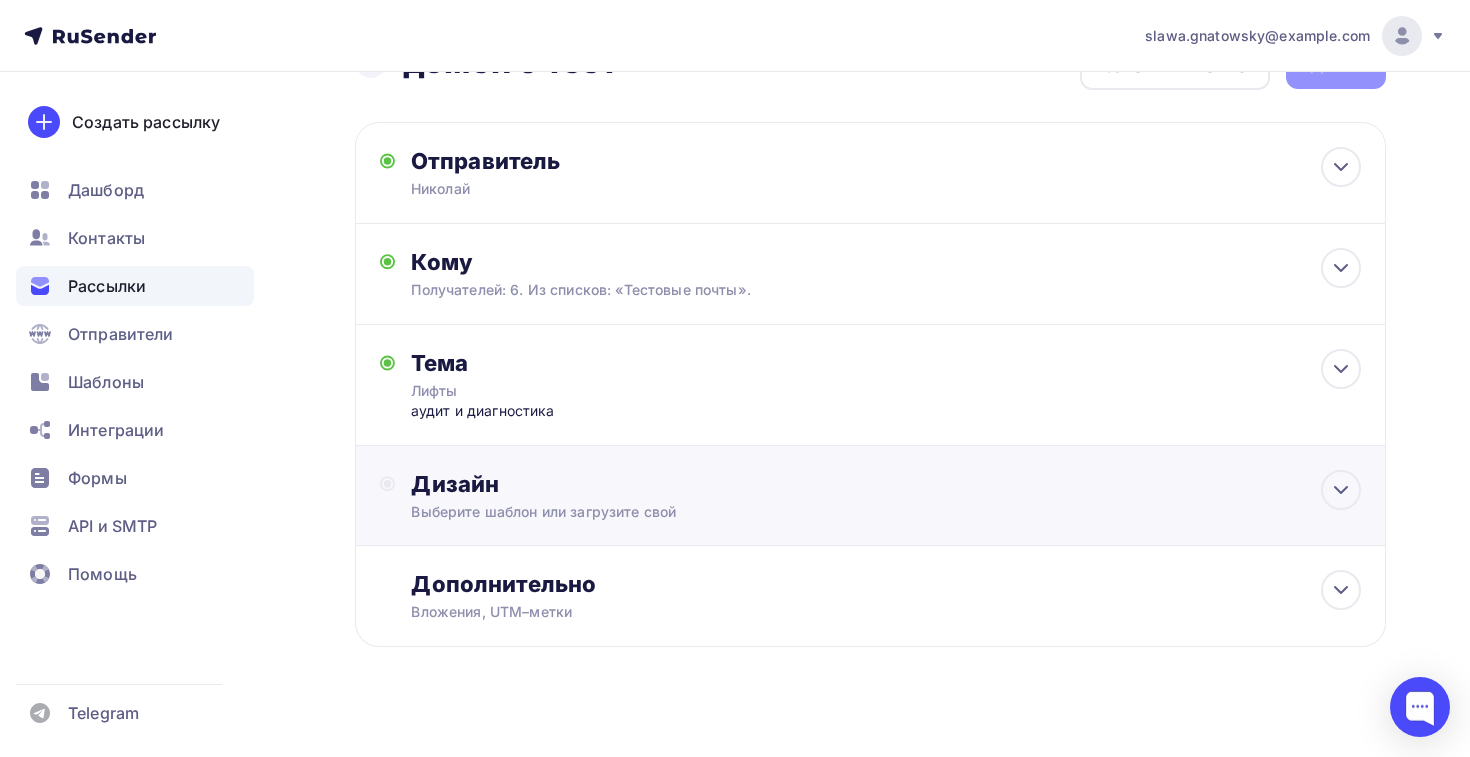 click on "Дизайн   Выберите шаблон или загрузите свой" at bounding box center [870, 507] 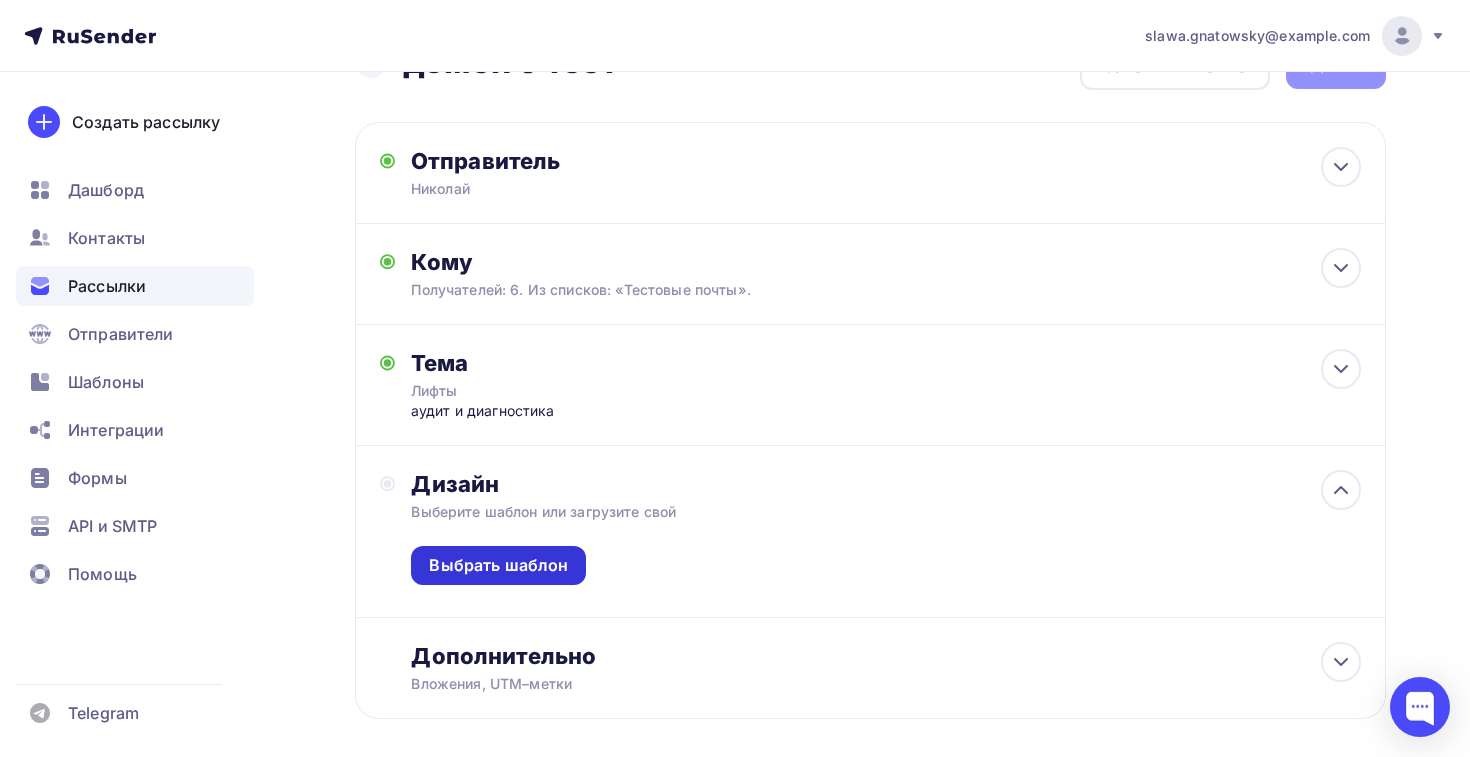click on "Выбрать шаблон" at bounding box center [498, 565] 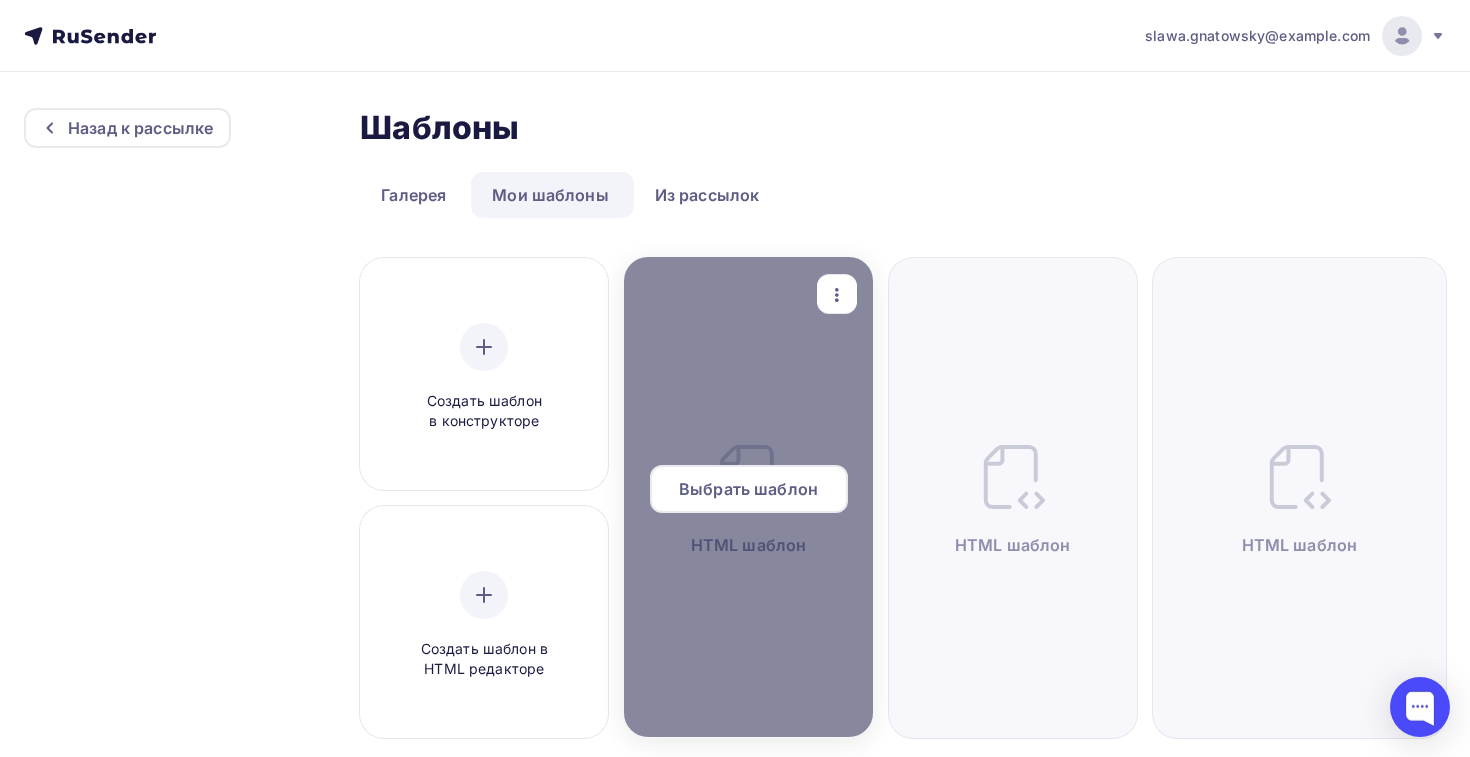 click on "Выбрать шаблон" at bounding box center (749, 489) 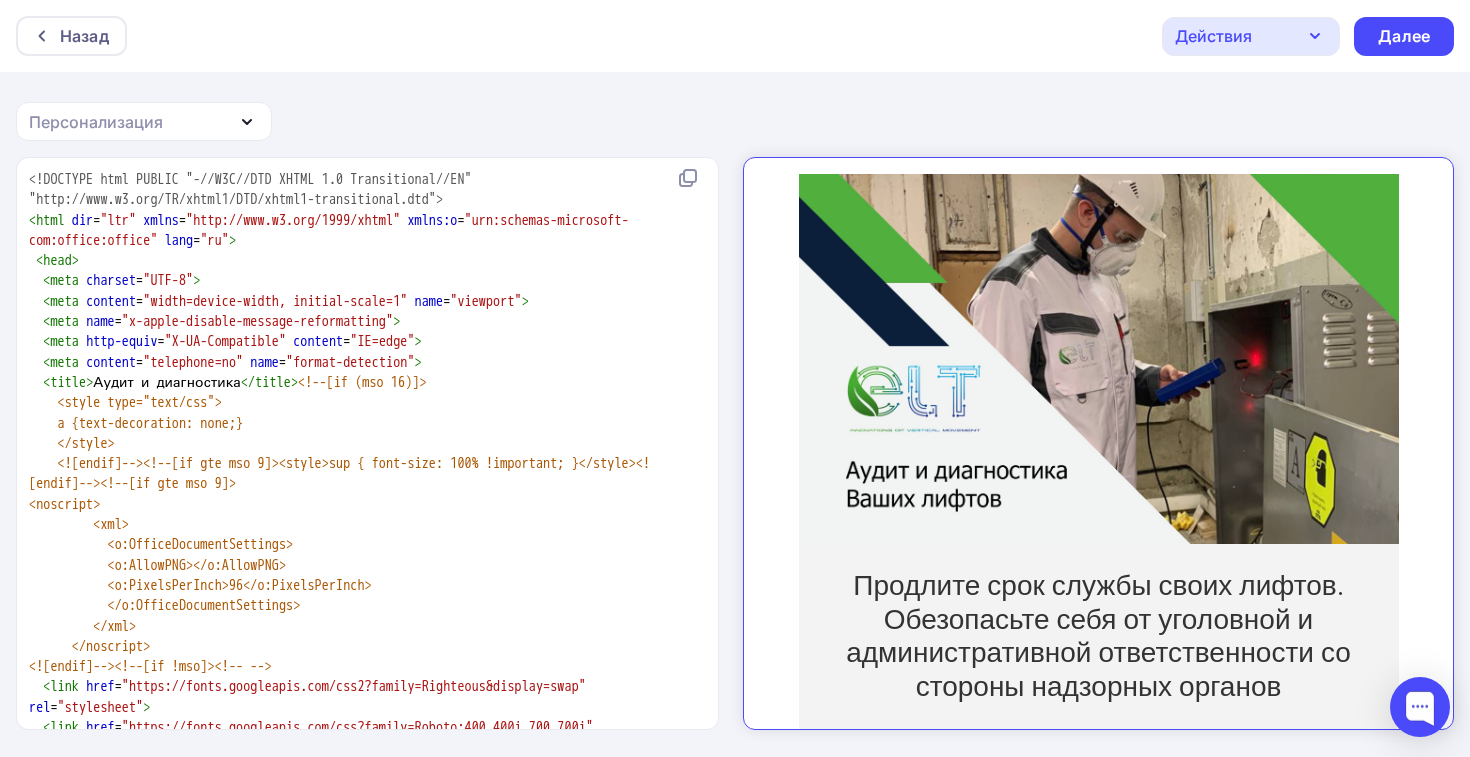 scroll, scrollTop: 0, scrollLeft: 0, axis: both 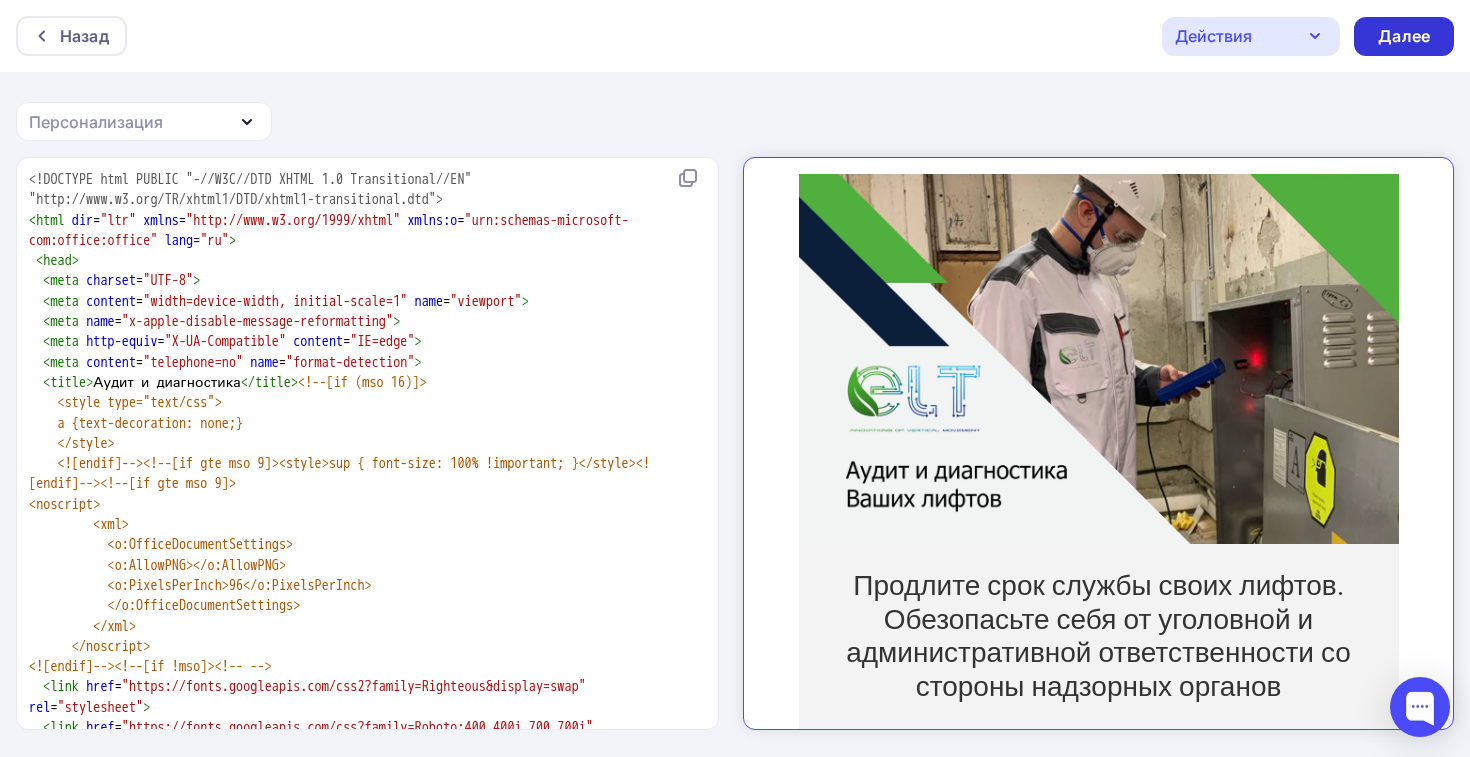 click on "Далее" at bounding box center [1404, 36] 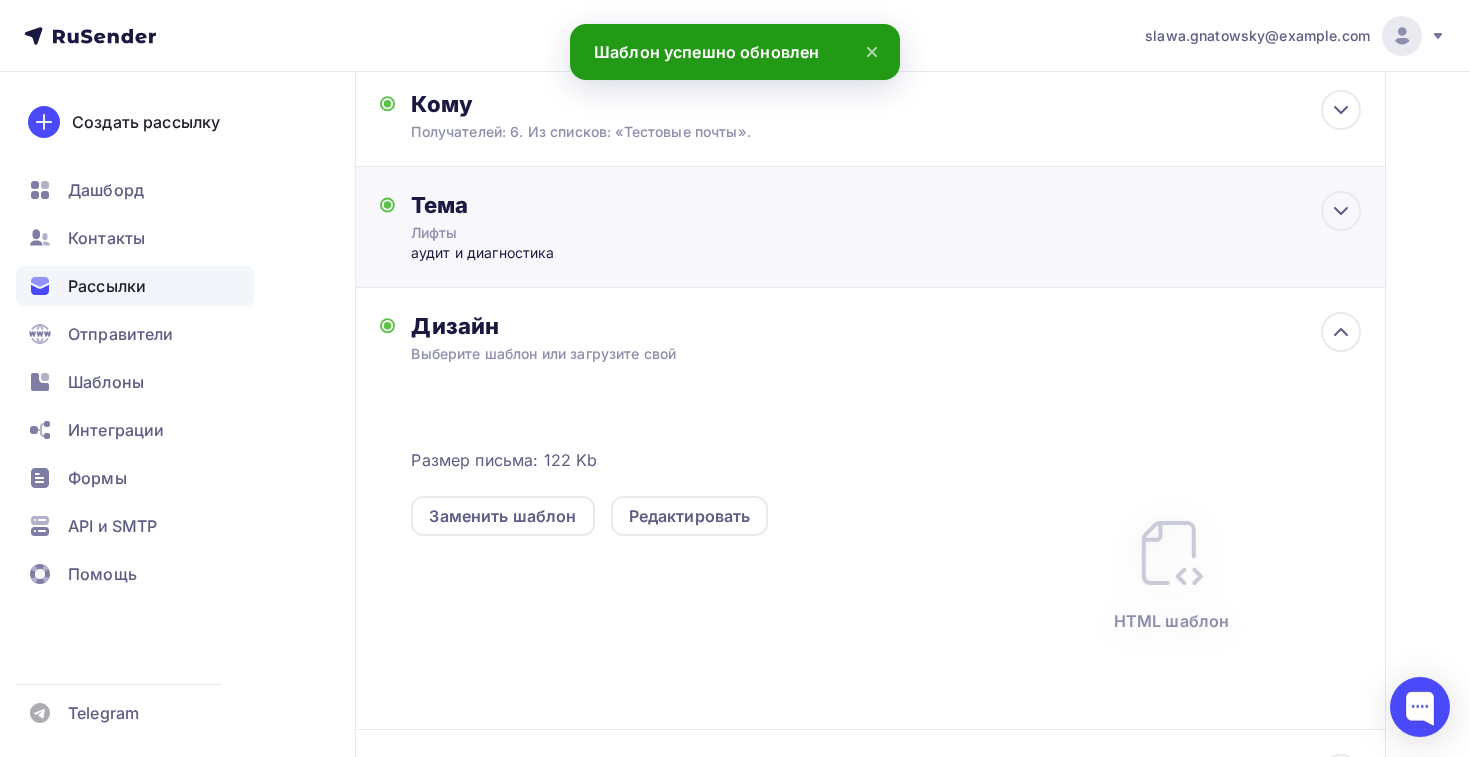 scroll, scrollTop: 0, scrollLeft: 0, axis: both 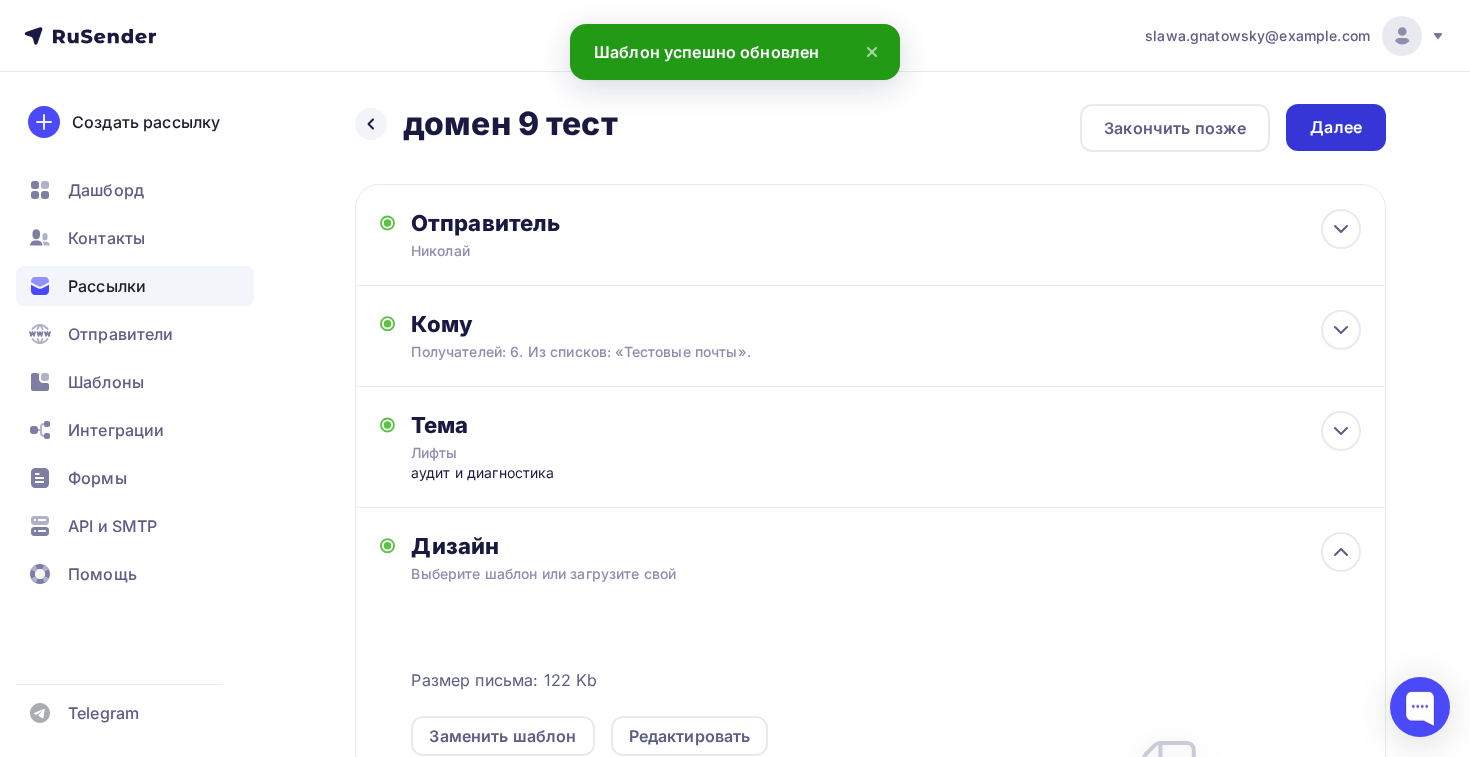 click on "Далее" at bounding box center (1336, 127) 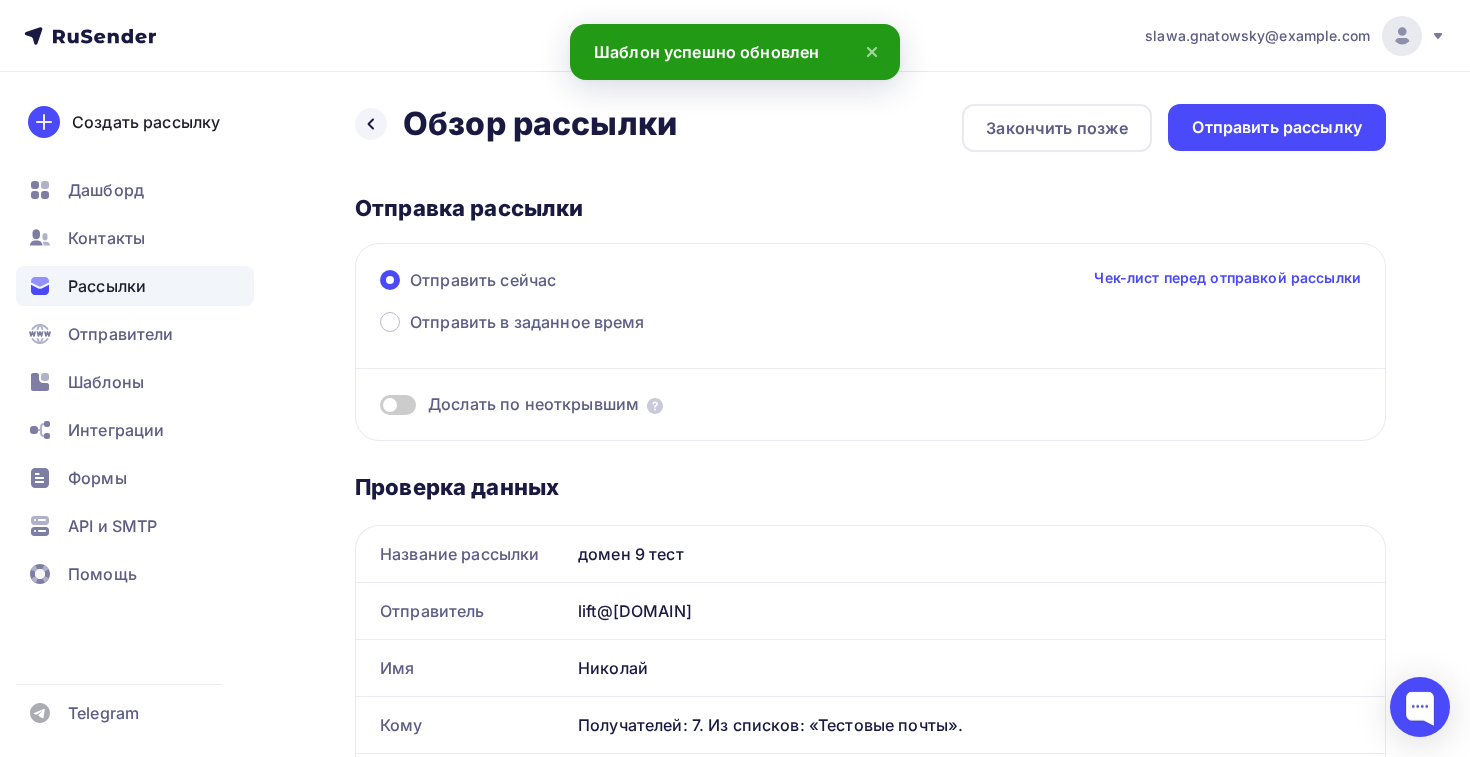 scroll, scrollTop: 0, scrollLeft: 0, axis: both 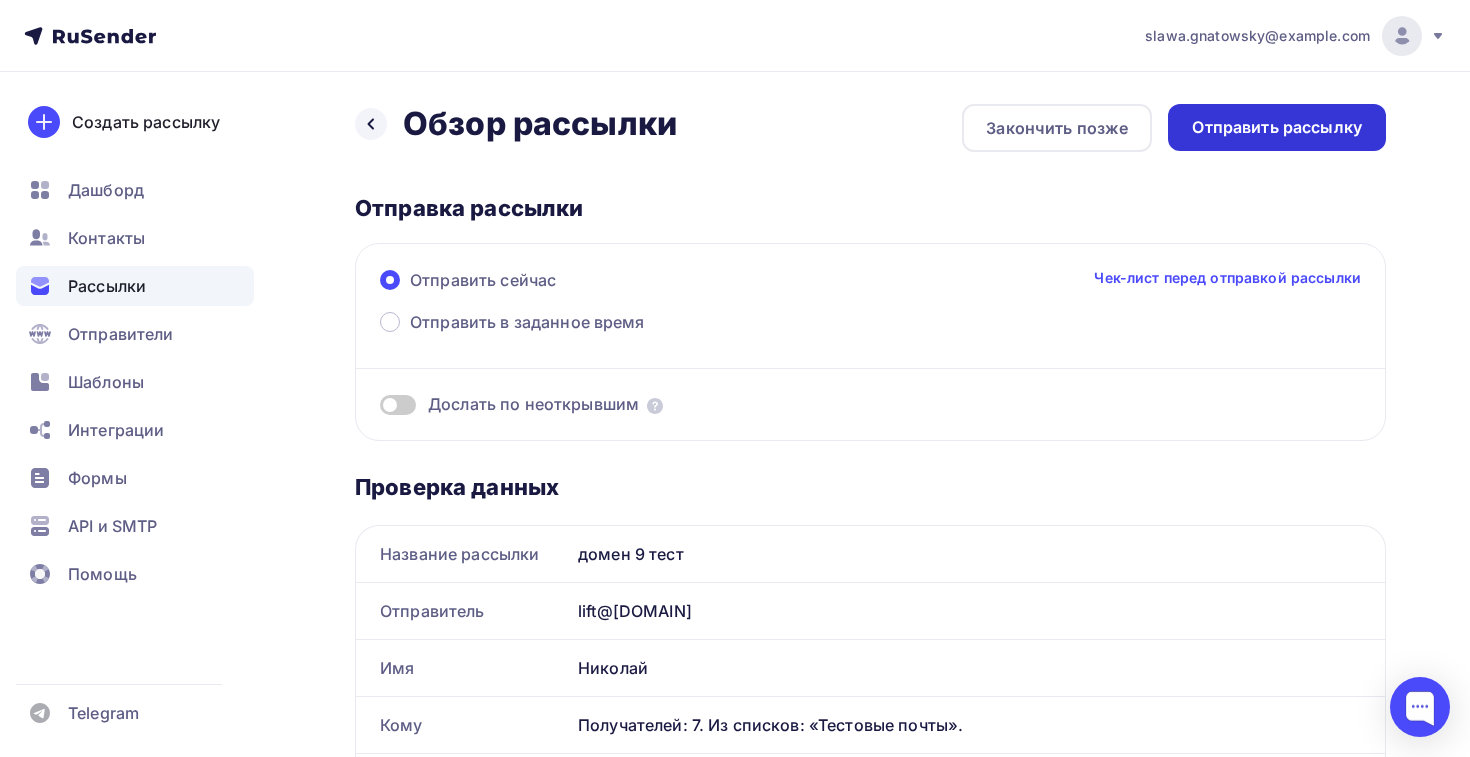 click on "Отправить рассылку" at bounding box center (1277, 127) 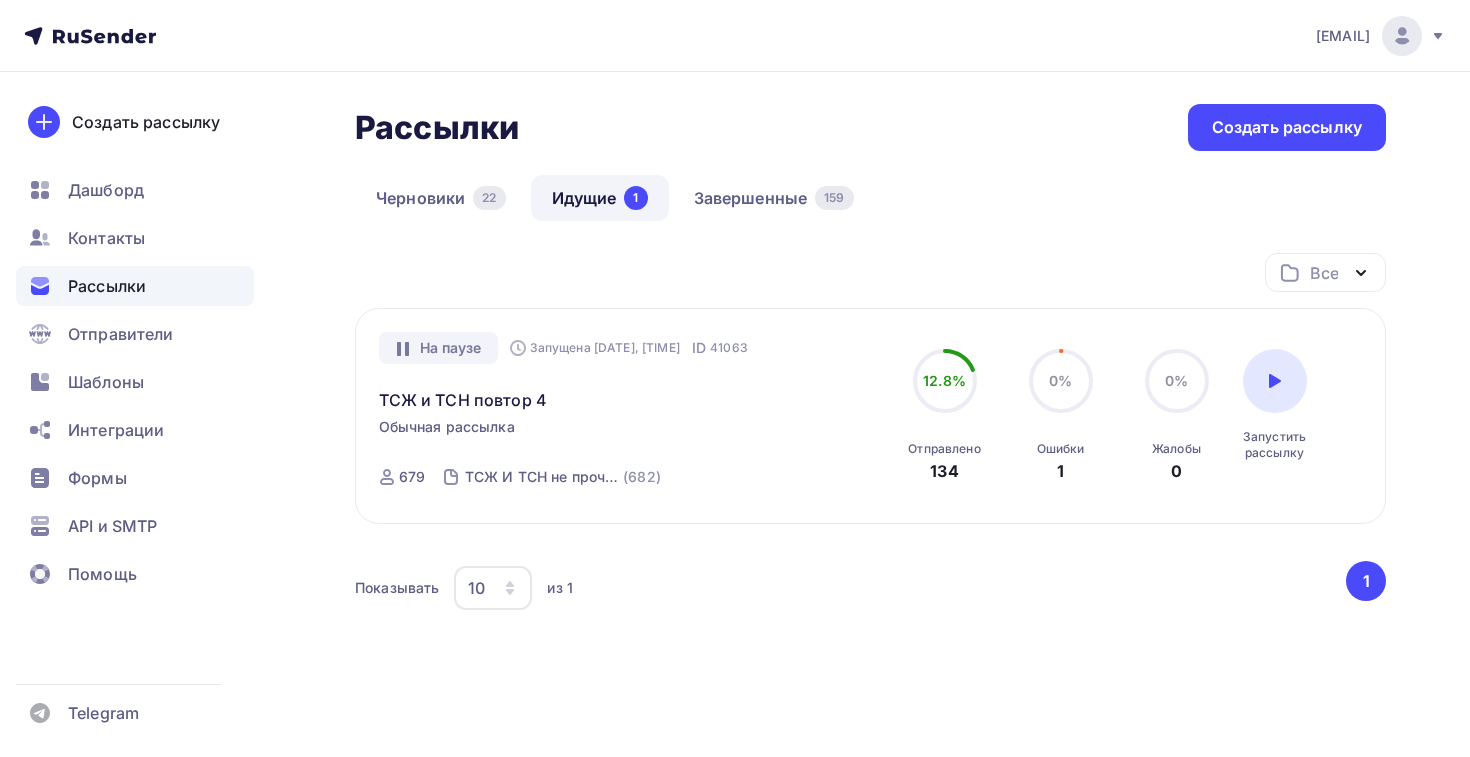 scroll, scrollTop: 0, scrollLeft: 0, axis: both 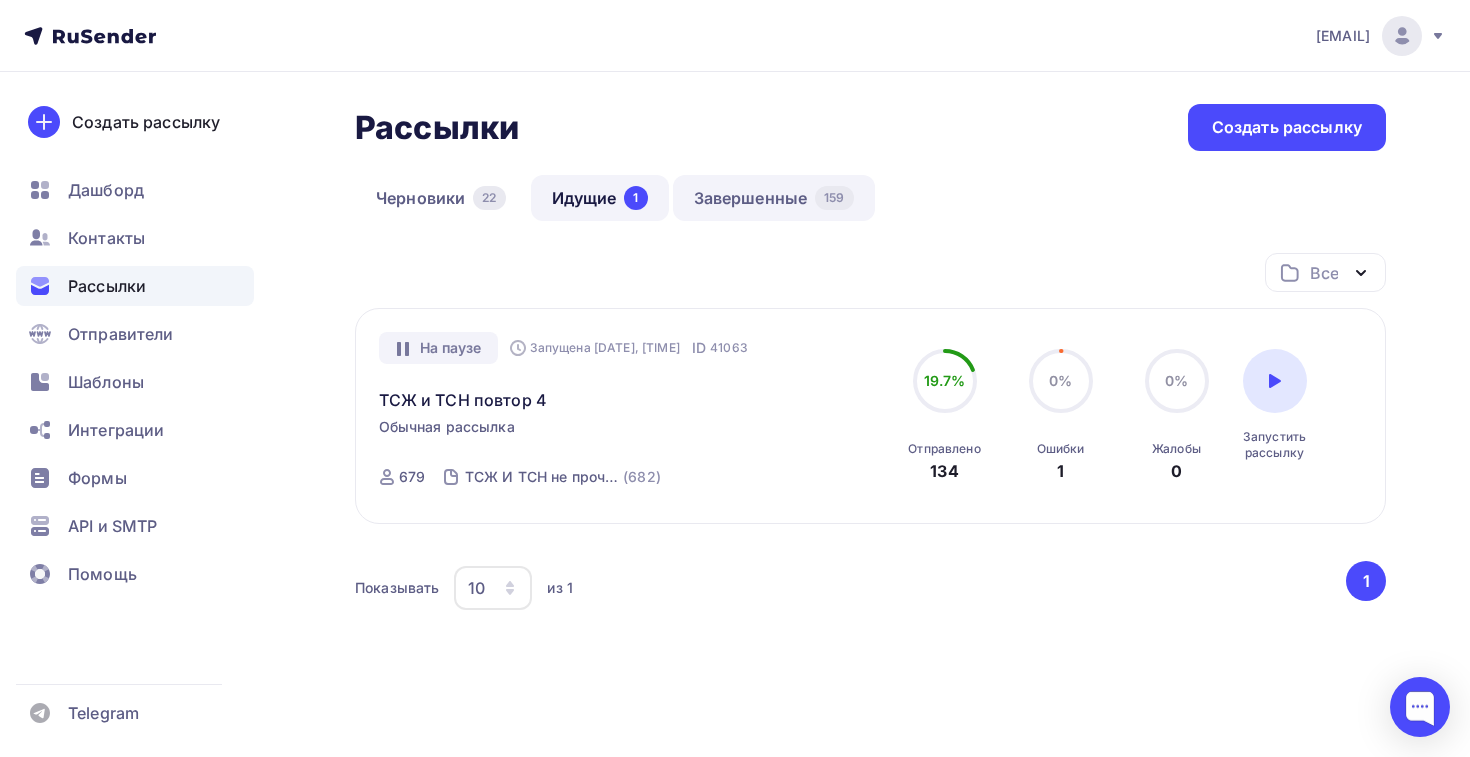 click on "Завершенные
[NUMBER]" at bounding box center (774, 198) 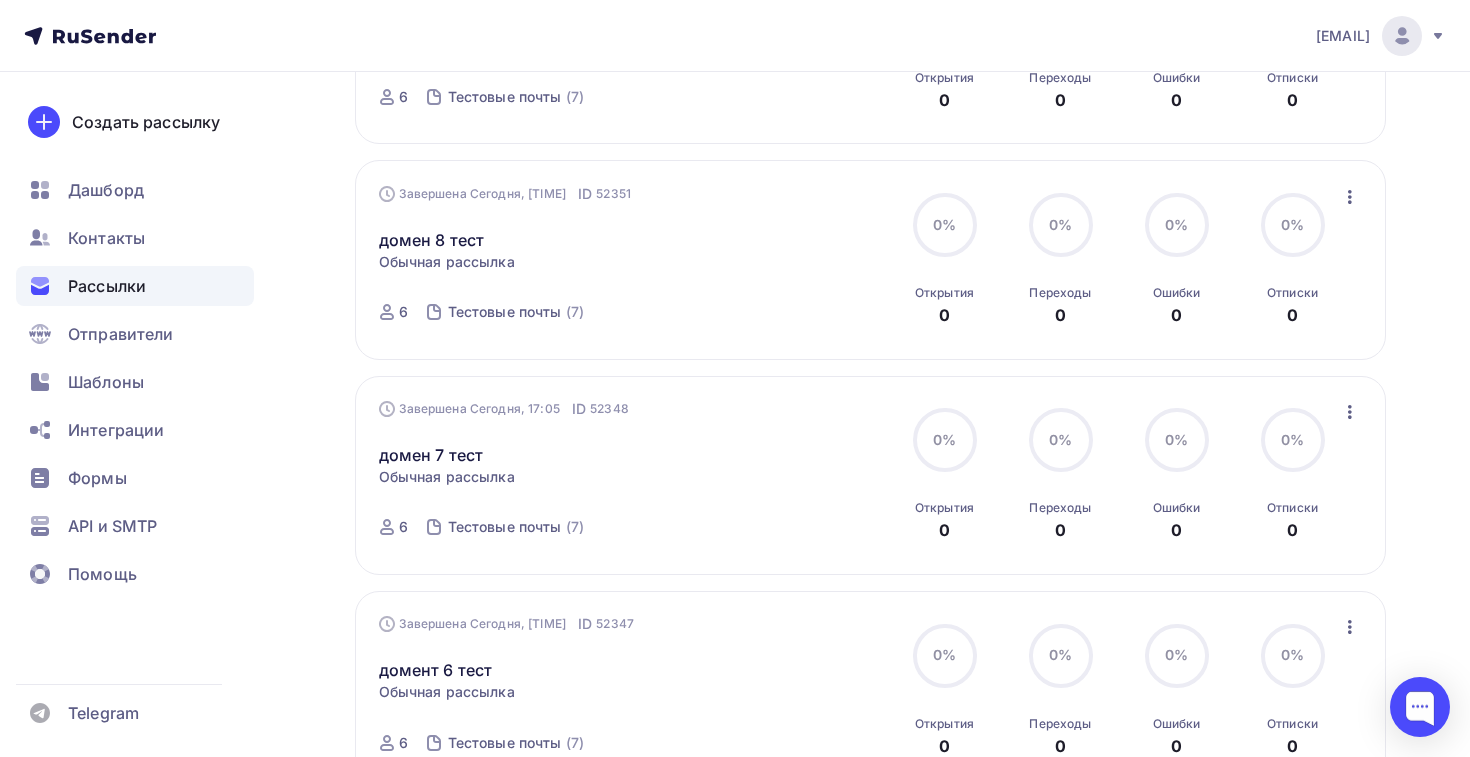 scroll, scrollTop: 0, scrollLeft: 0, axis: both 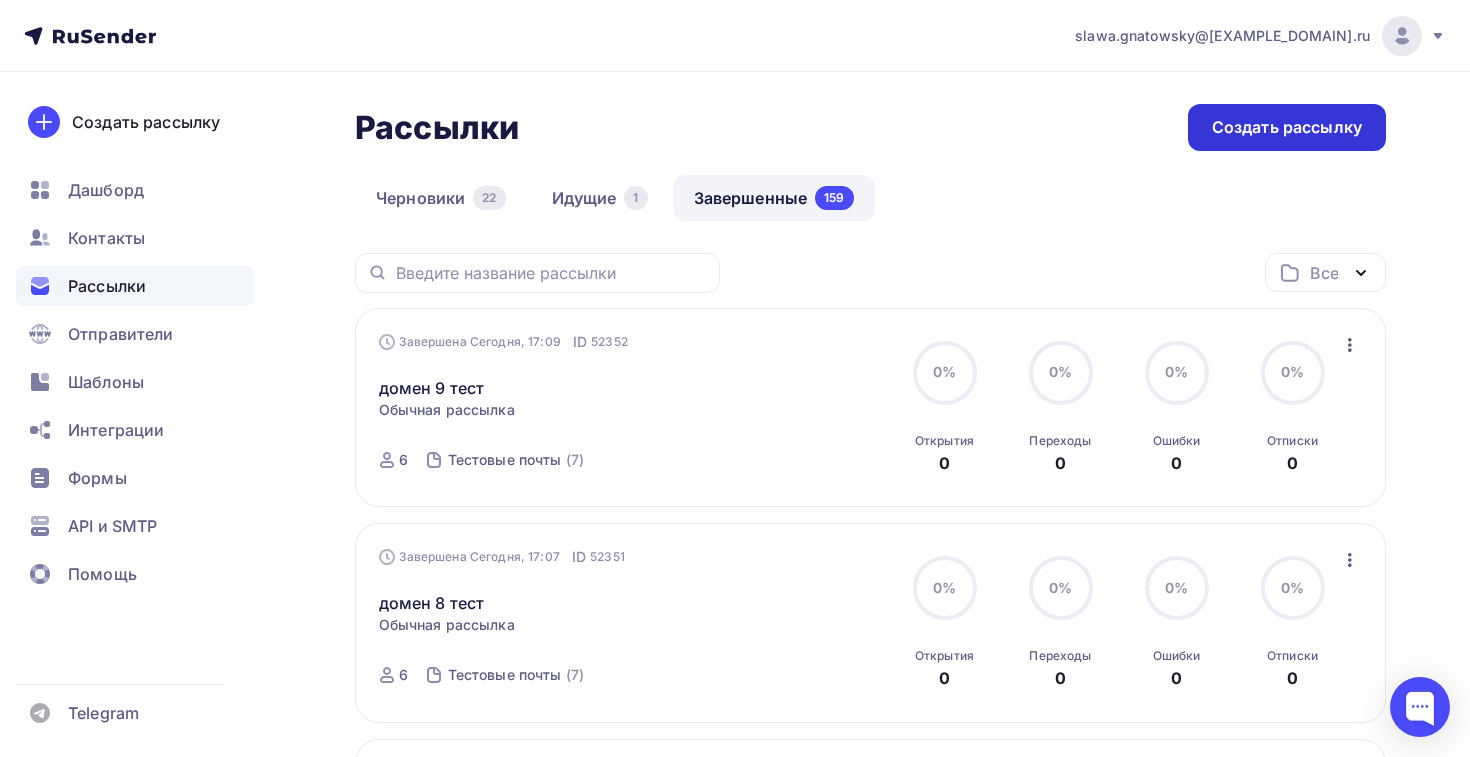 click on "Создать рассылку" at bounding box center (1287, 127) 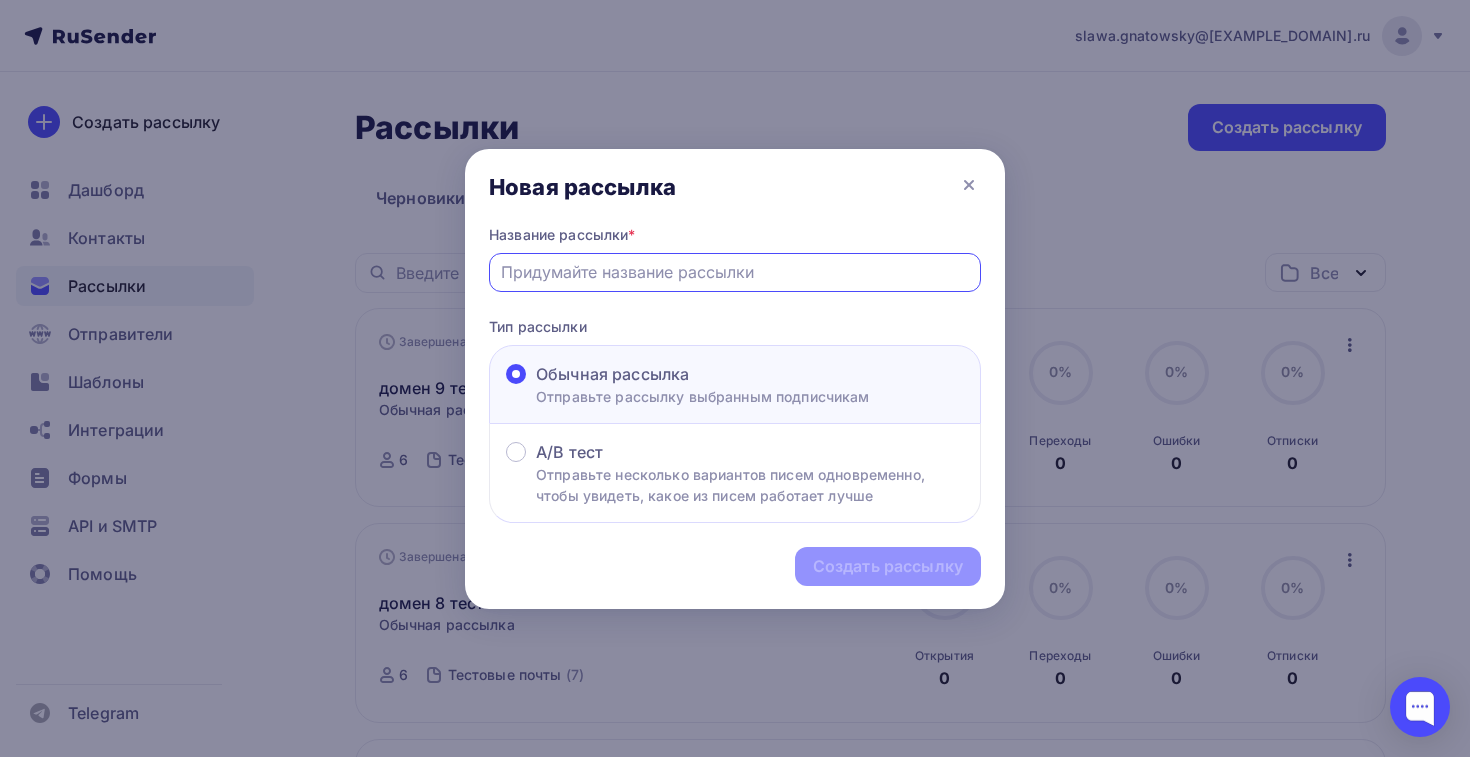 click at bounding box center [735, 272] 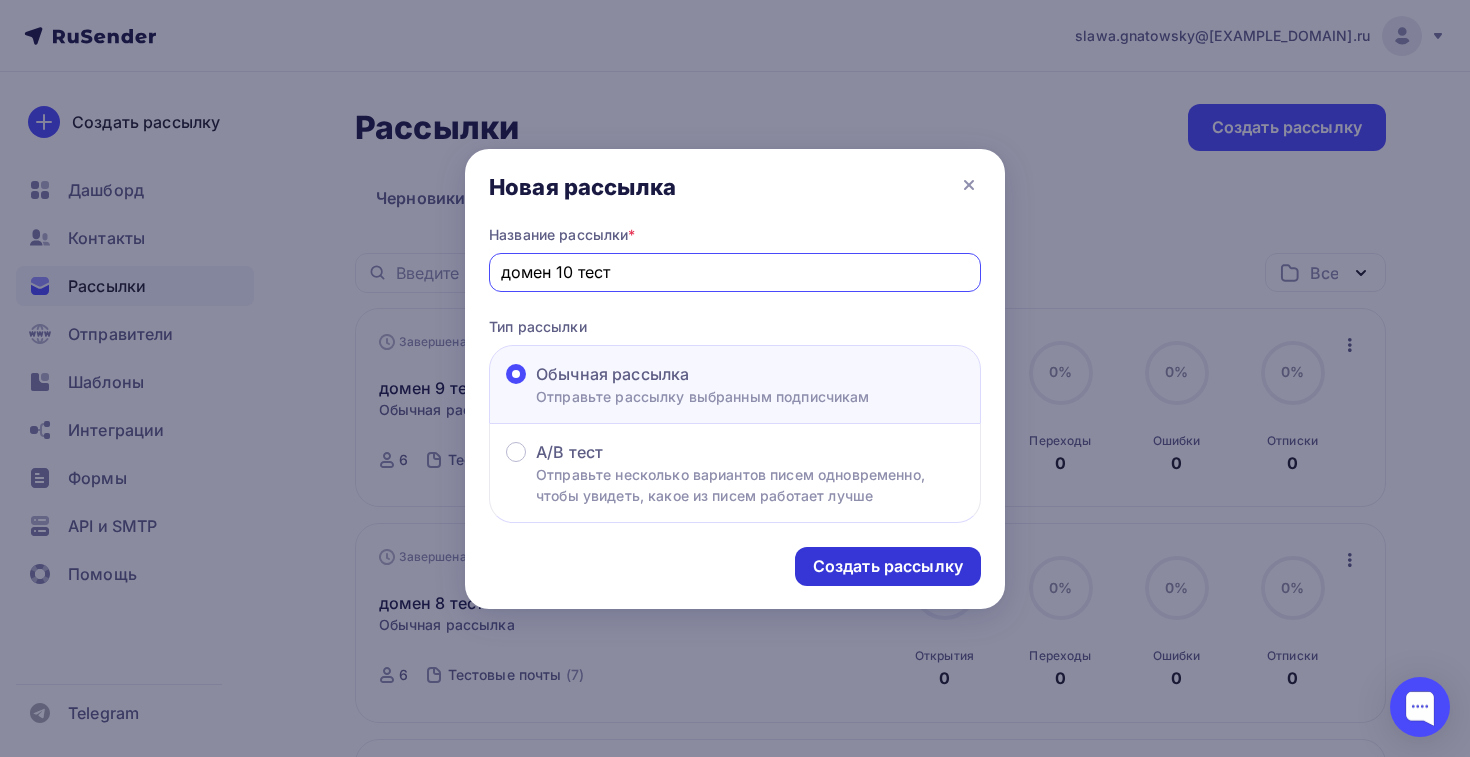 click on "Создать рассылку" at bounding box center (888, 566) 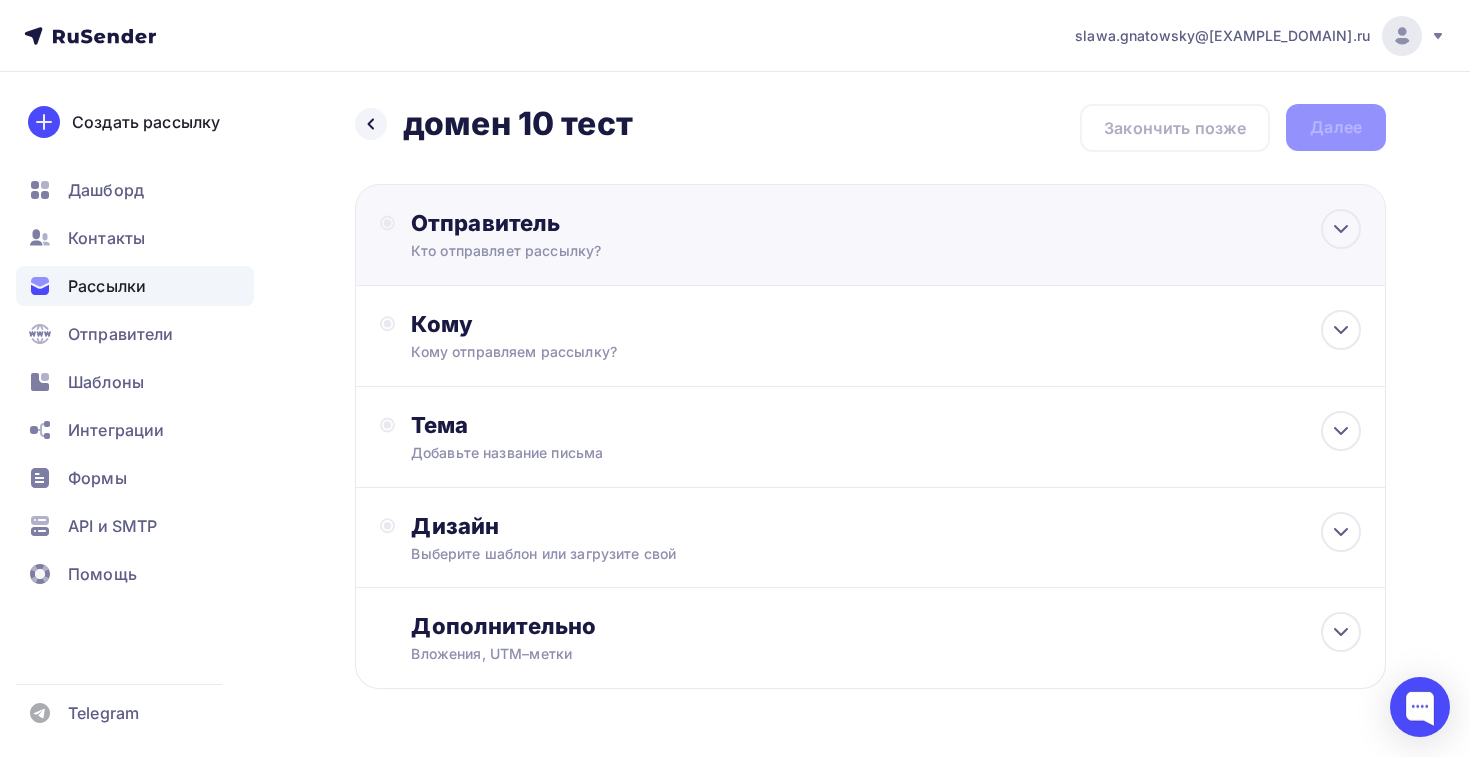 click on "Кто отправляет рассылку?" at bounding box center (606, 251) 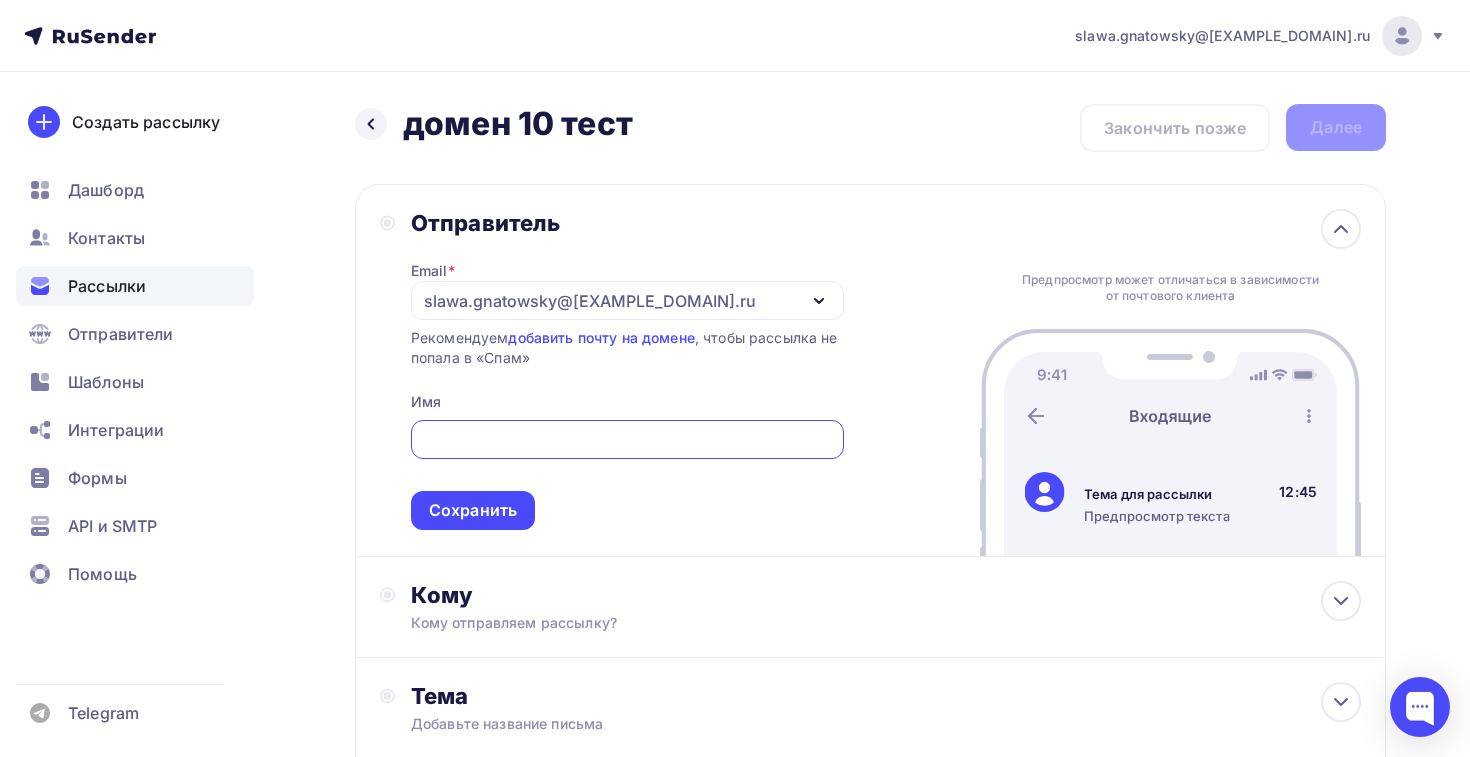 scroll, scrollTop: 0, scrollLeft: 0, axis: both 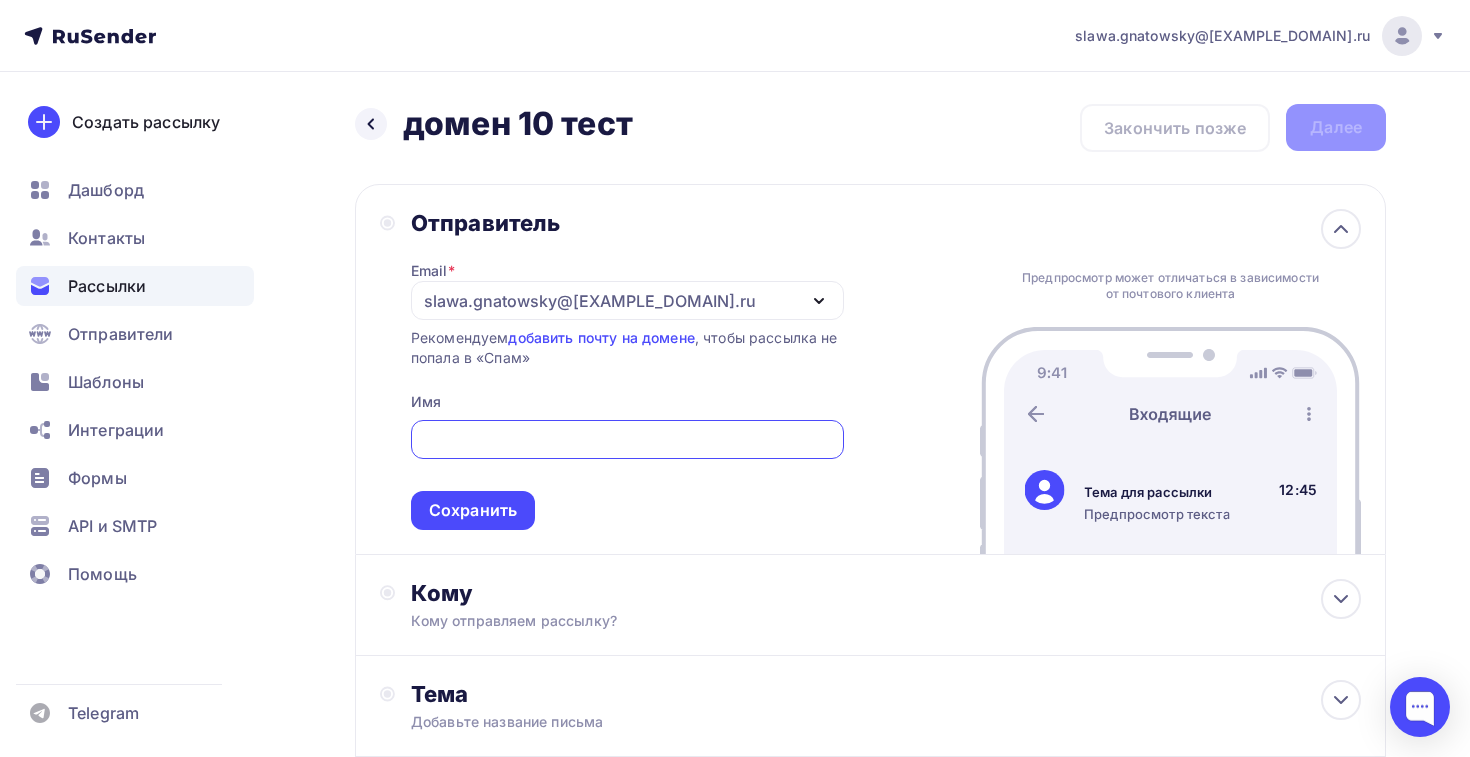 click on "slawa.gnatowsky@example.com" at bounding box center (590, 301) 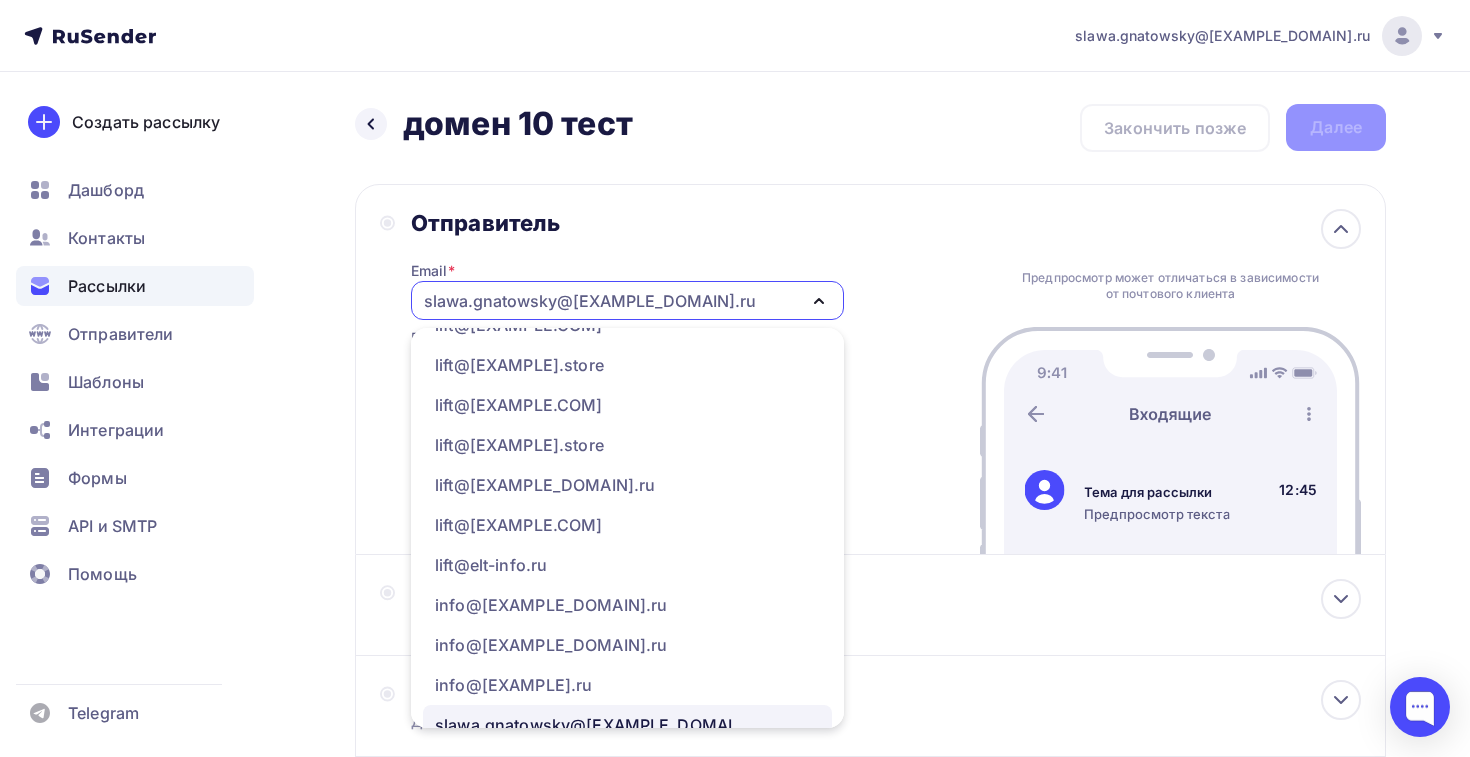 scroll, scrollTop: 189, scrollLeft: 0, axis: vertical 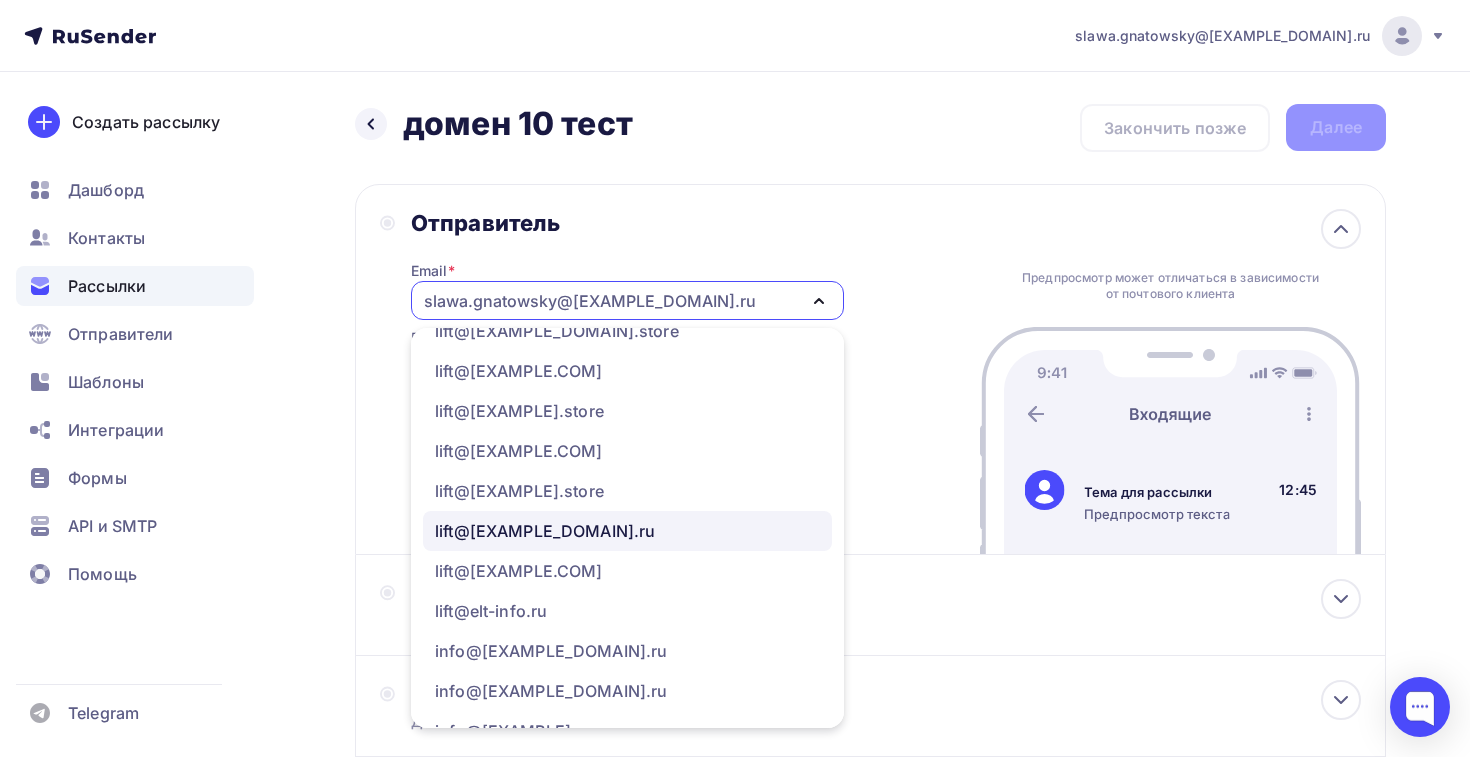 click on "lift@[DOMAIN].ru" at bounding box center (545, 531) 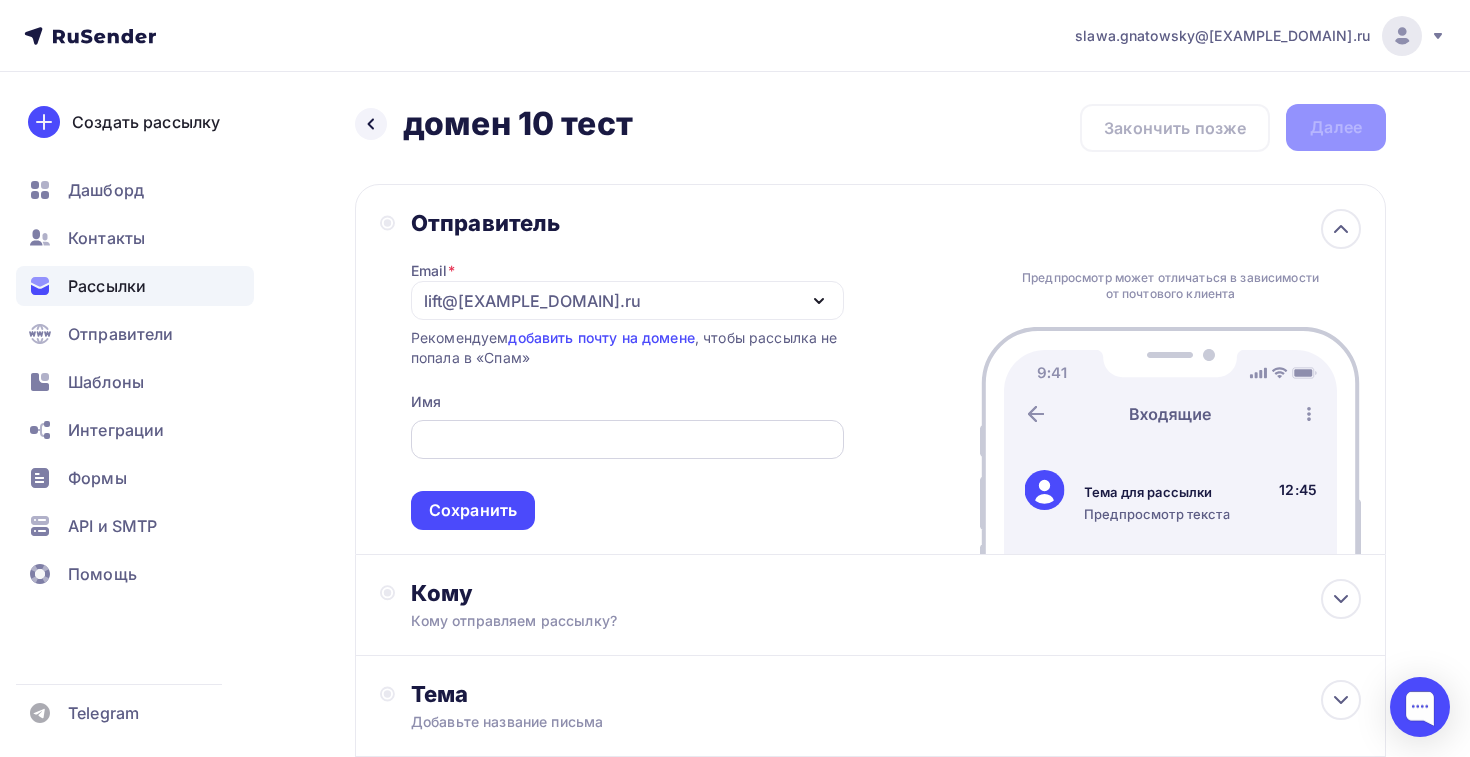click at bounding box center [627, 439] 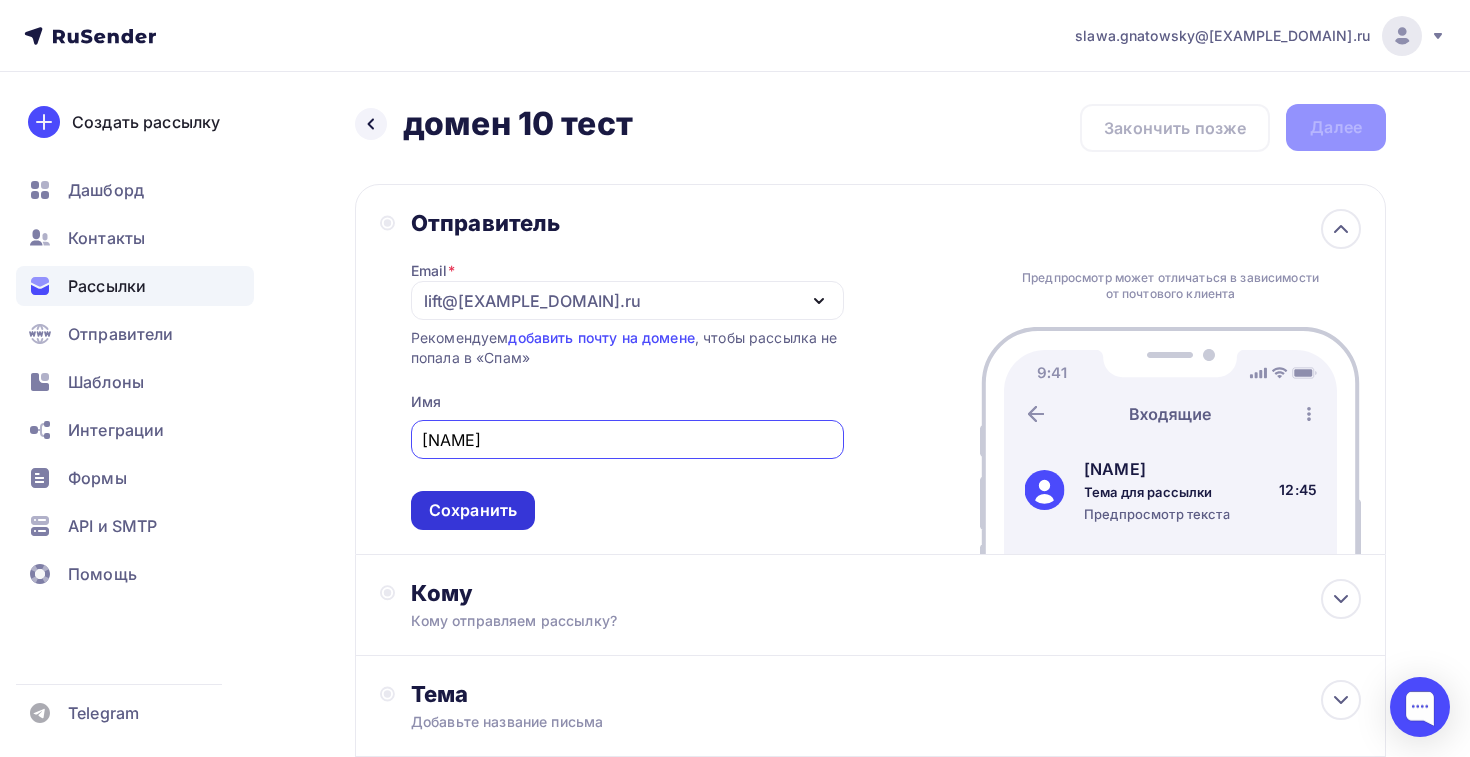 type on "Антон" 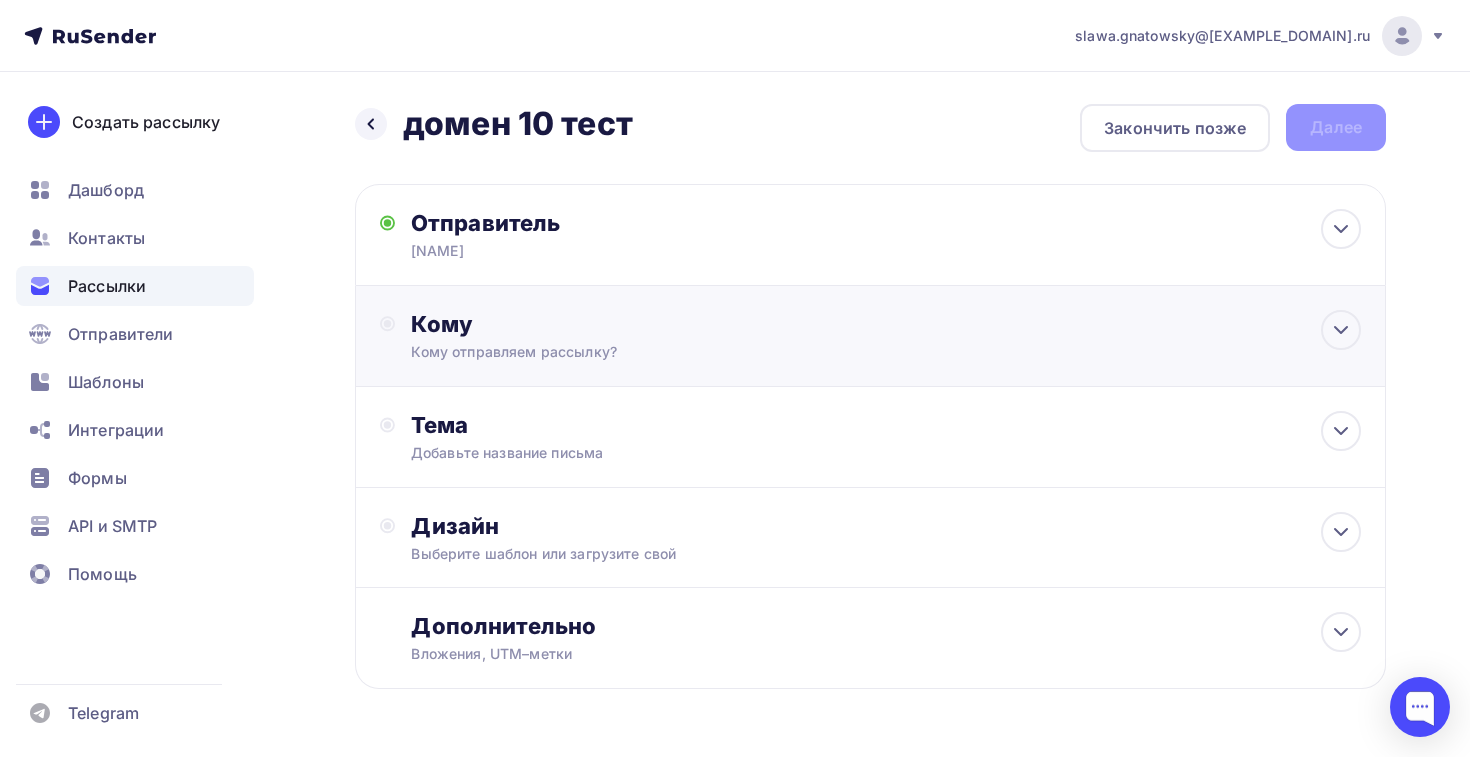 click on "Кому
Кому отправляем рассылку?
Списки получателей
Выберите список
Все списки
id
ТСН и ТСЖ 16(2)
(625)
#24715
жск и ук 16
(1 177)
#24678
тсн и тсж 16
(629)
#24677
жск и ук 15
(1 180)
#24627
тсн и тсж 15
(633)
#24626
Жск и ук 14
(1 188)
#24598
тсн и тсж 14" at bounding box center (870, 336) 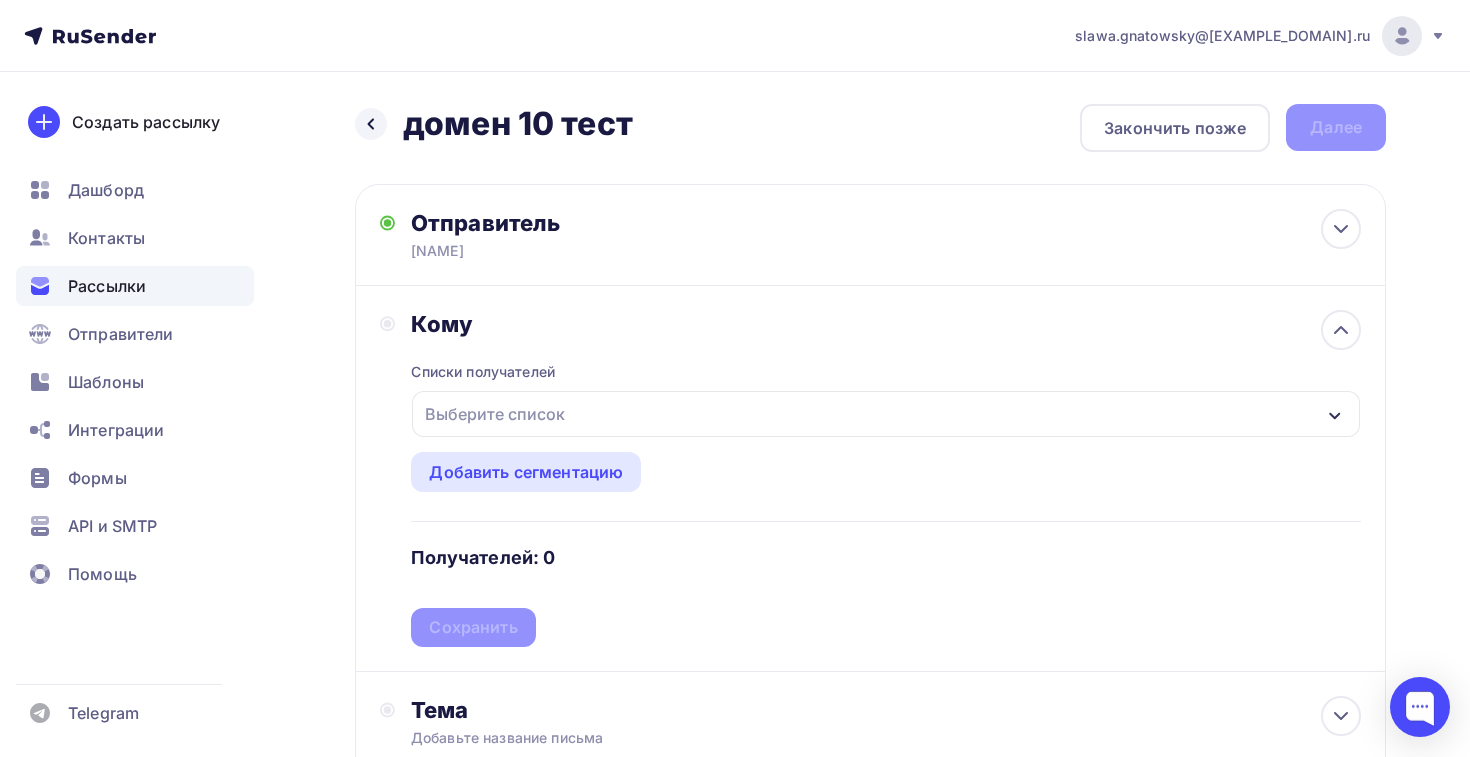 click on "Выберите список" at bounding box center (495, 414) 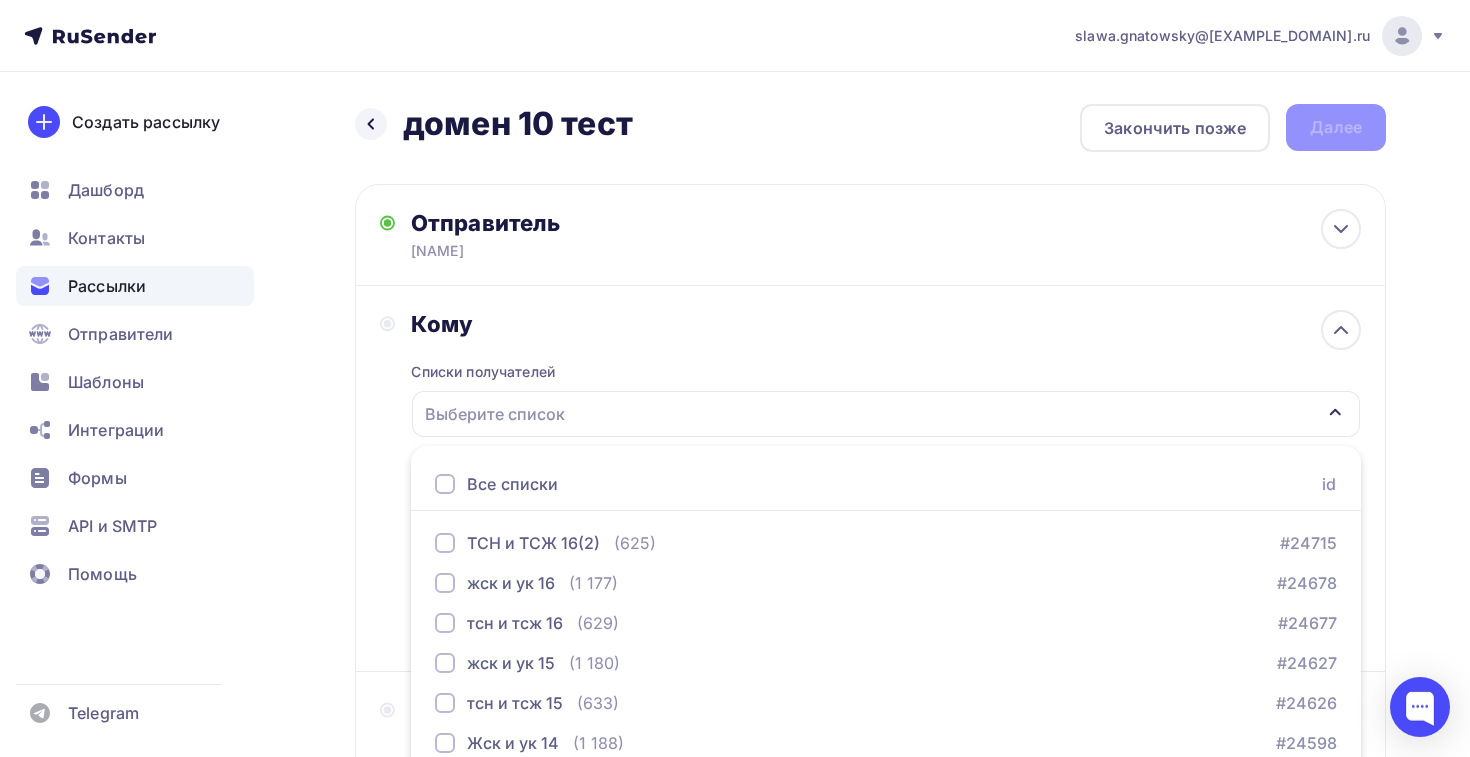 scroll, scrollTop: 208, scrollLeft: 0, axis: vertical 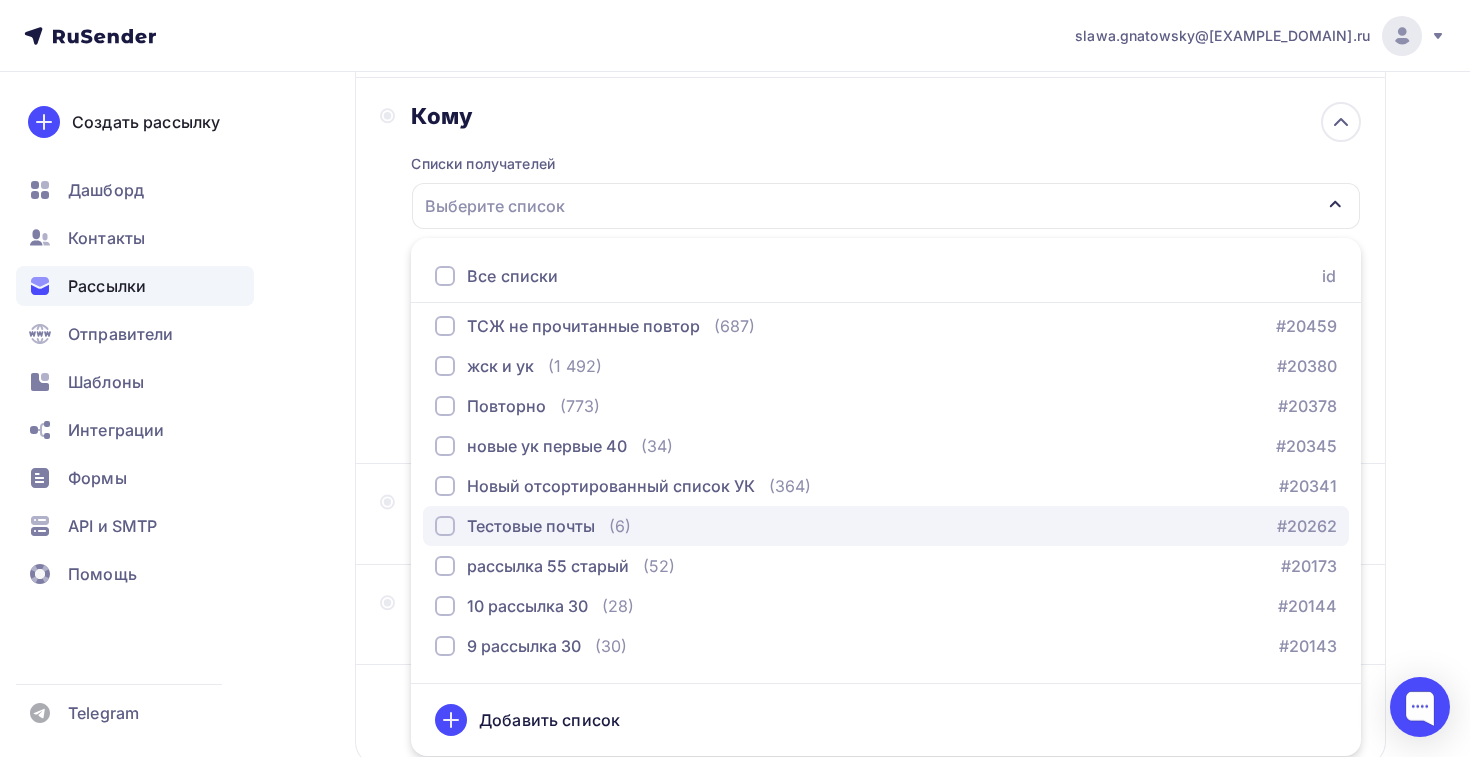 click on "Тестовые почты
(6)
#20262" at bounding box center (886, 526) 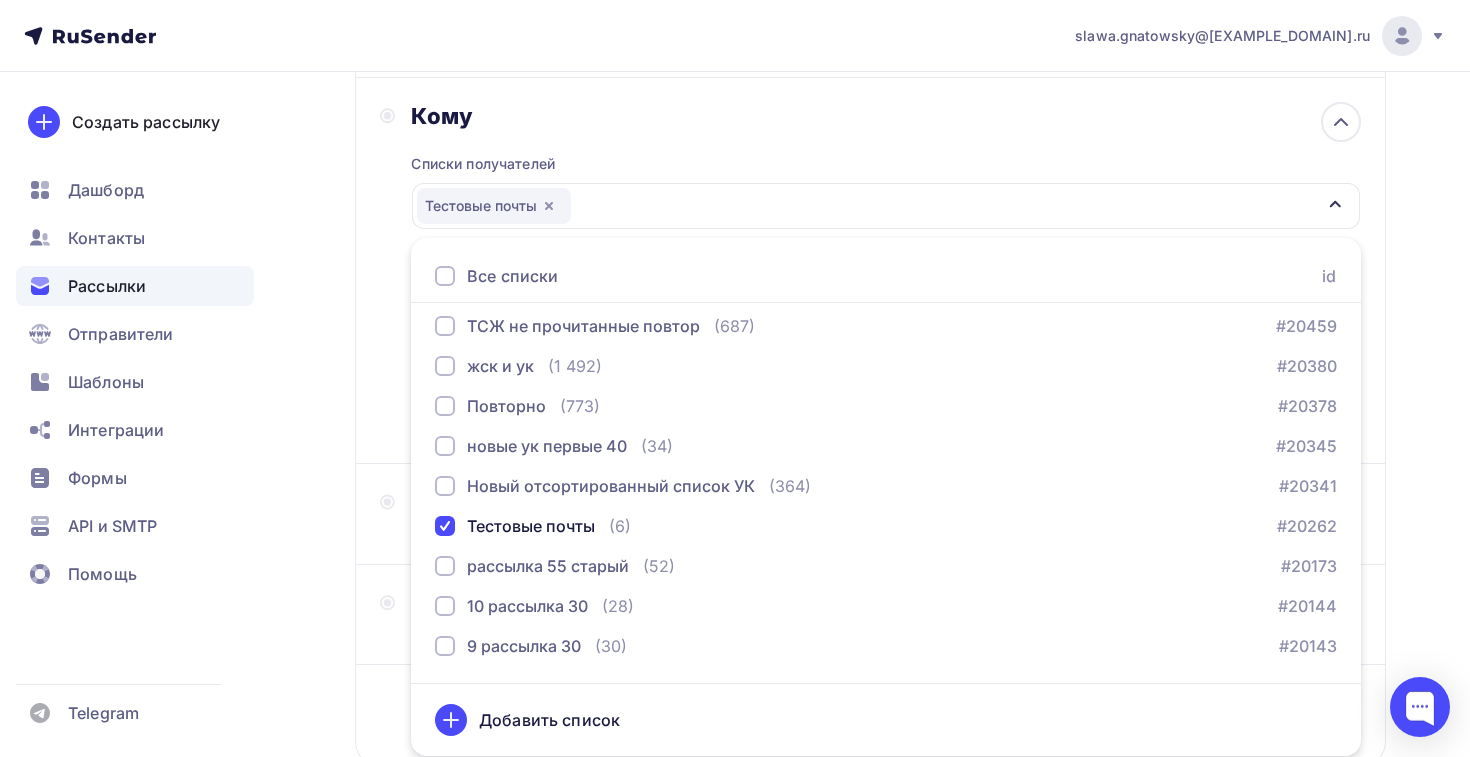 click on "Назад
домен 10 тест
домен 10 тест
Закончить позже
Далее
Отправитель
Антон
Email  *
lift@elt-lift.ru
info@elttechno.ru           info@eltmos.ru           lift@elt-web.store           lift@elt-web.ru           lift@elt-sender.store           lift@elt-sender.ru           lift@elt-news.store           lift@elt-news.ru           lift@elt-lift.store           lift@elt-lift.ru           lift@elt-info.store           lift@elt-info.ru           info@eltmoscow.ru           info@elttech.ru           info@eltlift.ru           slawa.gnatowsky@yandex.ru               Добавить отправителя
Рекомендуем  добавить почту на домене , чтобы рассылка не попала в «Спам»
Имя" at bounding box center (735, 379) 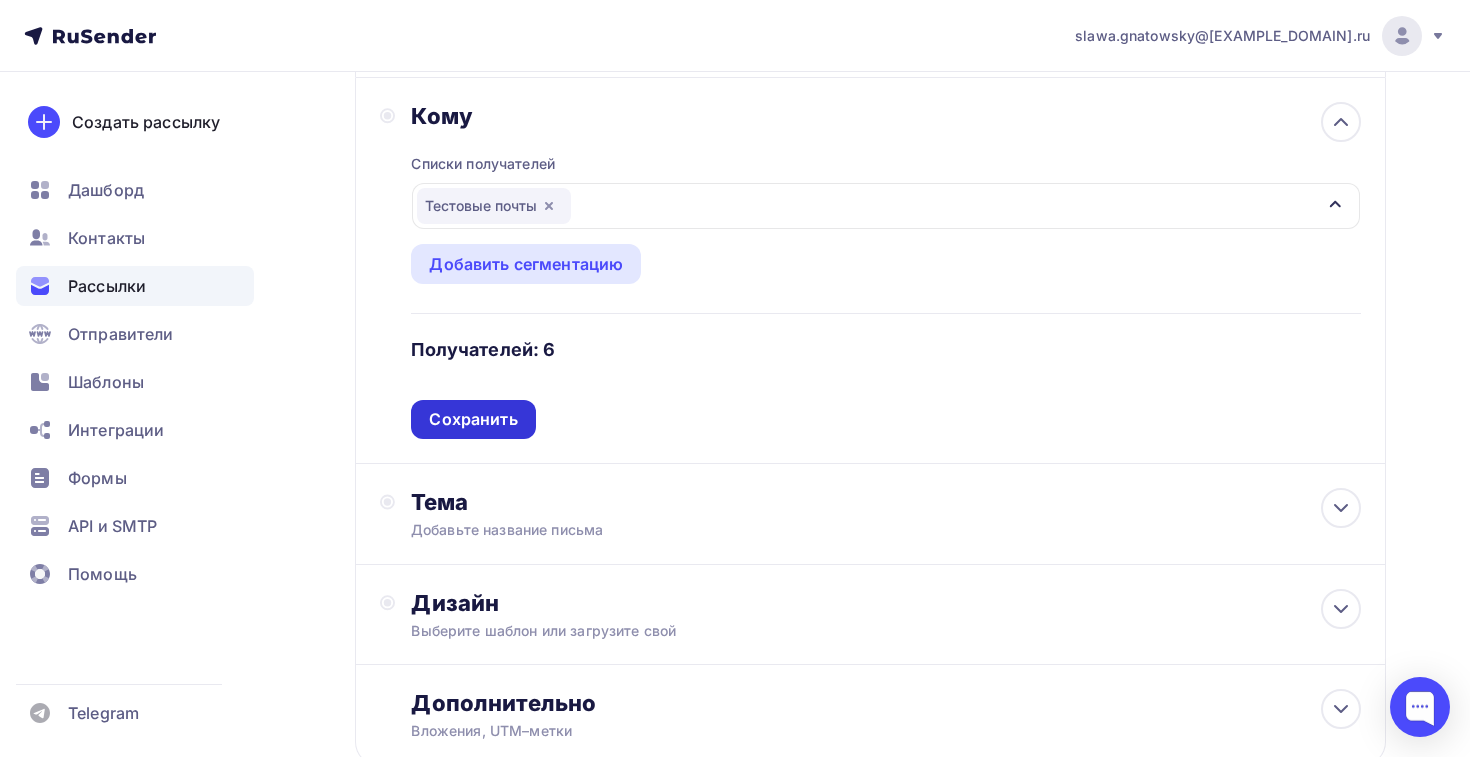 click on "Сохранить" at bounding box center [473, 419] 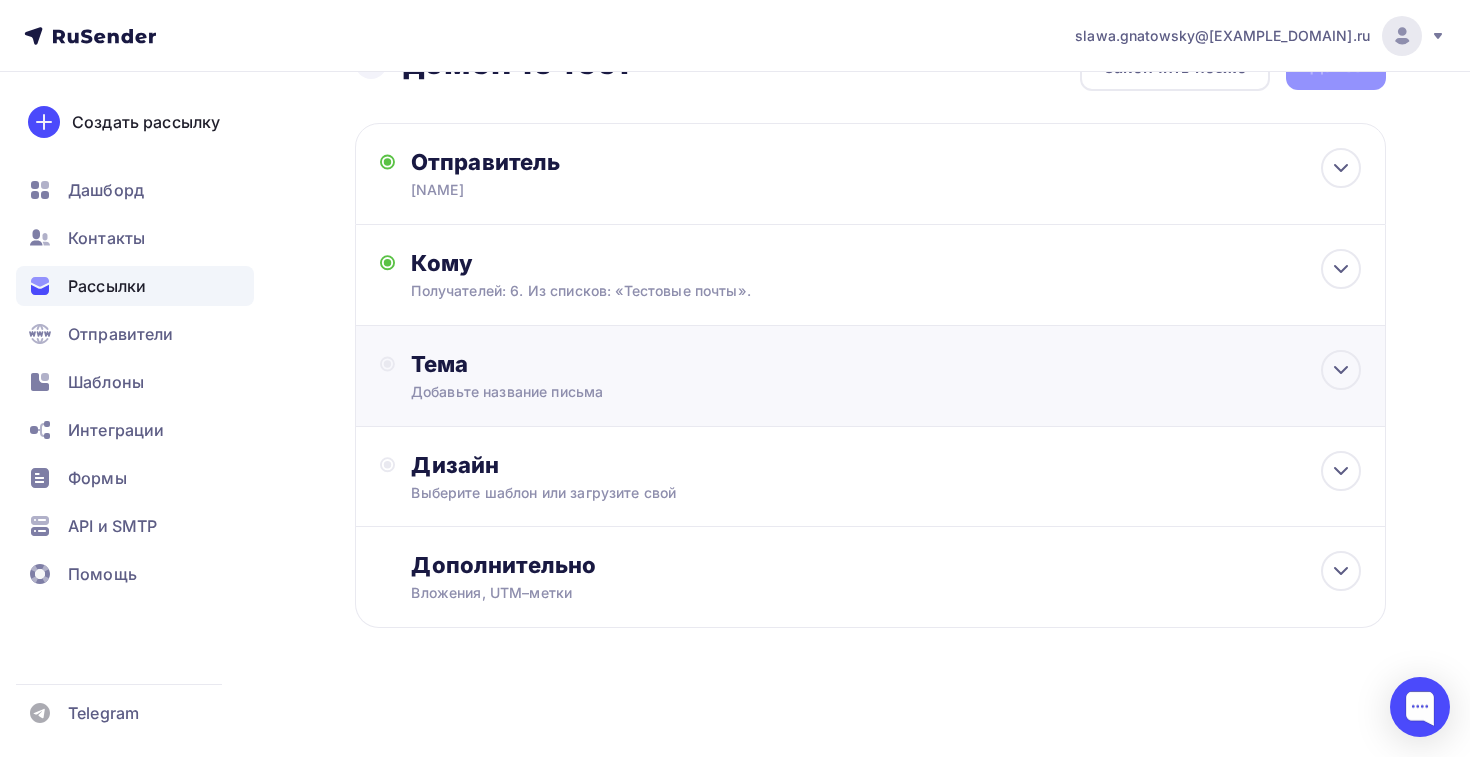 click on "Тема
Добавьте название письма
Тема  *
Рекомендуем использовать не более 150 символов
Прехедер               Сохранить" at bounding box center (608, 376) 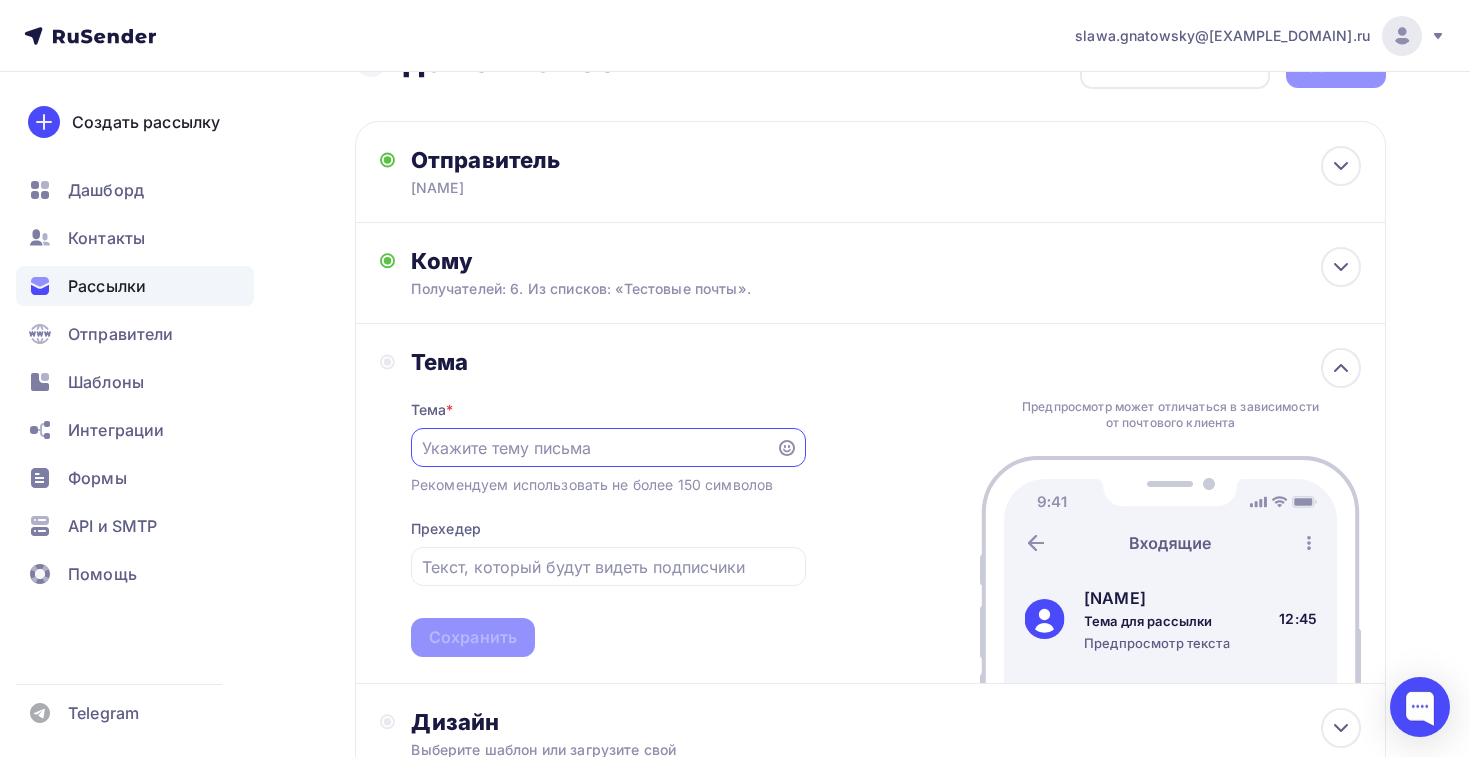scroll, scrollTop: 62, scrollLeft: 0, axis: vertical 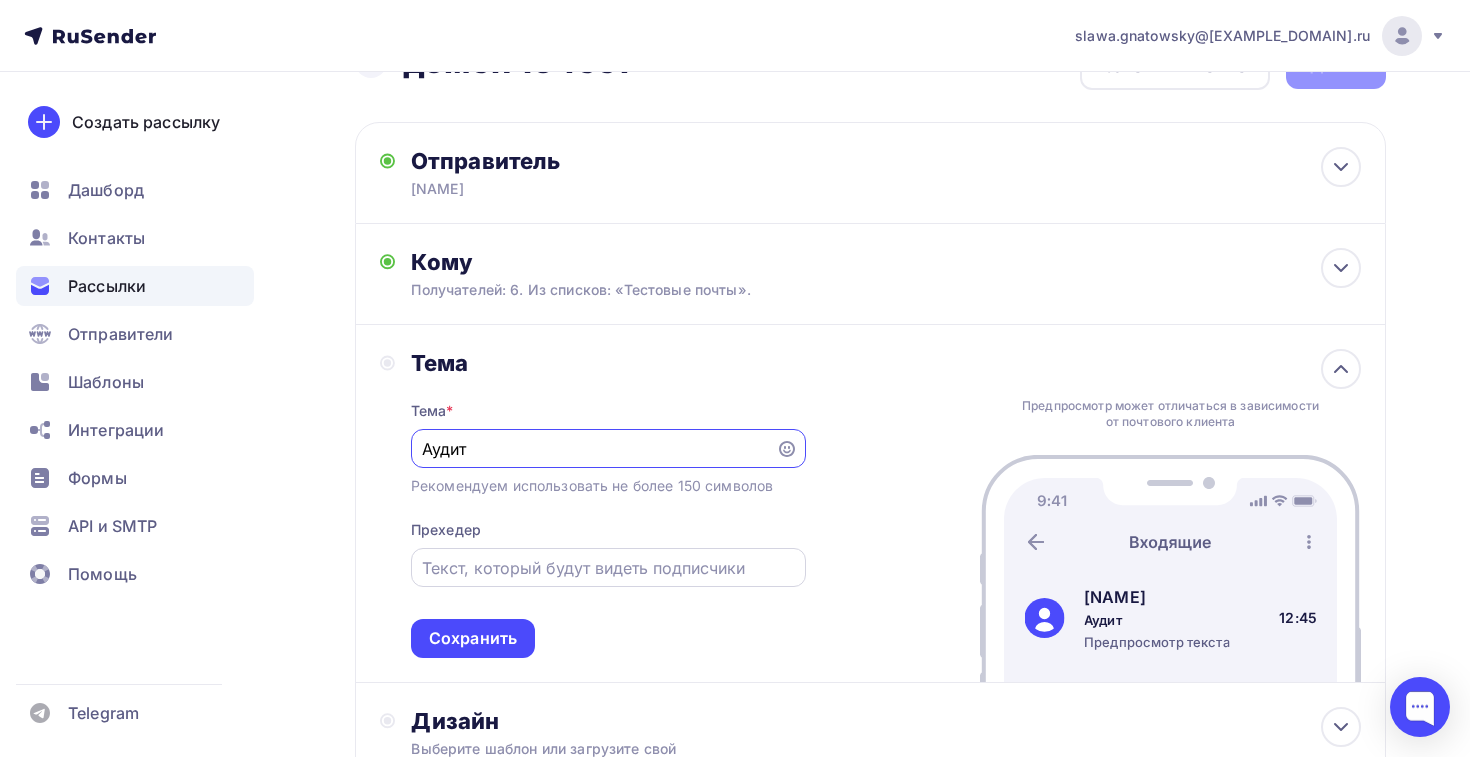 type on "Аудит" 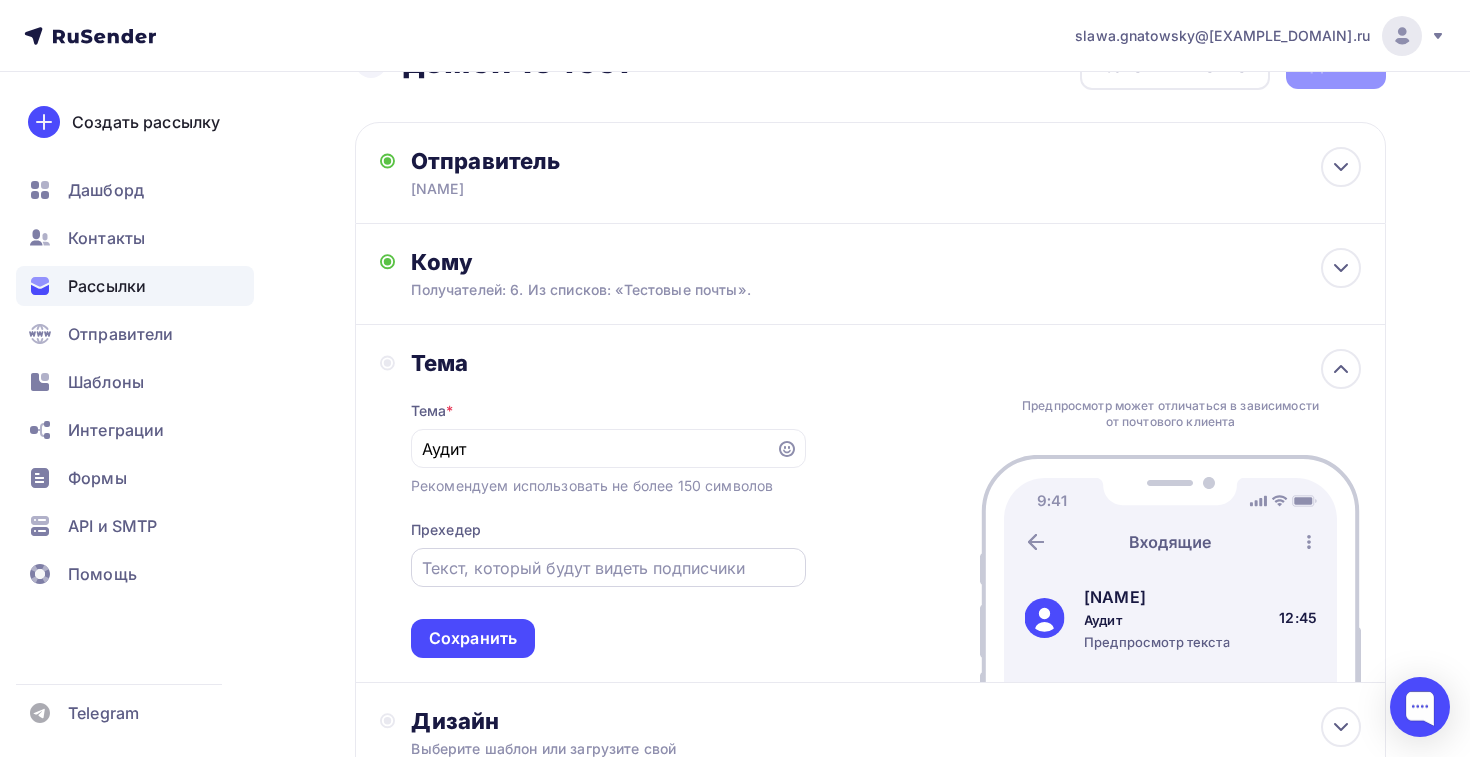 click at bounding box center [608, 568] 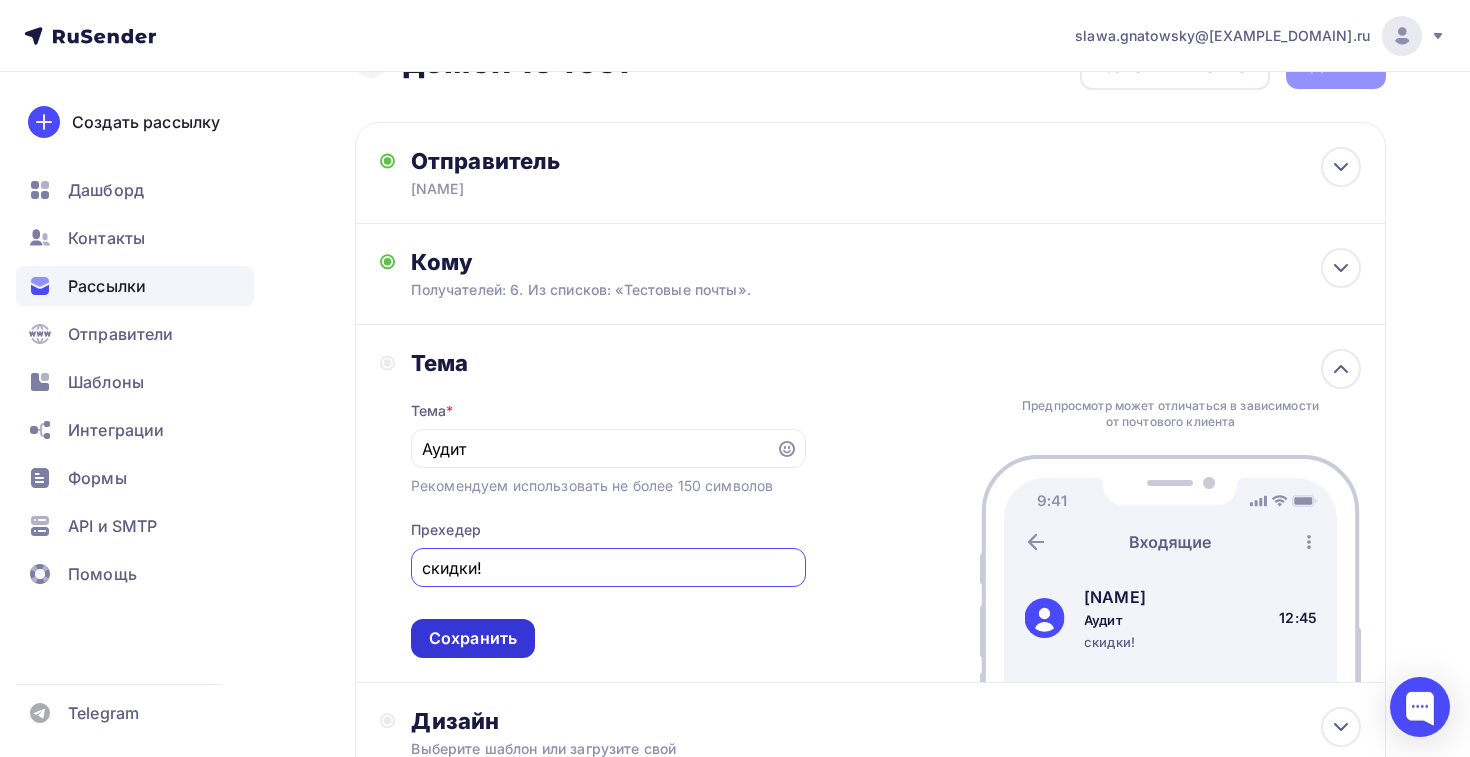 type on "скидки!" 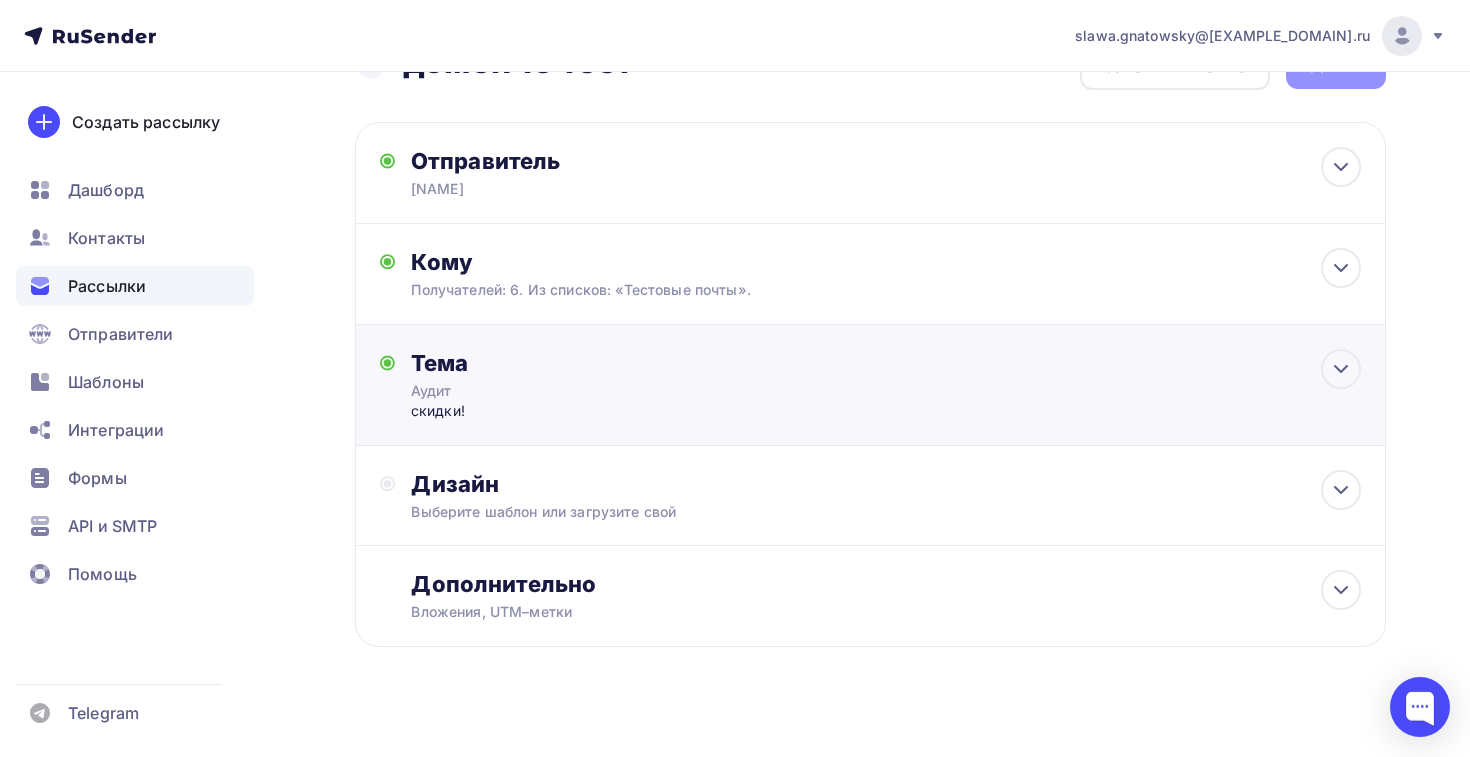 scroll, scrollTop: 0, scrollLeft: 0, axis: both 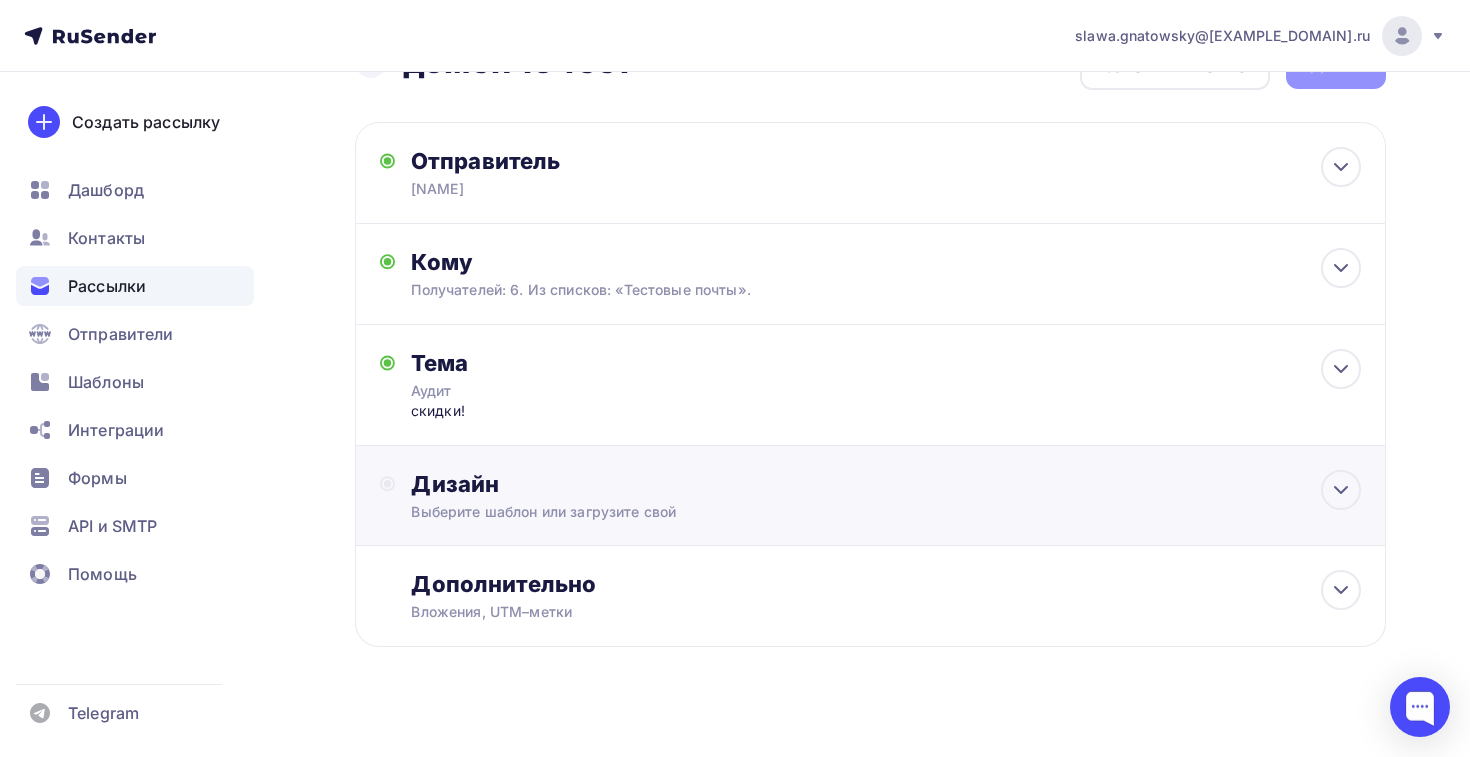 click on "Дизайн   Выберите шаблон или загрузите свой" at bounding box center (870, 496) 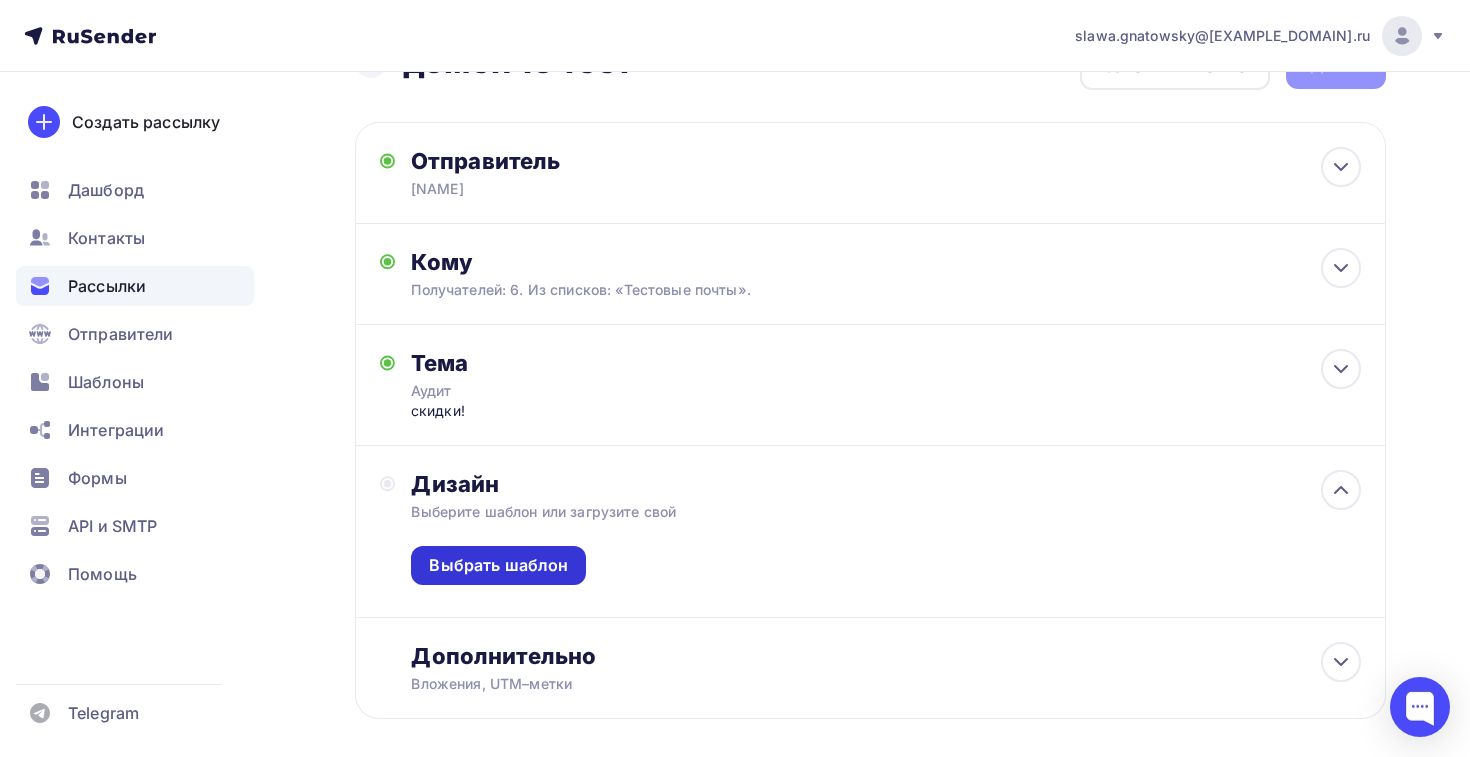 click on "Выбрать шаблон" at bounding box center [498, 565] 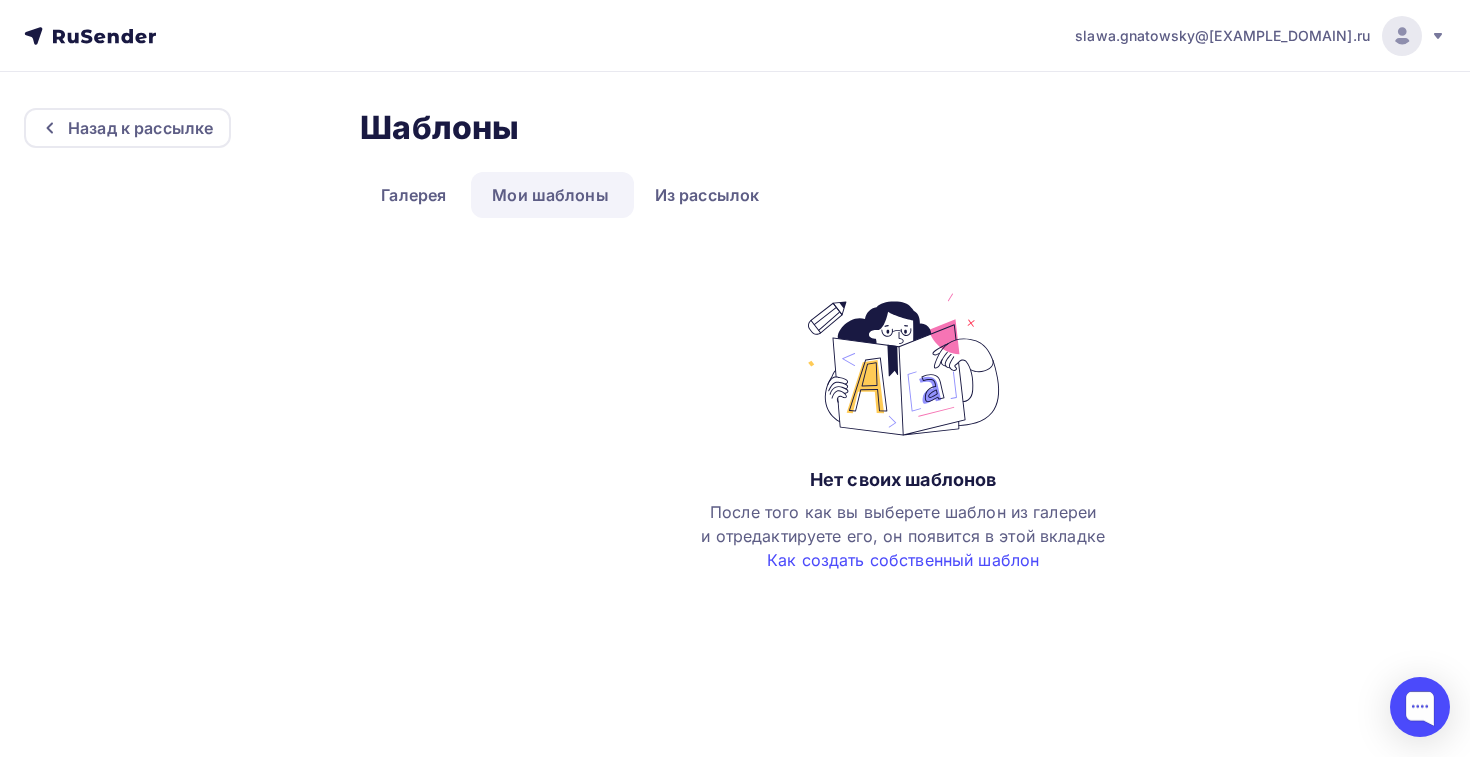 scroll, scrollTop: 0, scrollLeft: 0, axis: both 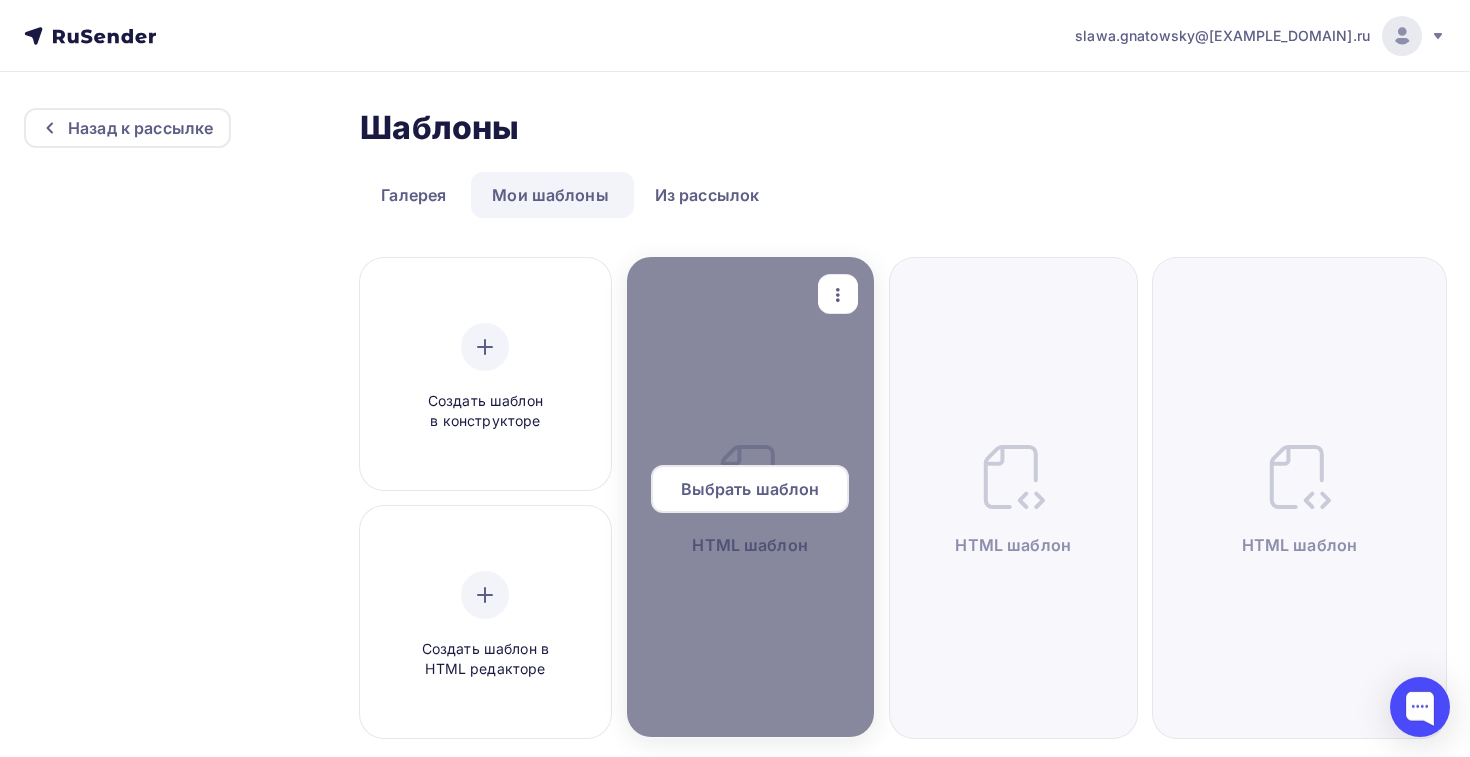 click on "Выбрать шаблон" at bounding box center (750, 489) 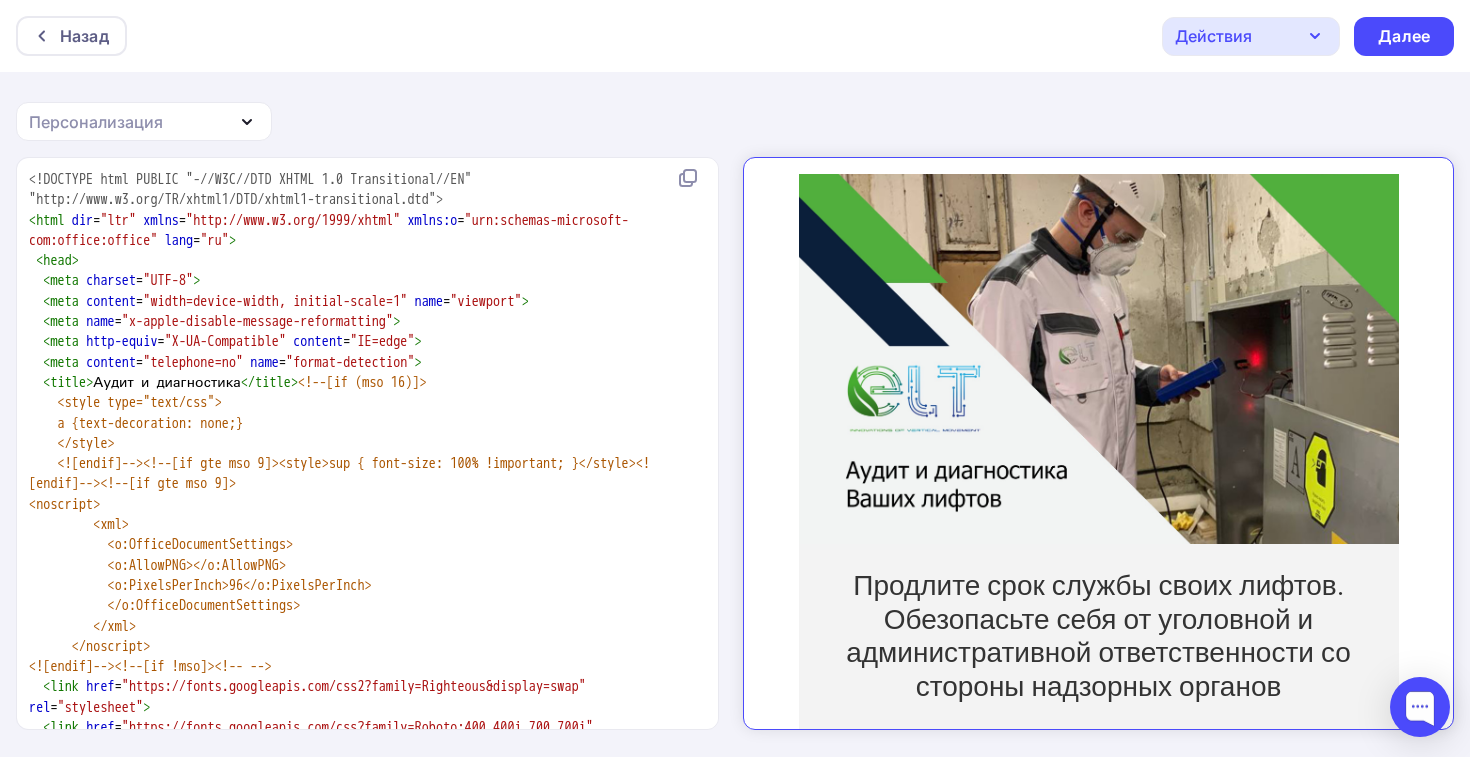 scroll, scrollTop: 0, scrollLeft: 0, axis: both 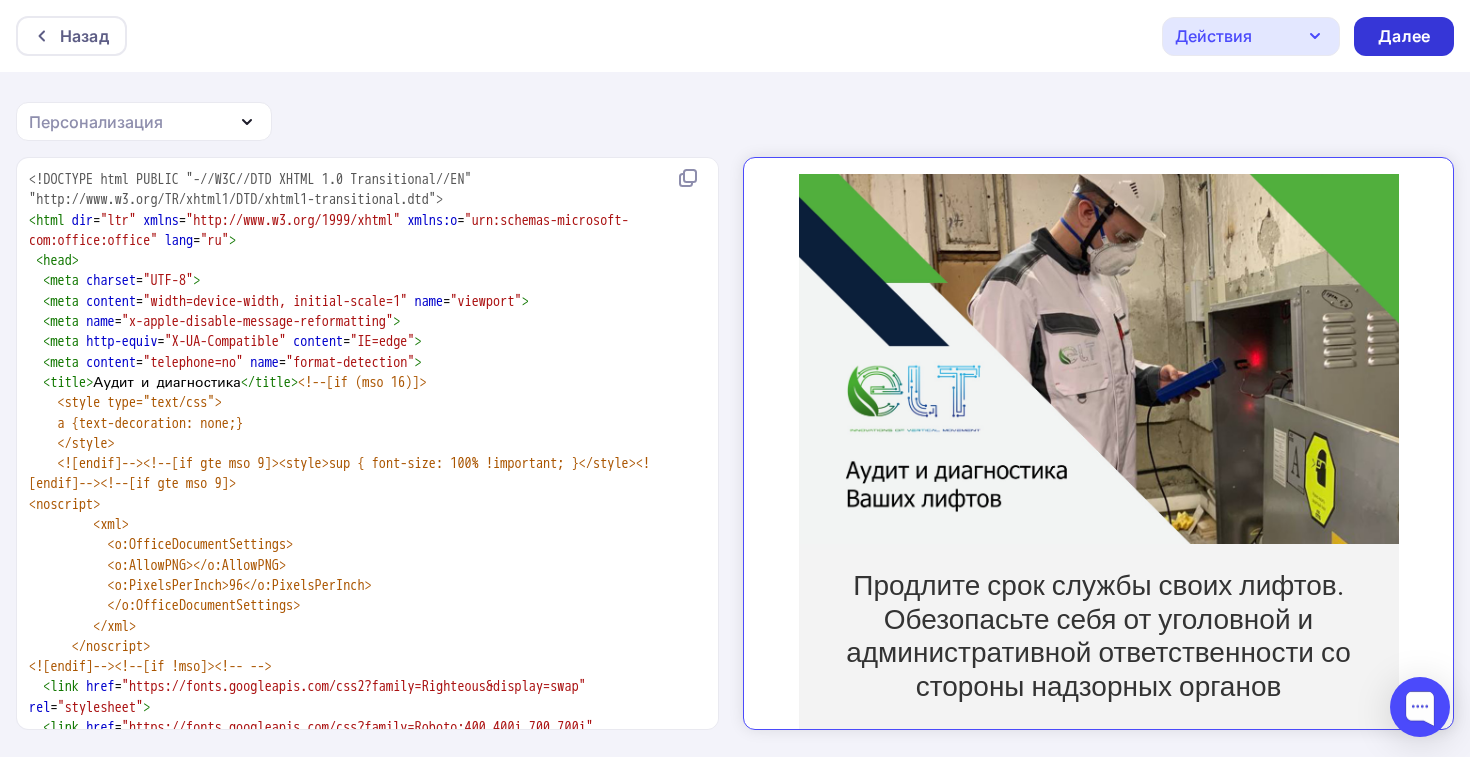 click on "Далее" at bounding box center [1404, 36] 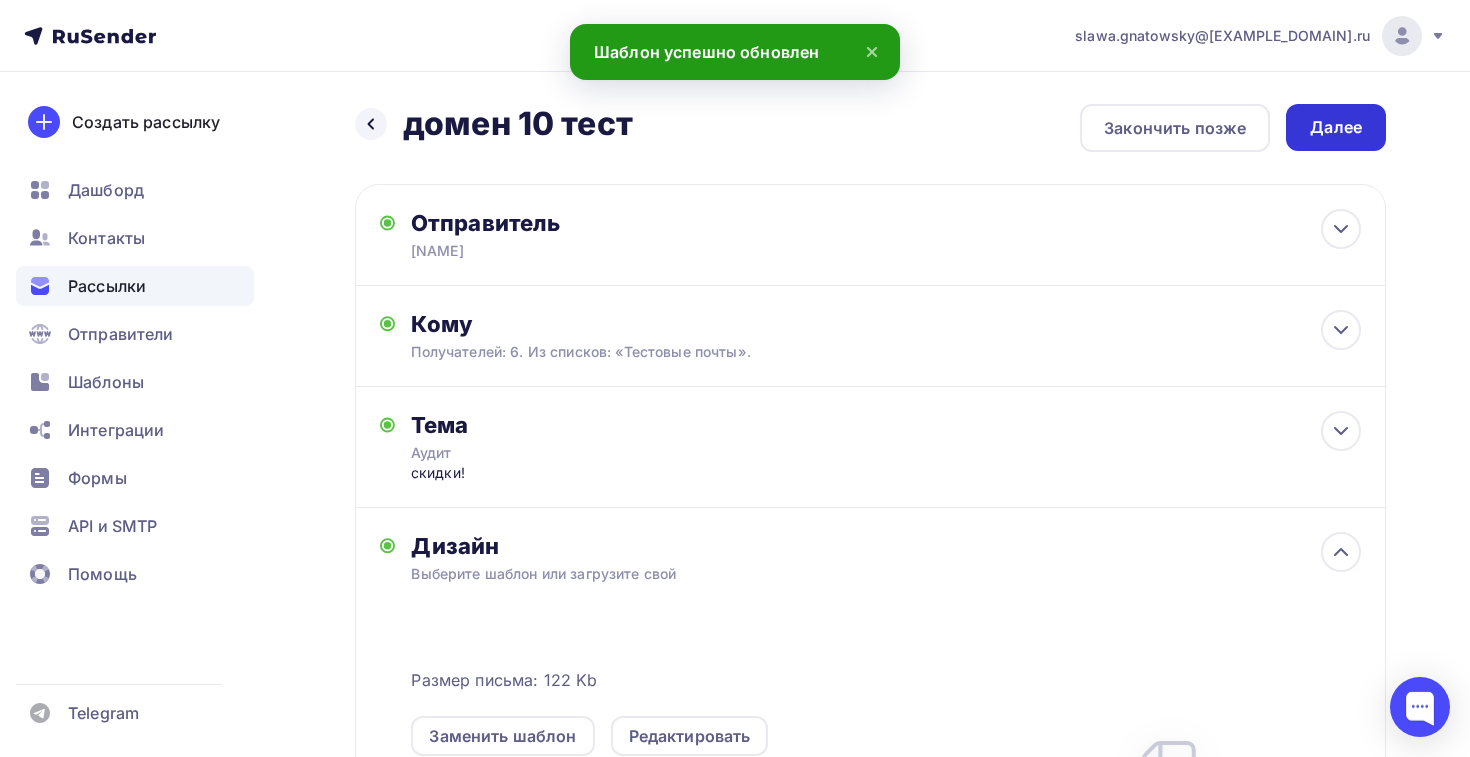 click on "Далее" at bounding box center (1336, 127) 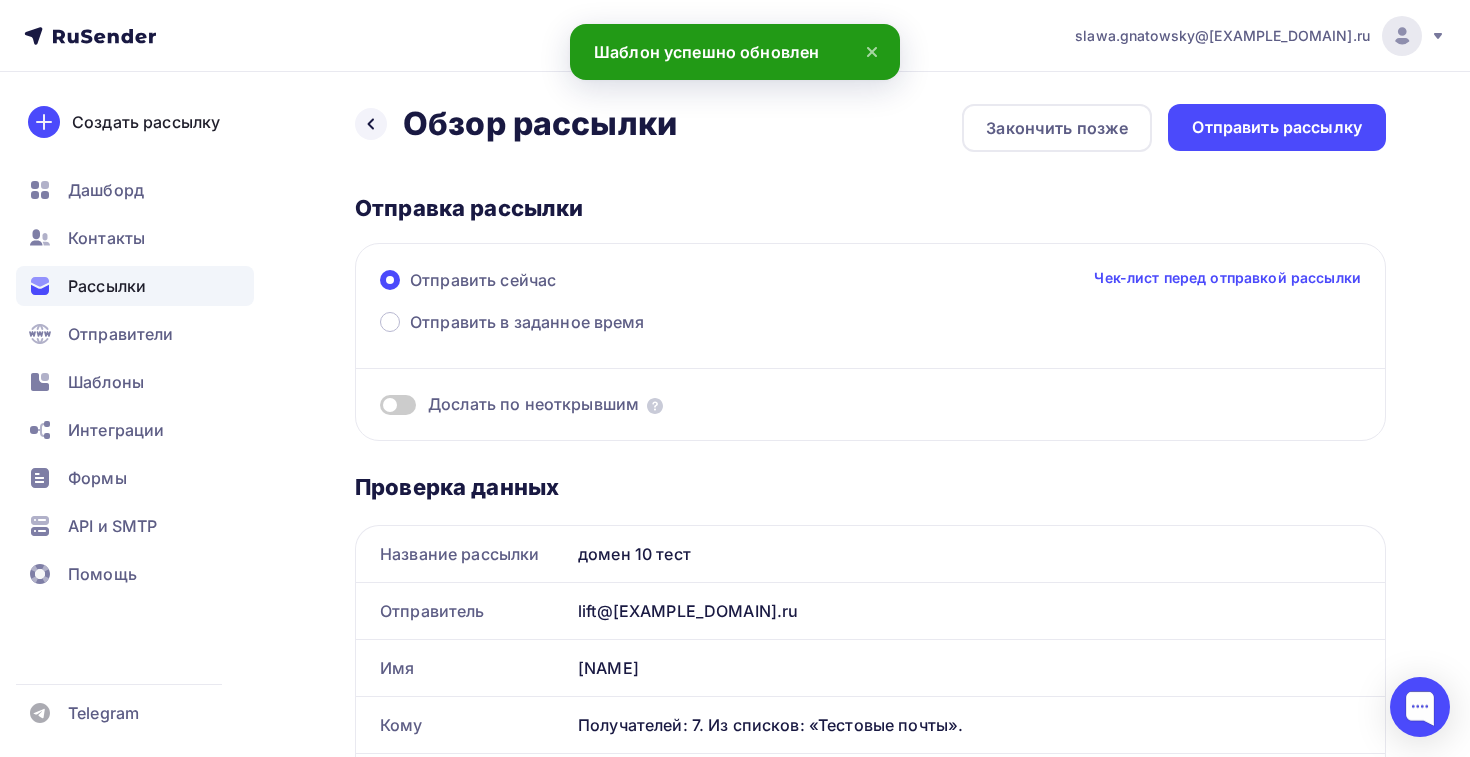 scroll, scrollTop: 0, scrollLeft: 0, axis: both 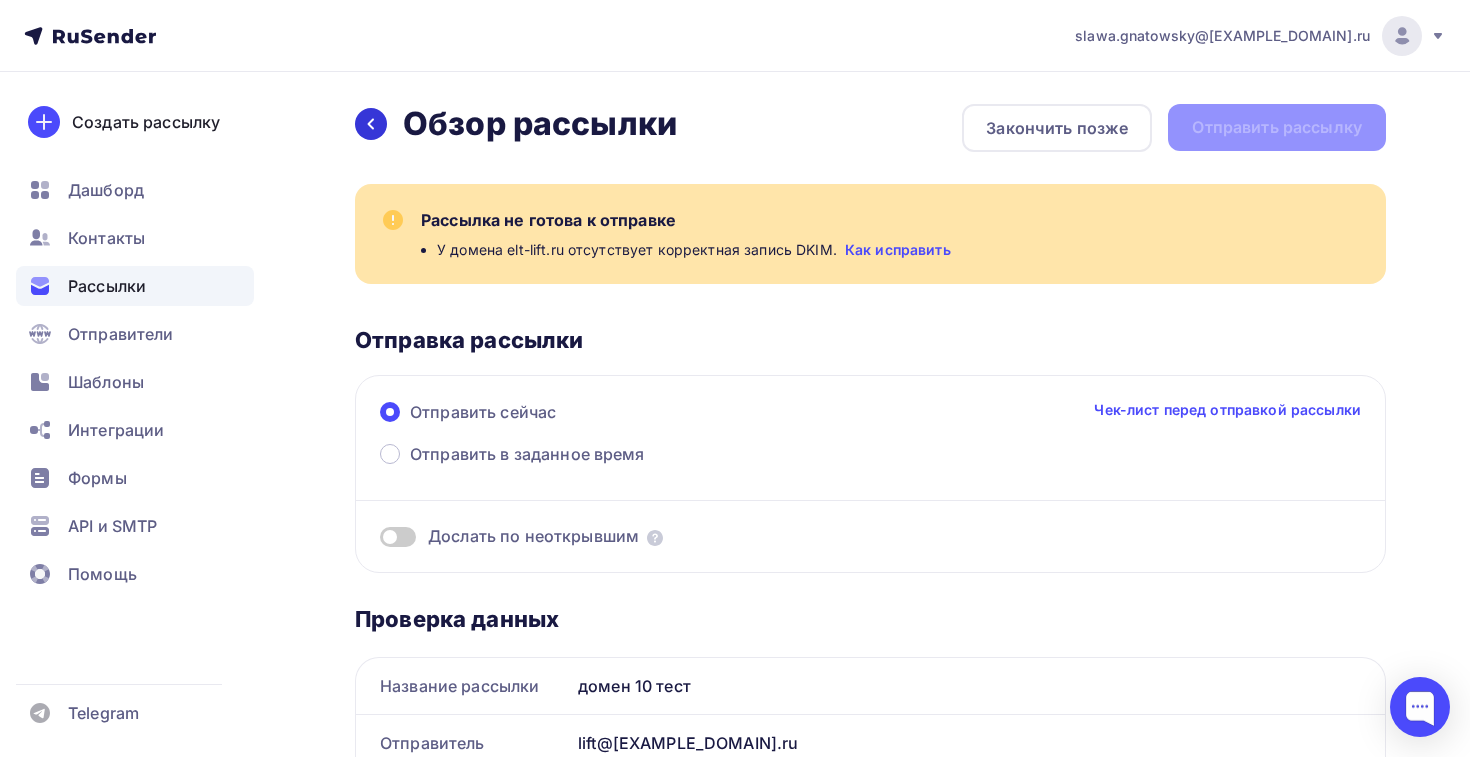 click 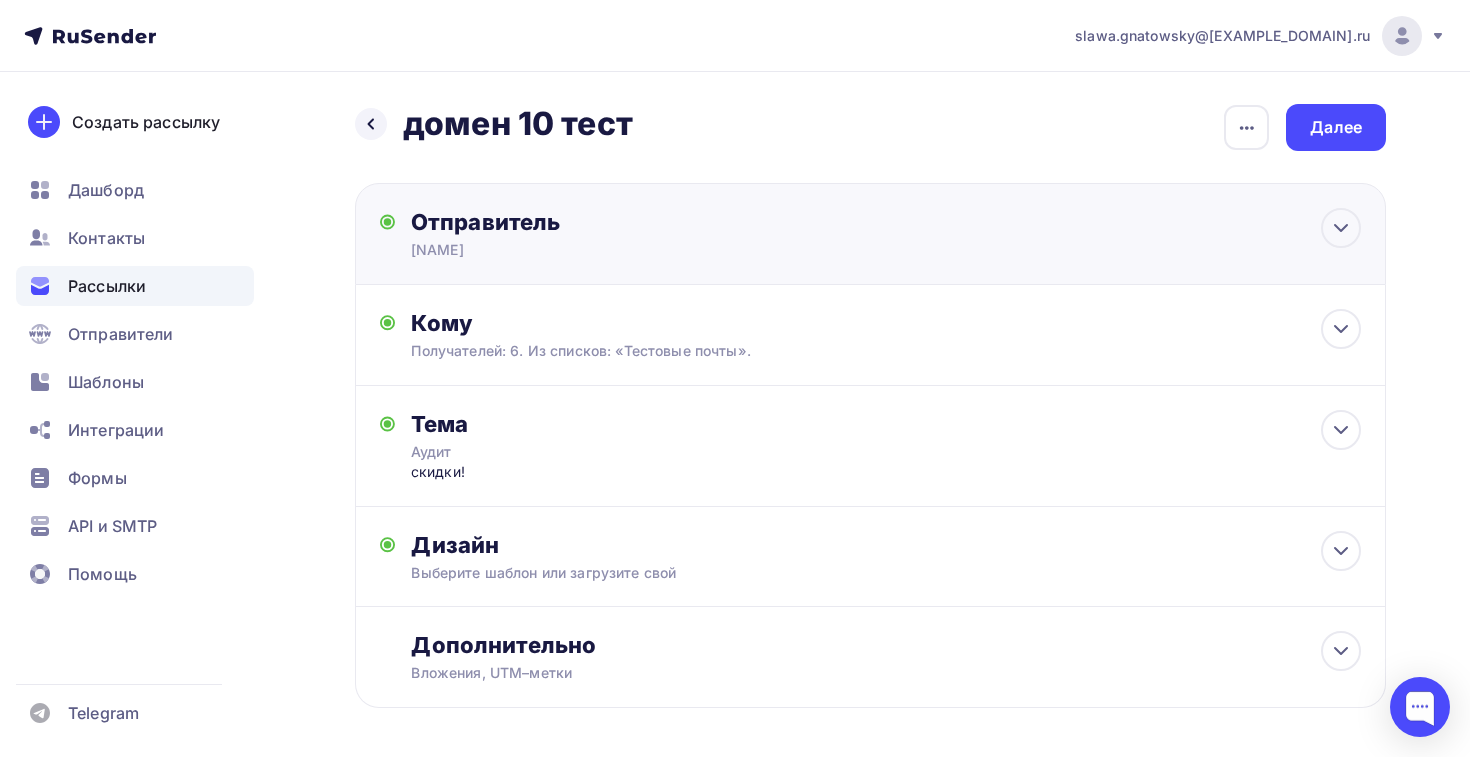 click on "Отправитель
Антон
Email  *
slawa.gnatowsky@yandex.ru
info@elttechno.ru           info@eltmos.ru           lift@elt-web.store           lift@elt-web.ru           lift@elt-sender.store           lift@elt-sender.ru           lift@elt-news.store           lift@elt-news.ru           lift@elt-lift.store           lift@elt-lift.ru           lift@elt-info.store           lift@elt-info.ru           info@eltmoscow.ru           info@elttech.ru           info@eltlift.ru           slawa.gnatowsky@yandex.ru               Добавить отправителя
Рекомендуем  добавить почту на домене , чтобы рассылка не попала в «Спам»
Имя                 Сохранить
Аудит
12:45" at bounding box center (870, 234) 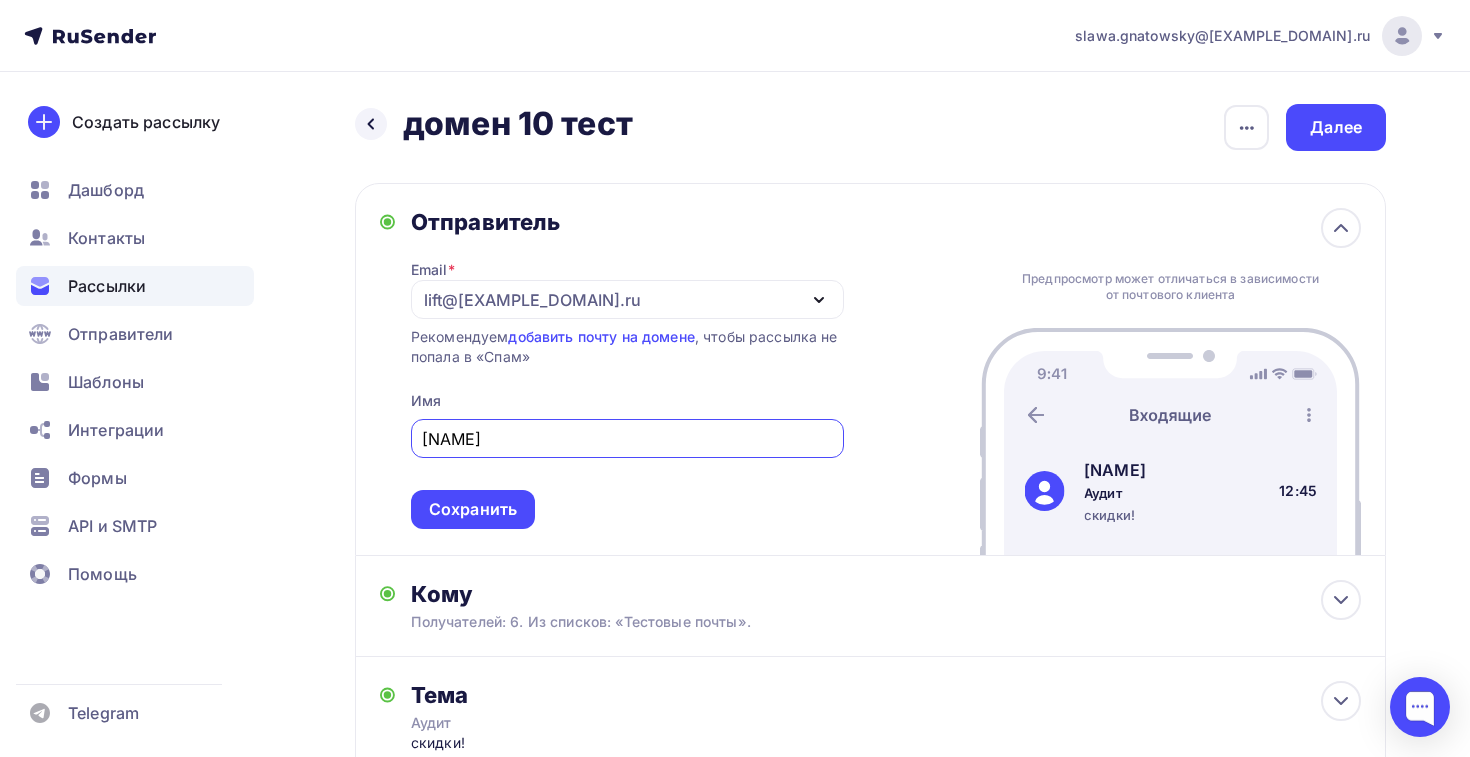 scroll, scrollTop: 0, scrollLeft: 0, axis: both 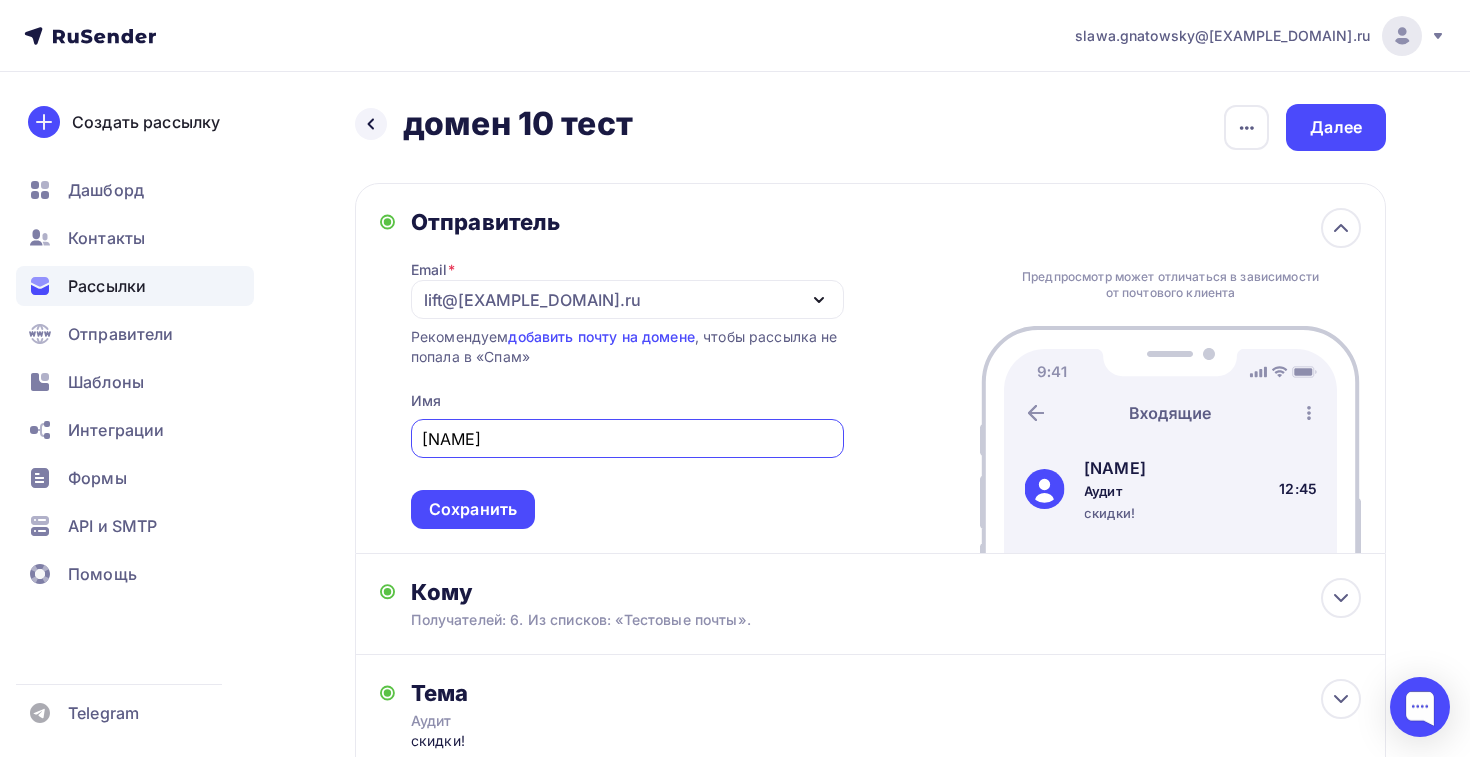 click on "lift@[DOMAIN].ru" at bounding box center [627, 299] 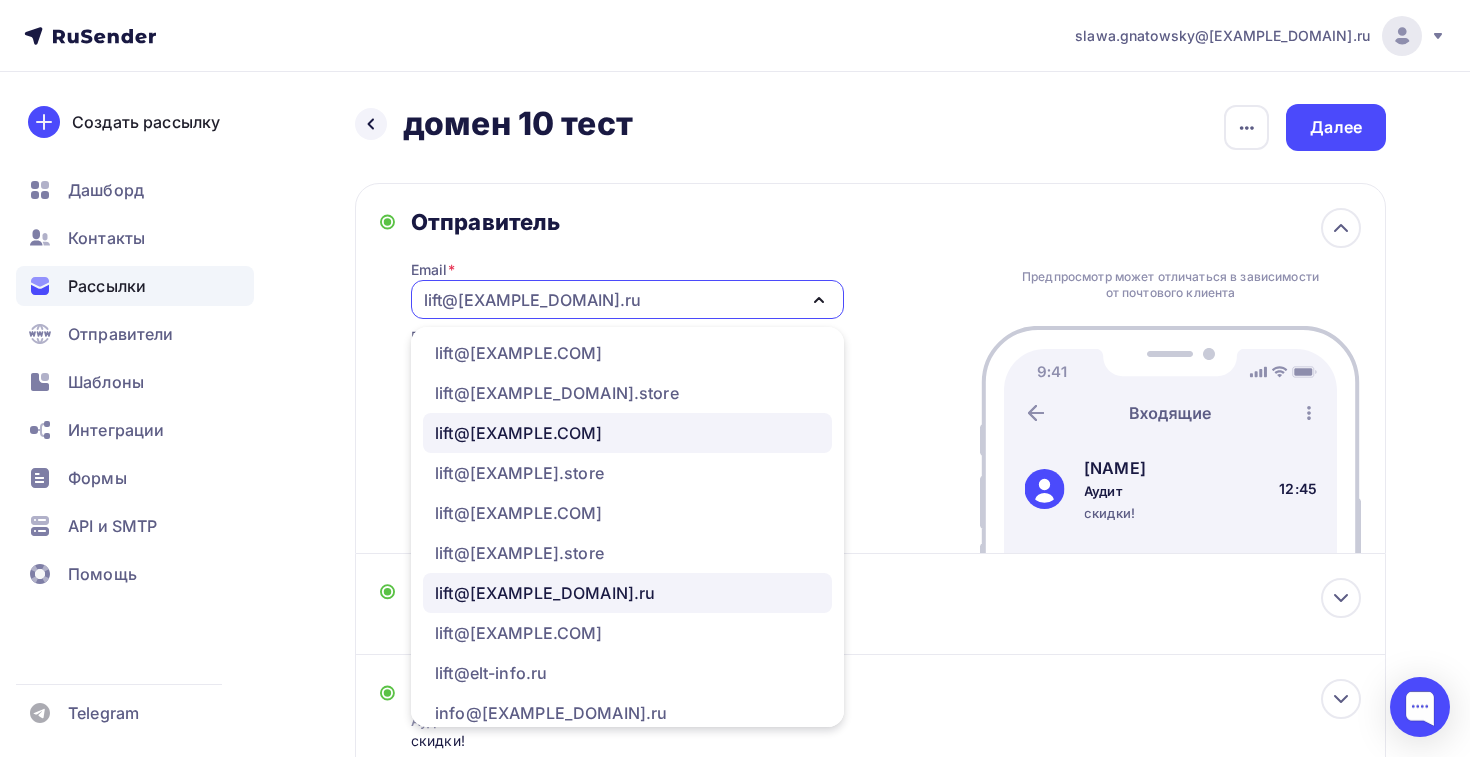 scroll, scrollTop: 176, scrollLeft: 0, axis: vertical 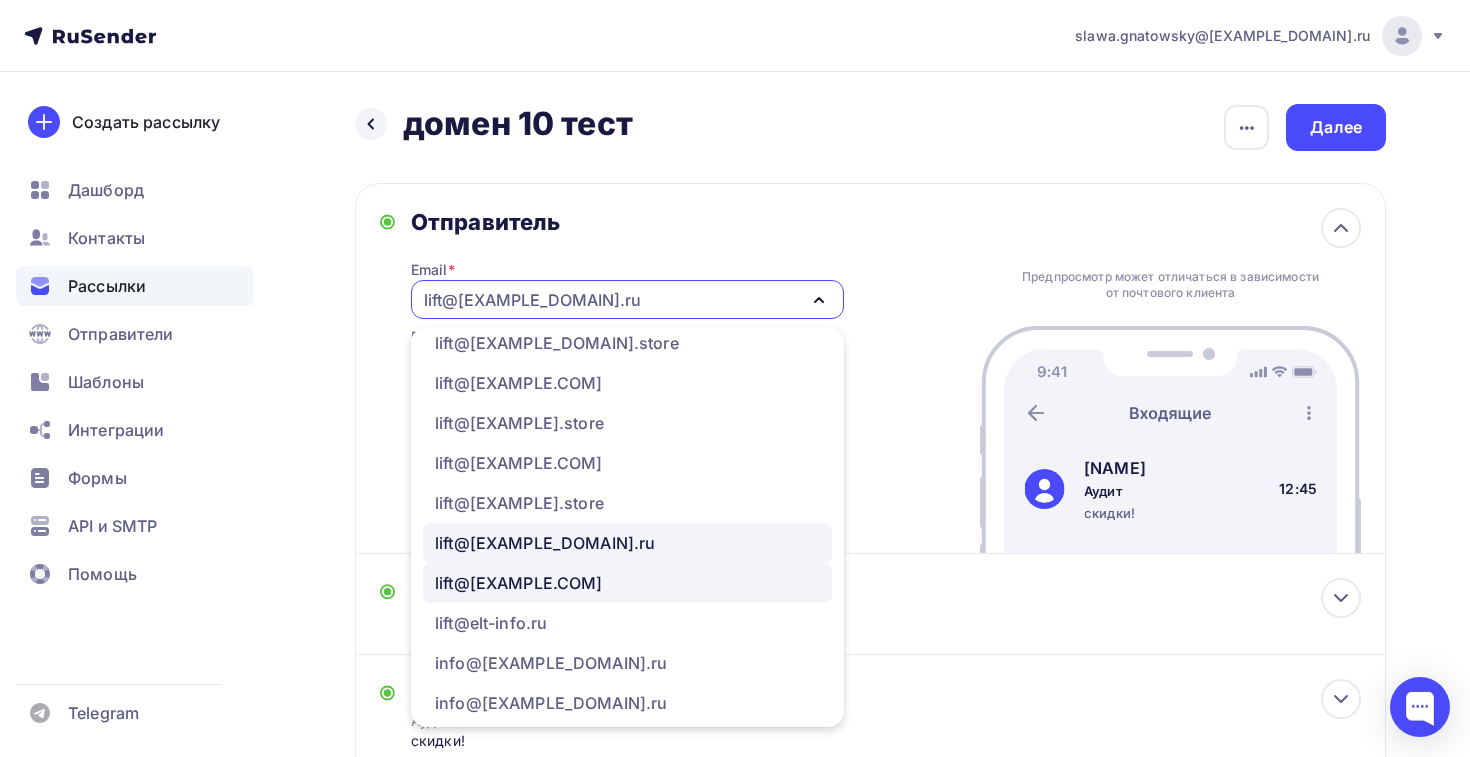 click on "lift@[DOMAIN].store" at bounding box center (519, 583) 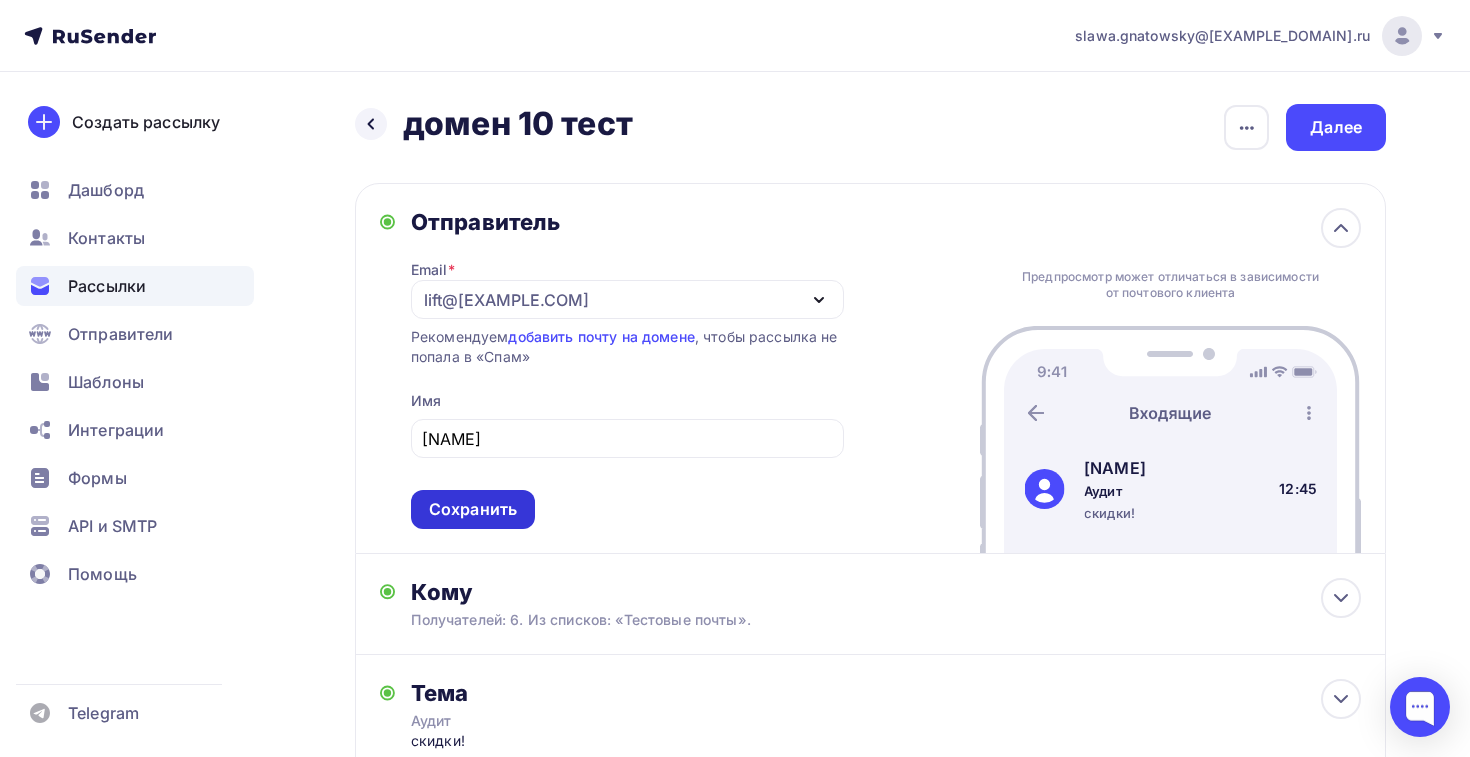 click on "Сохранить" at bounding box center (473, 509) 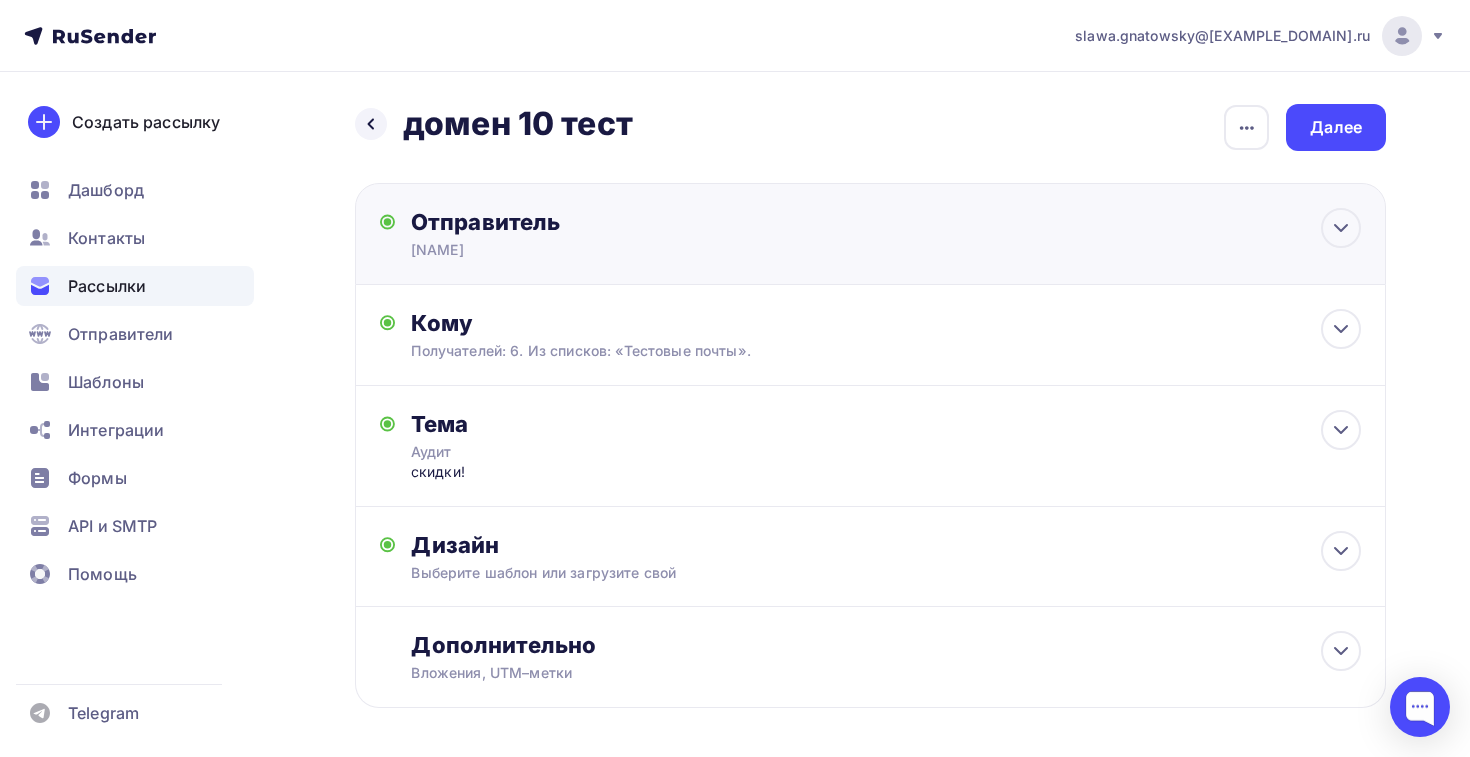 scroll, scrollTop: 0, scrollLeft: 0, axis: both 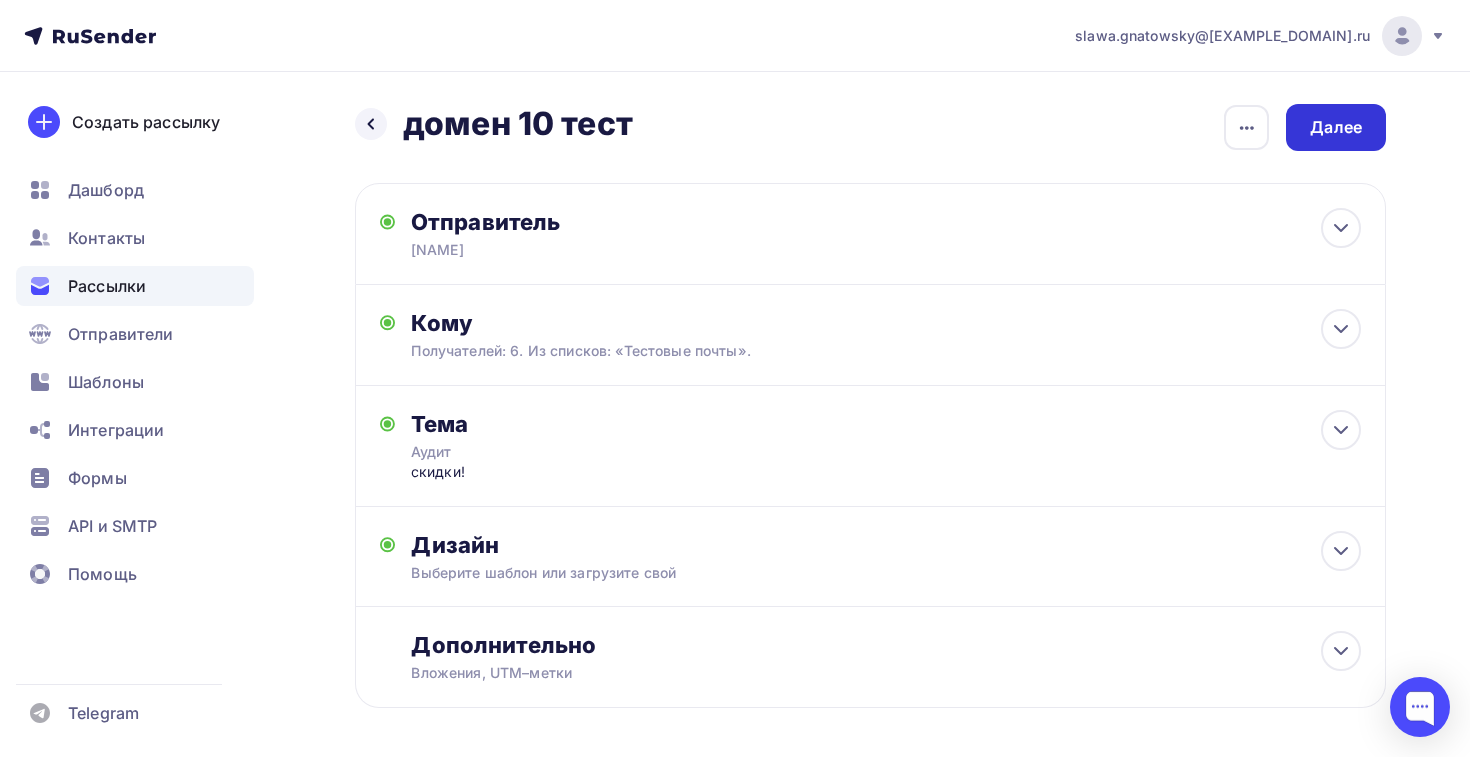 click on "Далее" at bounding box center (1336, 127) 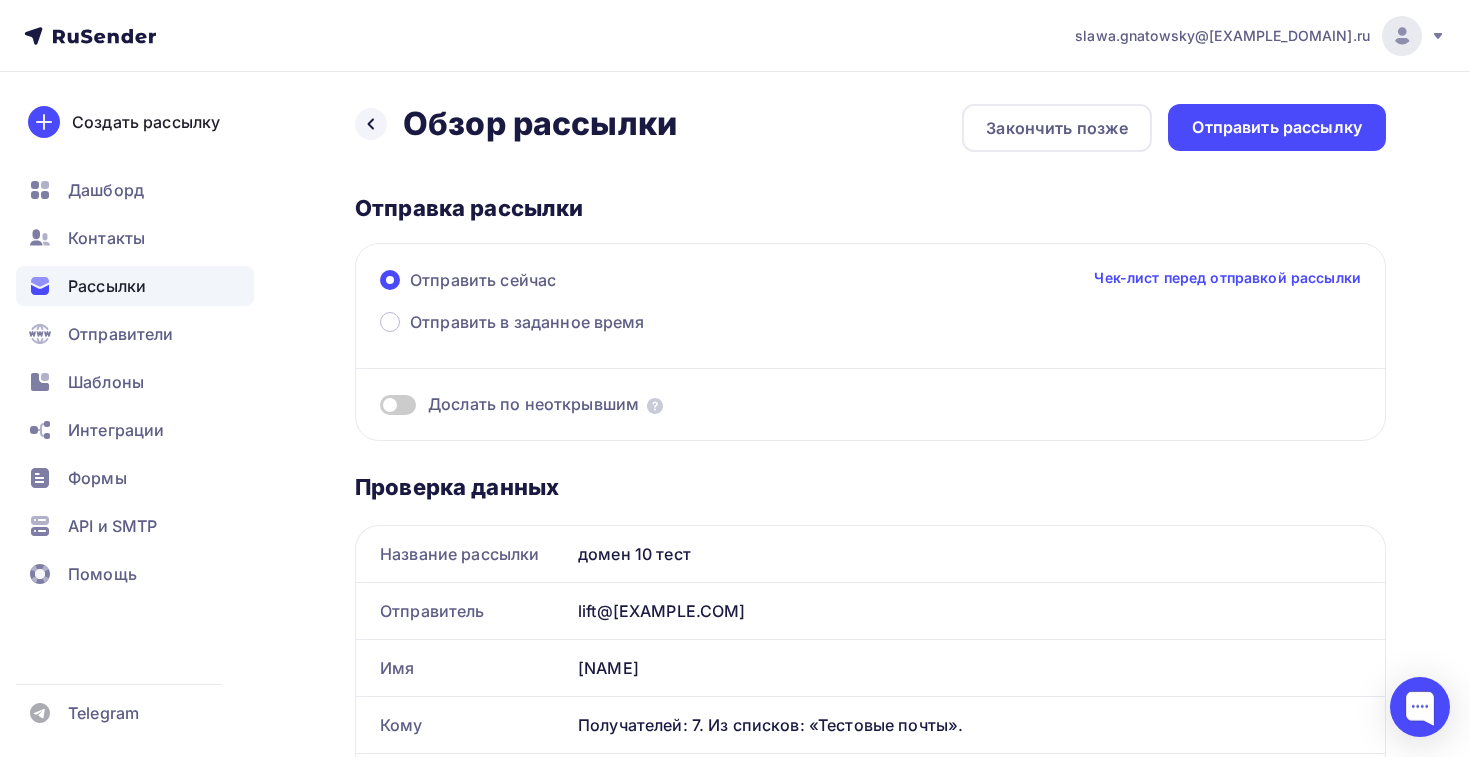 scroll, scrollTop: 0, scrollLeft: 0, axis: both 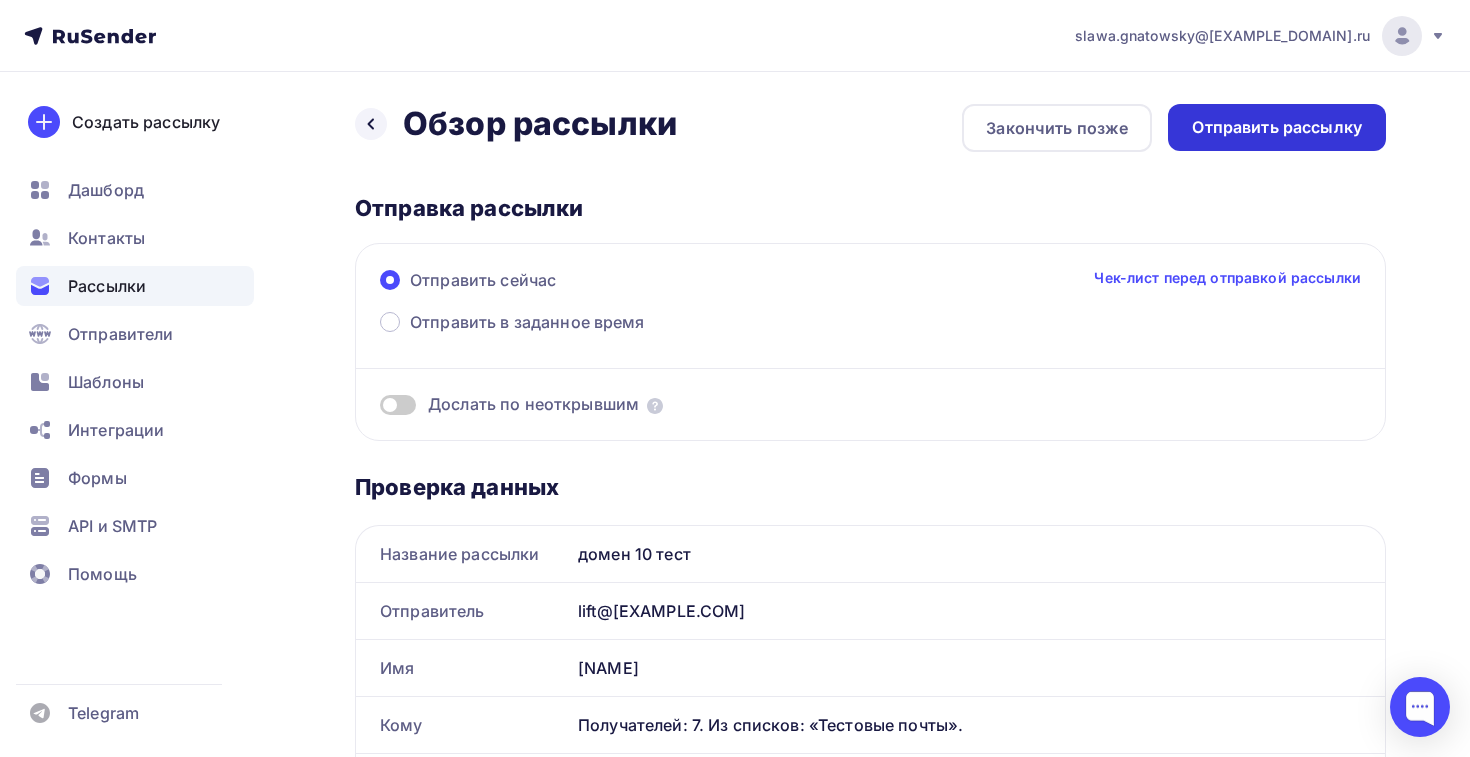 click on "Отправить рассылку" at bounding box center (1277, 127) 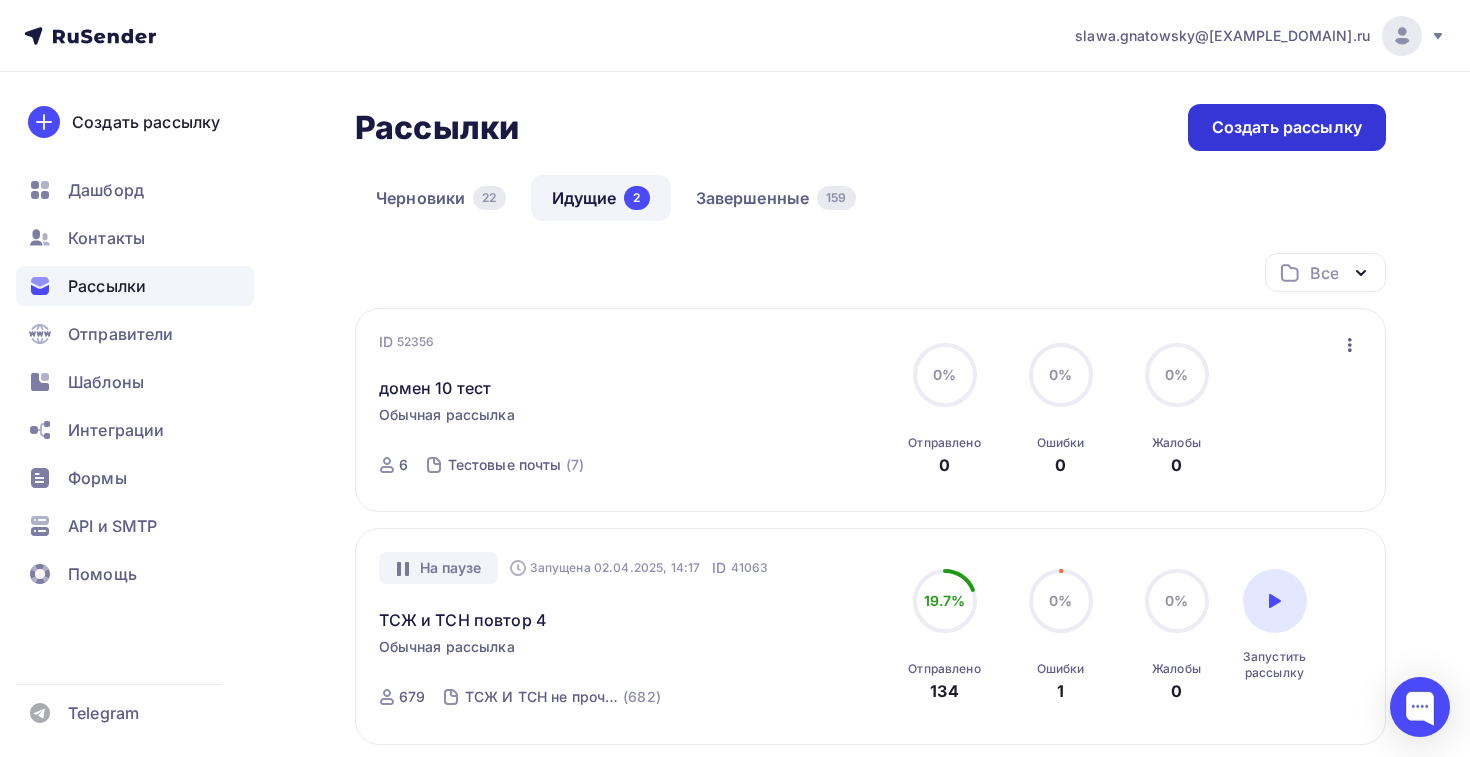 click on "Создать рассылку" at bounding box center (1287, 127) 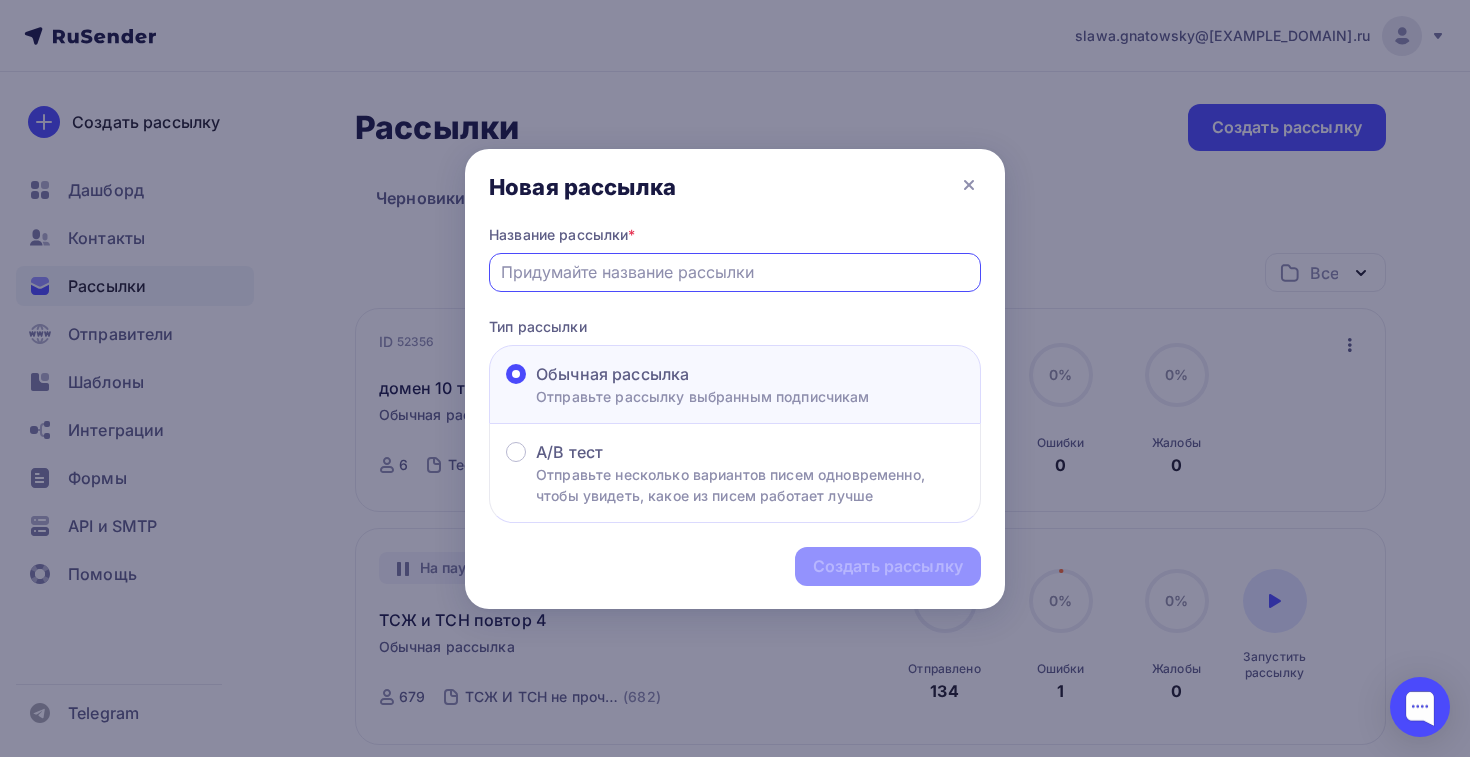 click at bounding box center (735, 272) 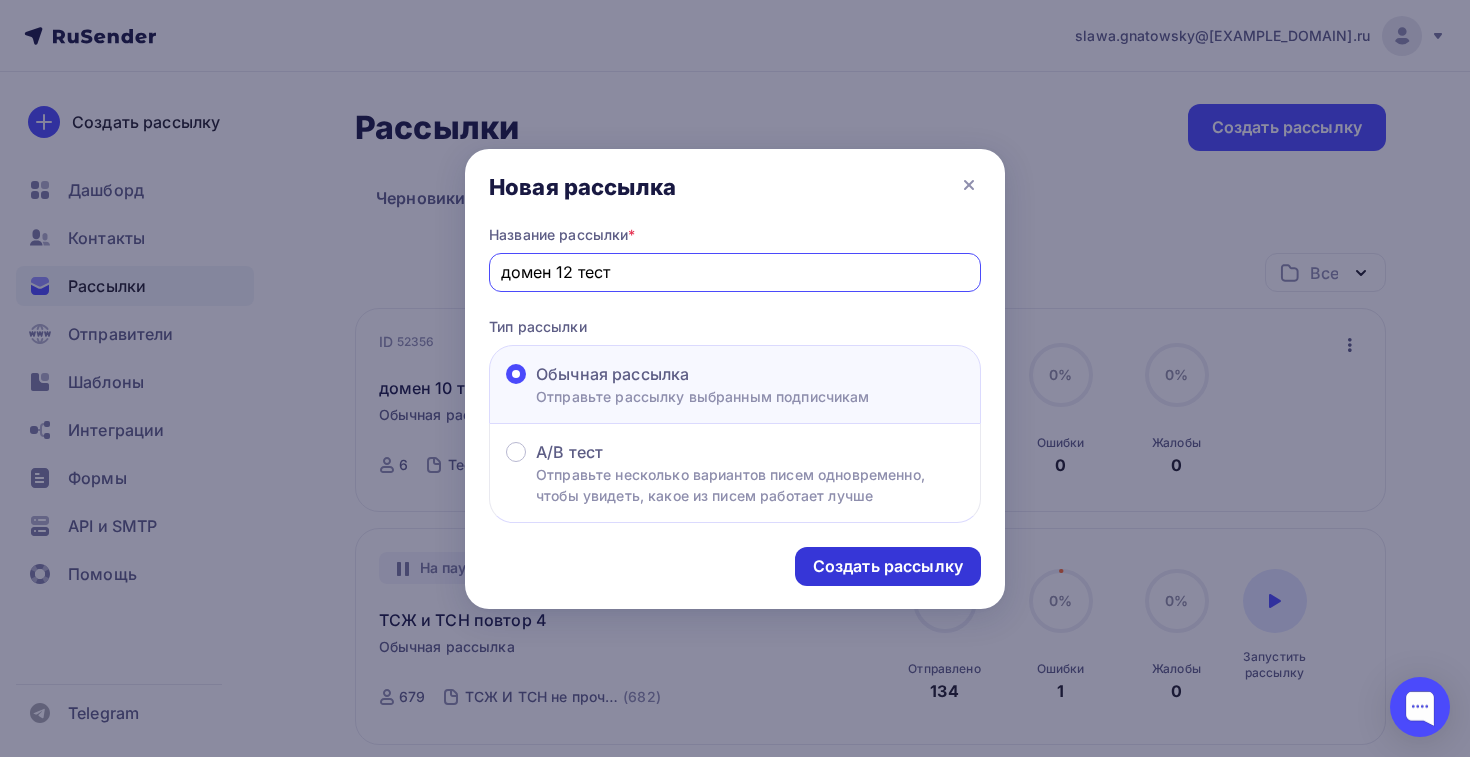 type on "домен 12 тест" 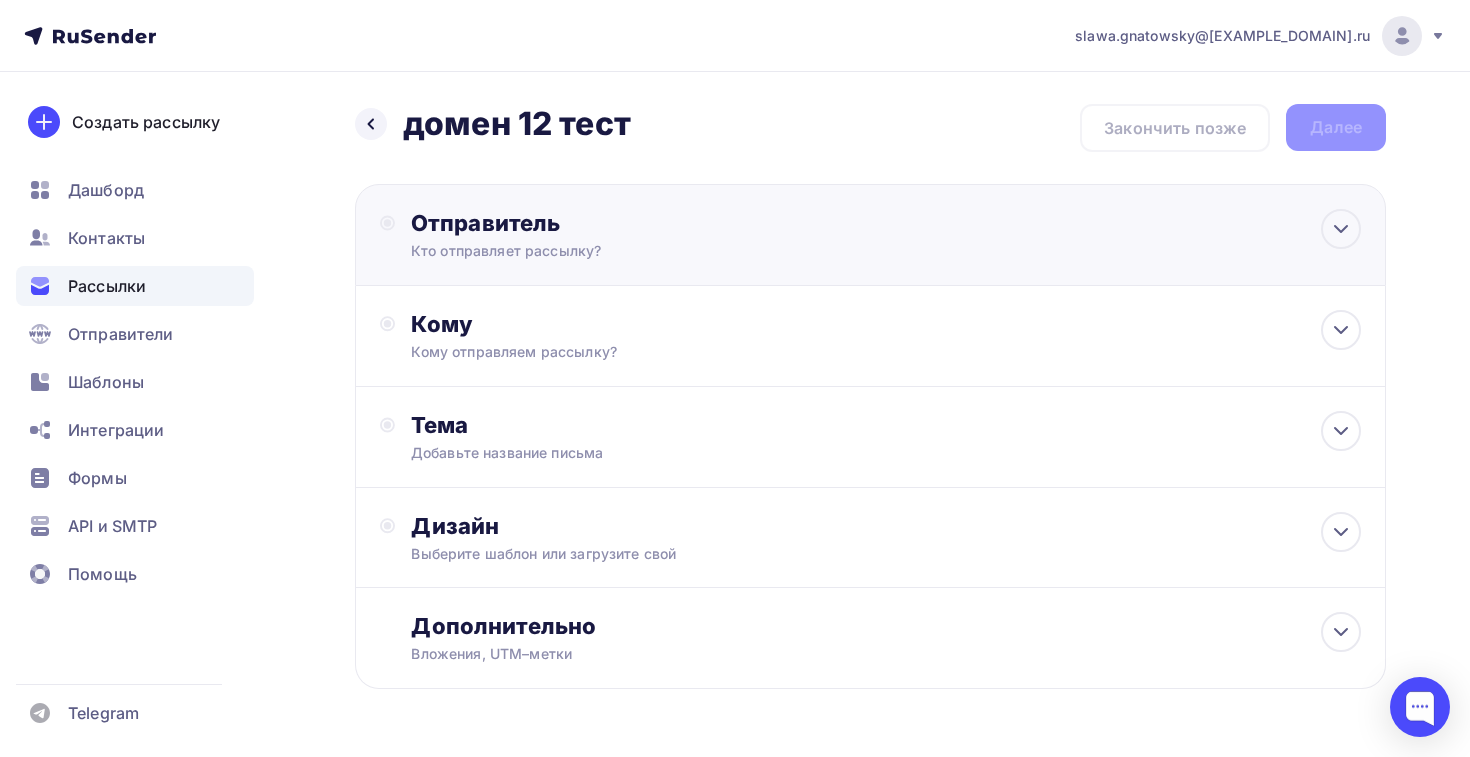 click on "[EMAIL]               Добавить отправителя
Рекомендуем  добавить почту на домене , чтобы рассылка не попала в «Спам»
Имя                 Сохранить
12:45" at bounding box center (870, 235) 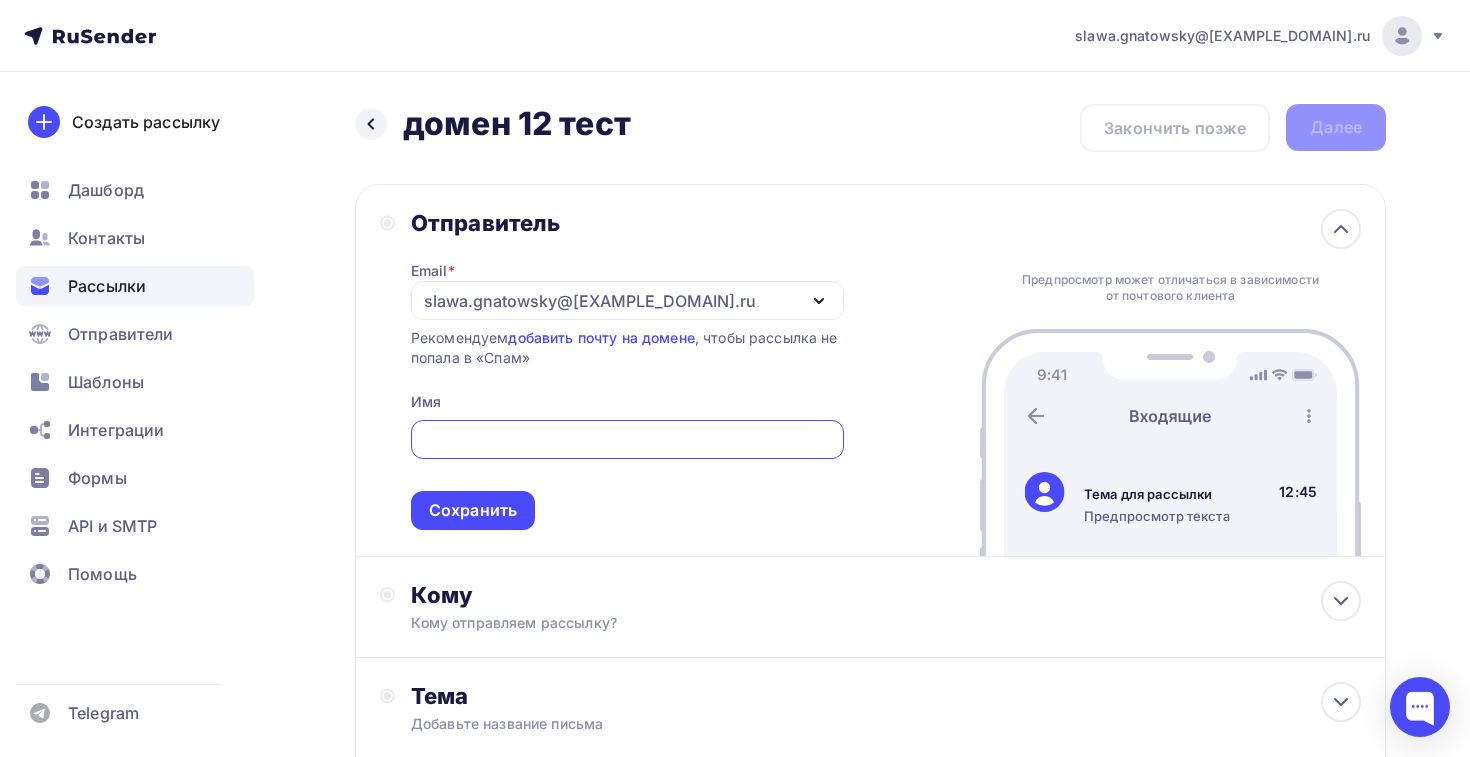 scroll, scrollTop: 0, scrollLeft: 0, axis: both 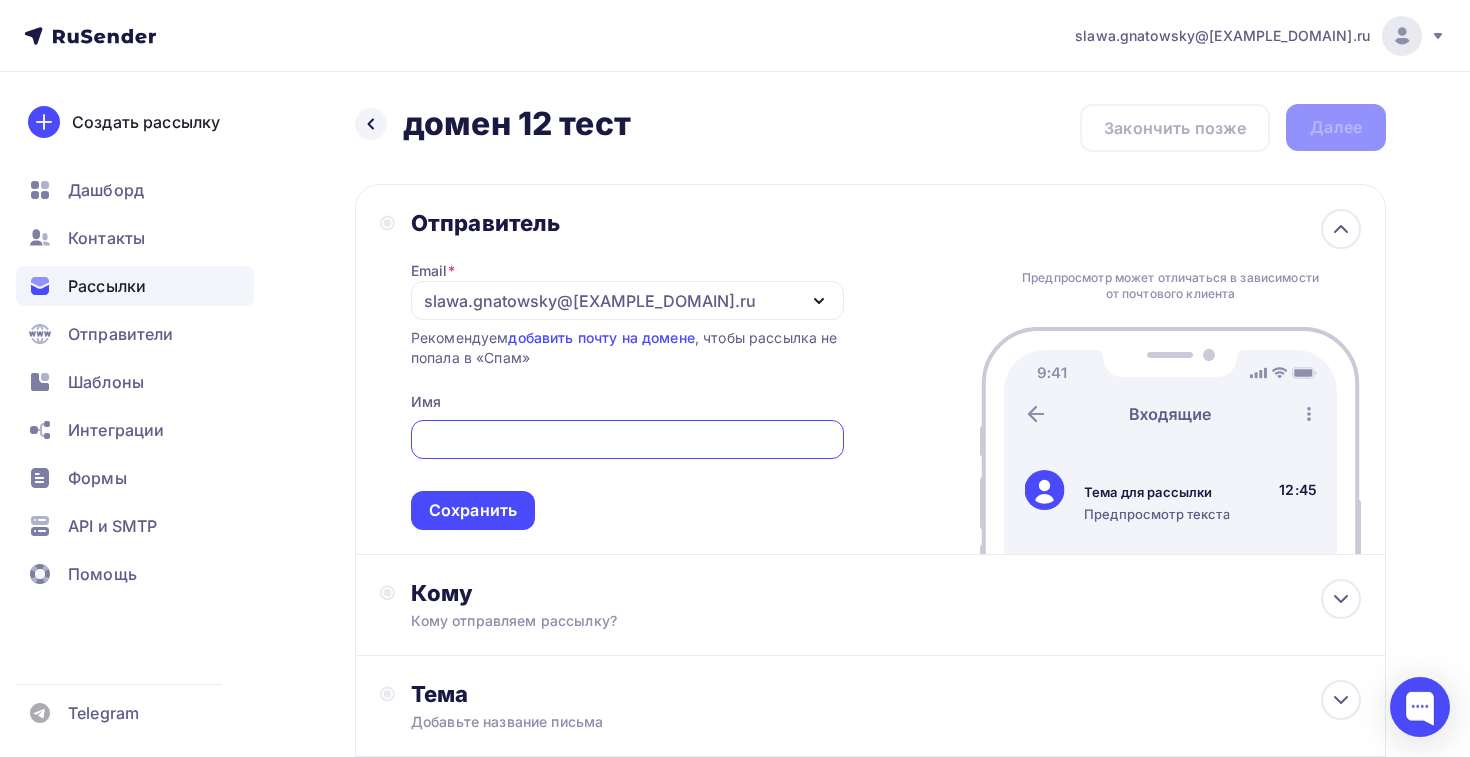click on "slawa.gnatowsky@example.com" at bounding box center [627, 300] 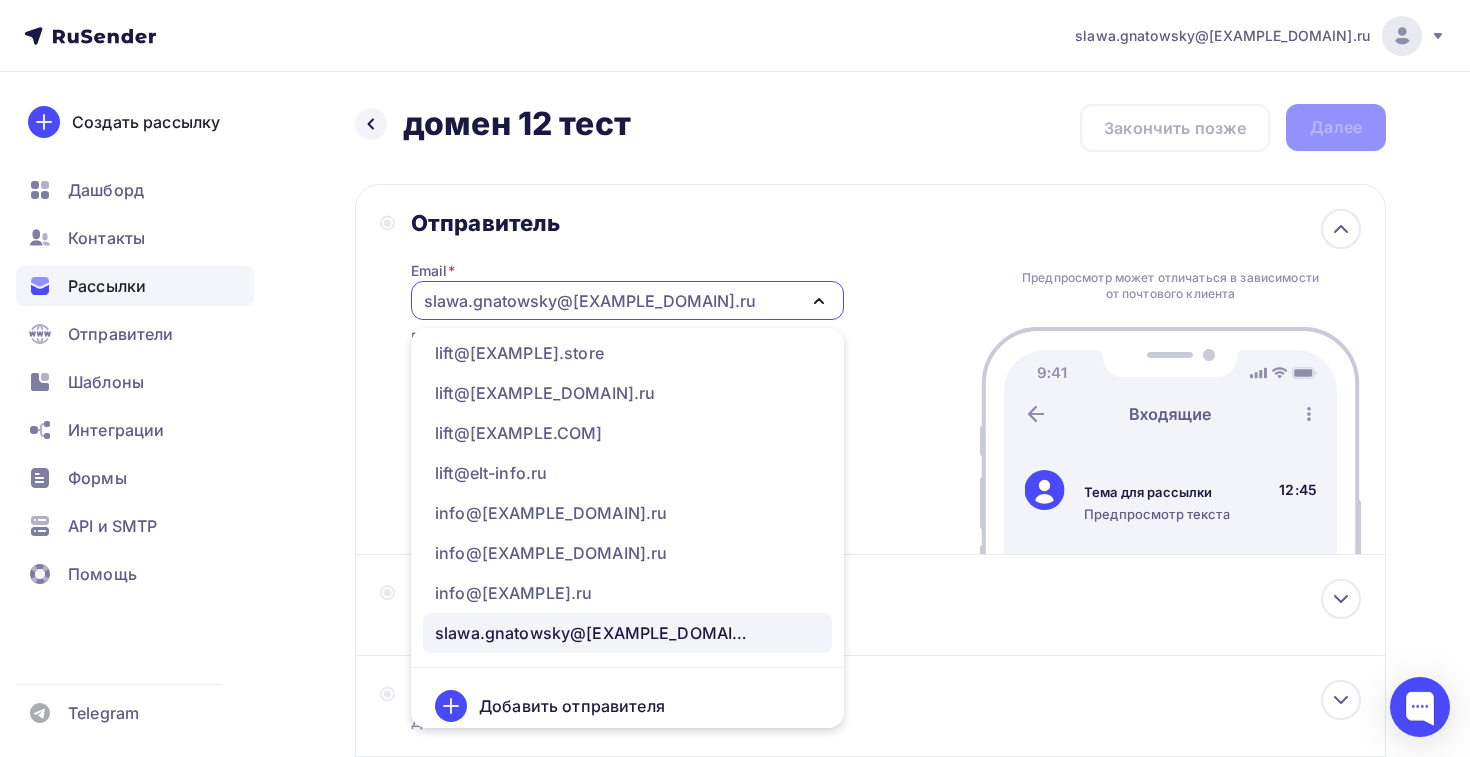 scroll, scrollTop: 341, scrollLeft: 0, axis: vertical 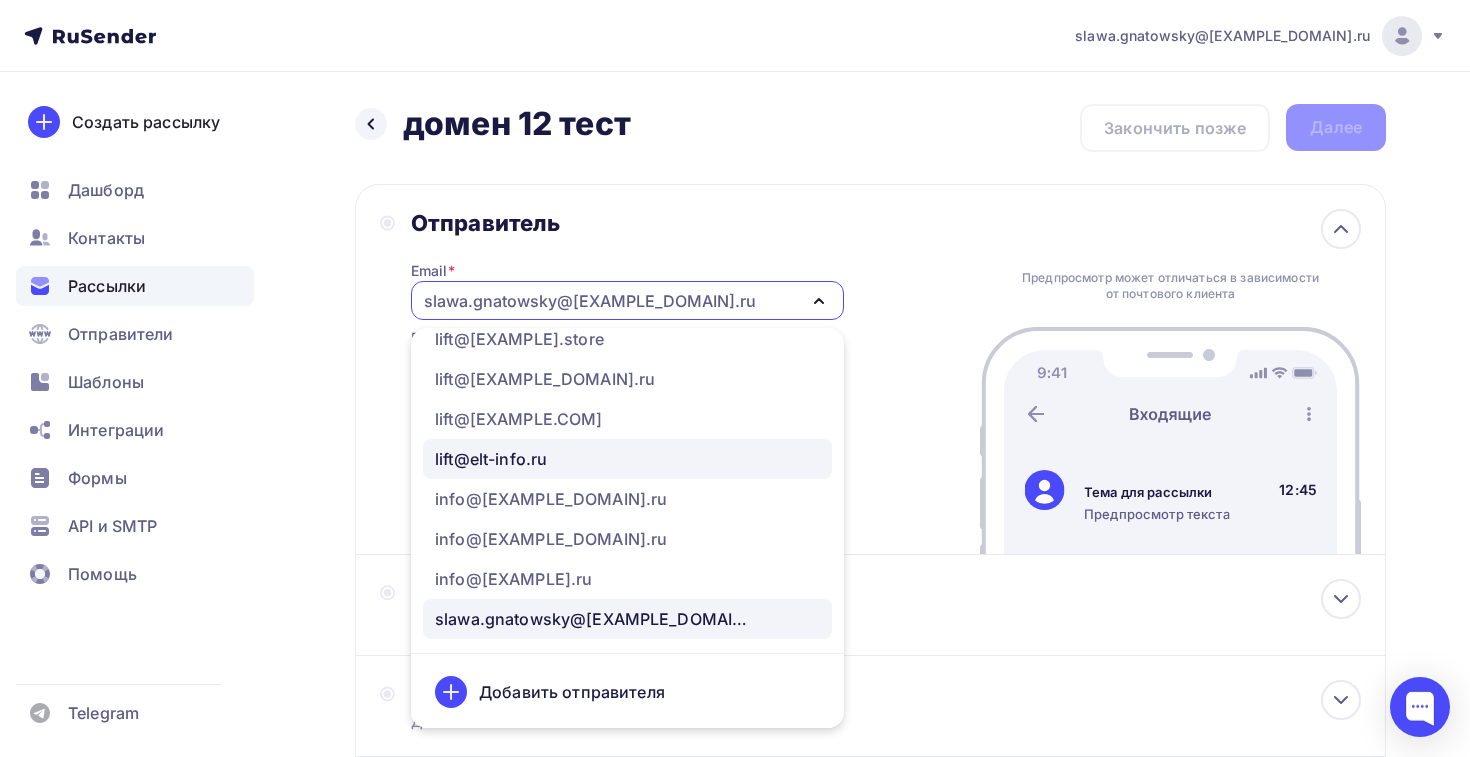 click on "lift@elt-info.ru" at bounding box center [491, 459] 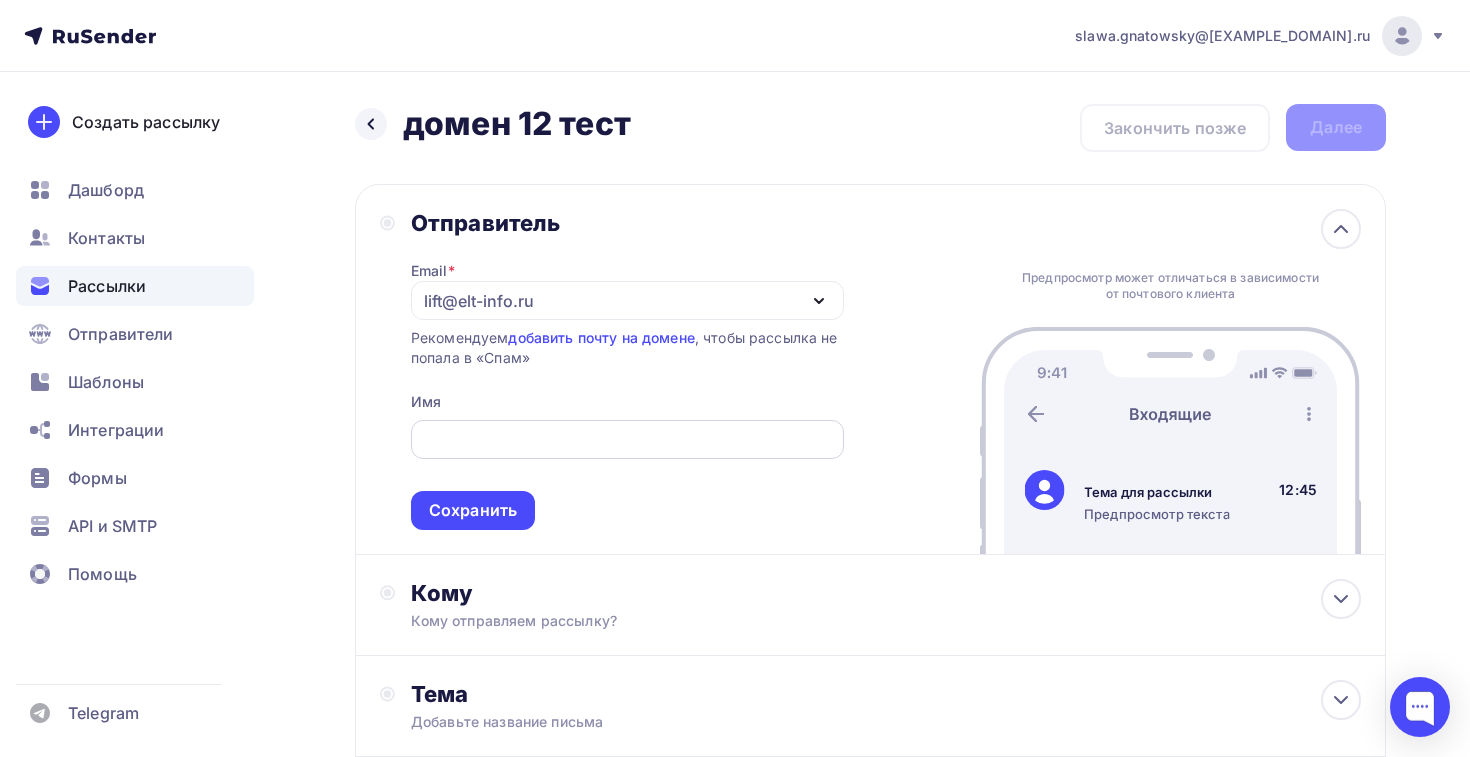 click at bounding box center (627, 440) 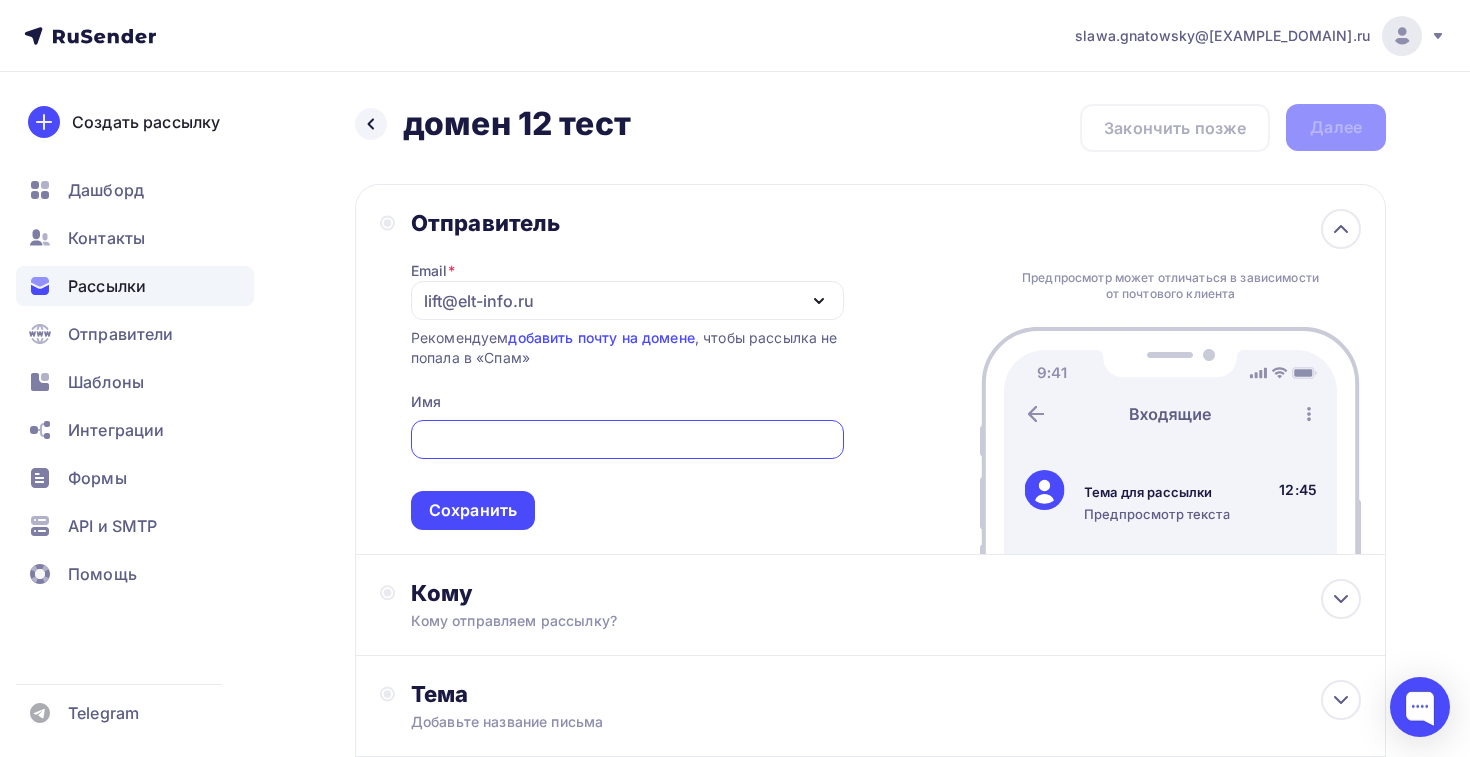type on "д" 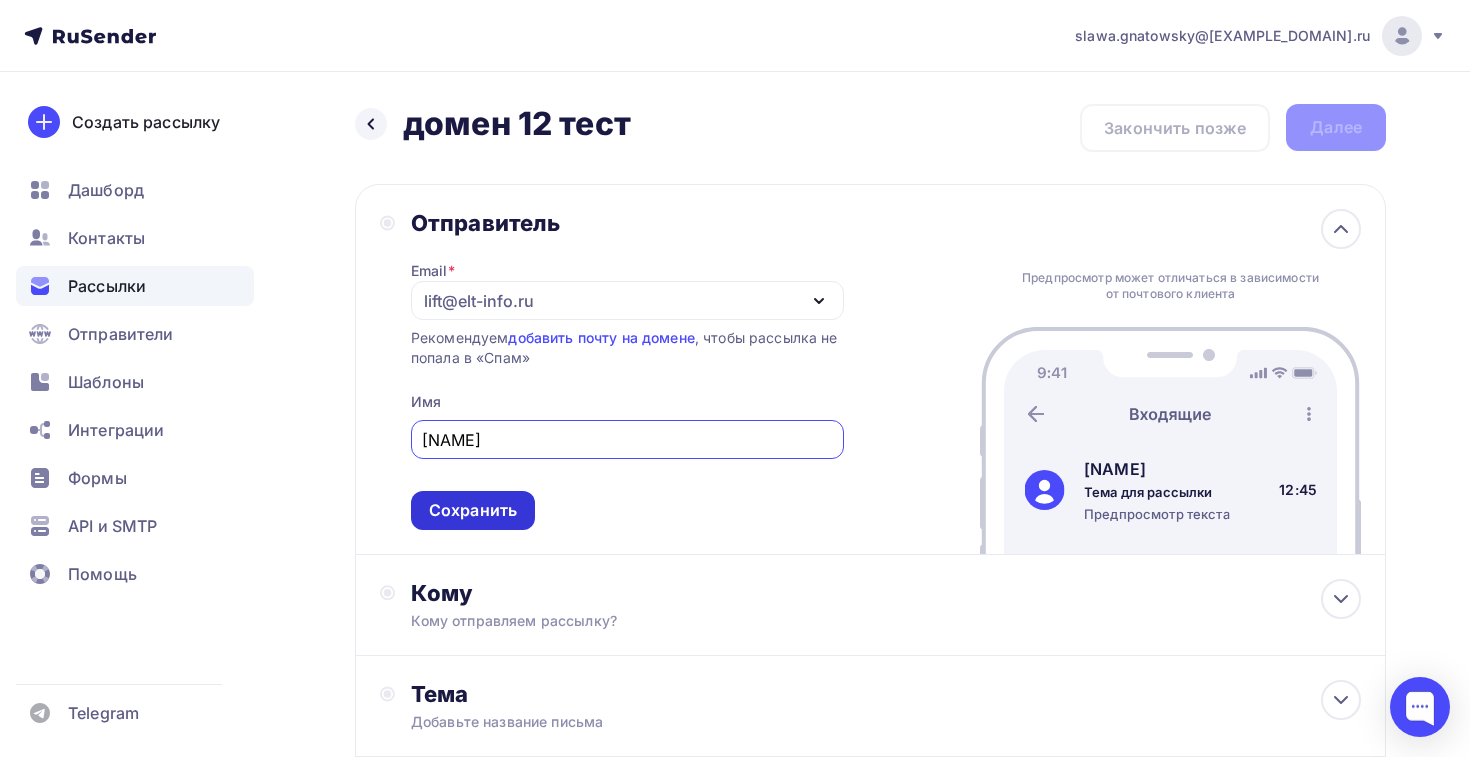type on "Дмитрий" 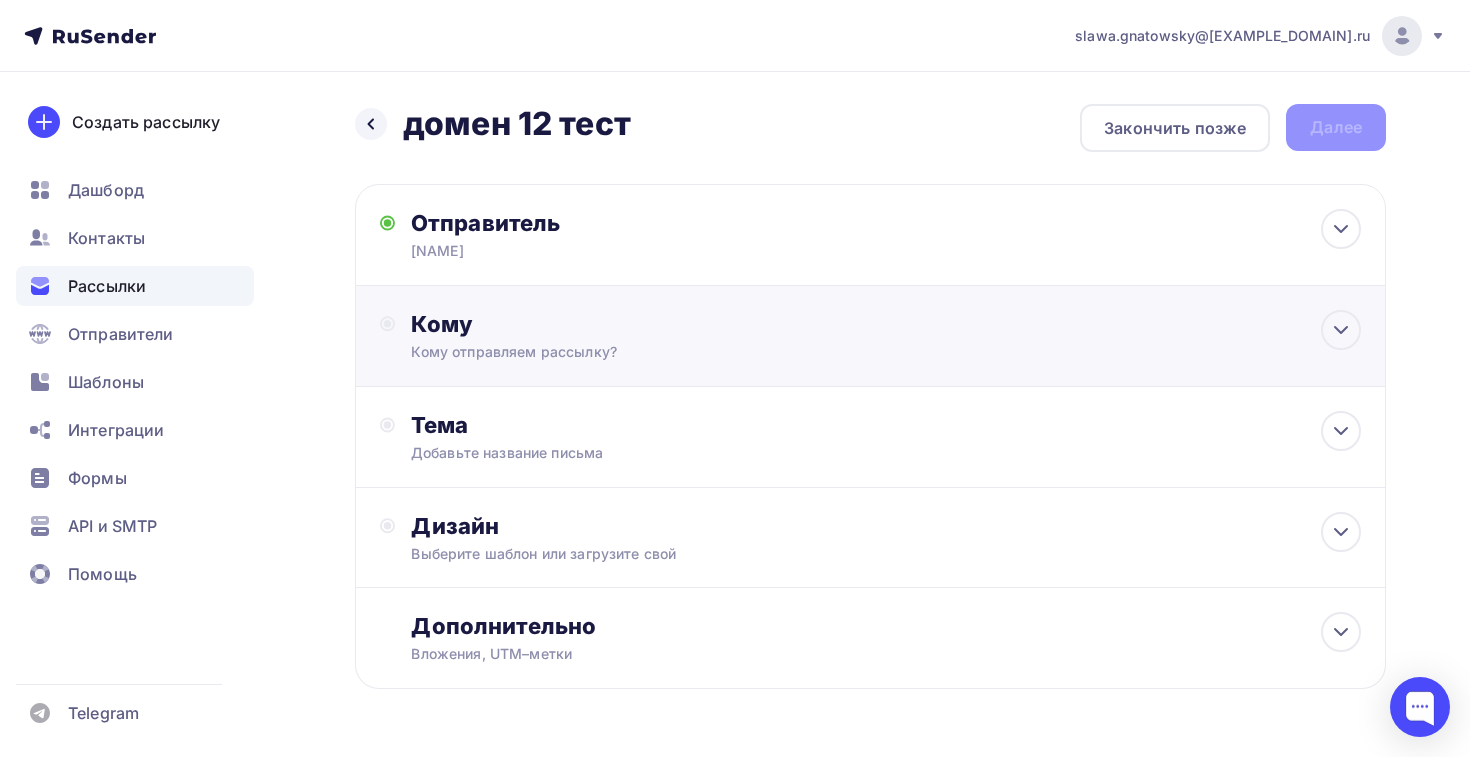 click on "Кому" at bounding box center (886, 324) 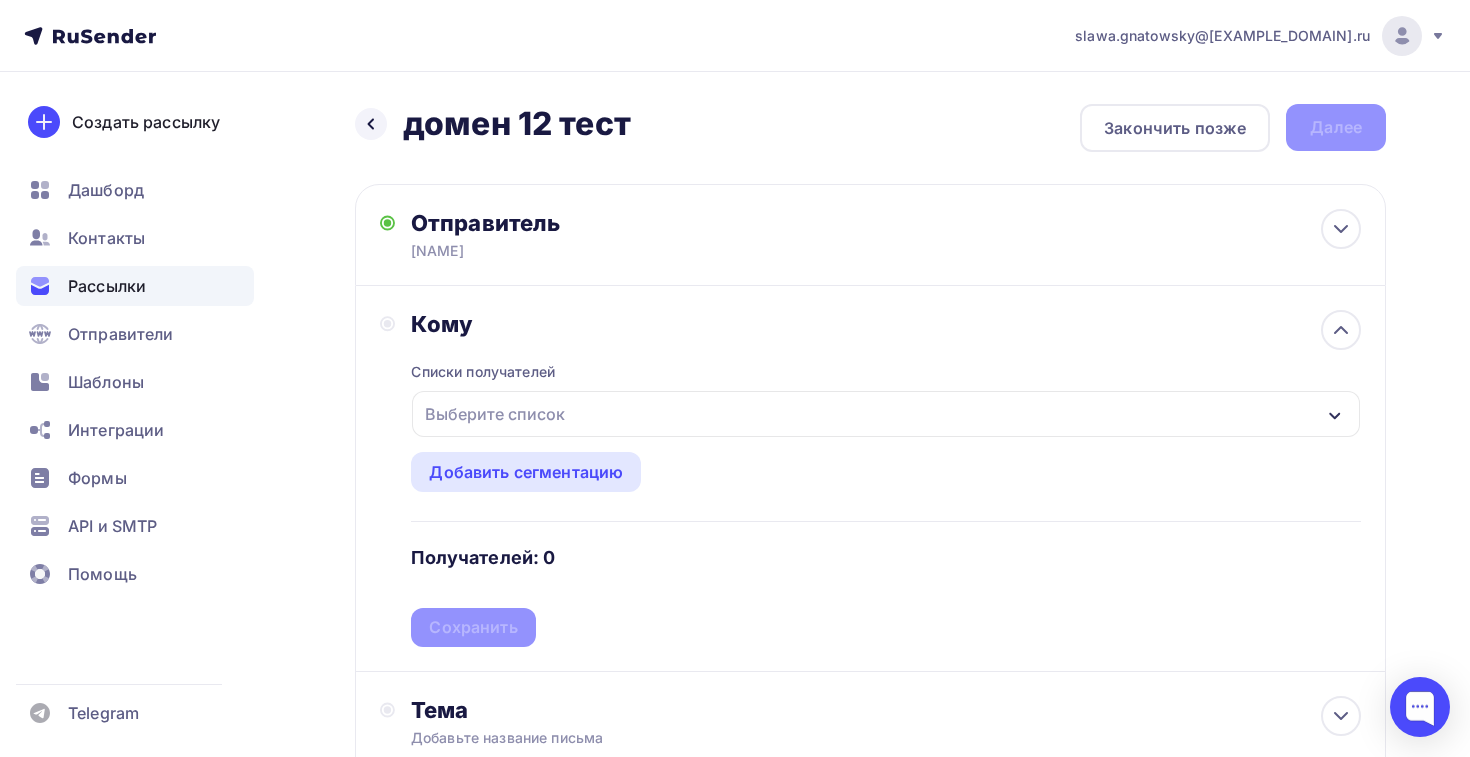 click on "Выберите список" at bounding box center (495, 414) 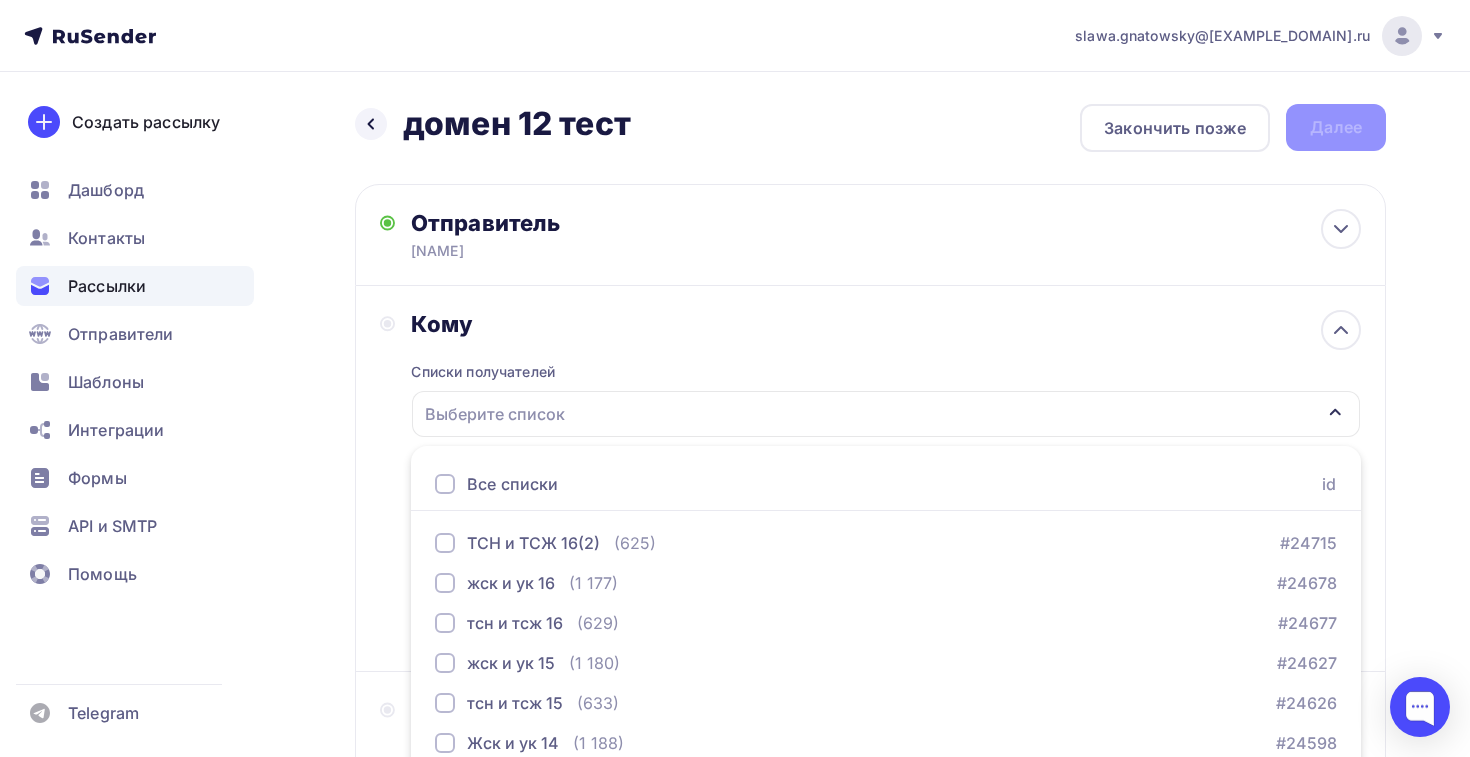 scroll, scrollTop: 208, scrollLeft: 0, axis: vertical 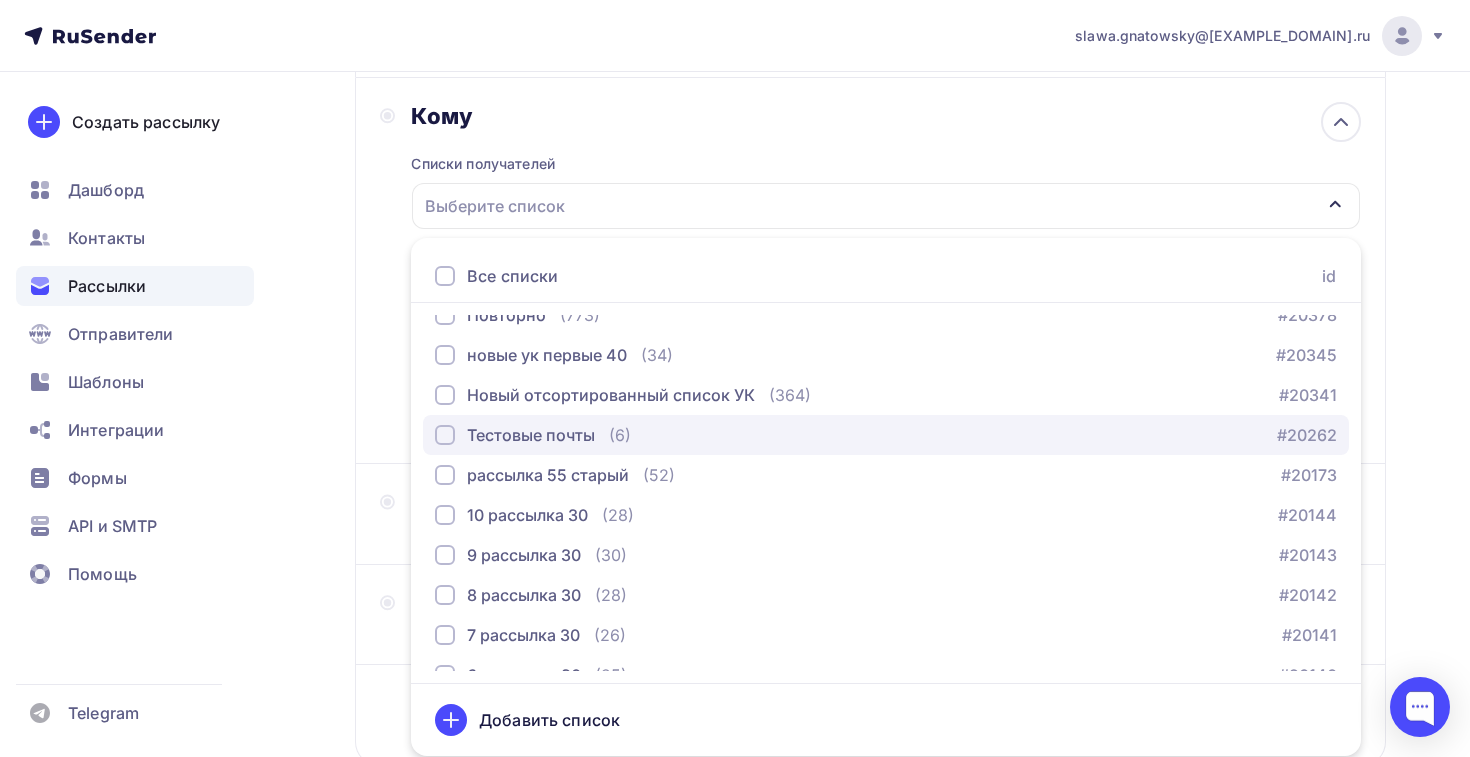 click on "Тестовые почты" at bounding box center (531, 435) 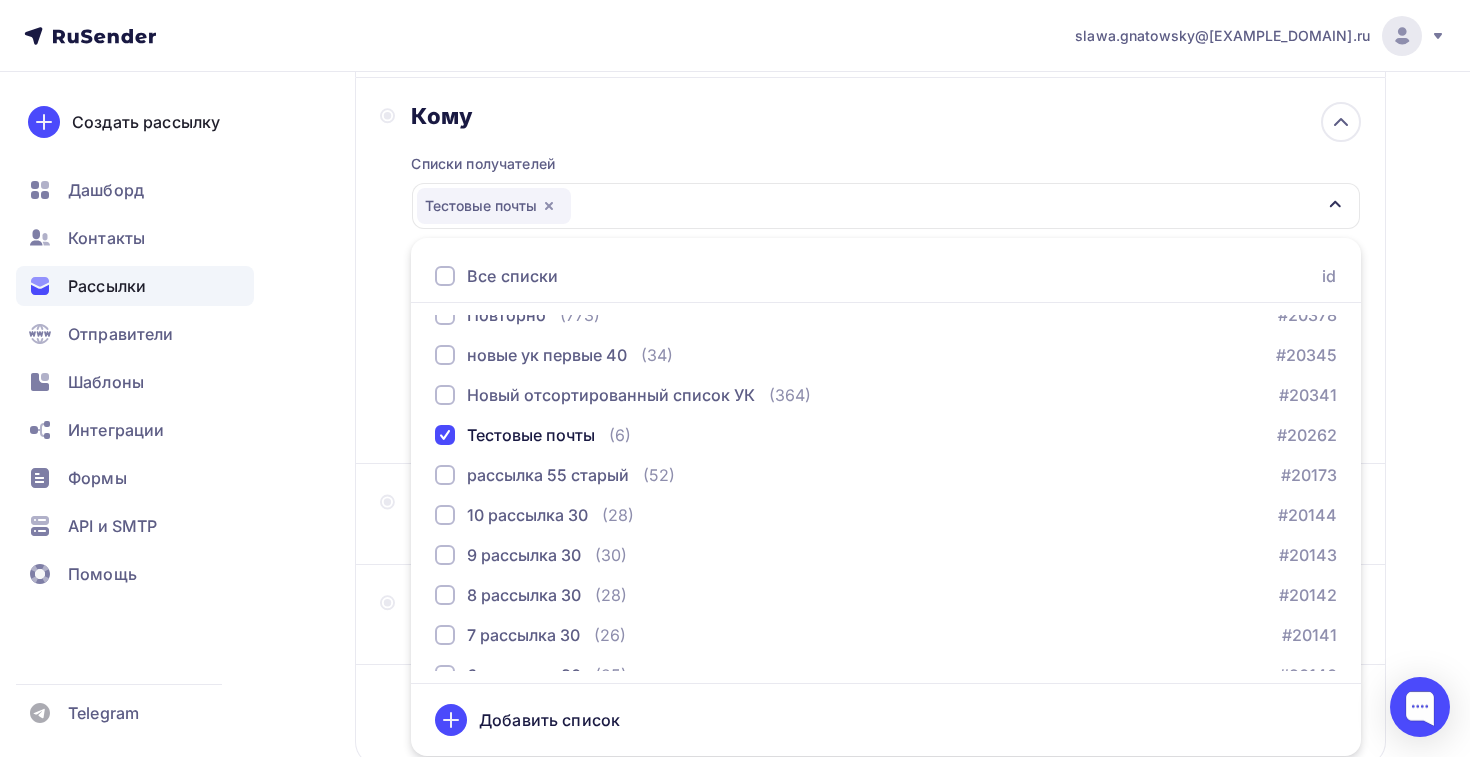 click on "Кому
Списки получателей
Тестовые почты
Все списки
id
ТСН и ТСЖ 16(2)
(625)
#24715
жск и ук 16
(1 177)
#24678
тсн и тсж 16
(629)
#24677
жск и ук 15
(1 180)
#24627
тсн и тсж 15
(633)
#24626
Жск и ук 14
(1 188)
#24598
тсн и тсж 14
(636)
#24597" at bounding box center [870, 271] 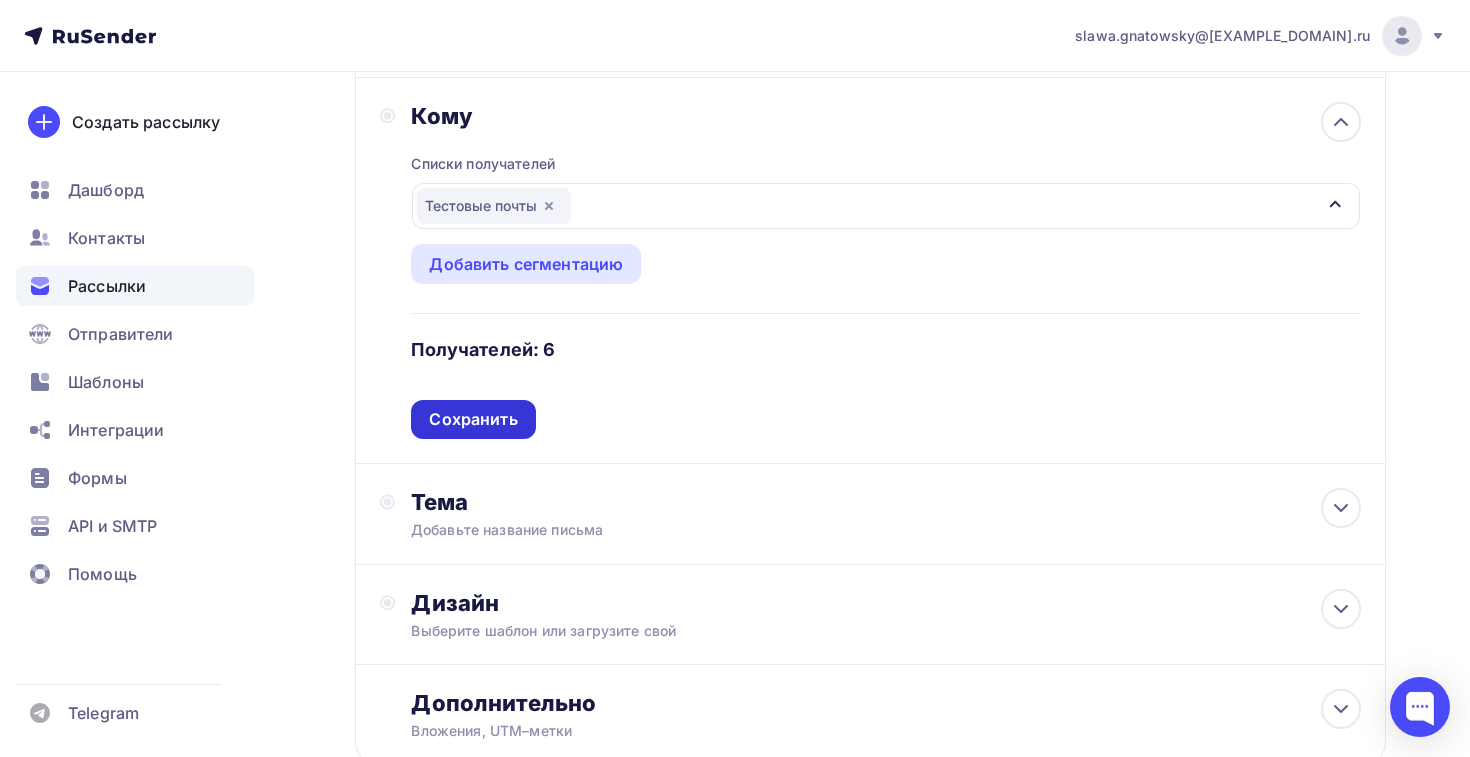 click on "Сохранить" at bounding box center (473, 419) 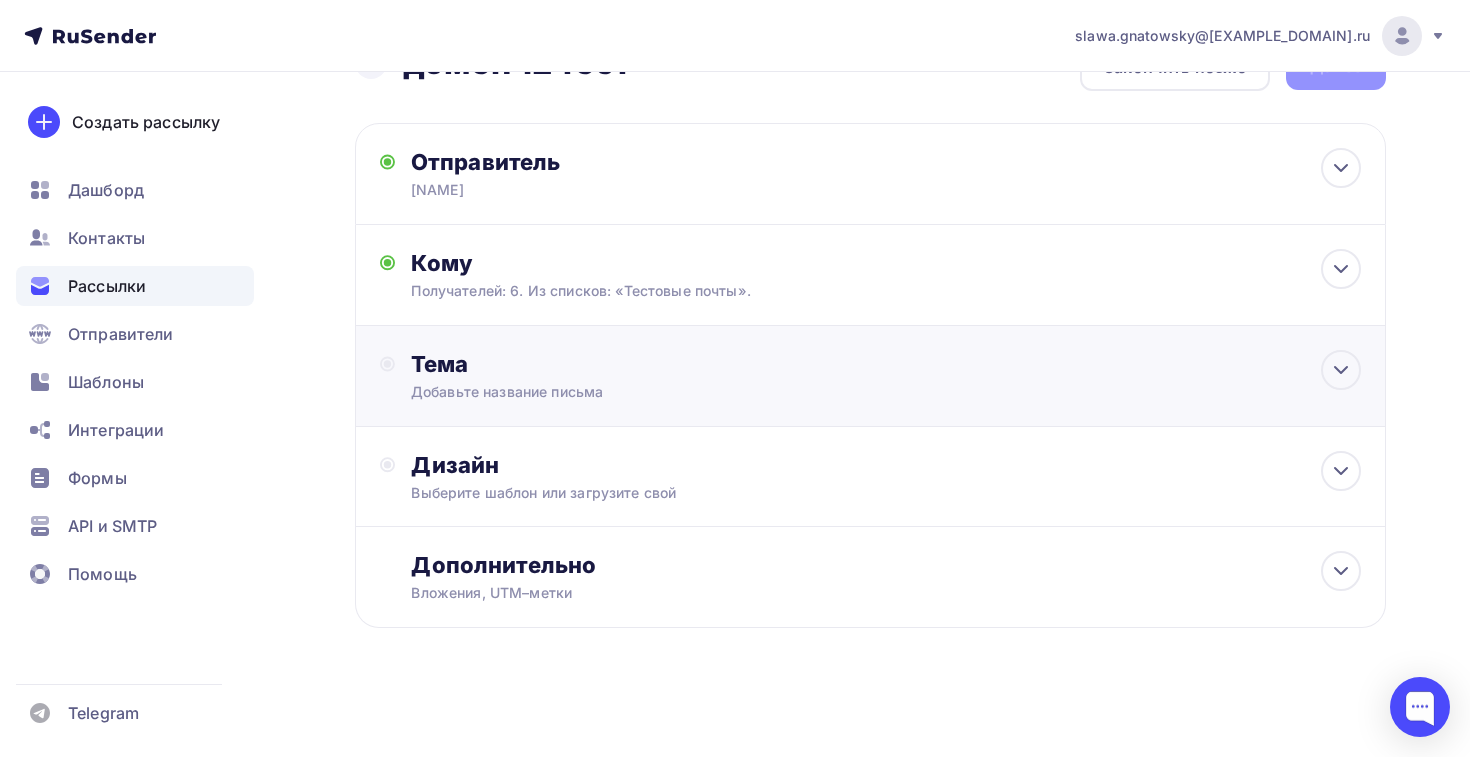 click on "Тема" at bounding box center (608, 364) 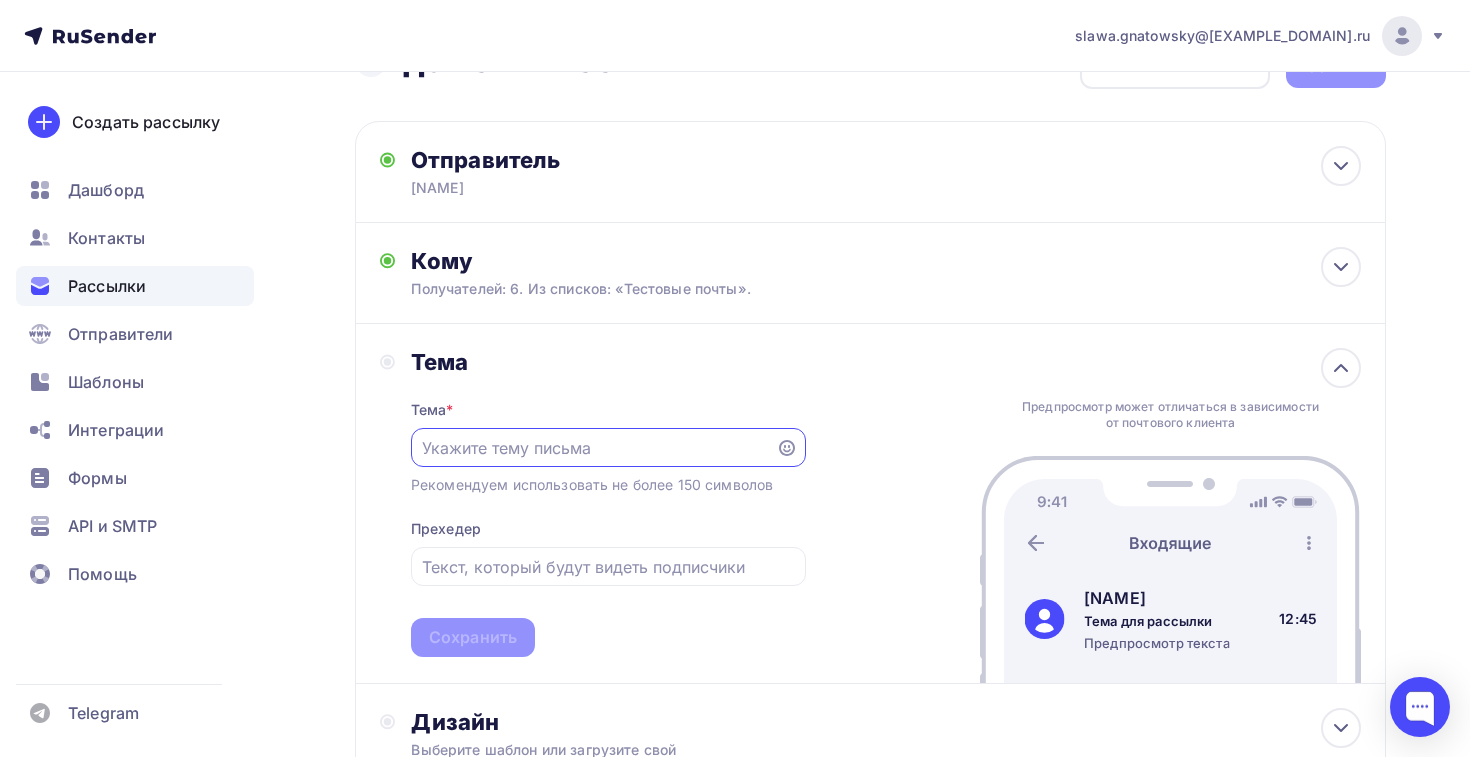 scroll, scrollTop: 62, scrollLeft: 0, axis: vertical 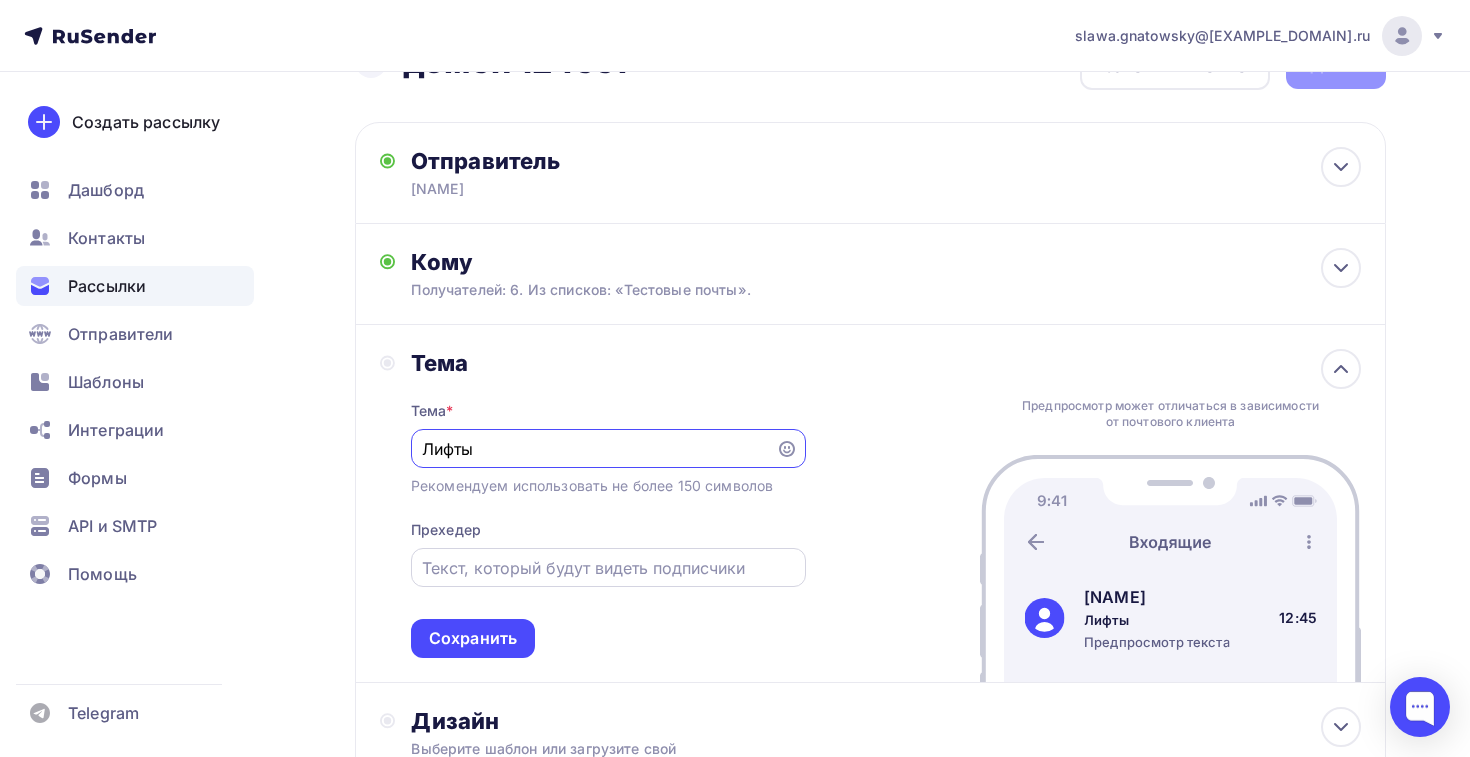 type on "Лифты" 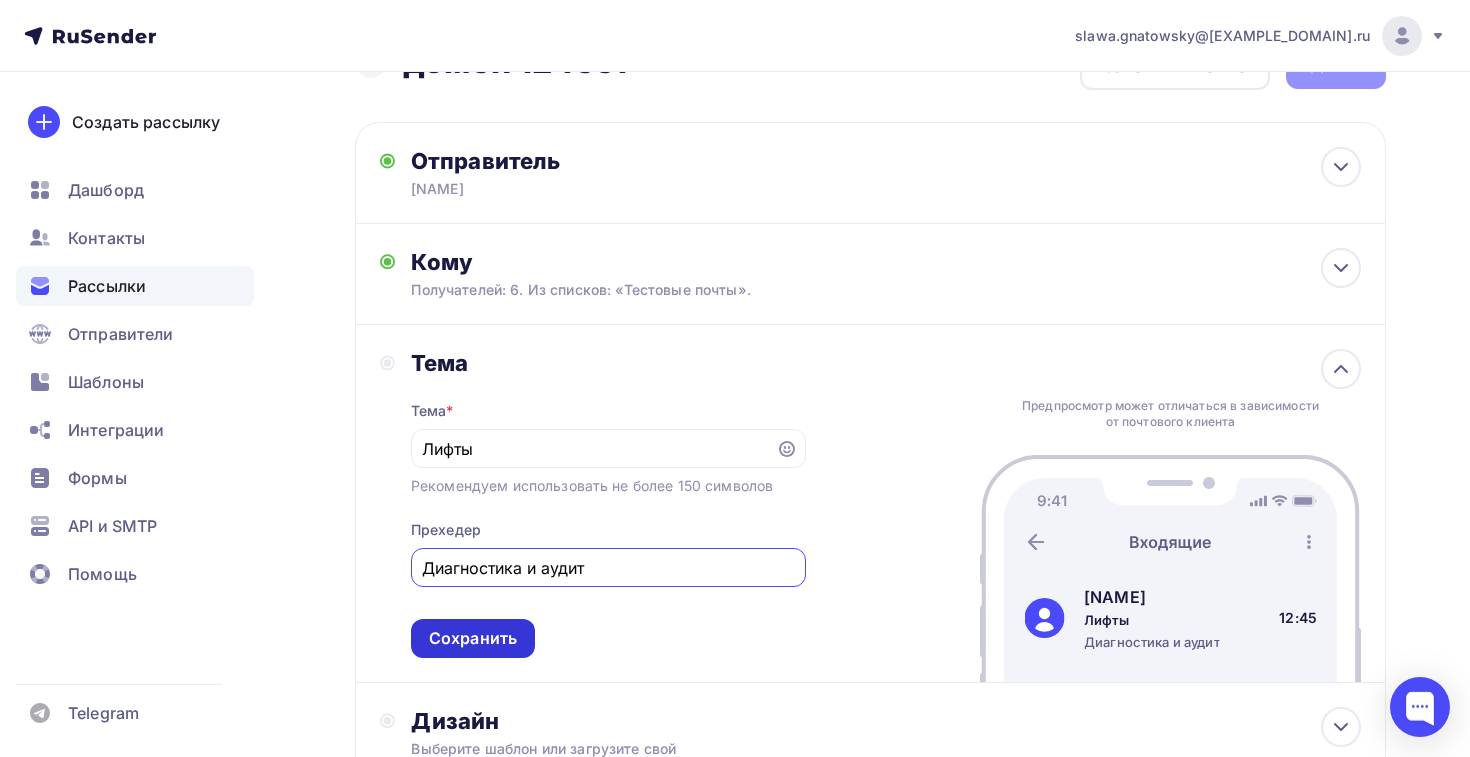 type on "Диагностика и аудит" 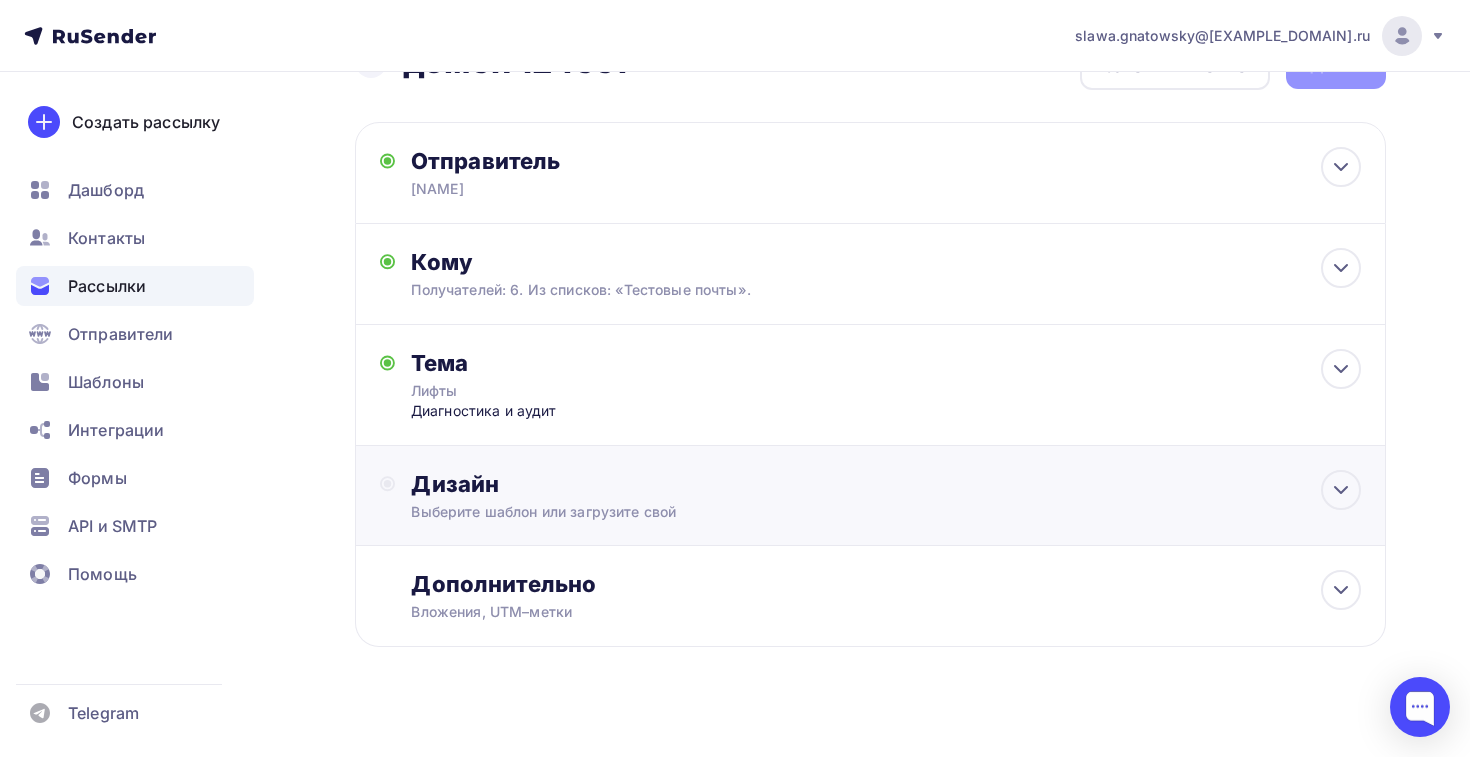 click on "Дизайн" at bounding box center [886, 484] 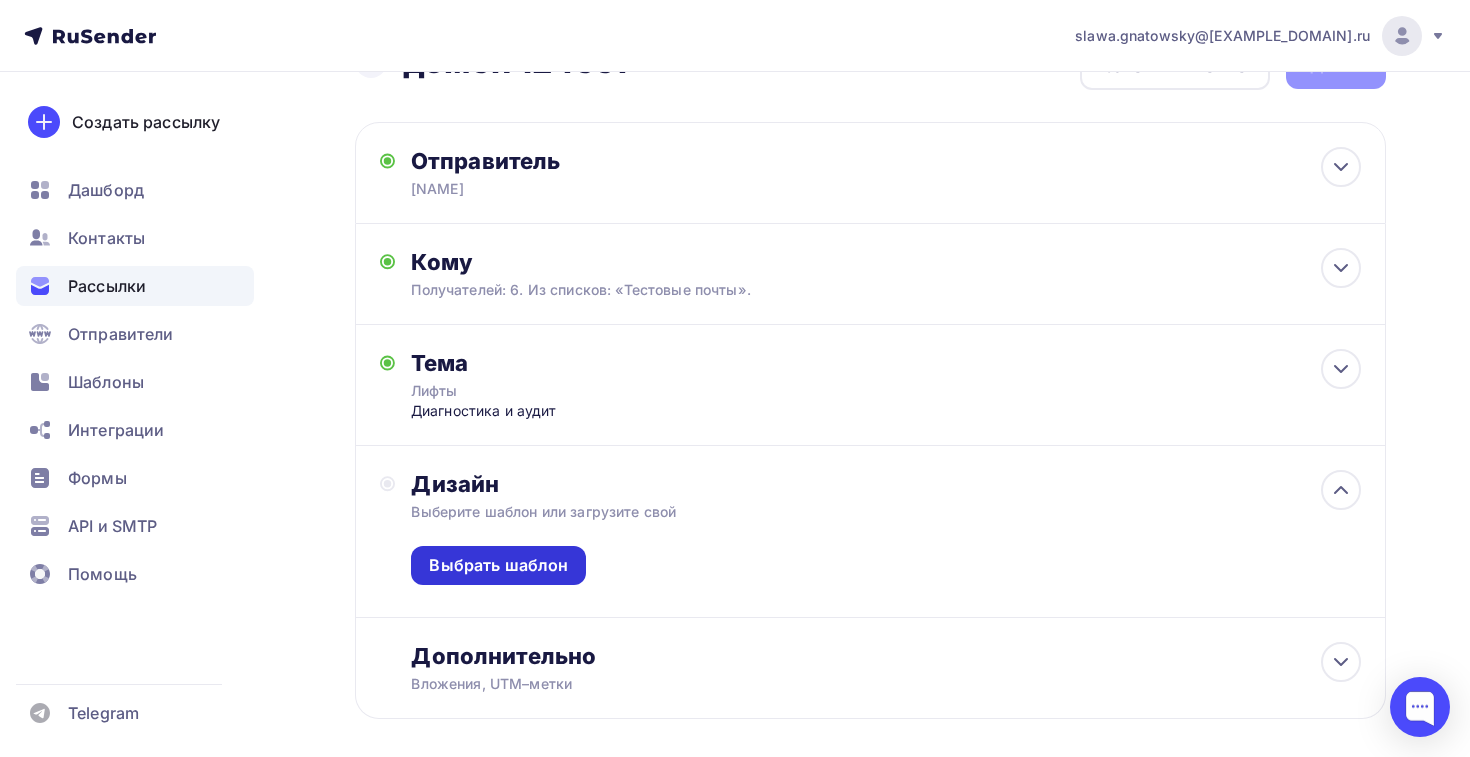 click on "Выбрать шаблон" at bounding box center (498, 565) 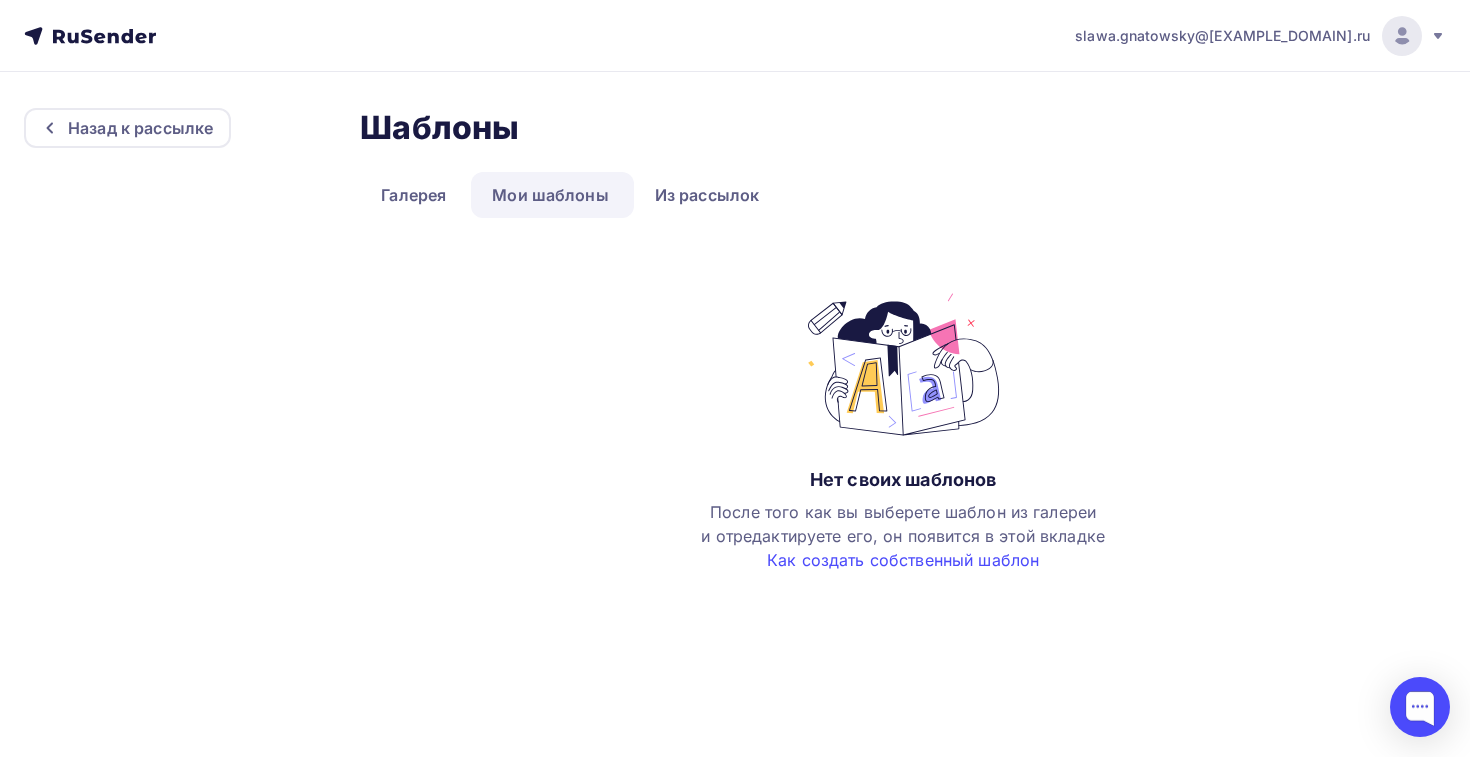scroll, scrollTop: 0, scrollLeft: 0, axis: both 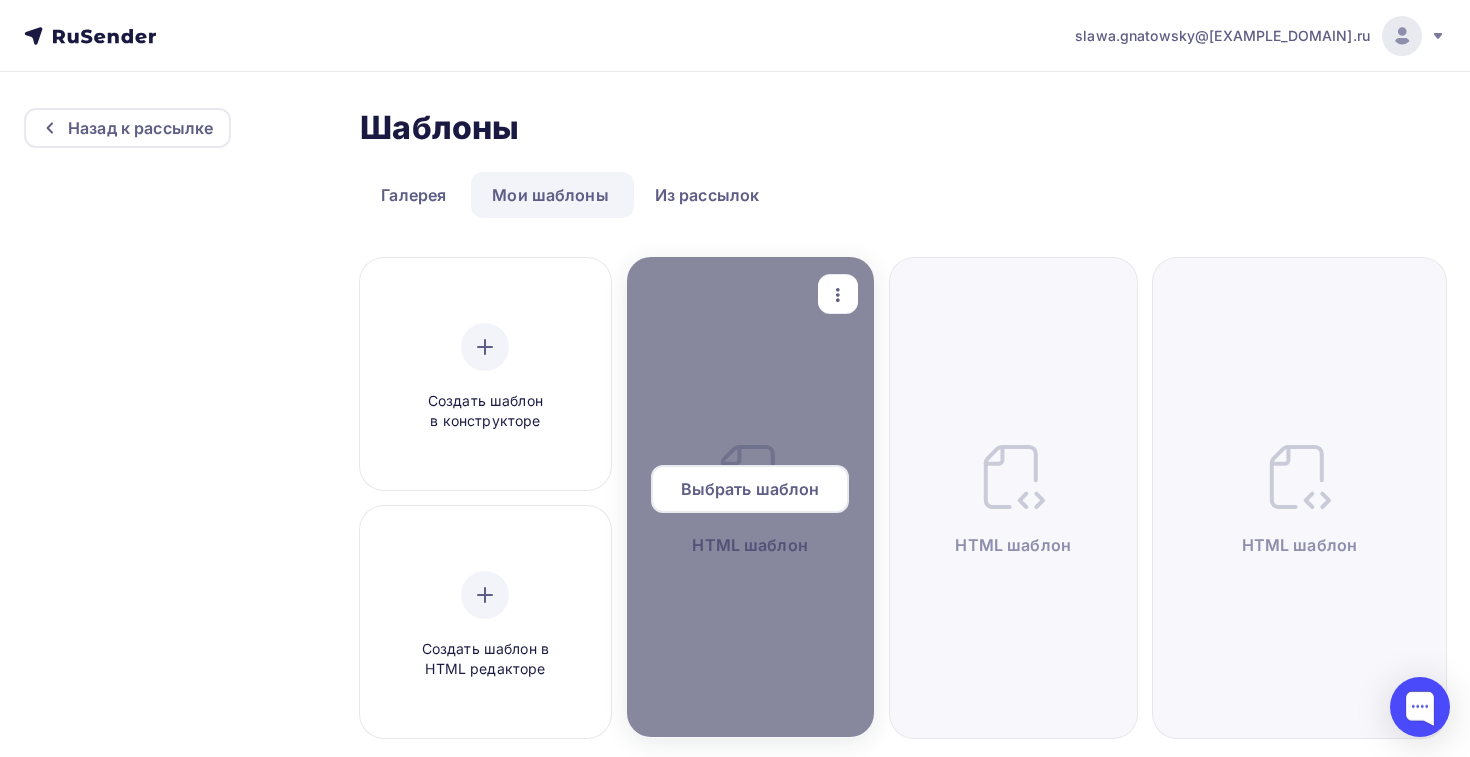 click on "Выбрать шаблон" at bounding box center [750, 489] 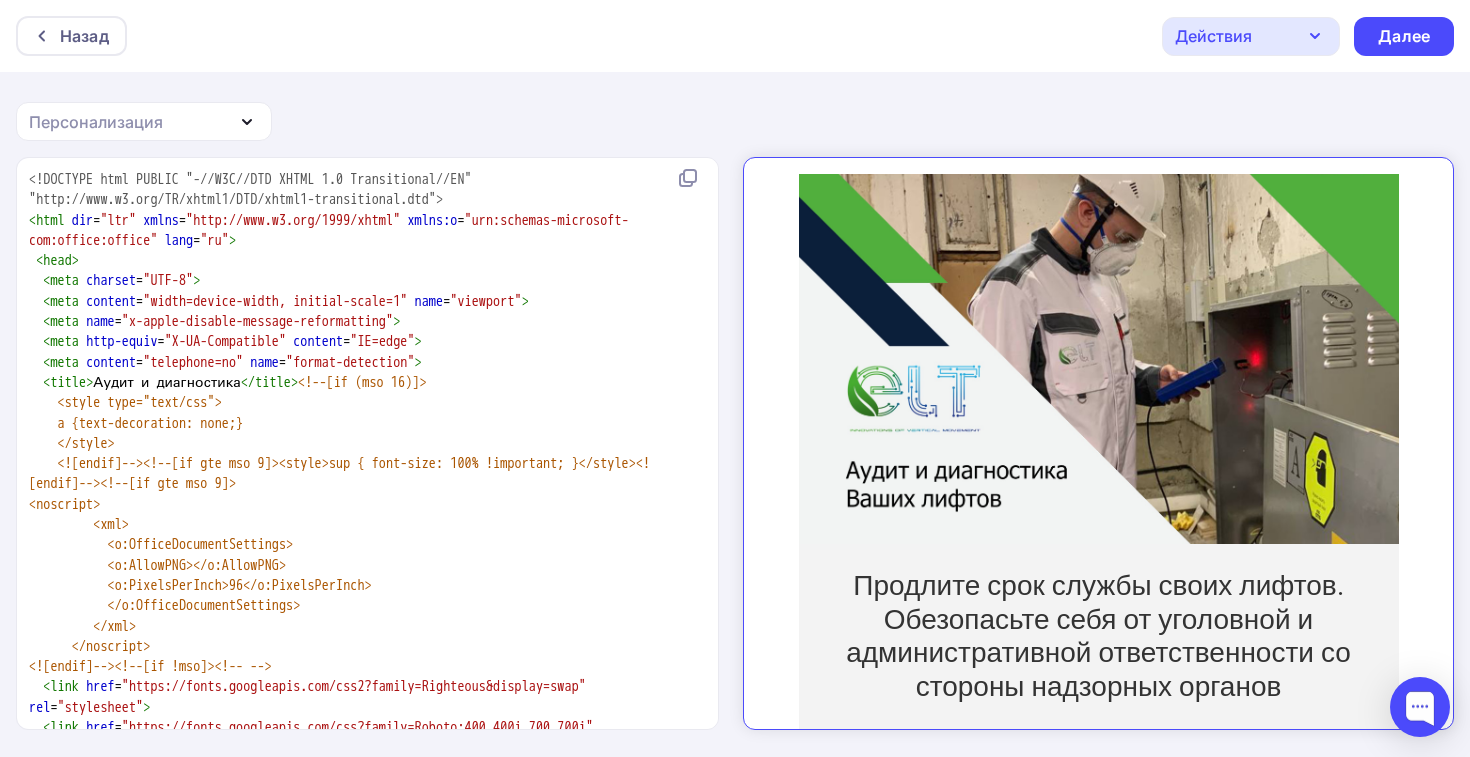 scroll, scrollTop: 0, scrollLeft: 0, axis: both 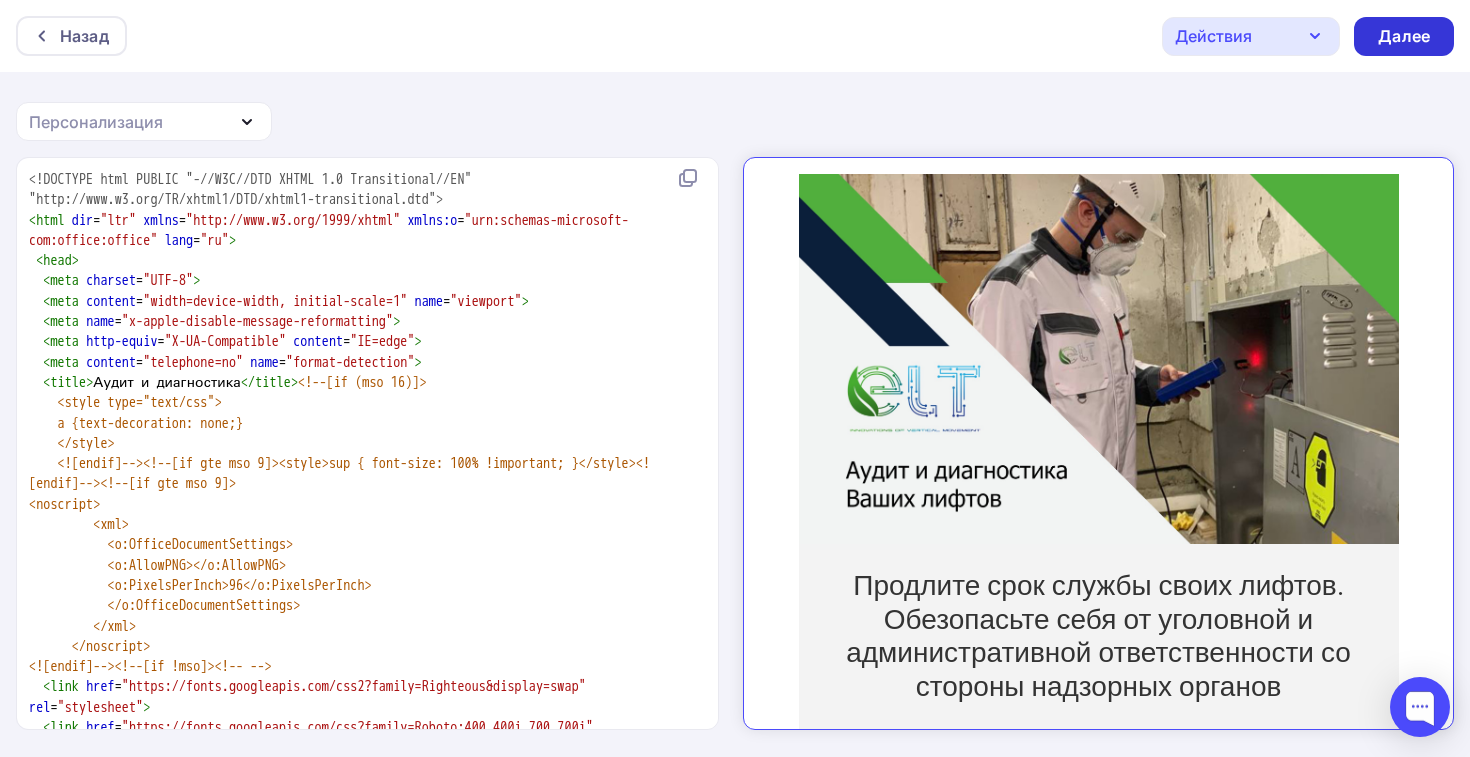 click on "Далее" at bounding box center [1404, 36] 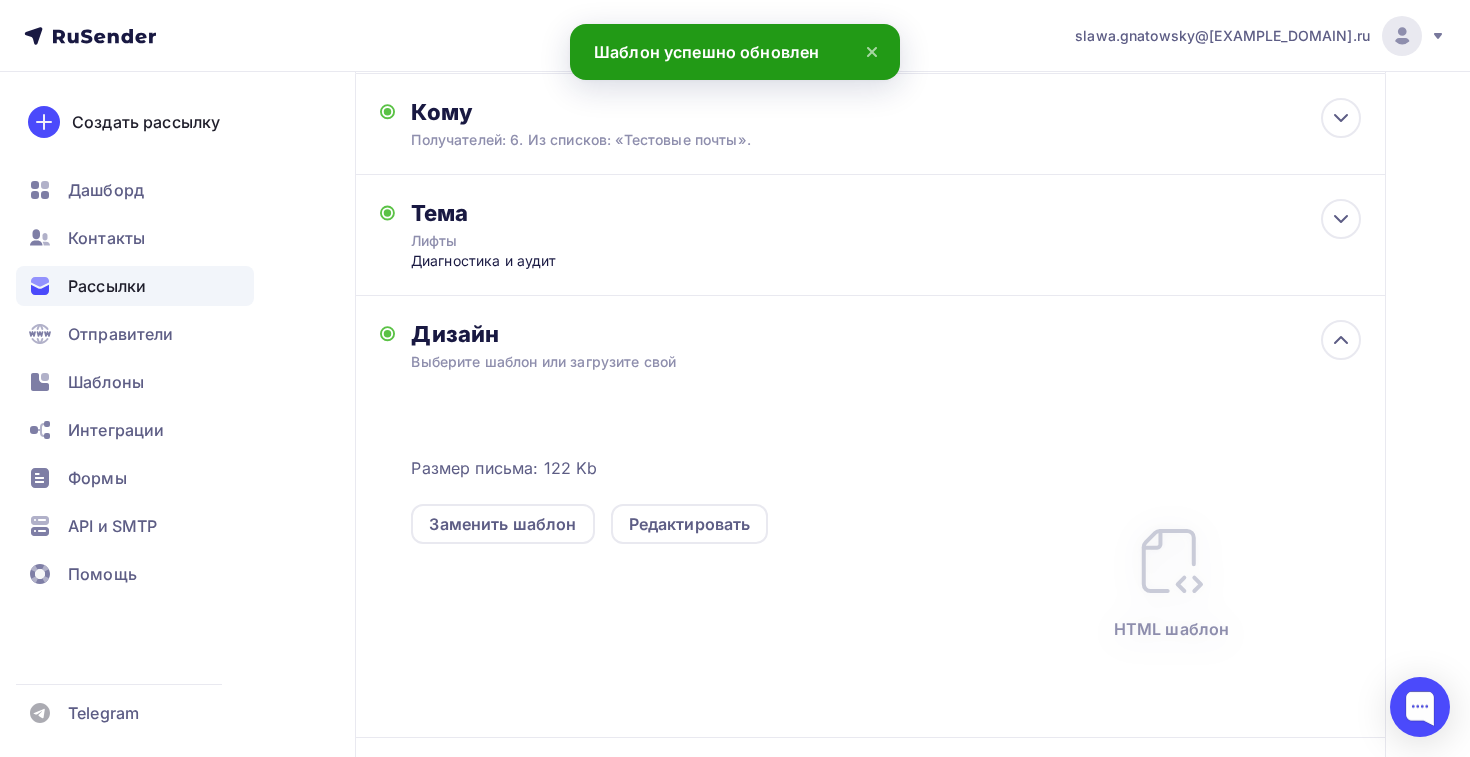 scroll, scrollTop: 0, scrollLeft: 0, axis: both 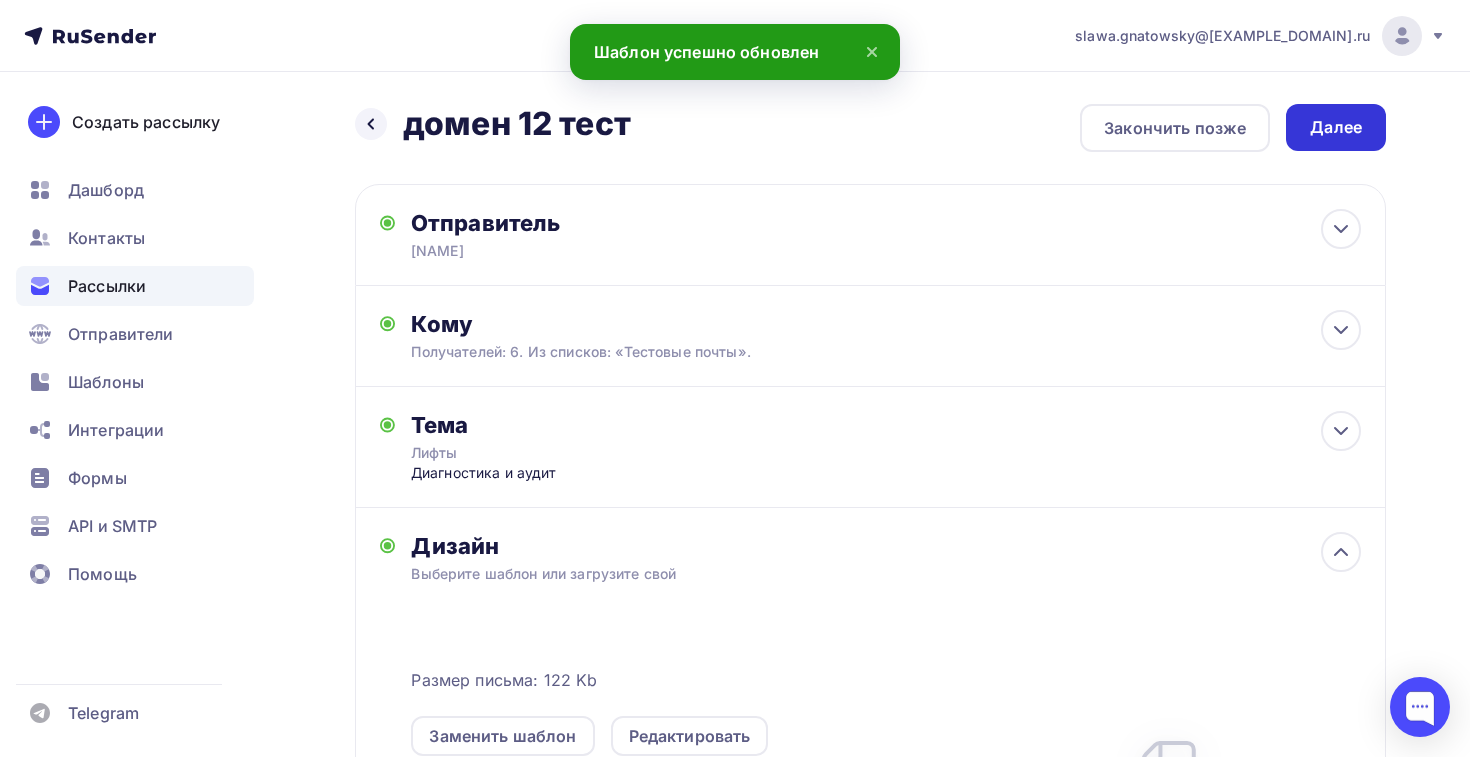 click on "Далее" at bounding box center (1336, 127) 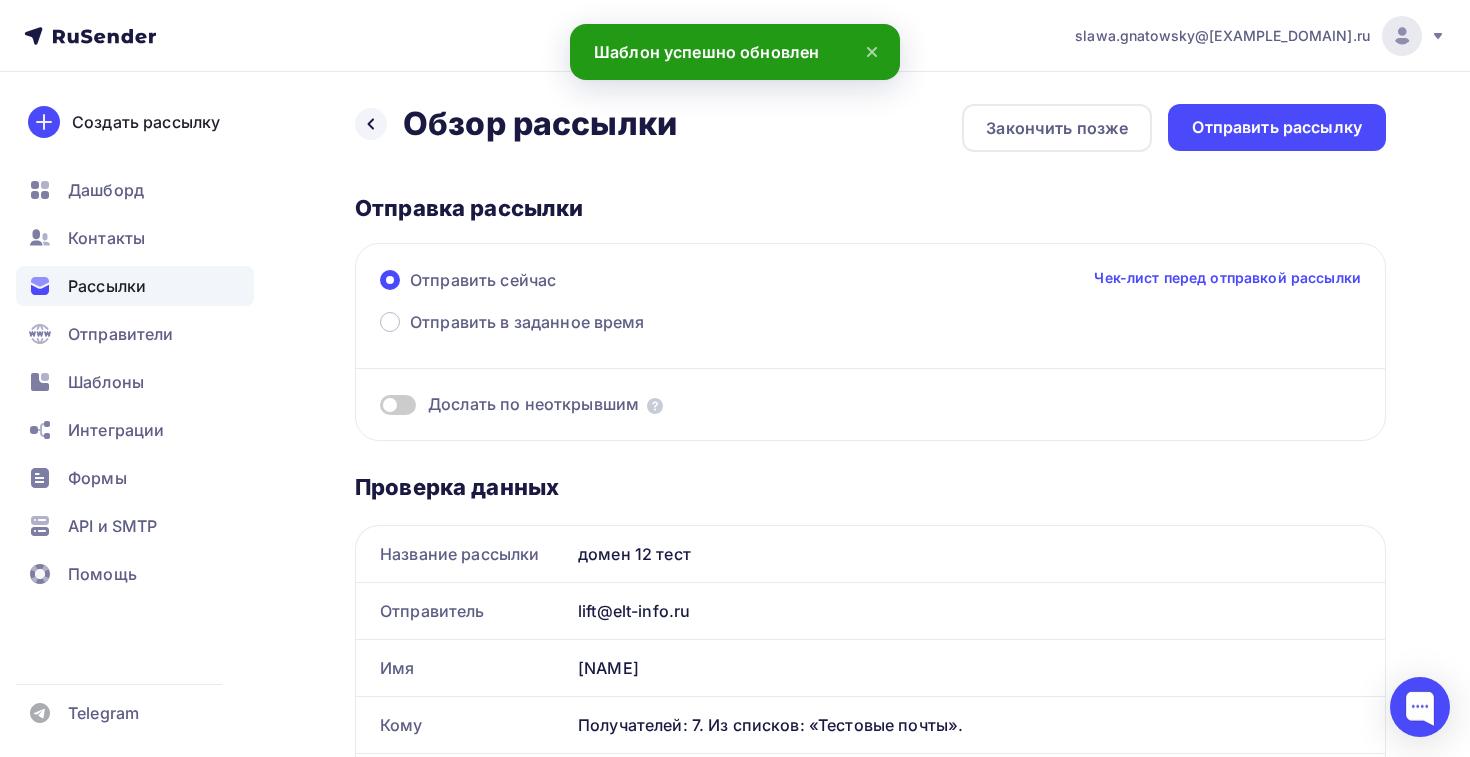 scroll, scrollTop: 0, scrollLeft: 0, axis: both 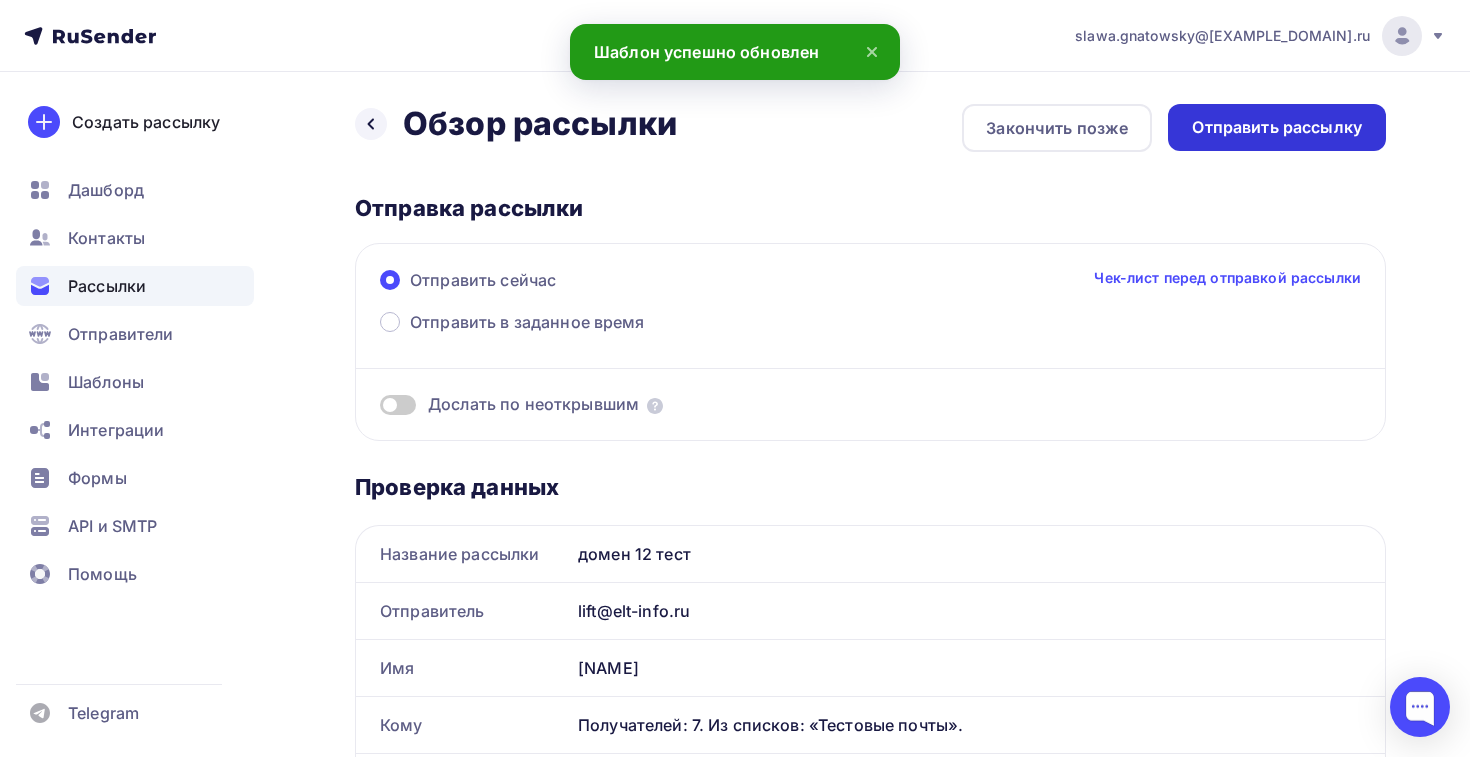 click on "Отправить рассылку" at bounding box center [1277, 127] 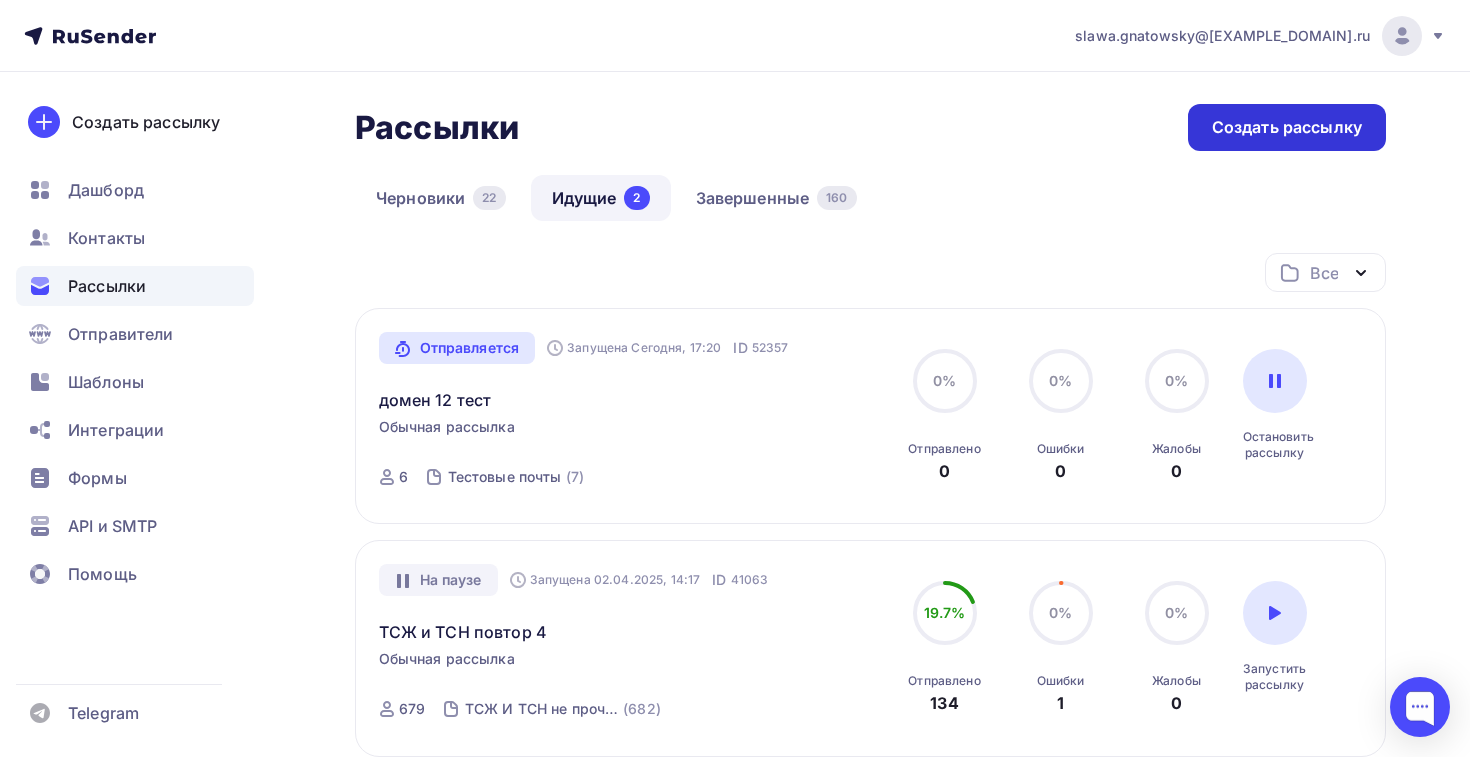 click on "Создать рассылку" at bounding box center (1287, 127) 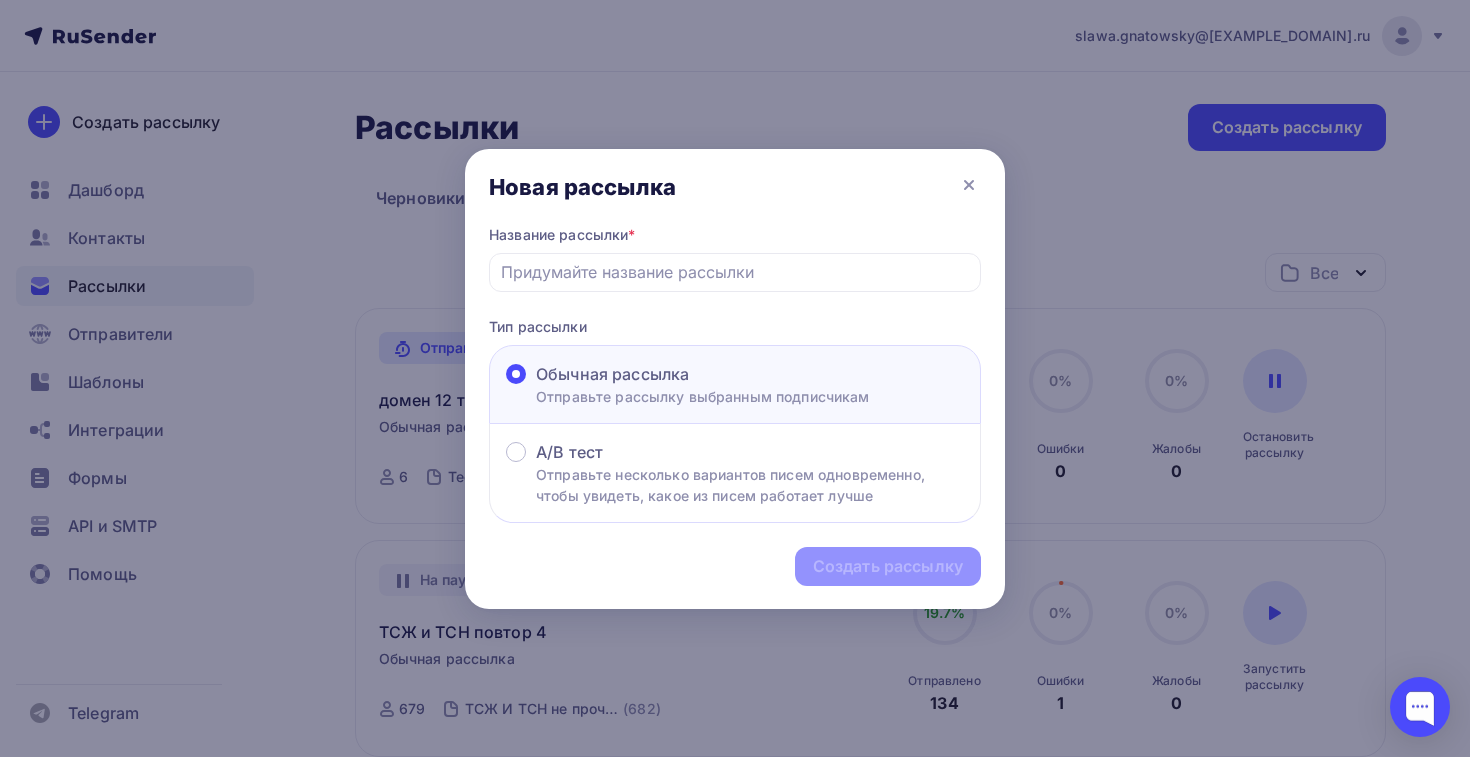 click on "Название рассылки  *" at bounding box center [735, 258] 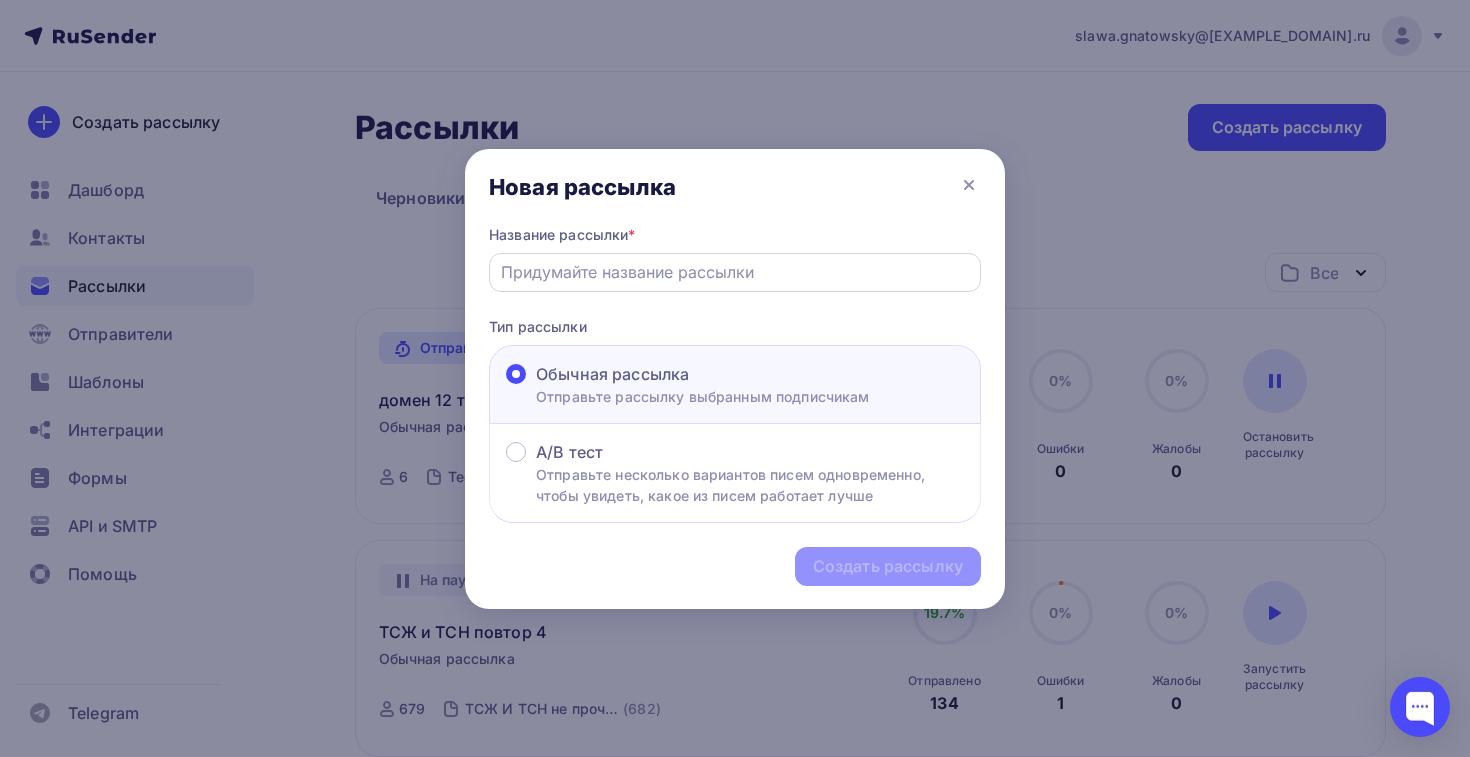 click at bounding box center (735, 272) 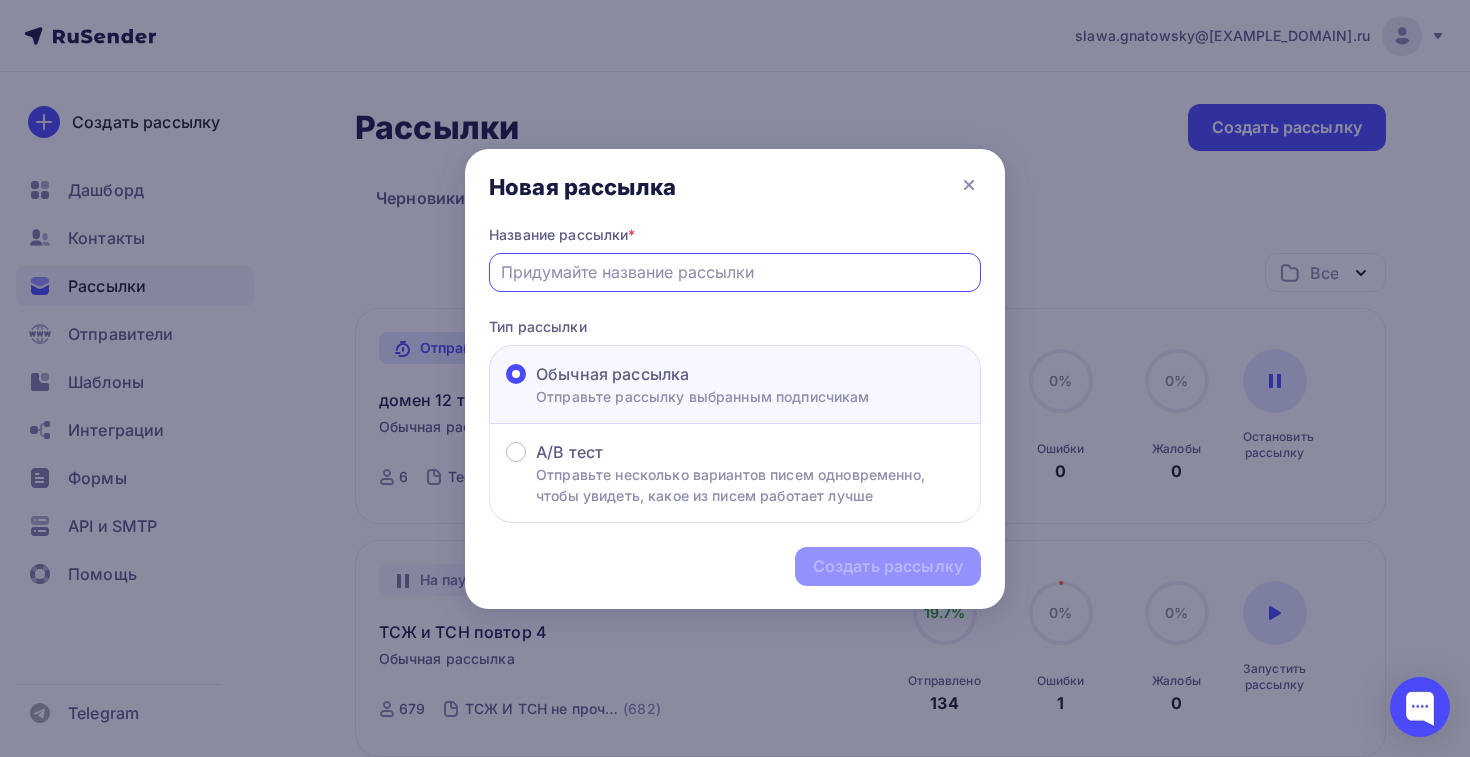 click at bounding box center [735, 272] 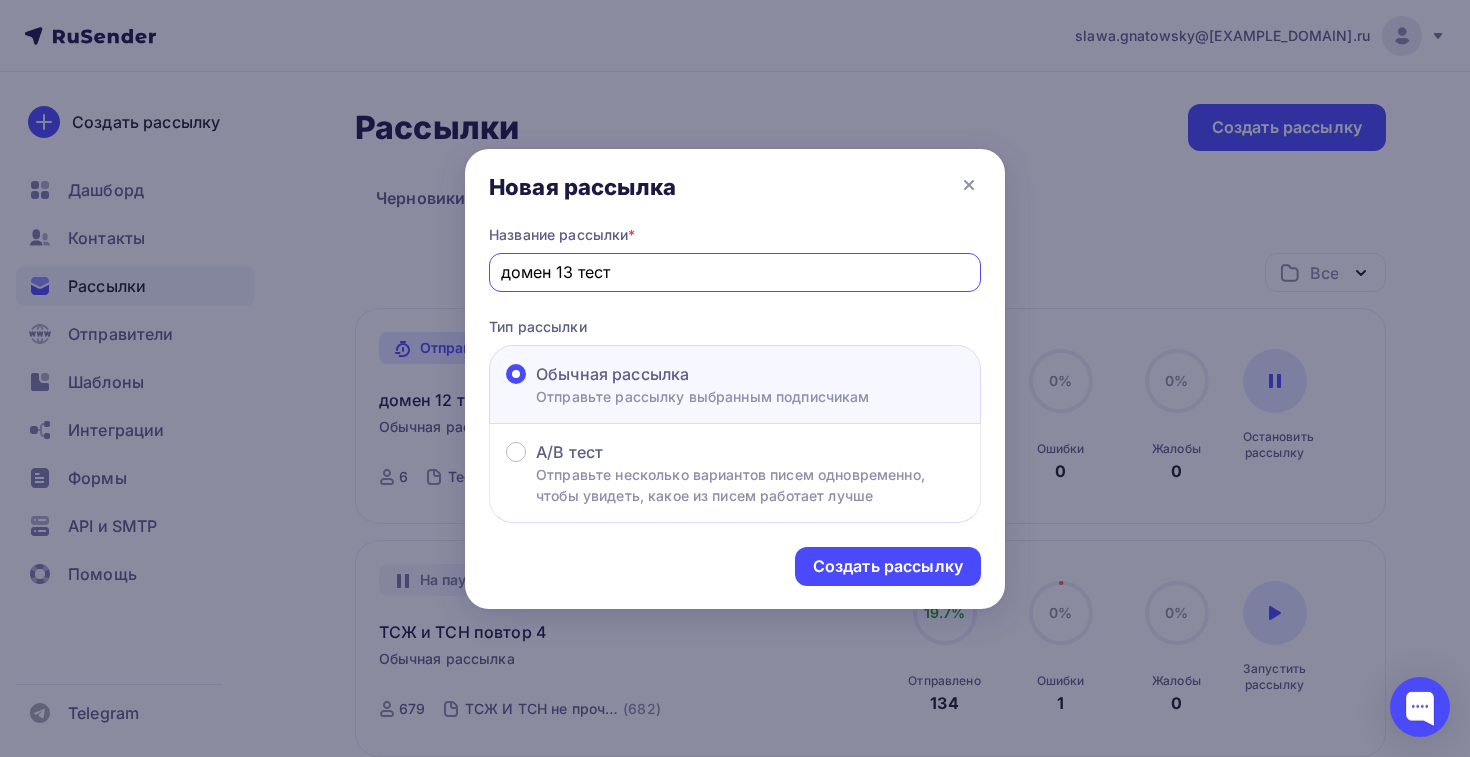type on "домен 13 тест" 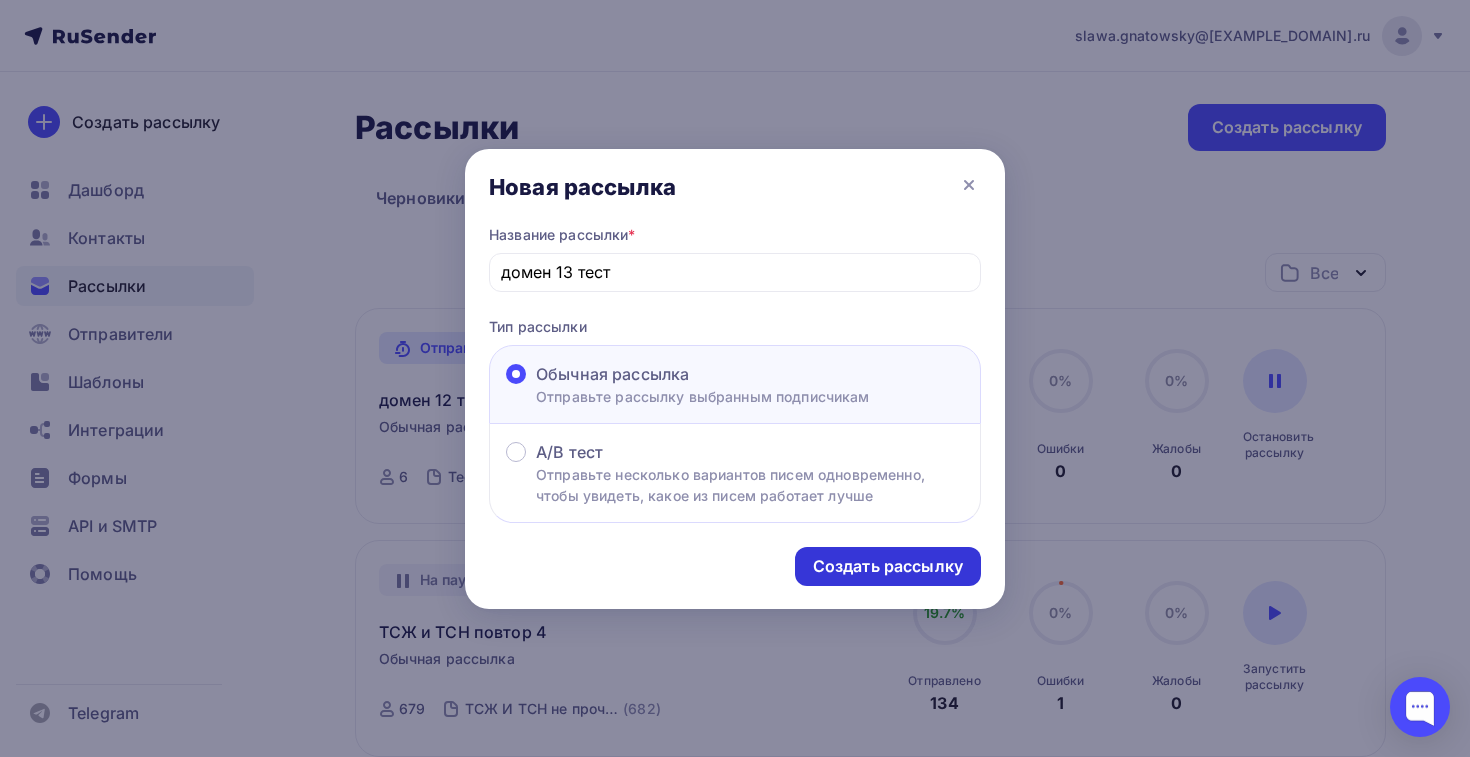 click on "Создать рассылку" at bounding box center (888, 566) 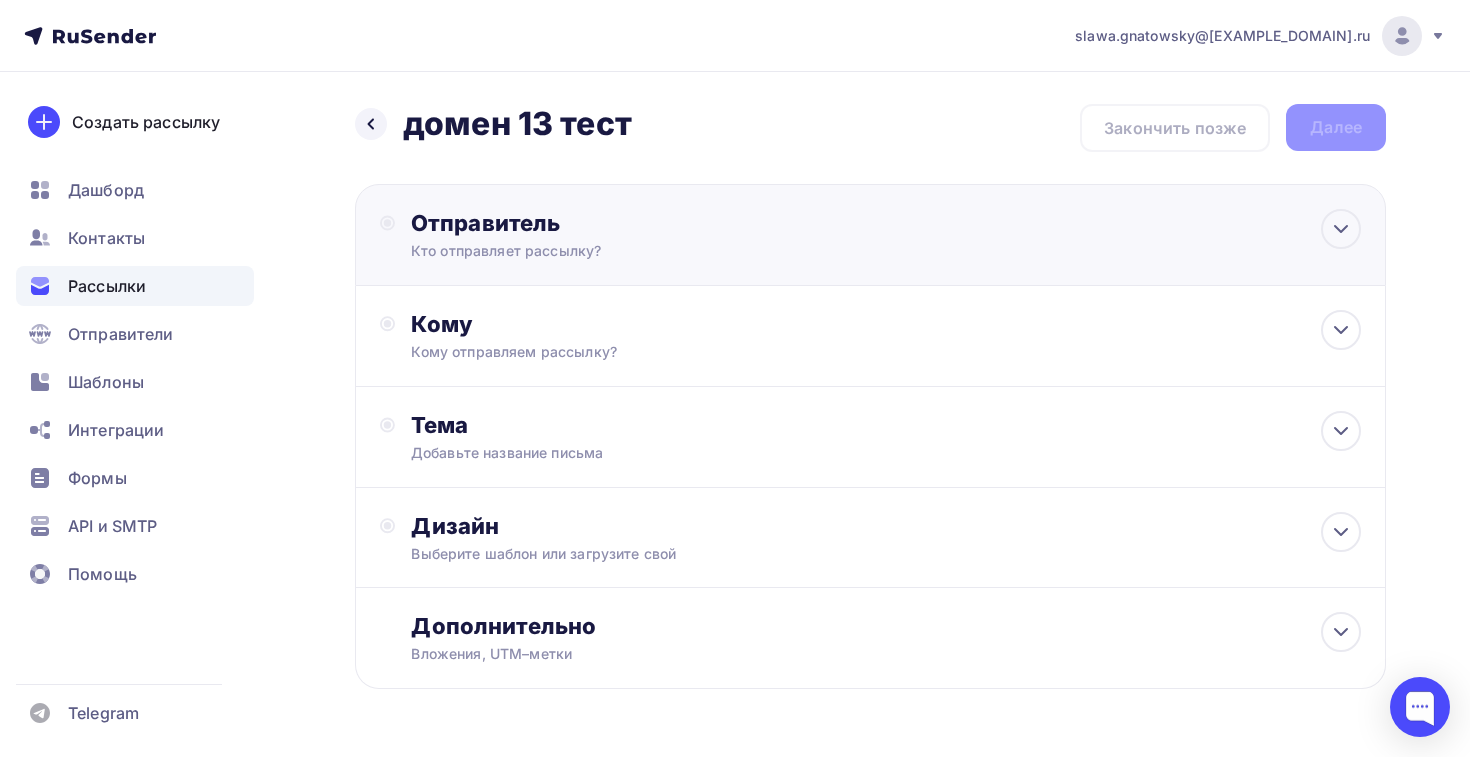 click on "[EMAIL]               Добавить отправителя
Рекомендуем  добавить почту на домене , чтобы рассылка не попала в «Спам»
Имя                 Сохранить
12:45" at bounding box center (870, 235) 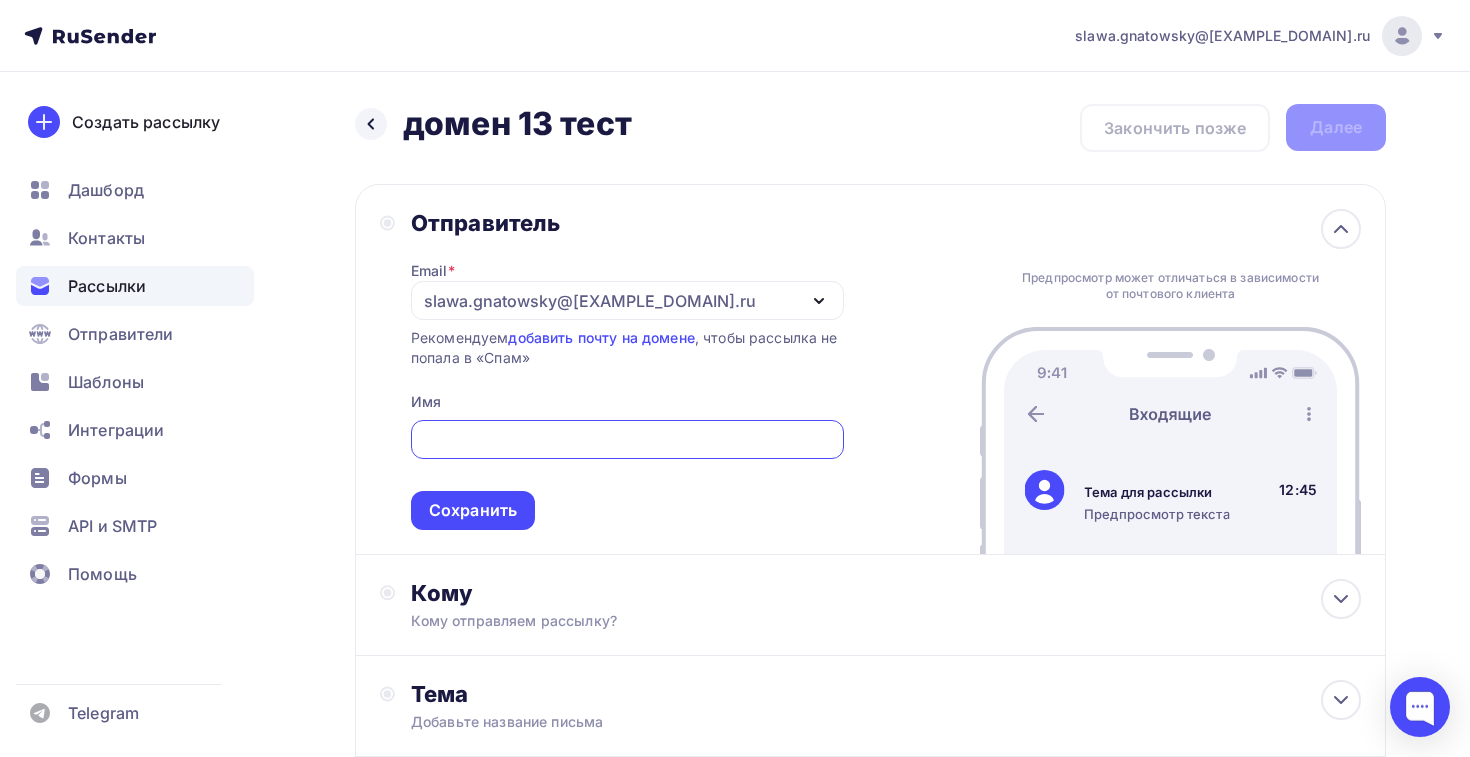 scroll, scrollTop: 0, scrollLeft: 0, axis: both 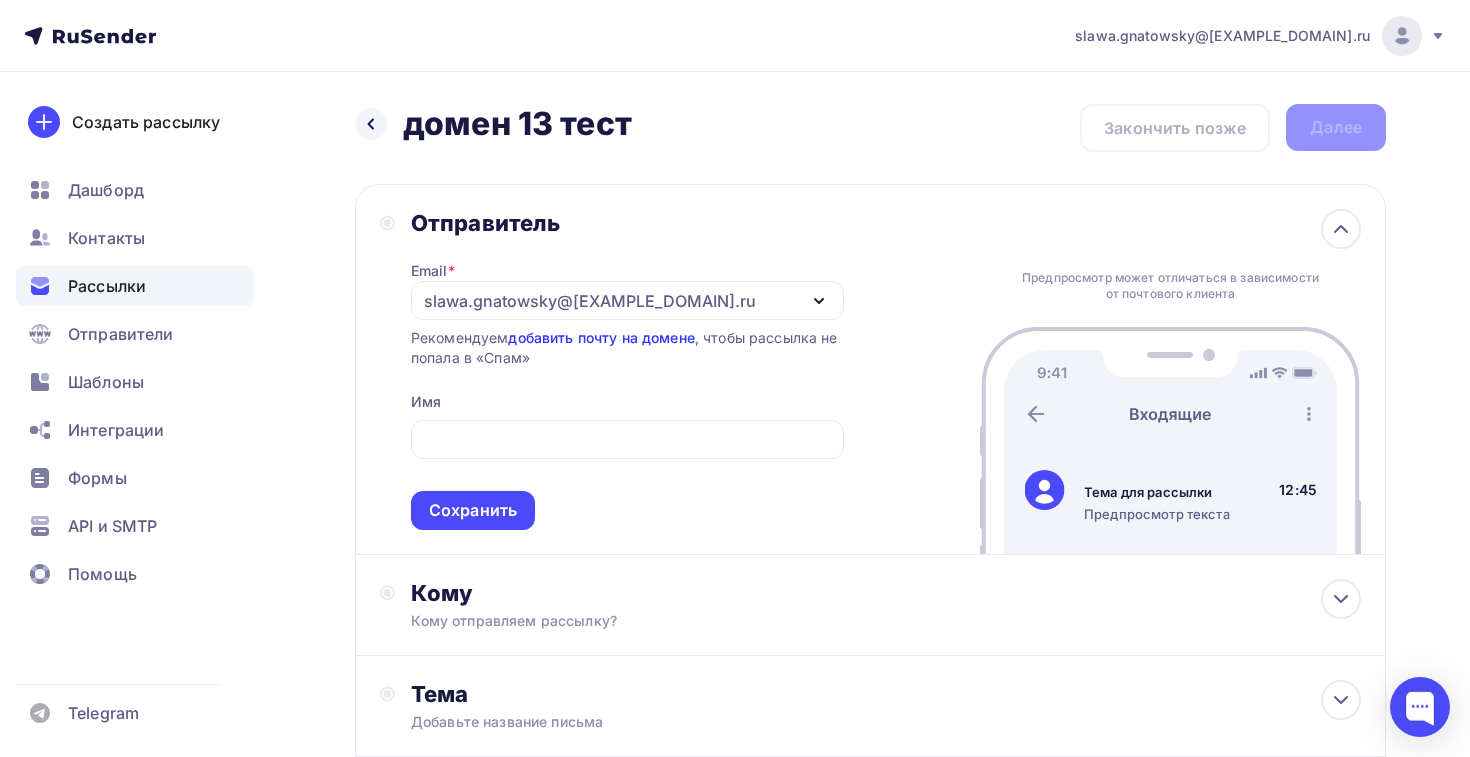 click on "добавить почту на домене" at bounding box center (601, 337) 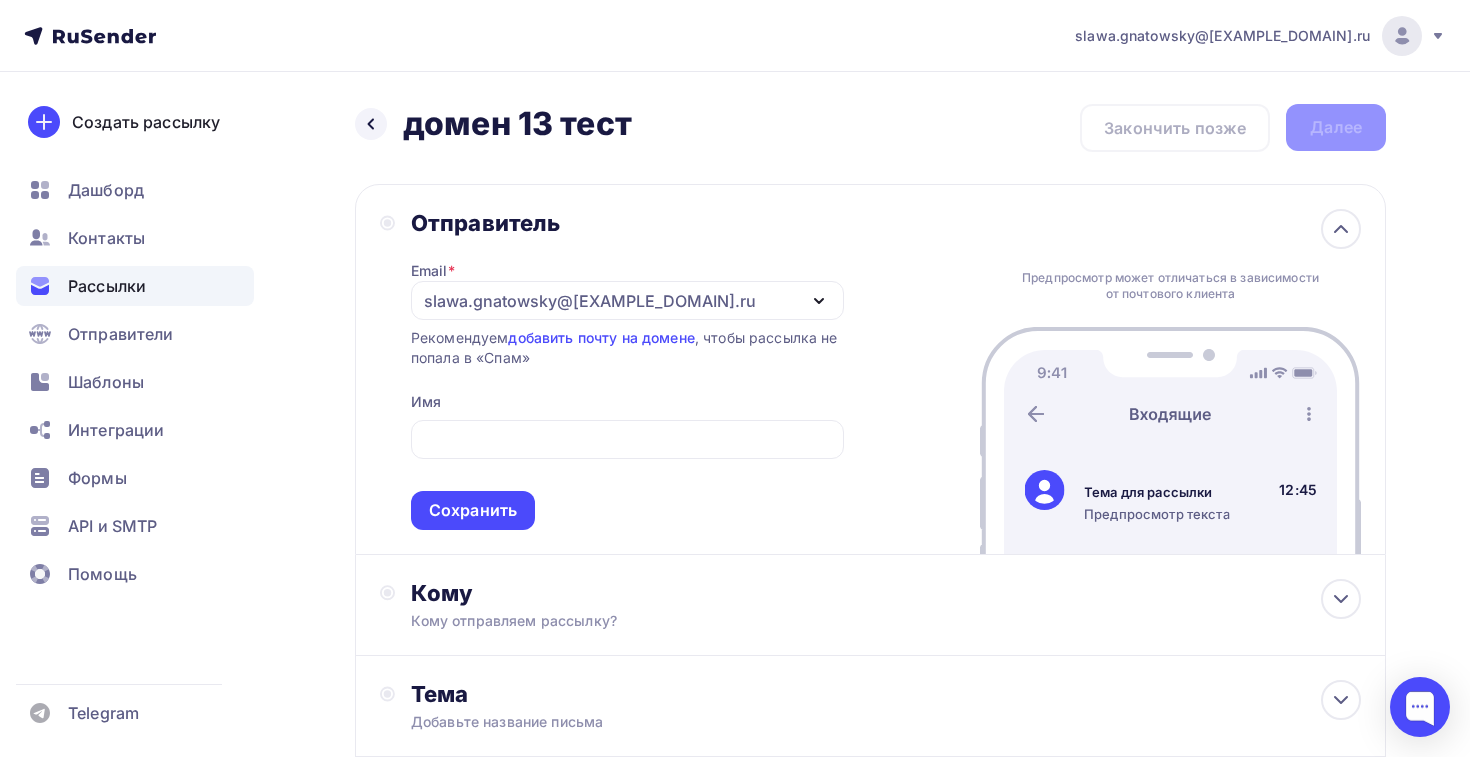 click 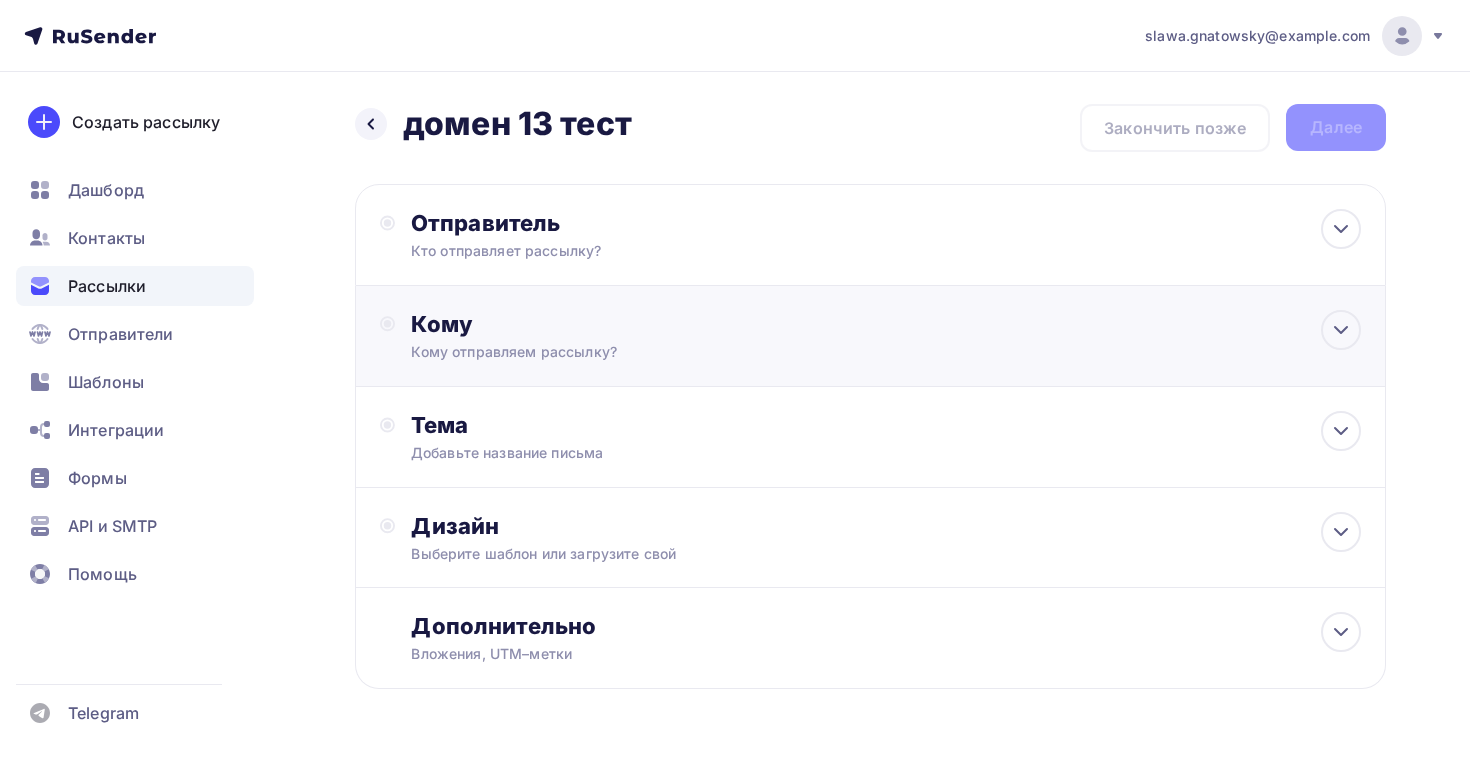 scroll, scrollTop: 0, scrollLeft: 0, axis: both 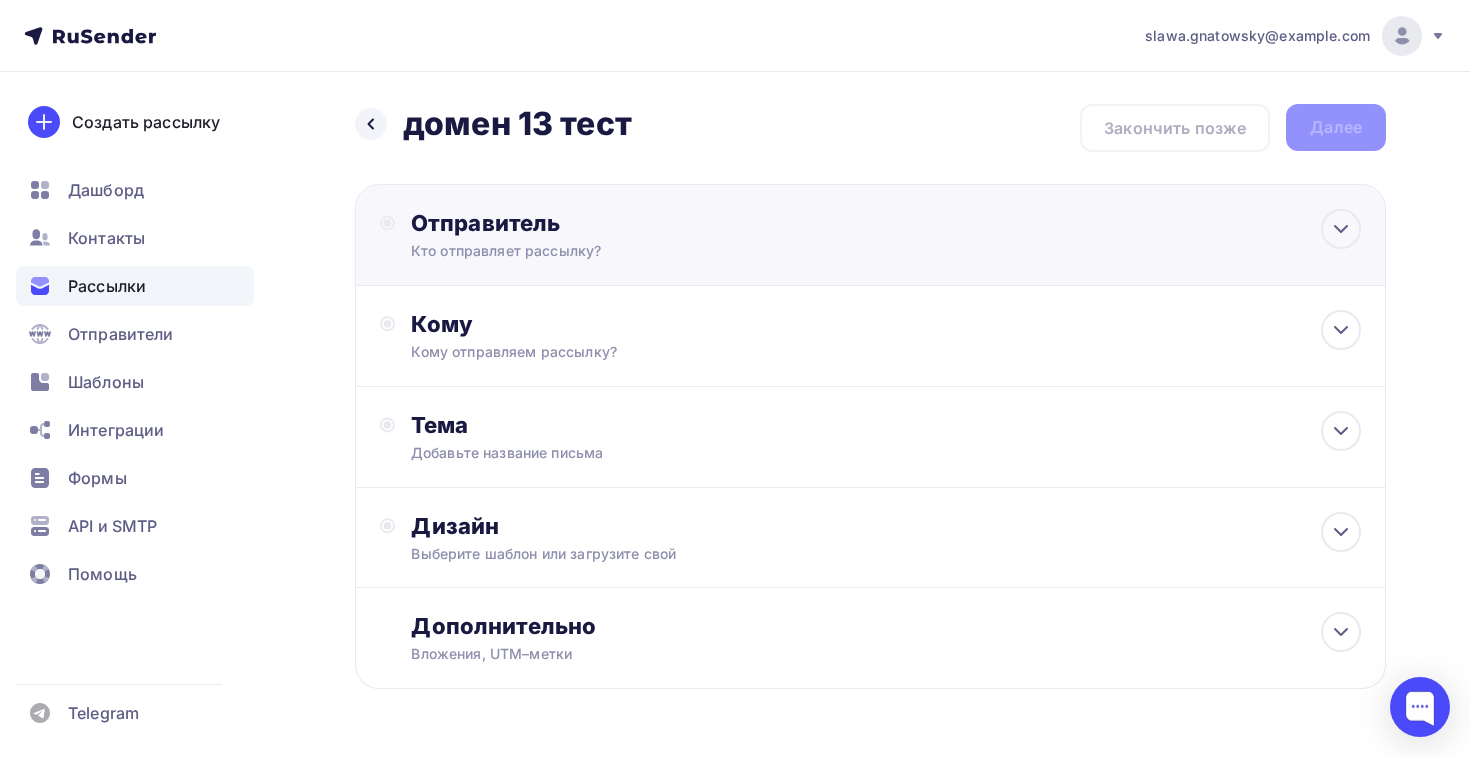 click on "[EMAIL]               Добавить отправителя
Рекомендуем  добавить почту на домене , чтобы рассылка не попала в «Спам»
Имя                 Сохранить
12:45" at bounding box center [870, 235] 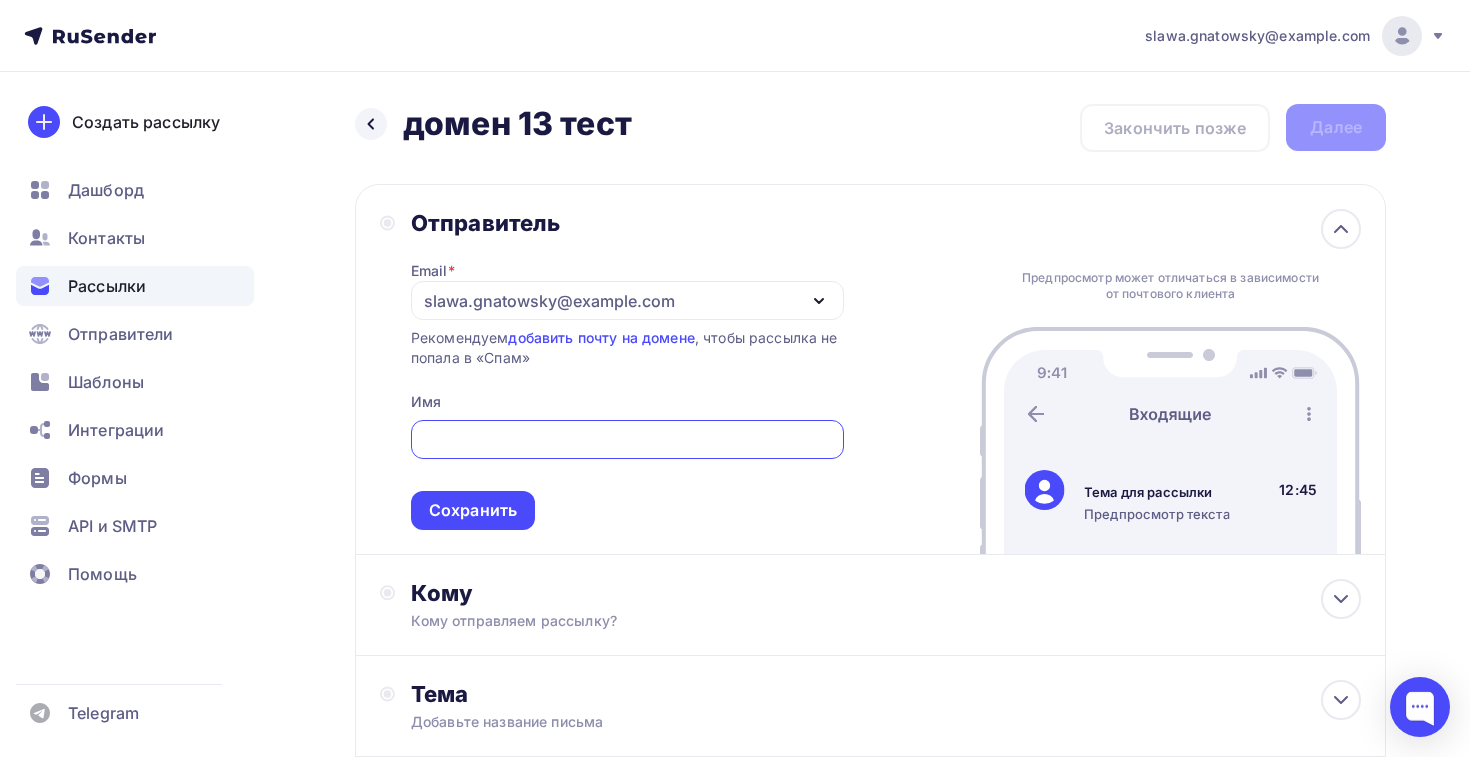 scroll, scrollTop: 0, scrollLeft: 0, axis: both 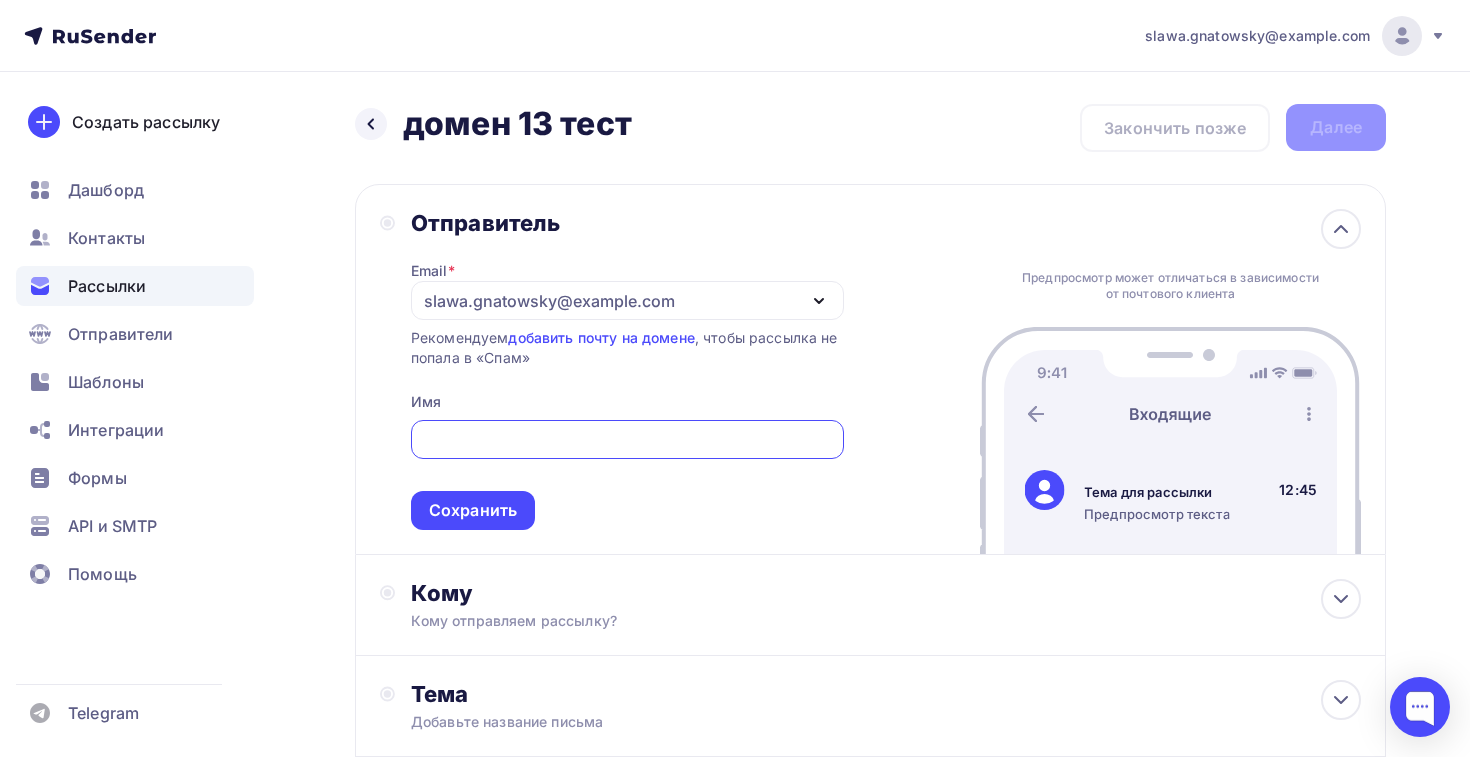 click on "slawa.gnatowsky@example.com" at bounding box center [549, 301] 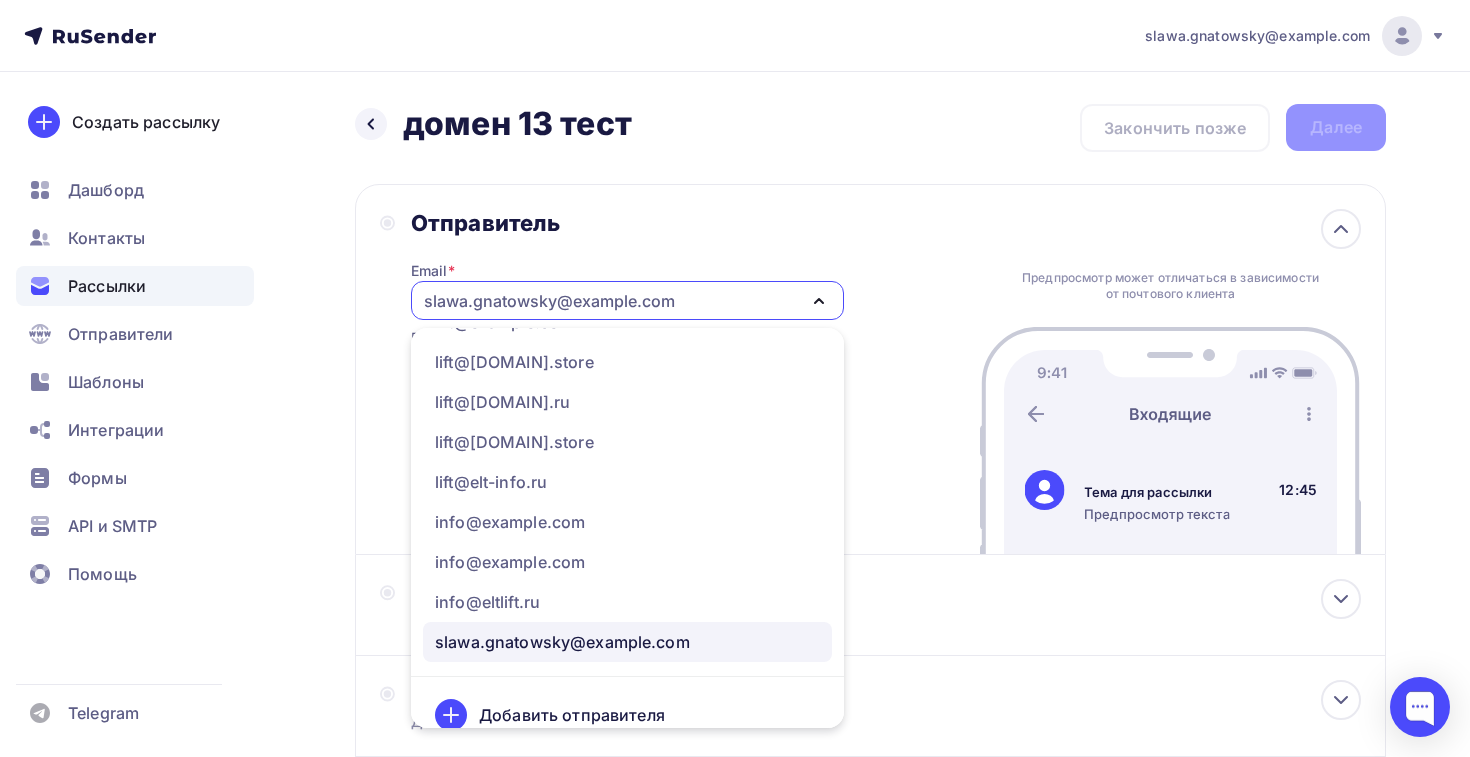 scroll, scrollTop: 321, scrollLeft: 0, axis: vertical 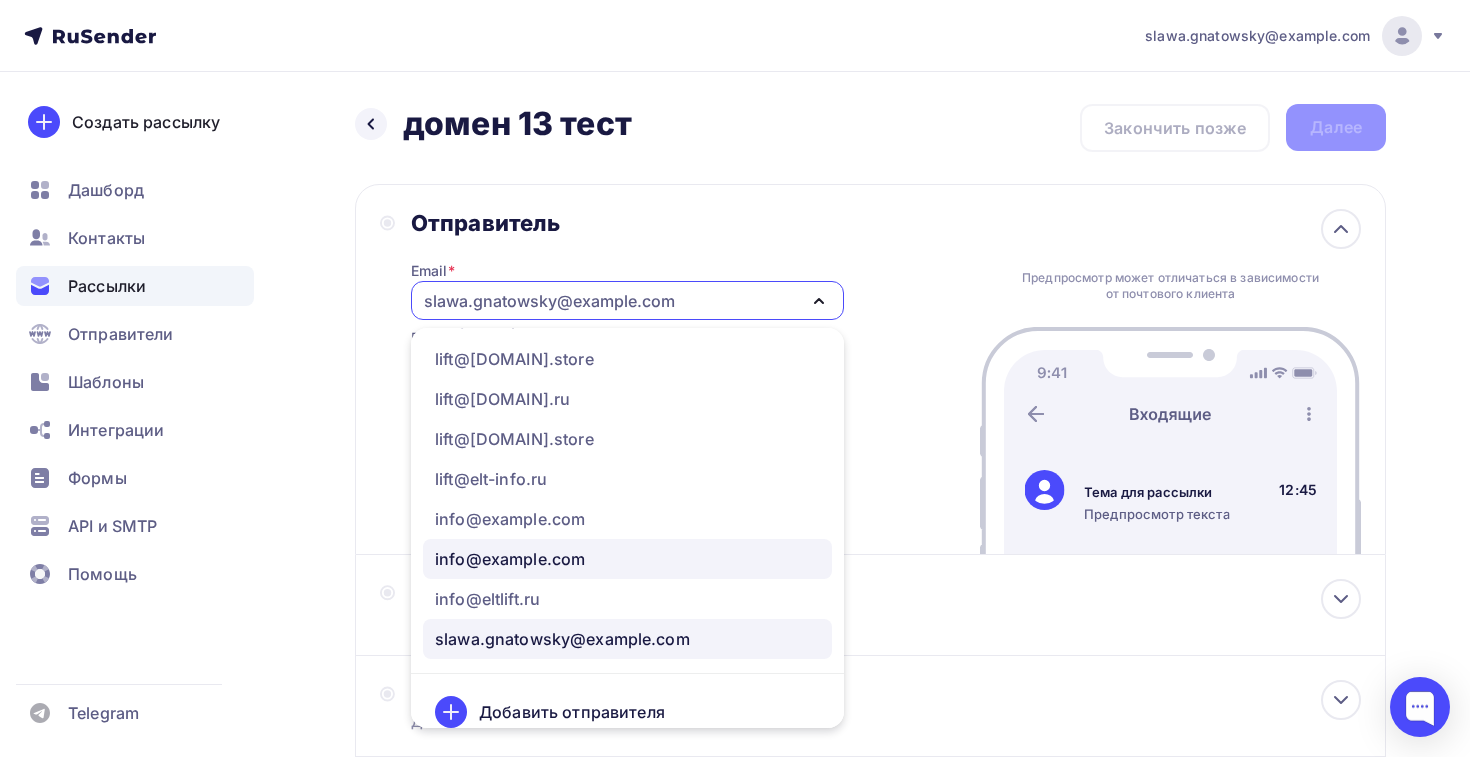 click on "info@example.com" at bounding box center [510, 559] 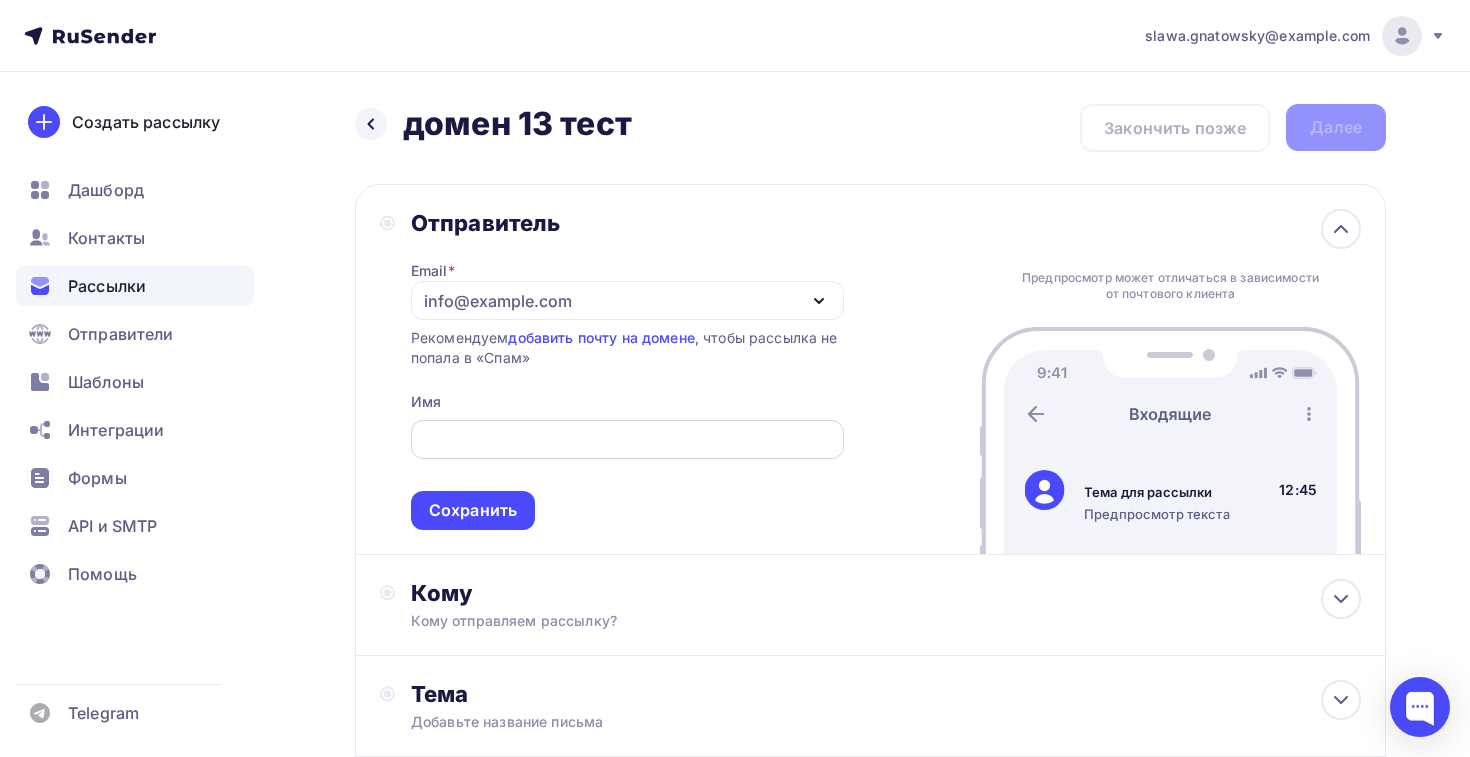 click at bounding box center (627, 439) 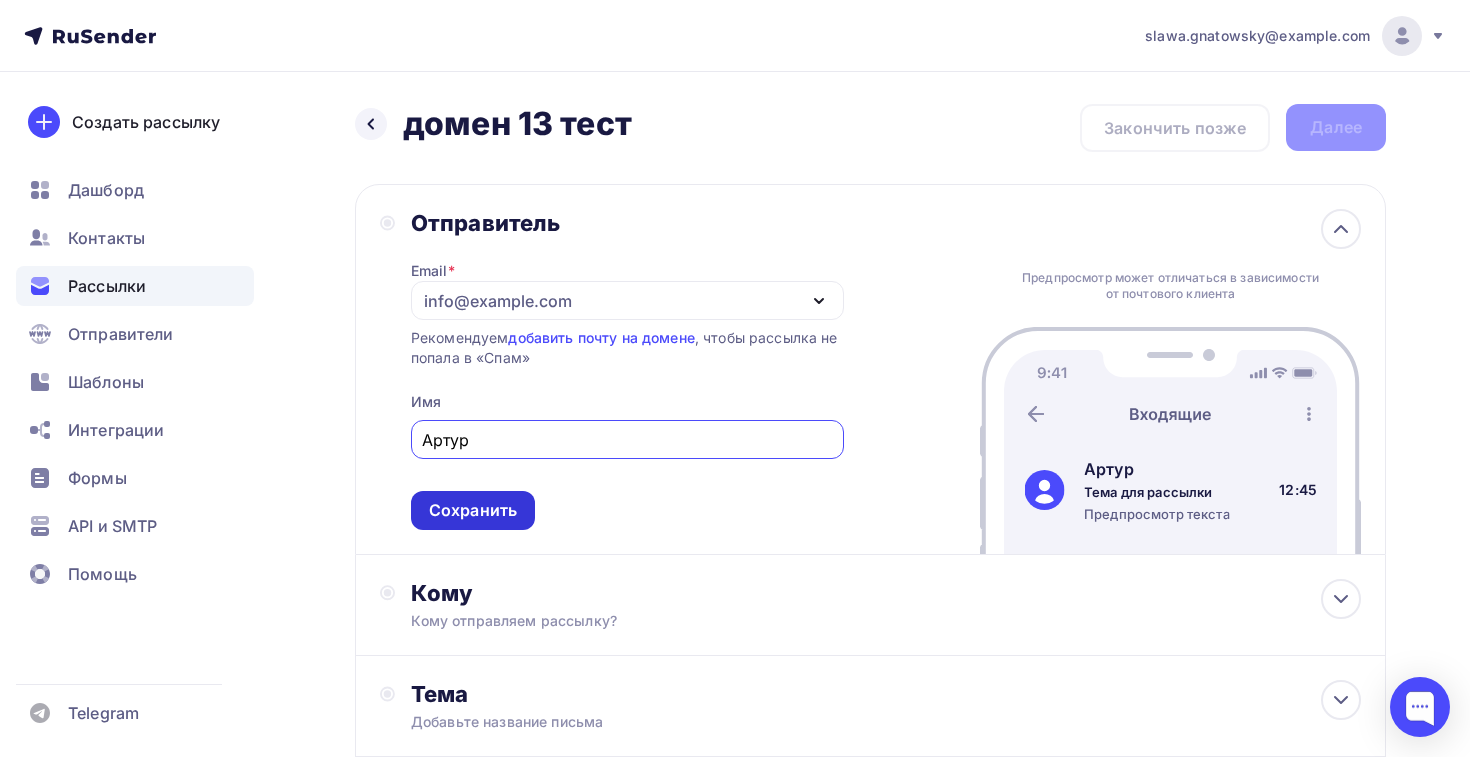 type on "Артур" 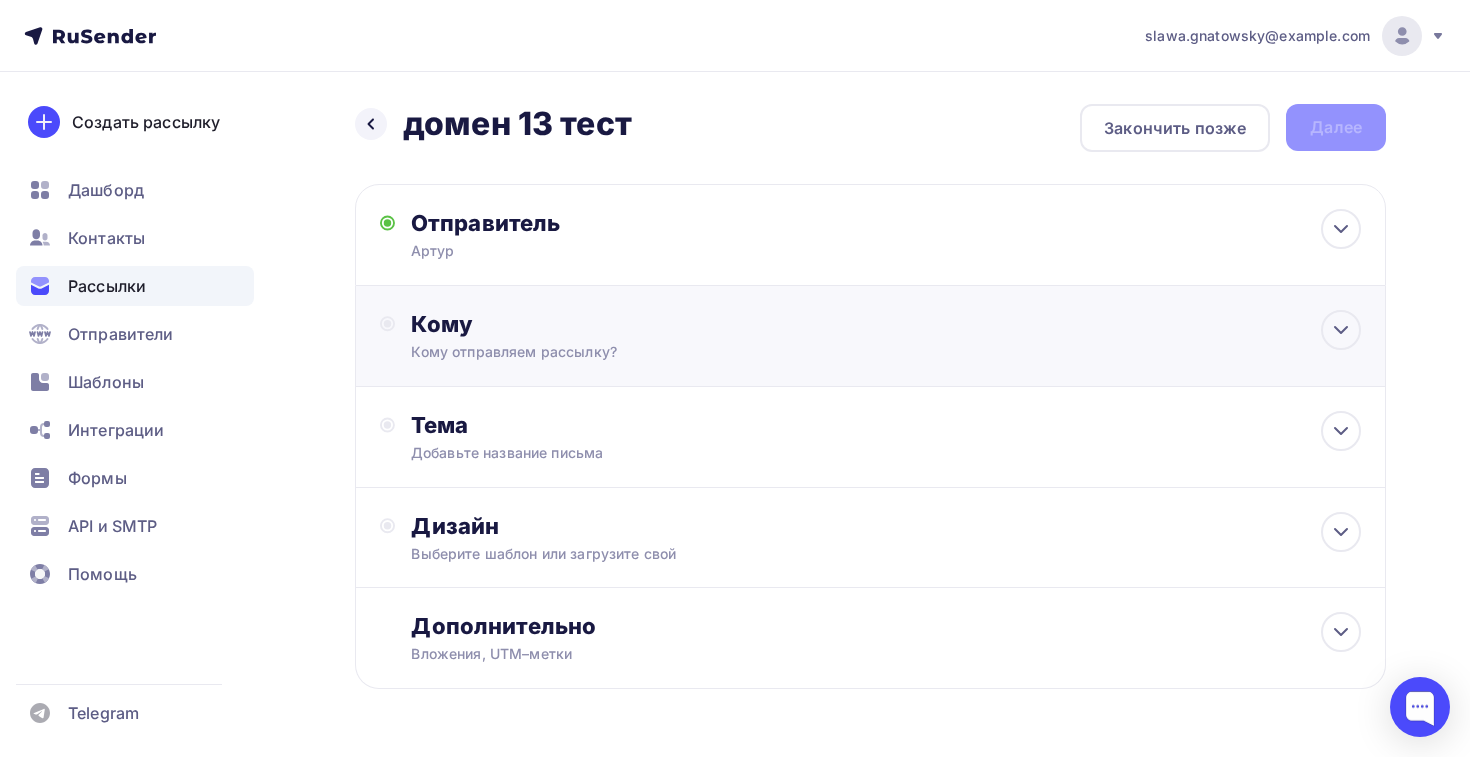 click on "Кому
Кому отправляем рассылку?
Списки получателей
Выберите список
Все списки
id
ТСН и ТСЖ 16(2)
(625)
#24715
жск и ук 16
(1 177)
#24678
тсн и тсж 16
(629)
#24677
жск и ук 15
(1 180)
#24627
тсн и тсж 15
(633)
#24626
Жск и ук 14
(1 188)
#24598
тсн и тсж 14" at bounding box center (870, 336) 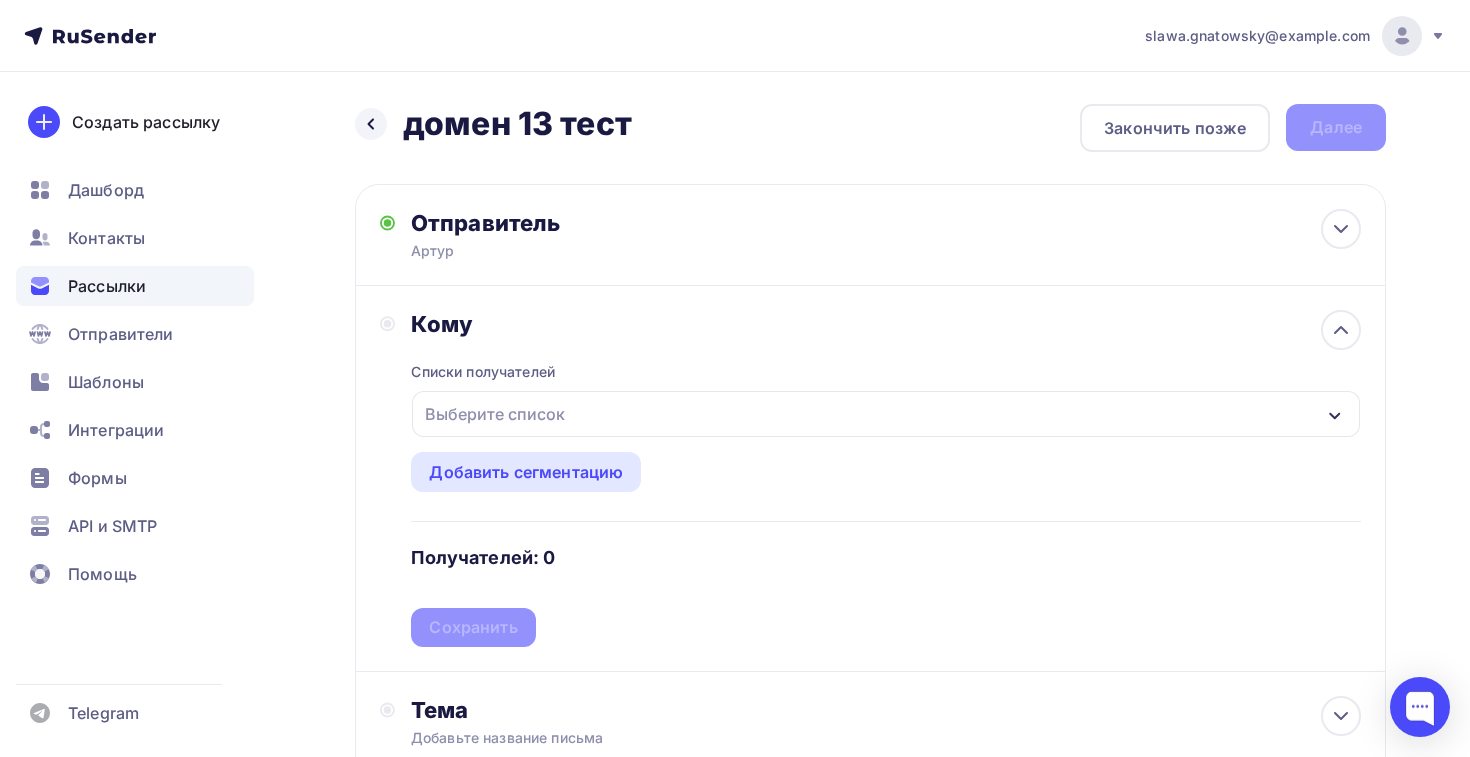 click on "Выберите список" at bounding box center [495, 414] 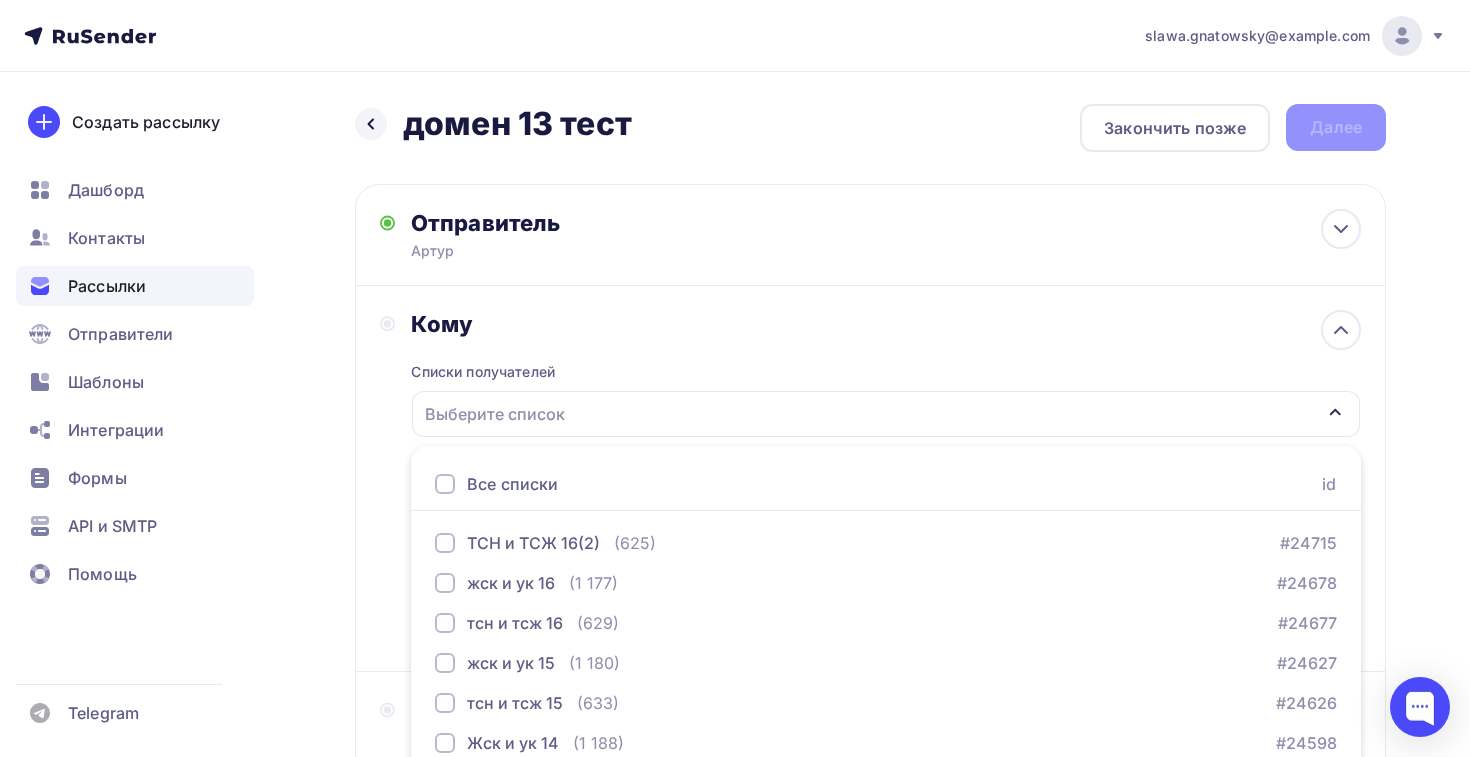 scroll, scrollTop: 208, scrollLeft: 0, axis: vertical 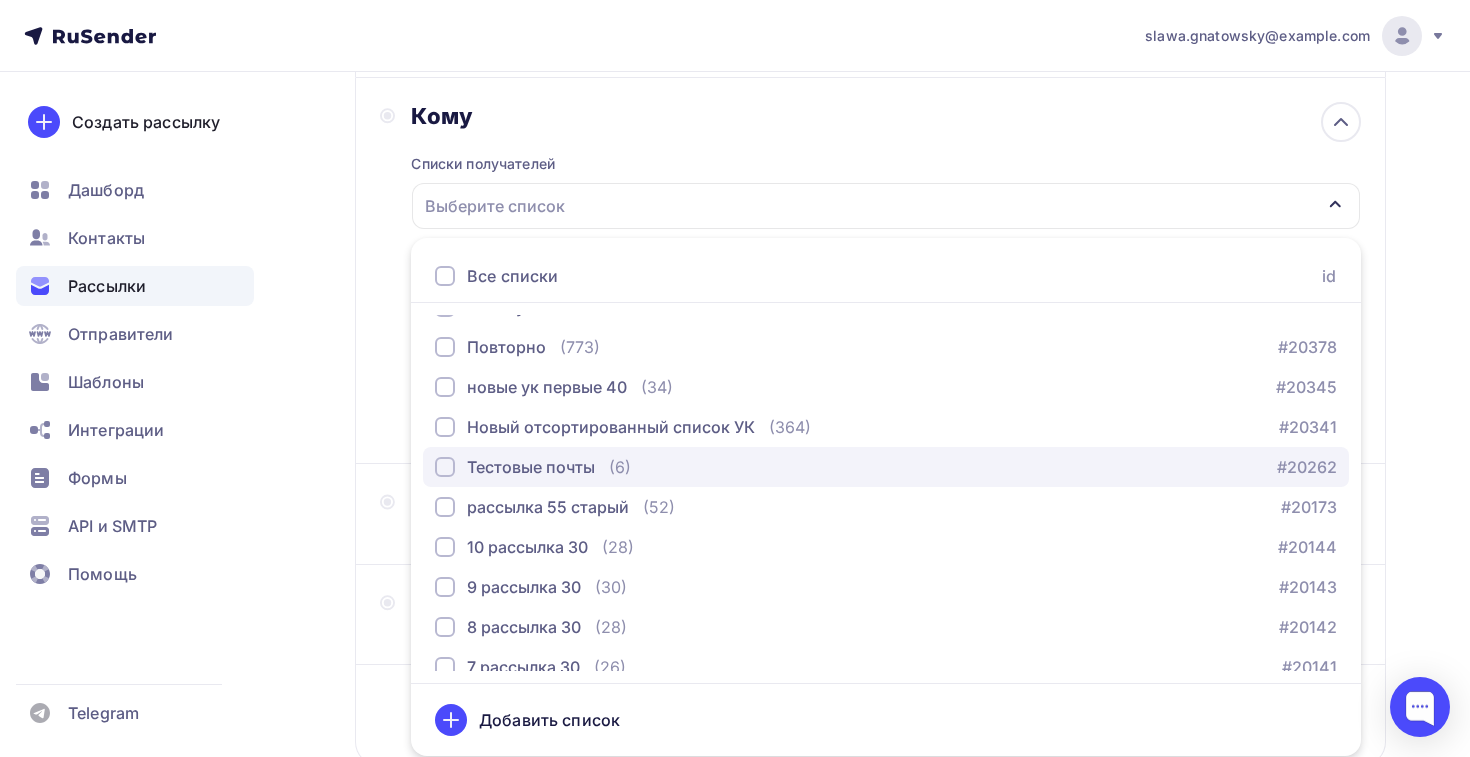 click on "Тестовые почты" at bounding box center (531, 467) 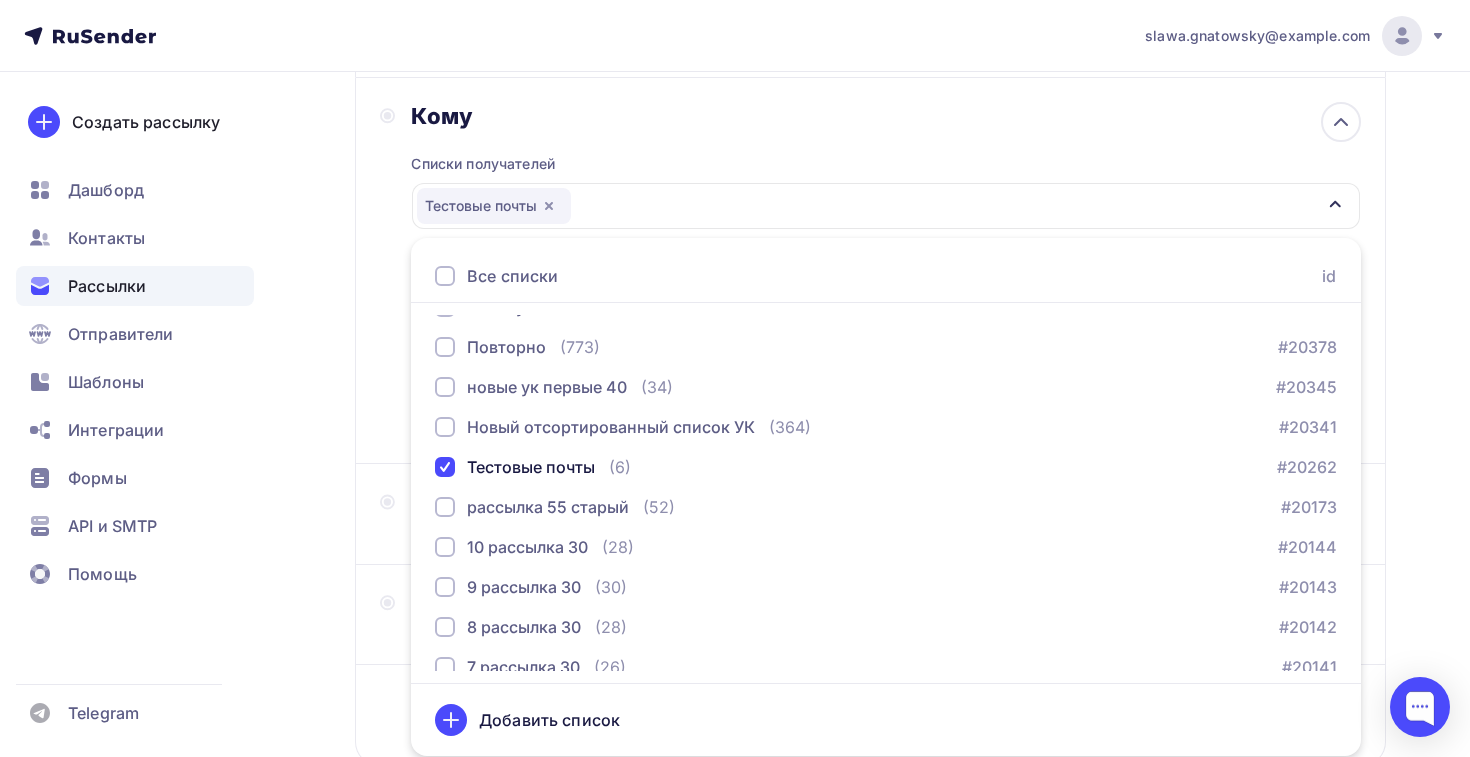 click on "Назад
домен 13 тест
домен 13 тест
Закончить позже
Далее
Отправитель
[FIRST]
Email  *
info@example.com
info@example.com           info@example.com           lift@example.store           lift@example.ru           lift@example.store           lift@example.ru           lift@example.store           lift@example.ru           lift@example.store           lift@example.ru           lift@example.store           lift@example.ru           info@example.com           info@example.com           lift@example.ru           slawa.gnatowsky@example.com               Добавить отправителя
Рекомендуем  добавить почту на домене , чтобы рассылка не попала в «Спам»
Имя" at bounding box center [735, 379] 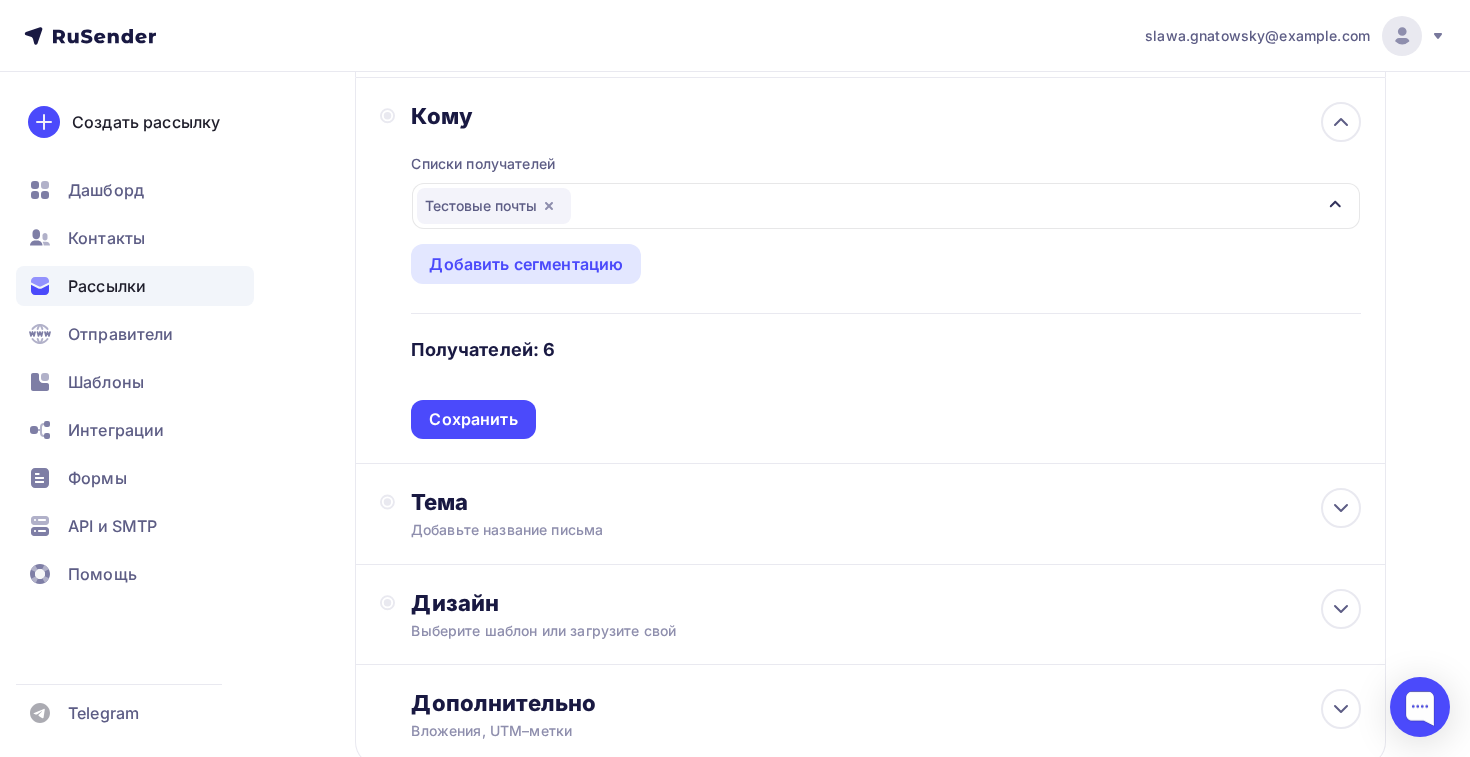 click on "Списки получателей
Тестовые почты
Все списки
id
ТСН и ТСЖ 16(2)
(625)
#24715
жск и ук 16
(1 177)
#24678
тсн и тсж 16
(629)
#24677
жск и ук 15
(1 180)
#24627
тсн и тсж 15
(633)
#24626
Жск и ук 14
(1 188)
#24598
тсн и тсж 14
(636)
#24597" at bounding box center [886, 284] 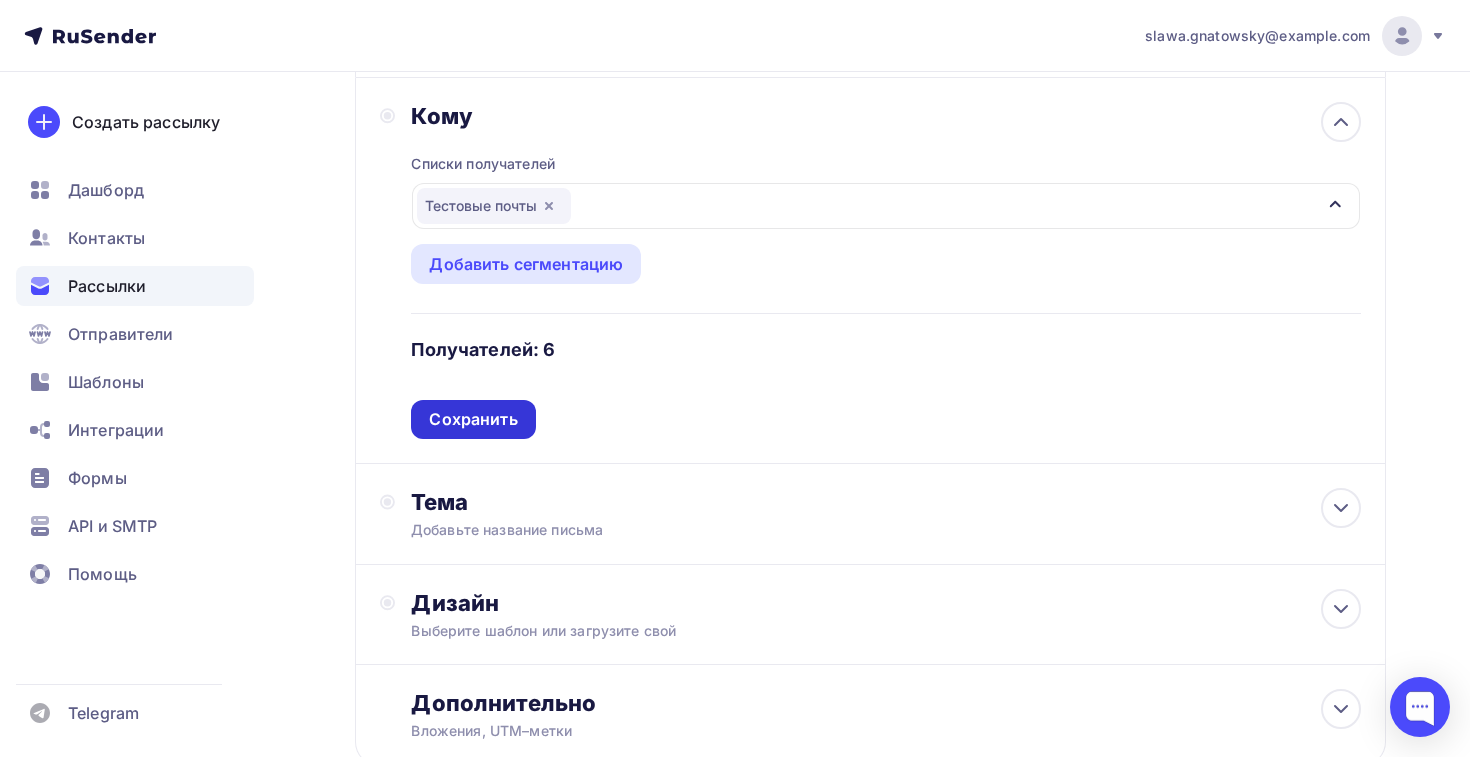 click on "Сохранить" at bounding box center [473, 419] 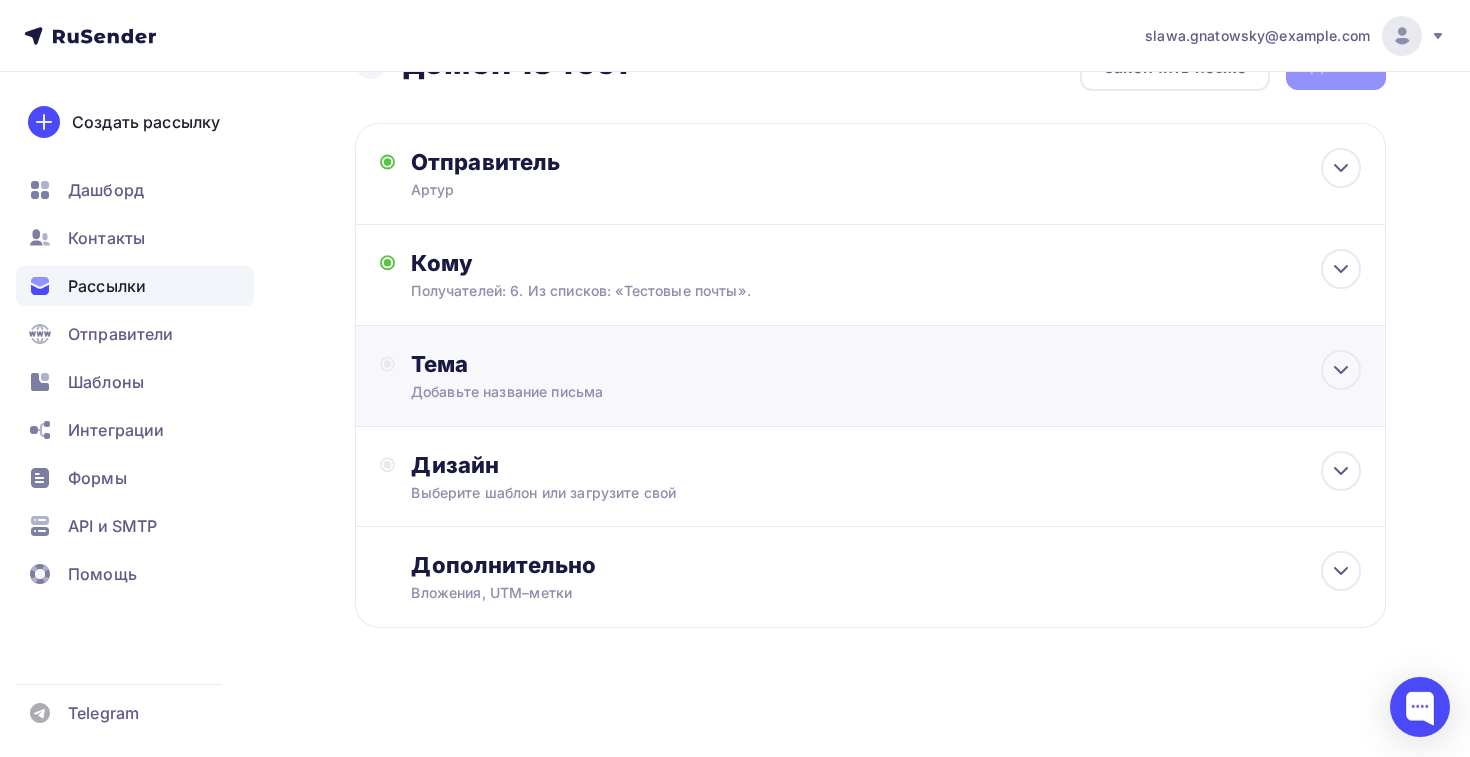 click on "Тема
Добавьте название письма
Тема  *
Рекомендуем использовать не более 150 символов
Предхедер               Сохранить
Предпросмотр может отличаться  в зависимости от почтового клиента
[FIRST]
Тема для рассылки
Предпросмотр текста
12:45" at bounding box center (870, 376) 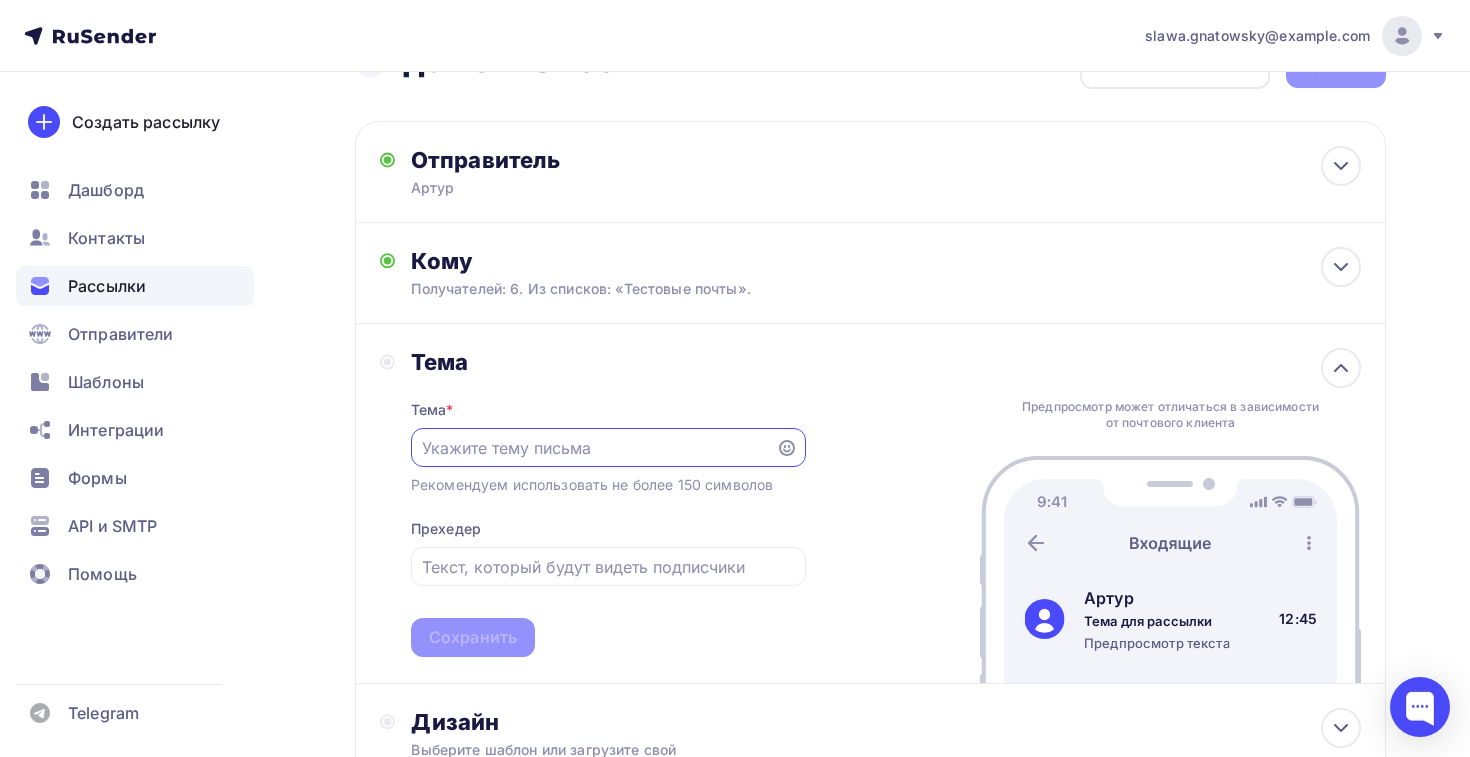 scroll, scrollTop: 62, scrollLeft: 0, axis: vertical 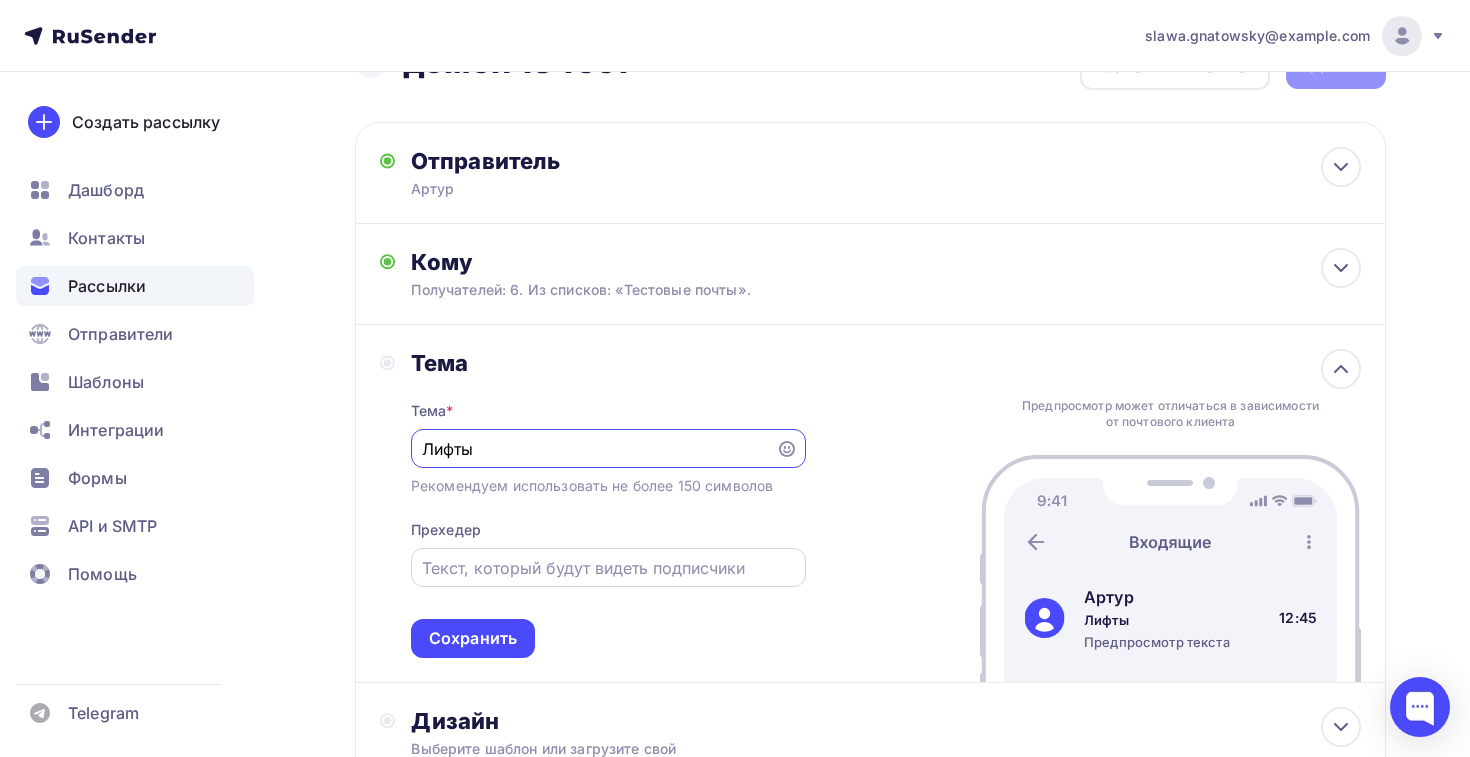 type on "Лифты" 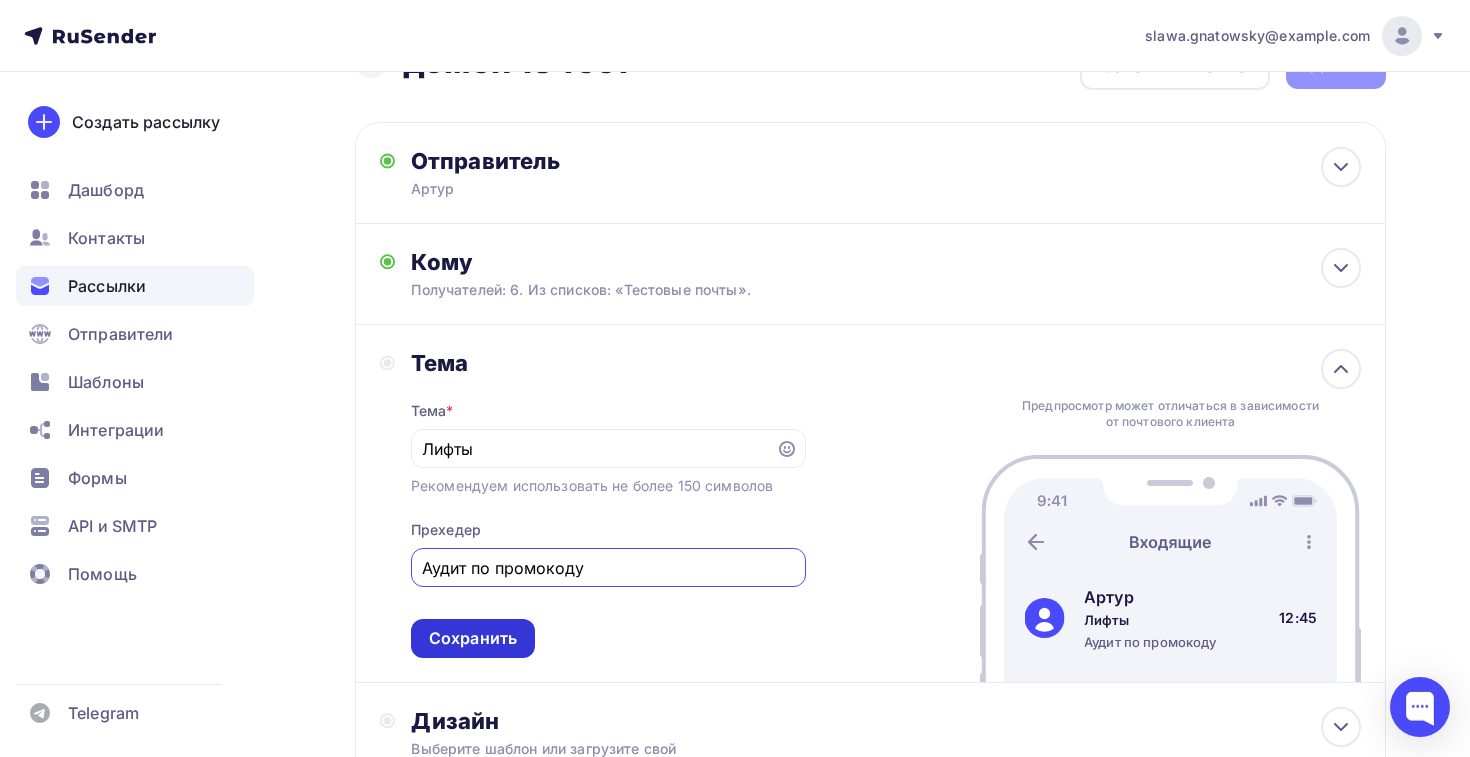 type on "Аудит по промокоду" 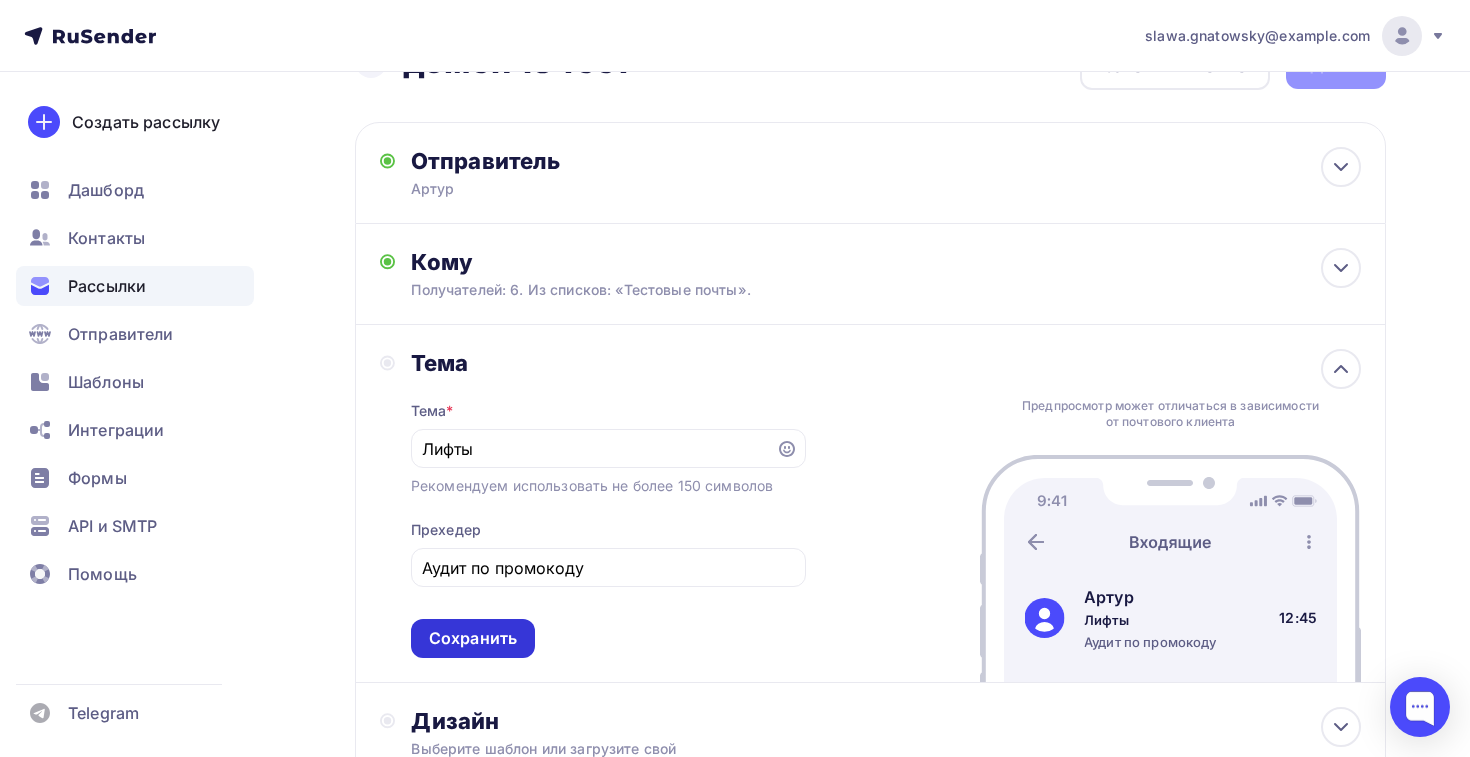 click on "Сохранить" at bounding box center (473, 638) 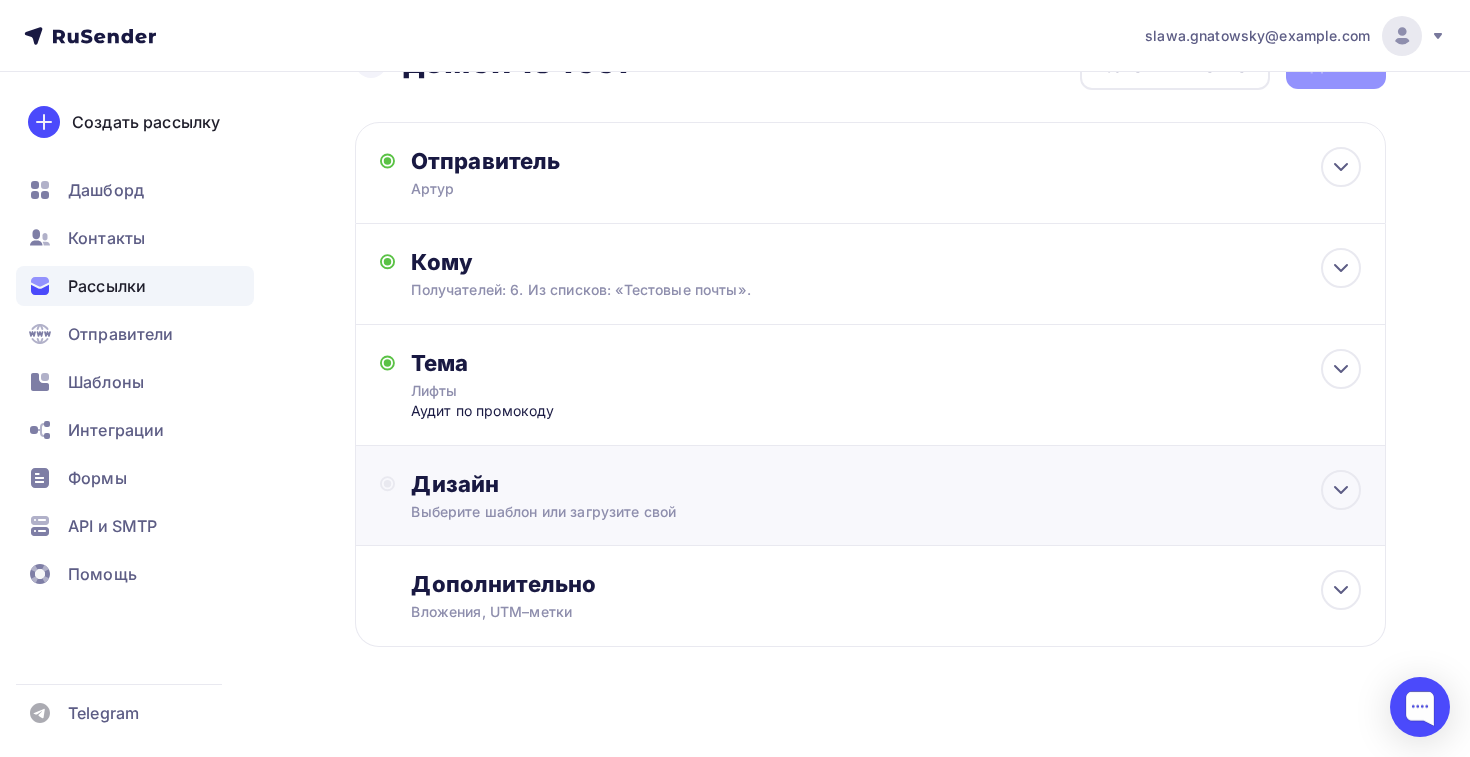 click on "Выберите шаблон или загрузите свой" at bounding box center (838, 512) 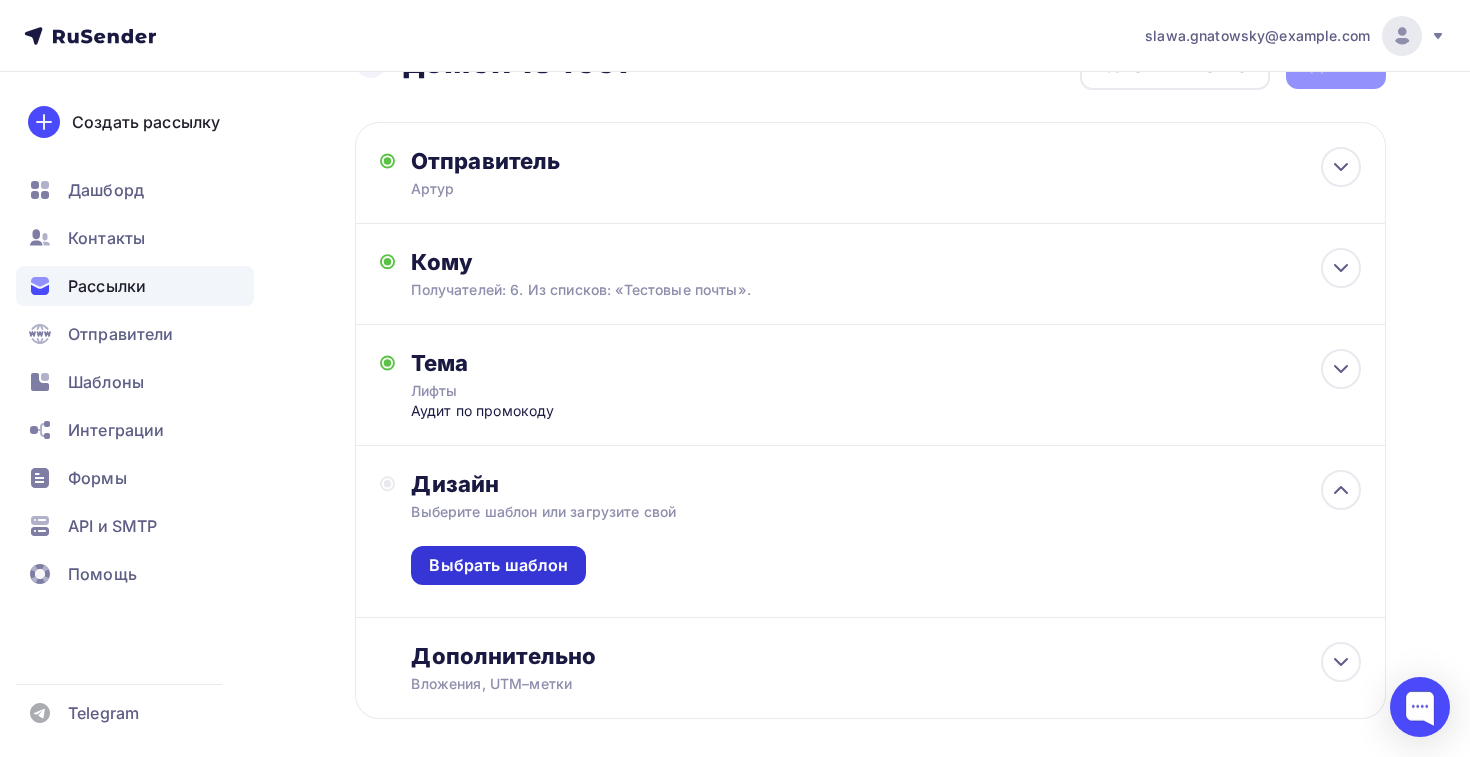 click on "Выбрать шаблон" at bounding box center (498, 565) 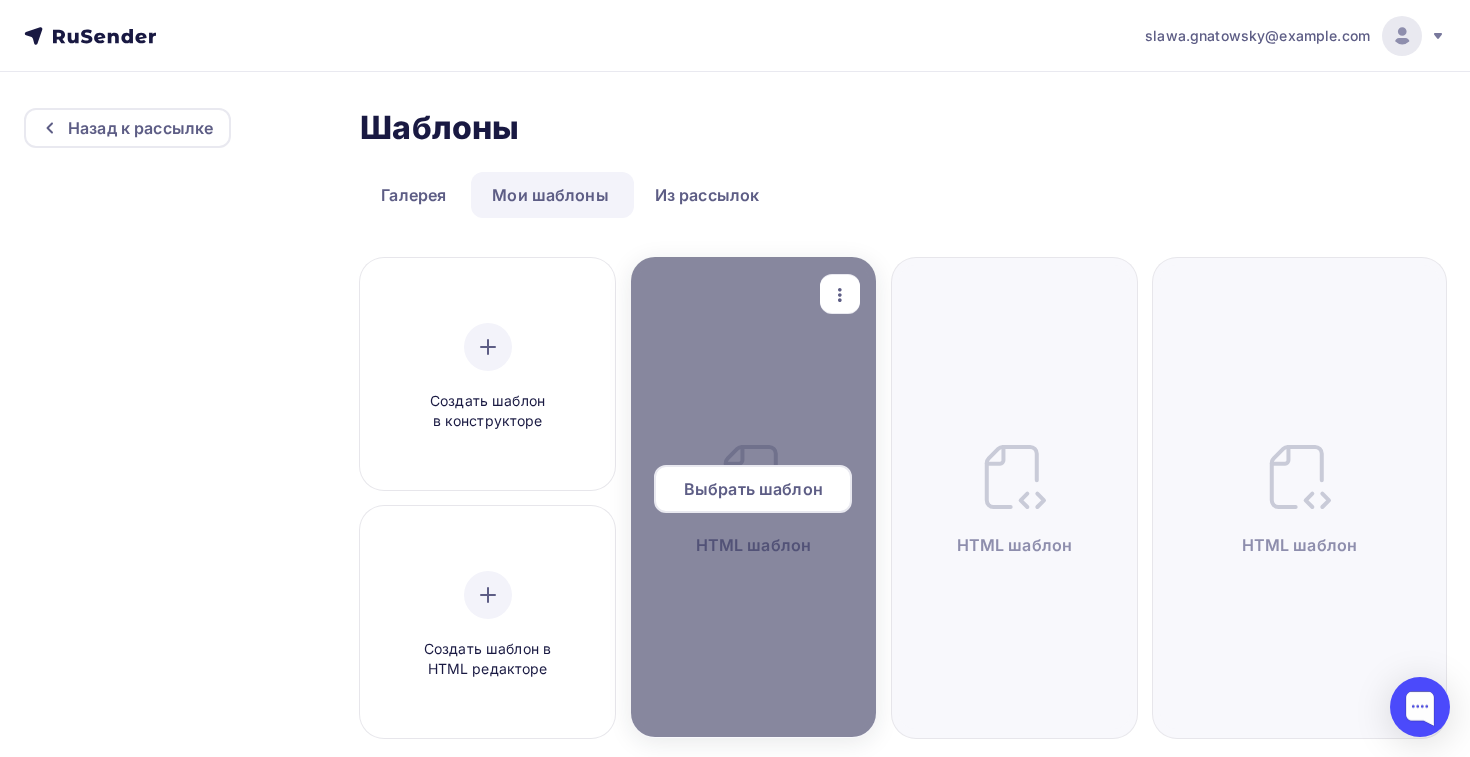 click on "Выбрать шаблон" at bounding box center [753, 489] 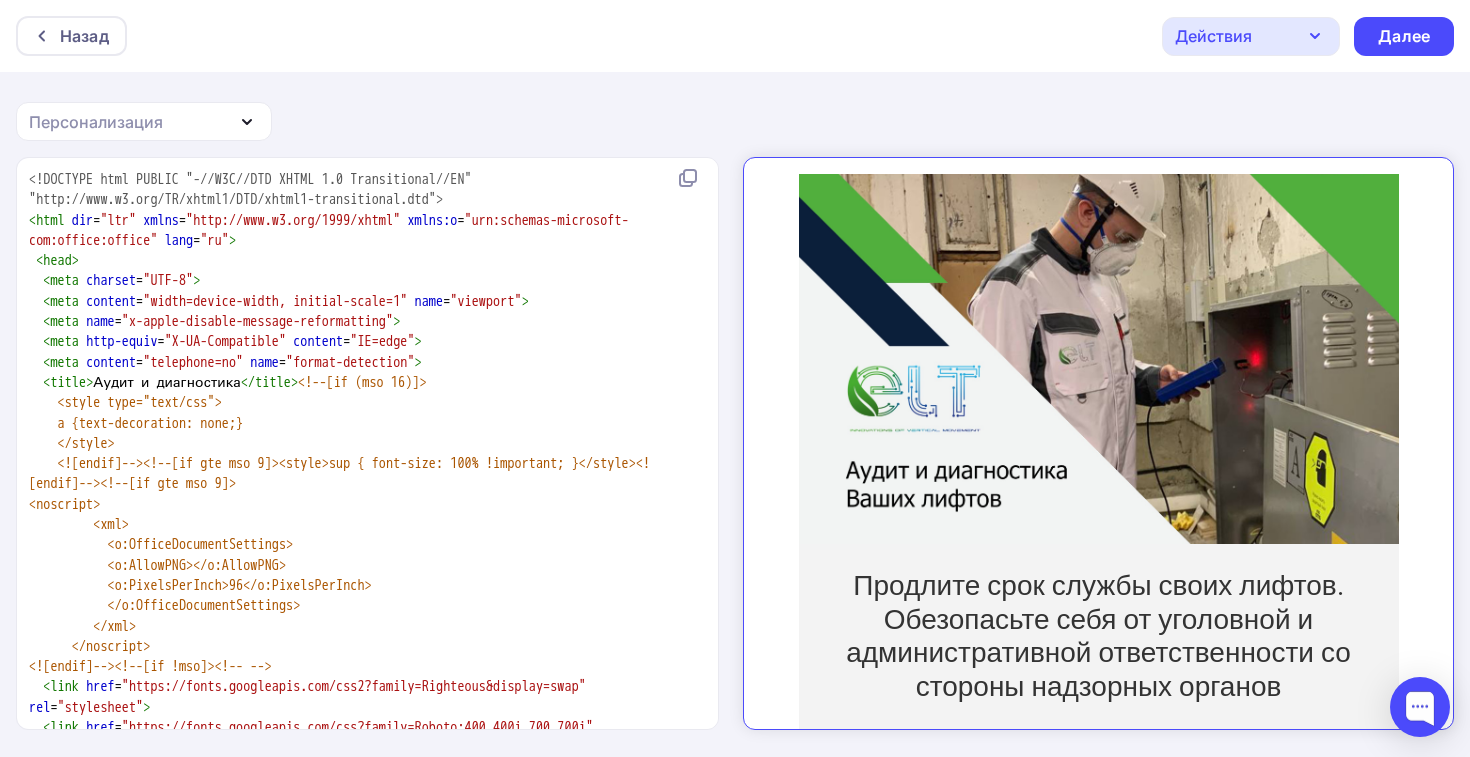 scroll, scrollTop: 0, scrollLeft: 0, axis: both 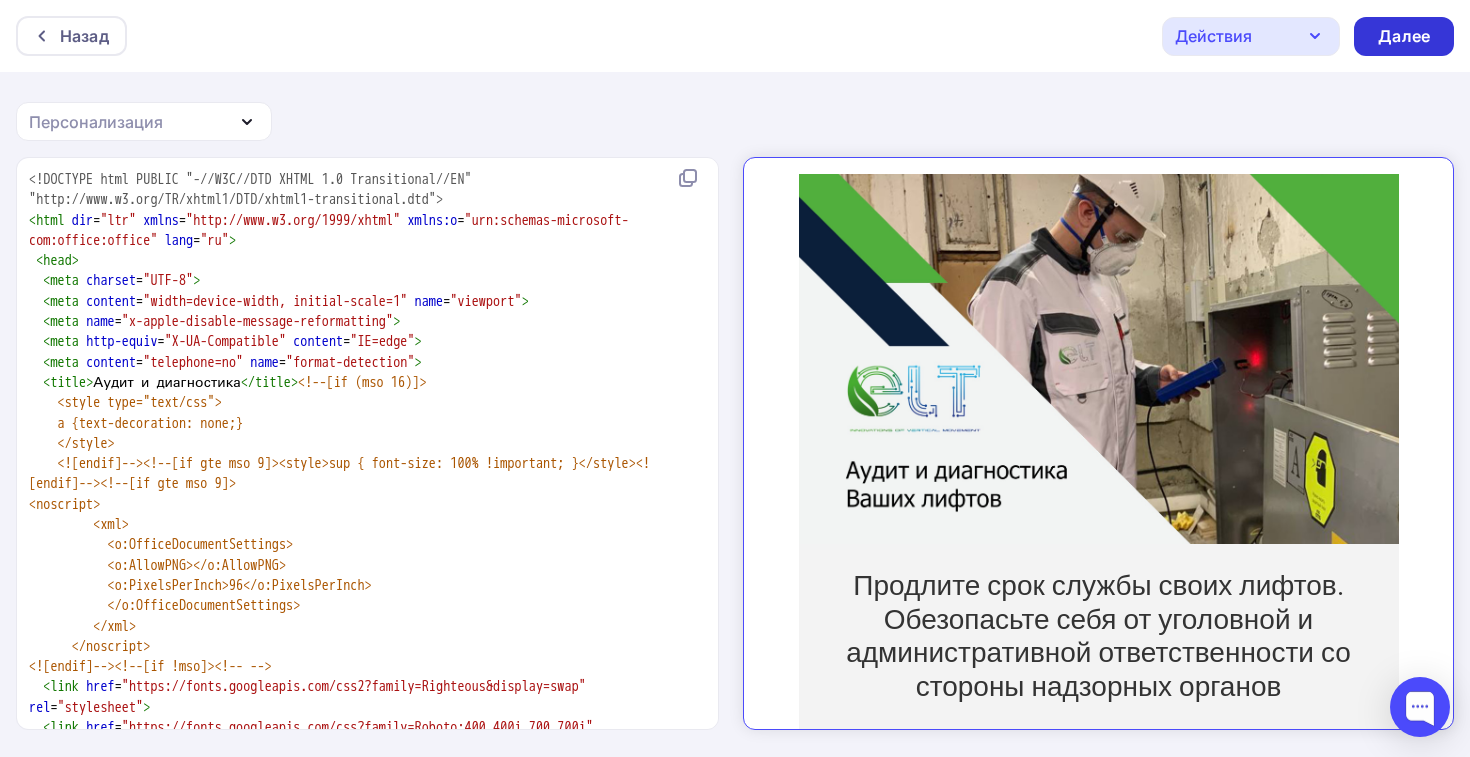 click on "Далее" at bounding box center [1404, 36] 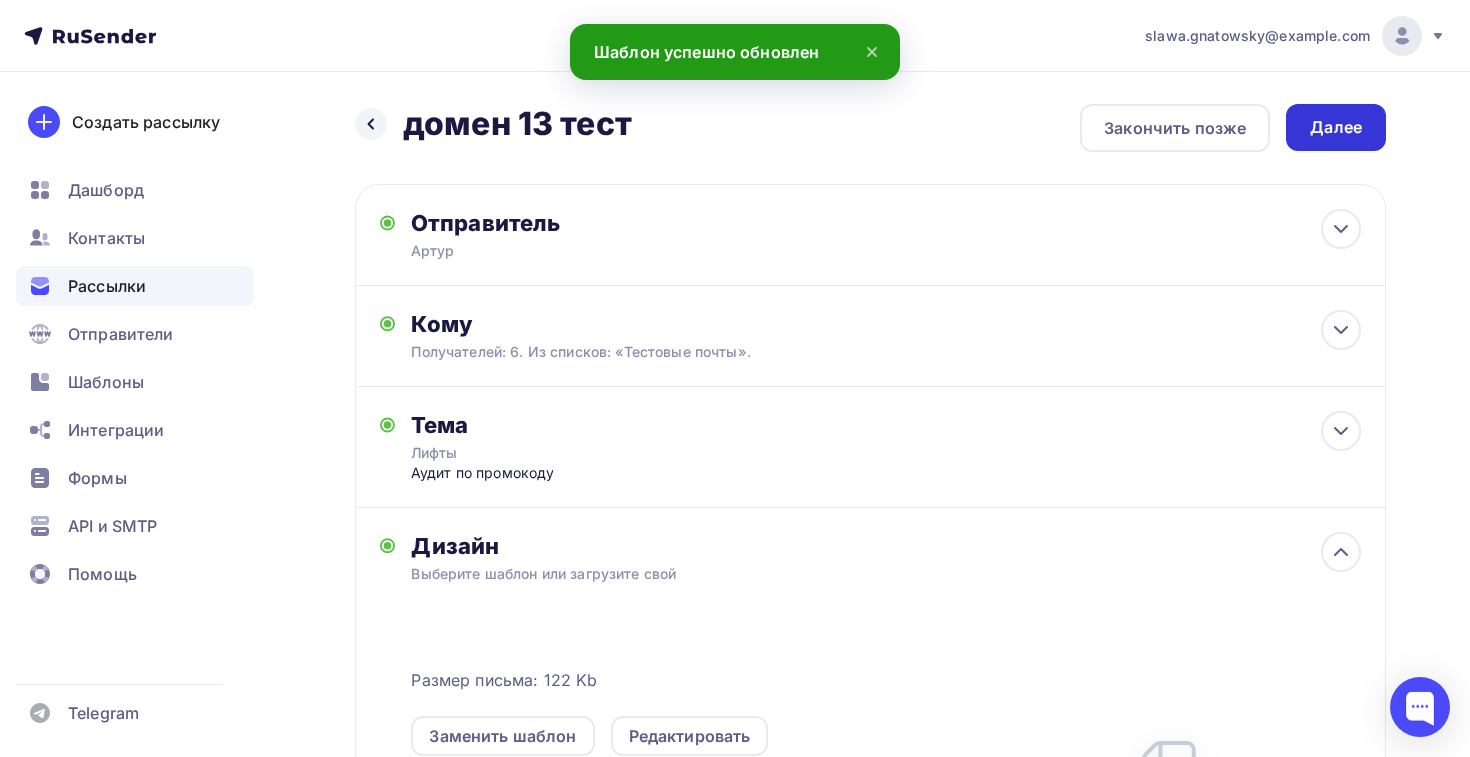 click on "Далее" at bounding box center [1336, 127] 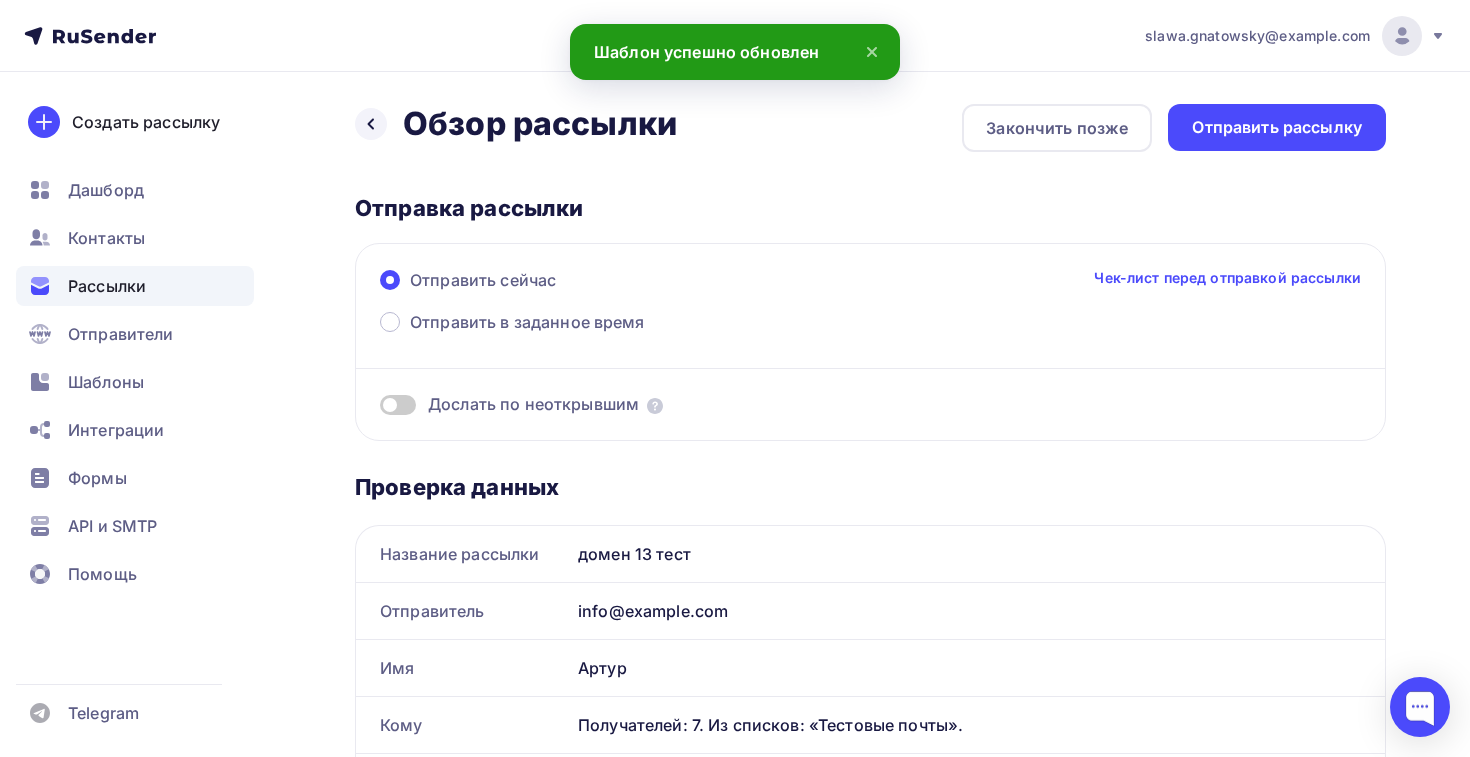 scroll, scrollTop: 0, scrollLeft: 0, axis: both 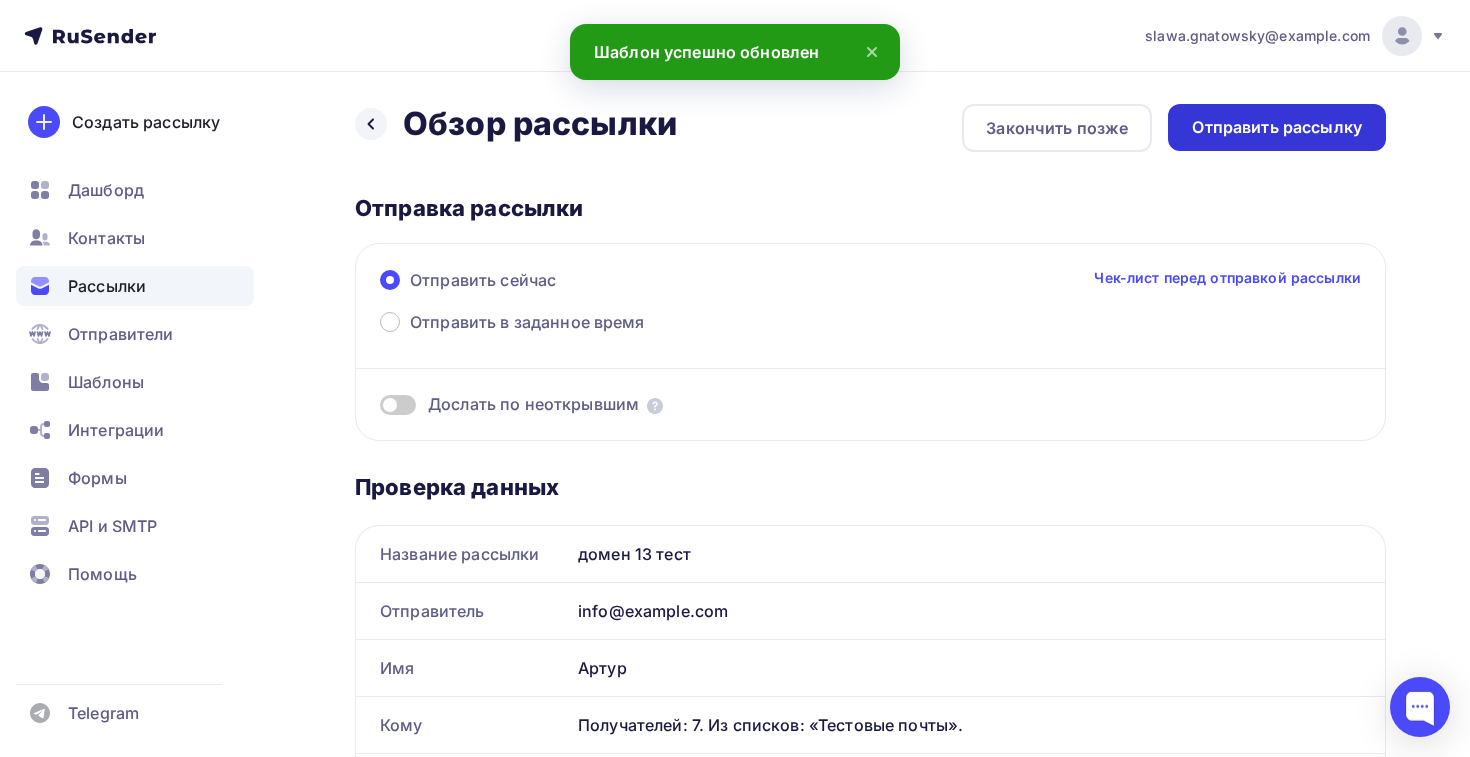 click on "Отправить рассылку" at bounding box center [1277, 127] 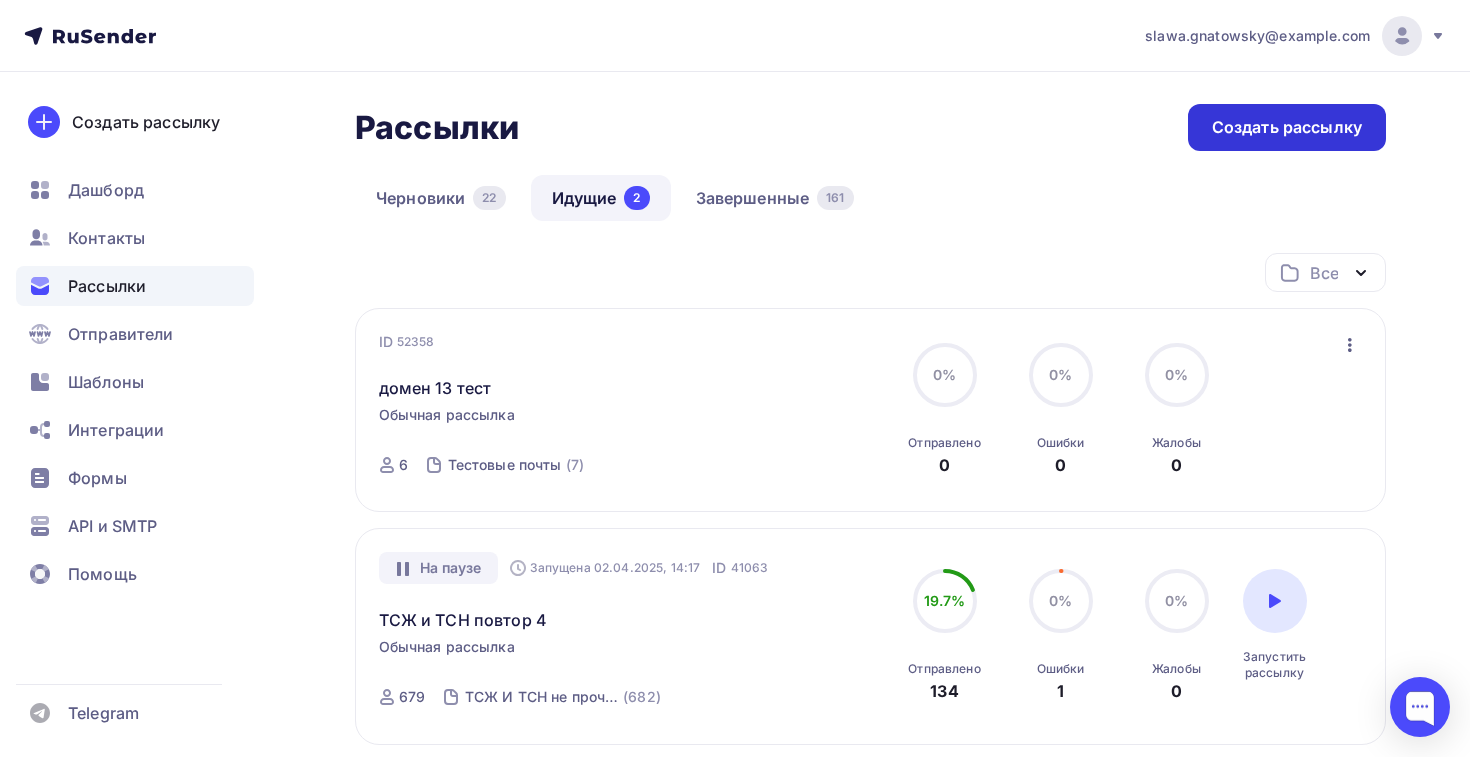 click on "Создать рассылку" at bounding box center (1287, 127) 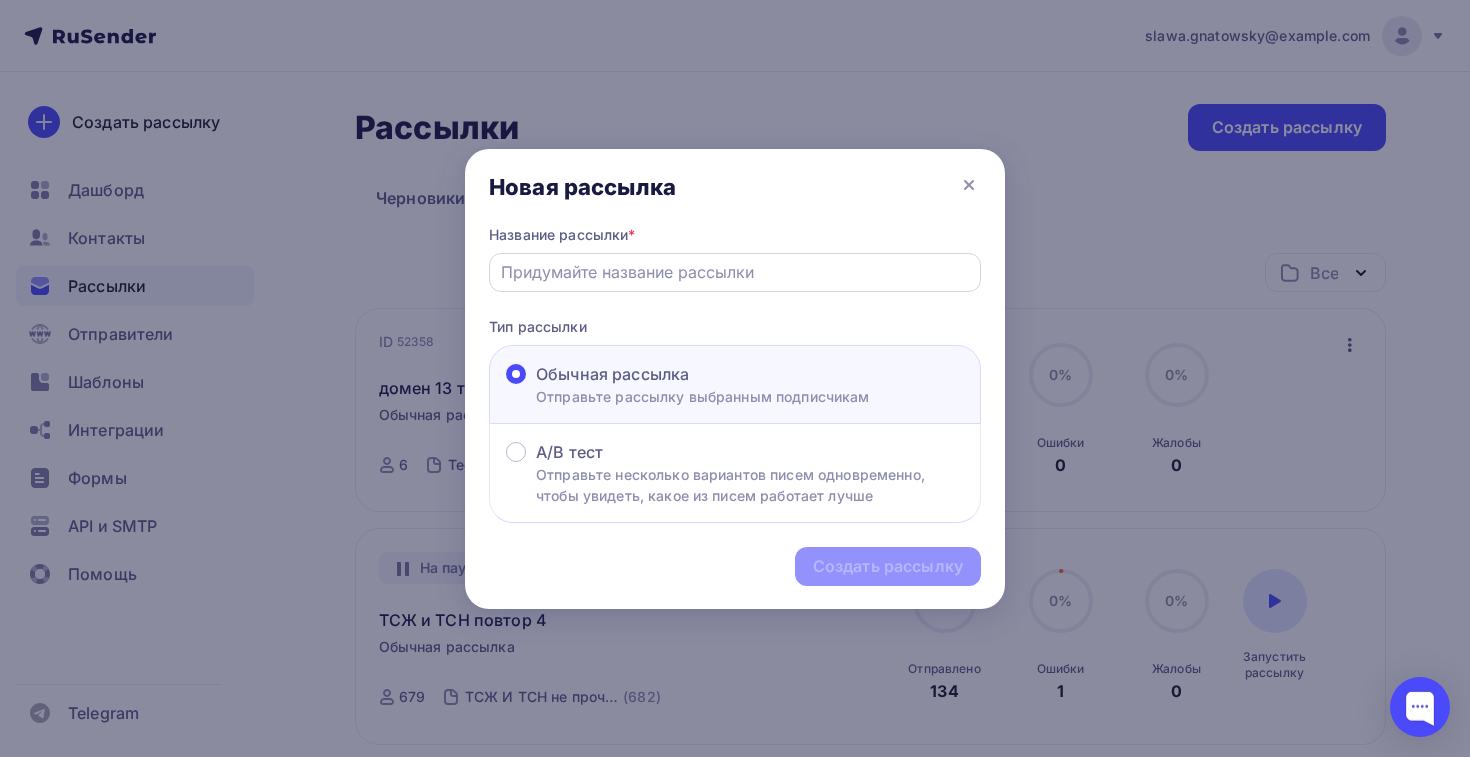 click at bounding box center [735, 272] 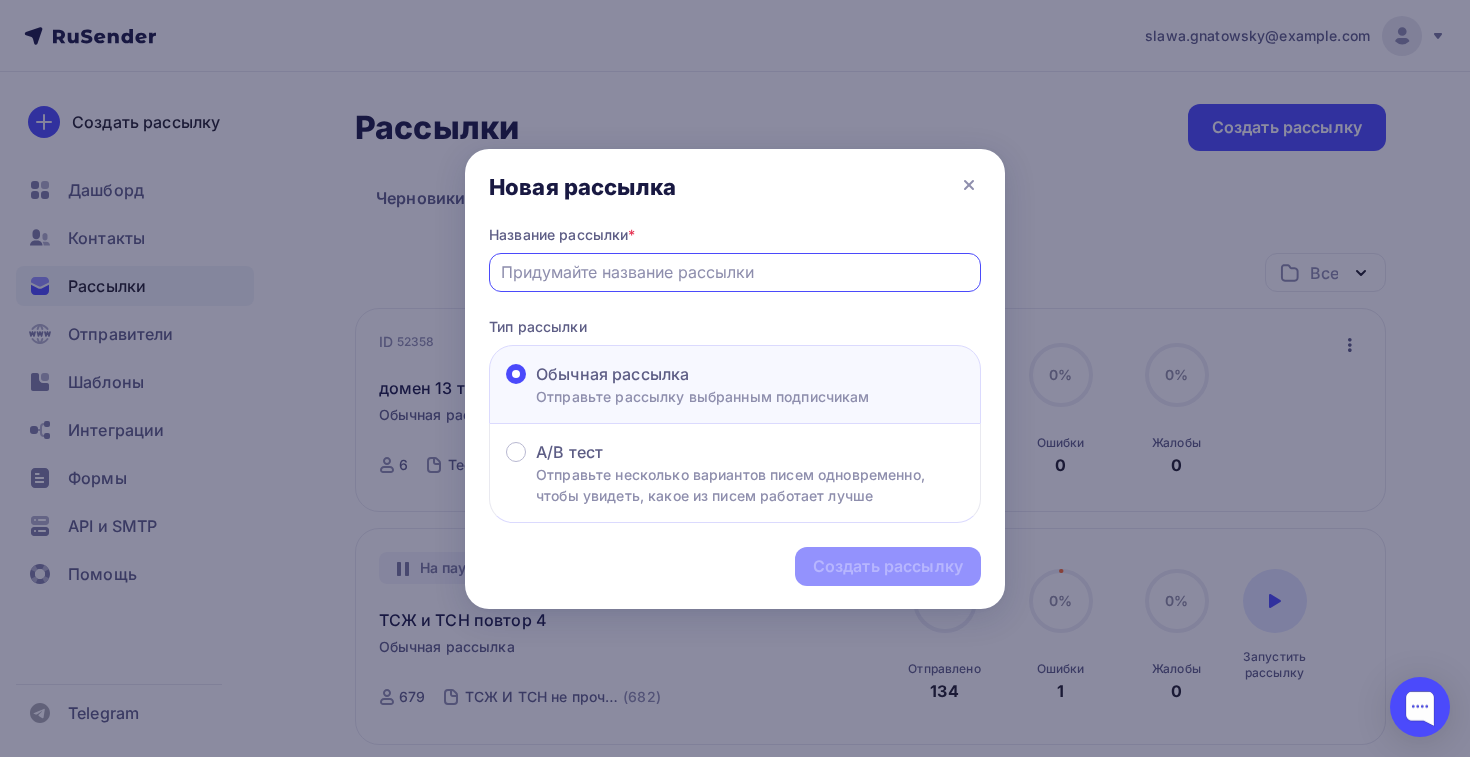 click at bounding box center [735, 272] 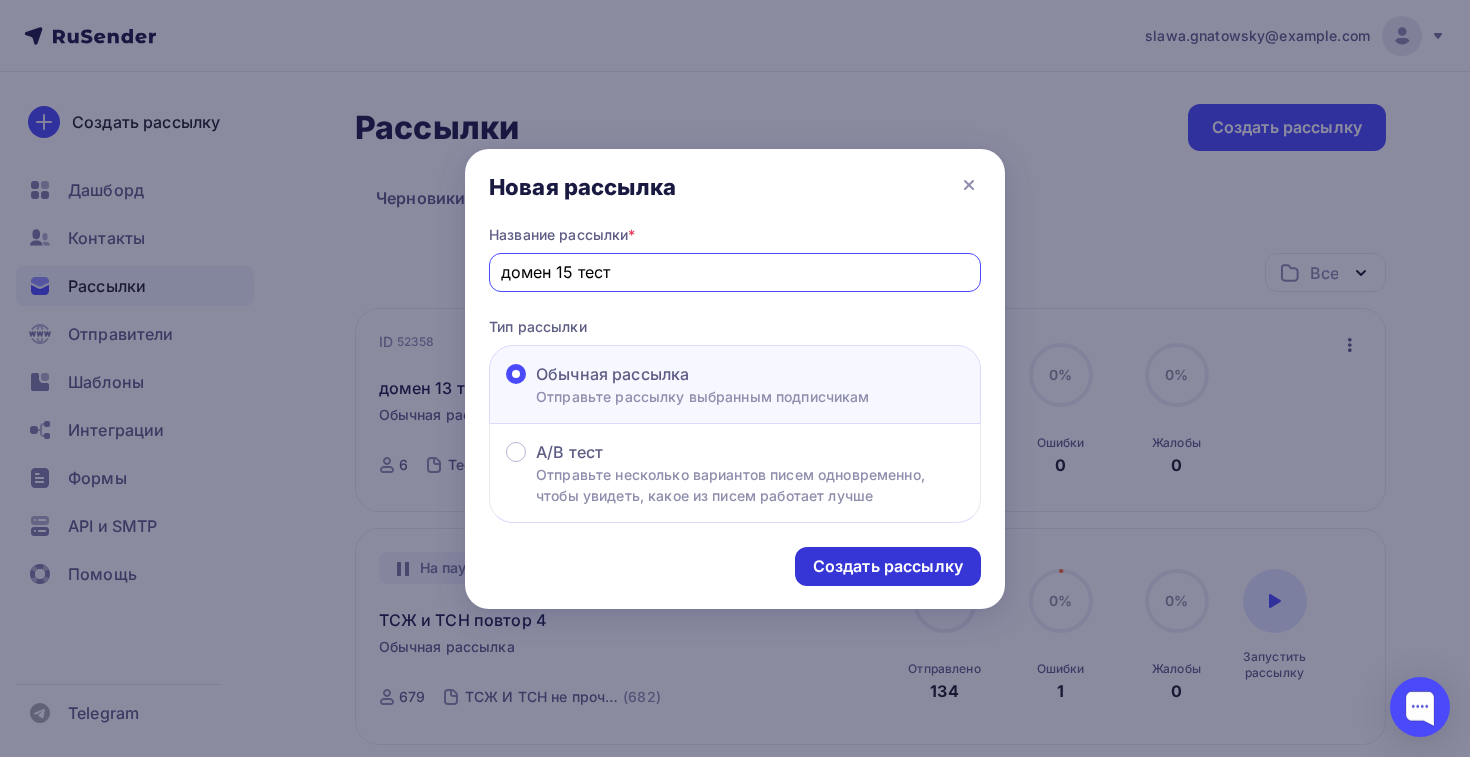 type on "домен 15 тест" 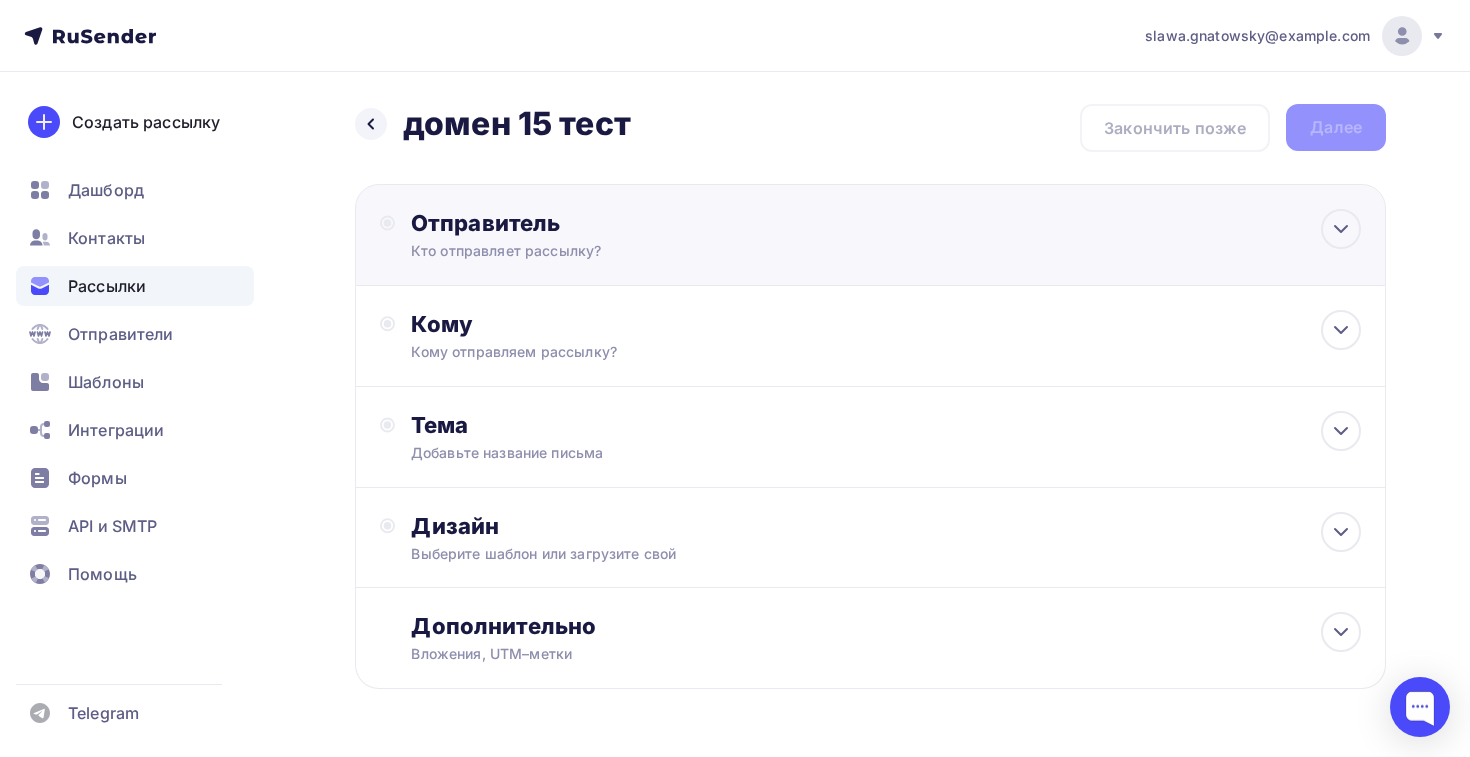click on "Кто отправляет рассылку?" at bounding box center [606, 251] 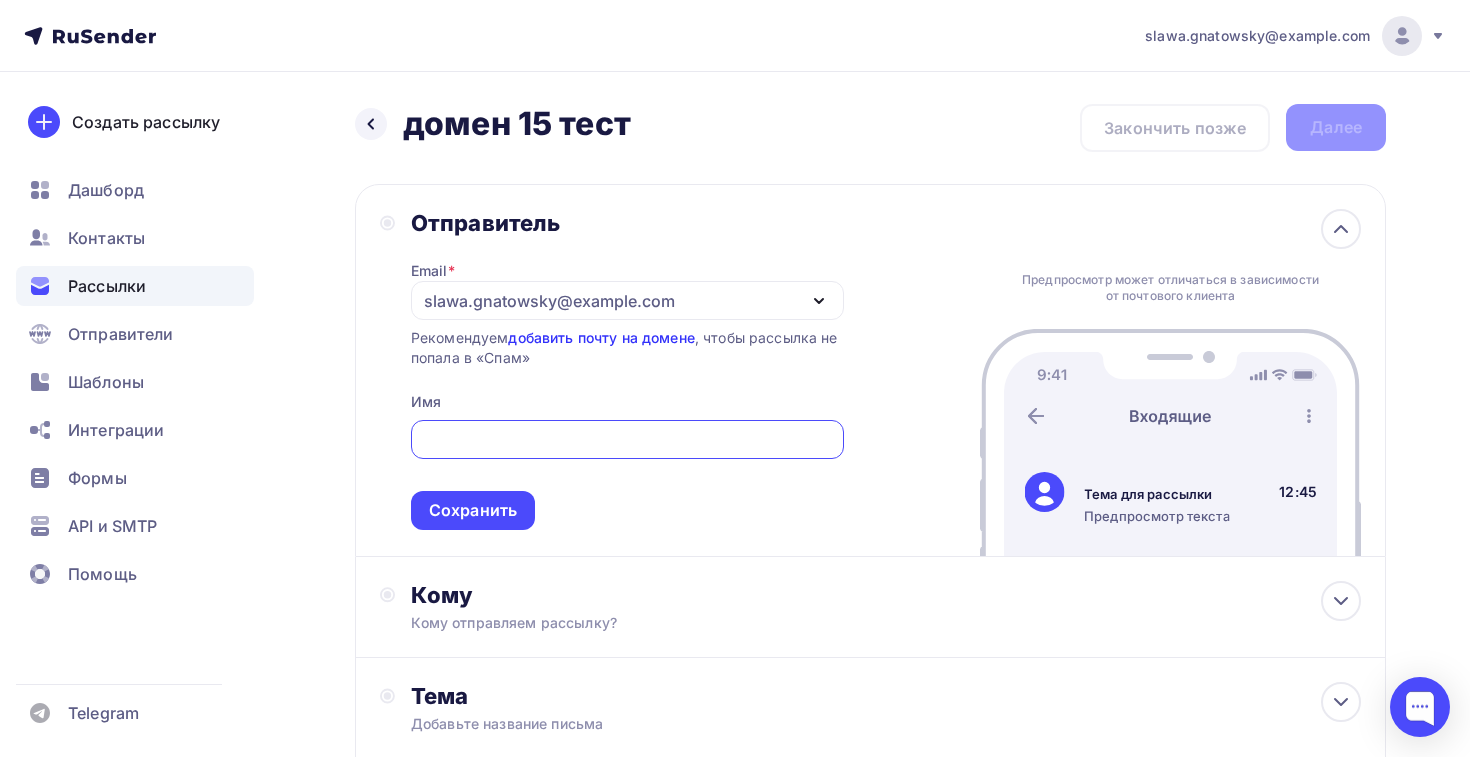 scroll, scrollTop: 0, scrollLeft: 0, axis: both 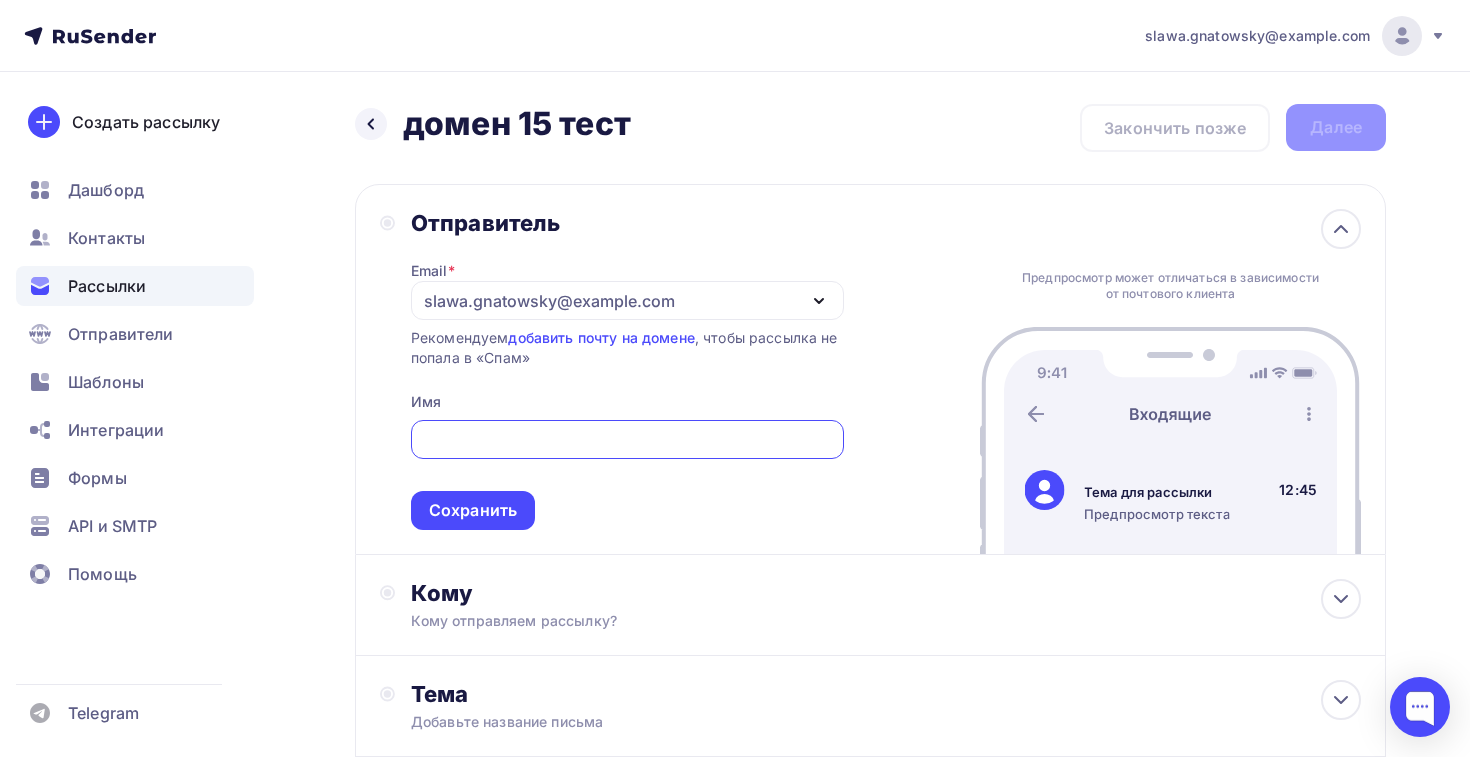 click on "slawa.gnatowsky@example.com" at bounding box center [549, 301] 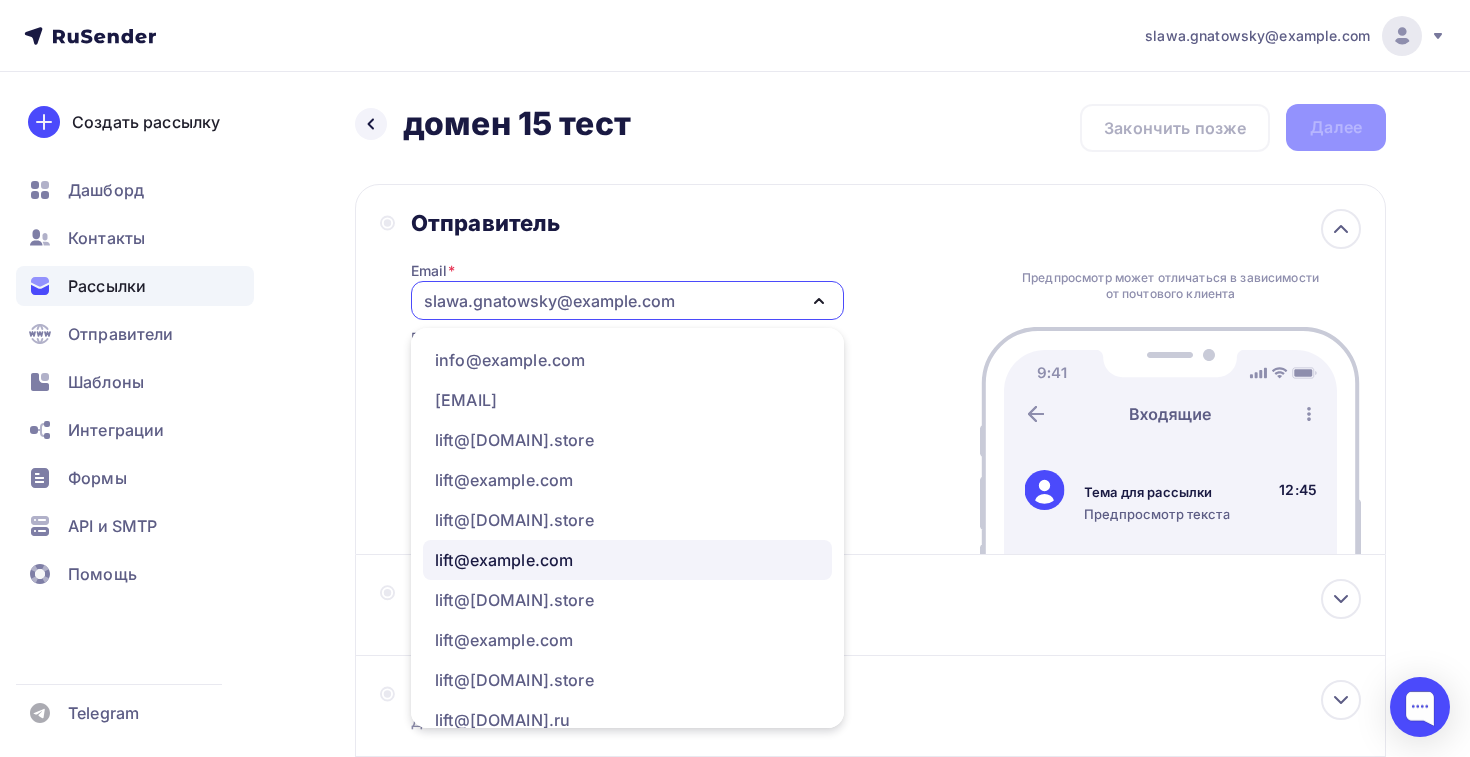 scroll, scrollTop: 341, scrollLeft: 0, axis: vertical 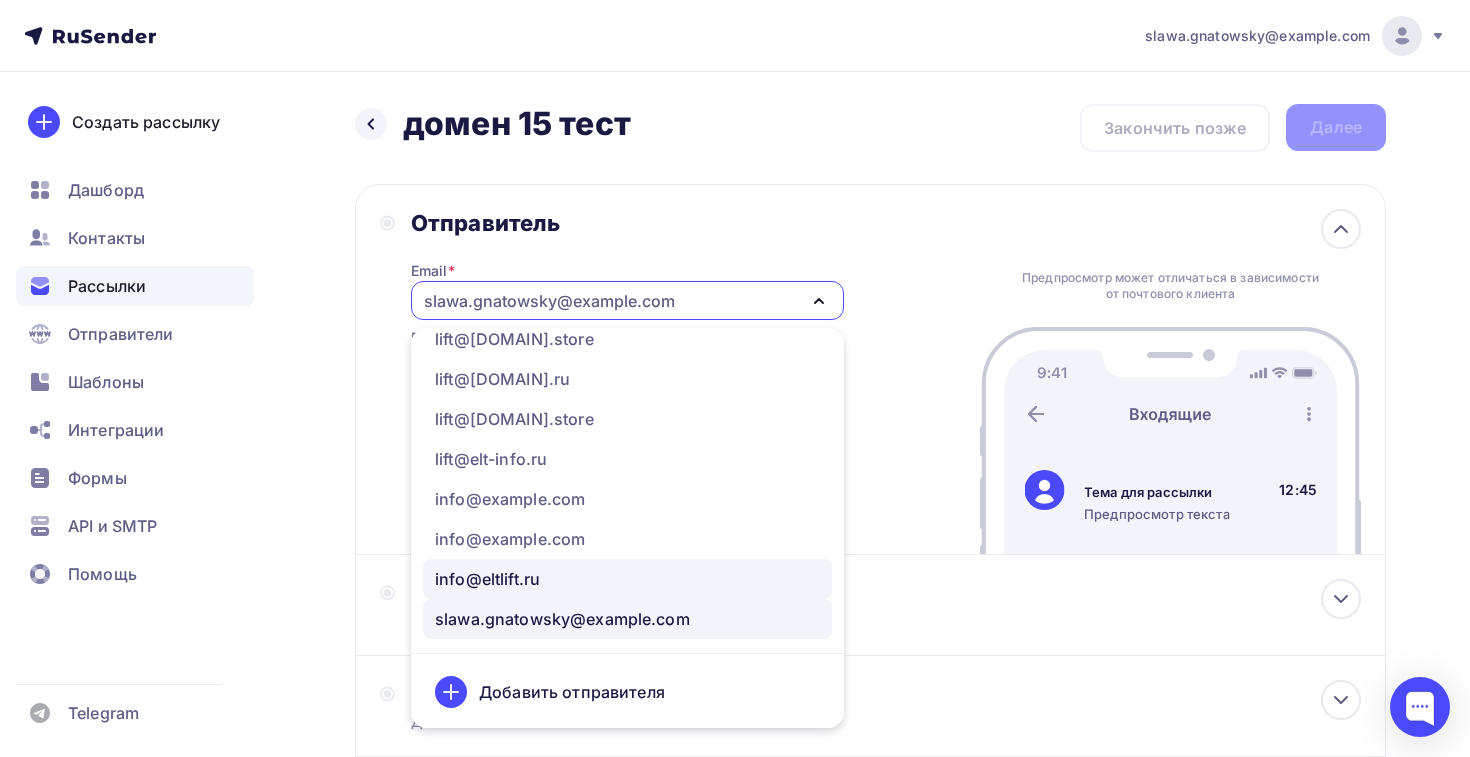 click on "info@eltlift.ru" at bounding box center (487, 579) 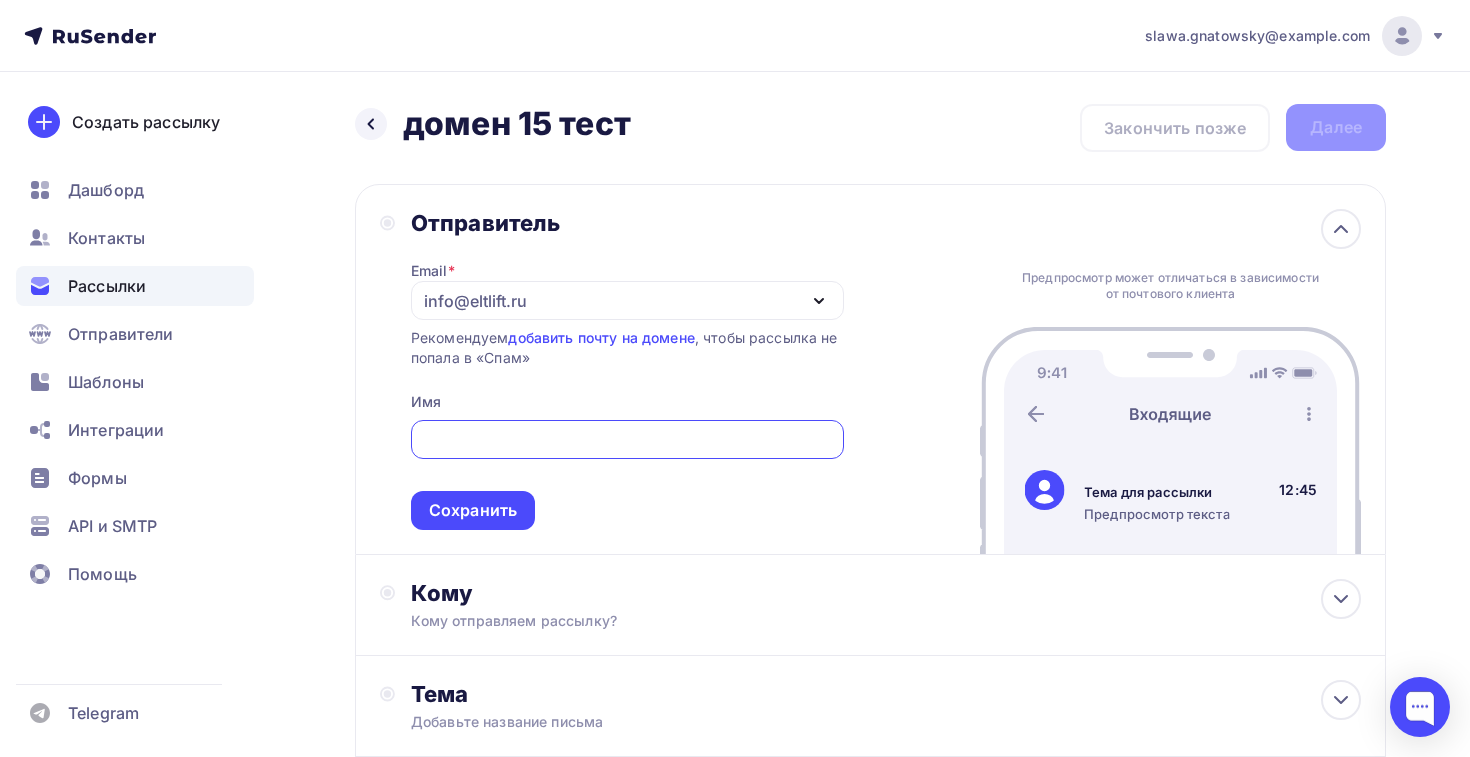 click at bounding box center [627, 440] 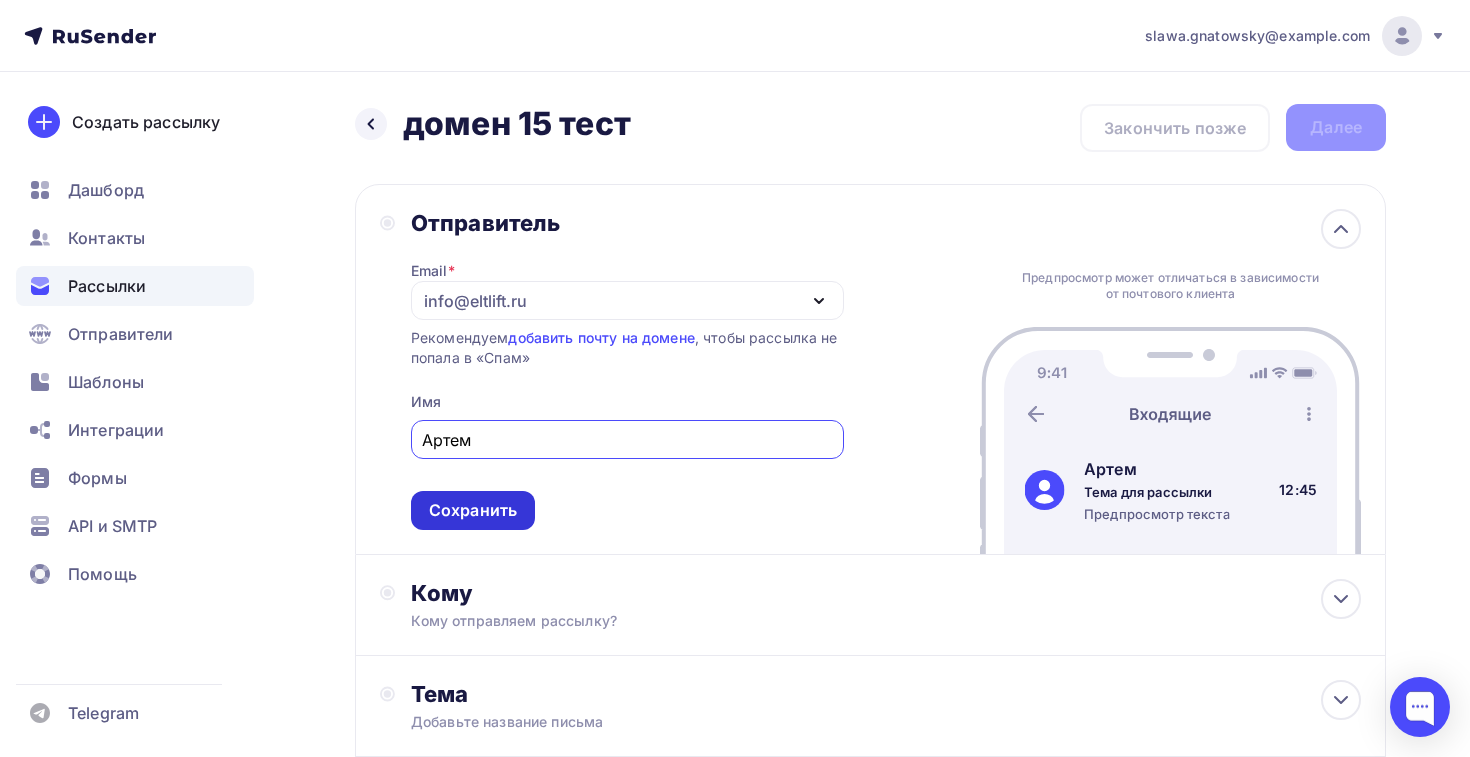 type on "Артем" 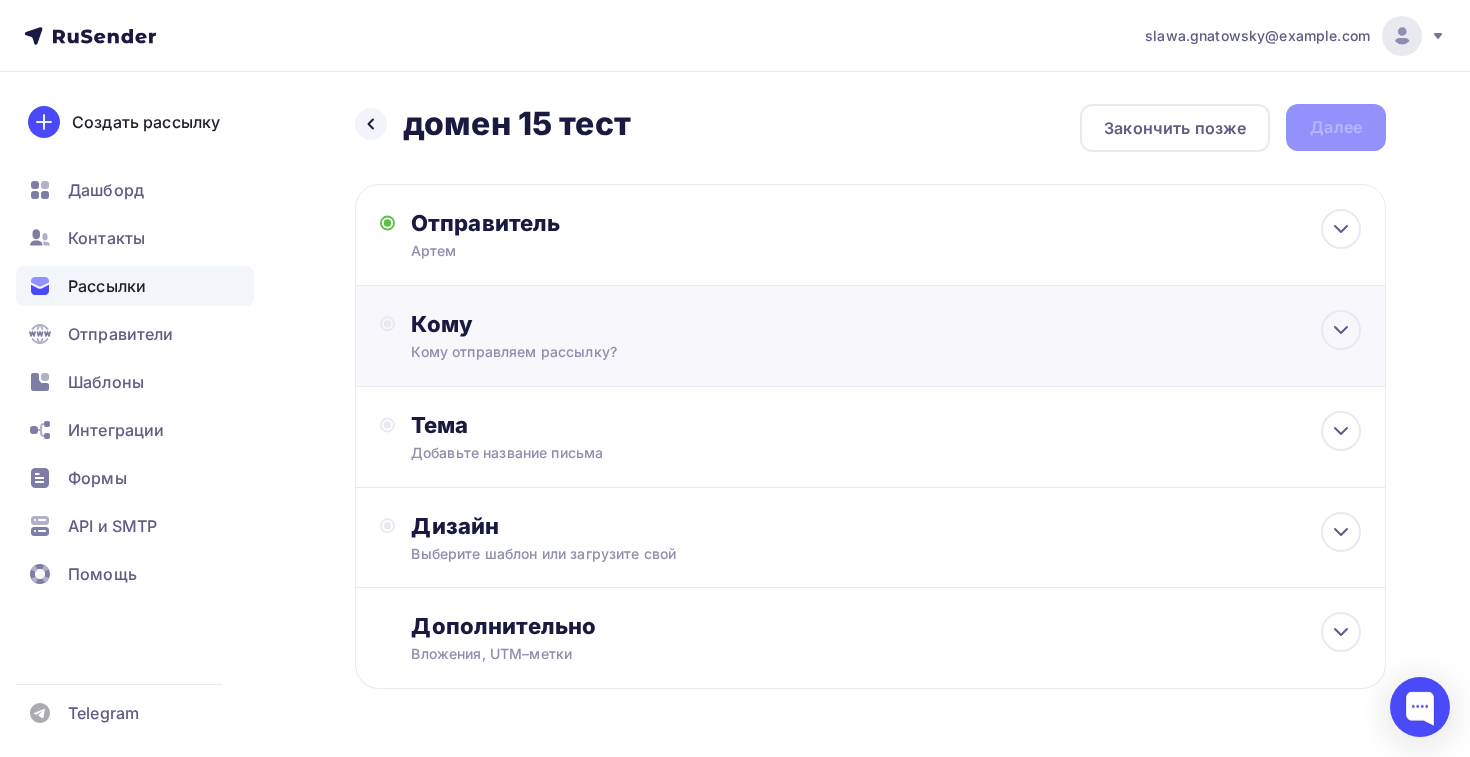 click on "Кому
Кому отправляем рассылку?
Списки получателей
Выберите список
Все списки
id
ТСН и ТСЖ 16(2)
(625)
#24715
жск и ук 16
(1 177)
#24678
тсн и тсж 16
(629)
#24677
жск и ук 15
(1 180)
#24627
тсн и тсж 15
(633)
#24626
Жск и ук 14
(1 188)
#24598
тсн и тсж 14" at bounding box center [870, 336] 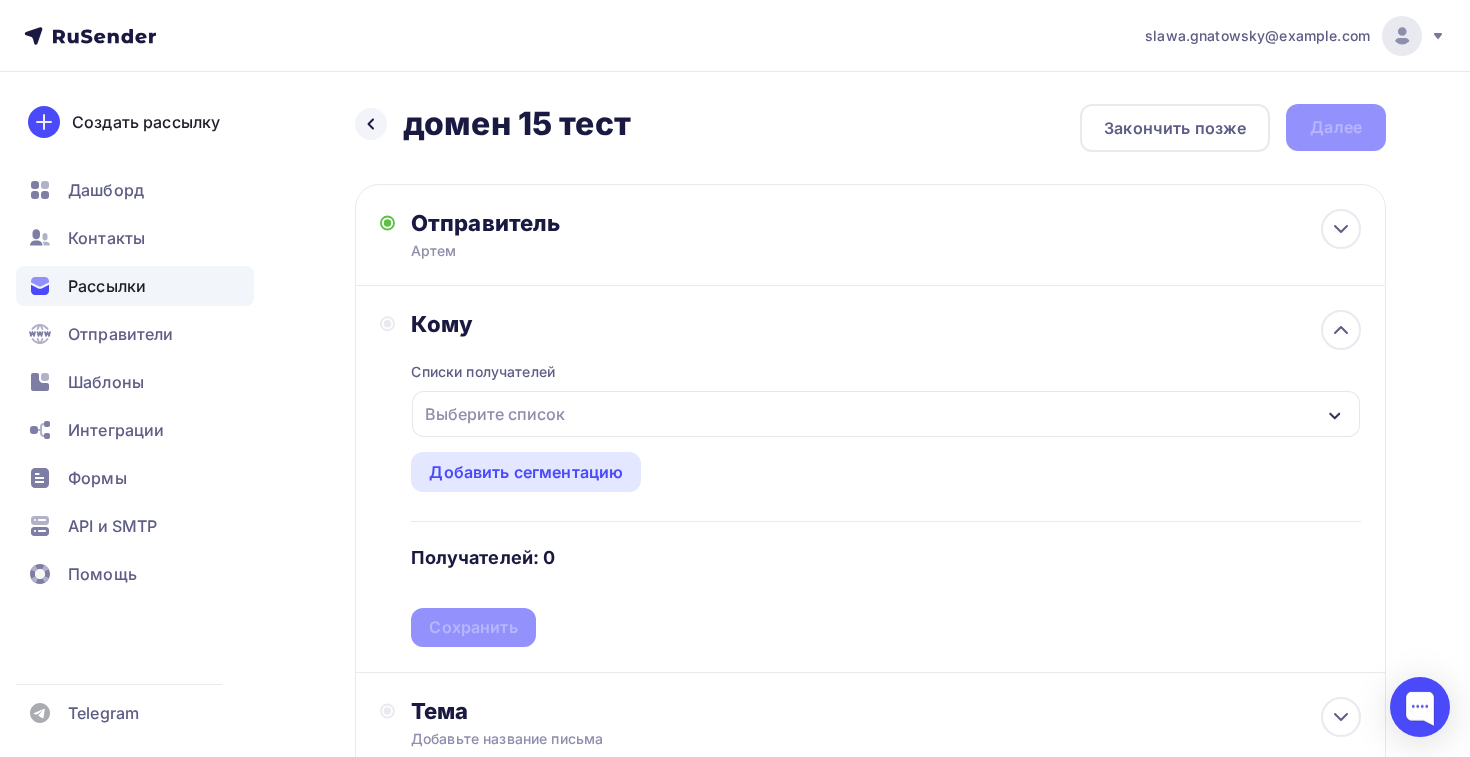 click on "Выберите список" at bounding box center (886, 414) 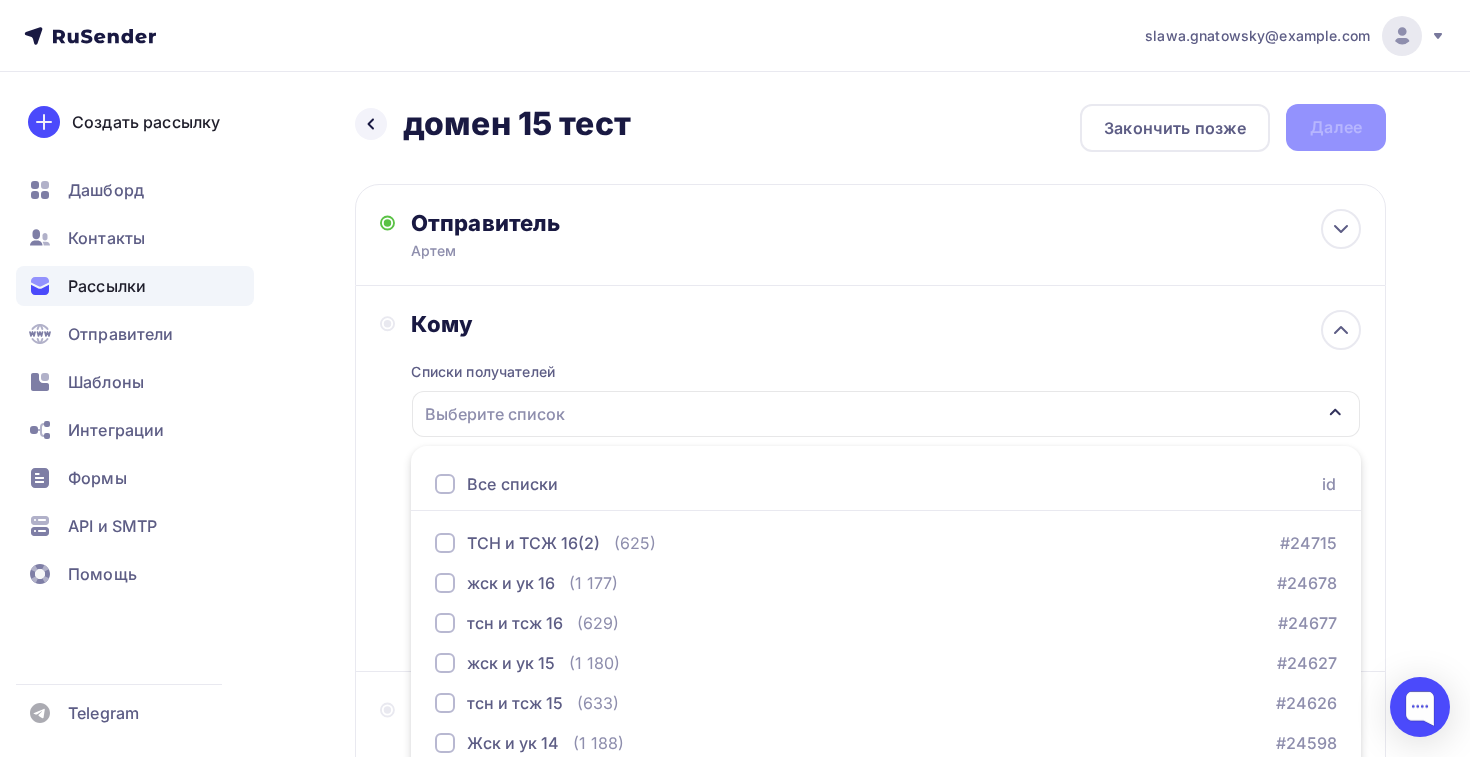 scroll, scrollTop: 208, scrollLeft: 0, axis: vertical 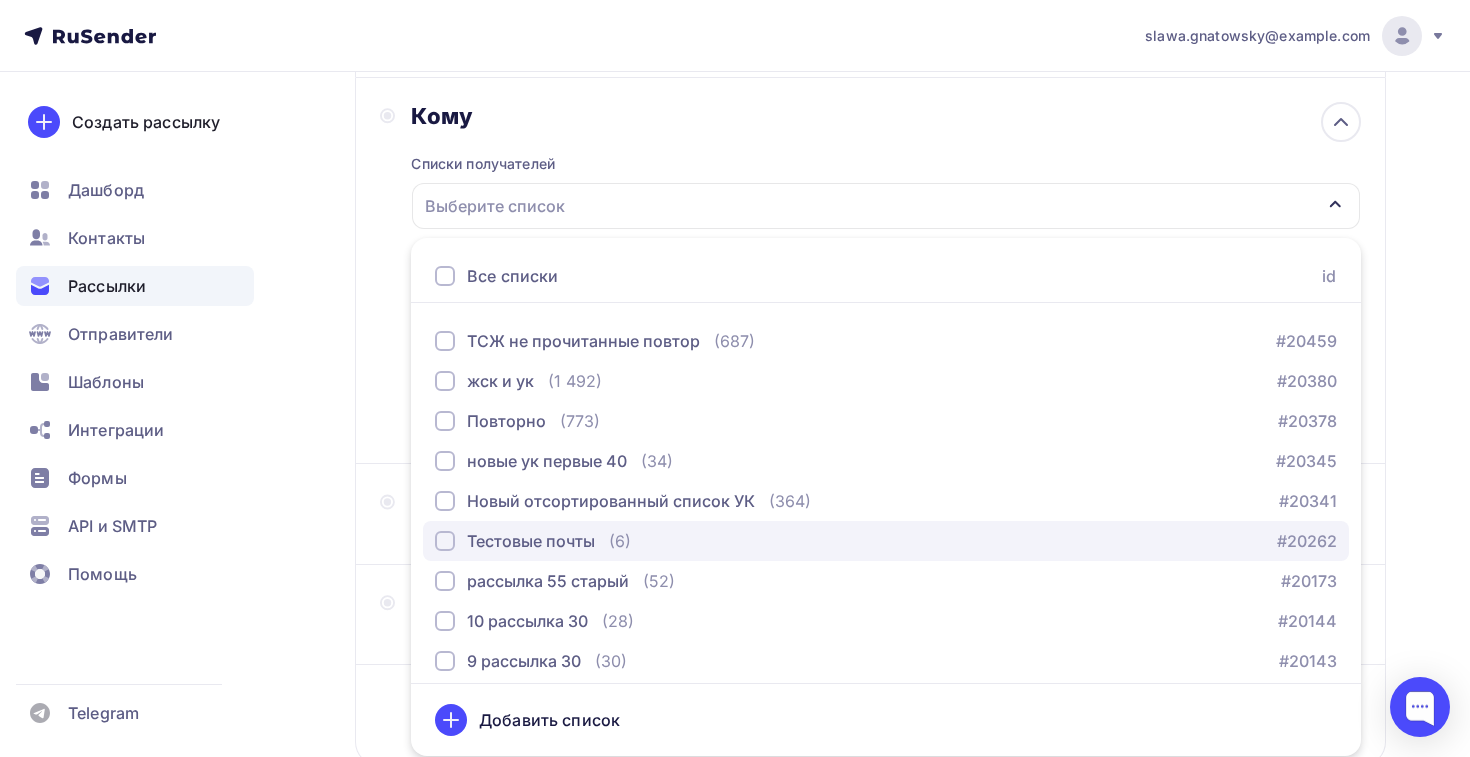 click on "Тестовые почты" at bounding box center [531, 541] 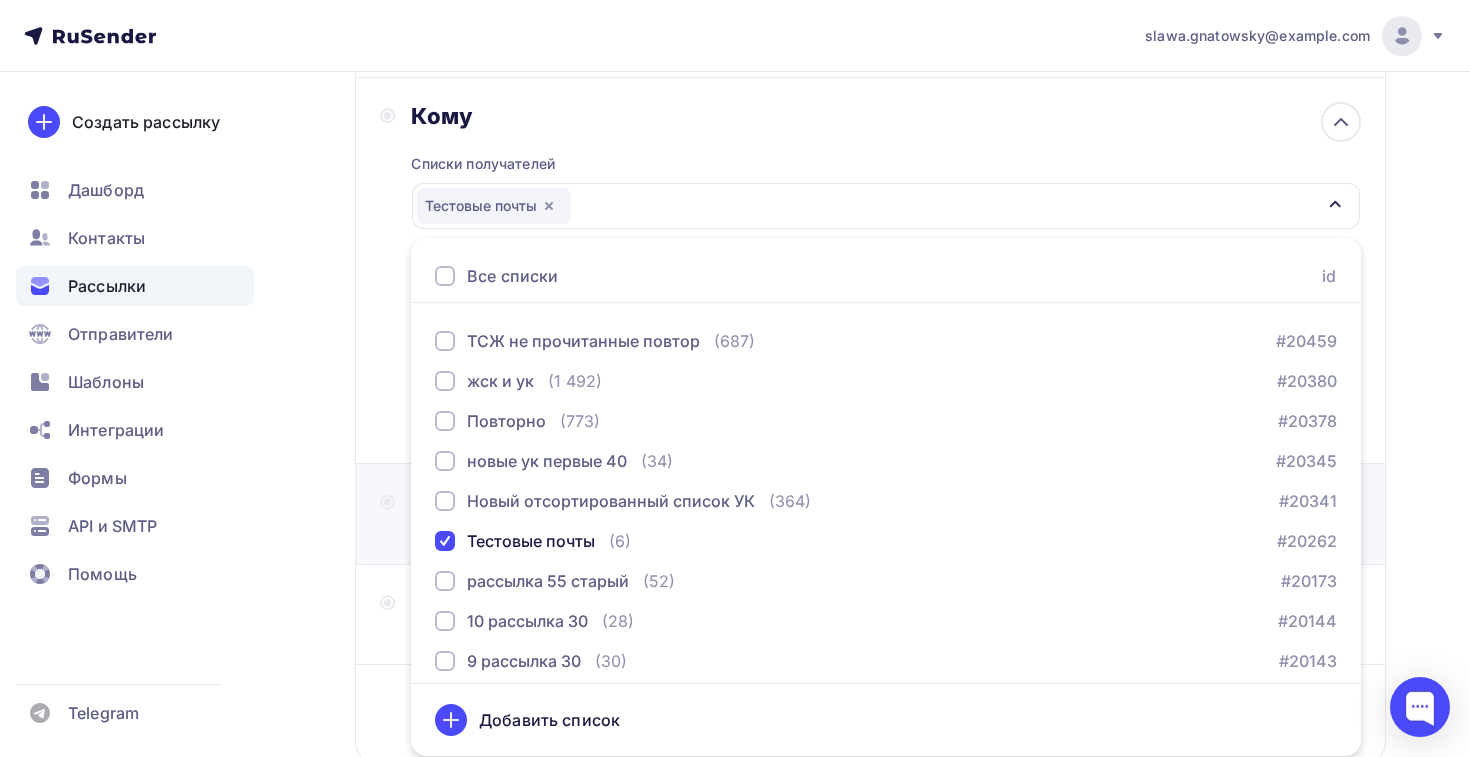 click on "Тема для рассылки
Предпросмотр текста
12:45" at bounding box center (870, 514) 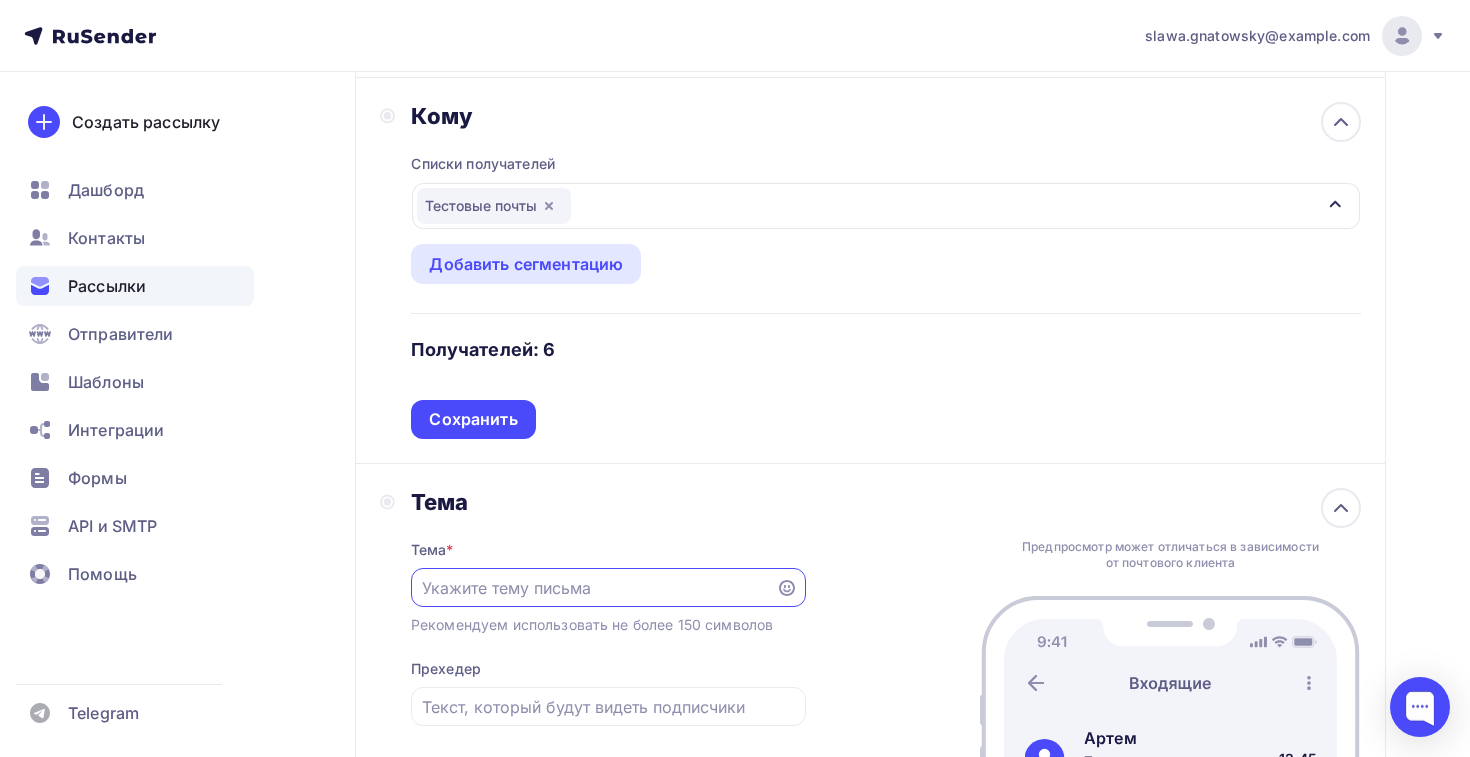 scroll, scrollTop: 0, scrollLeft: 0, axis: both 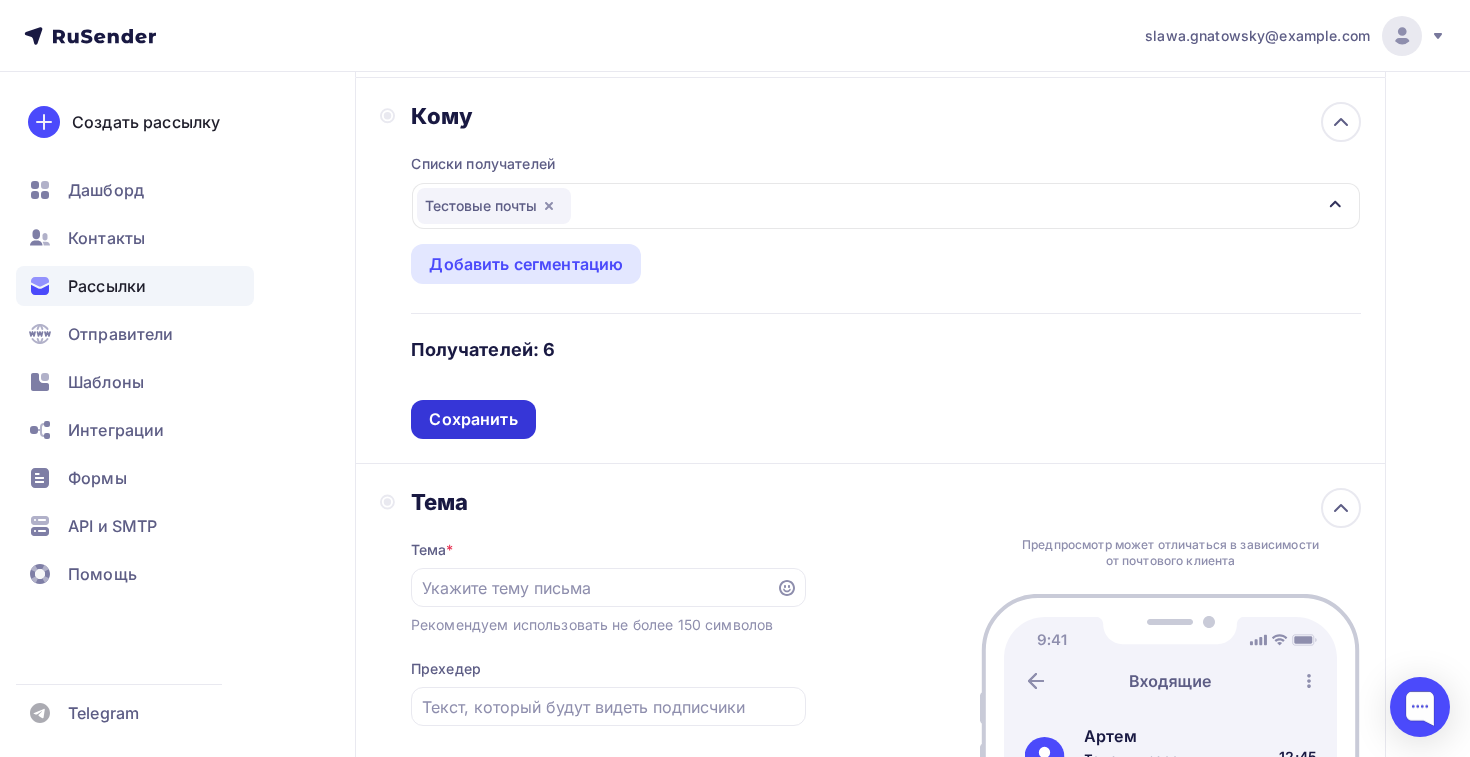 click on "Сохранить" at bounding box center [473, 419] 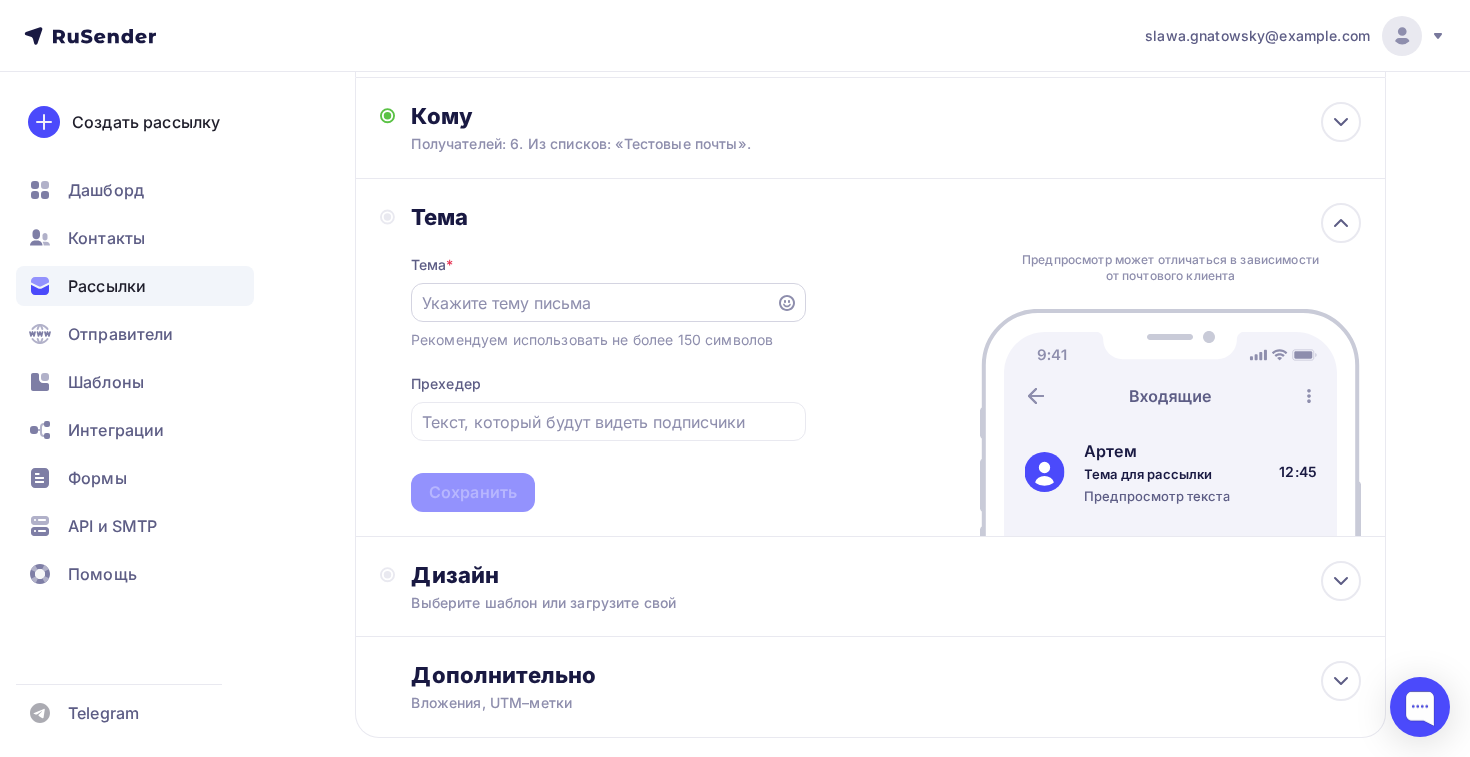 click at bounding box center [593, 303] 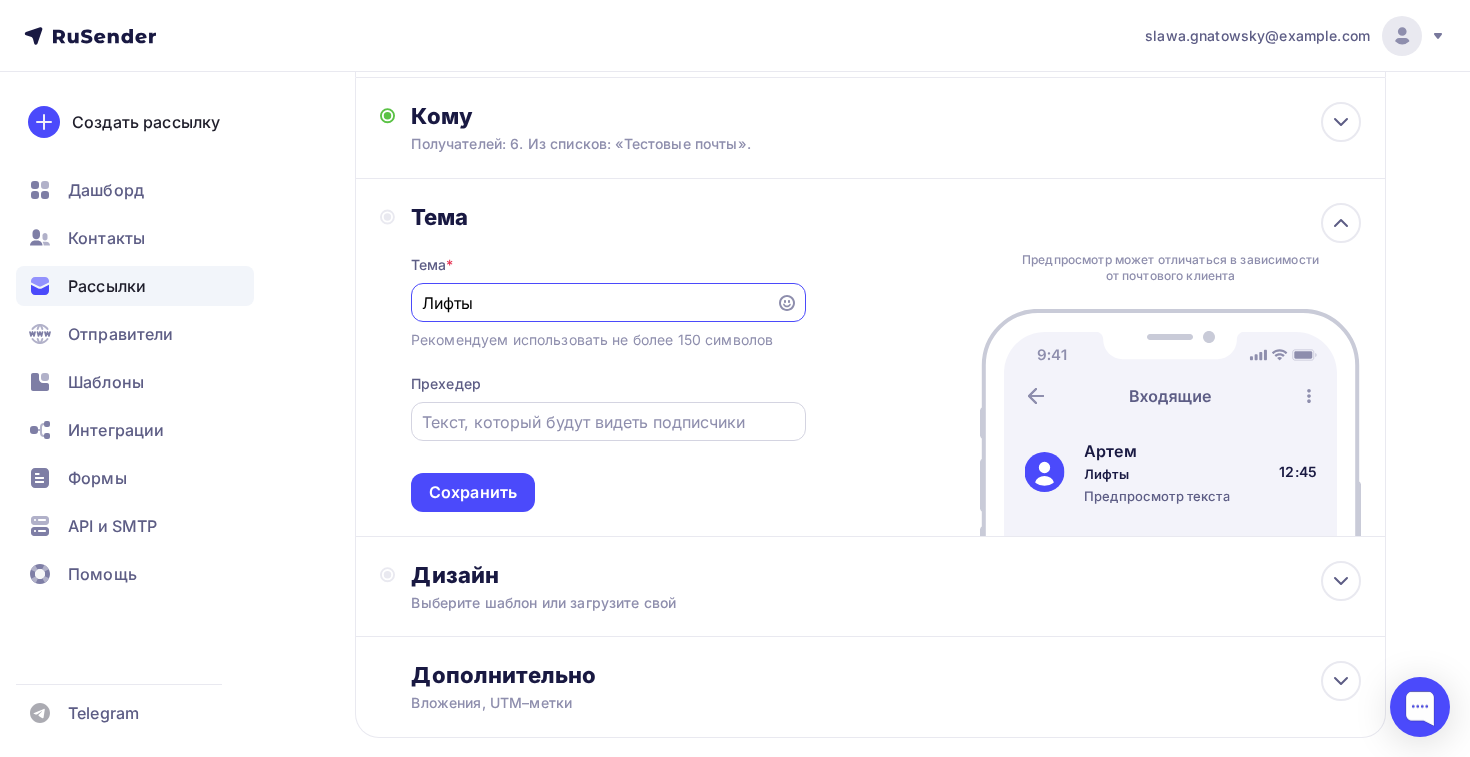 type on "Лифты" 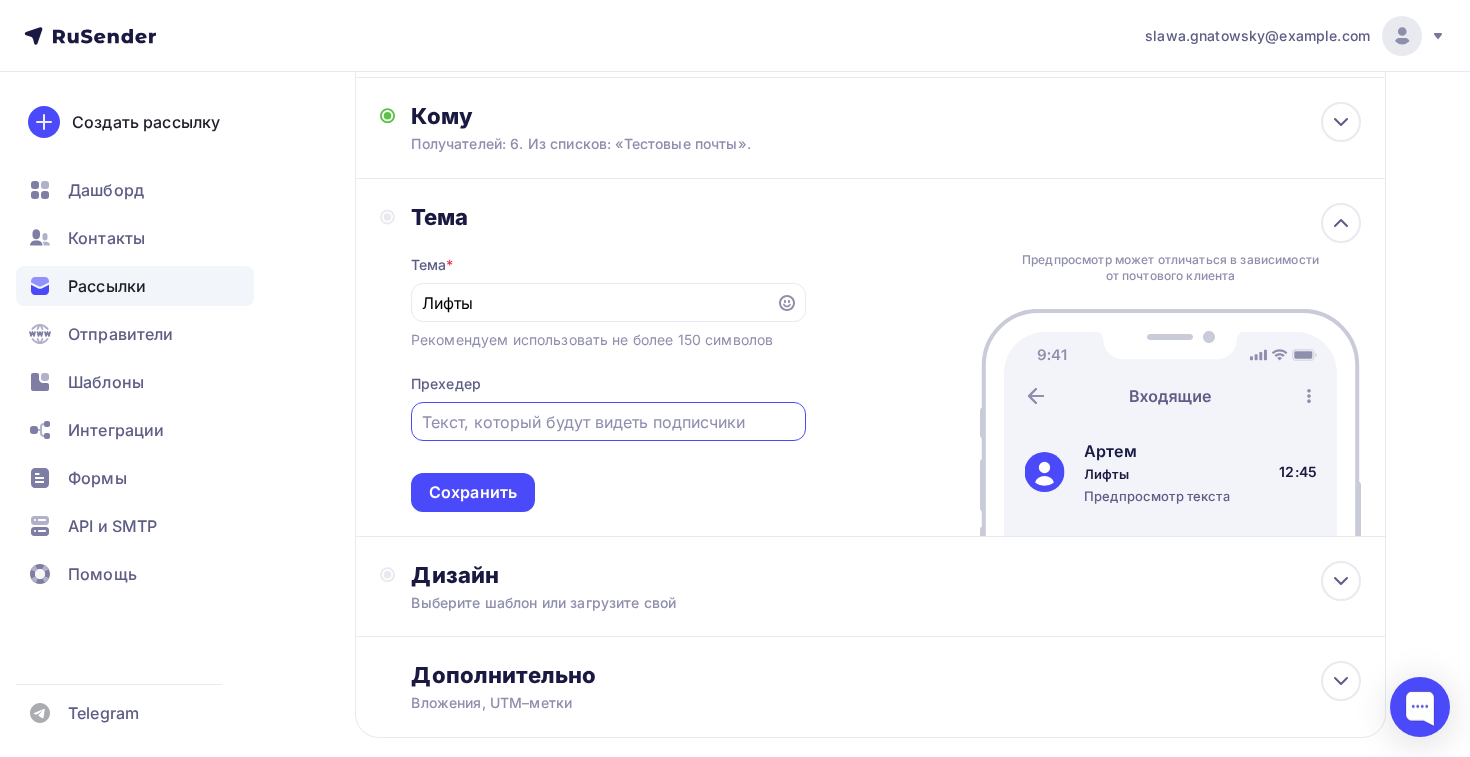 click at bounding box center [608, 422] 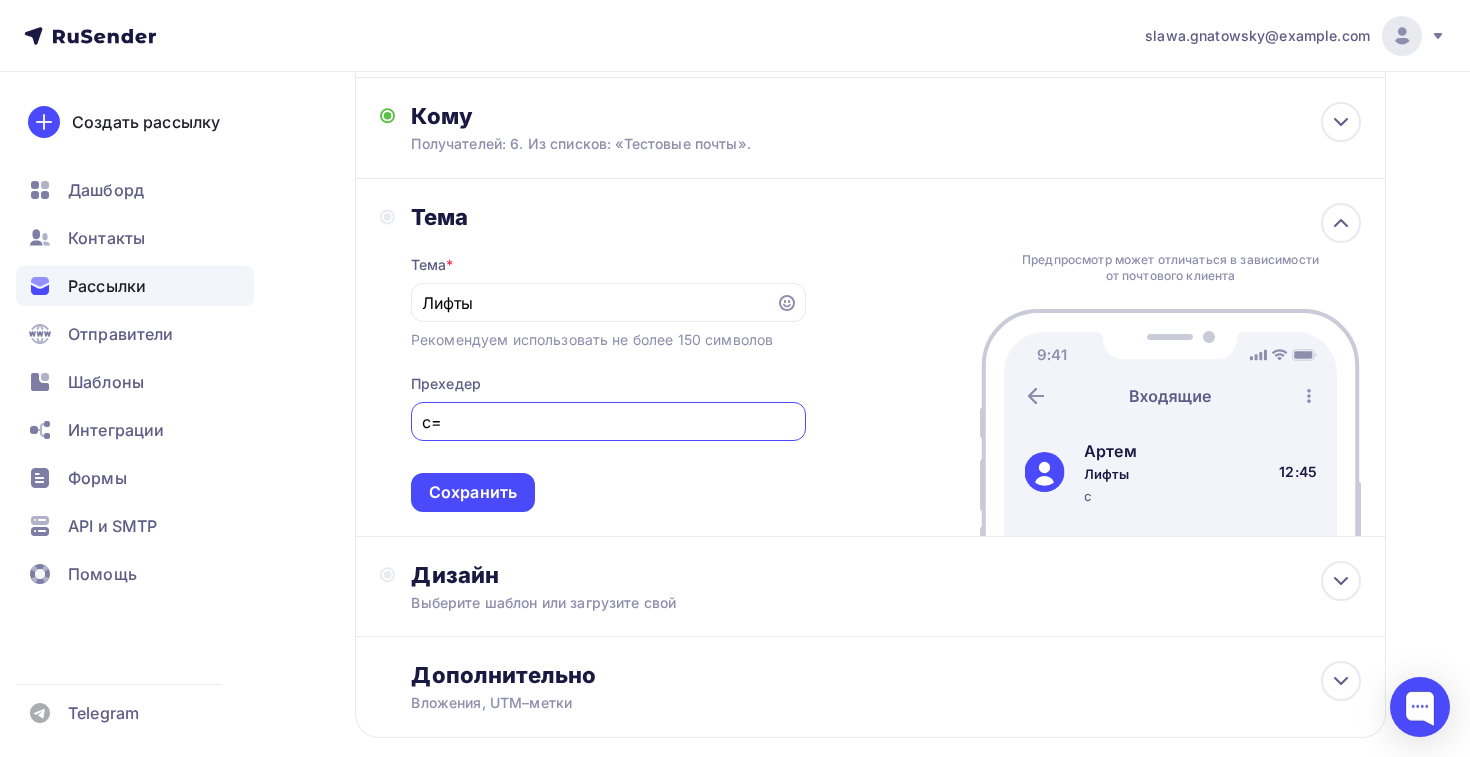 type on "с" 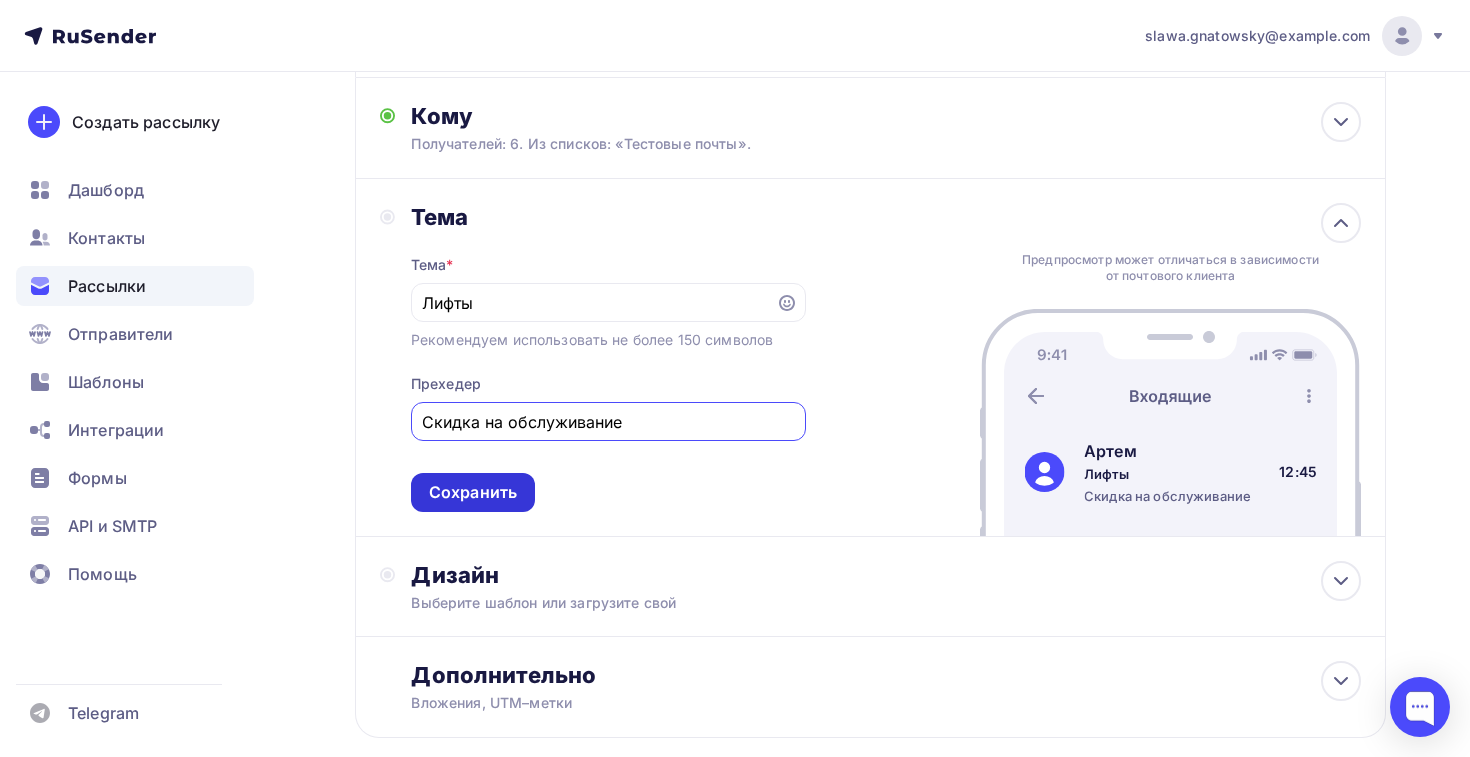 type on "Скидка на обслуживание" 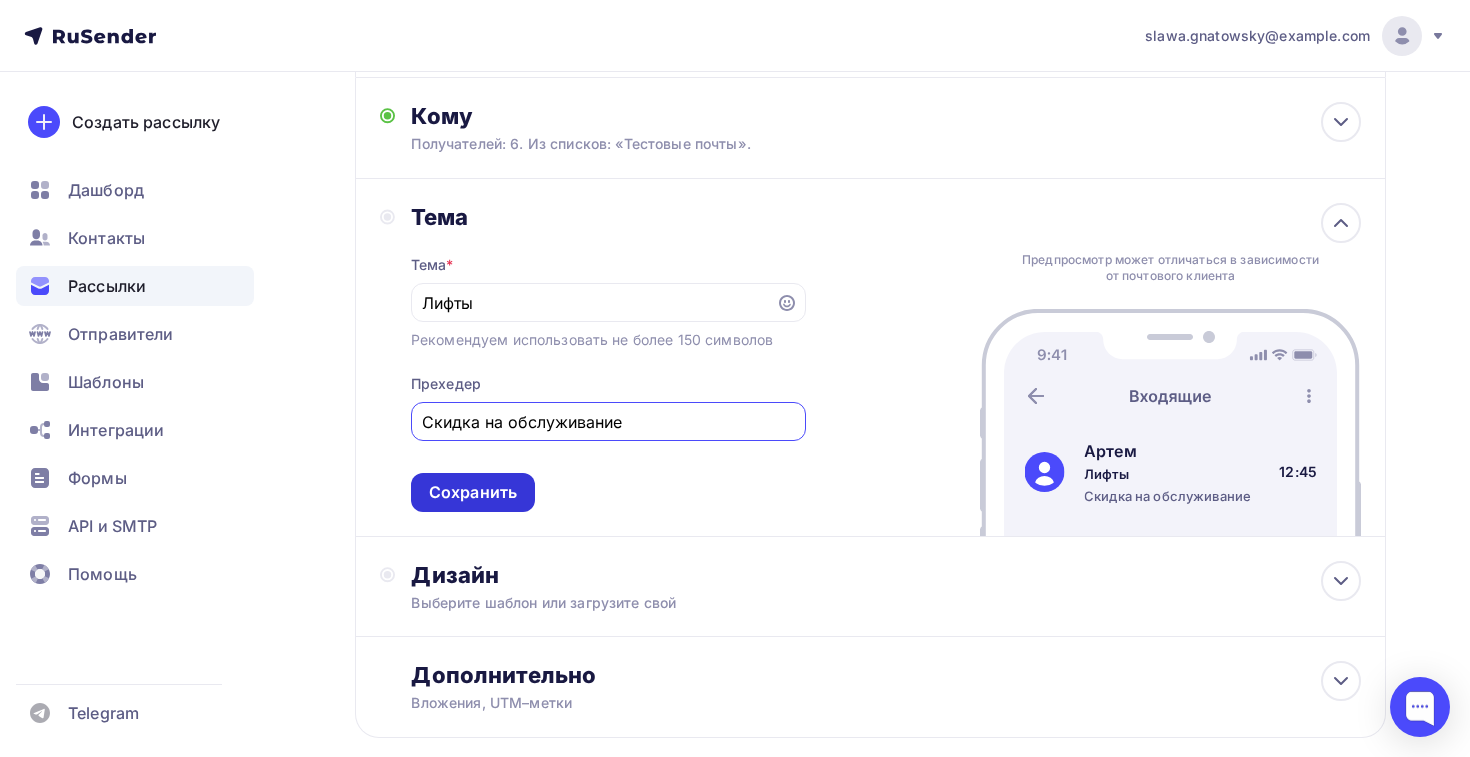click on "Сохранить" at bounding box center (473, 492) 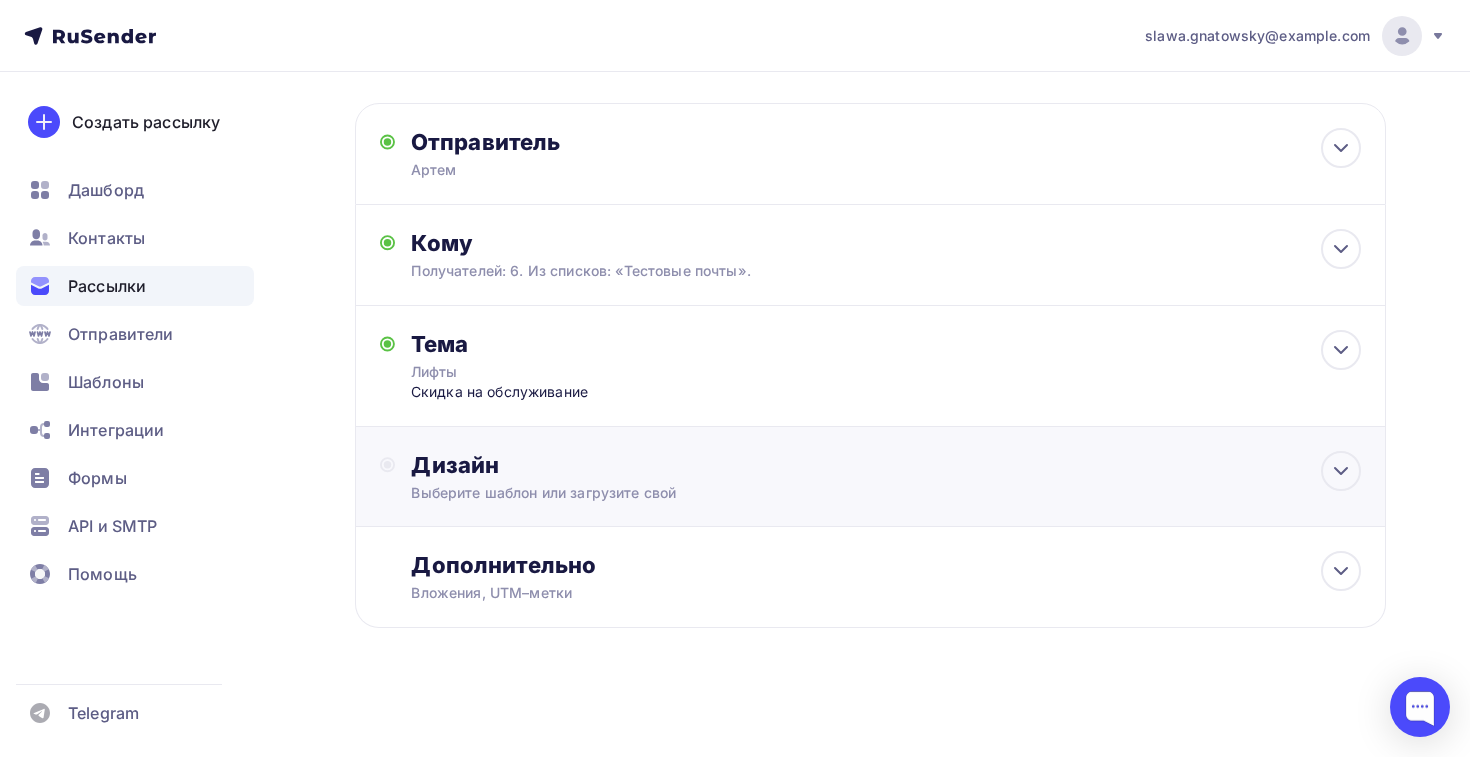 scroll, scrollTop: 84, scrollLeft: 0, axis: vertical 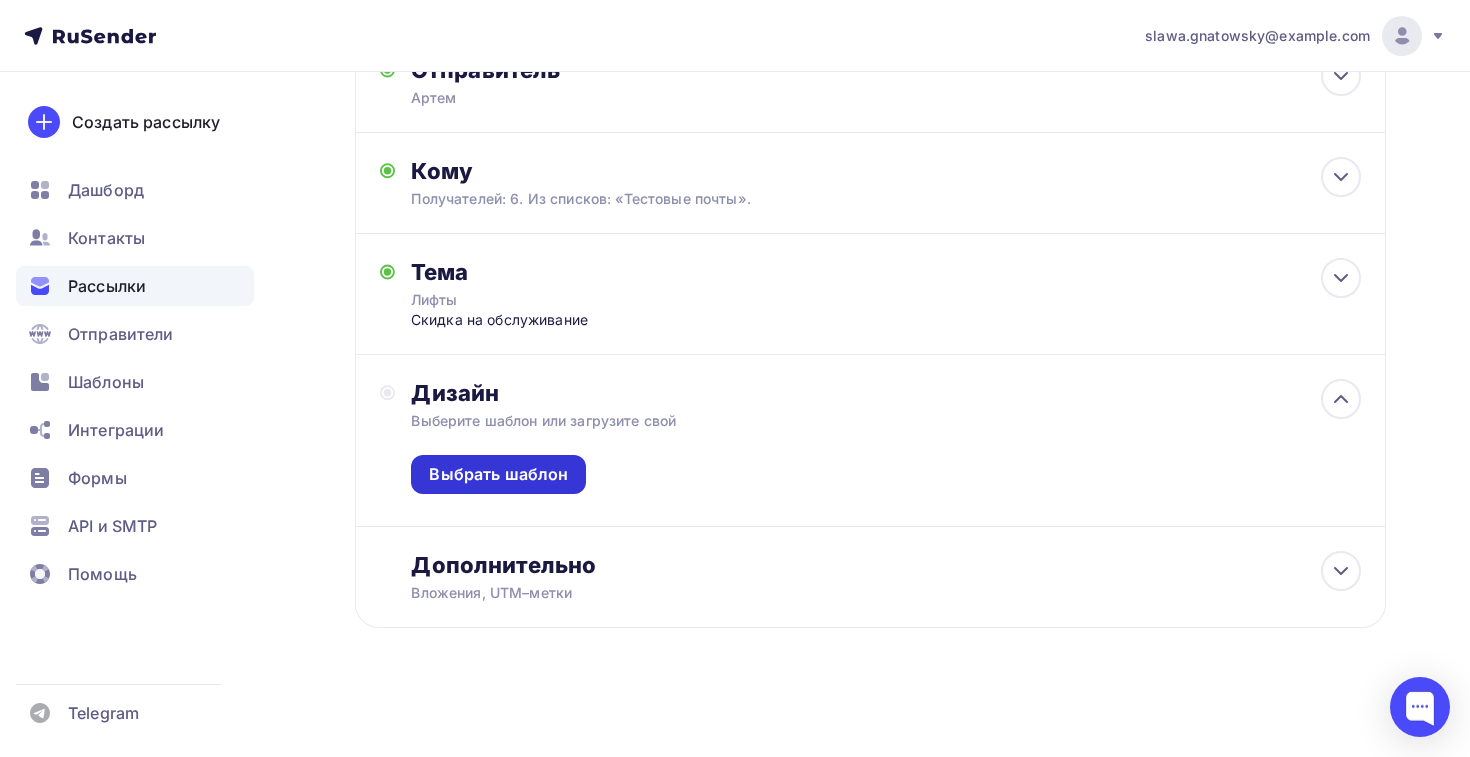 click on "Выбрать шаблон" at bounding box center [498, 474] 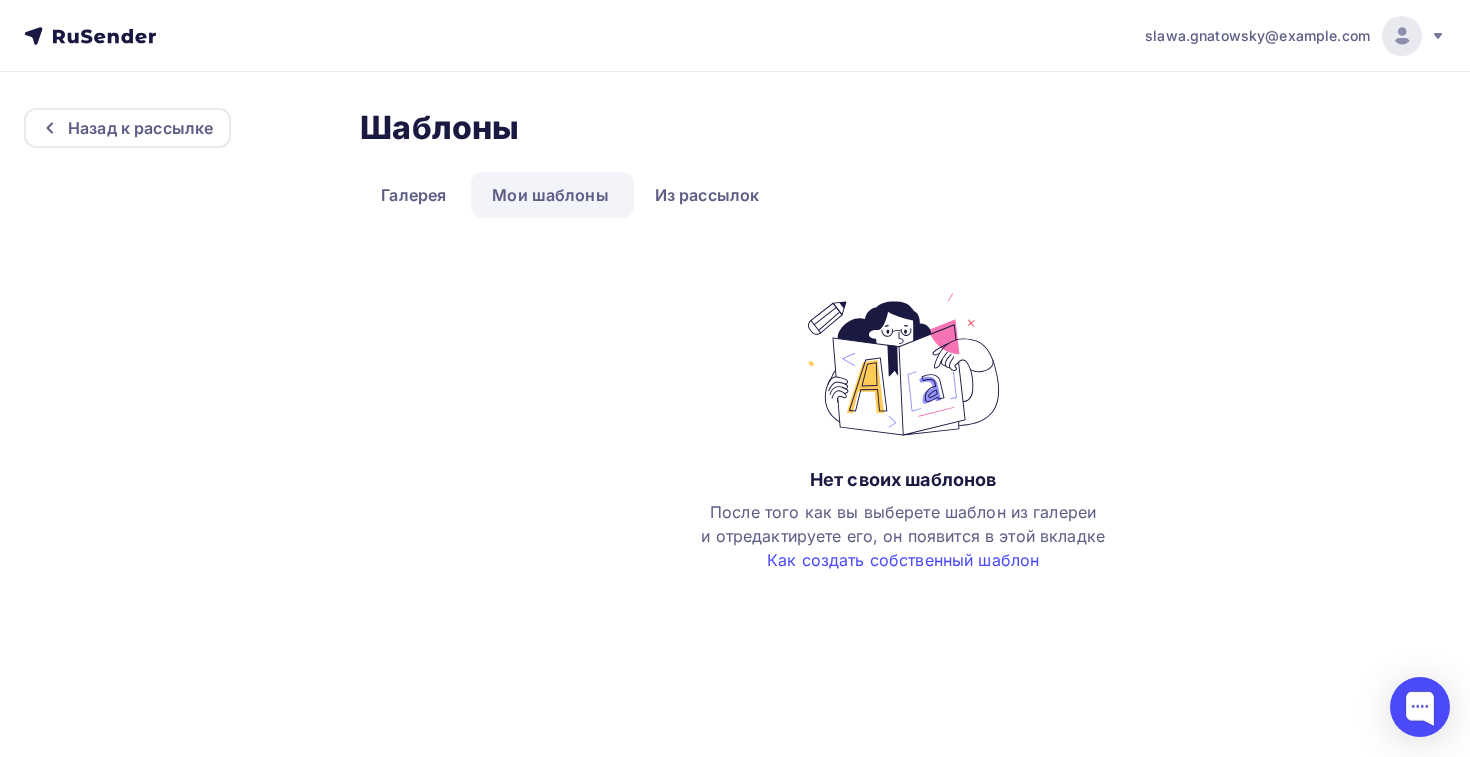 scroll, scrollTop: 0, scrollLeft: 0, axis: both 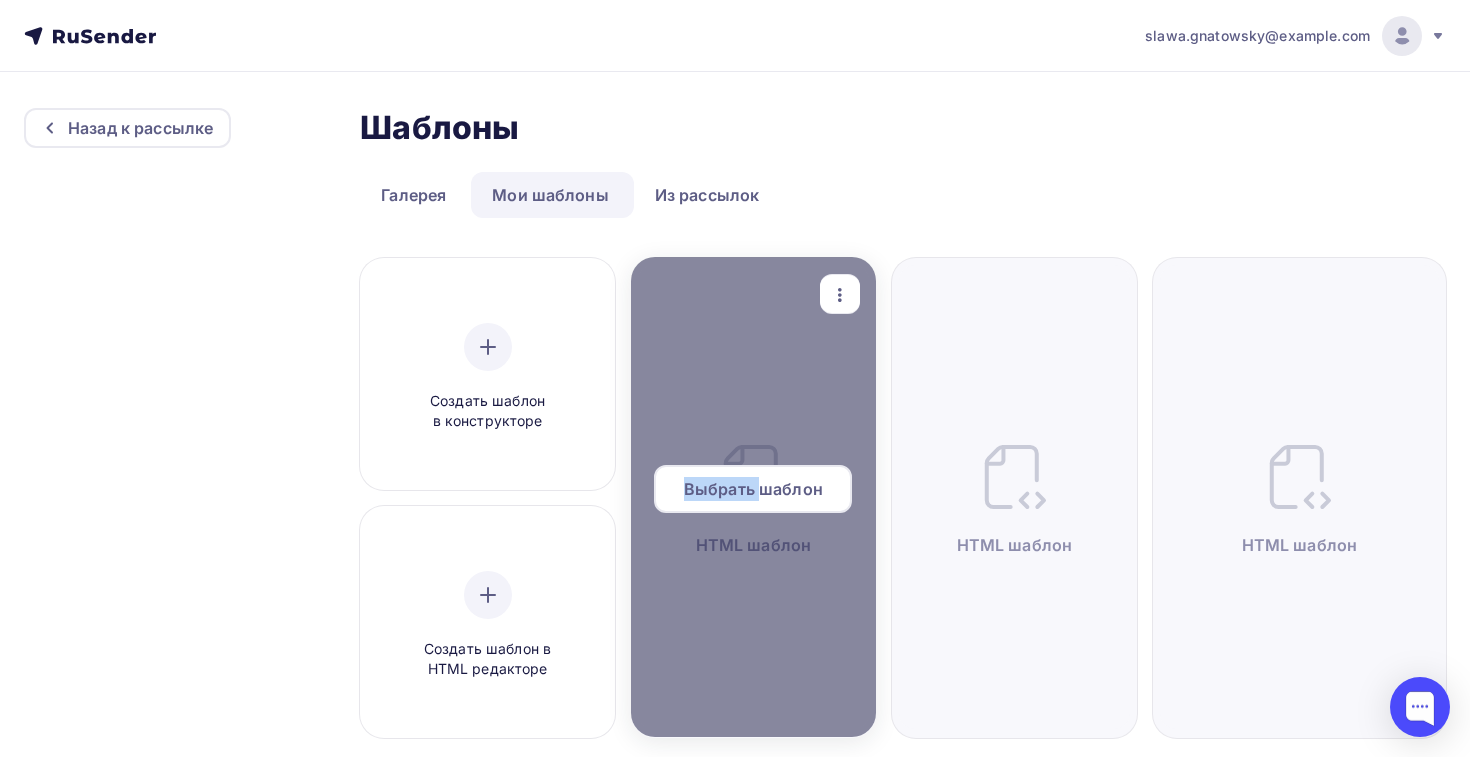 click on "Выбрать шаблон" at bounding box center (753, 489) 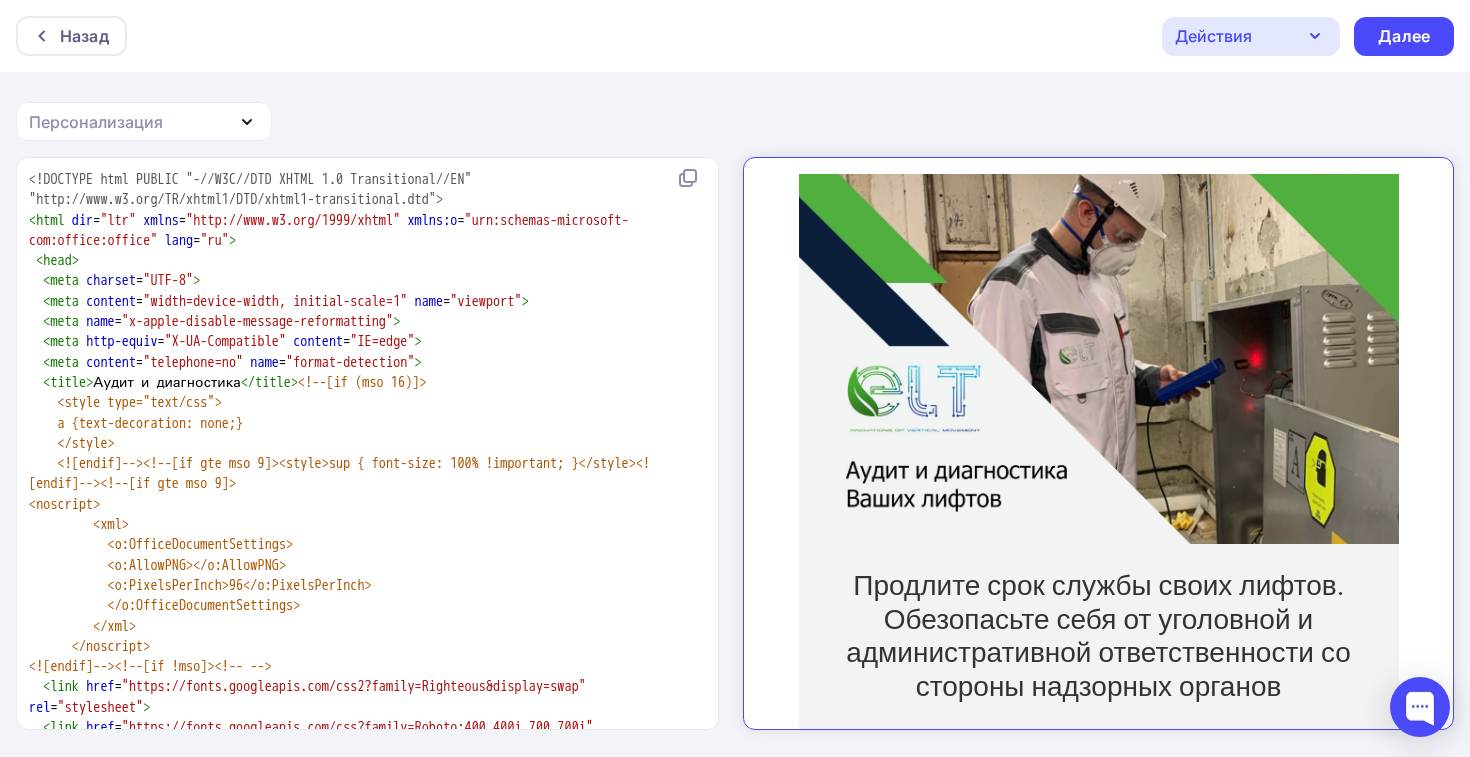 scroll, scrollTop: 0, scrollLeft: 0, axis: both 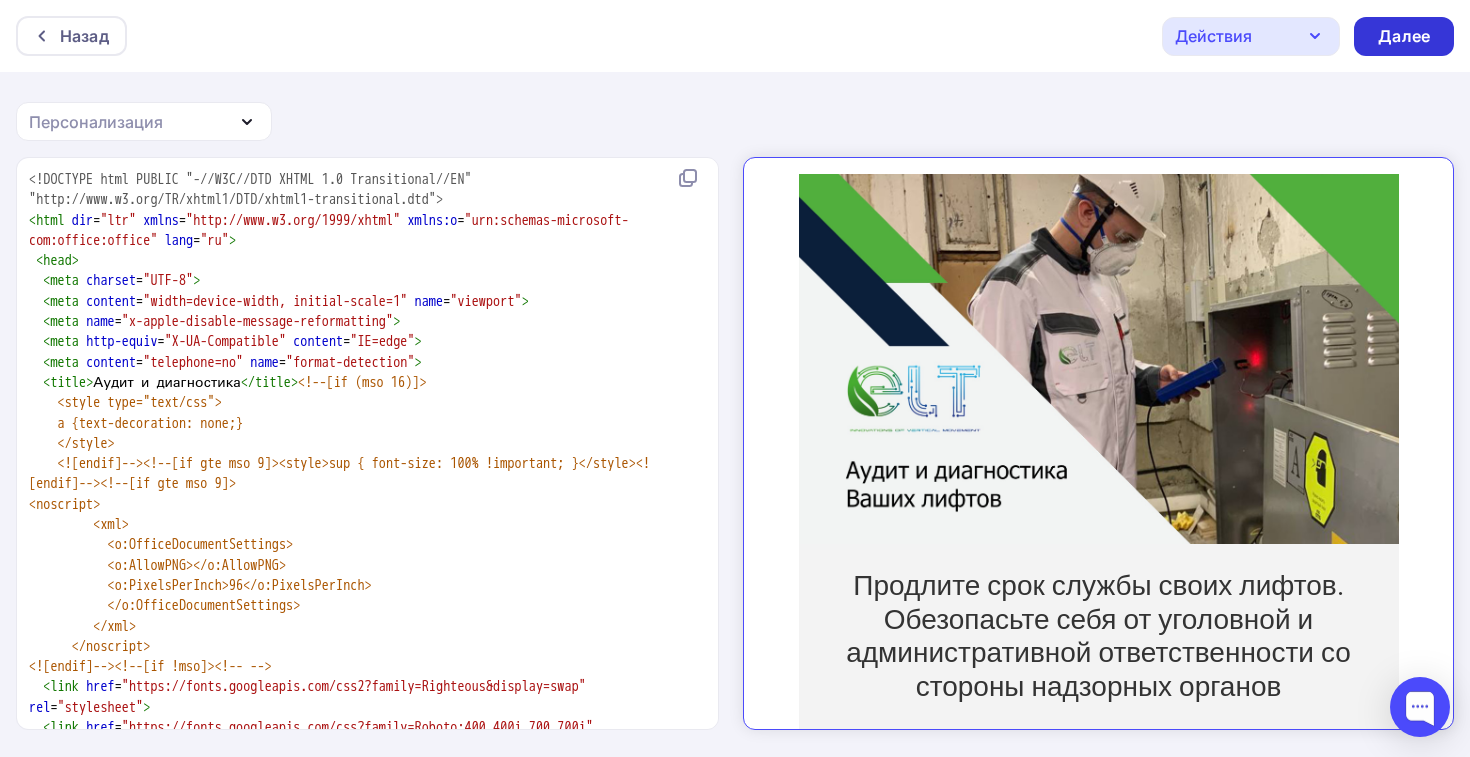click on "Далее" at bounding box center [1404, 36] 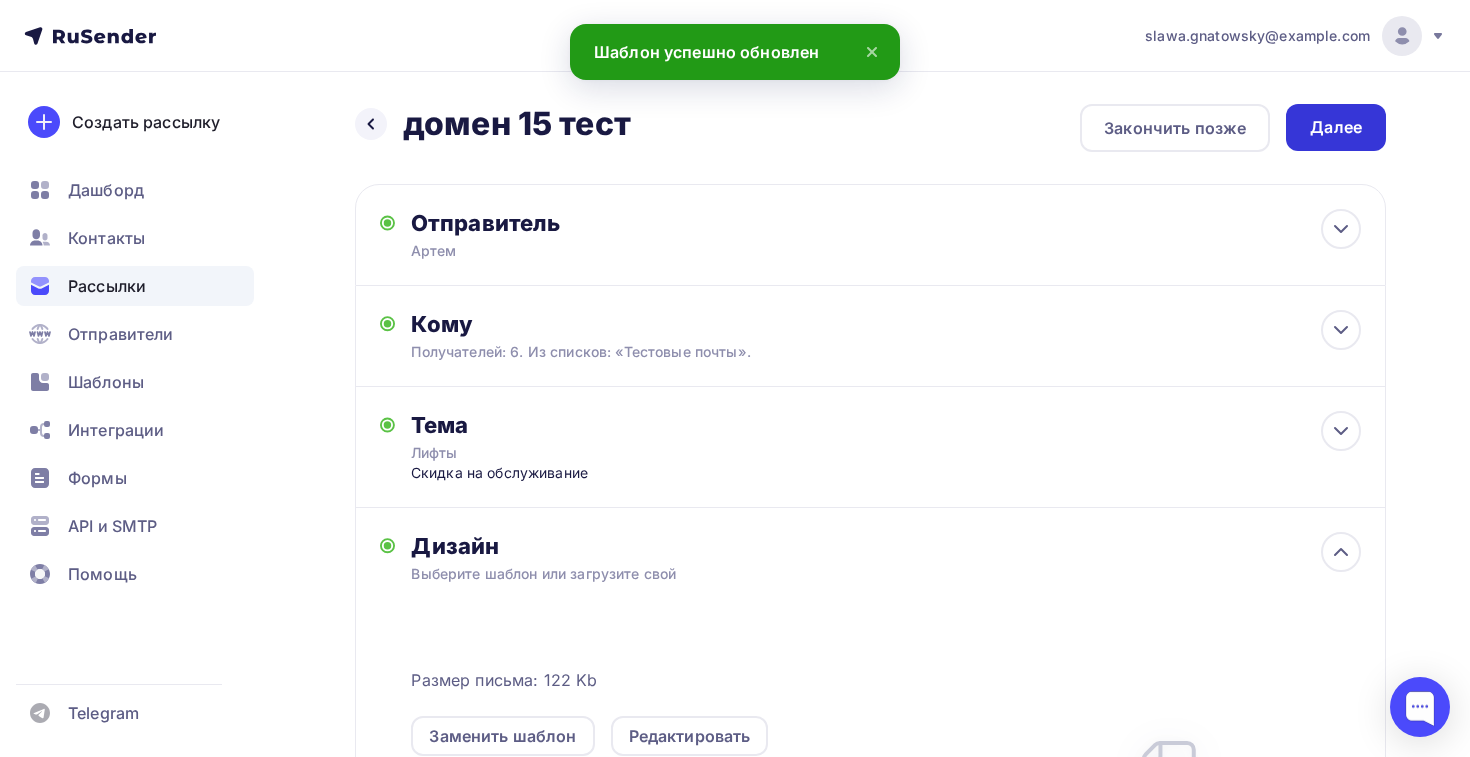click on "Далее" at bounding box center (1336, 127) 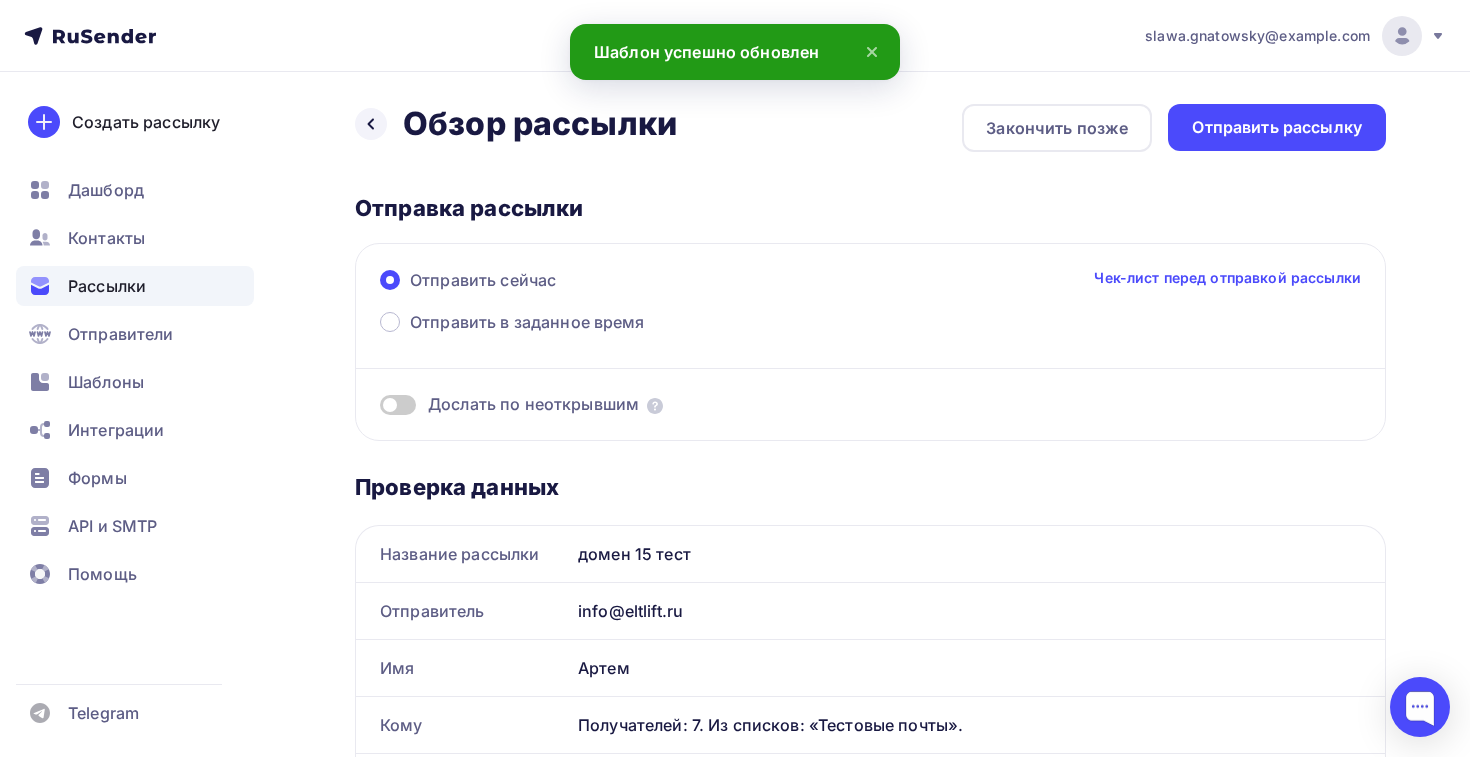 scroll, scrollTop: 0, scrollLeft: 0, axis: both 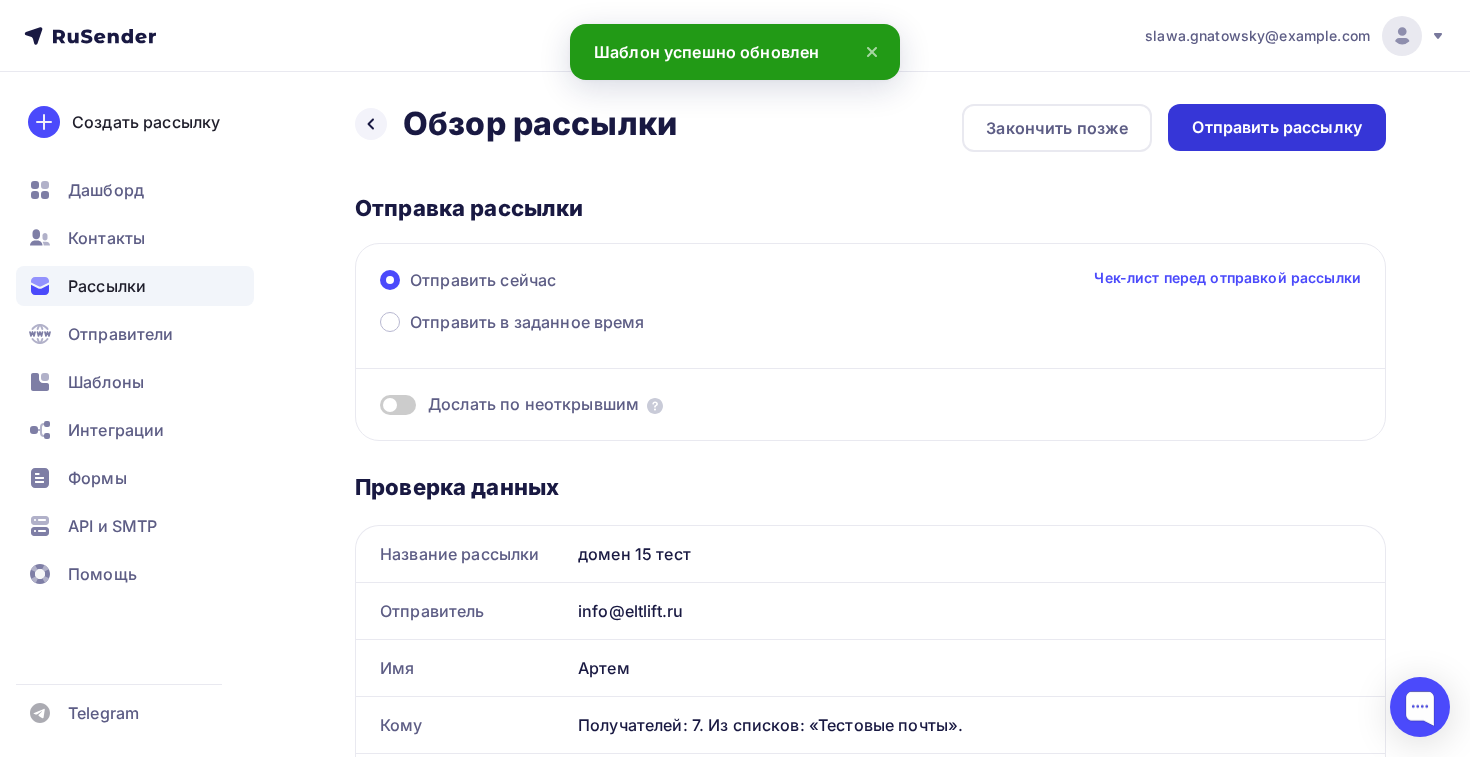 click on "Отправить рассылку" at bounding box center [1277, 127] 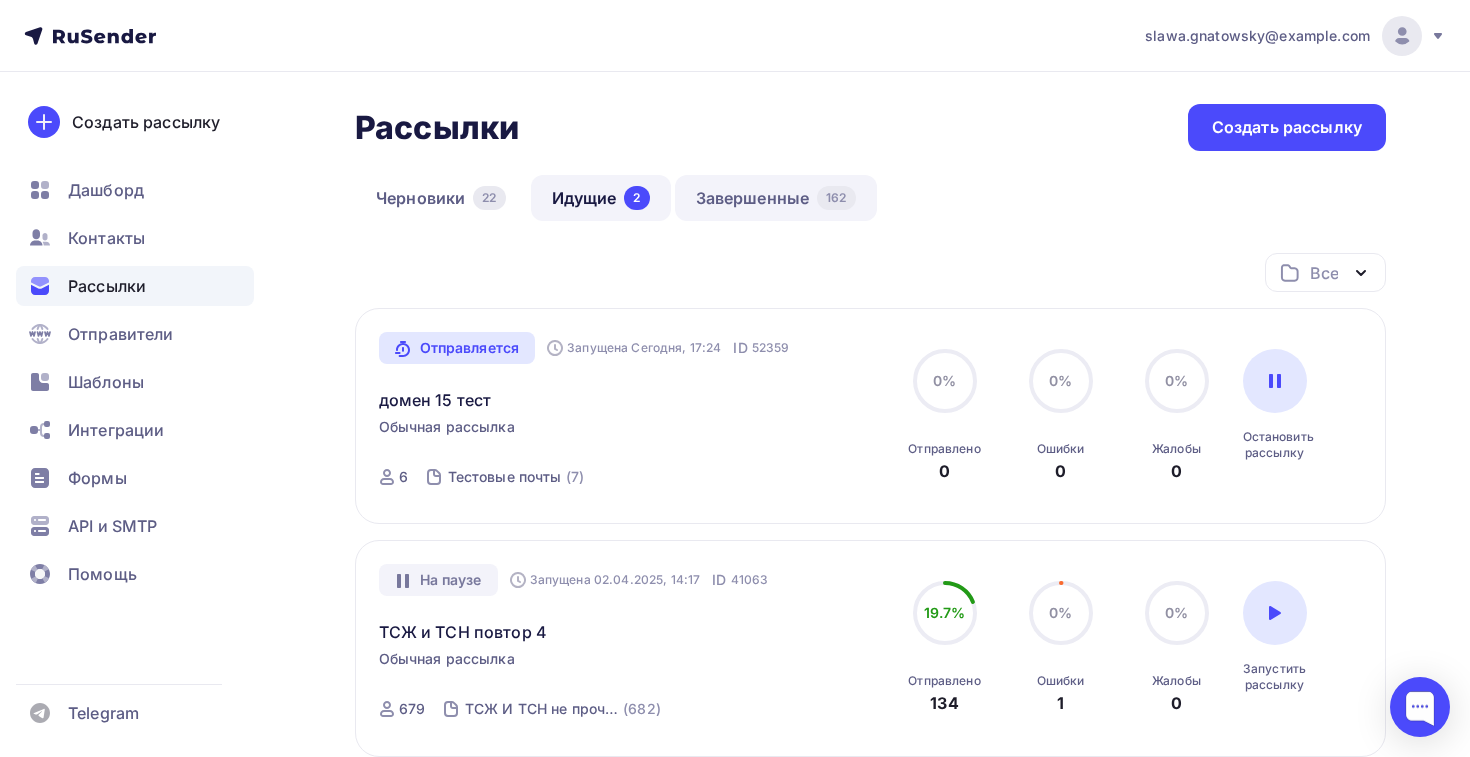 click on "Завершенные
162" at bounding box center [776, 198] 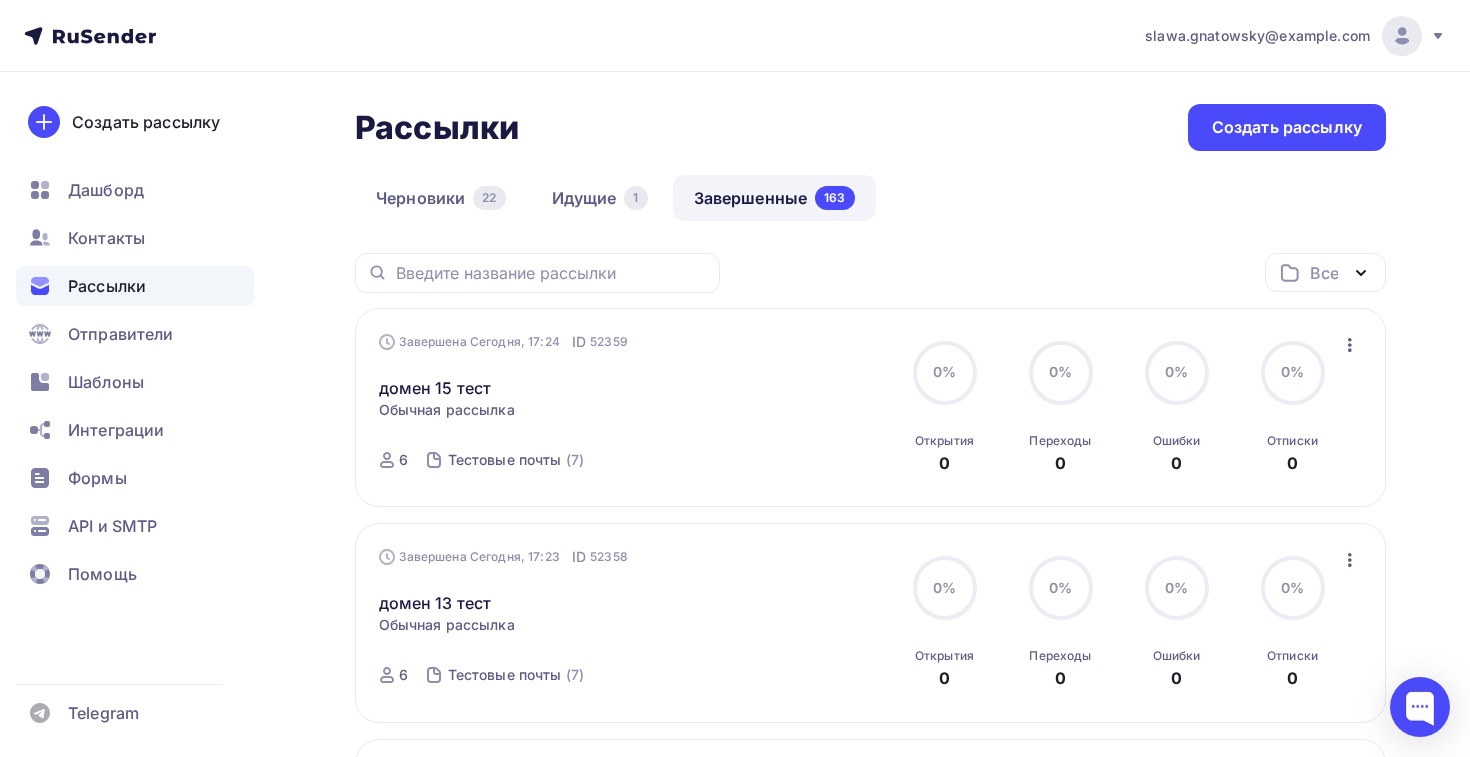 drag, startPoint x: 515, startPoint y: 128, endPoint x: 91, endPoint y: 72, distance: 427.68213 